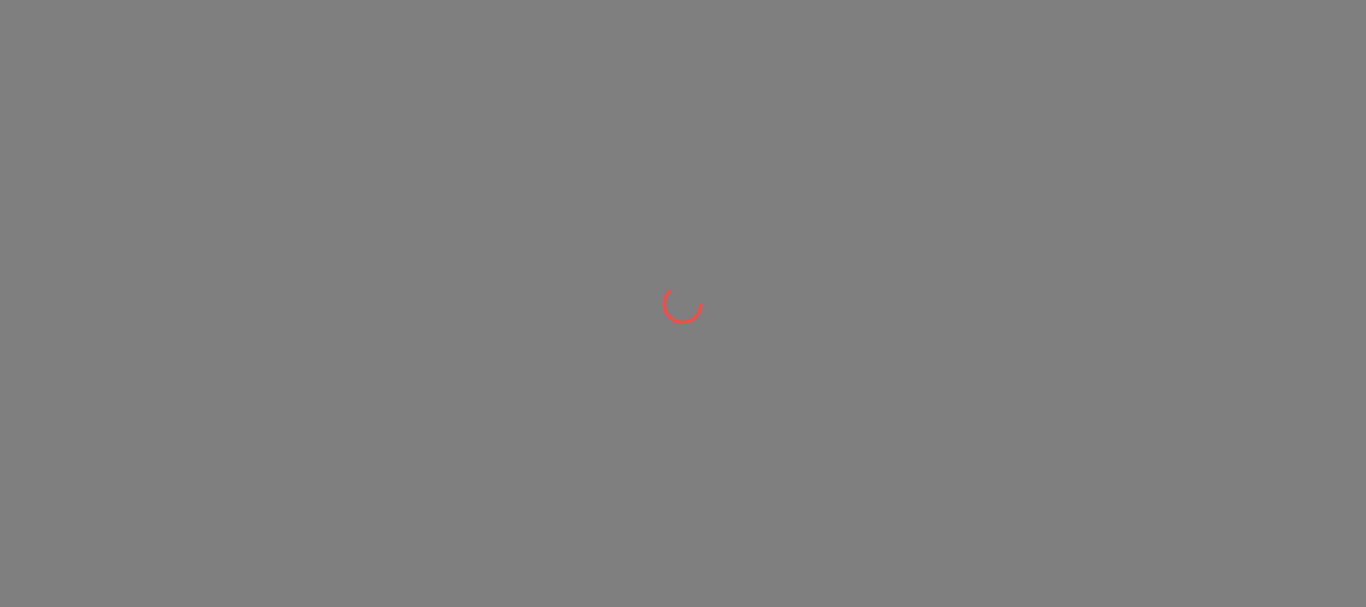 scroll, scrollTop: 0, scrollLeft: 0, axis: both 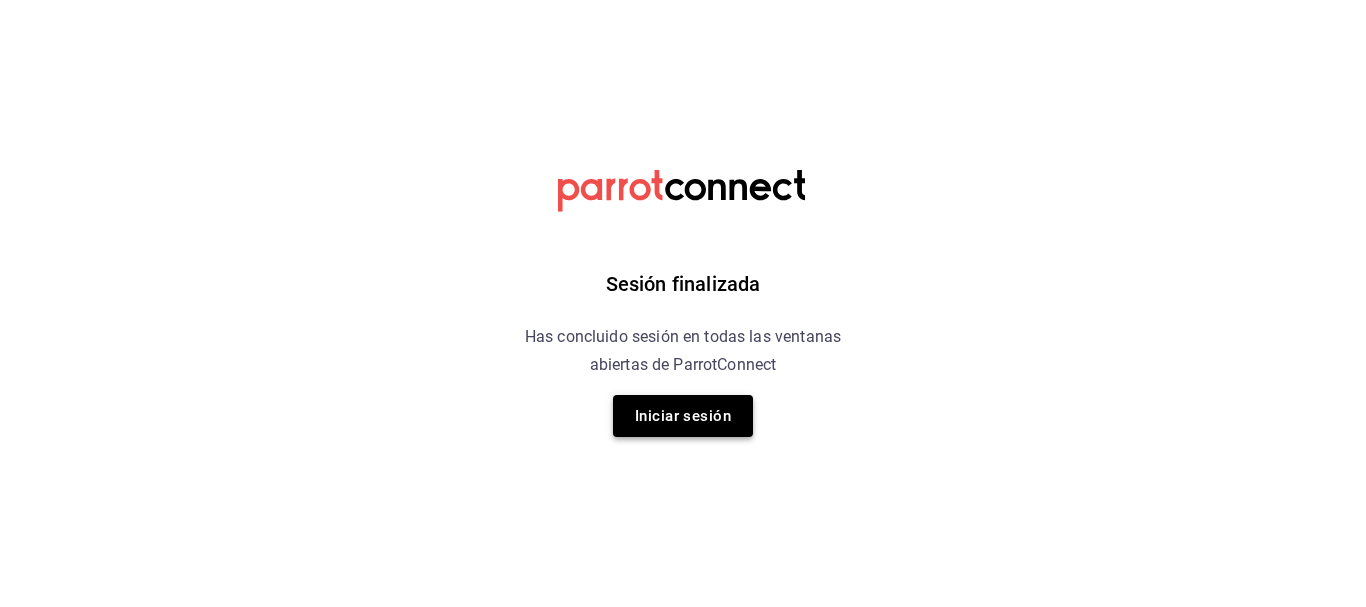 click on "Iniciar sesión" at bounding box center (683, 416) 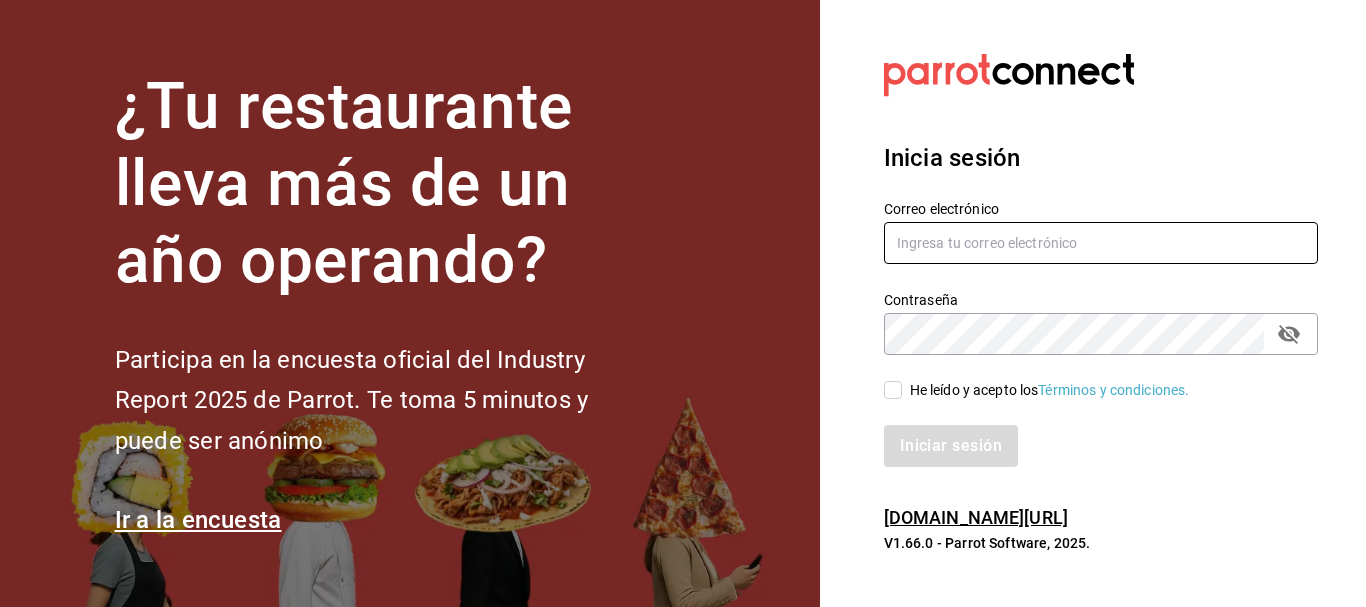 type on "lorsermo@gmail.com" 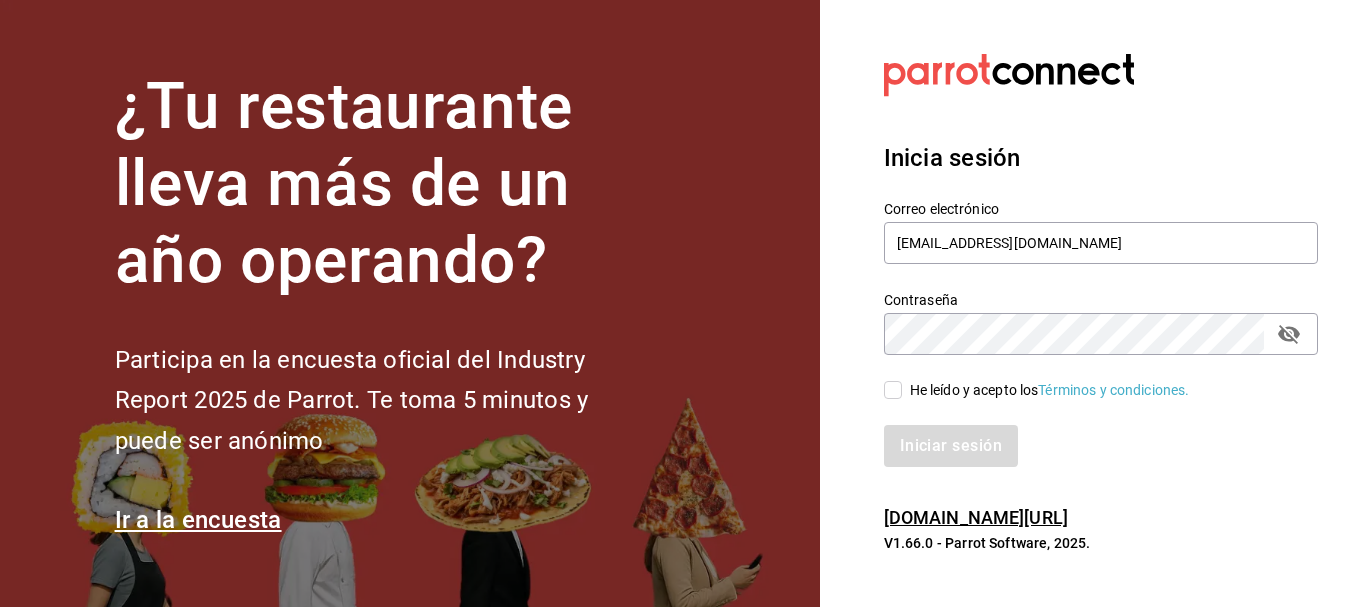 click on "He leído y acepto los  Términos y condiciones." at bounding box center [893, 390] 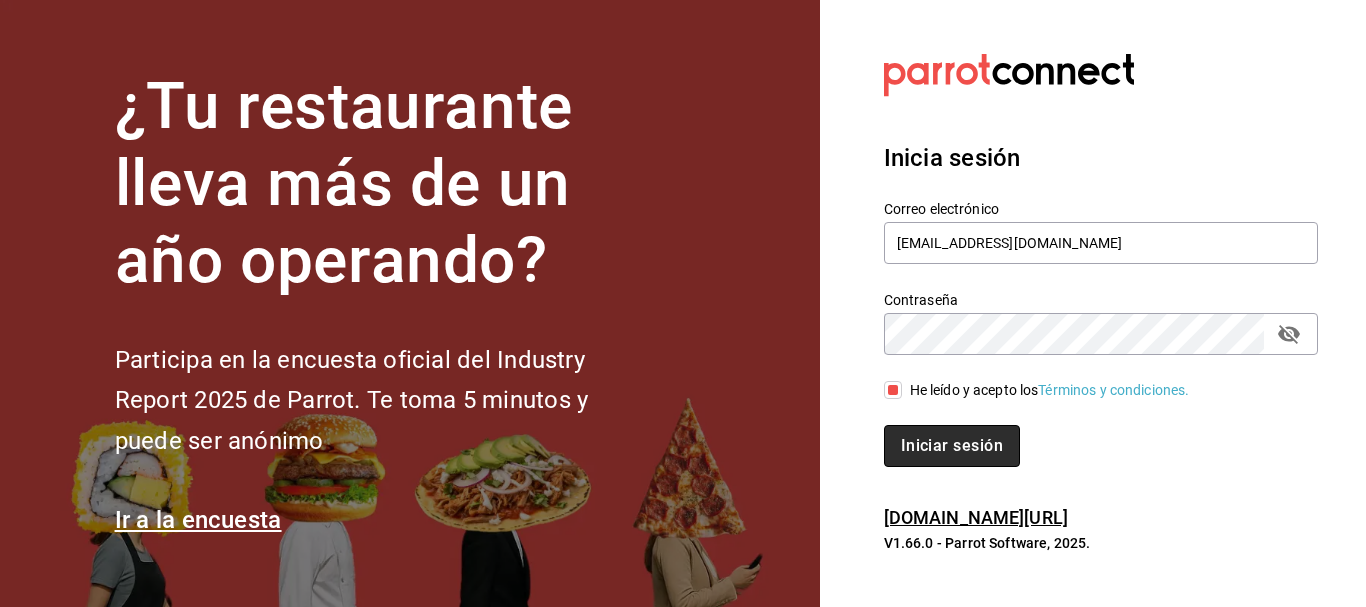 click on "Iniciar sesión" at bounding box center [952, 446] 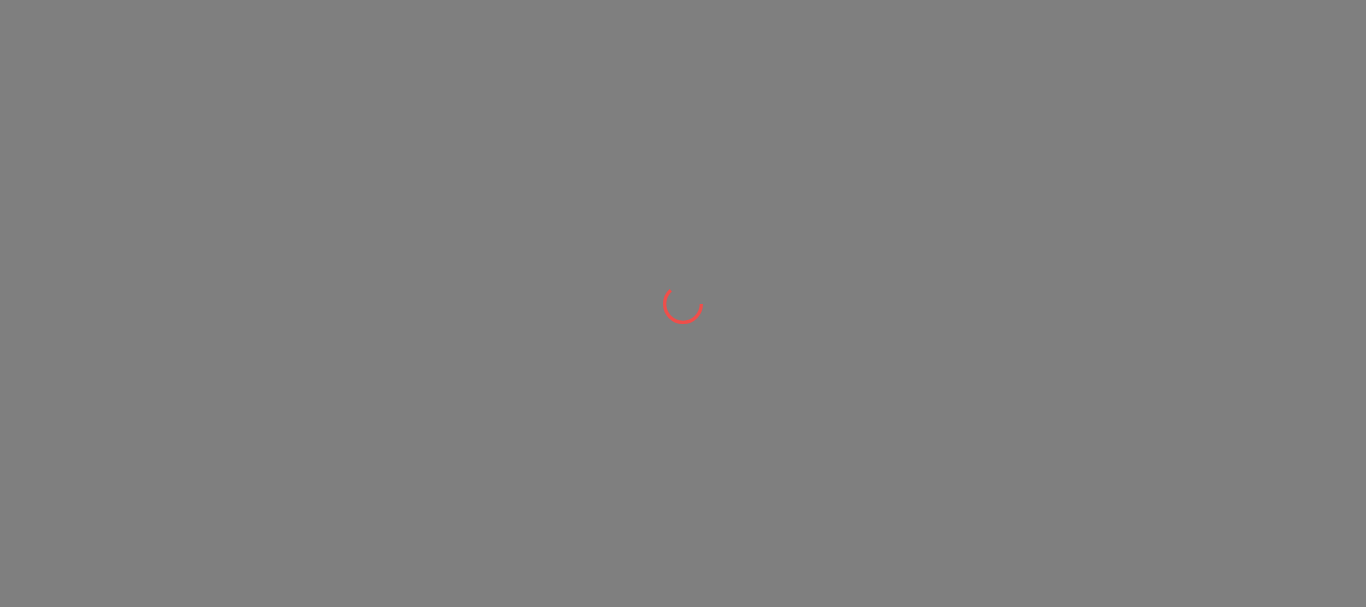 scroll, scrollTop: 0, scrollLeft: 0, axis: both 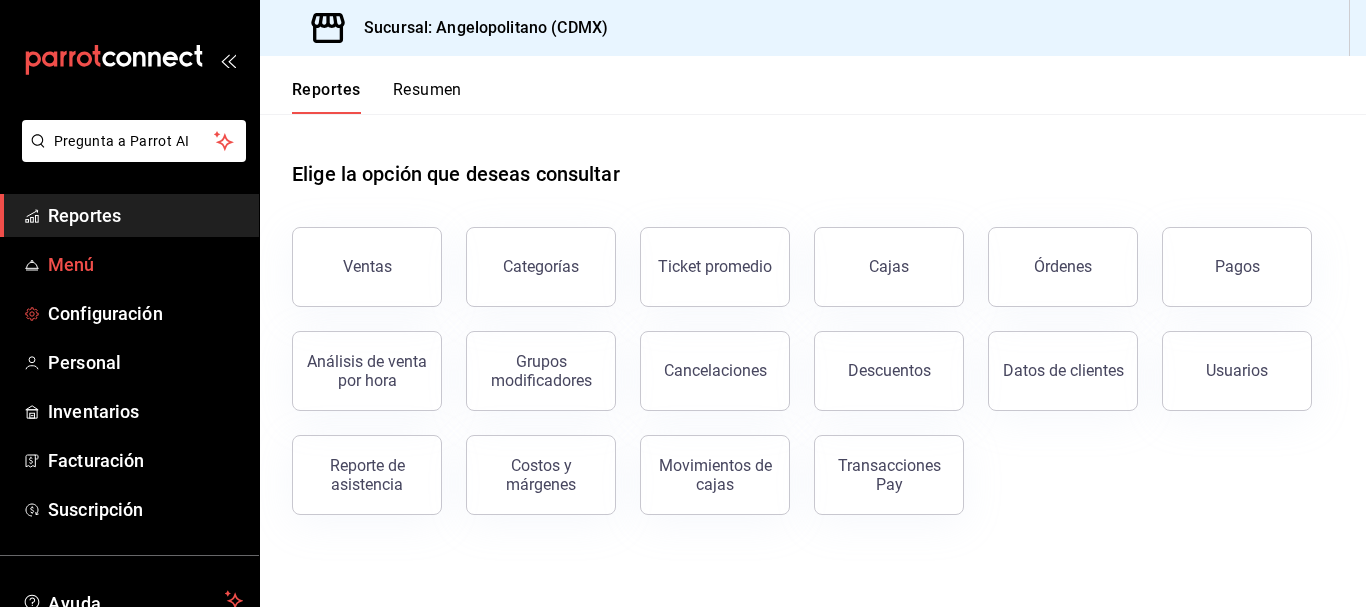 click on "Menú" at bounding box center [145, 264] 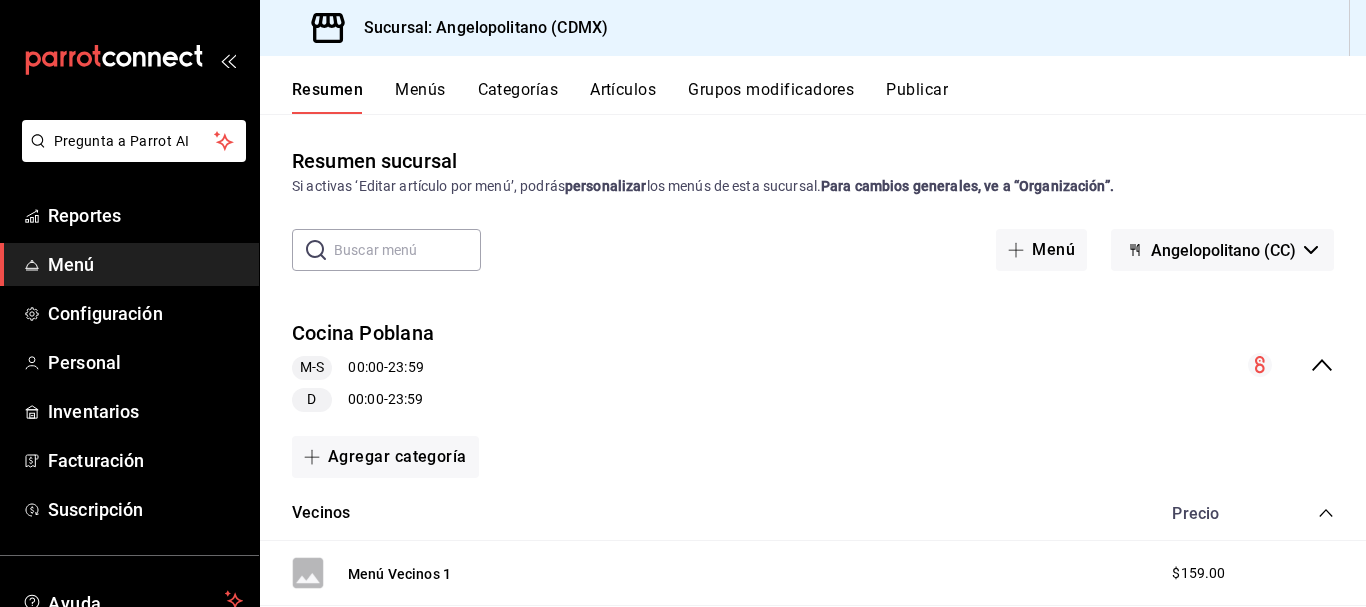 click on "Categorías" at bounding box center (518, 97) 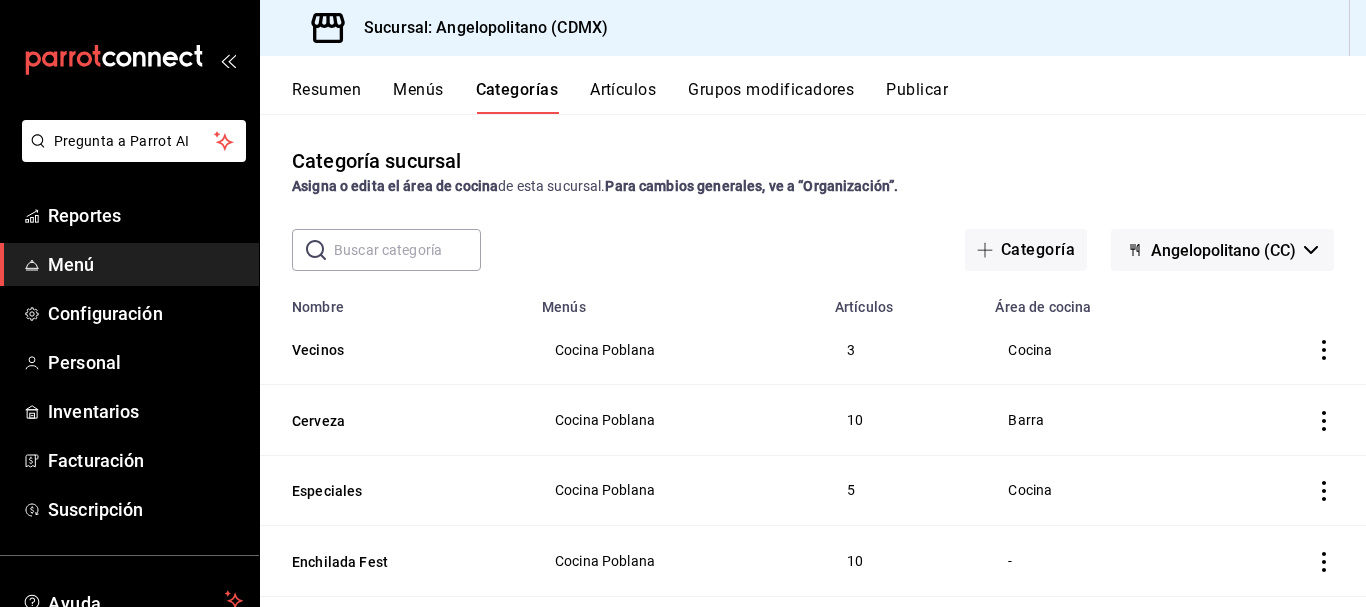 click on "Artículos" at bounding box center (623, 97) 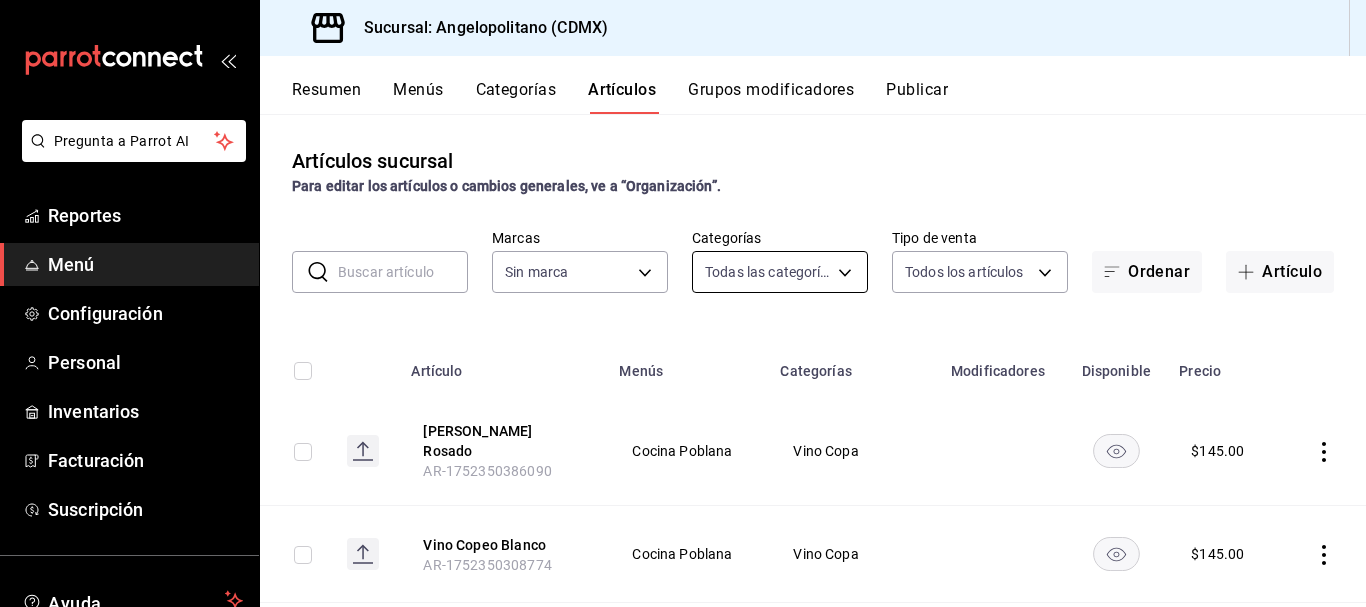 type on "9b3e670b-d35b-48cd-b152-01b4f6a647ae,c6b0c6e5-02ee-4925-a388-ae9d1ad7c6e4,170c0689-ab07-43ac-b447-84b91c29f5d0,db81b63c-26c8-414c-b3b5-a3209f6318e4,bafeea9d-4608-4d7f-bf0d-59544b3279ec,7c40186e-b696-4376-adc4-55df029a6d15,79cff205-7ed8-417a-af50-3d3cc67797da,11ce36d2-a3d7-4773-bb3b-7ba9a9f004bf,9ccb7a88-7cda-48e2-b8db-3ceb78dcff70,9faf47ac-b3a0-46ae-9248-9aaa399accec,b53ecb73-d176-47e1-ae44-fb6731d672dd,dc863b6a-48b8-4dd5-ac75-42e45d038df9,3d05ed5d-0eca-4e6f-a901-4e84d1118dcb,2e3acf80-fa12-428d-be4f-0a1379f6ad47,a33c1402-69b4-46e4-8889-6774a03a54e1,b69e76d6-8fdd-4e76-b02d-787f29d0e2e0,5d9c7dfc-24ba-4968-95d8-70d387d993fa,65280425-eb56-4cc5-b62a-0baf941d79e8,20ae83f9-b9d9-4413-a109-d8ef97ecd89c,c1748d21-3478-4bcf-9886-b8ff9990e376,a52b90e9-b6dd-46e7-8017-951638b7b3ef,aa31c4b2-9925-4614-b466-953a4ec34413,fdb683af-2958-4127-88ca-f1c38902bc37,ccd54c68-b372-47c9-960c-f092c51b1774,0d94bce0-8f9b-40ec-863b-e93a605a775b,09ced96e-6eb6-4124-a82c-0b20ae443869,2ef038d4-8868-4a19-bf97-bed22dd3f858,0e4be613-5fbc-4439-a3a..." 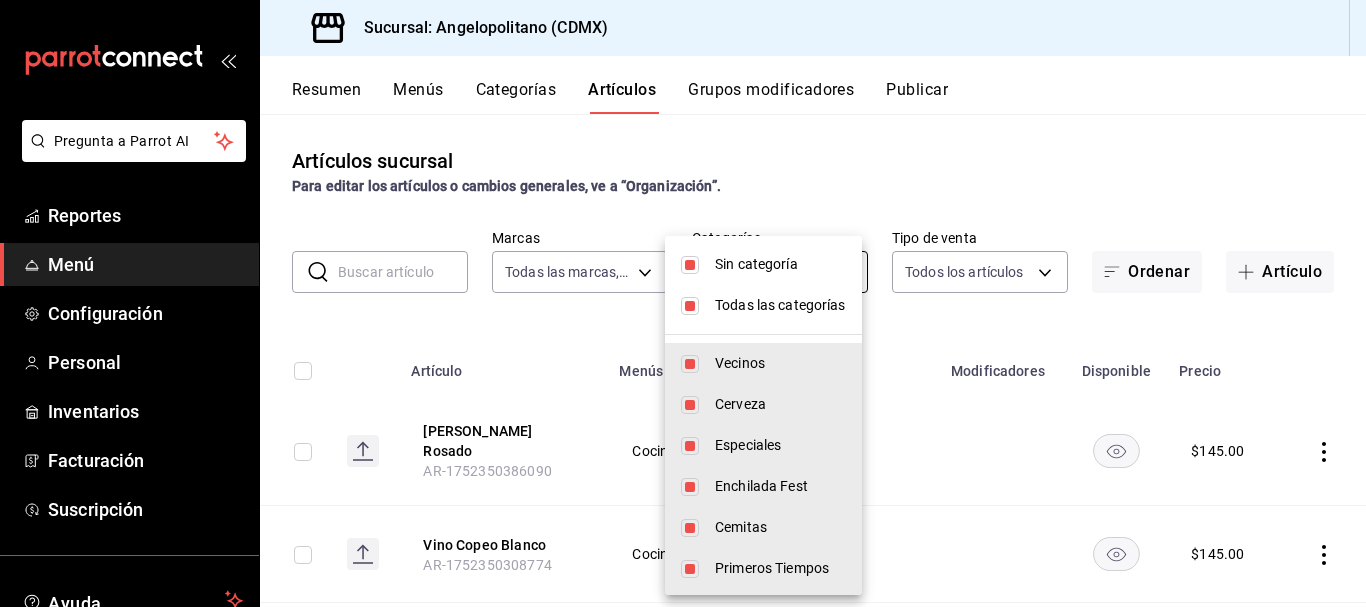 type on "e7b7265c-889c-41a5-bb0c-0e62bdb51750" 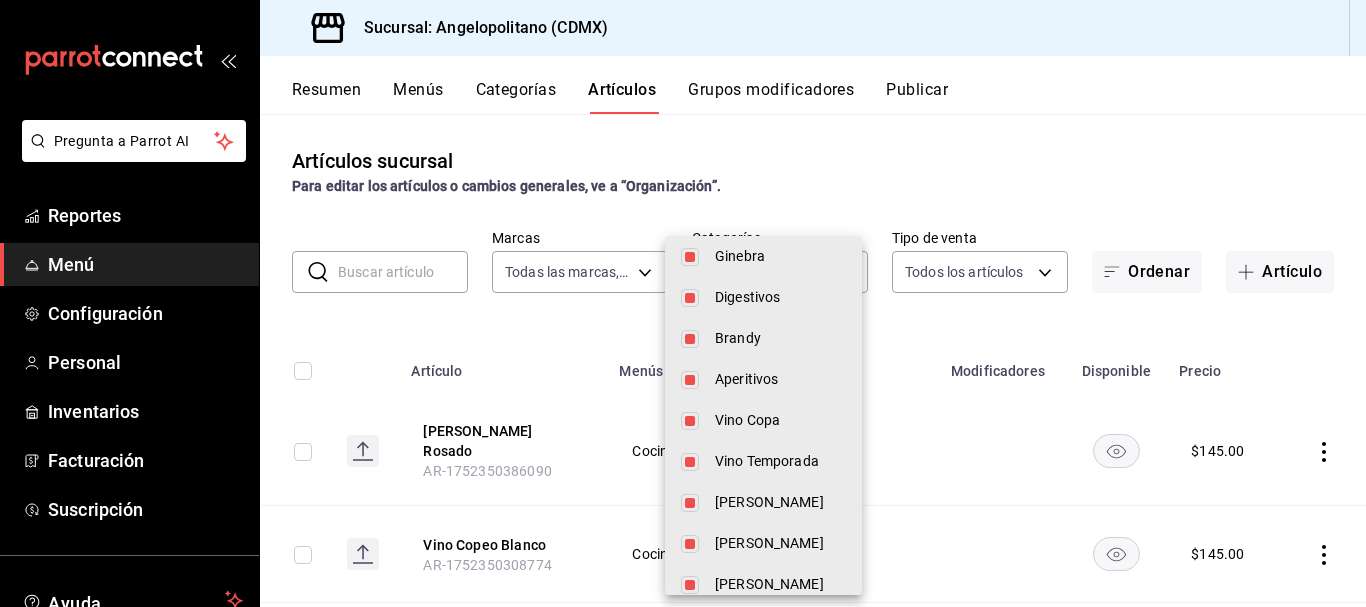 scroll, scrollTop: 649, scrollLeft: 0, axis: vertical 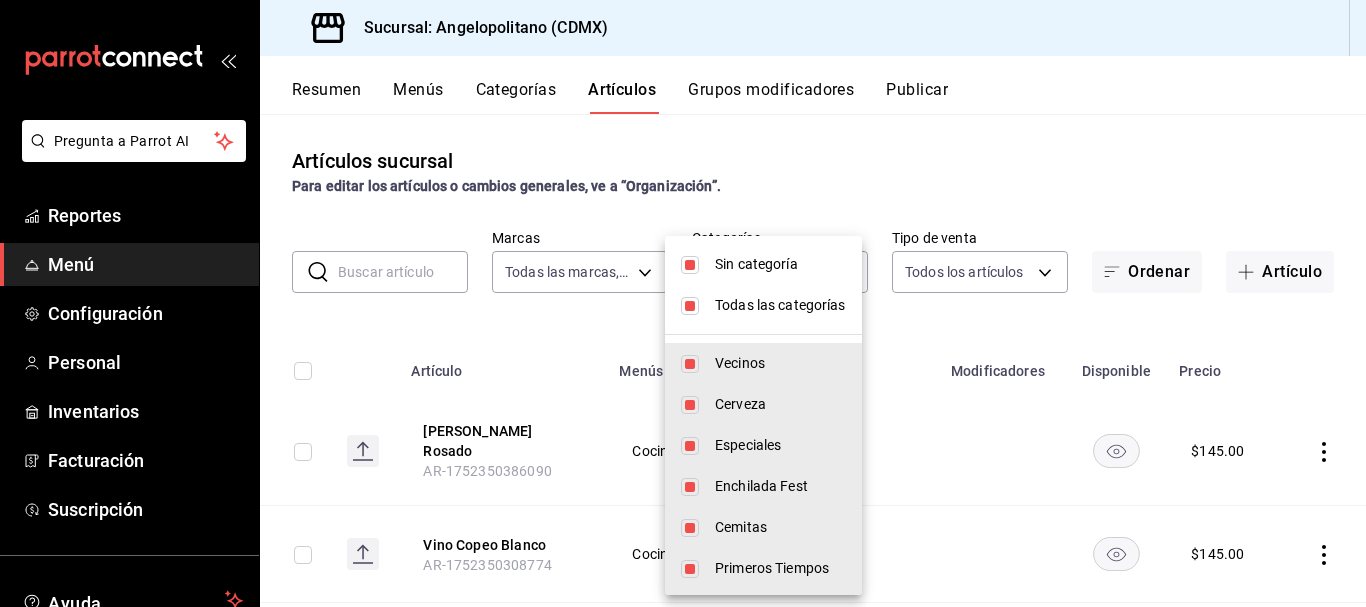 click at bounding box center (690, 265) 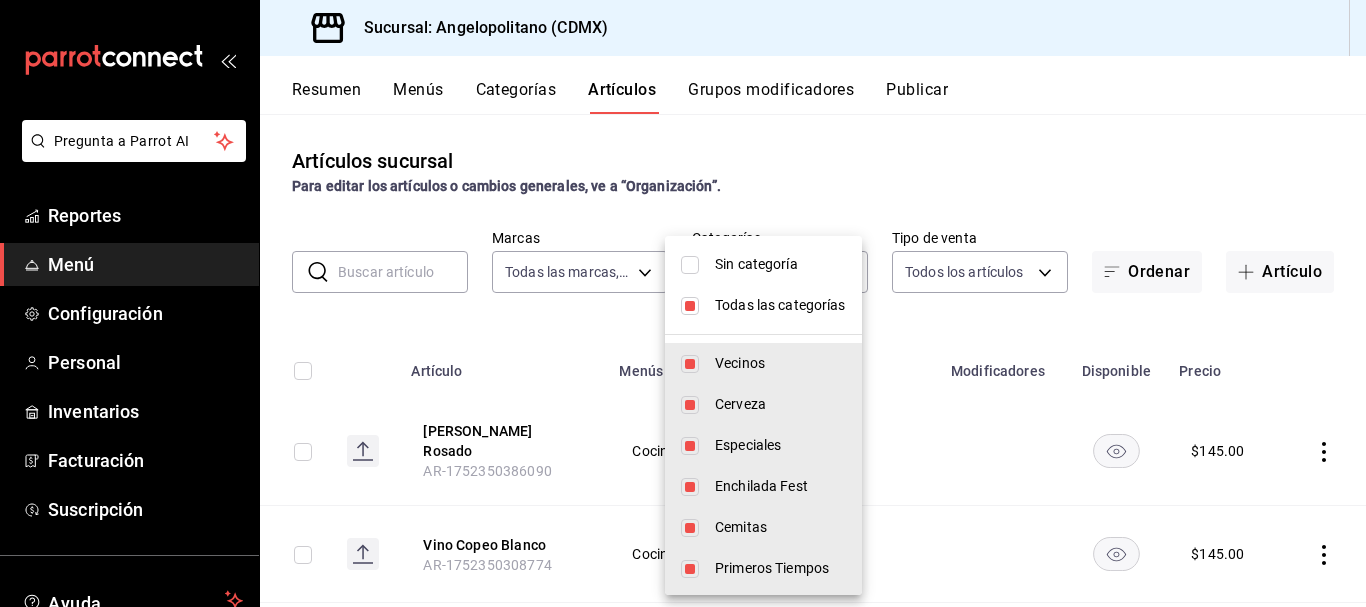 click at bounding box center [690, 306] 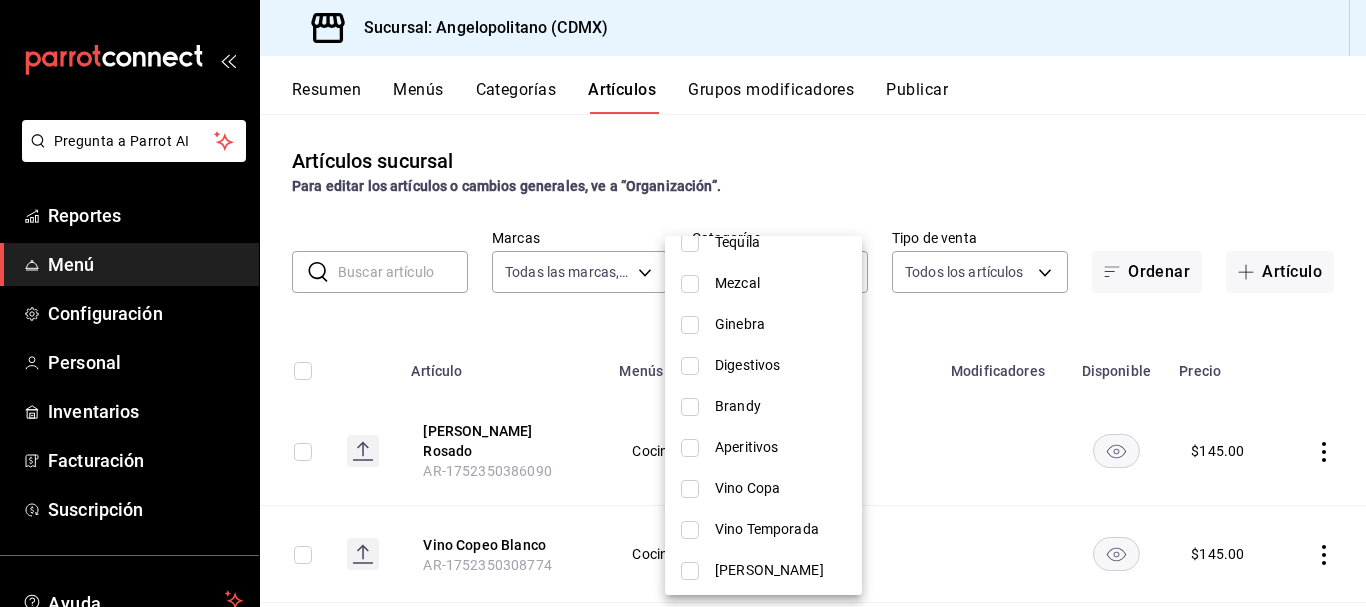 scroll, scrollTop: 653, scrollLeft: 0, axis: vertical 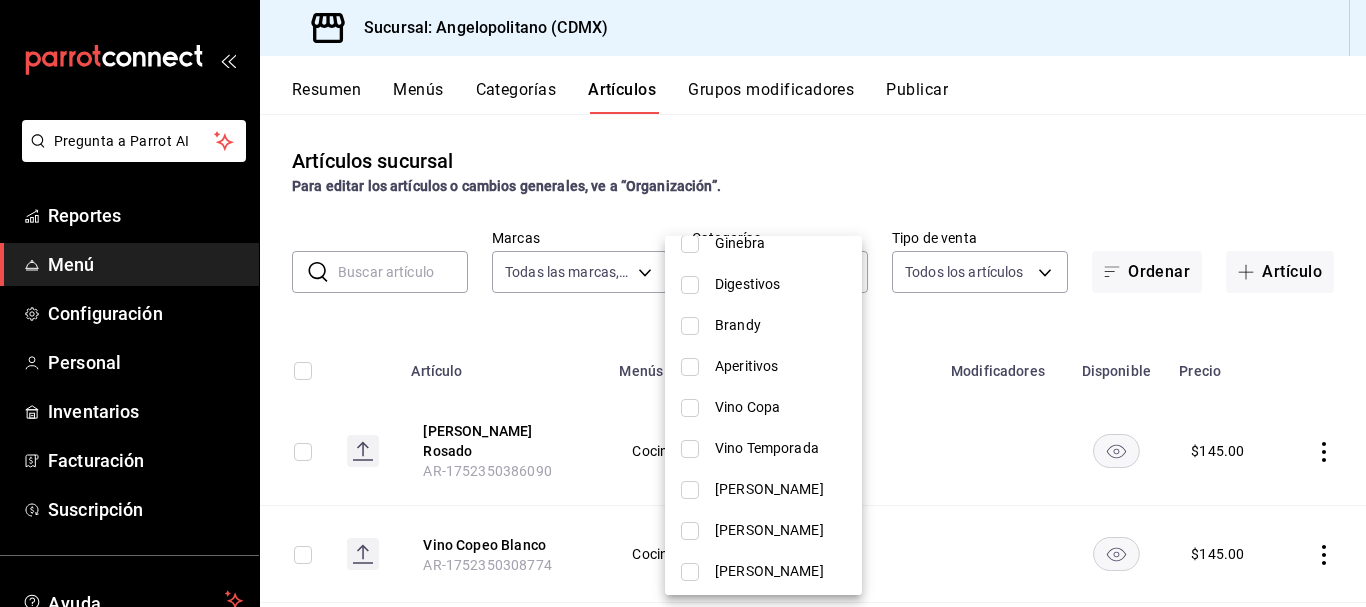 click on "Vino Temporada" at bounding box center [780, 448] 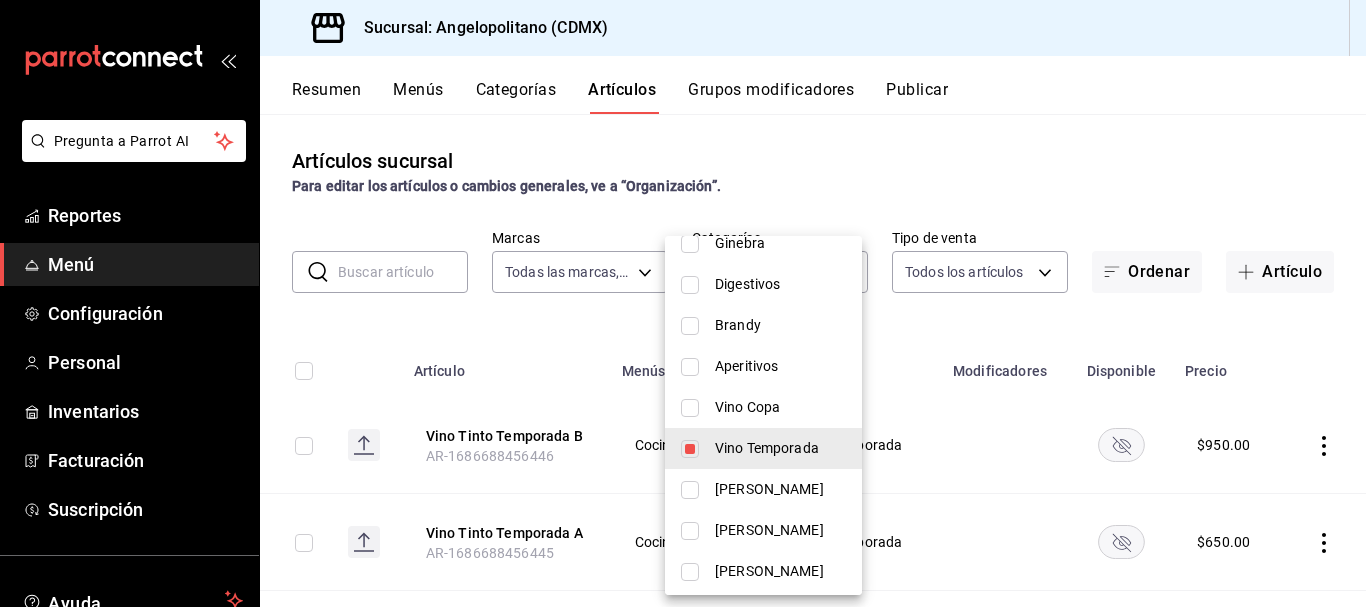 click at bounding box center (683, 303) 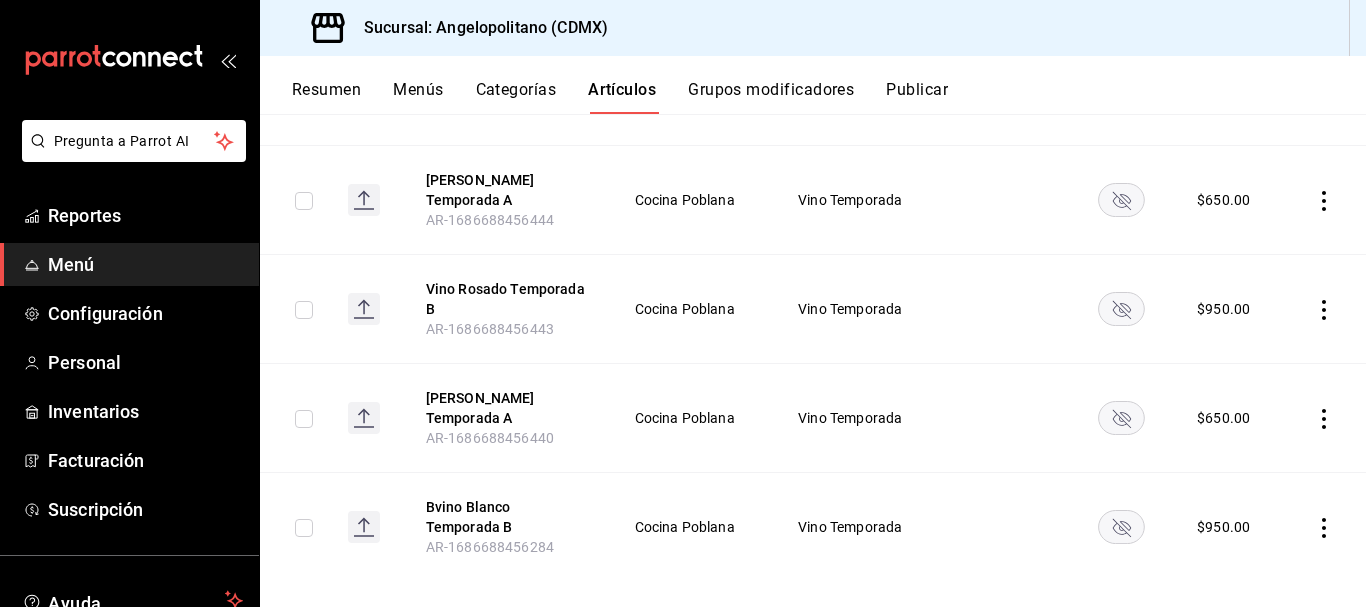 scroll, scrollTop: 468, scrollLeft: 0, axis: vertical 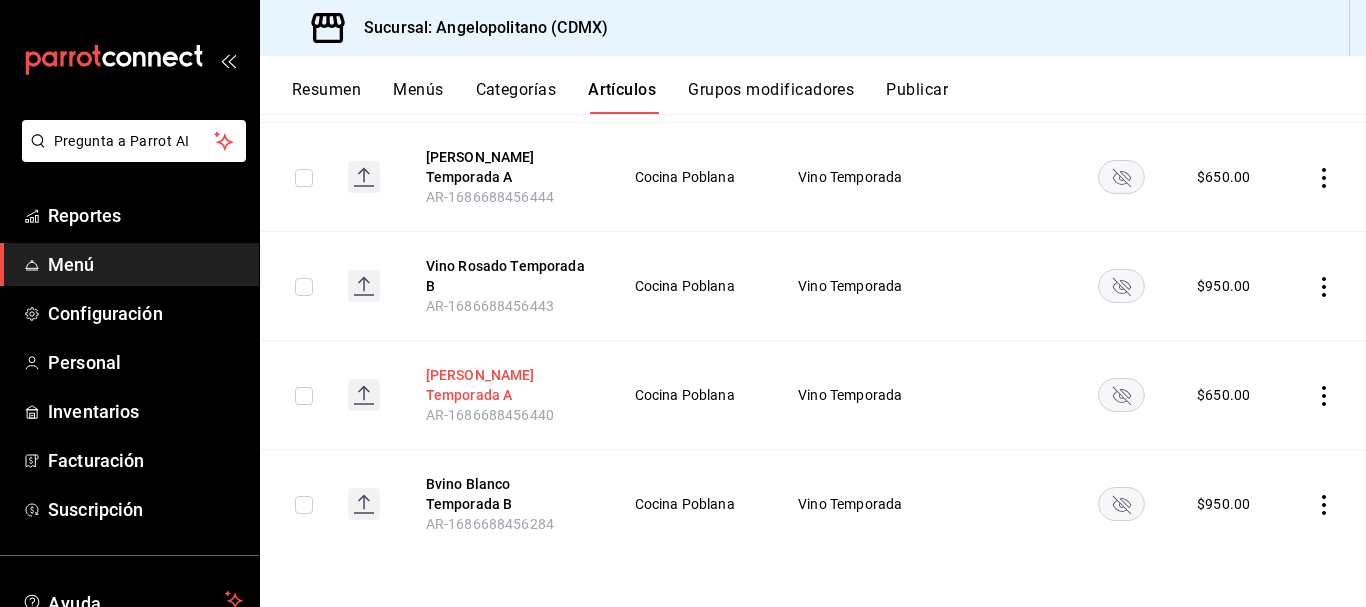 click on "[PERSON_NAME] Temporada A" at bounding box center (506, 385) 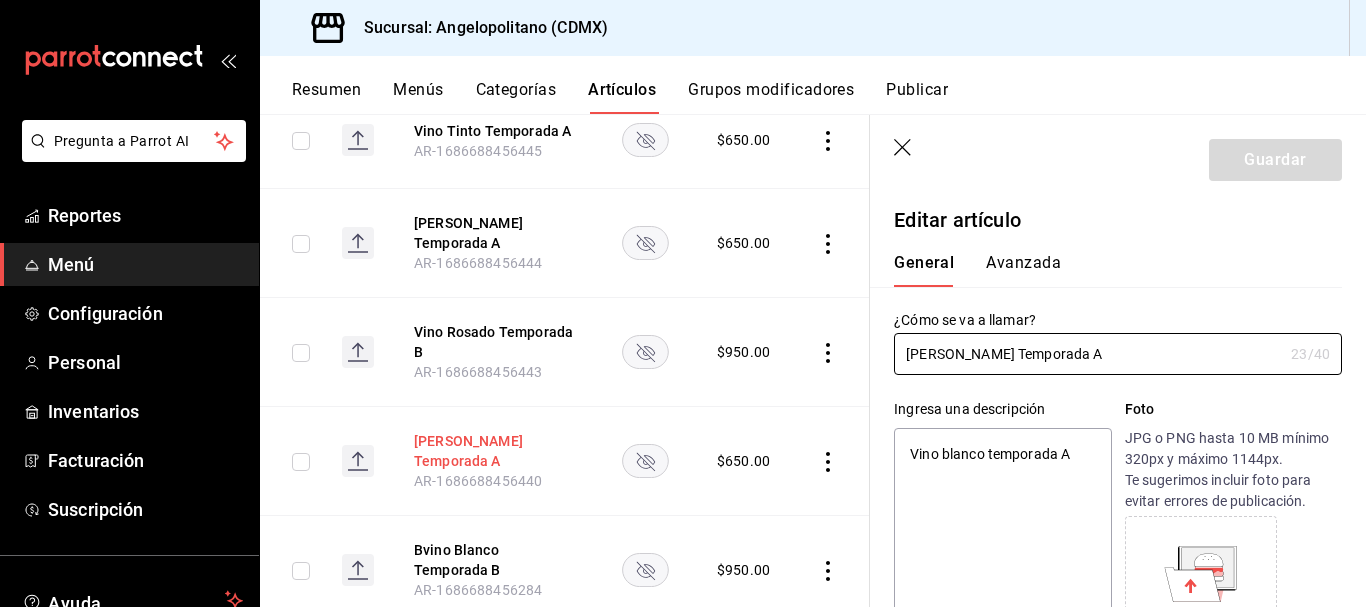type on "x" 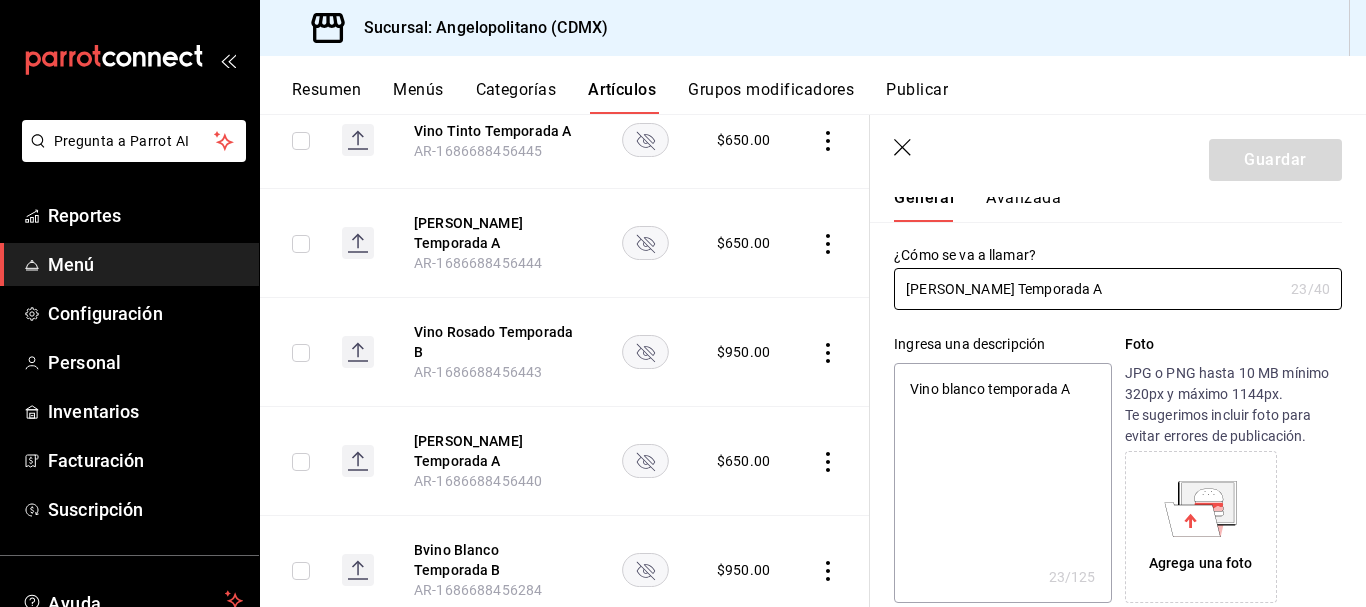scroll, scrollTop: 17, scrollLeft: 0, axis: vertical 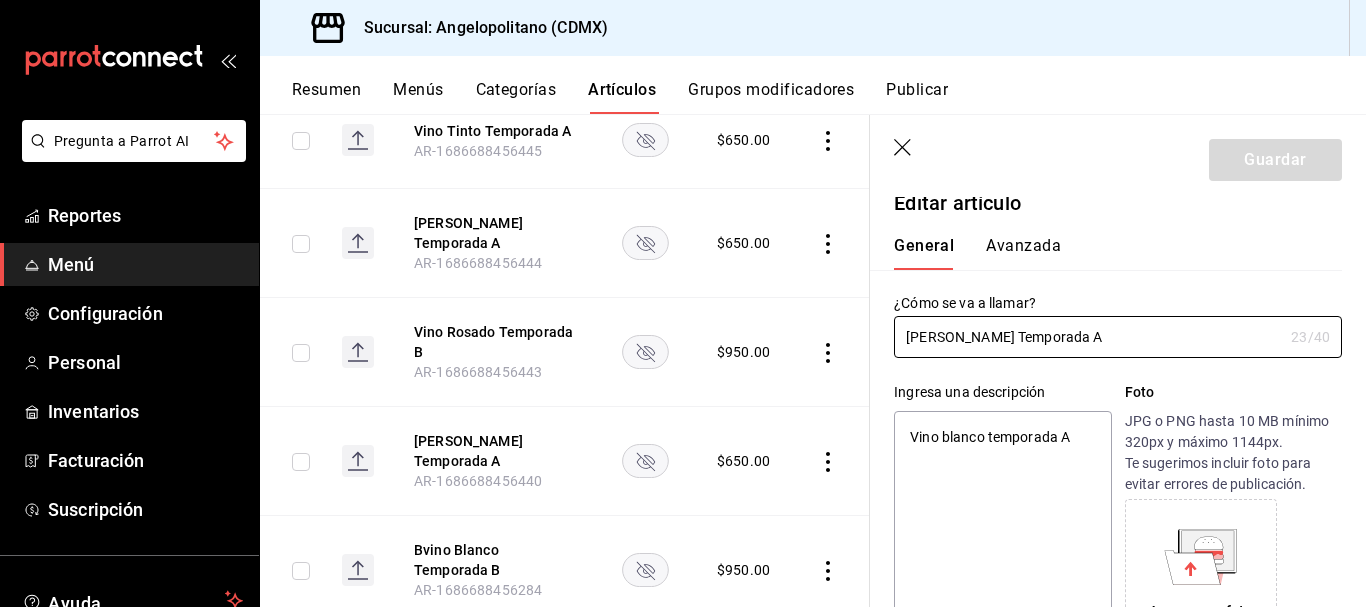 click 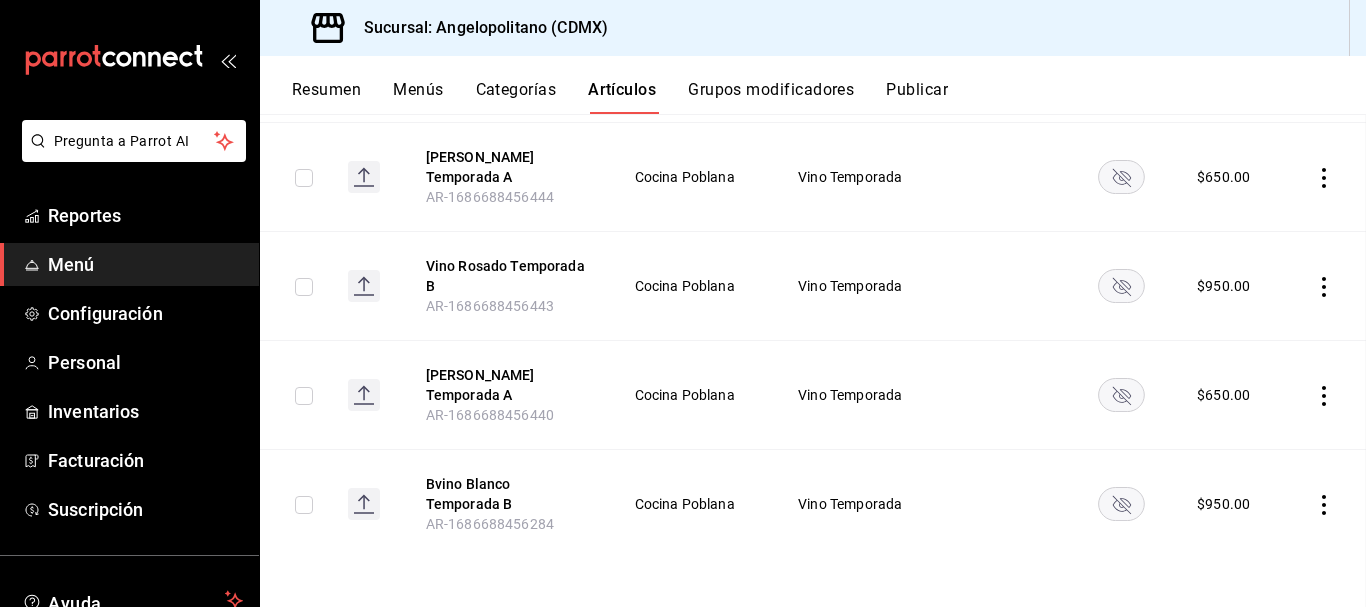 scroll, scrollTop: 402, scrollLeft: 0, axis: vertical 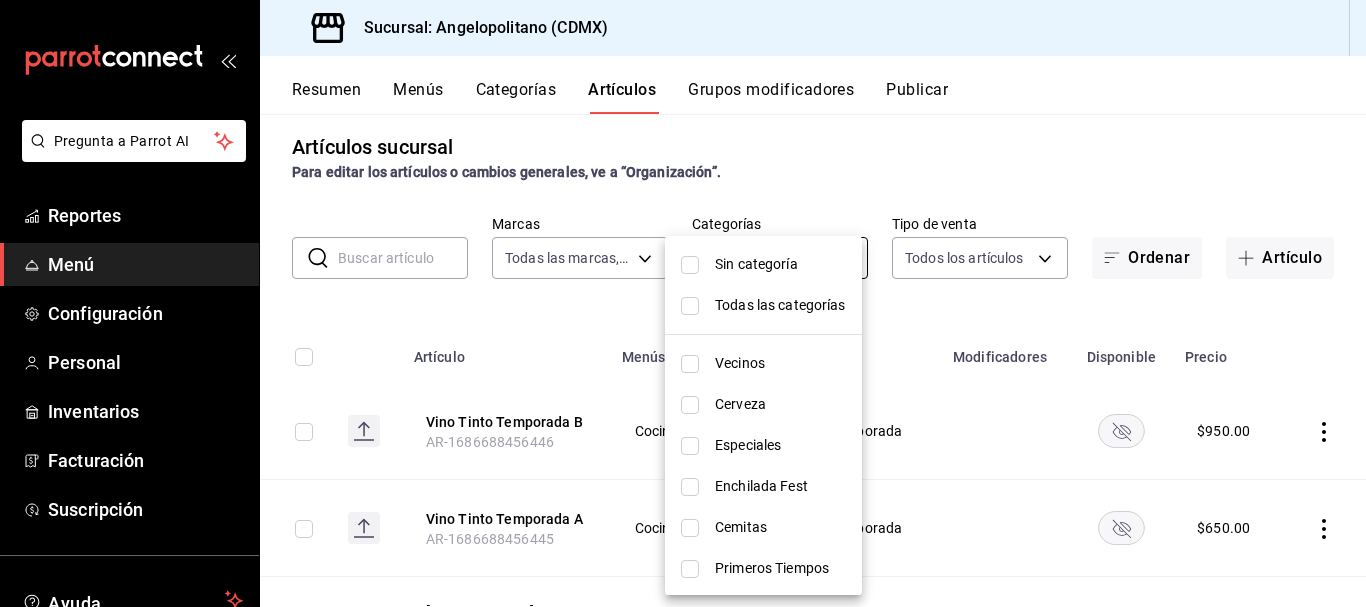 click on "Pregunta a Parrot AI Reportes   Menú   Configuración   Personal   Inventarios   Facturación   Suscripción   Ayuda Recomienda Parrot   Lorena Serna   Sugerir nueva función   Sucursal: Angelopolitano (CDMX) Resumen Menús Categorías Artículos Grupos modificadores Publicar Artículos sucursal Para editar los artículos o cambios generales, ve a “Organización”. ​ ​ Marcas Todas las marcas, Sin marca e7b7265c-889c-41a5-bb0c-0e62bdb51750 Categorías Vino Temporada 20ae83f9-b9d9-4413-a109-d8ef97ecd89c Tipo de venta Todos los artículos ALL Ordenar Artículo Artículo Menús Categorías Modificadores Disponible Precio Vino Tinto Temporada B AR-1686688456446 Cocina Poblana Vino Temporada $ 950.00 Vino Tinto Temporada A AR-1686688456445 Cocina Poblana Vino Temporada $ 650.00 Vino Rosasdo Temporada A AR-1686688456444 Cocina Poblana Vino Temporada $ 650.00 Vino Rosado Temporada B AR-1686688456443 Cocina Poblana Vino Temporada $ 950.00 Vino Blanco Temporada A AR-1686688456440 Cocina Poblana Vino Temporada" at bounding box center [683, 303] 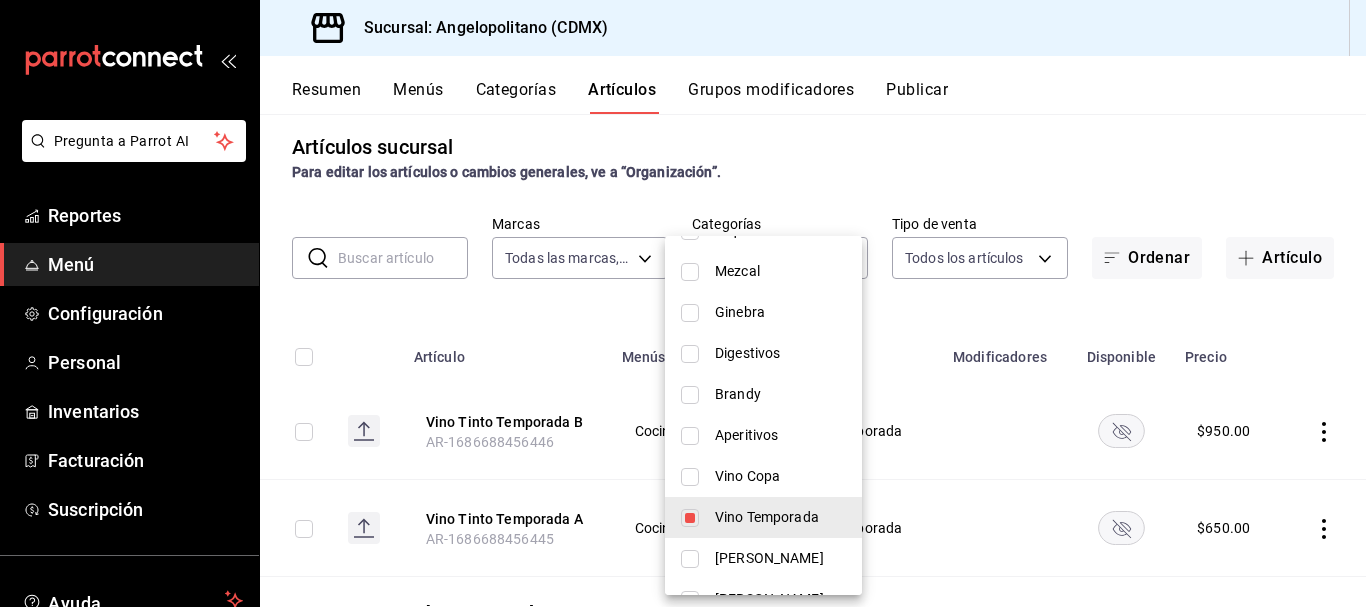 scroll, scrollTop: 640, scrollLeft: 0, axis: vertical 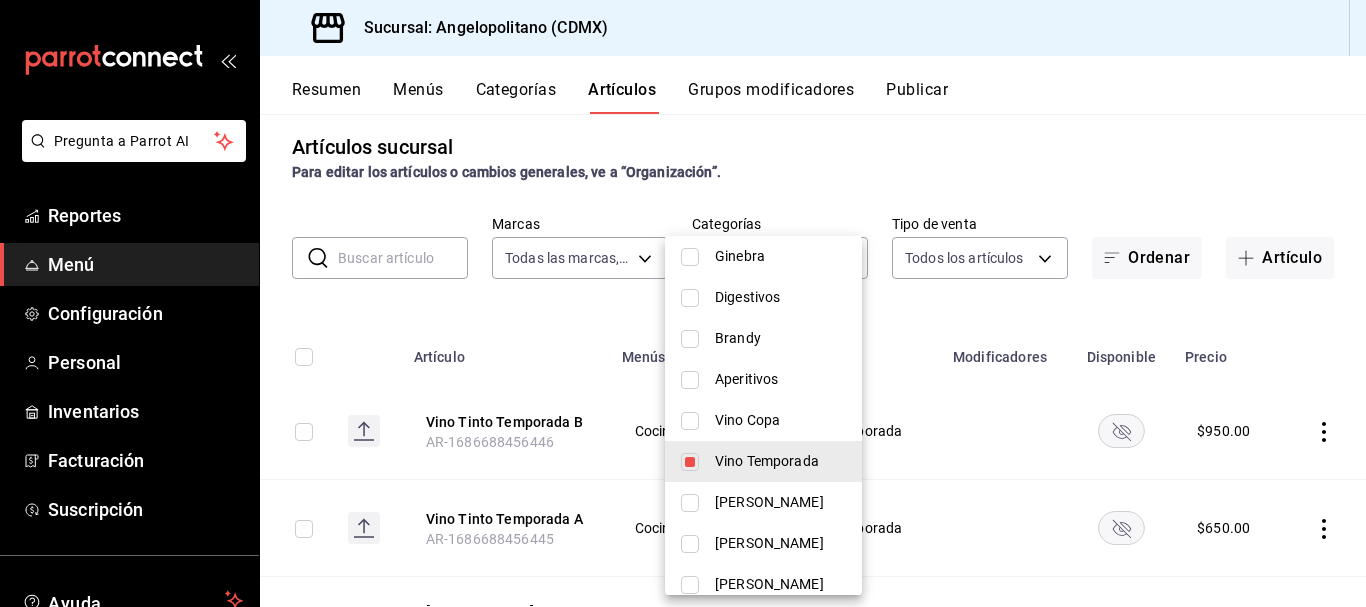 click at bounding box center (690, 462) 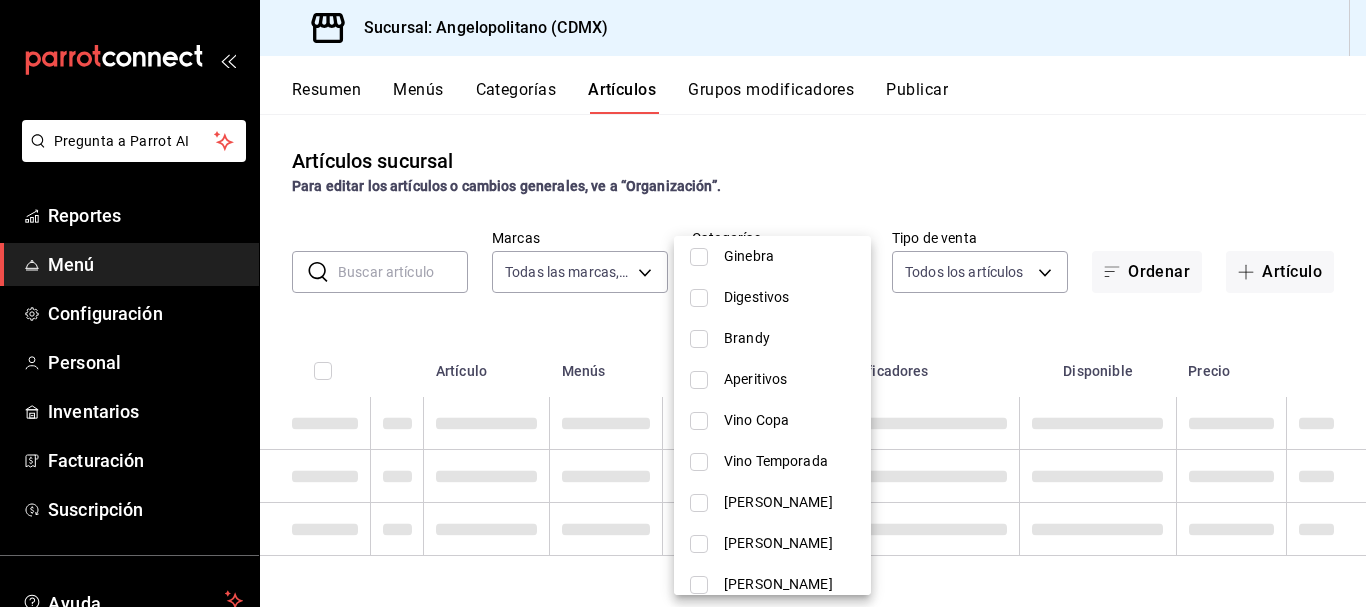scroll, scrollTop: 0, scrollLeft: 0, axis: both 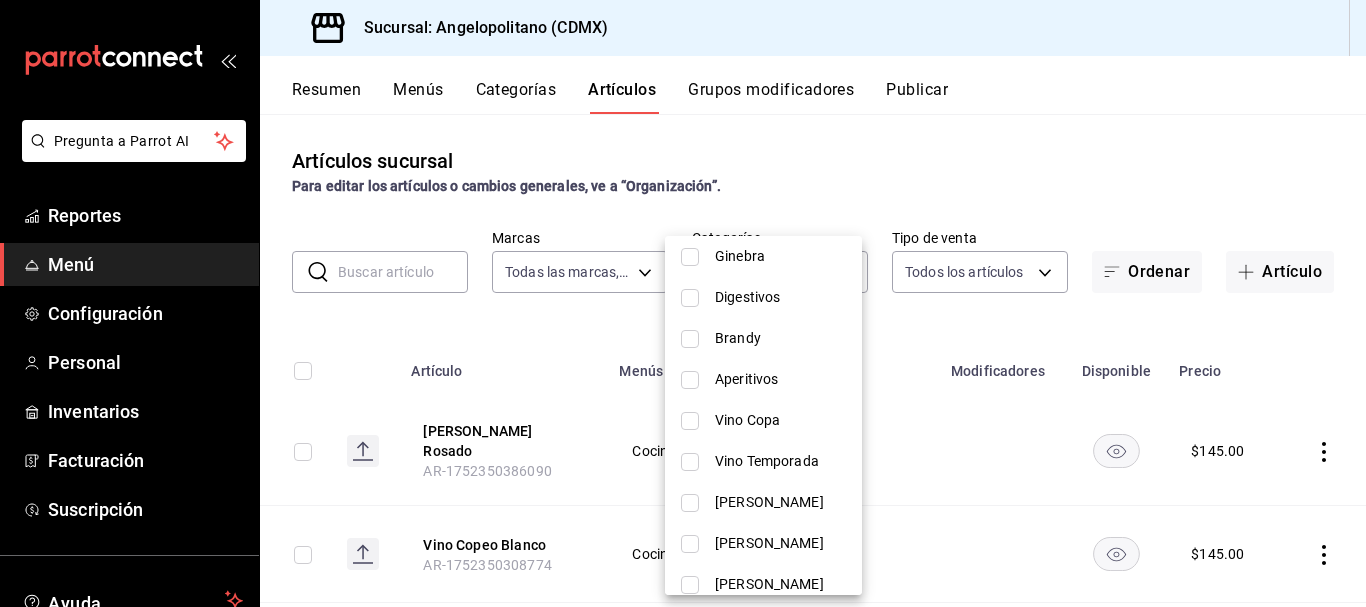 click at bounding box center [690, 421] 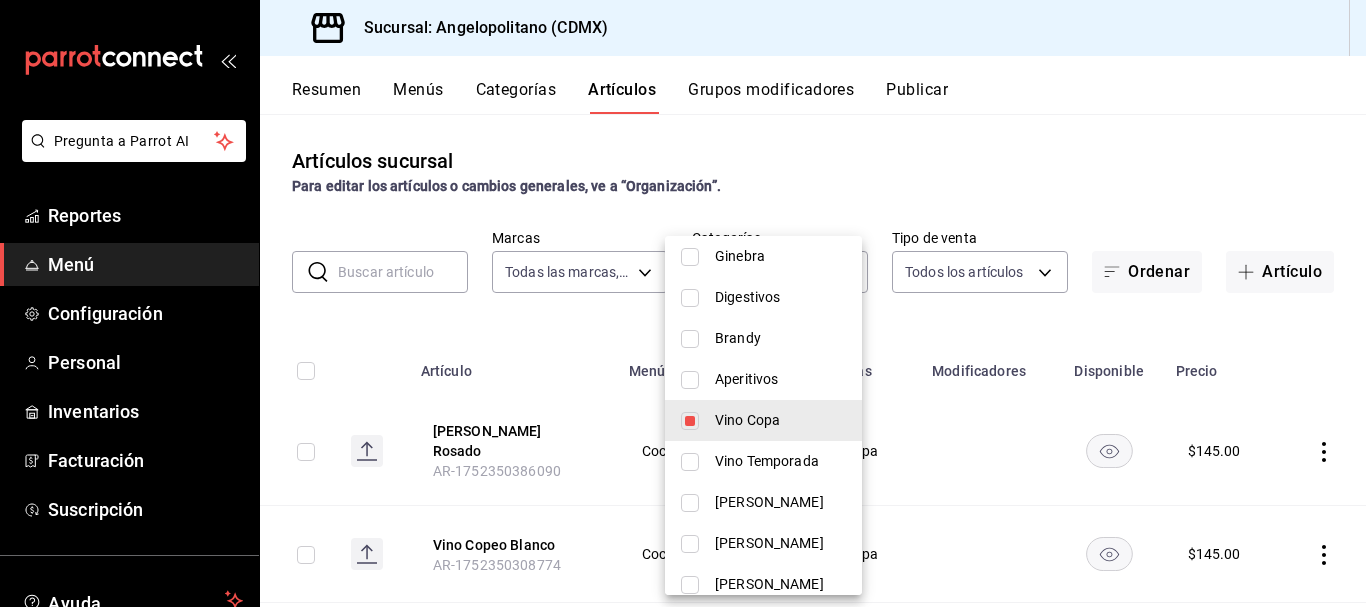 click at bounding box center (683, 303) 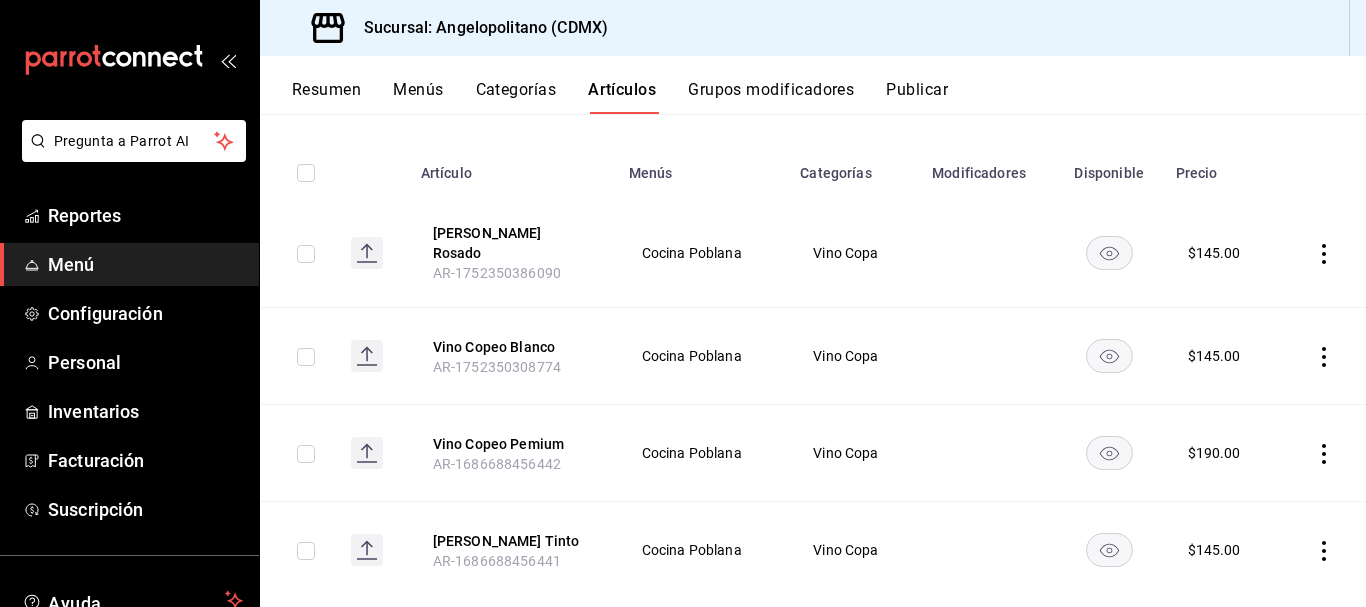 scroll, scrollTop: 209, scrollLeft: 0, axis: vertical 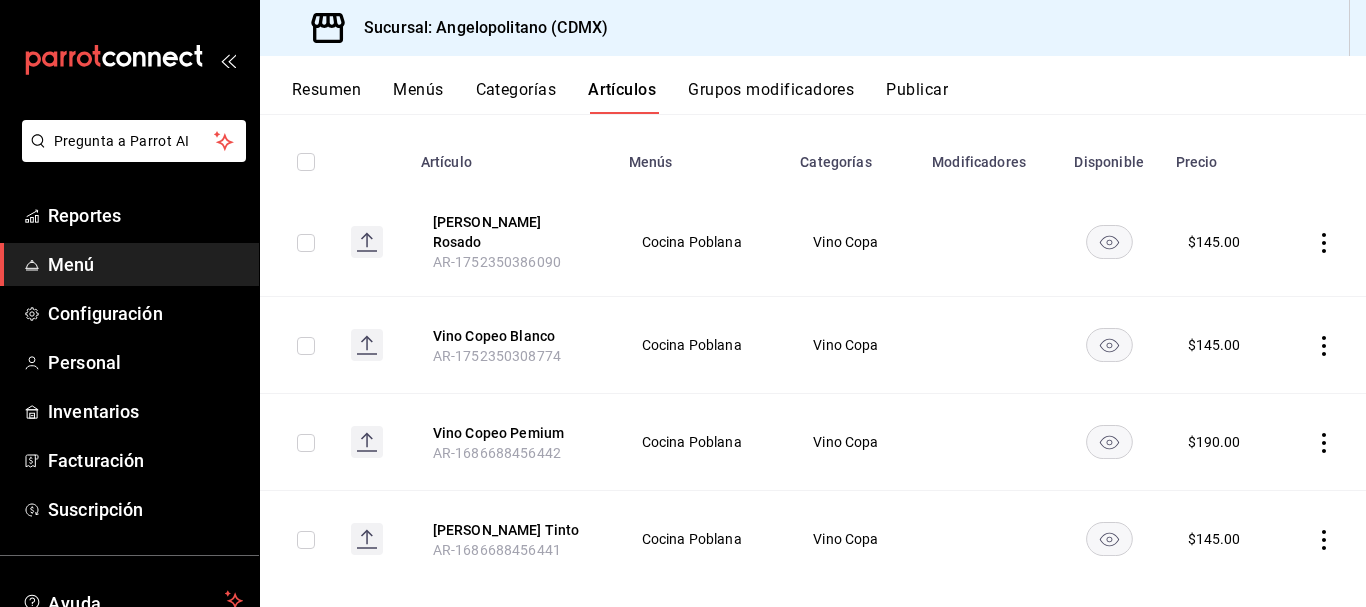 click 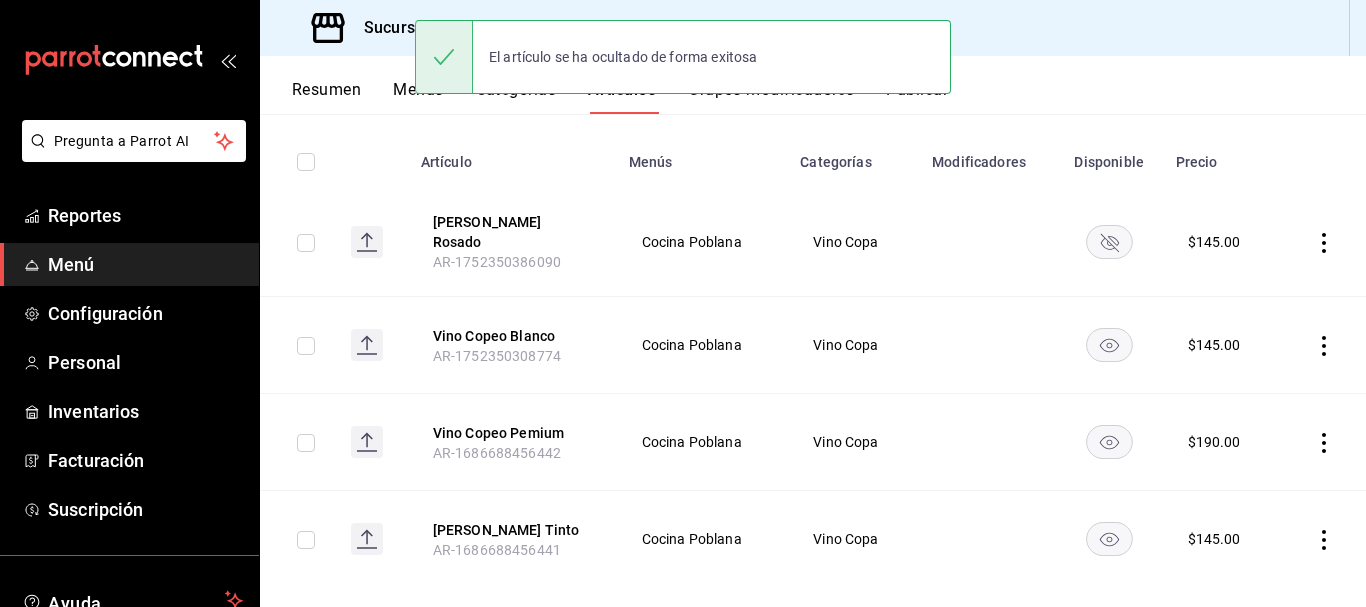 click 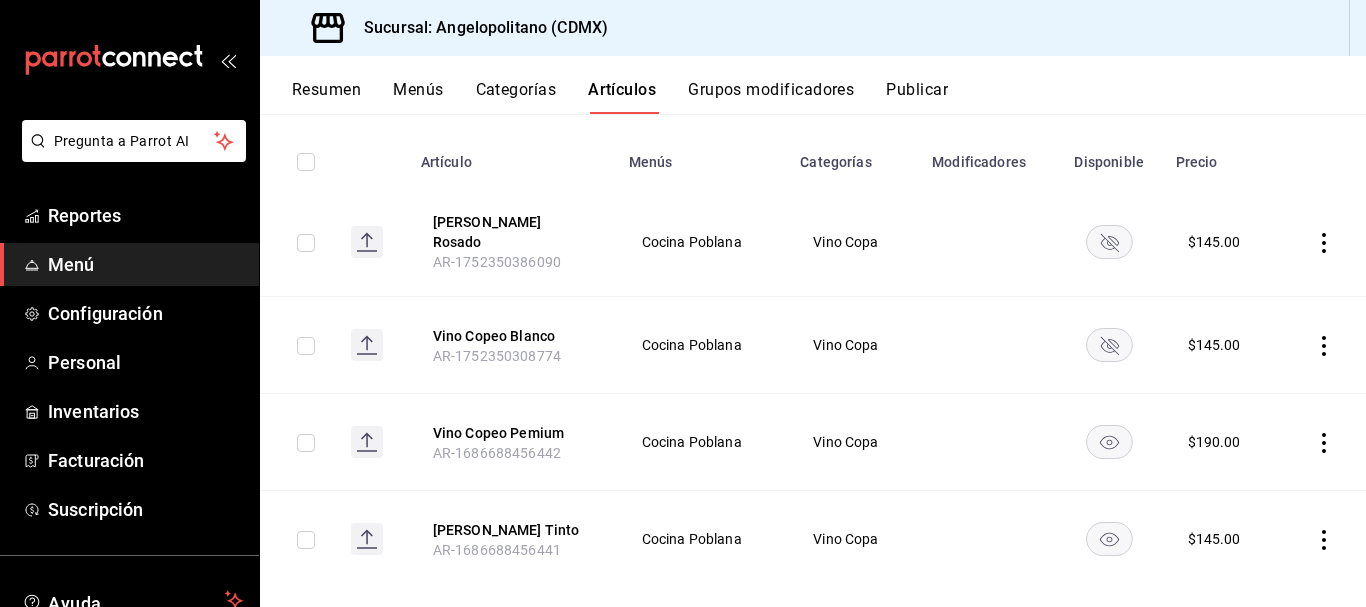click 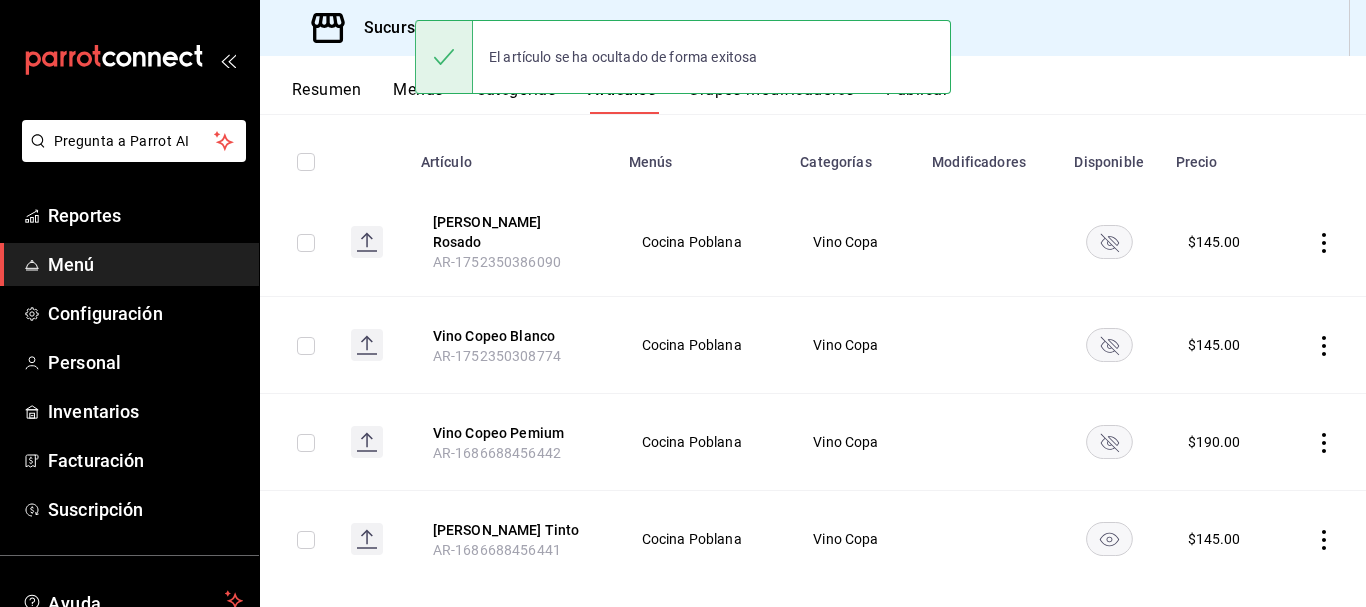 click 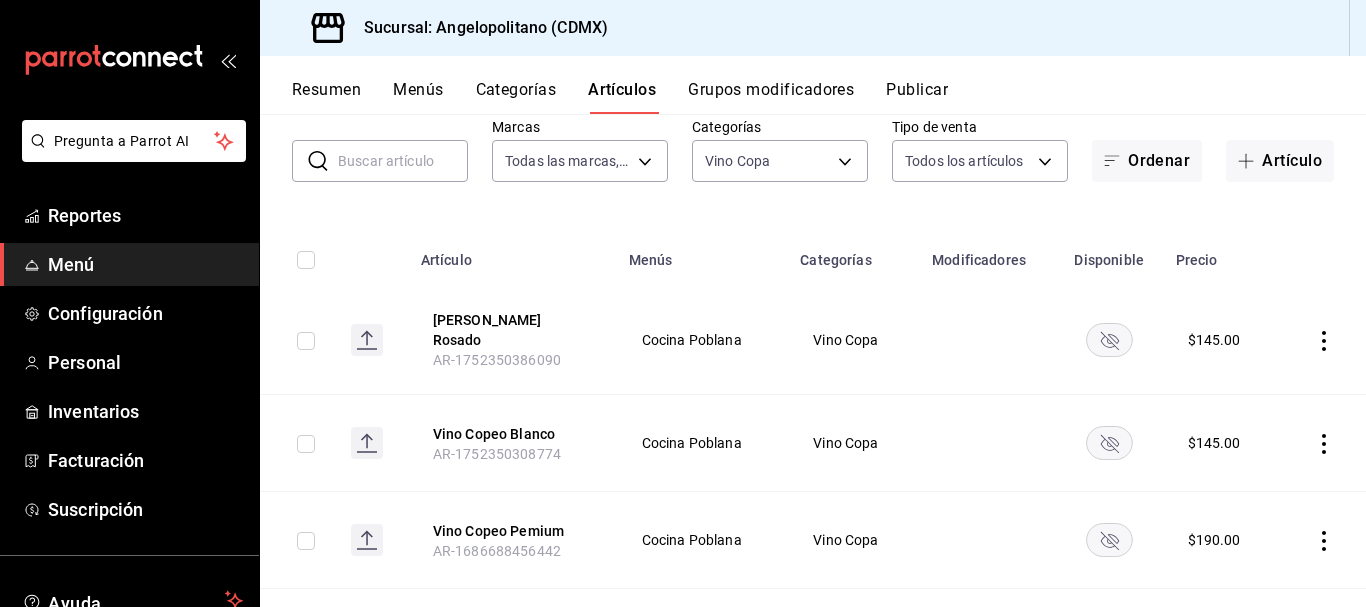 scroll, scrollTop: 0, scrollLeft: 0, axis: both 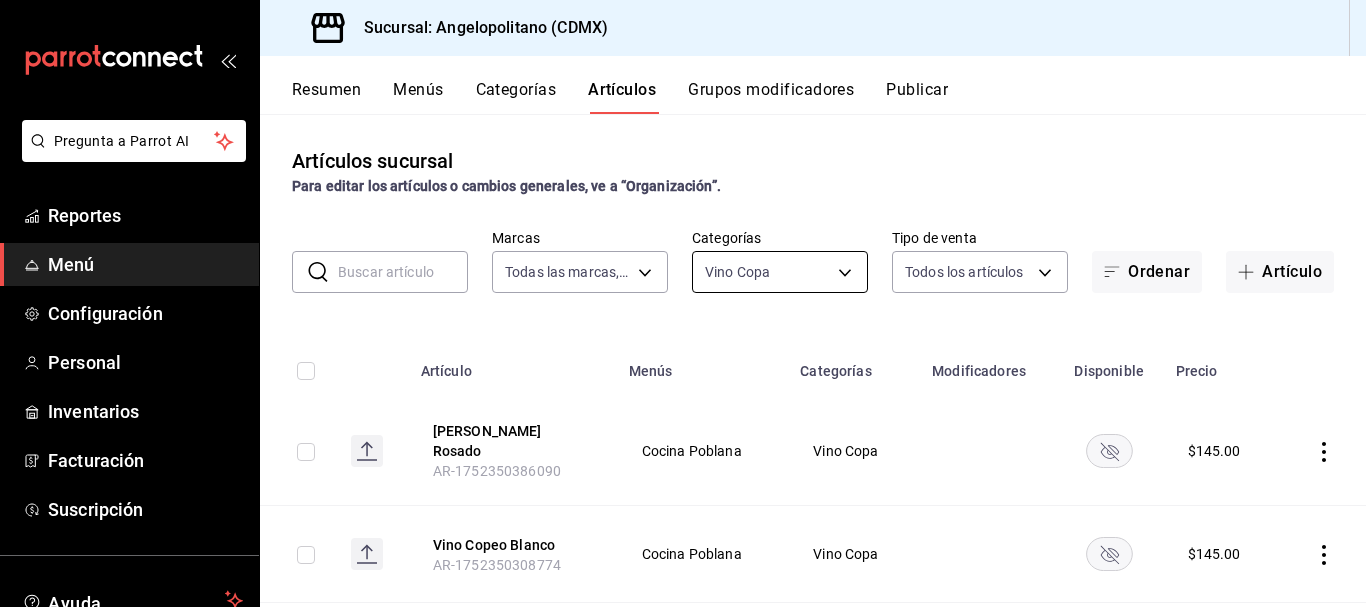 click on "Pregunta a Parrot AI Reportes   Menú   Configuración   Personal   Inventarios   Facturación   Suscripción   Ayuda Recomienda Parrot   Lorena Serna   Sugerir nueva función   Sucursal: Angelopolitano (CDMX) Resumen Menús Categorías Artículos Grupos modificadores Publicar Artículos sucursal Para editar los artículos o cambios generales, ve a “Organización”. ​ ​ Marcas Todas las marcas, Sin marca e7b7265c-889c-41a5-bb0c-0e62bdb51750 Categorías Vino Copa 65280425-eb56-4cc5-b62a-0baf941d79e8 Tipo de venta Todos los artículos ALL Ordenar Artículo Artículo Menús Categorías Modificadores Disponible Precio Vino Copeo Rosado AR-1752350386090 Cocina Poblana Vino Copa $ 145.00 Vino Copeo Blanco AR-1752350308774 Cocina Poblana Vino Copa $ 145.00 Vino Copeo Pemium AR-1686688456442 Cocina Poblana Vino Copa $ 190.00 Vino Copeo Tinto AR-1686688456441 Cocina Poblana Vino Copa $ 145.00 Guardar GANA 1 MES GRATIS EN TU SUSCRIPCIÓN AQUÍ Ver video tutorial Ir a video Pregunta a Parrot AI Reportes   Menú" at bounding box center (683, 303) 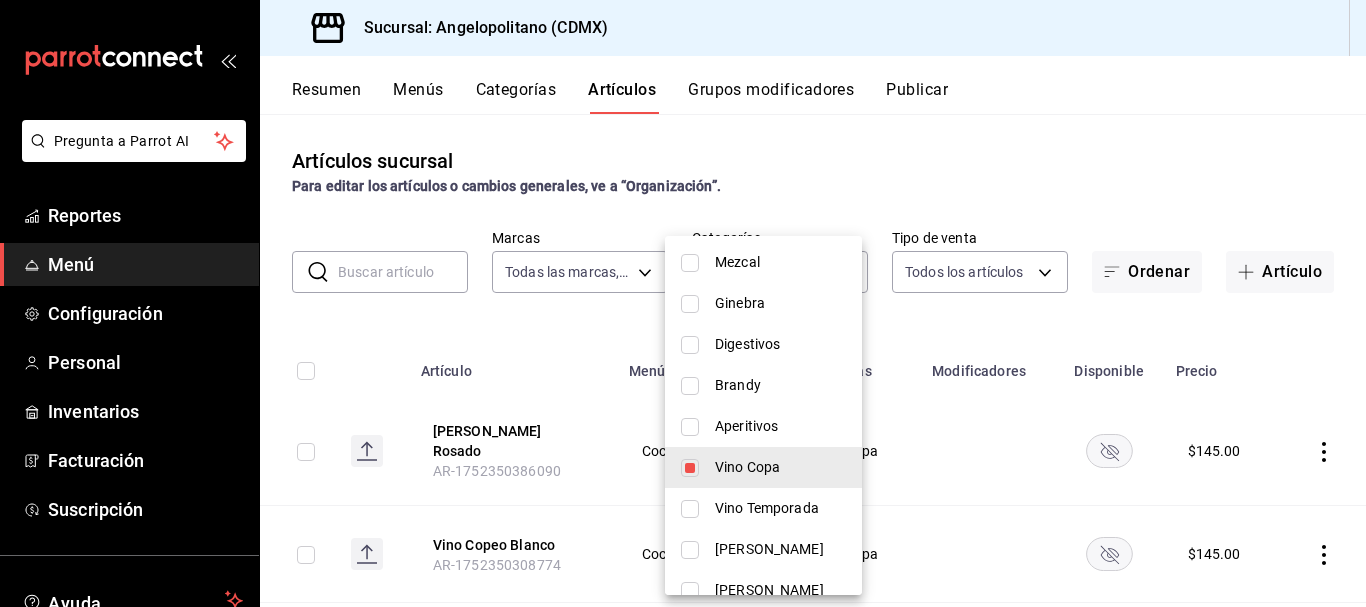 scroll, scrollTop: 705, scrollLeft: 0, axis: vertical 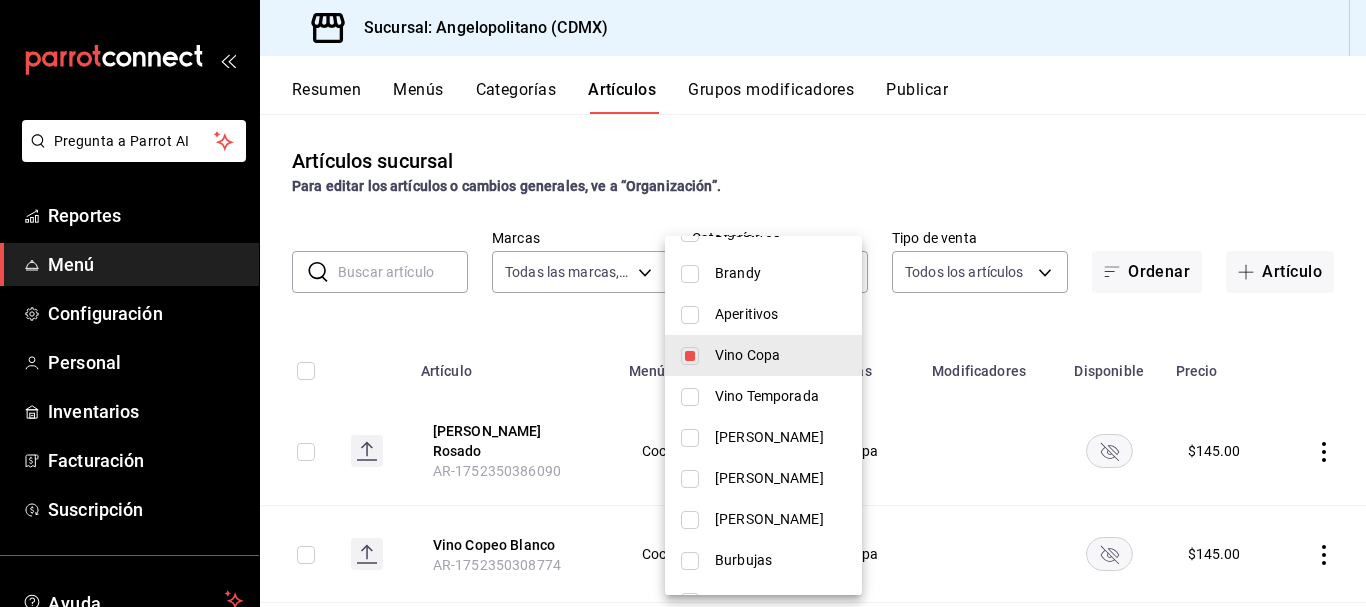 click at bounding box center [690, 356] 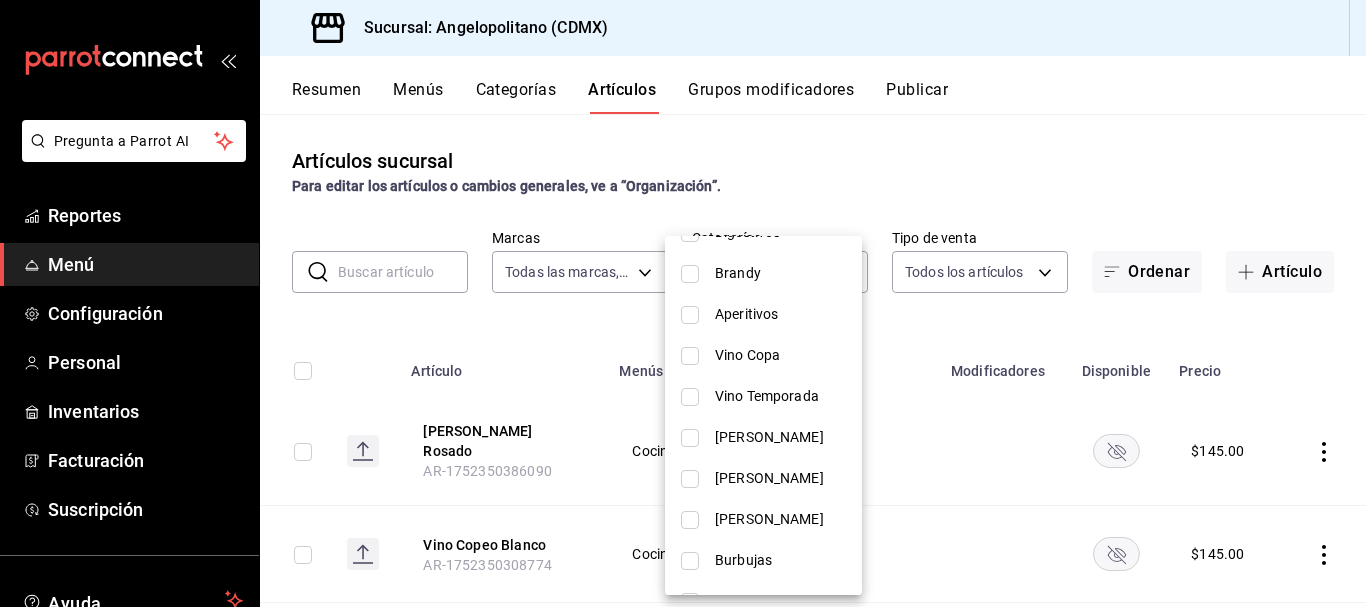 click on "Burbujas" at bounding box center [780, 560] 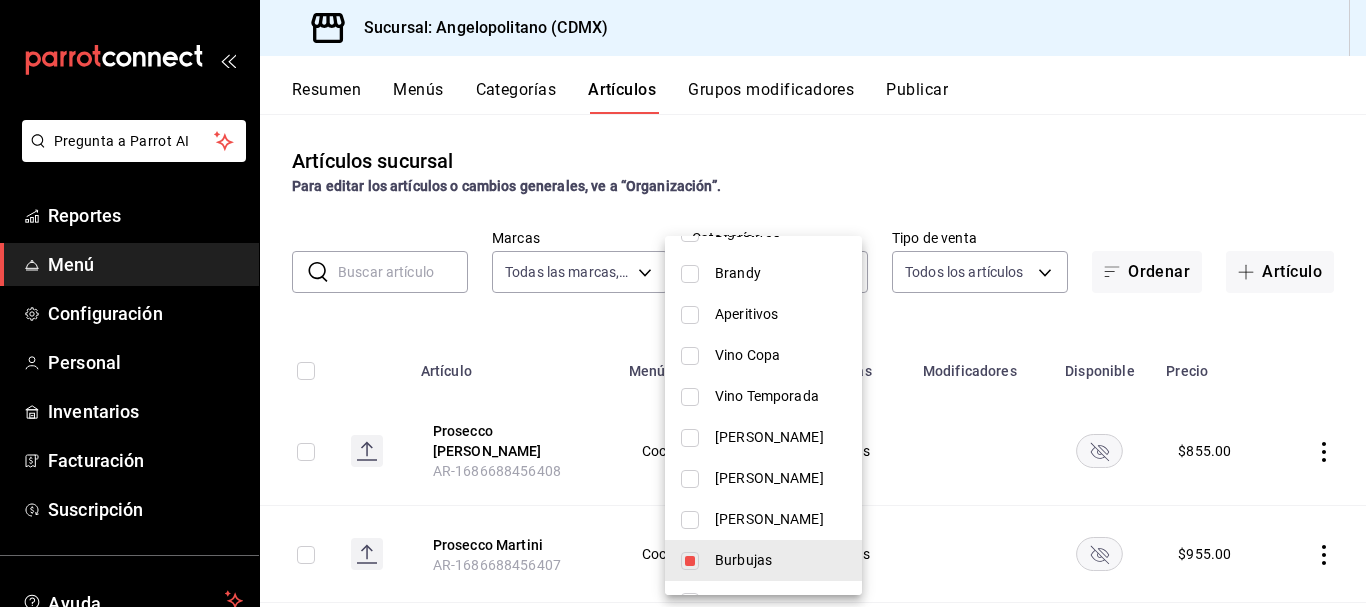 click at bounding box center (683, 303) 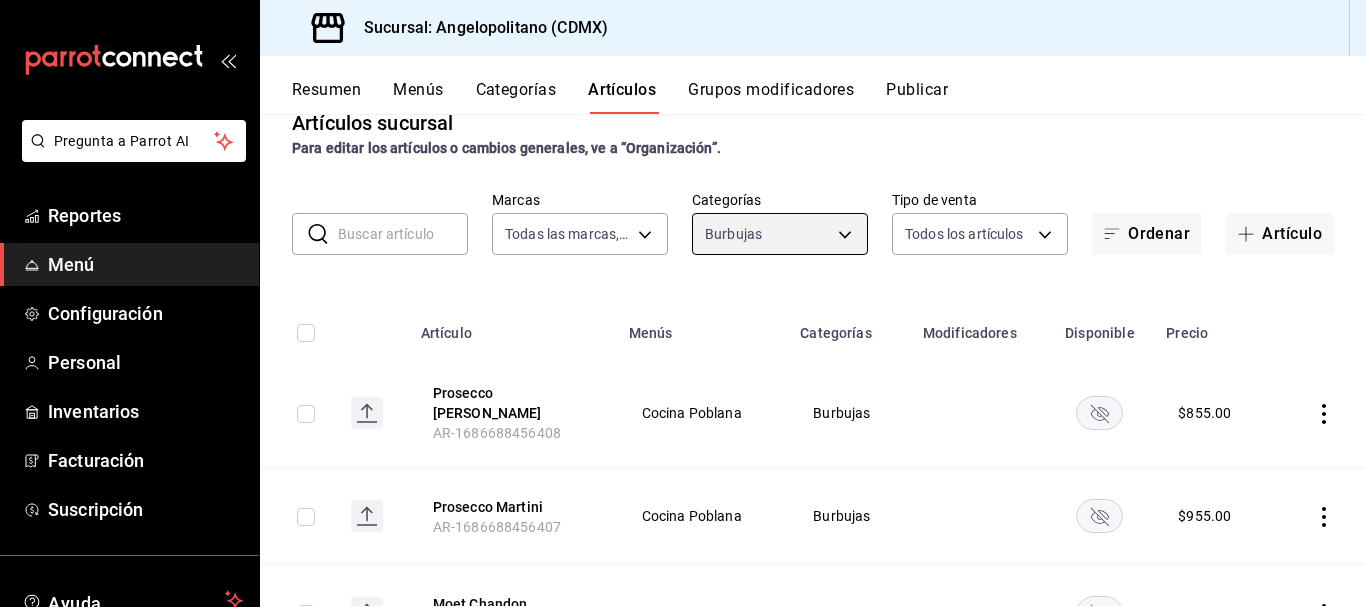 scroll, scrollTop: 46, scrollLeft: 0, axis: vertical 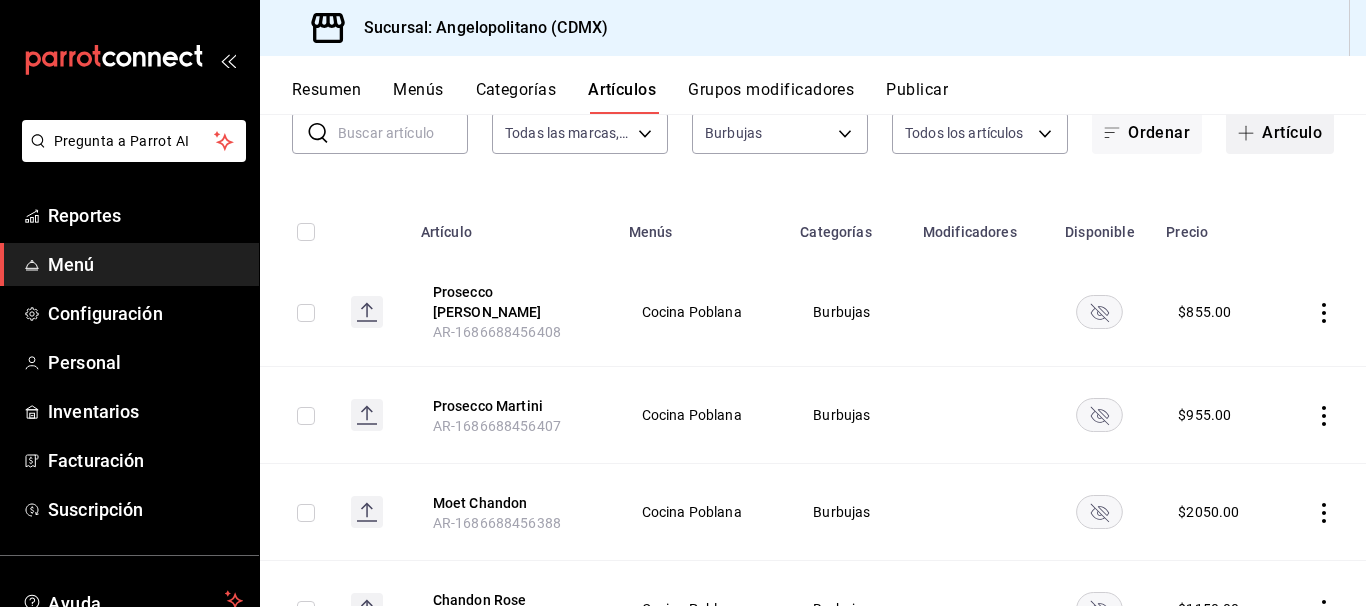 click on "Artículo" at bounding box center [1280, 133] 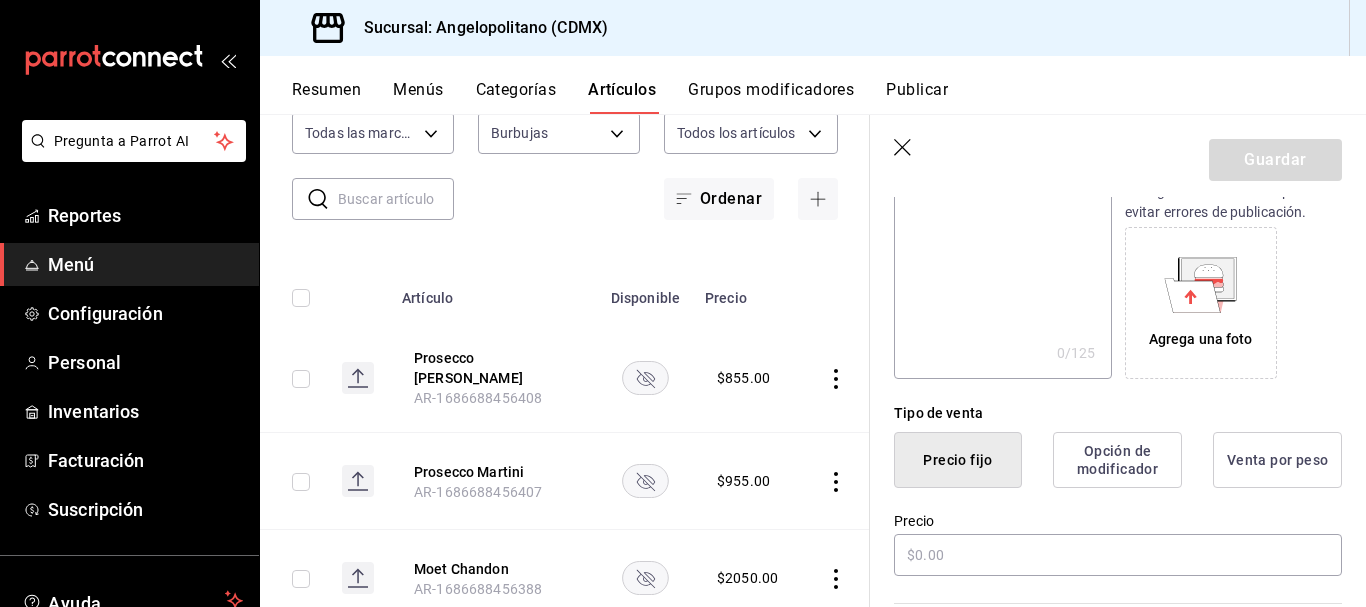 scroll, scrollTop: 332, scrollLeft: 0, axis: vertical 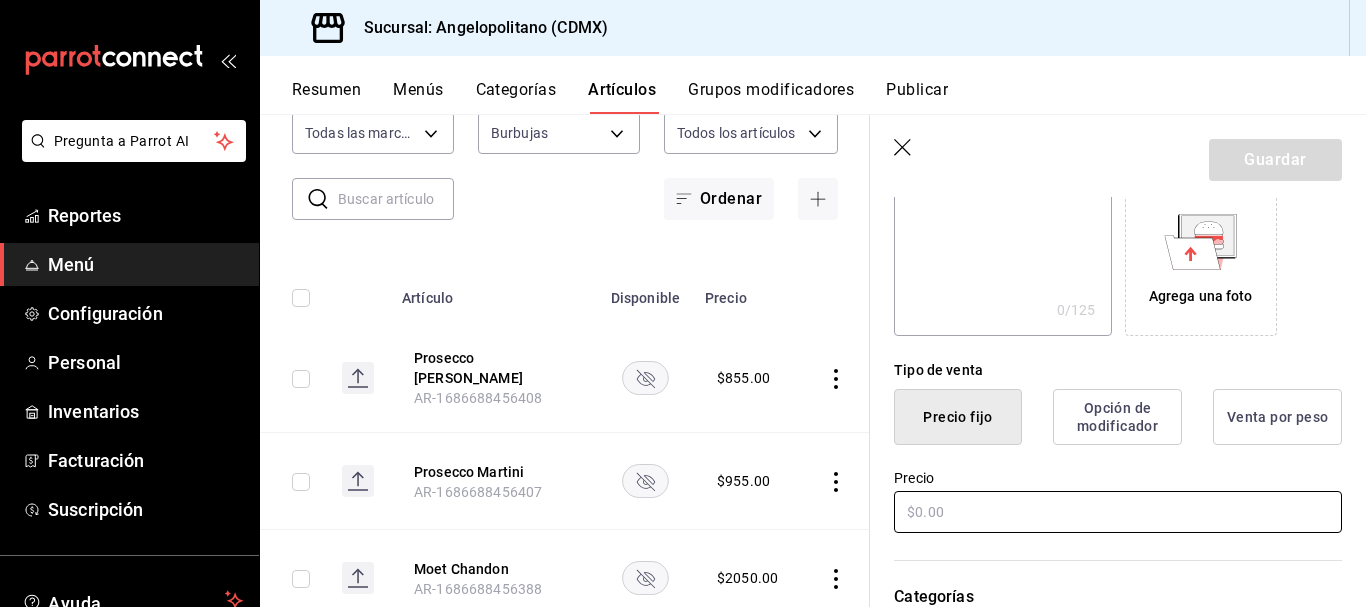 type on "Cune Cava Brut" 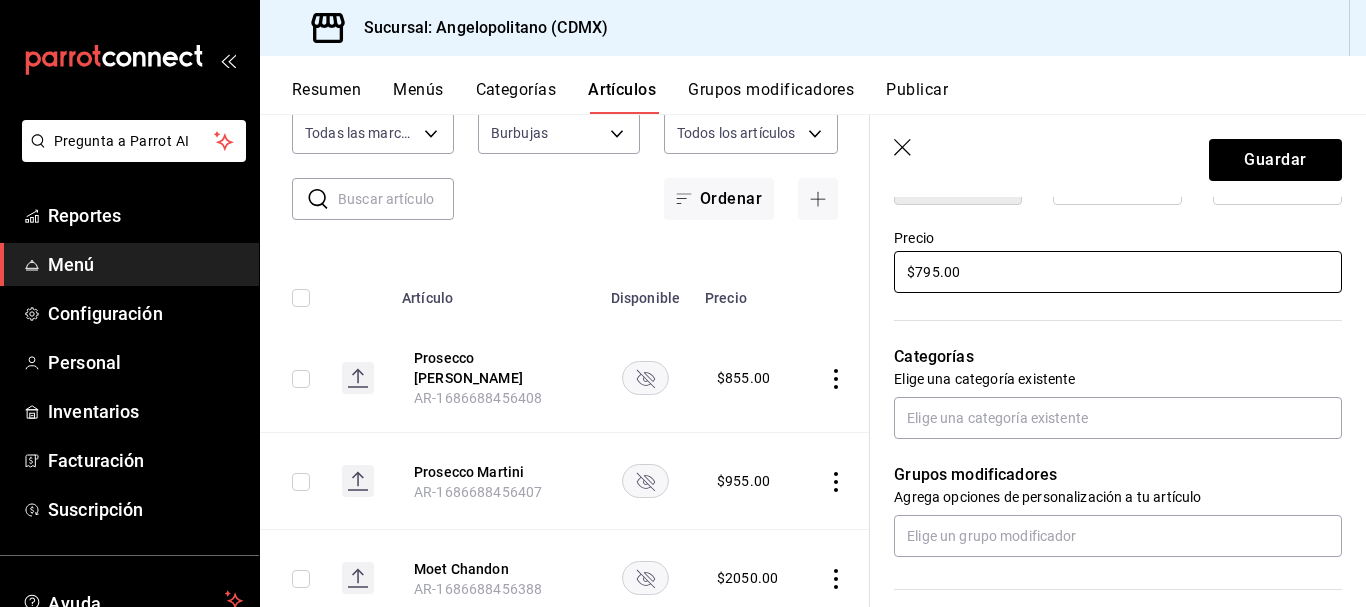 scroll, scrollTop: 579, scrollLeft: 0, axis: vertical 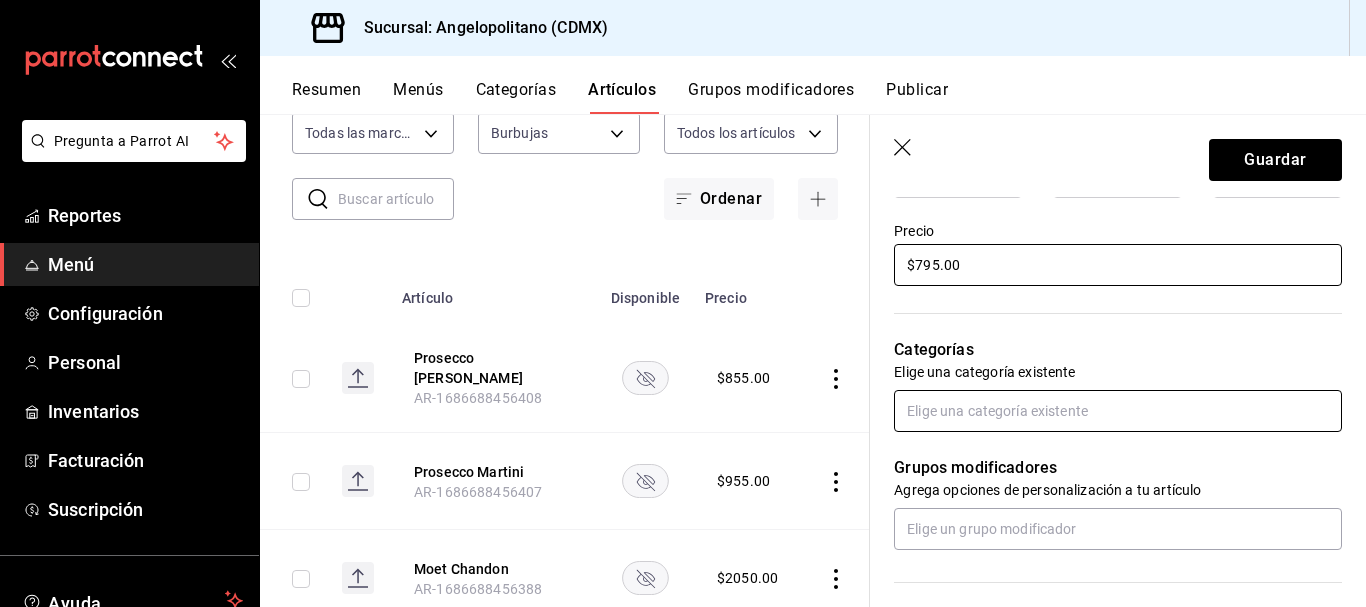 type on "$795.00" 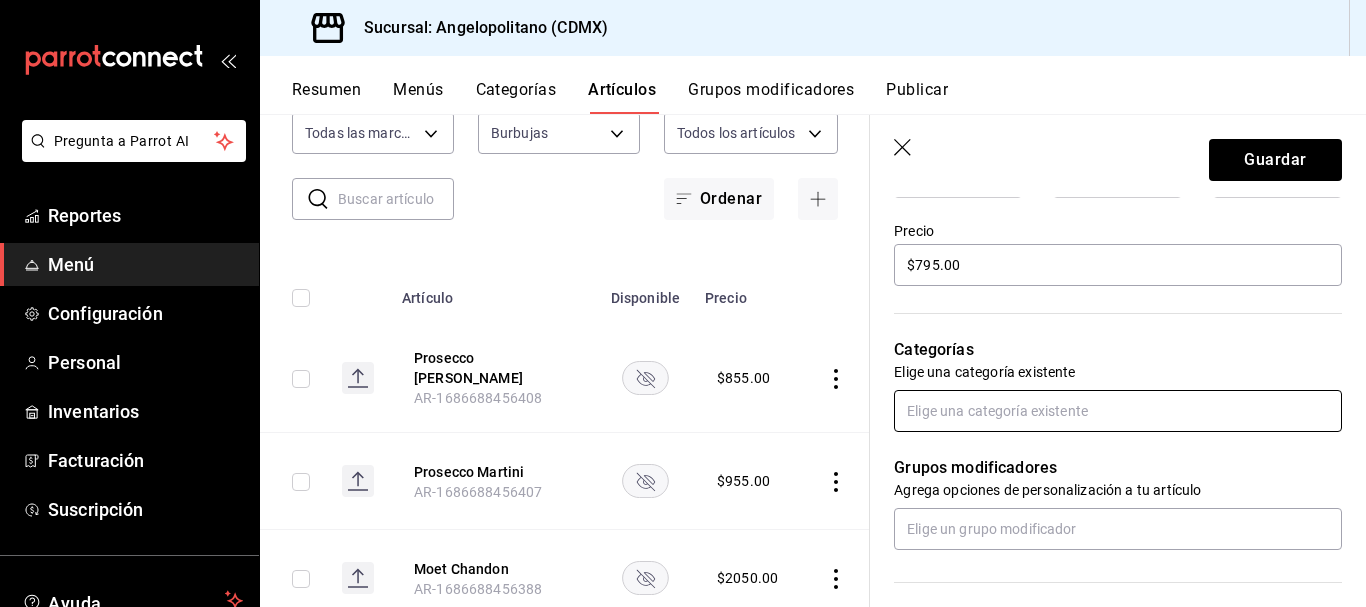 click at bounding box center [1118, 411] 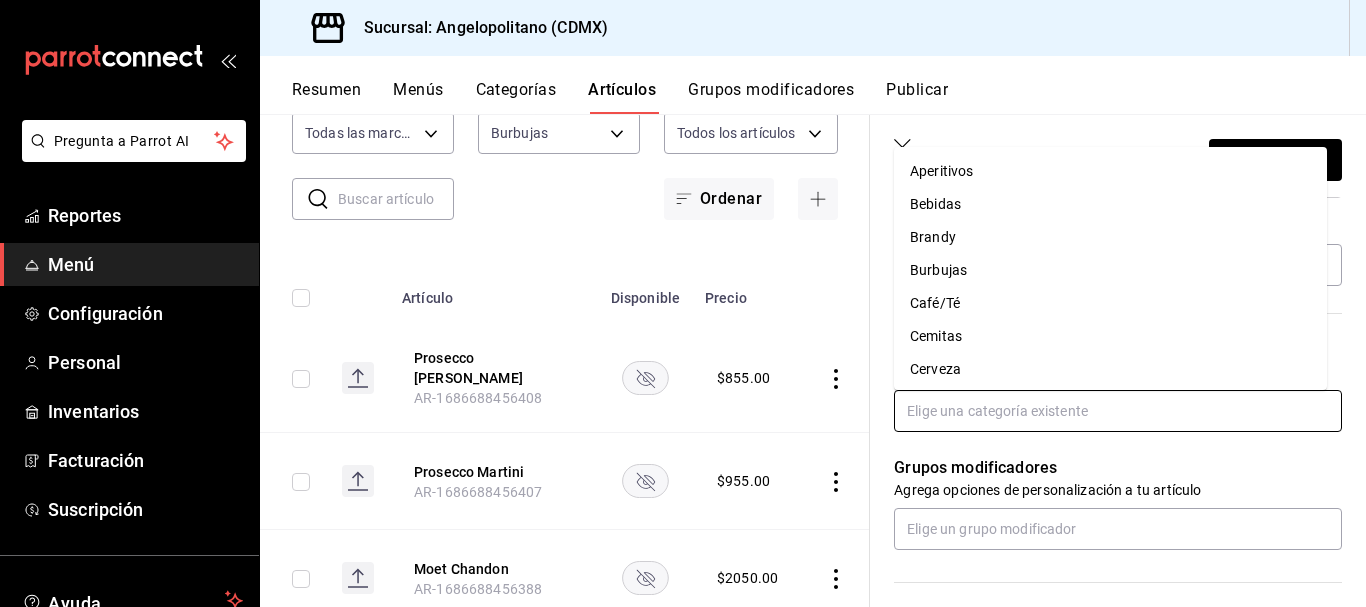 click on "Burbujas" at bounding box center [1110, 270] 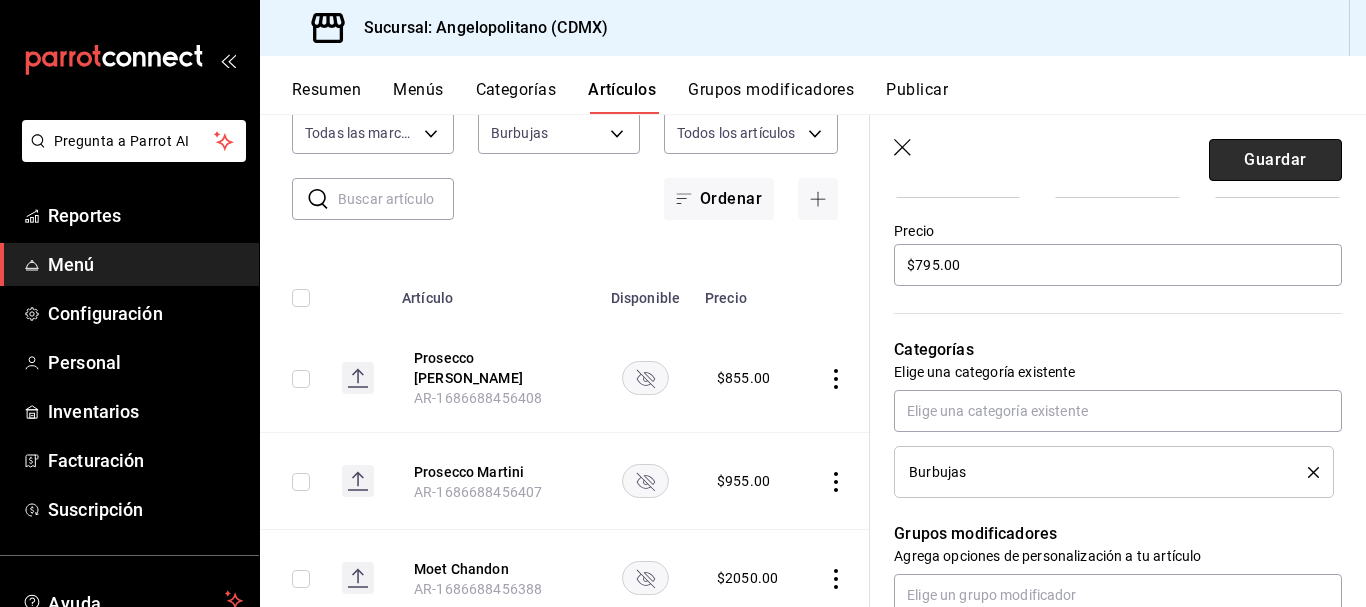 click on "Guardar" at bounding box center [1275, 160] 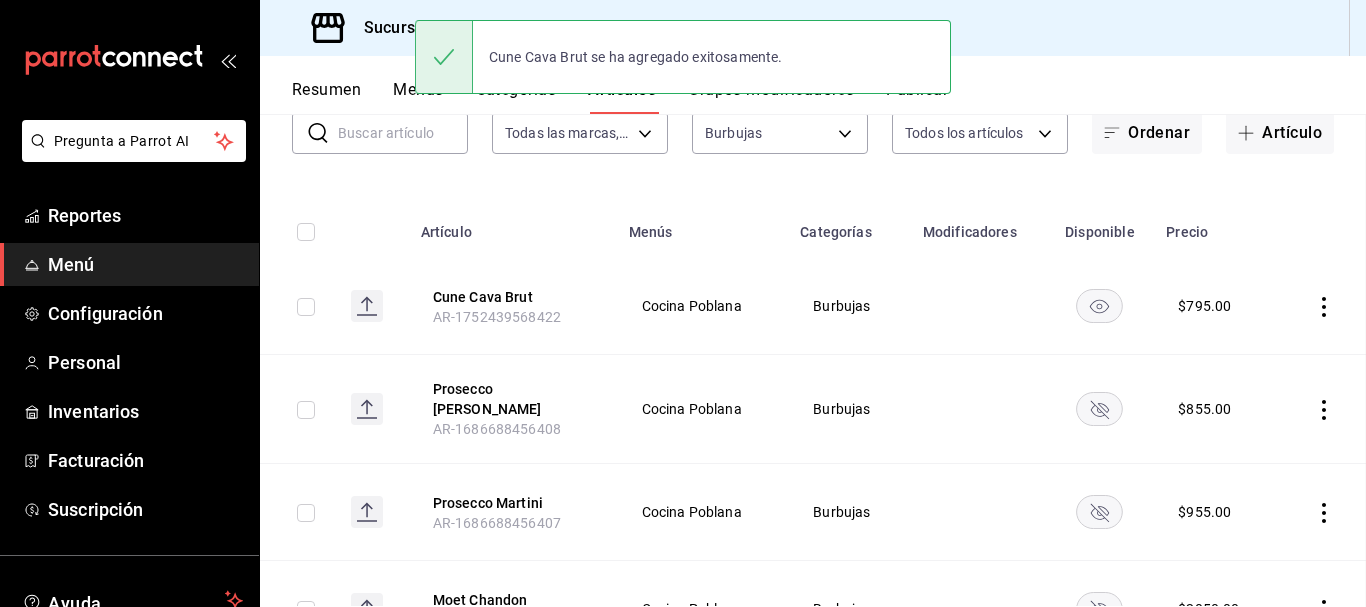 scroll, scrollTop: 0, scrollLeft: 0, axis: both 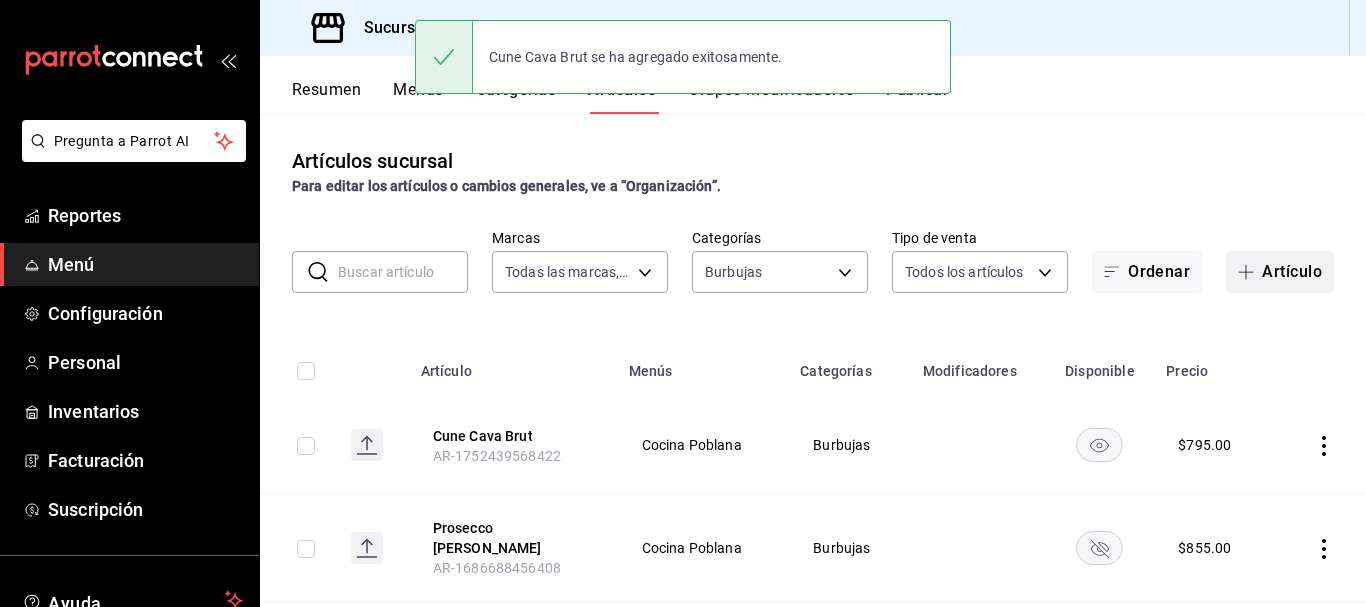 click on "Artículo" at bounding box center (1280, 272) 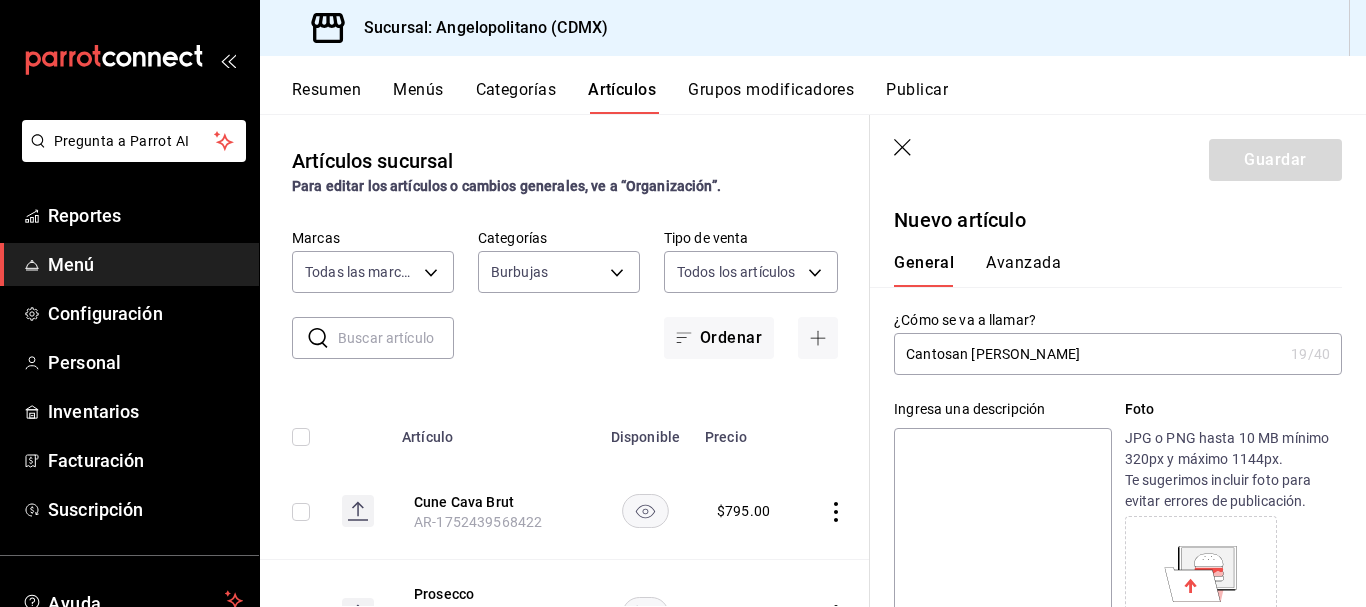type on "Cantosan [PERSON_NAME]" 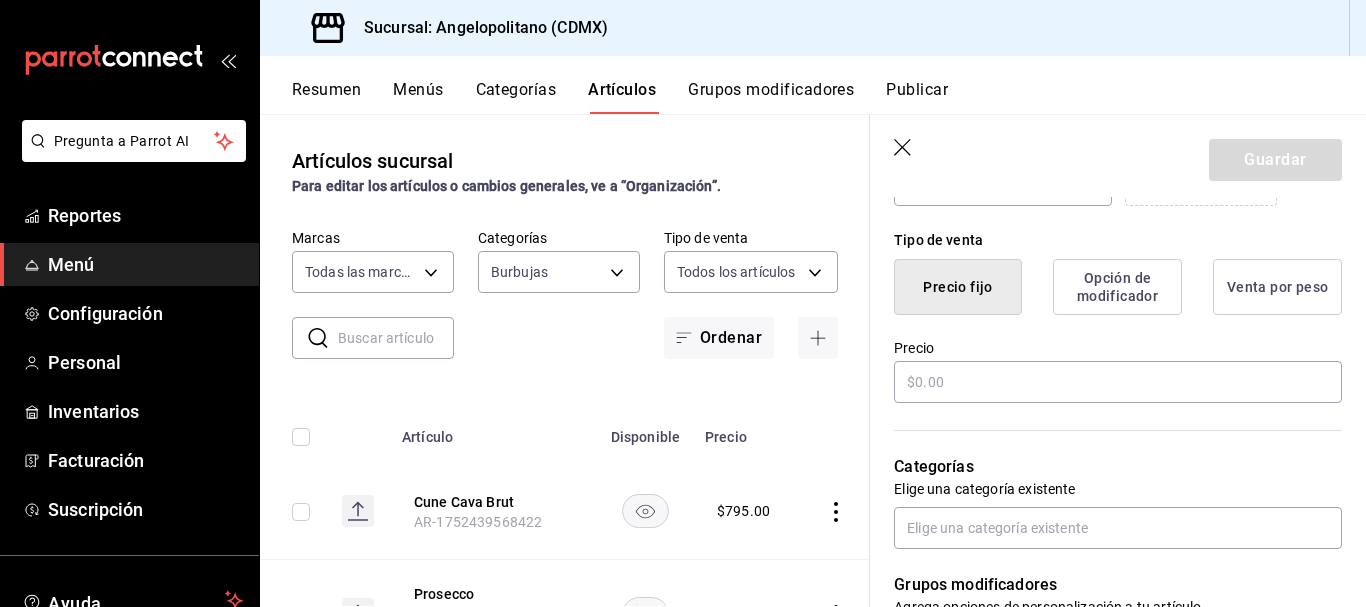 scroll, scrollTop: 459, scrollLeft: 0, axis: vertical 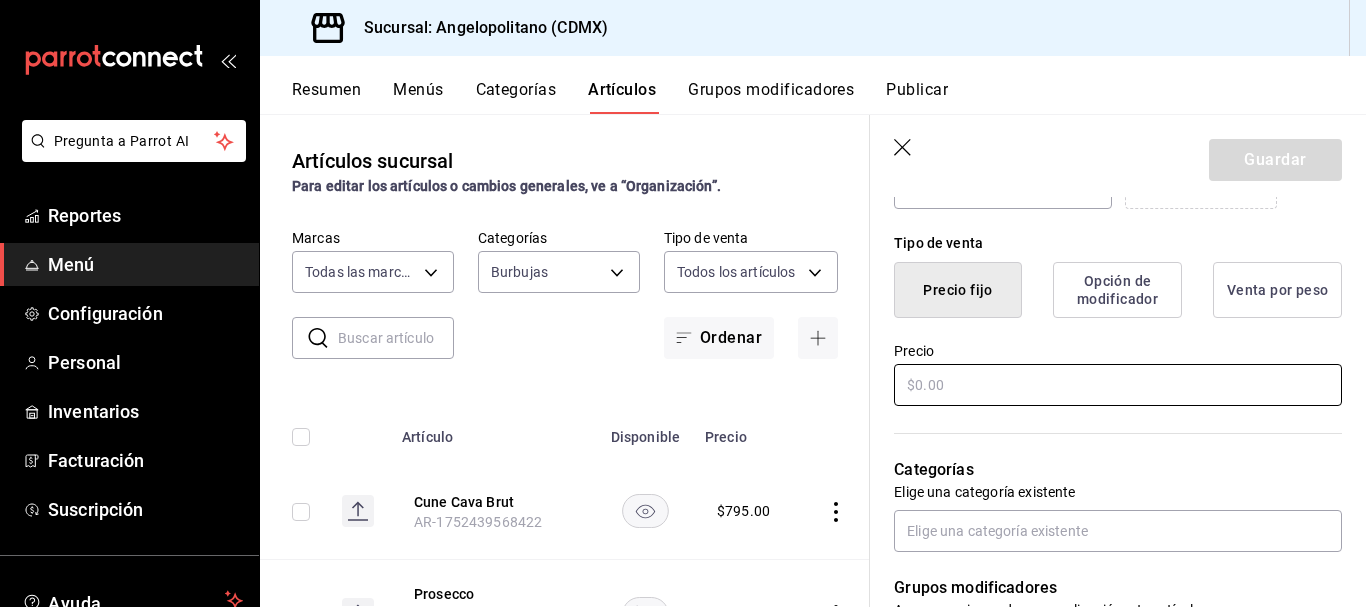 click at bounding box center (1118, 385) 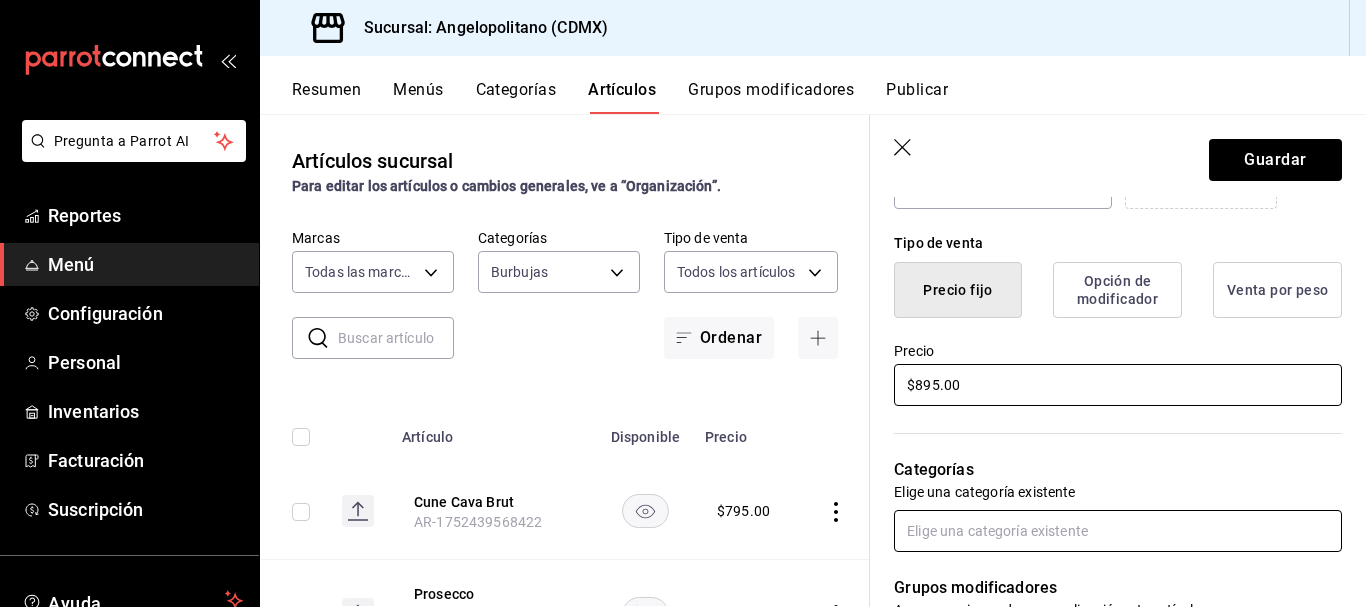 type on "$895.00" 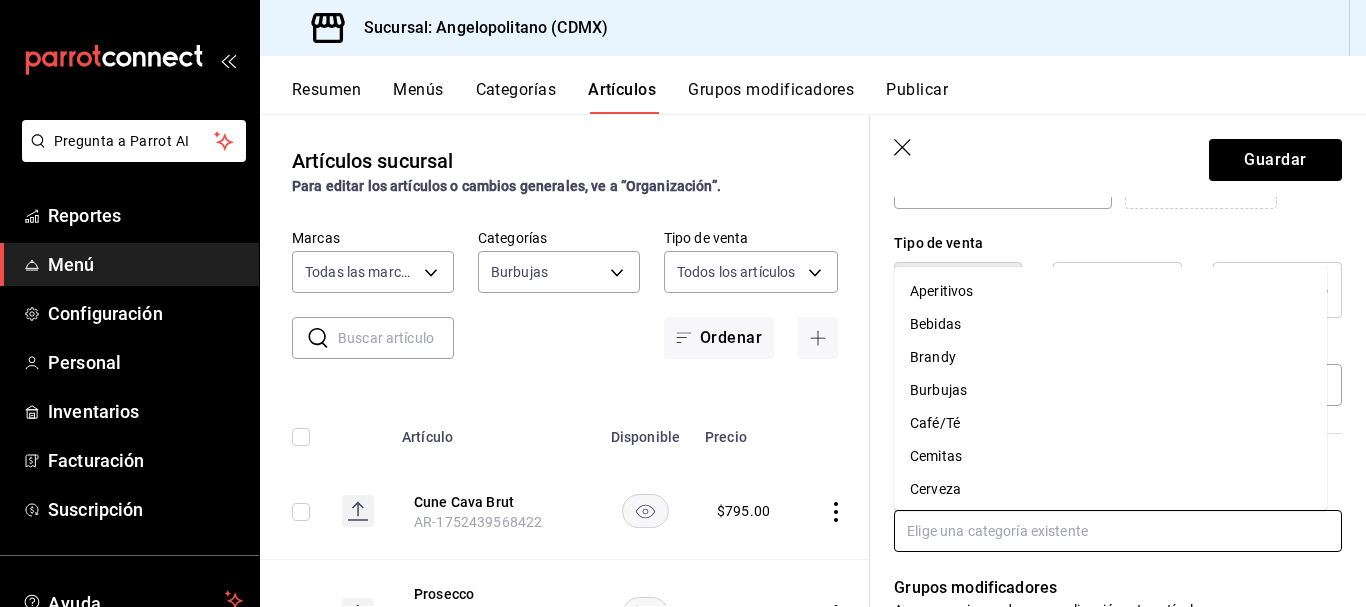 click at bounding box center (1118, 531) 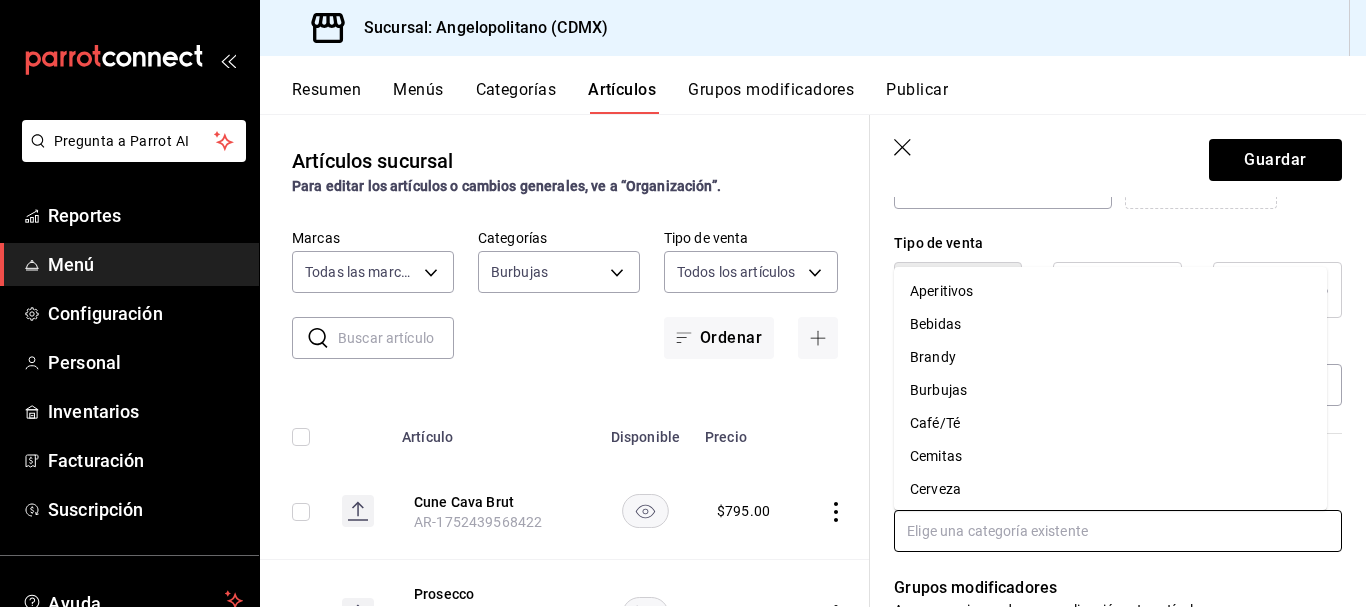 click on "Burbujas" at bounding box center (1110, 390) 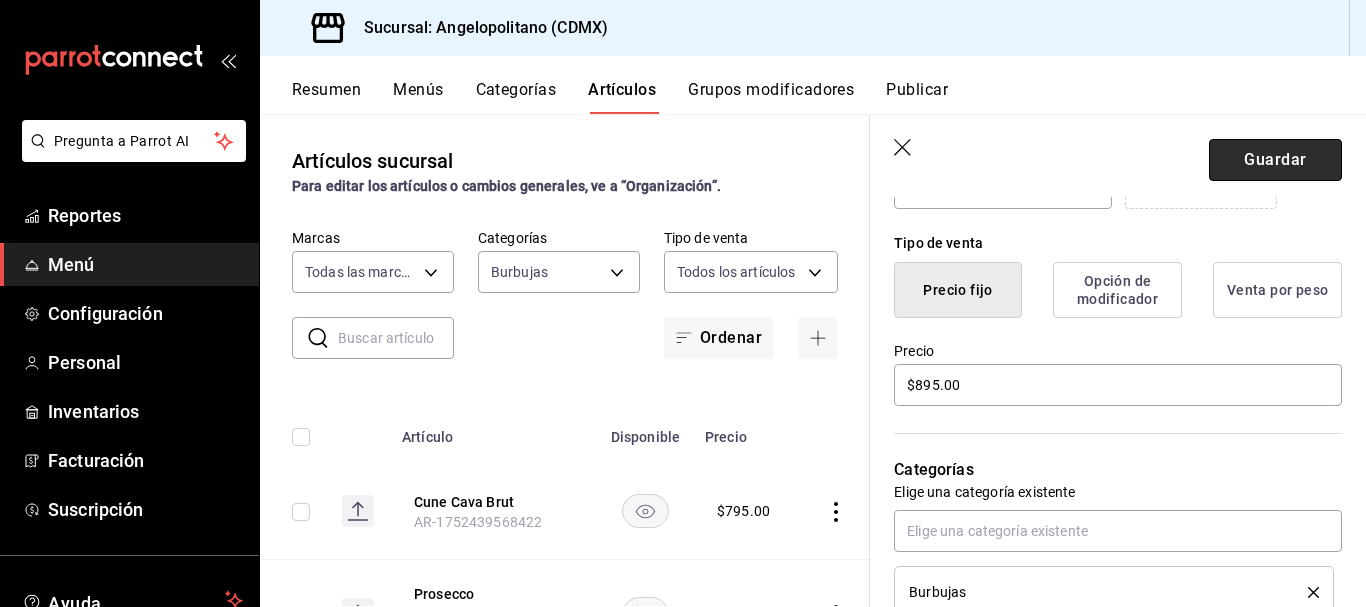 click on "Guardar" at bounding box center [1275, 160] 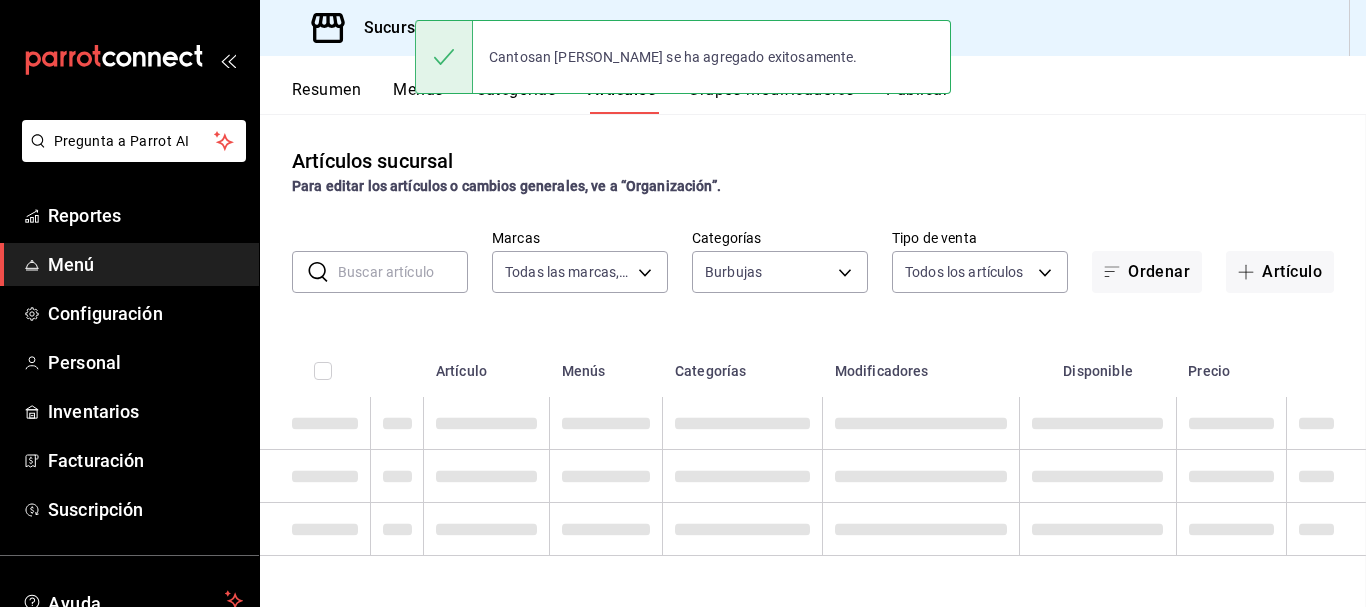 scroll, scrollTop: 0, scrollLeft: 0, axis: both 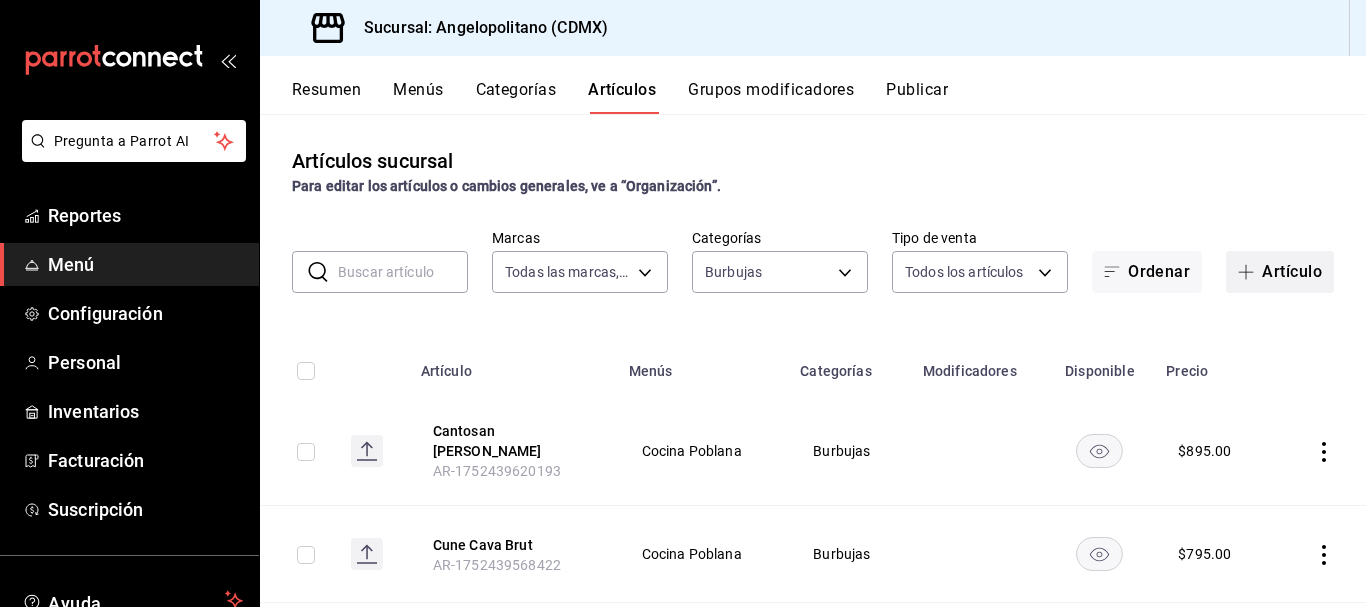 click on "Artículo" at bounding box center [1280, 272] 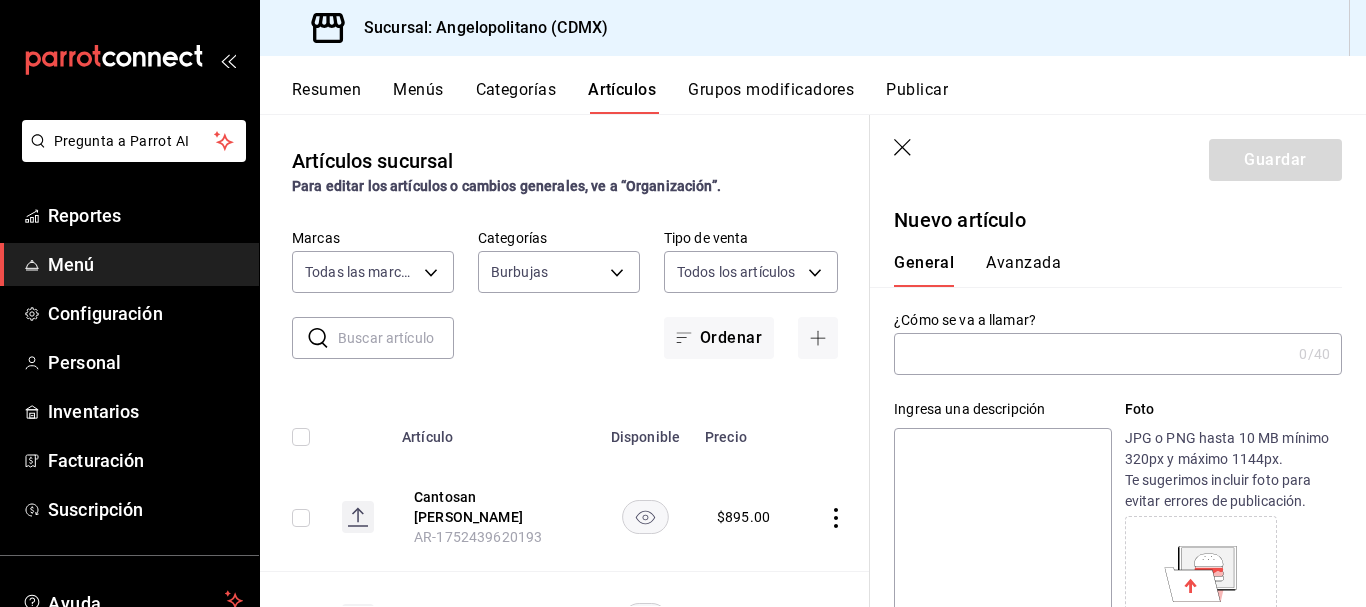 type on "AR-1752439655198" 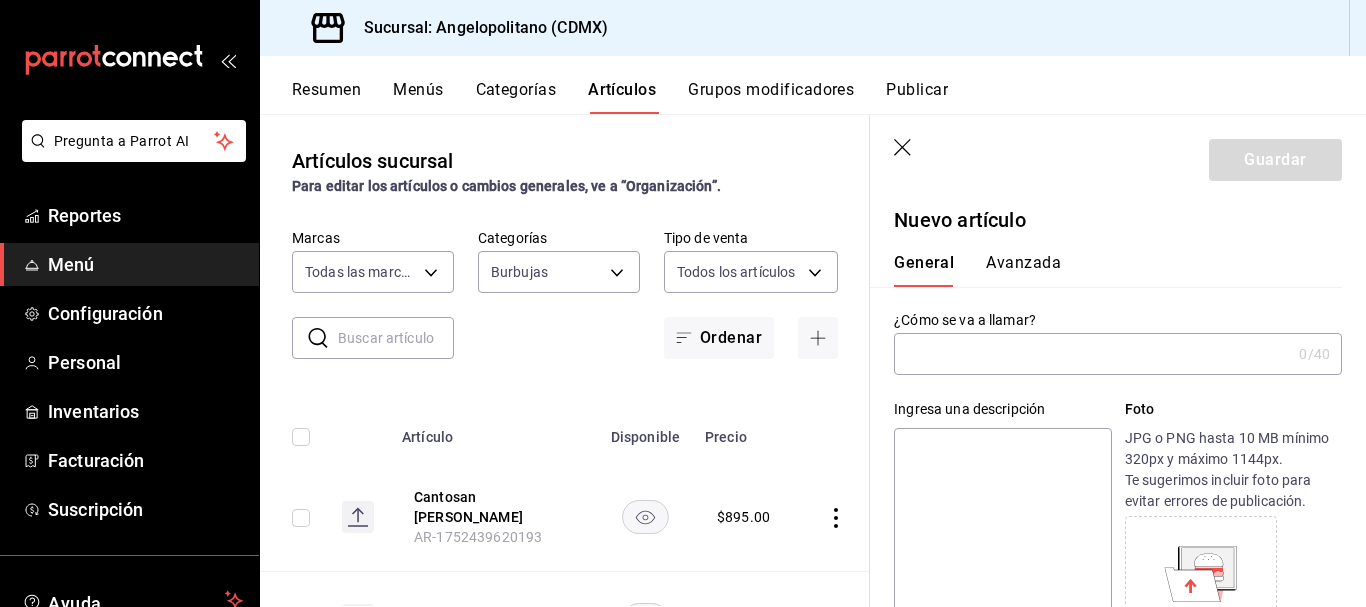 click at bounding box center (1092, 354) 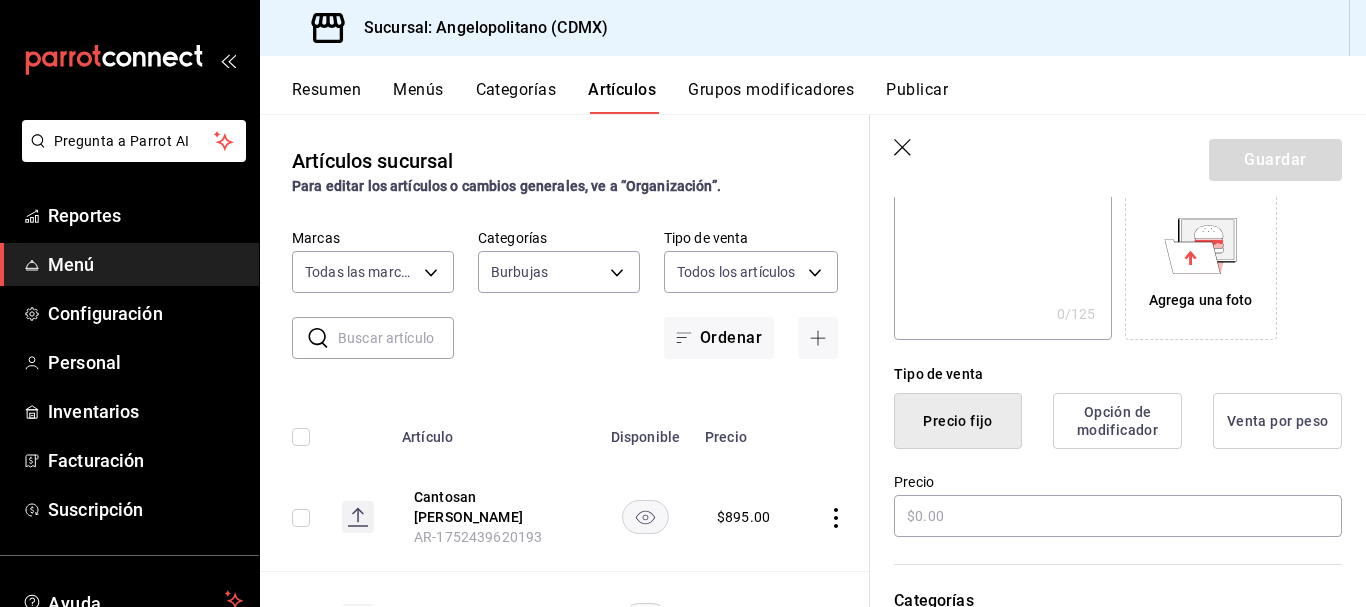 scroll, scrollTop: 322, scrollLeft: 0, axis: vertical 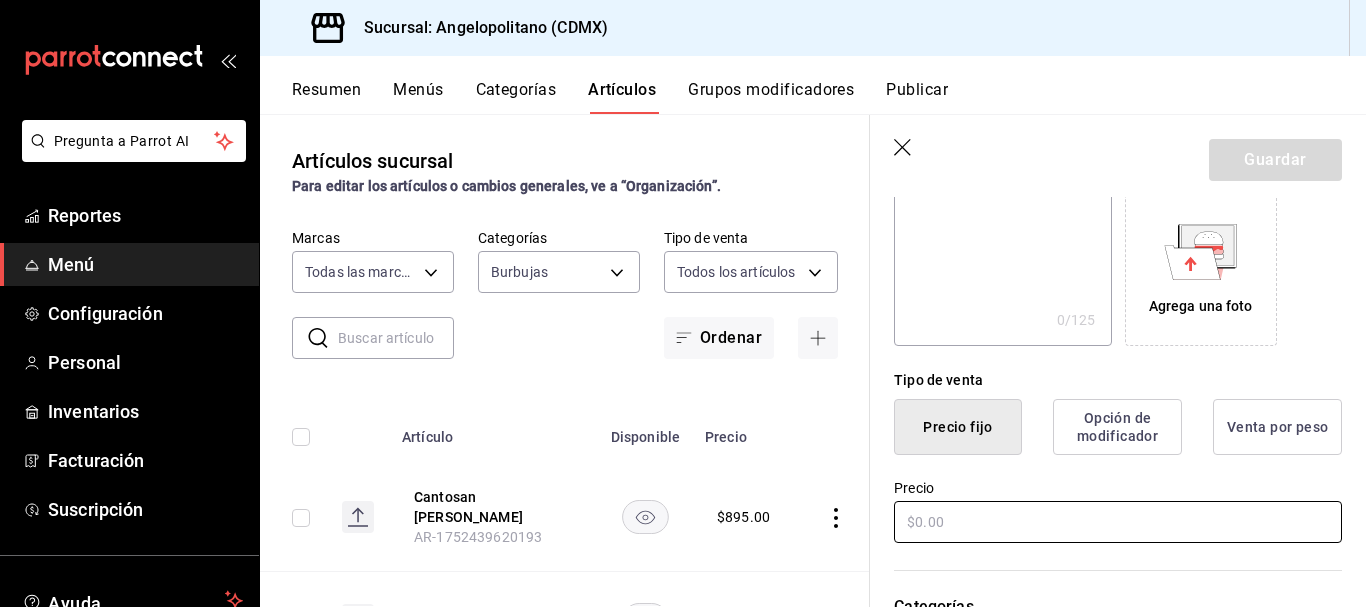 type on "[PERSON_NAME] Brut" 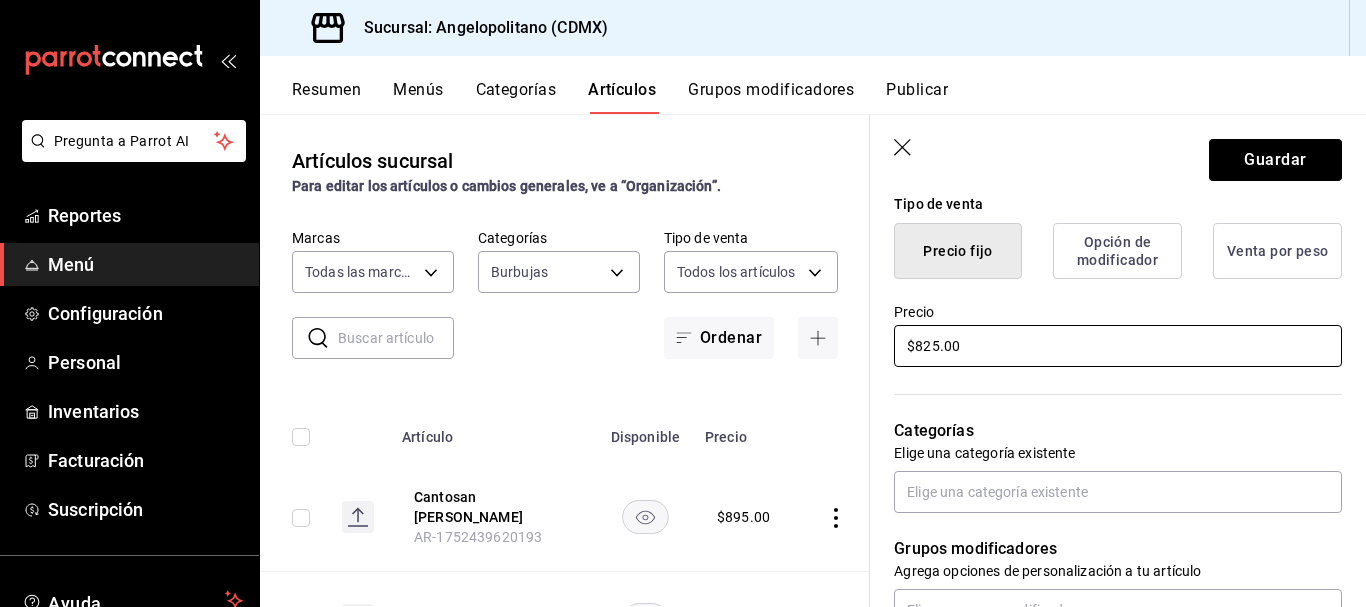 scroll, scrollTop: 501, scrollLeft: 0, axis: vertical 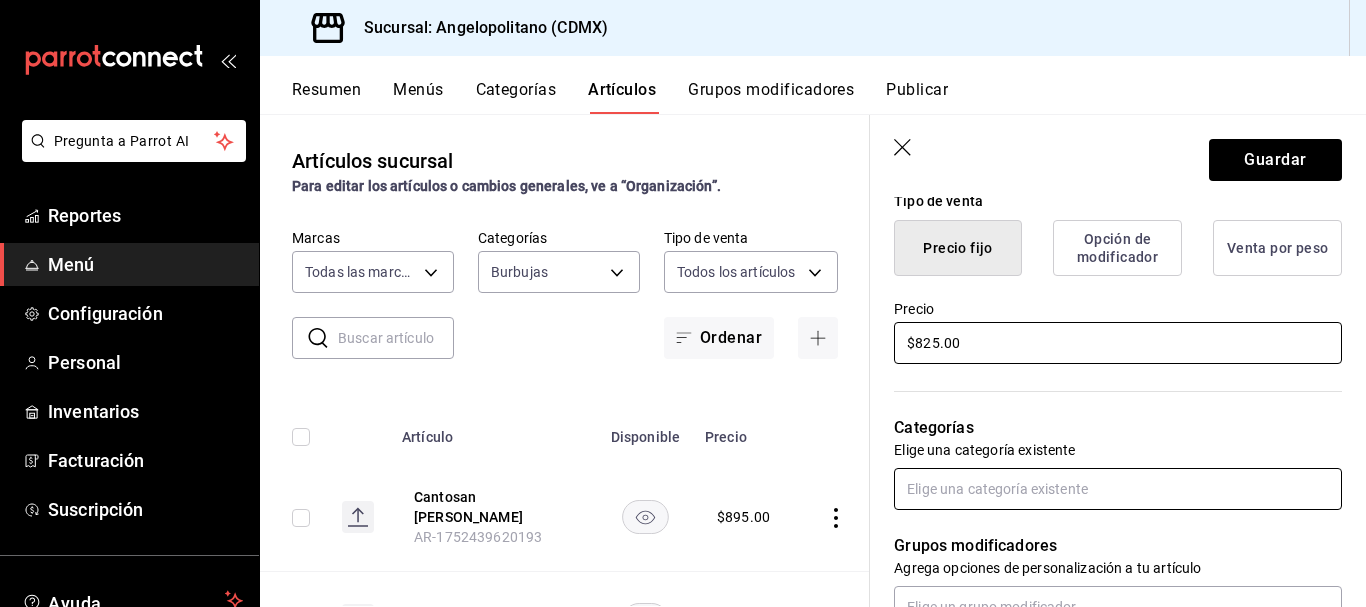 type on "$825.00" 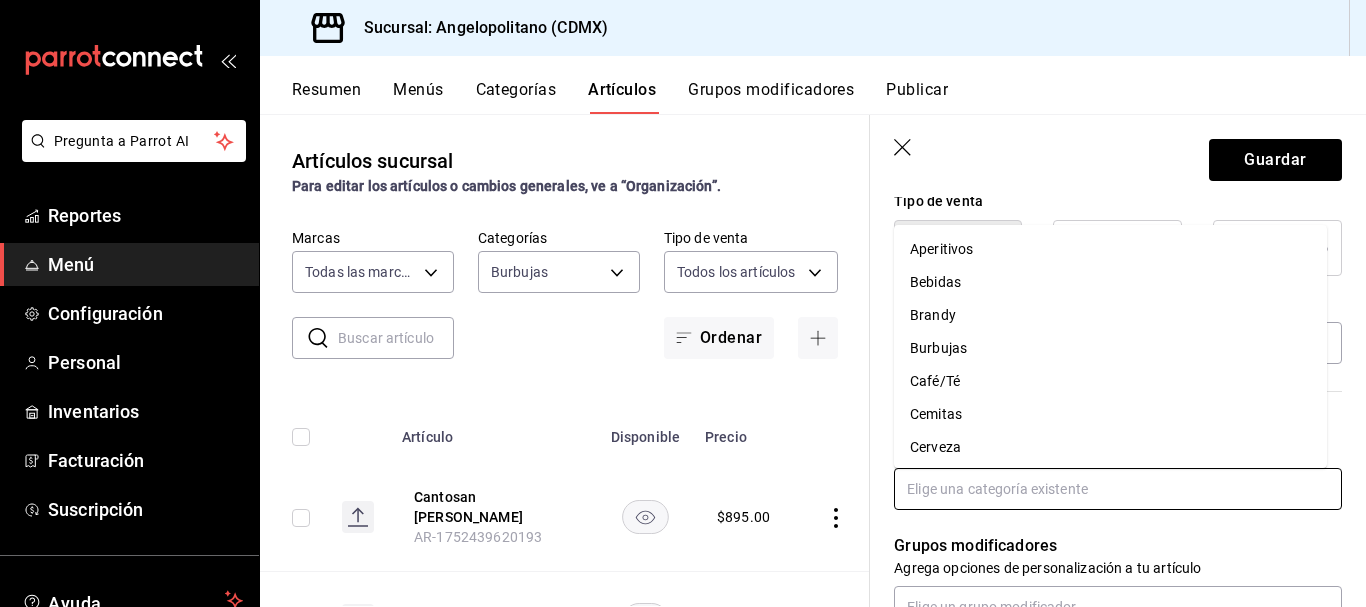 click at bounding box center (1118, 489) 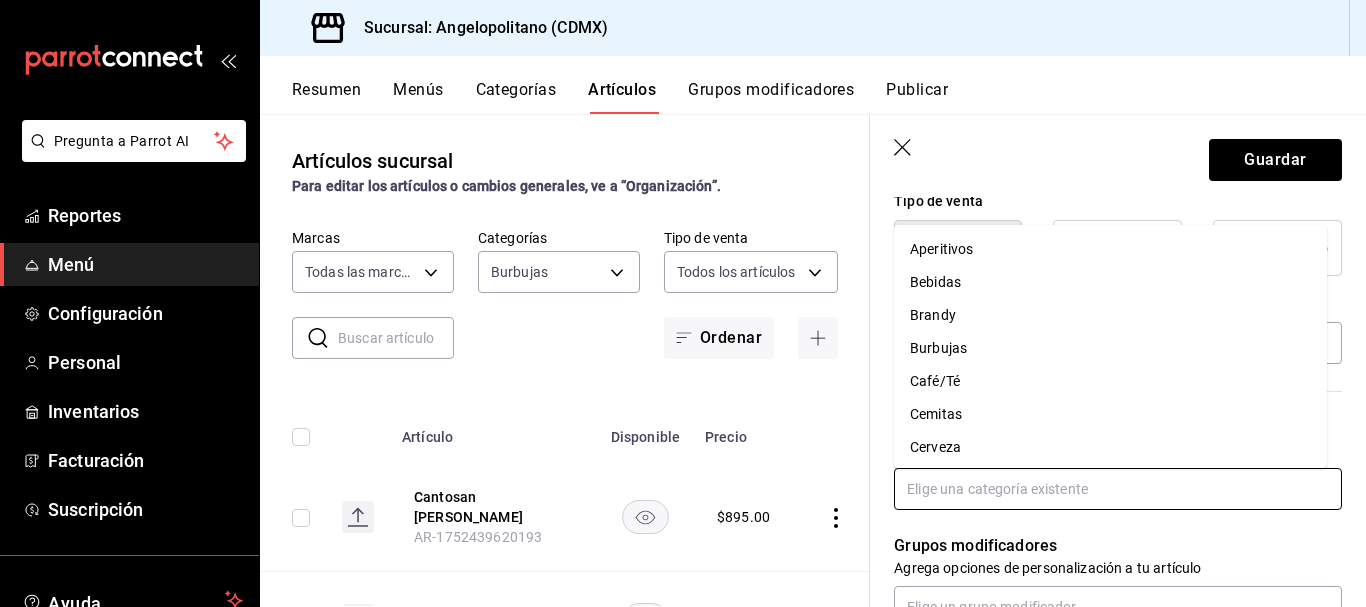 click on "Burbujas" at bounding box center [1110, 348] 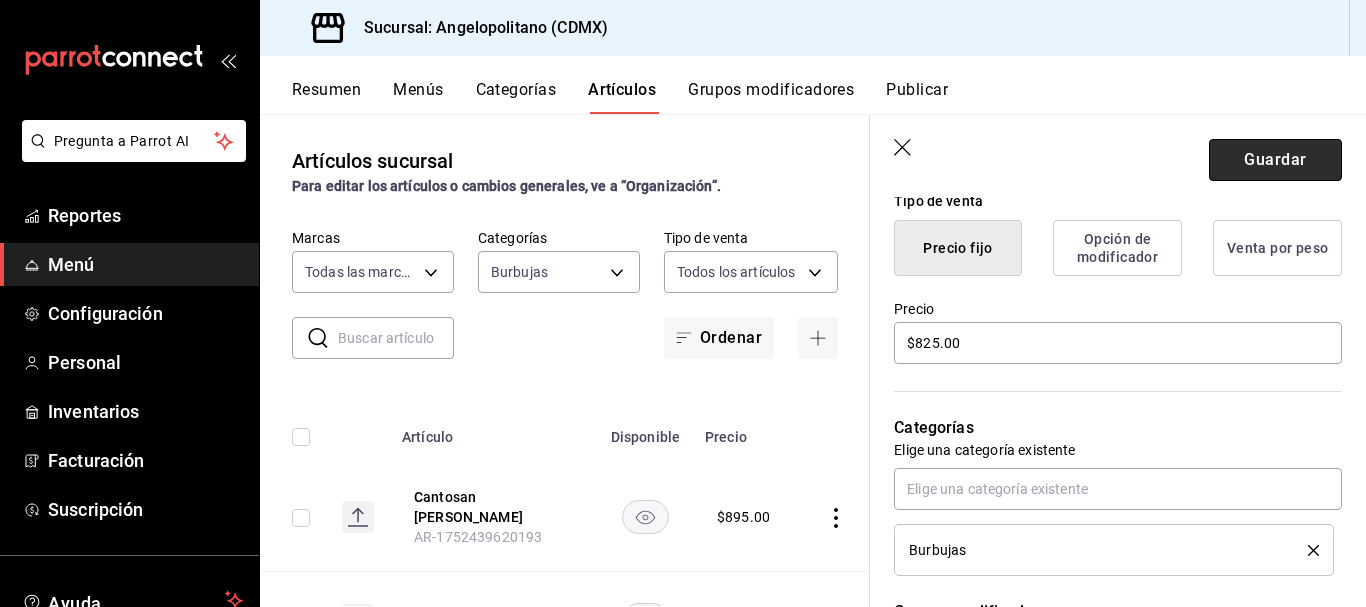 click on "Guardar" at bounding box center (1275, 160) 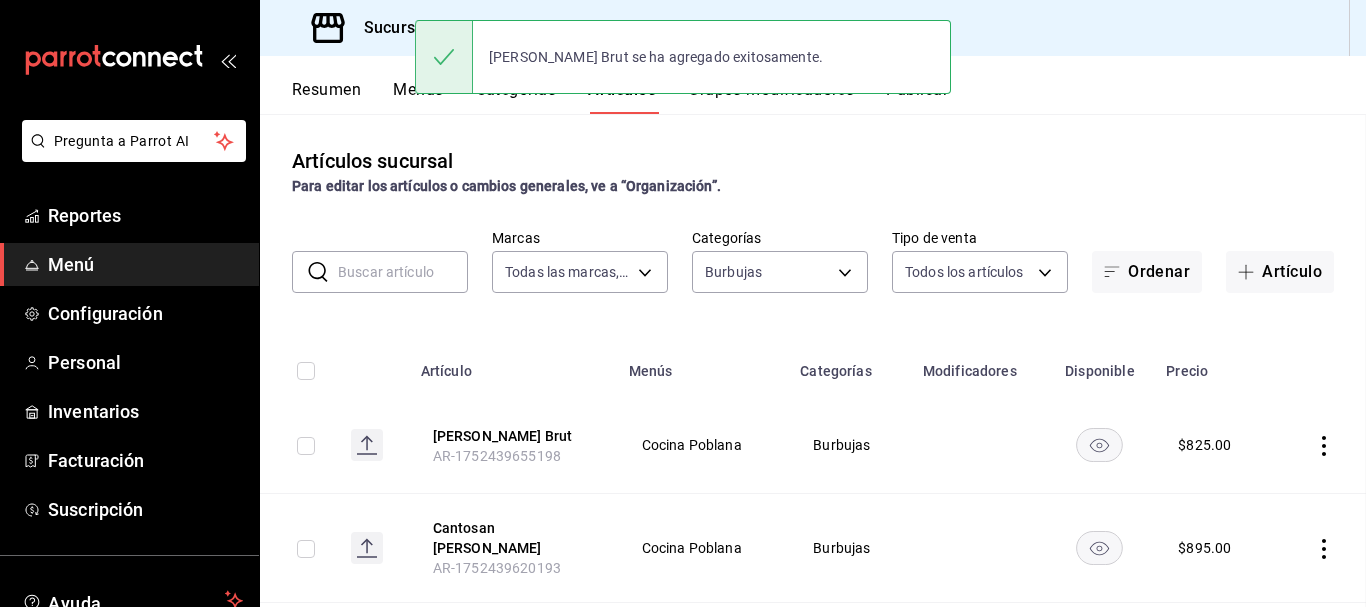 scroll, scrollTop: 0, scrollLeft: 0, axis: both 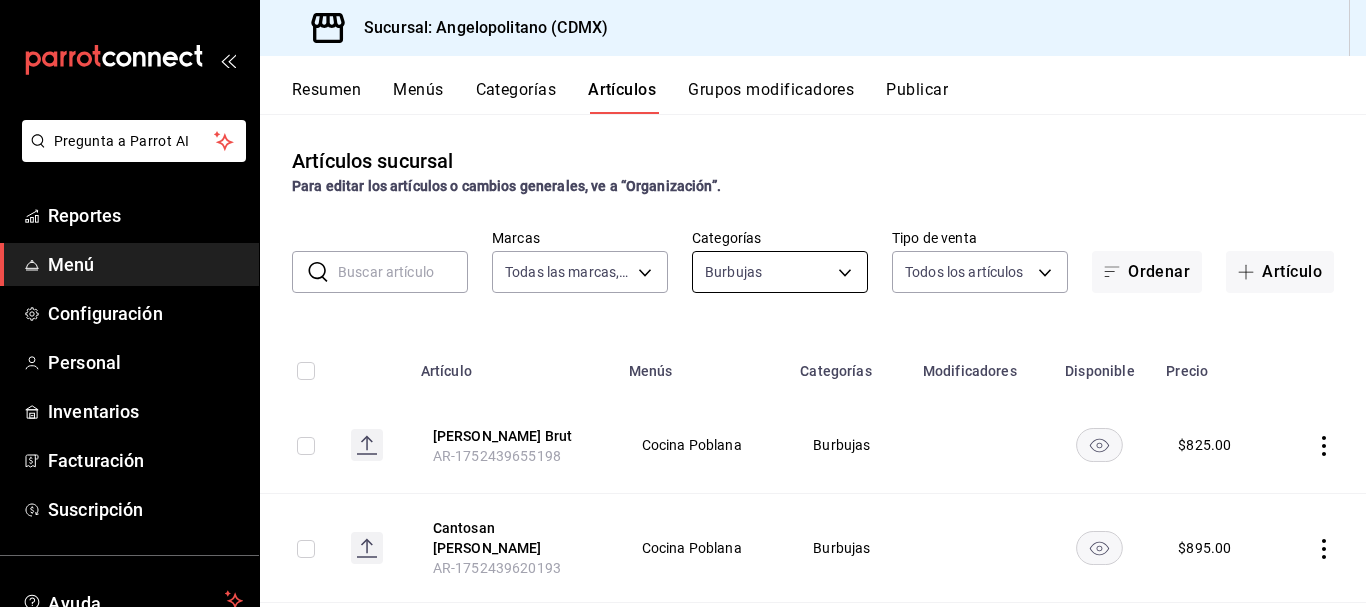 click on "Pregunta a Parrot AI Reportes   Menú   Configuración   Personal   Inventarios   Facturación   Suscripción   Ayuda Recomienda Parrot   Lorena Serna   Sugerir nueva función   Sucursal: Angelopolitano (CDMX) Resumen Menús Categorías Artículos Grupos modificadores Publicar Artículos sucursal Para editar los artículos o cambios generales, ve a “Organización”. ​ ​ Marcas Todas las marcas, Sin marca e7b7265c-889c-41a5-bb0c-0e62bdb51750 Categorías Burbujas fdb683af-2958-4127-88ca-f1c38902bc37 Tipo de venta Todos los artículos ALL Ordenar Artículo Artículo Menús Categorías Modificadores Disponible Precio Don Lusiano Brut AR-1752439655198 Cocina Poblana Burbujas $ 825.00 Cantosan Brut Rueda AR-1752439620193 Cocina Poblana Burbujas $ 895.00 Cune Cava Brut AR-1752439568422 Cocina Poblana Burbujas $ 795.00 Prosecco Riccardona AR-1686688456408 Cocina Poblana Burbujas $ 855.00 Prosecco Martini AR-1686688456407 Cocina Poblana Burbujas $ 955.00 Moet Chandon AR-1686688456388 Cocina Poblana Burbujas $ $" at bounding box center (683, 303) 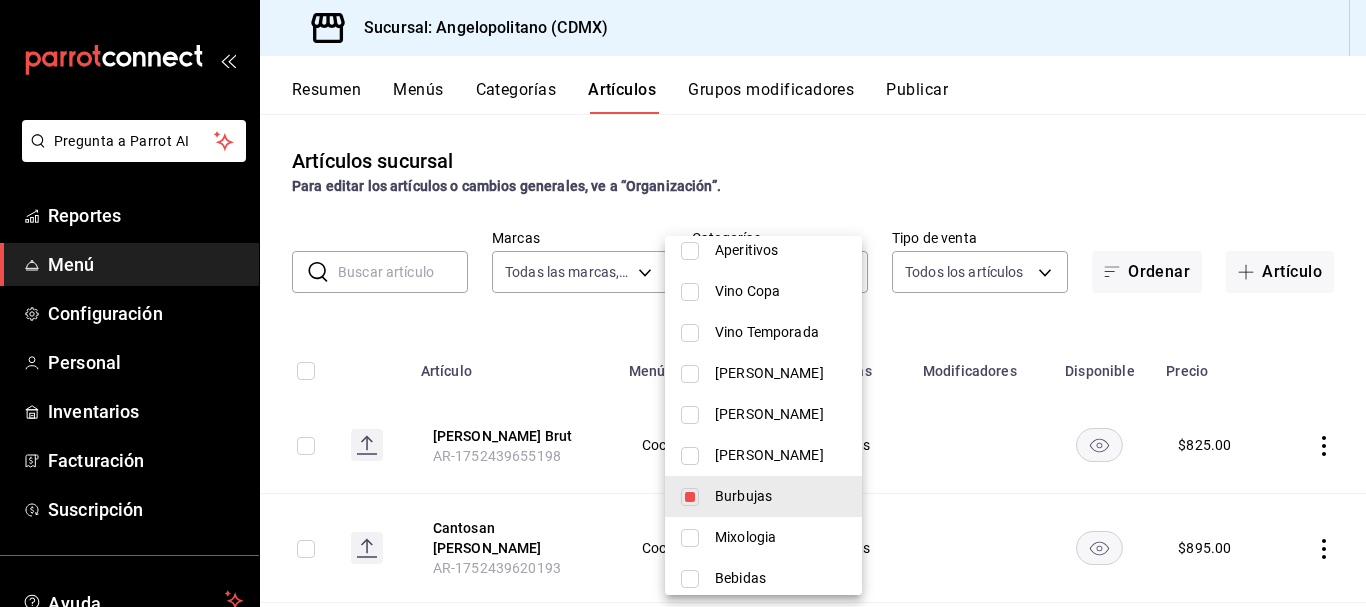 scroll, scrollTop: 773, scrollLeft: 0, axis: vertical 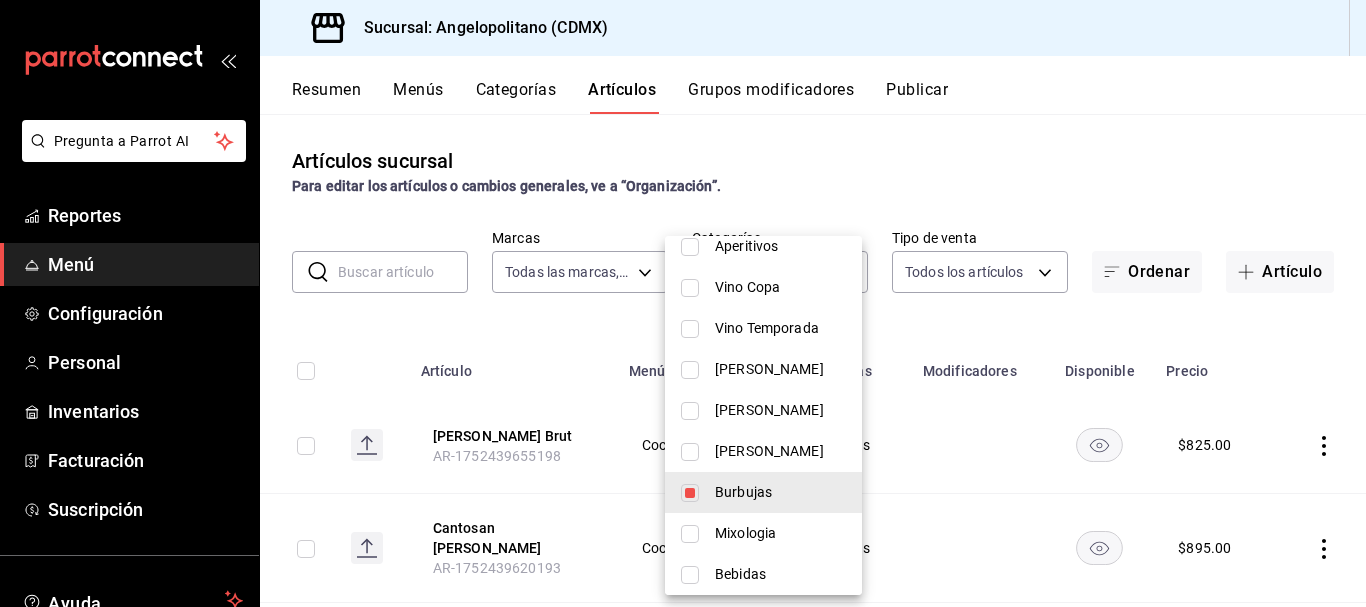 click at bounding box center (690, 493) 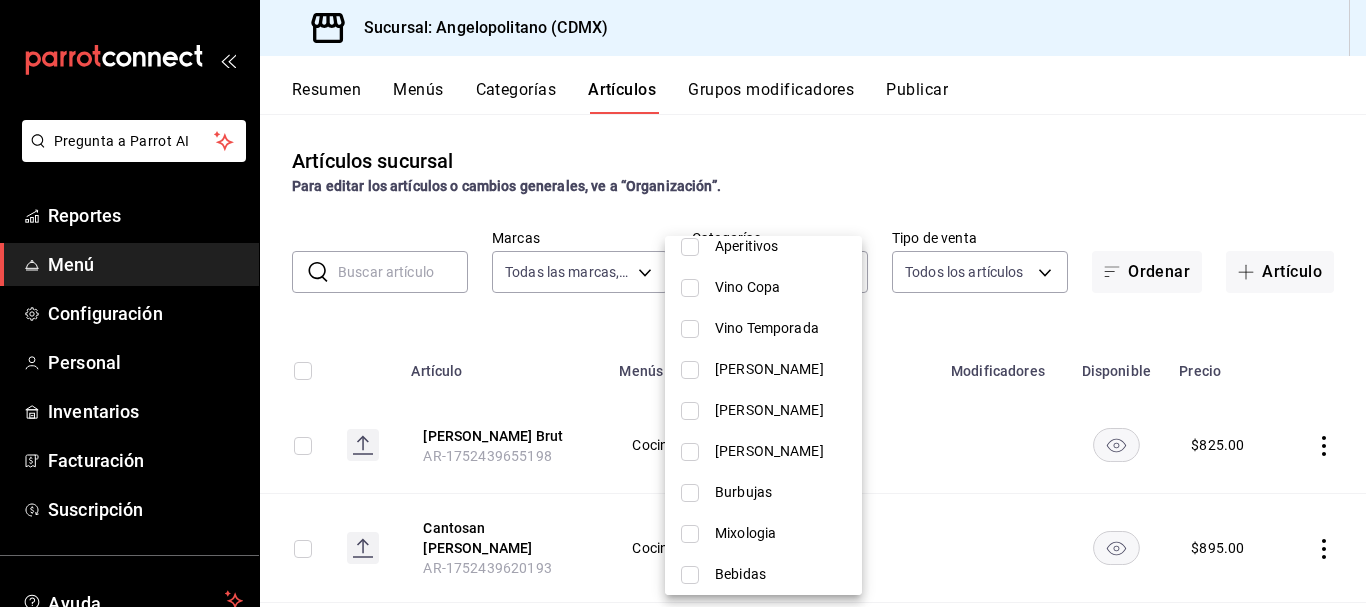 click at bounding box center (690, 370) 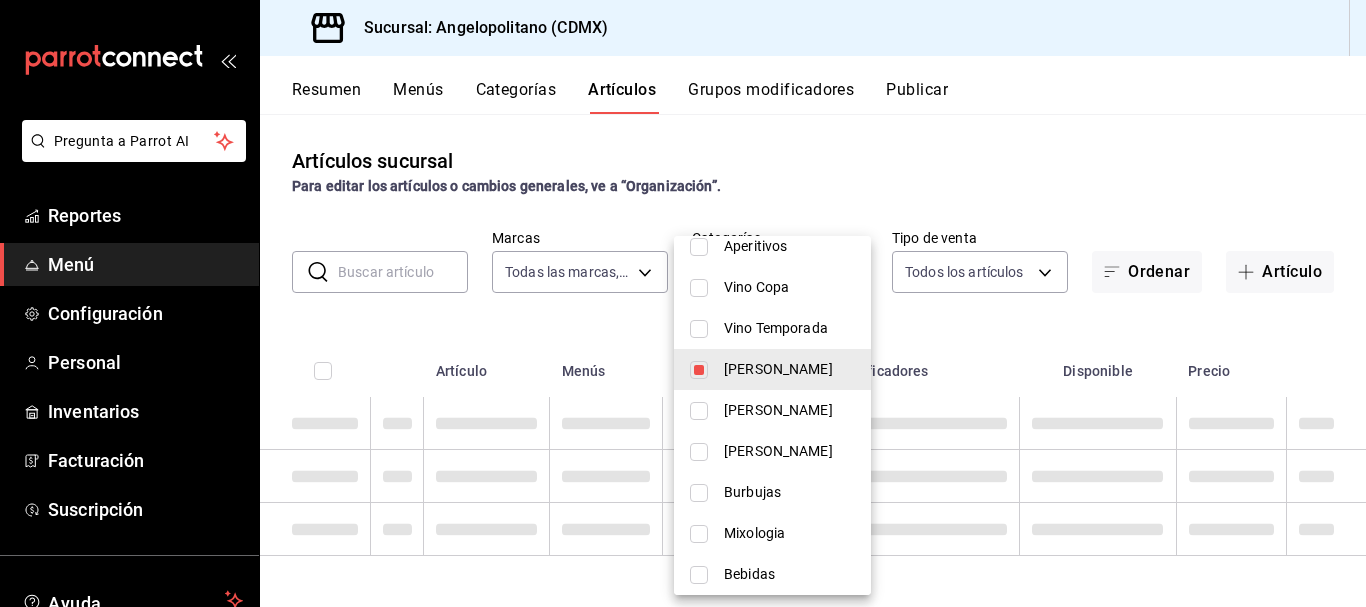 type on "c1748d21-3478-4bcf-9886-b8ff9990e376" 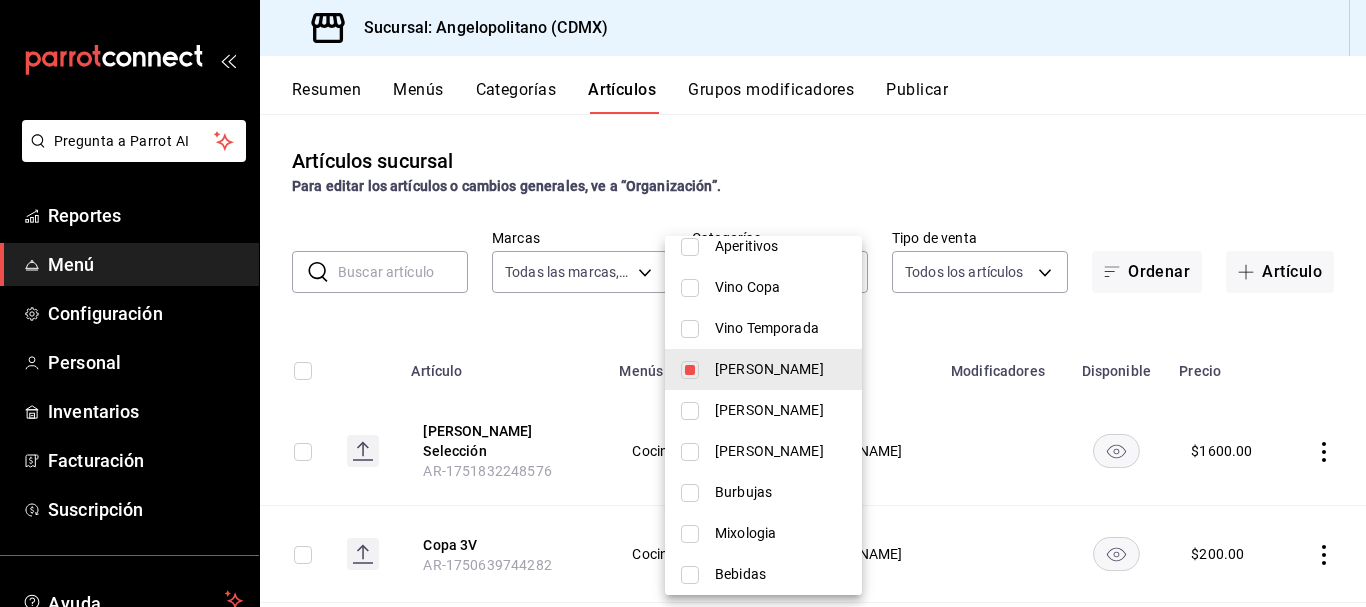 click at bounding box center (683, 303) 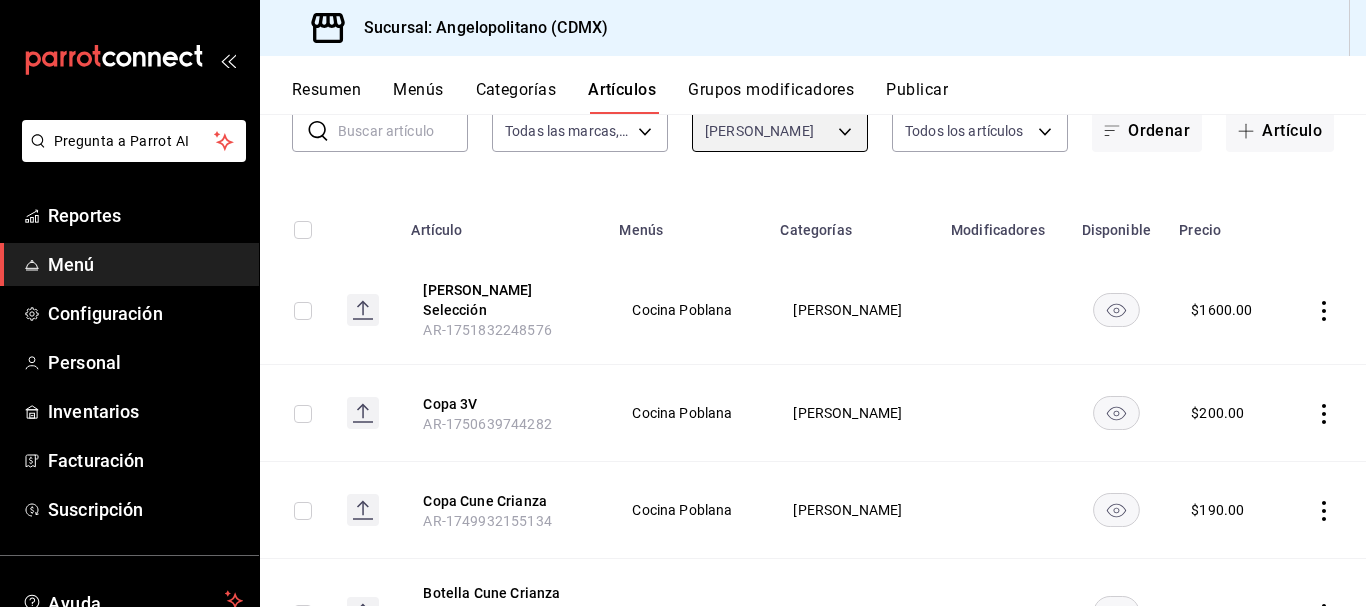scroll, scrollTop: 169, scrollLeft: 0, axis: vertical 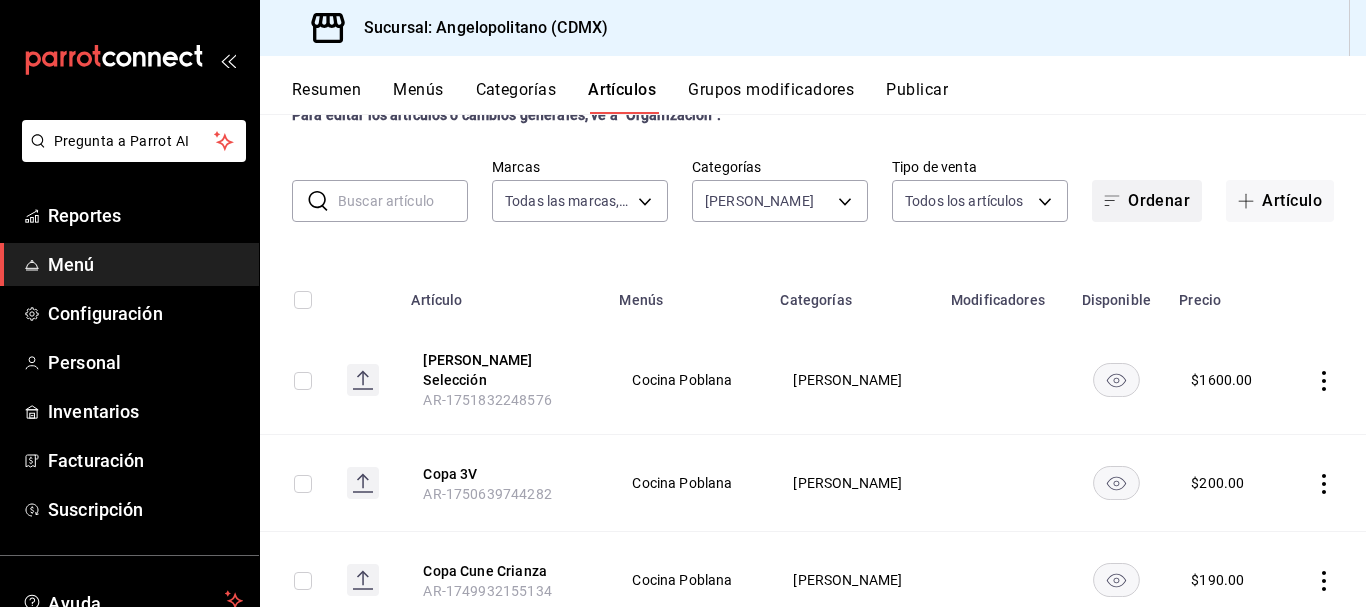 click on "Ordenar" at bounding box center [1147, 201] 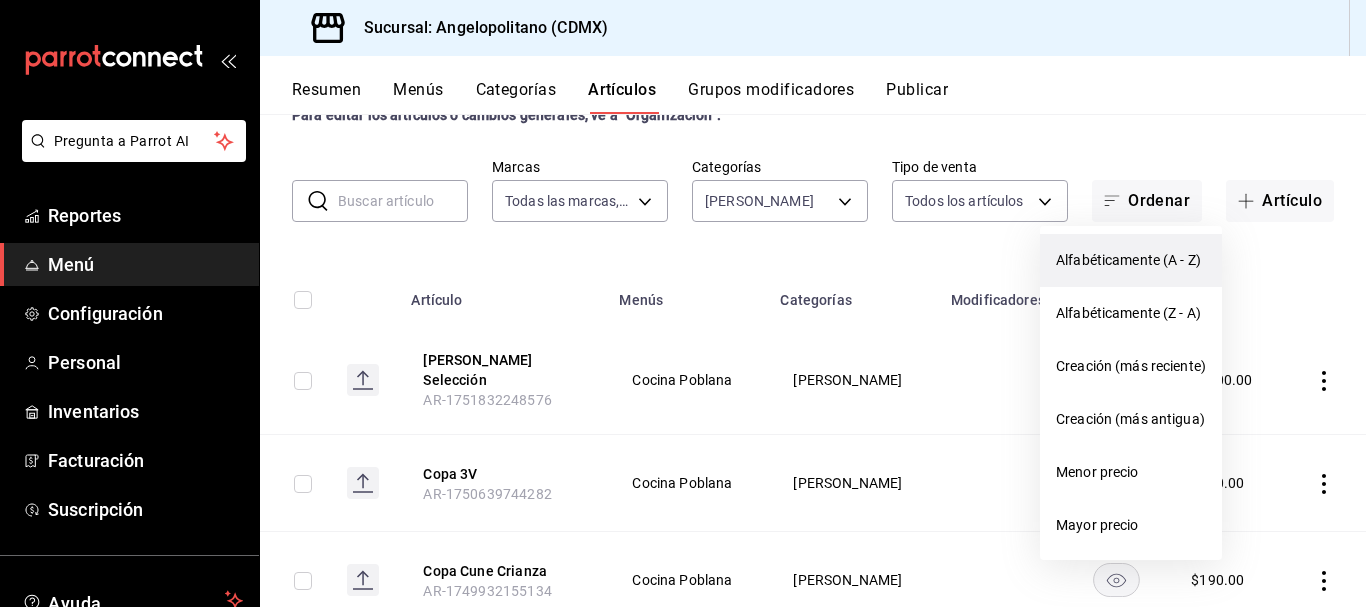 click on "Alfabéticamente (A - Z)" at bounding box center [1131, 260] 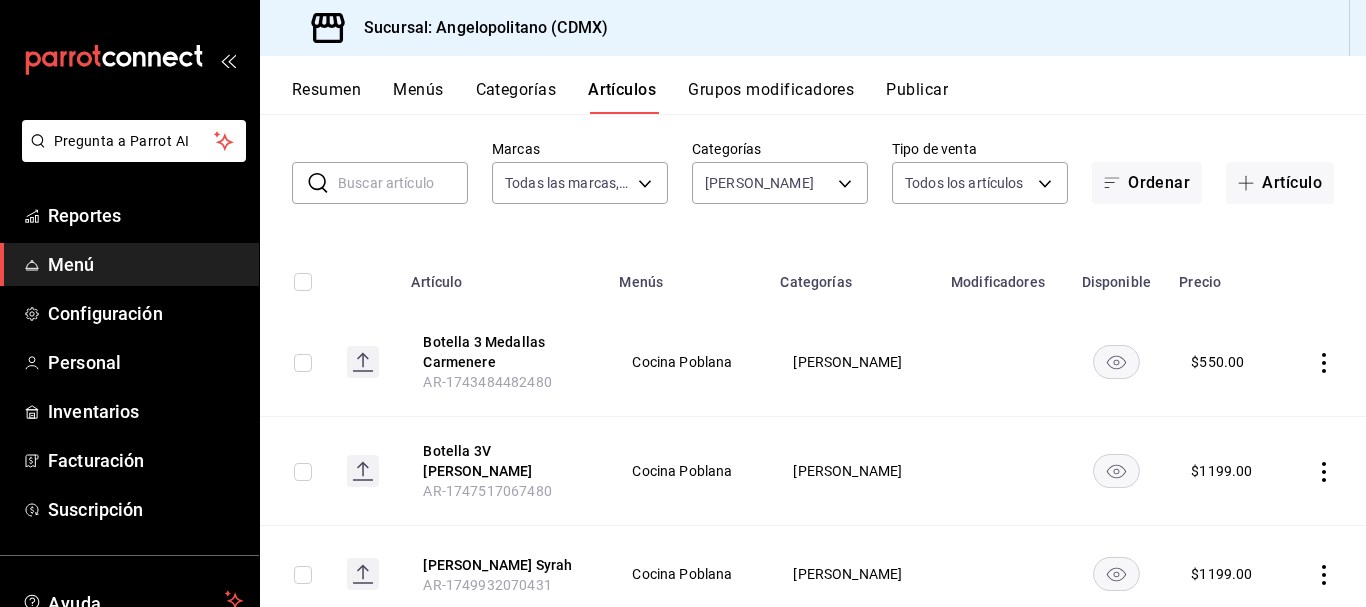 scroll, scrollTop: 136, scrollLeft: 0, axis: vertical 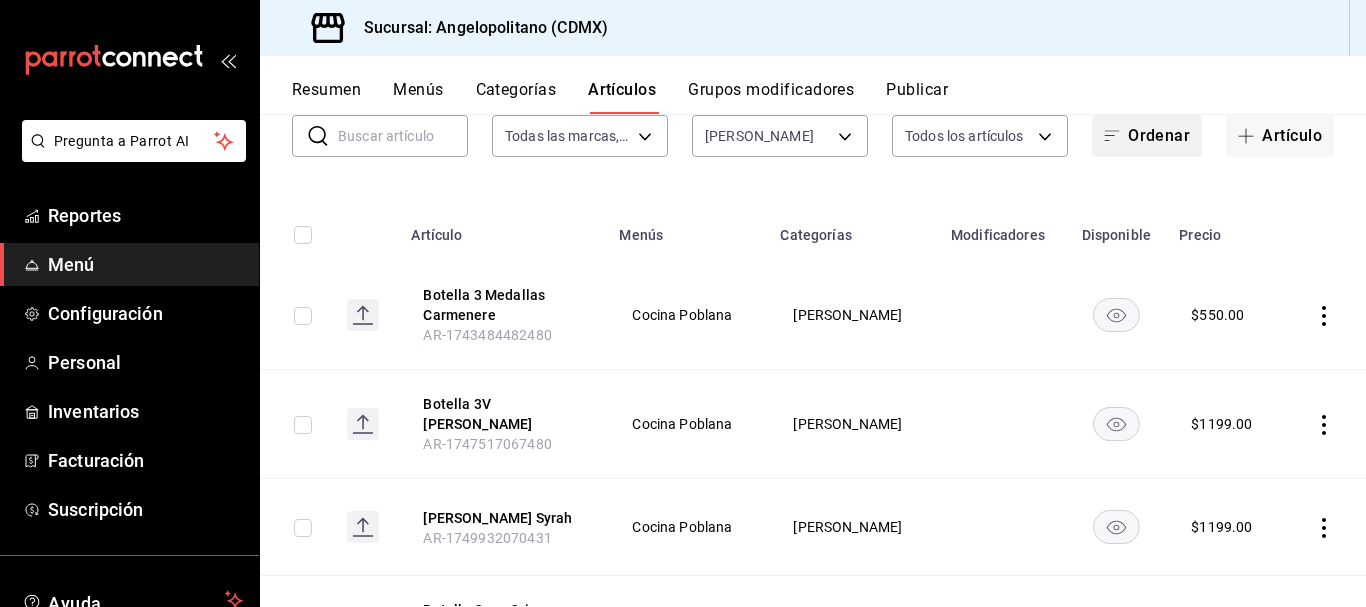 click on "Ordenar" at bounding box center (1147, 136) 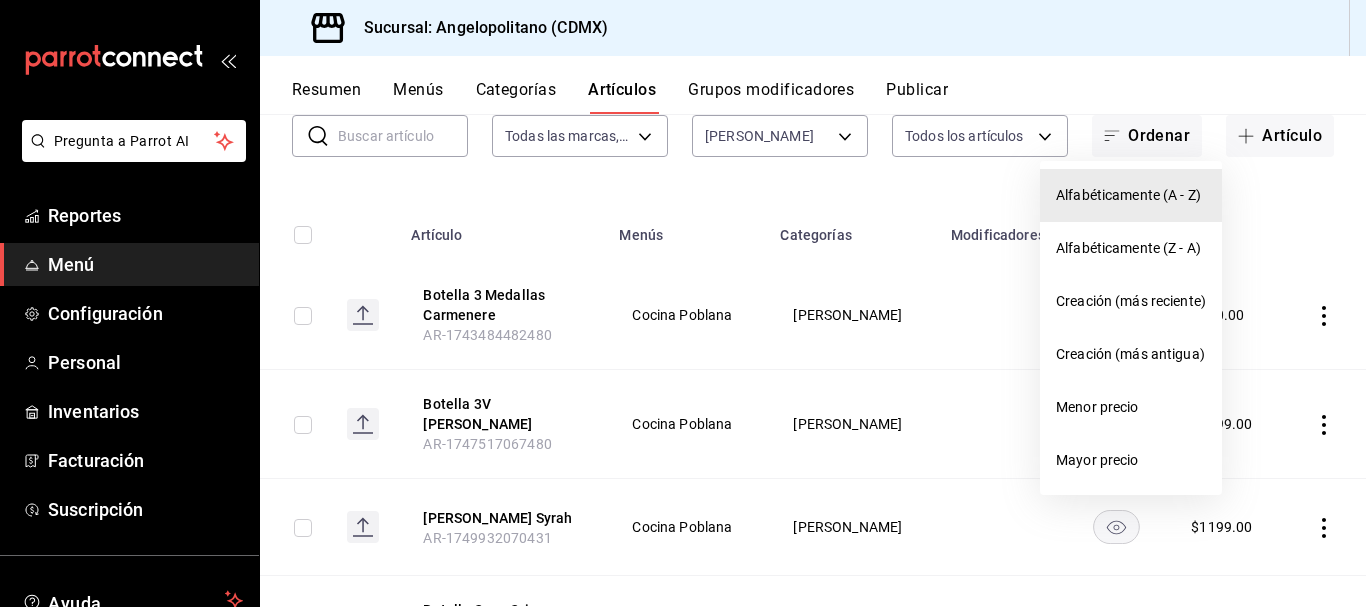 click on "Alfabéticamente (A - Z)" at bounding box center (1131, 195) 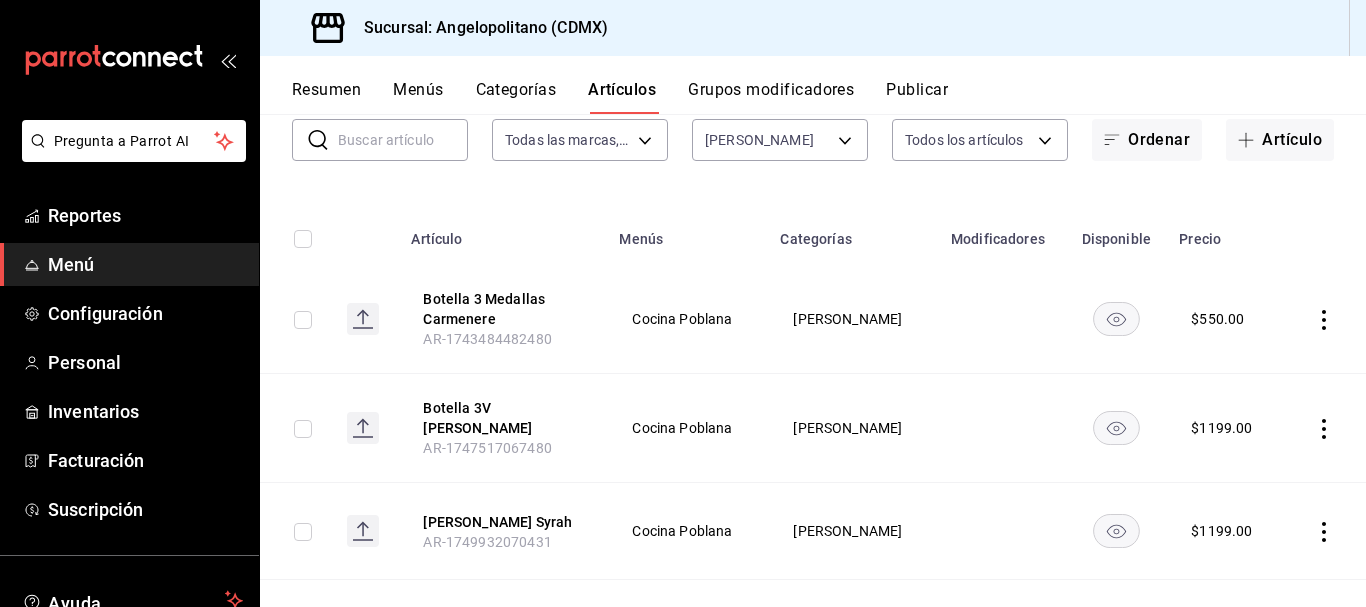 scroll, scrollTop: 136, scrollLeft: 0, axis: vertical 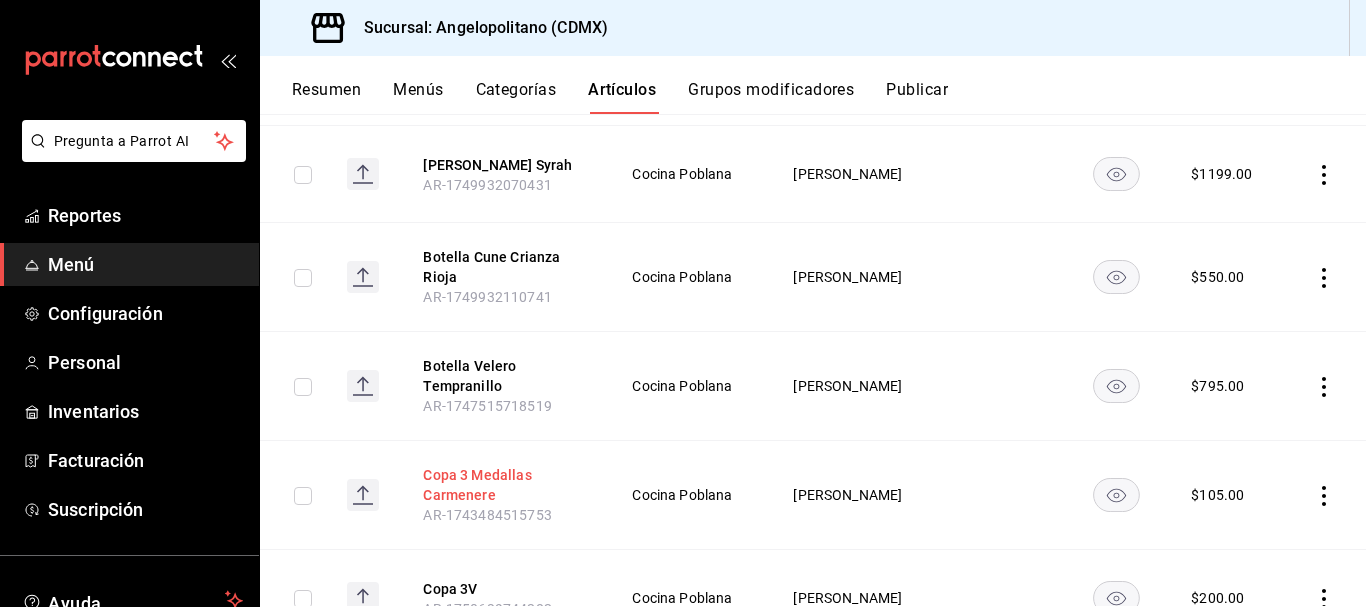 click on "Copa 3 Medallas Carmenere" at bounding box center [503, 485] 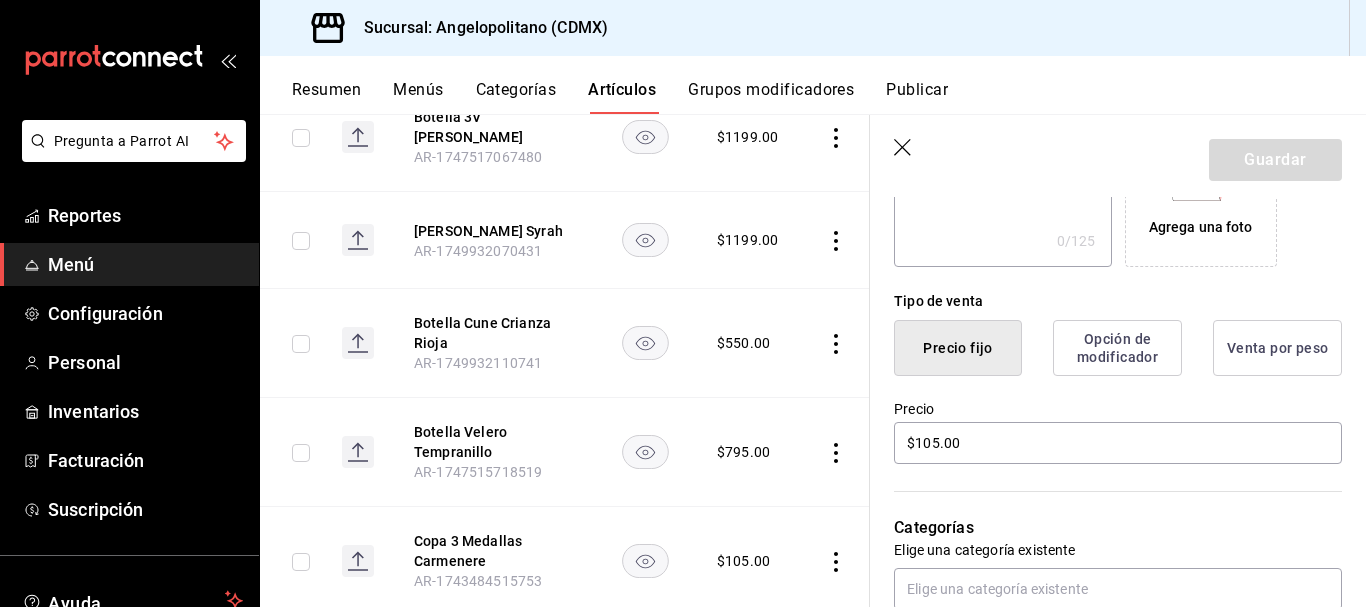 scroll, scrollTop: 398, scrollLeft: 0, axis: vertical 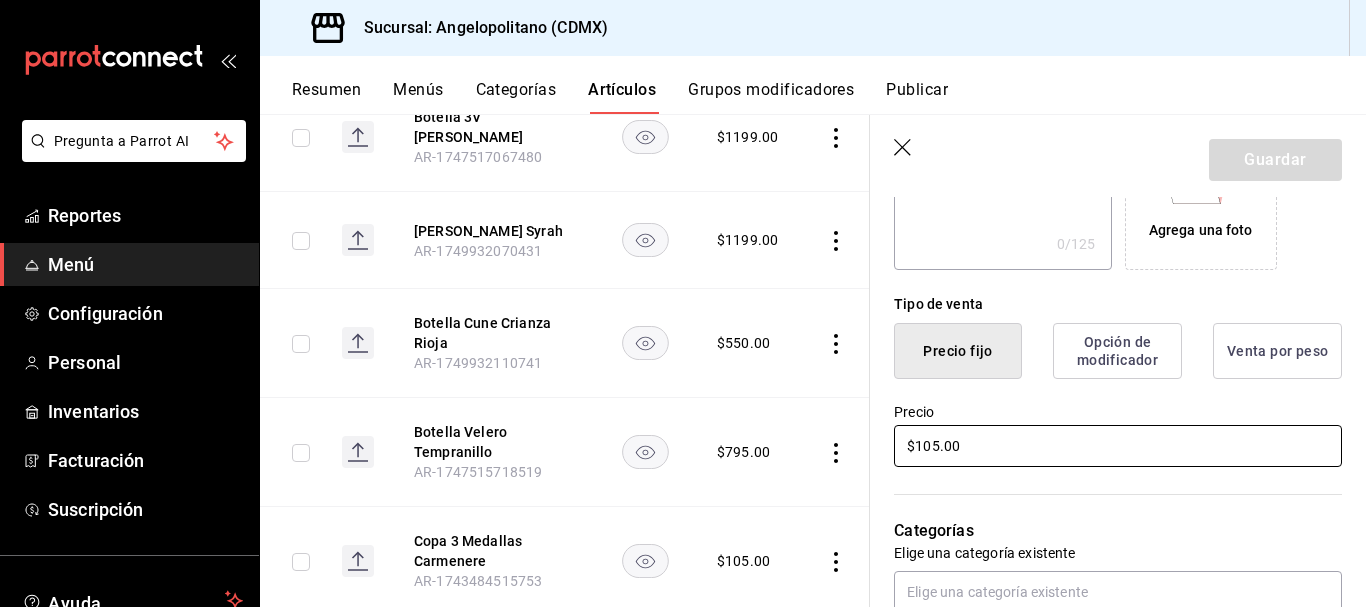 click on "$105.00" at bounding box center (1118, 446) 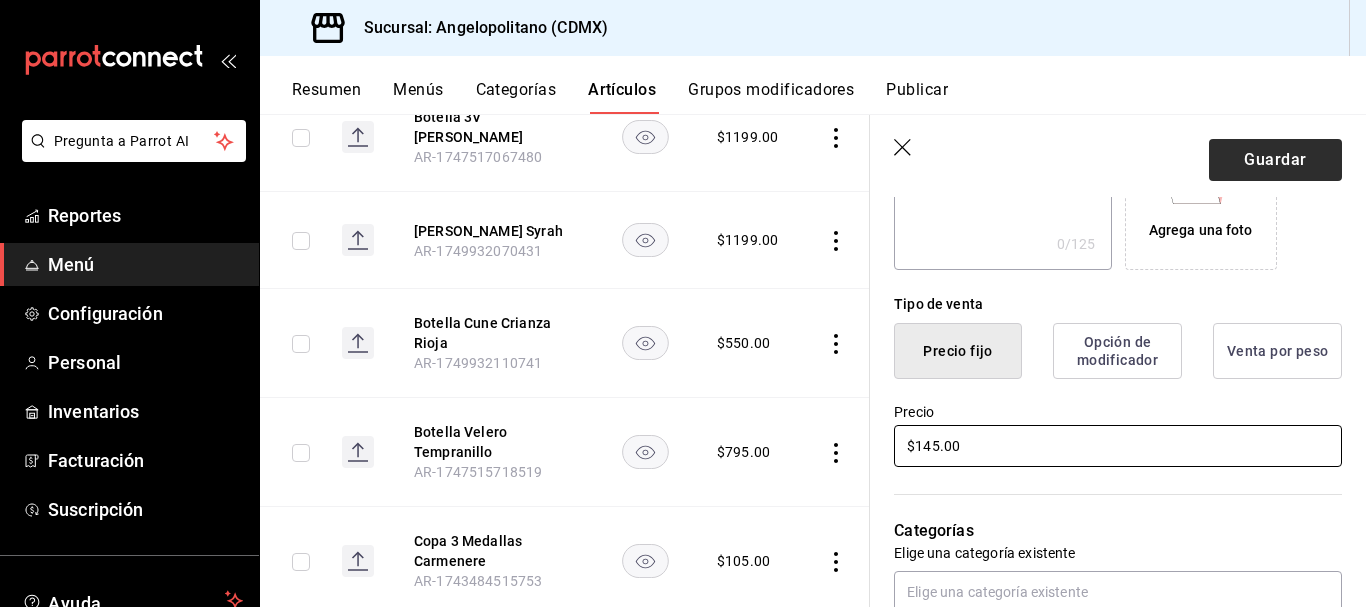 type on "$145.00" 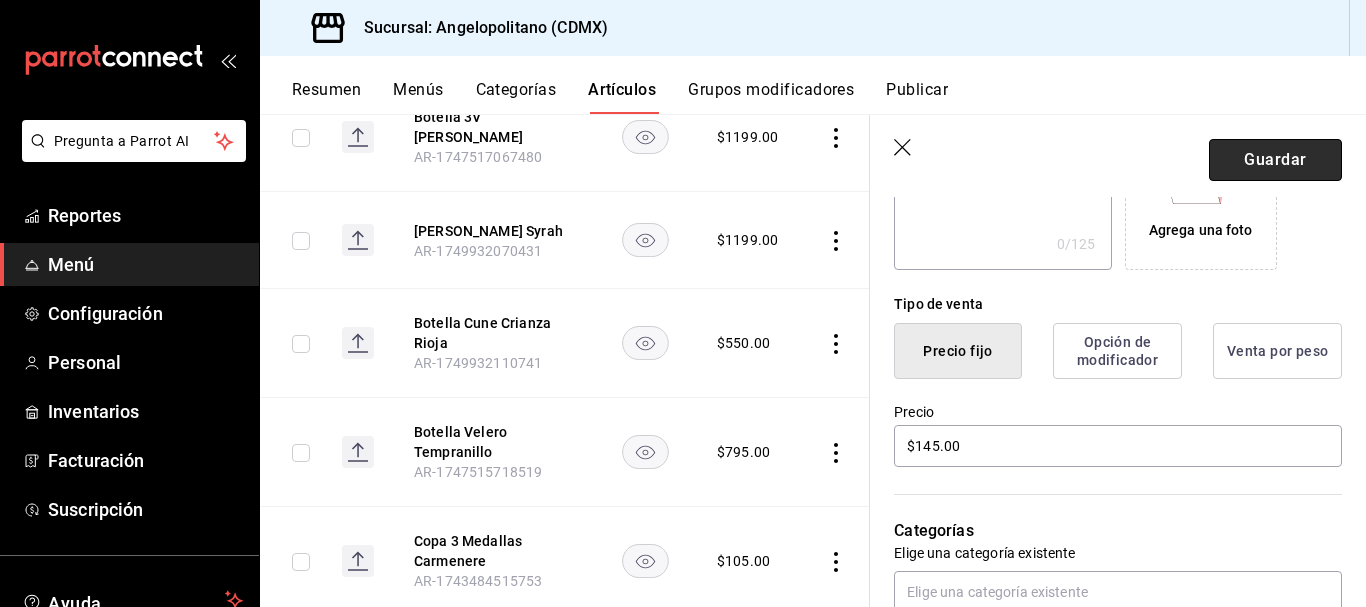 click on "Guardar" at bounding box center (1275, 160) 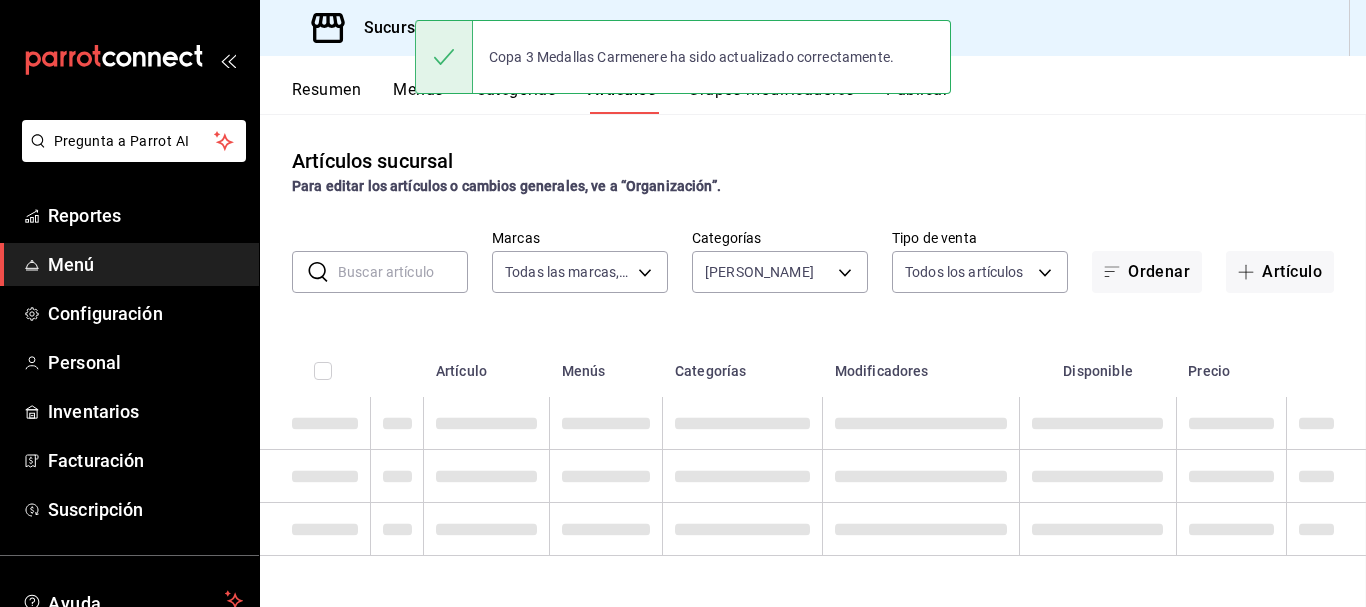 scroll, scrollTop: 0, scrollLeft: 0, axis: both 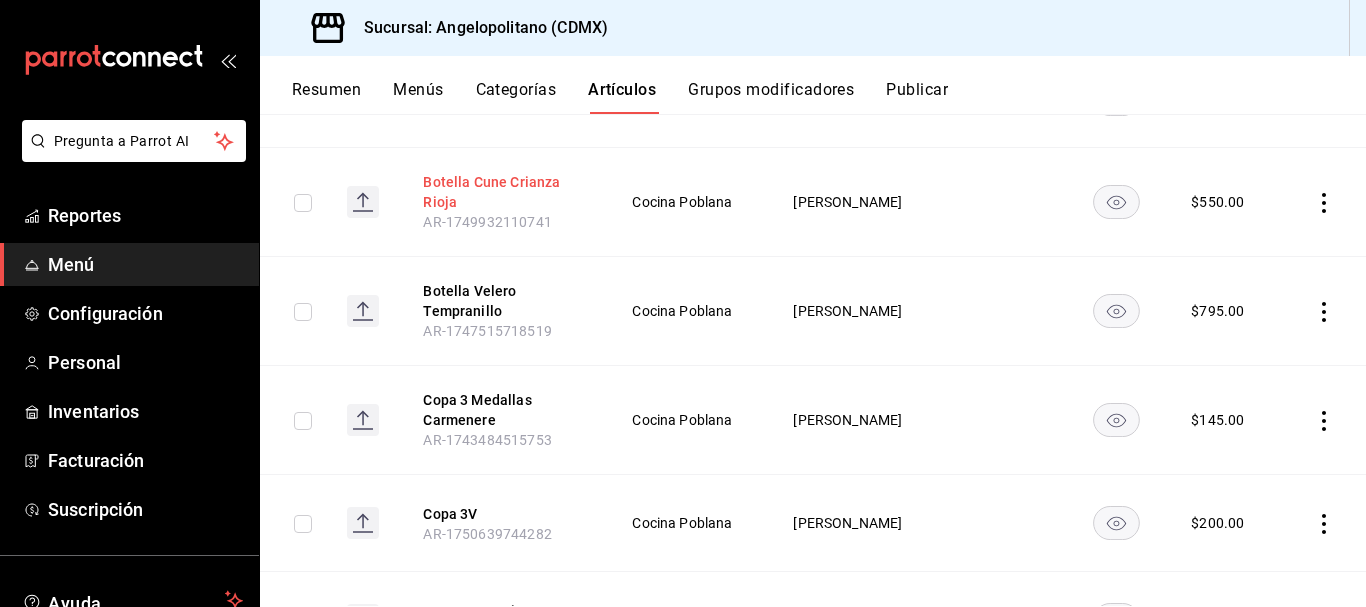 click on "Botella Cune Crianza Rioja" at bounding box center (503, 192) 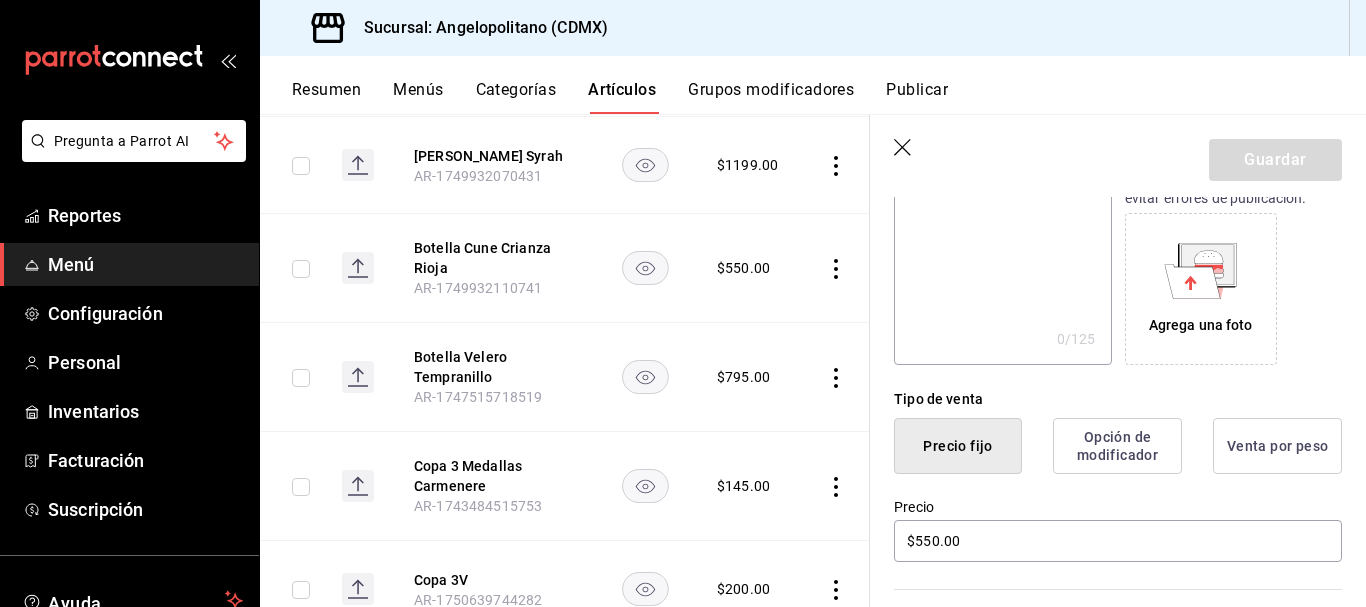 scroll, scrollTop: 395, scrollLeft: 0, axis: vertical 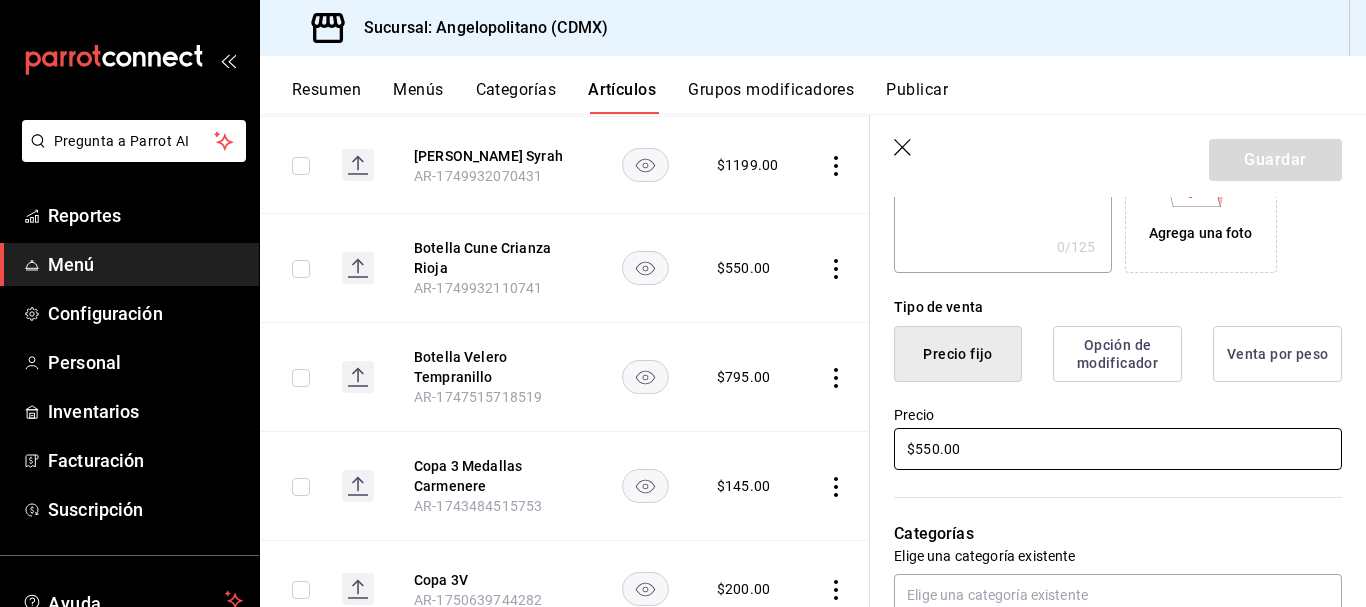 click on "$550.00" at bounding box center [1118, 449] 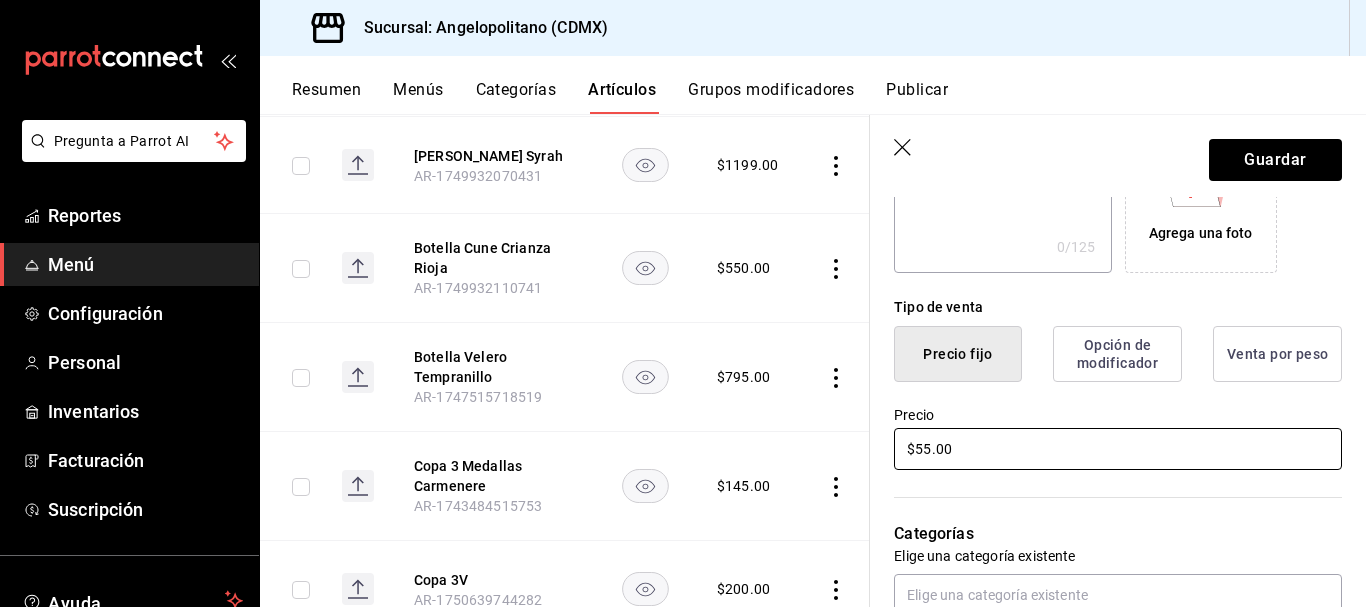 type on "$5.00" 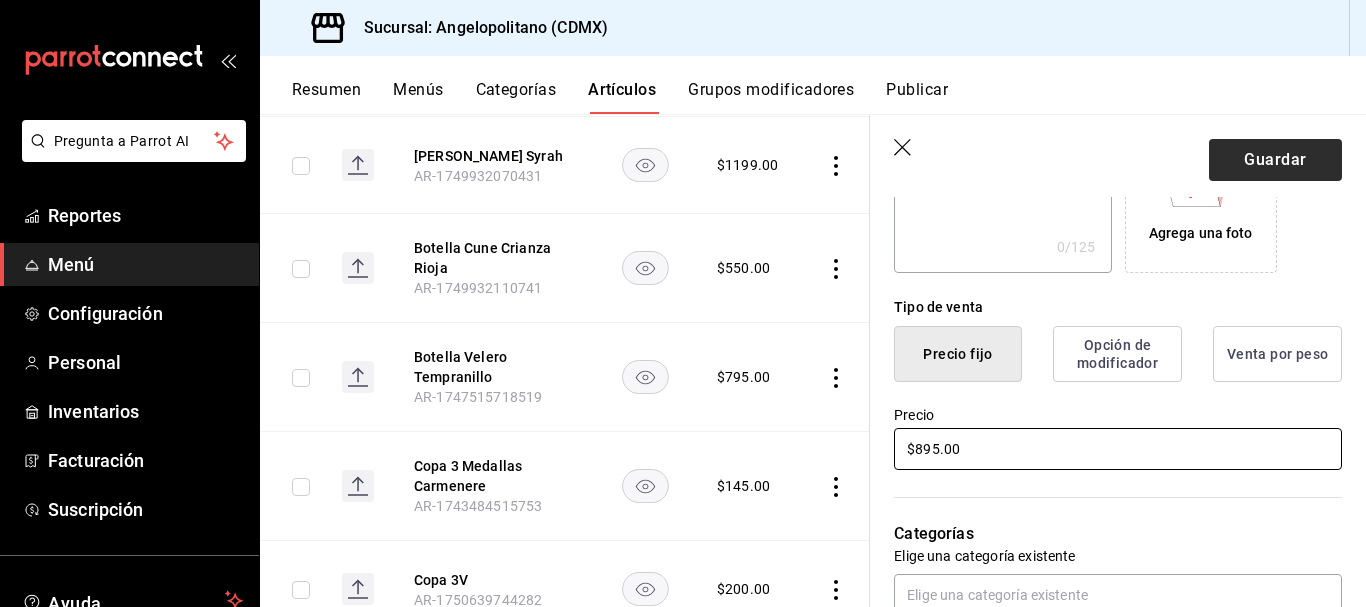 type on "$895.00" 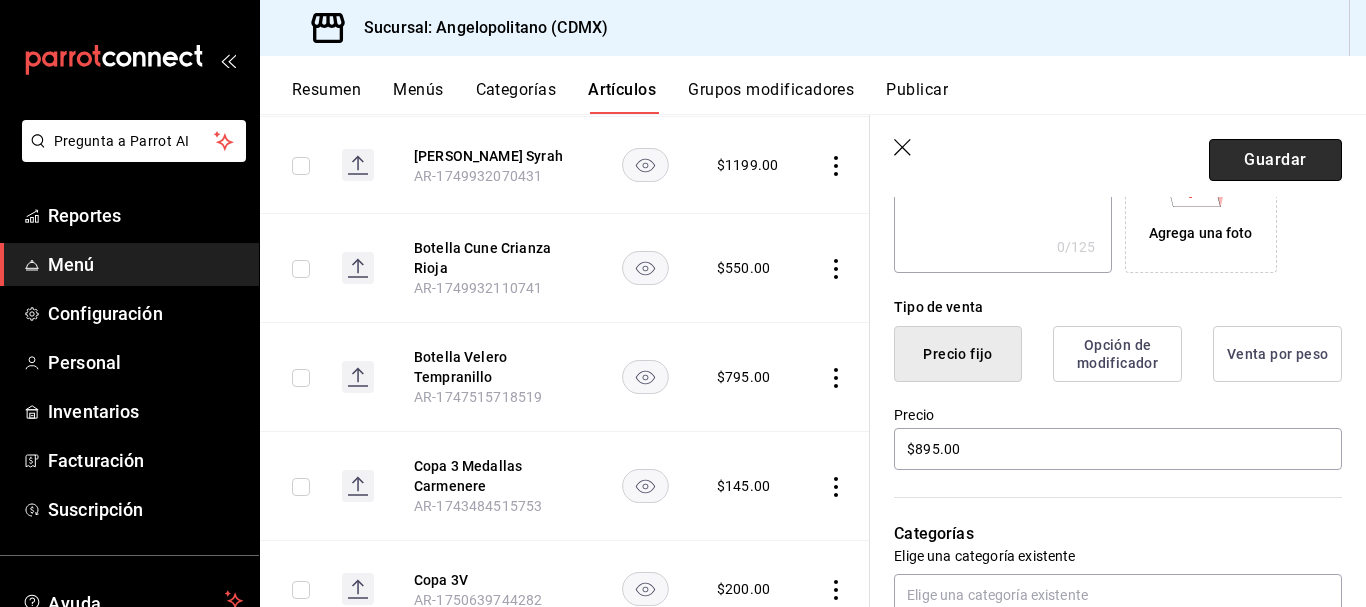 click on "Guardar" at bounding box center (1275, 160) 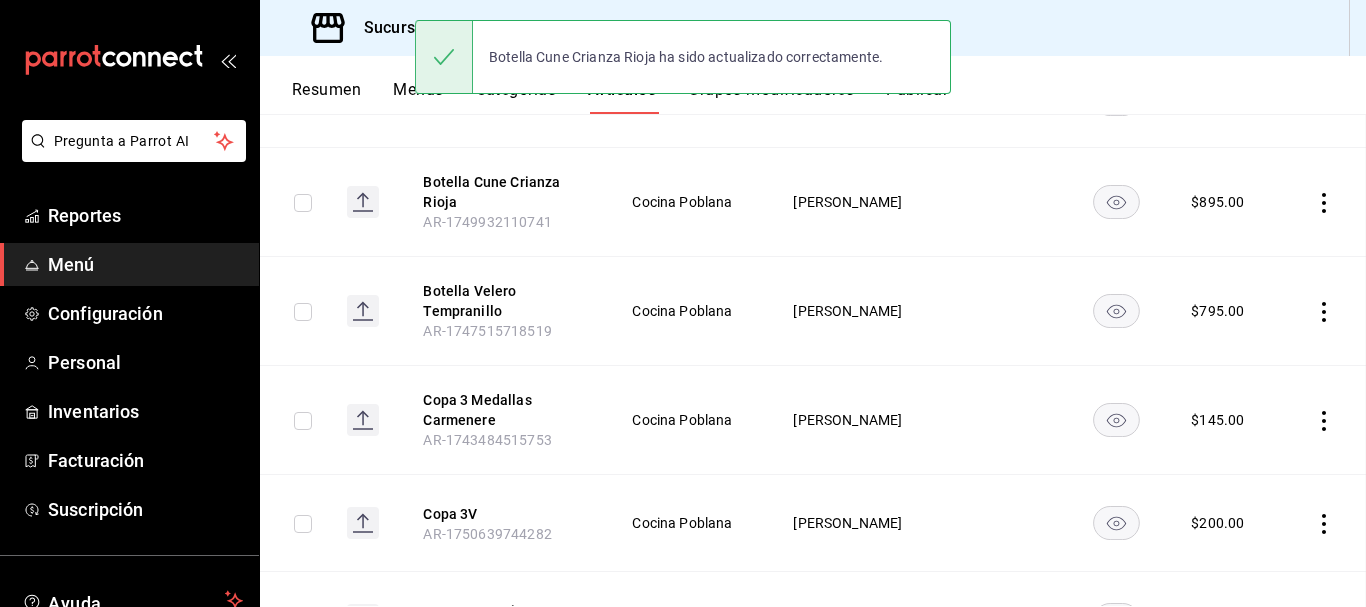 scroll, scrollTop: 0, scrollLeft: 0, axis: both 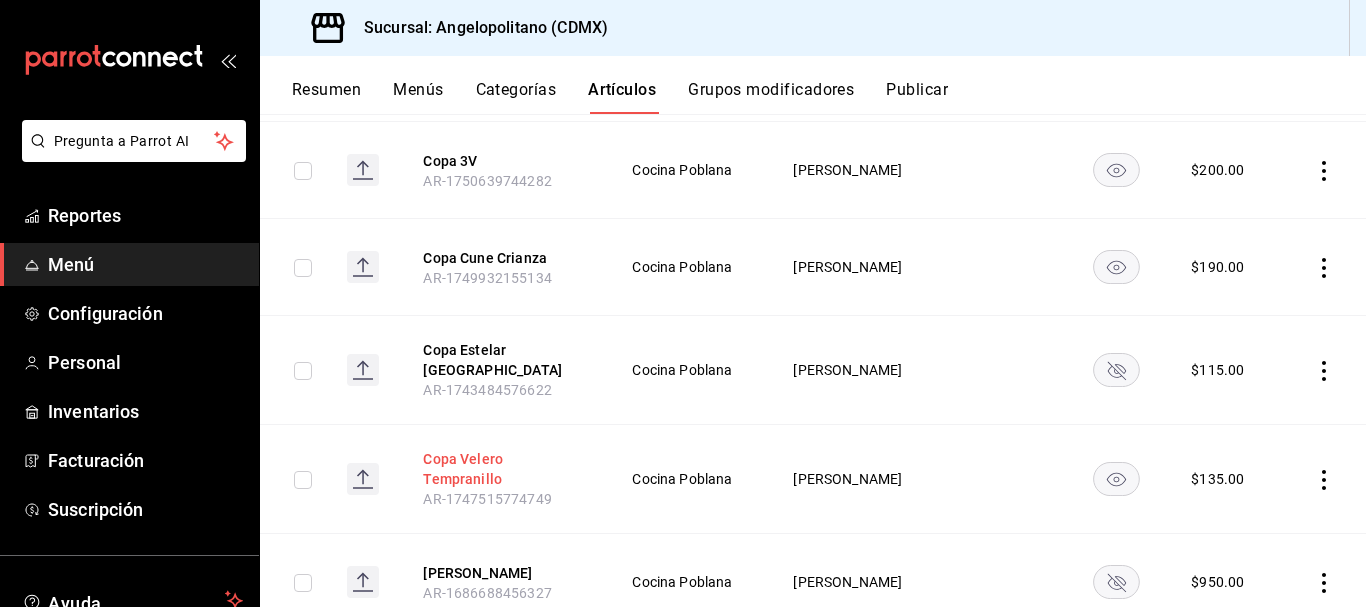 click on "Copa Velero Tempranillo" at bounding box center (503, 469) 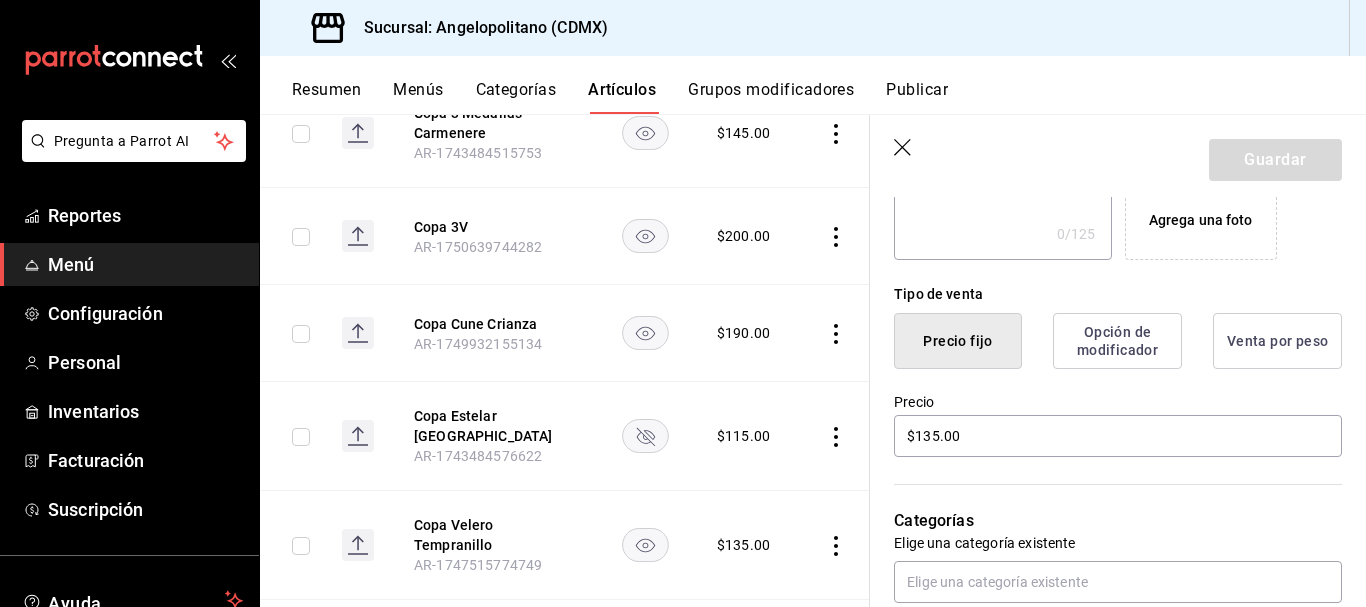 scroll, scrollTop: 435, scrollLeft: 0, axis: vertical 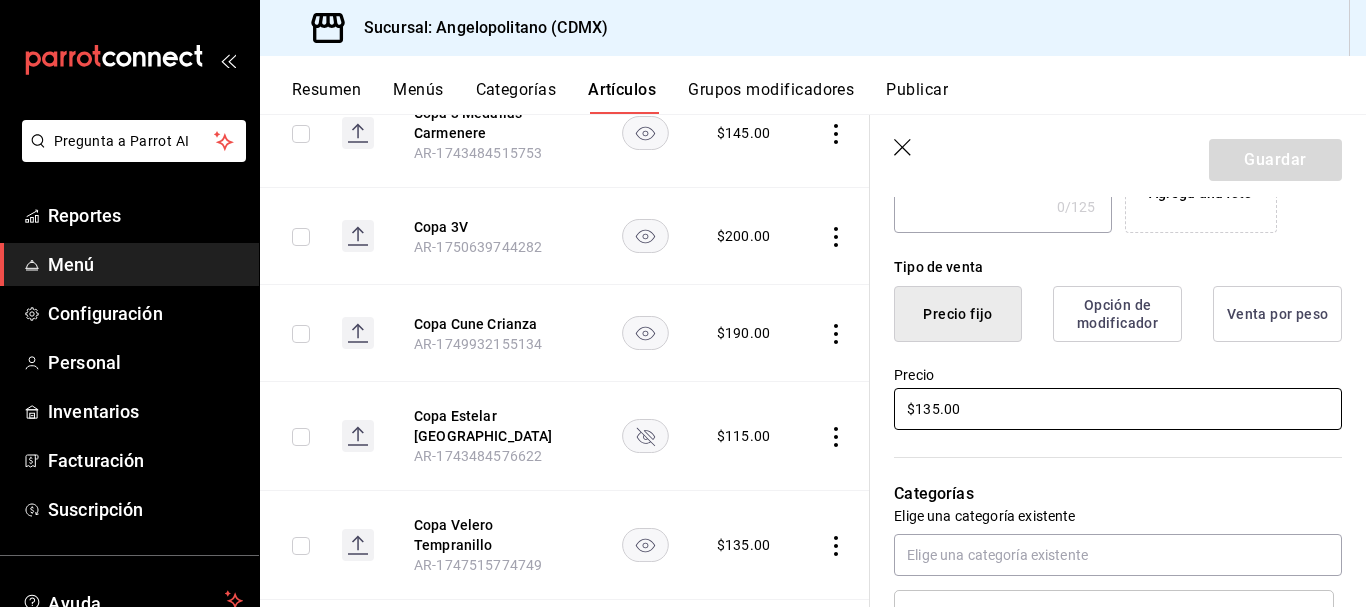 click on "$135.00" at bounding box center (1118, 409) 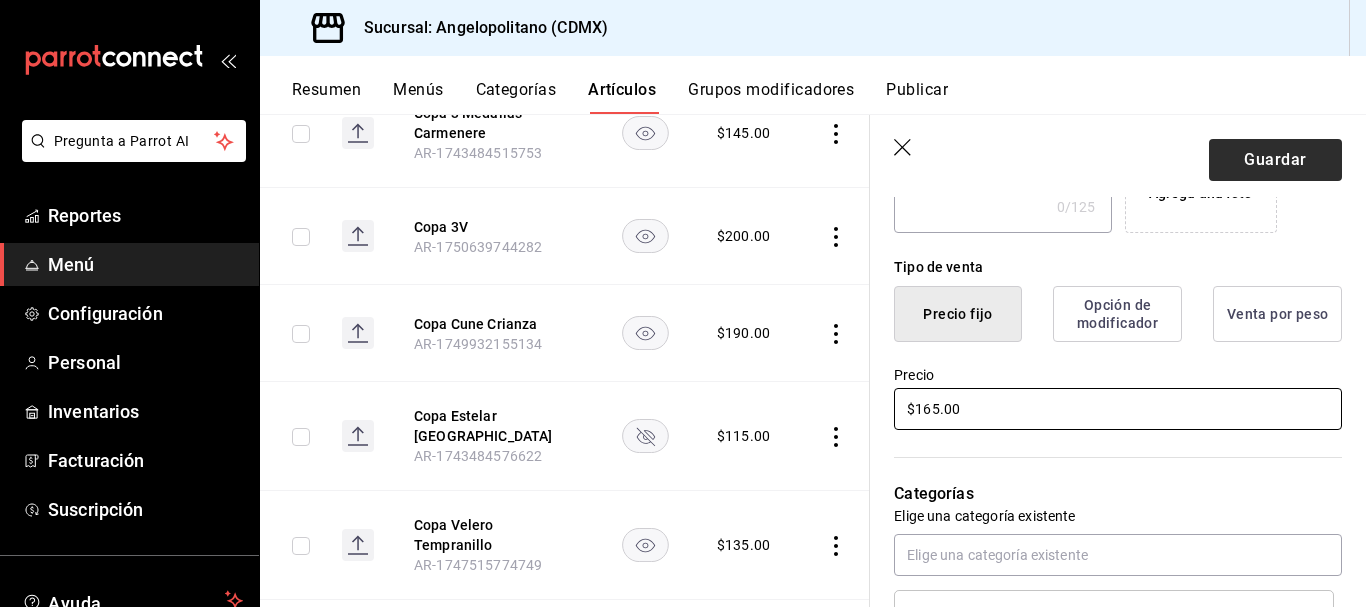 type on "$165.00" 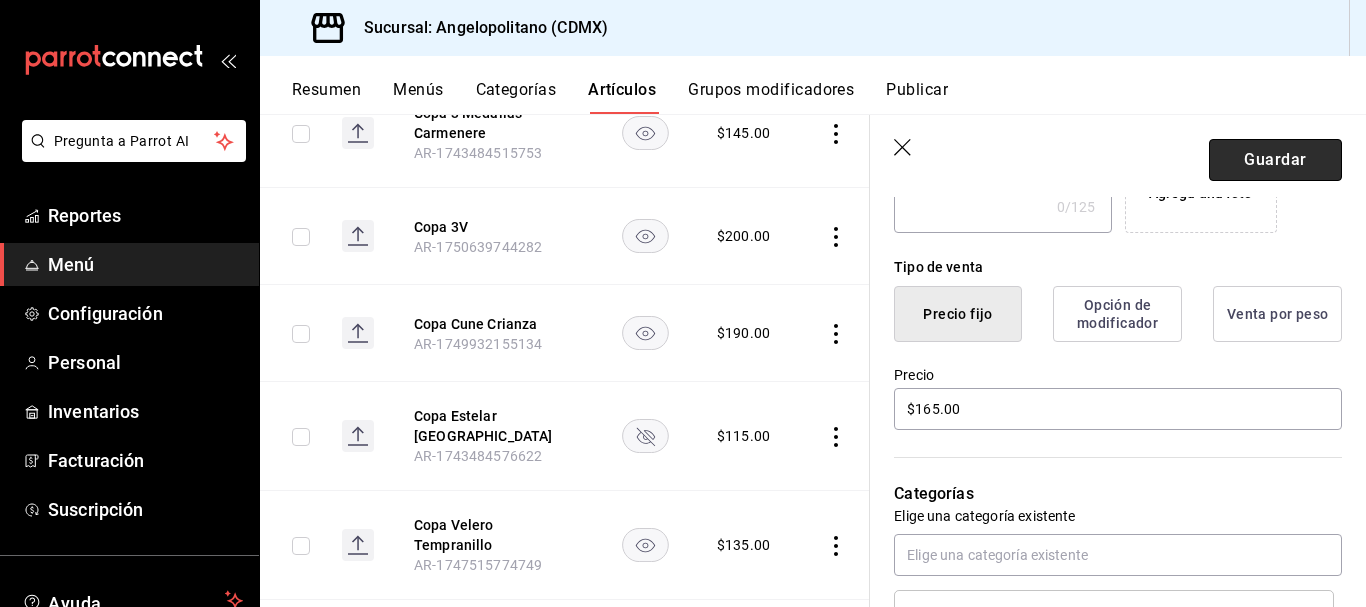 click on "Guardar" at bounding box center (1275, 160) 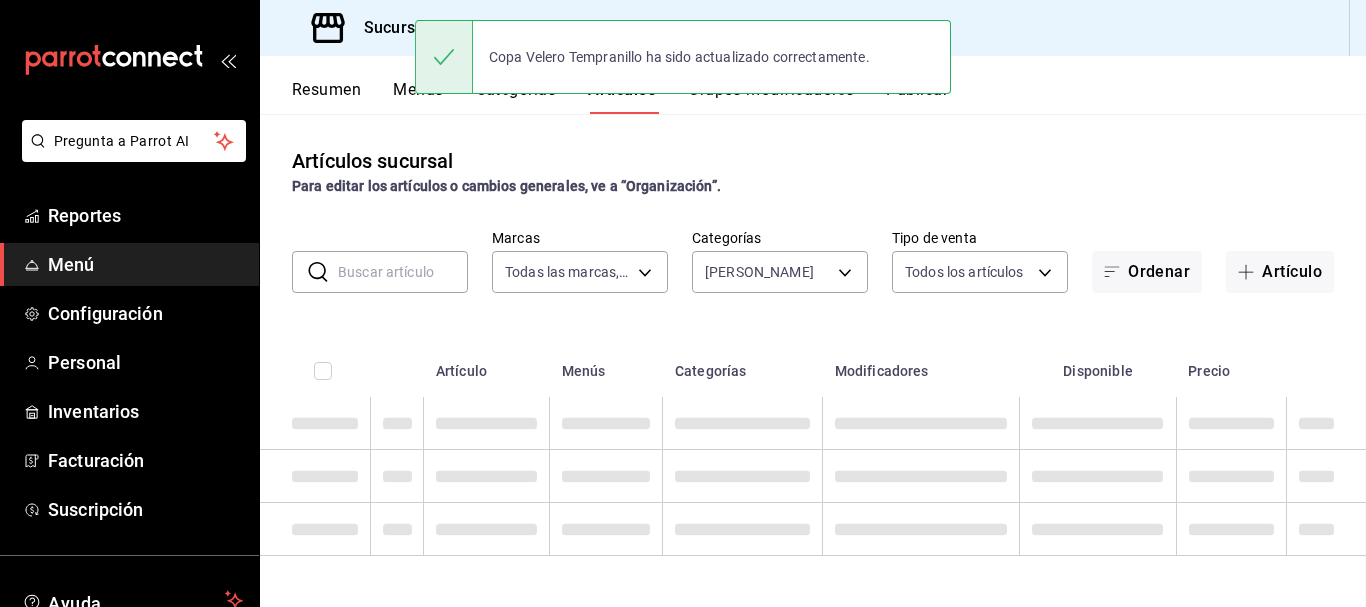 scroll, scrollTop: 0, scrollLeft: 0, axis: both 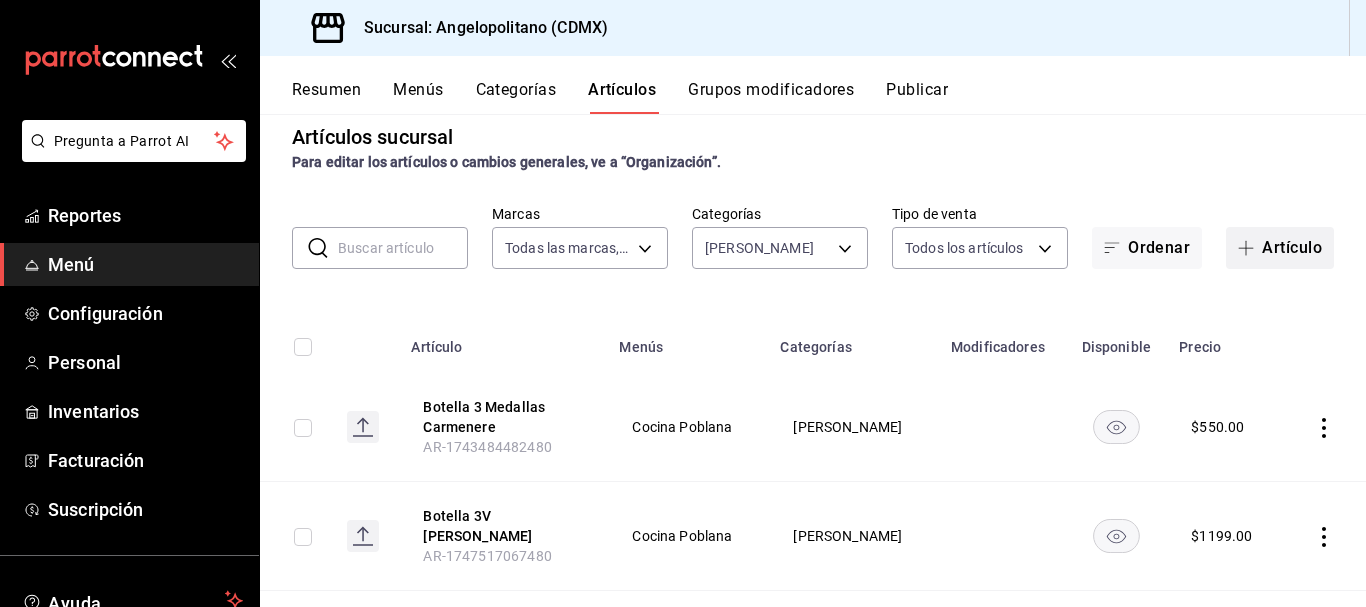 click on "Artículo" at bounding box center [1280, 248] 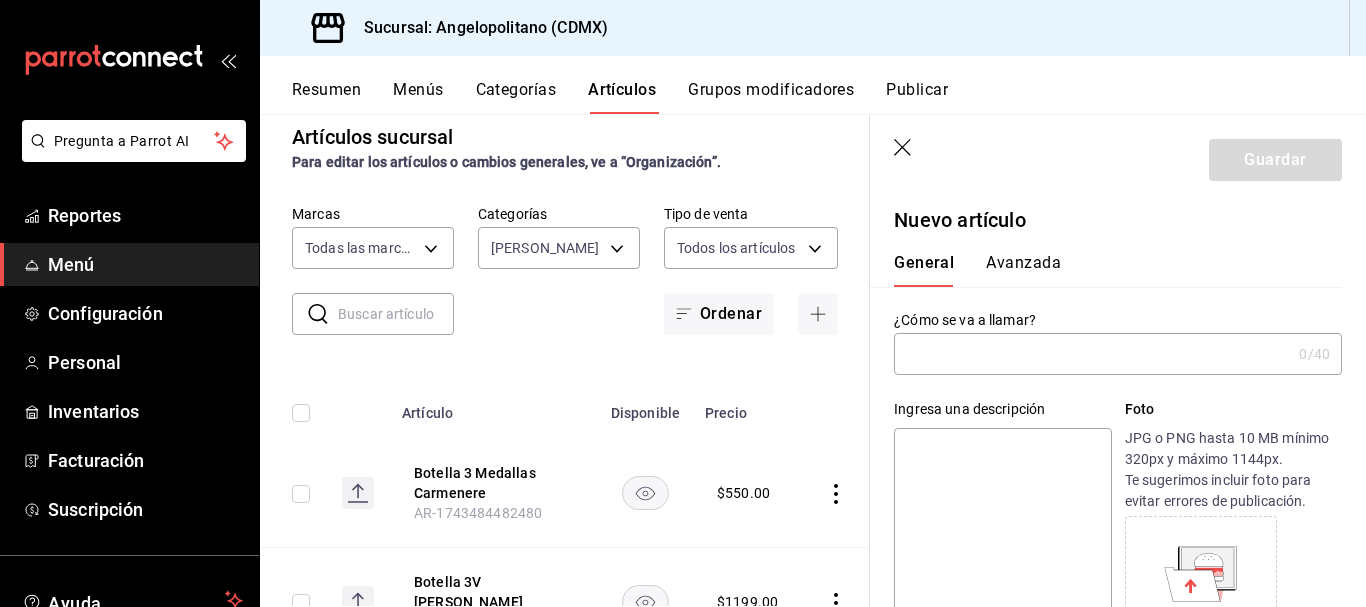 click at bounding box center (1092, 354) 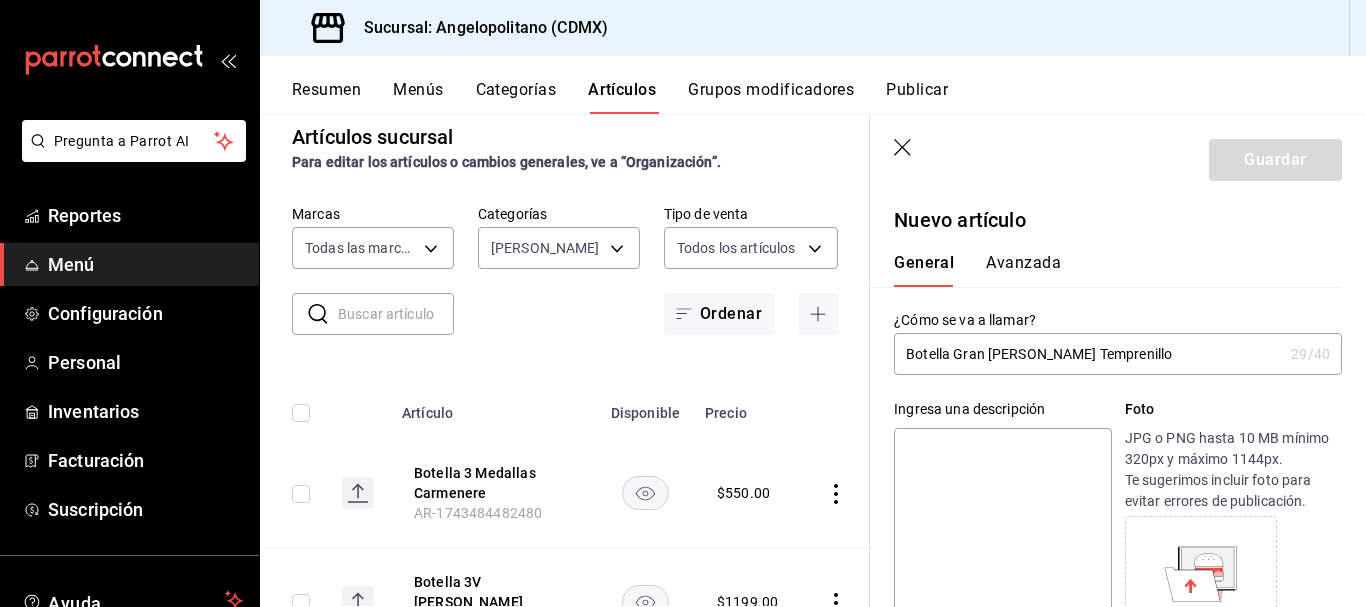 click on "Botella Gran Viña Temprenillo" at bounding box center [1088, 354] 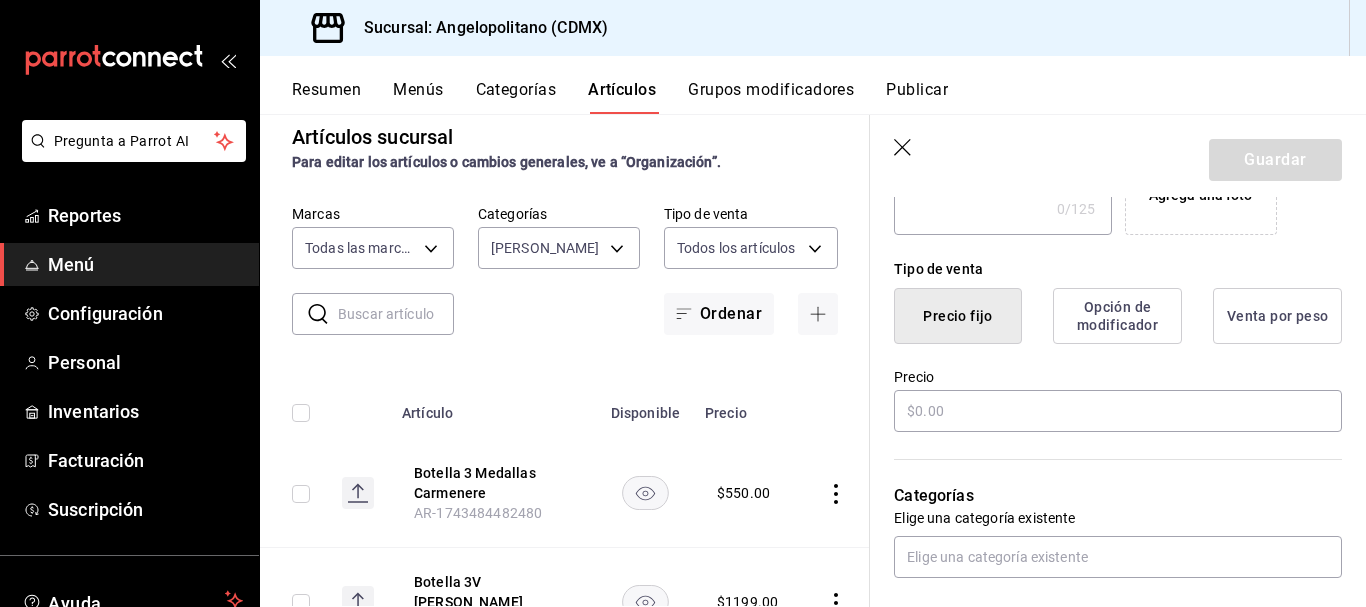 scroll, scrollTop: 442, scrollLeft: 0, axis: vertical 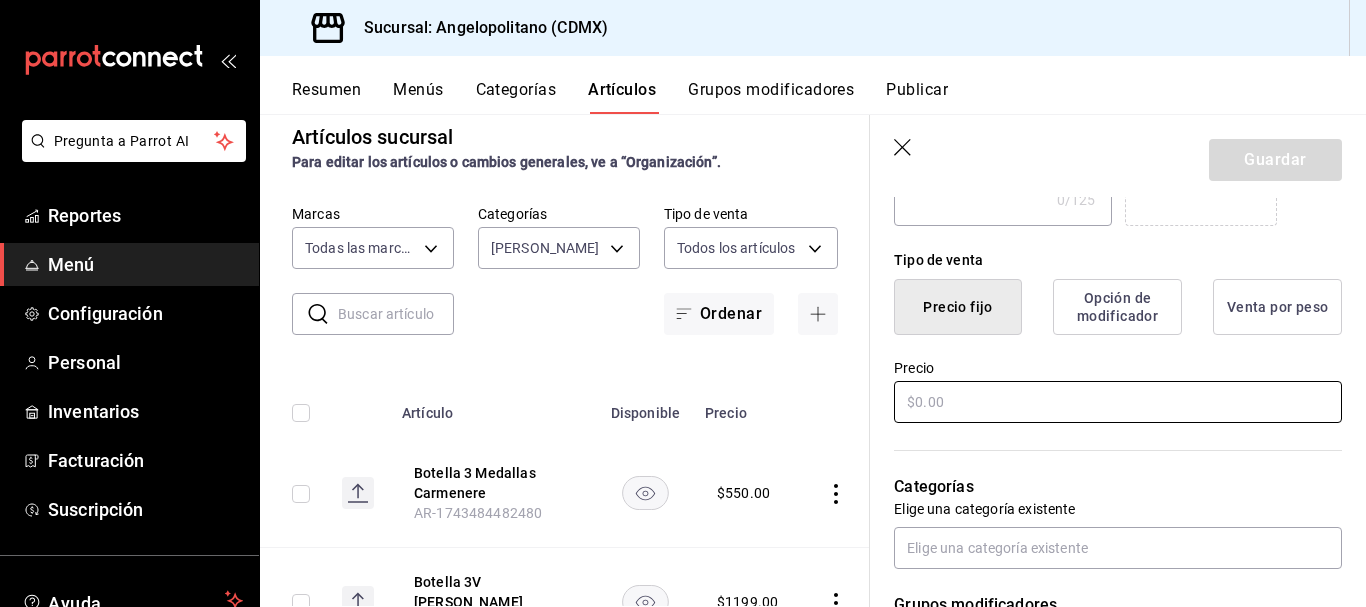 type on "Botella Gran Viña Tempranillo" 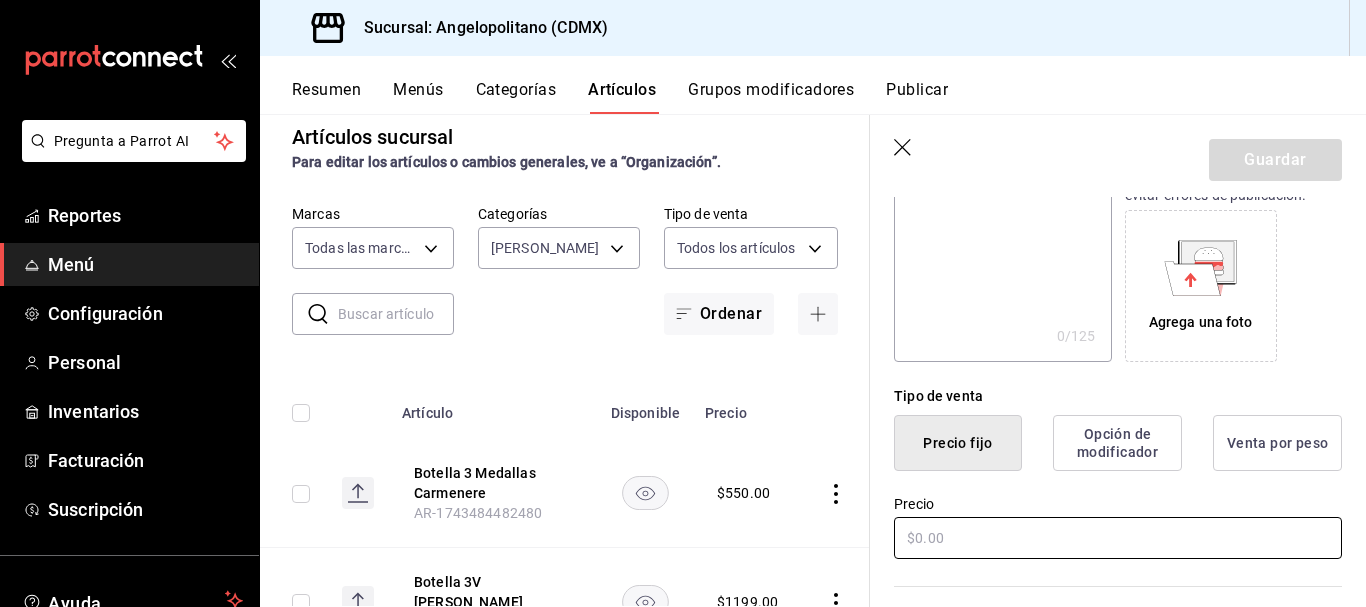 scroll, scrollTop: 361, scrollLeft: 0, axis: vertical 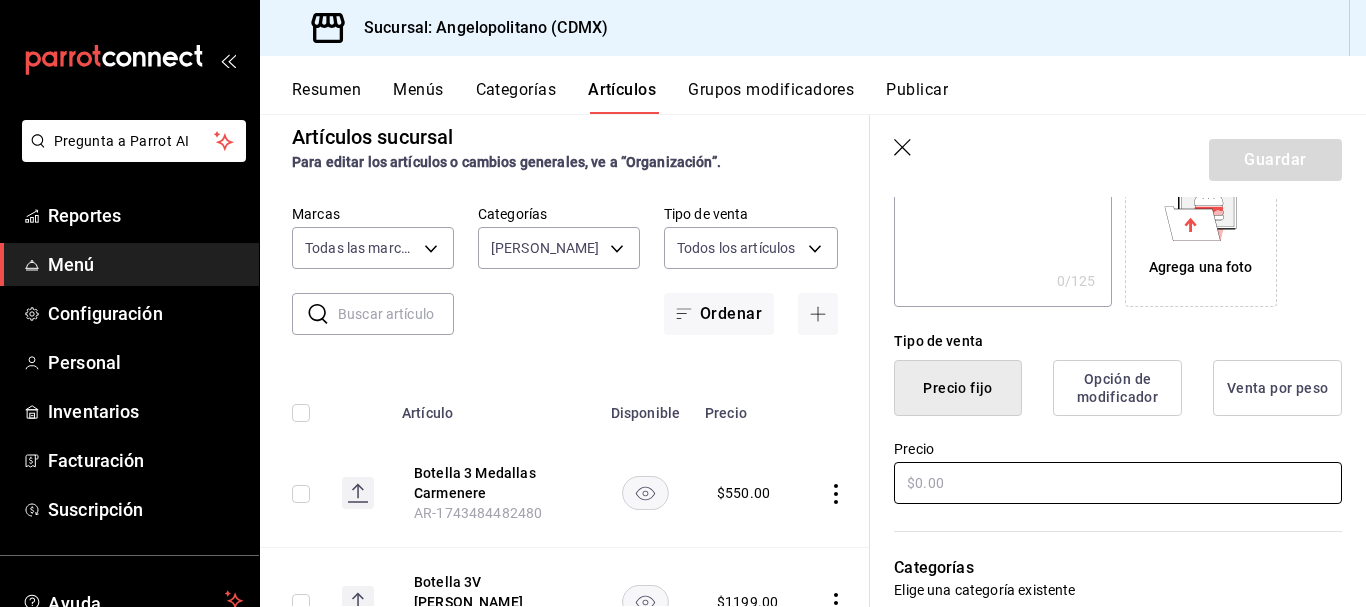 click at bounding box center (1118, 483) 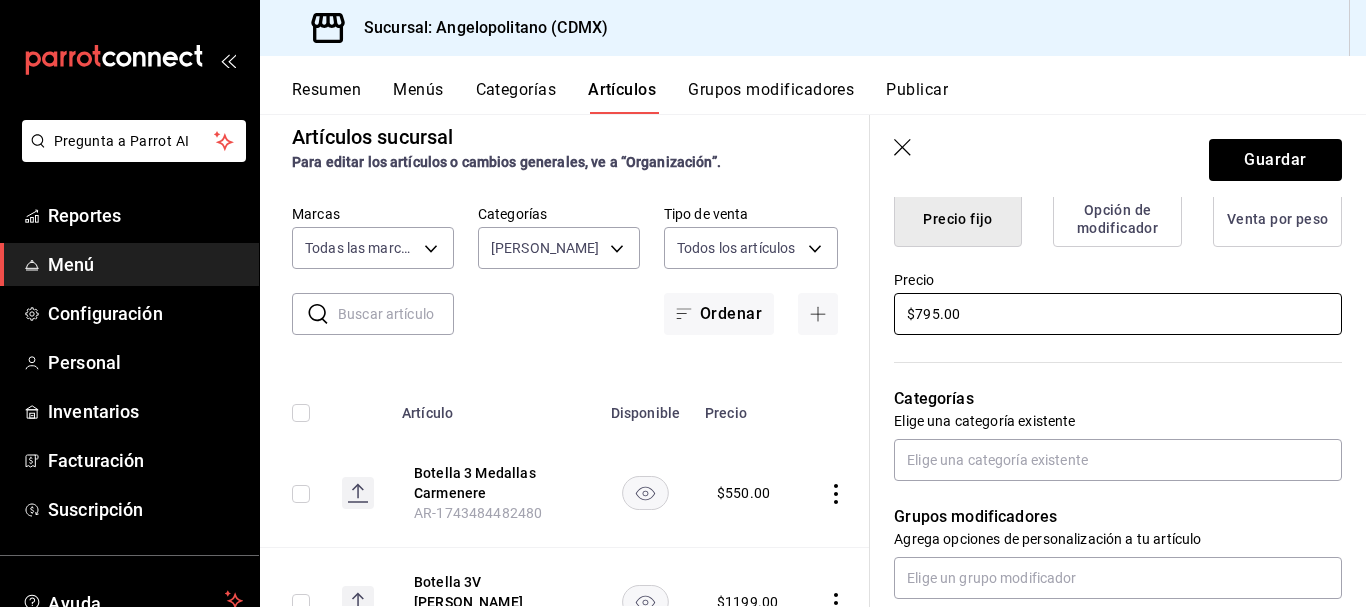 scroll, scrollTop: 615, scrollLeft: 0, axis: vertical 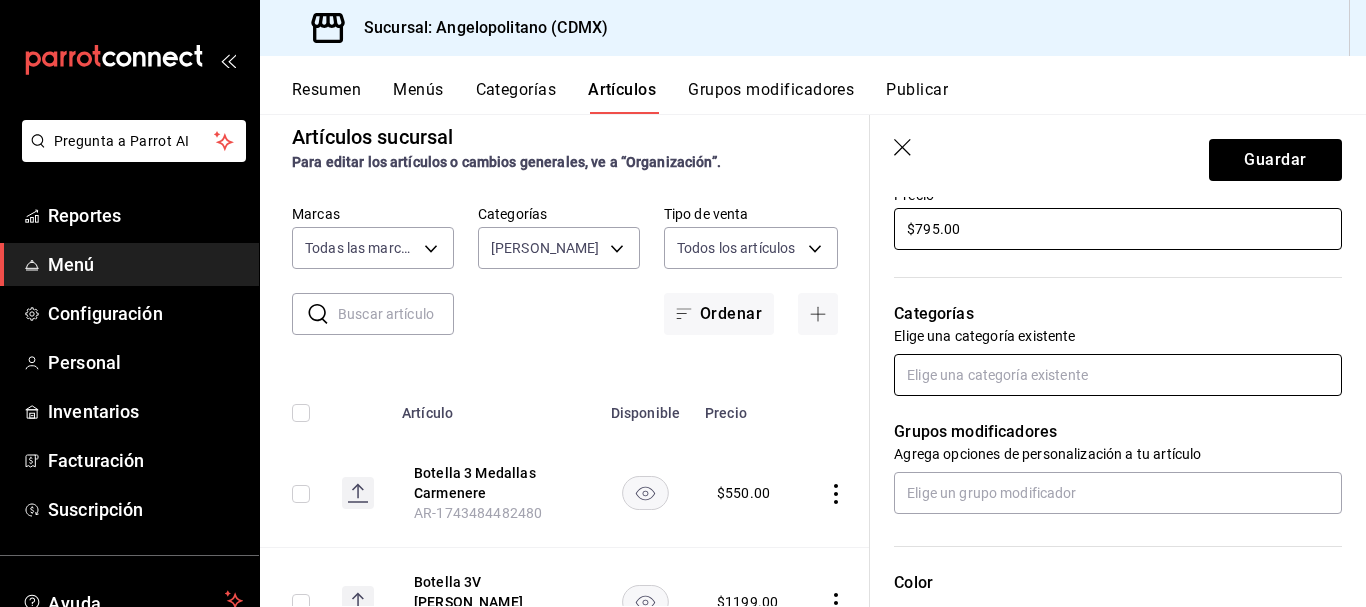 type on "$795.00" 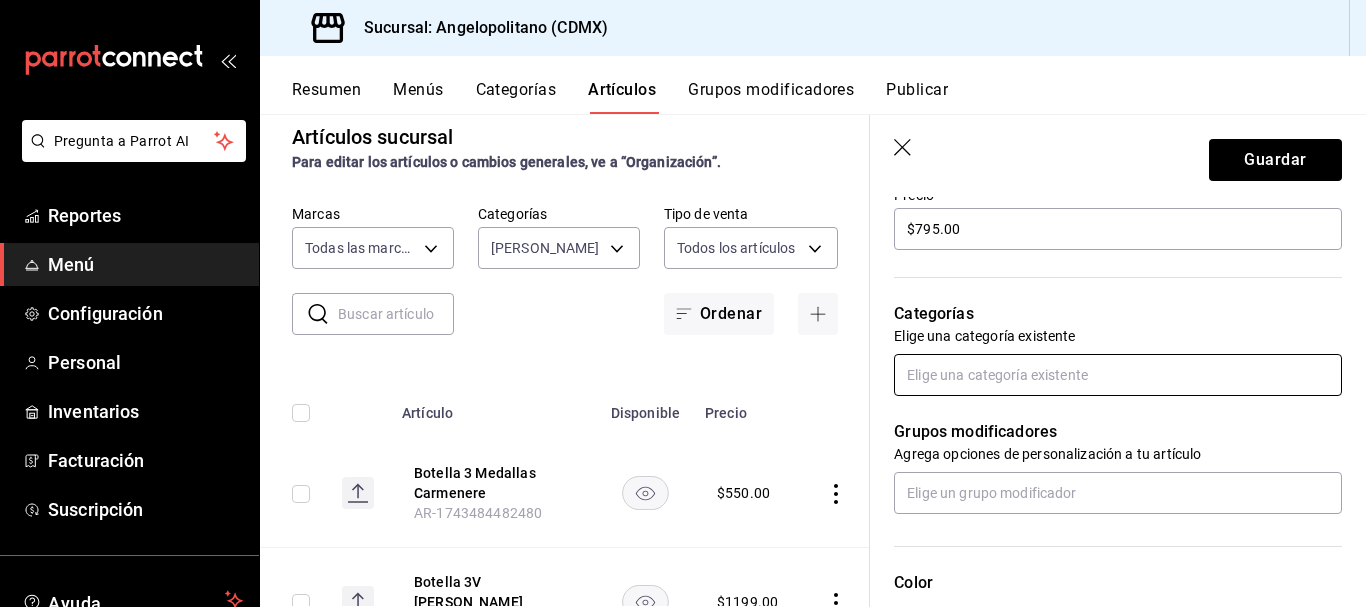 click at bounding box center (1118, 375) 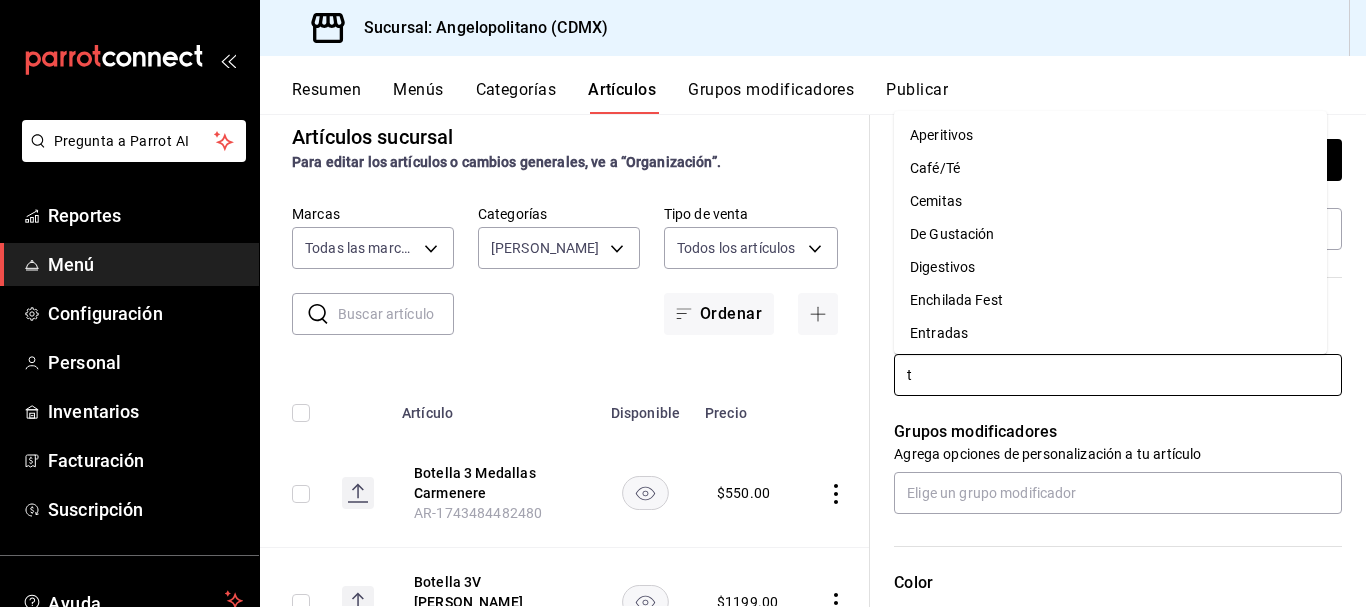 type on "ti" 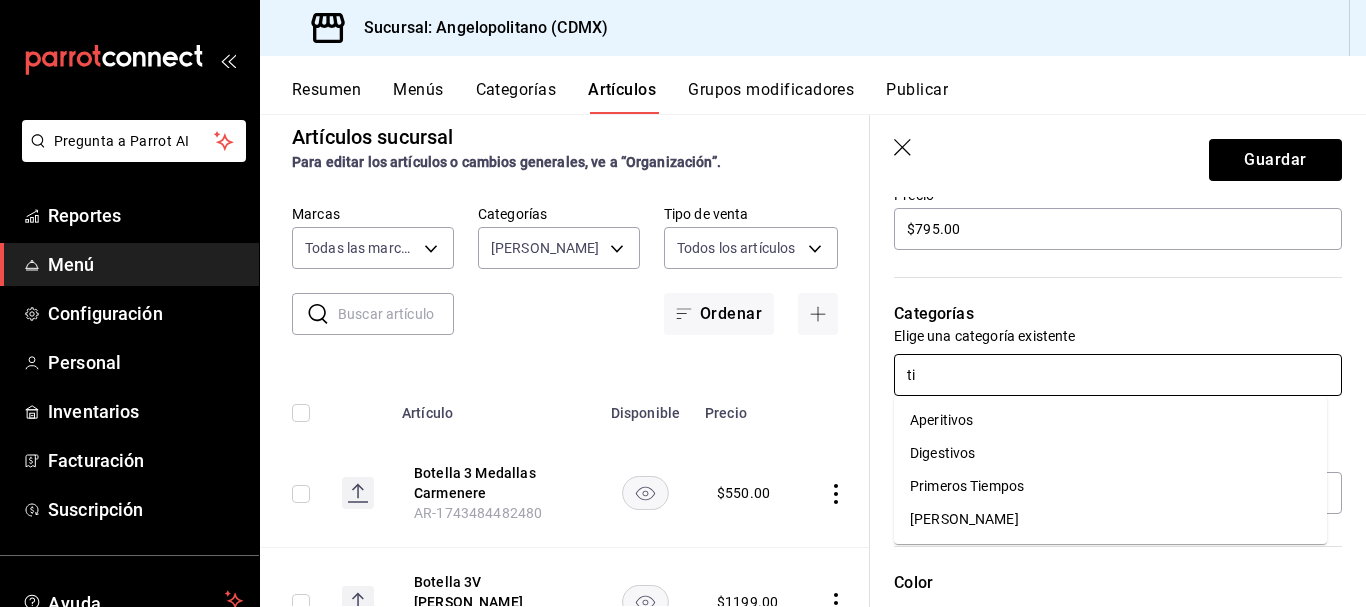 click on "[PERSON_NAME]" at bounding box center [1110, 519] 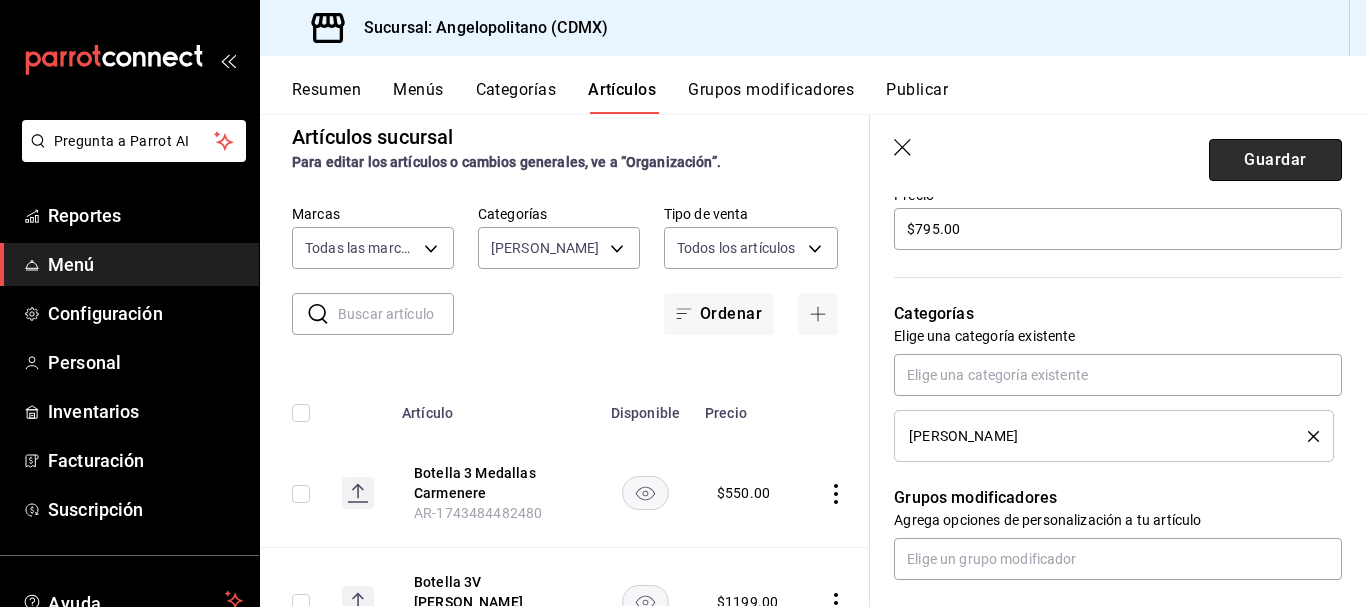 click on "Guardar" at bounding box center [1275, 160] 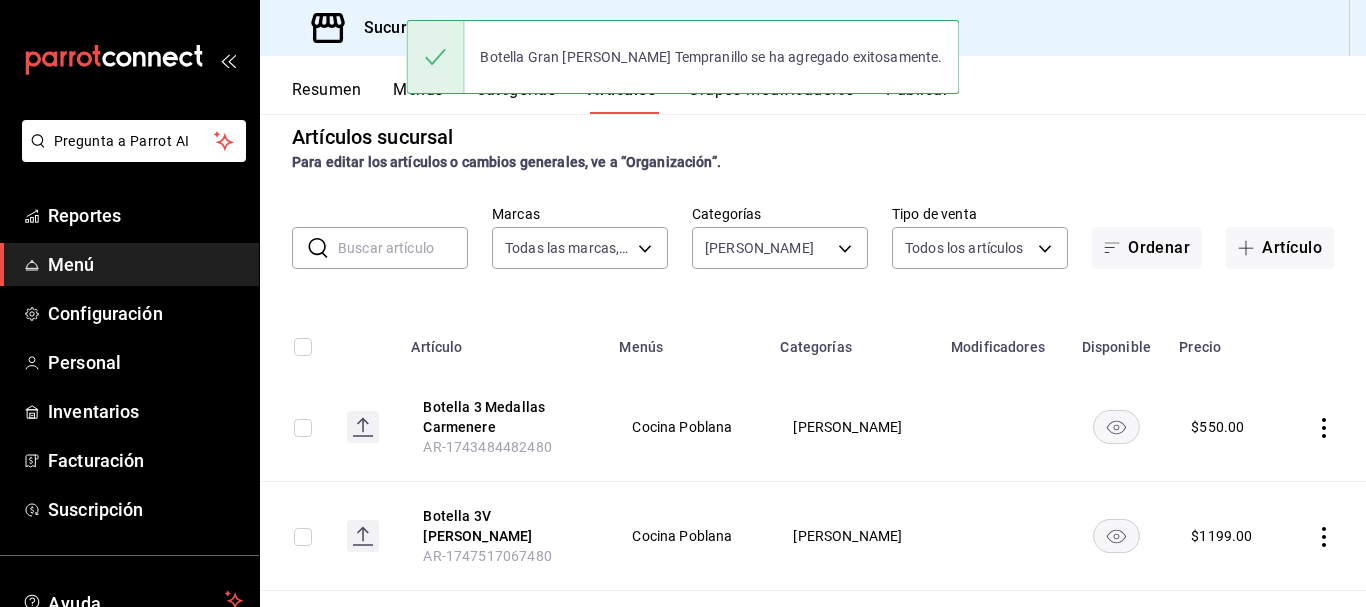 scroll, scrollTop: 0, scrollLeft: 0, axis: both 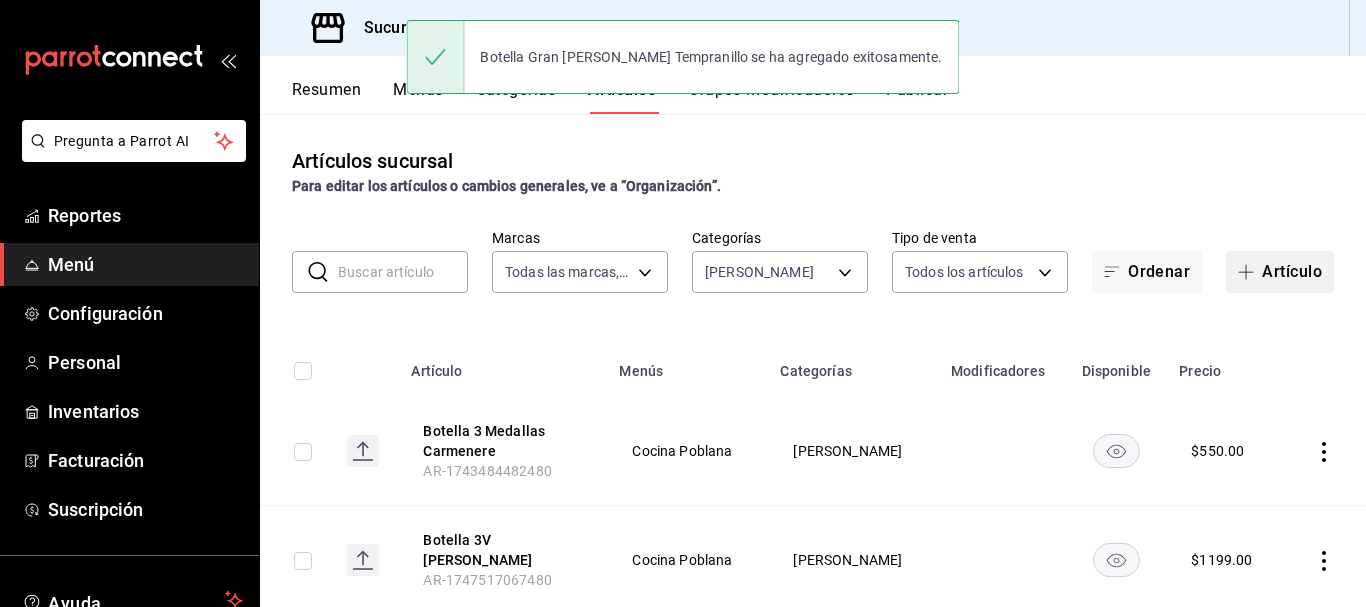 click on "Artículo" at bounding box center (1280, 272) 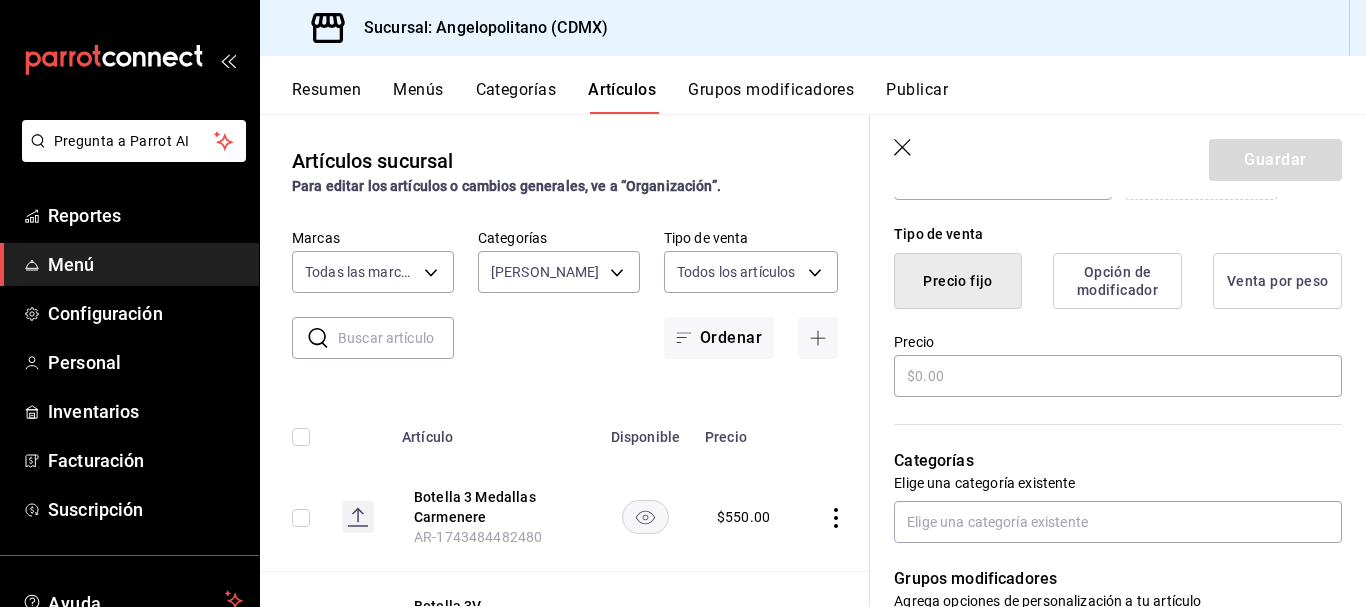 scroll, scrollTop: 517, scrollLeft: 0, axis: vertical 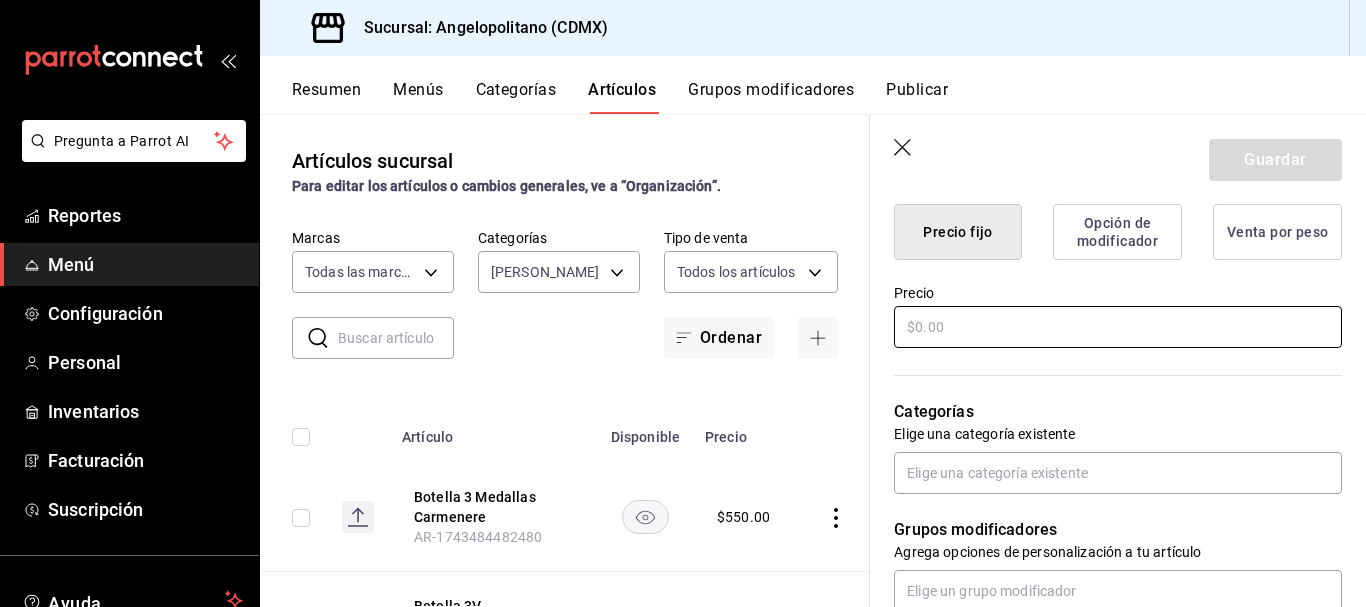 type on "Copa Gran Viña Tempranillo" 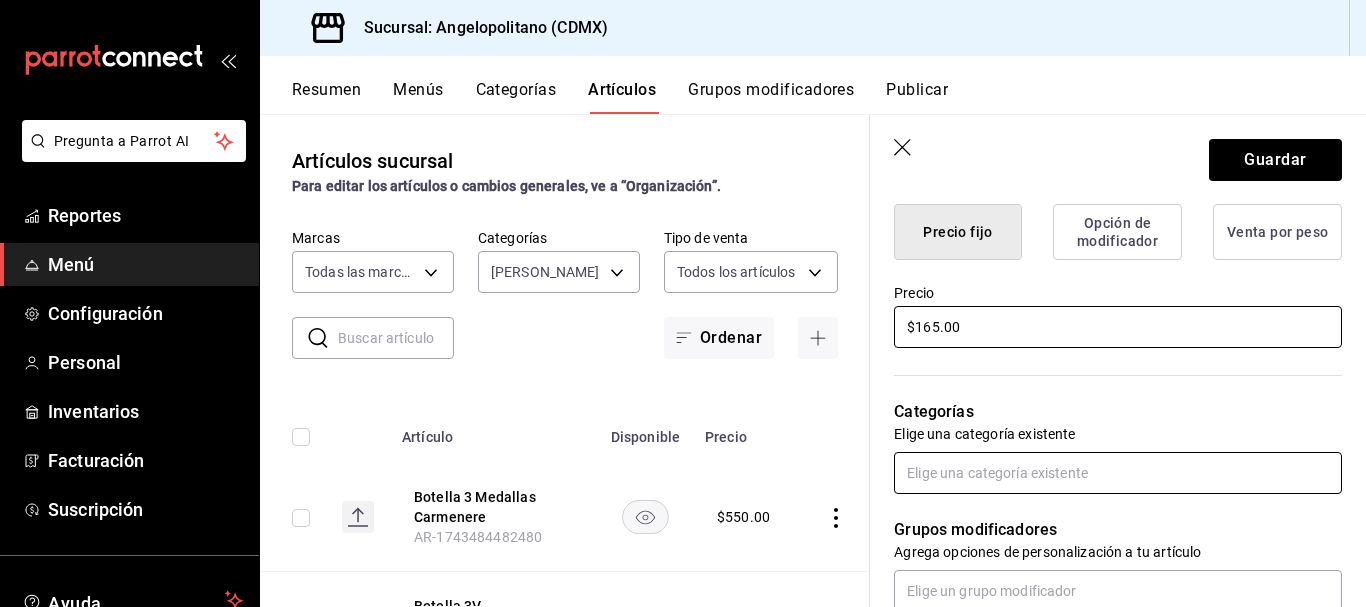 type on "$165.00" 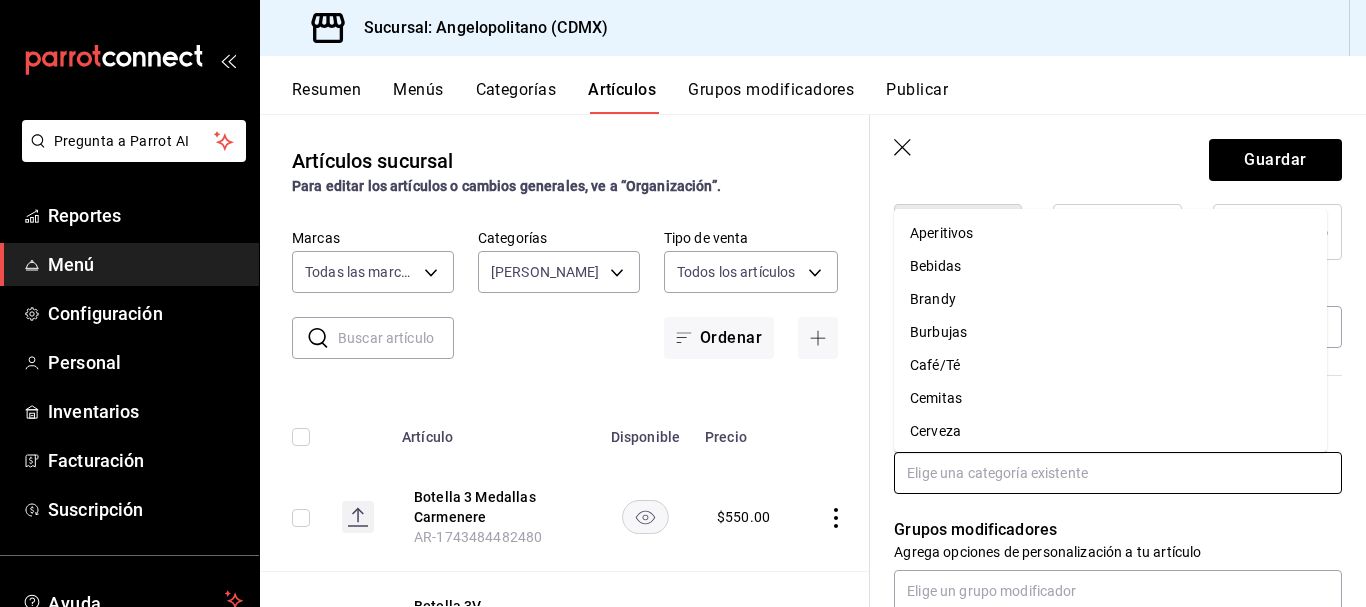 click at bounding box center (1118, 473) 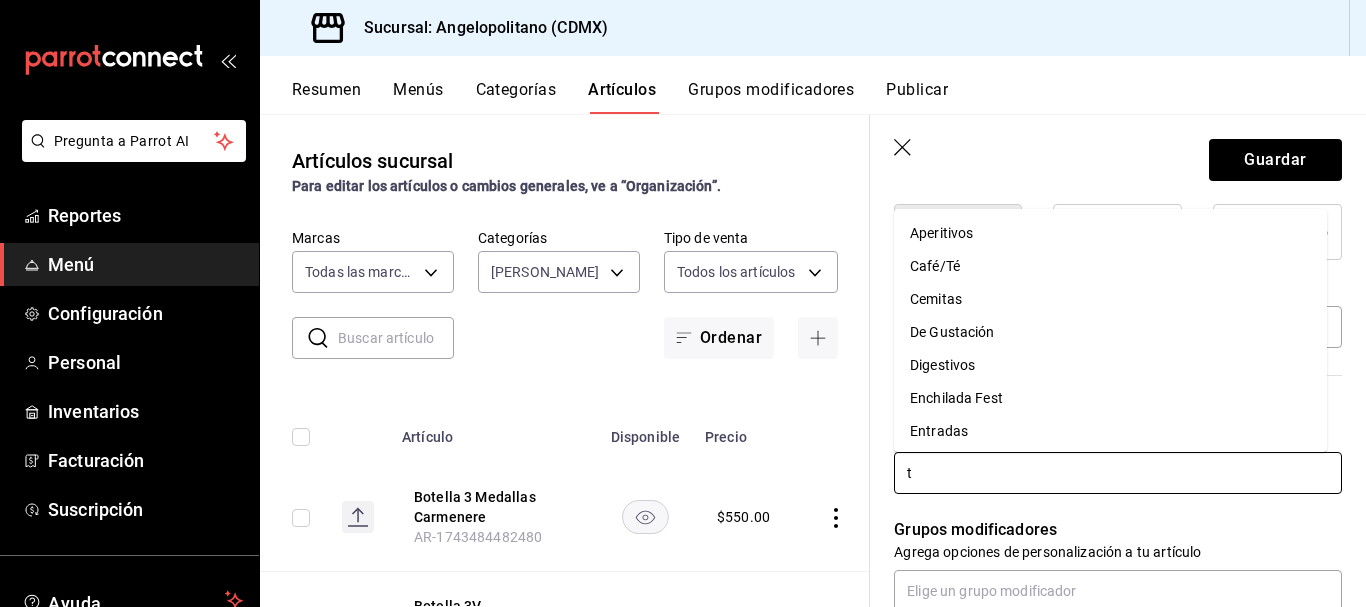 type on "ti" 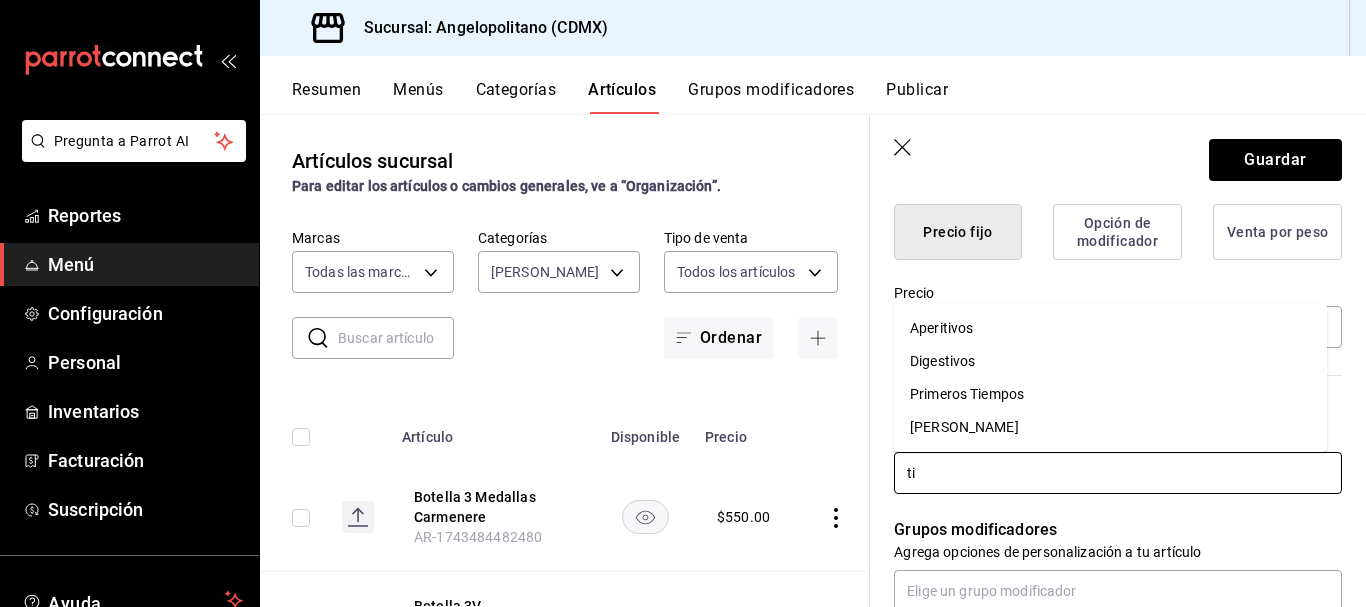 click on "[PERSON_NAME]" at bounding box center [1110, 427] 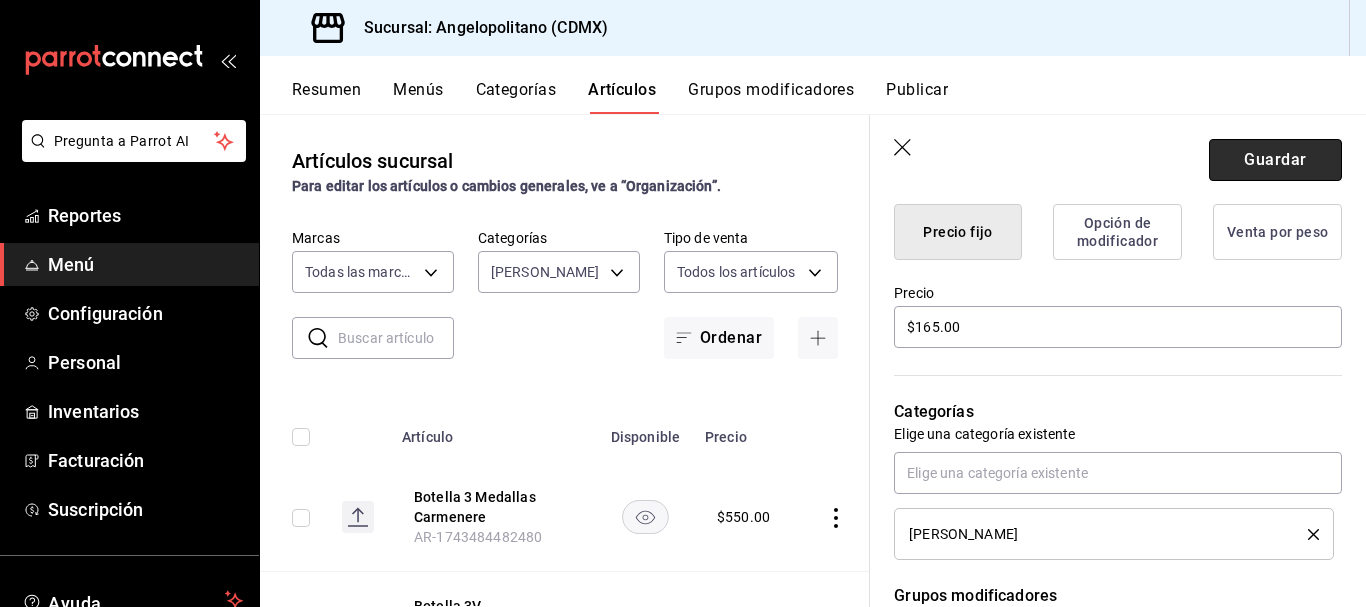 click on "Guardar" at bounding box center (1275, 160) 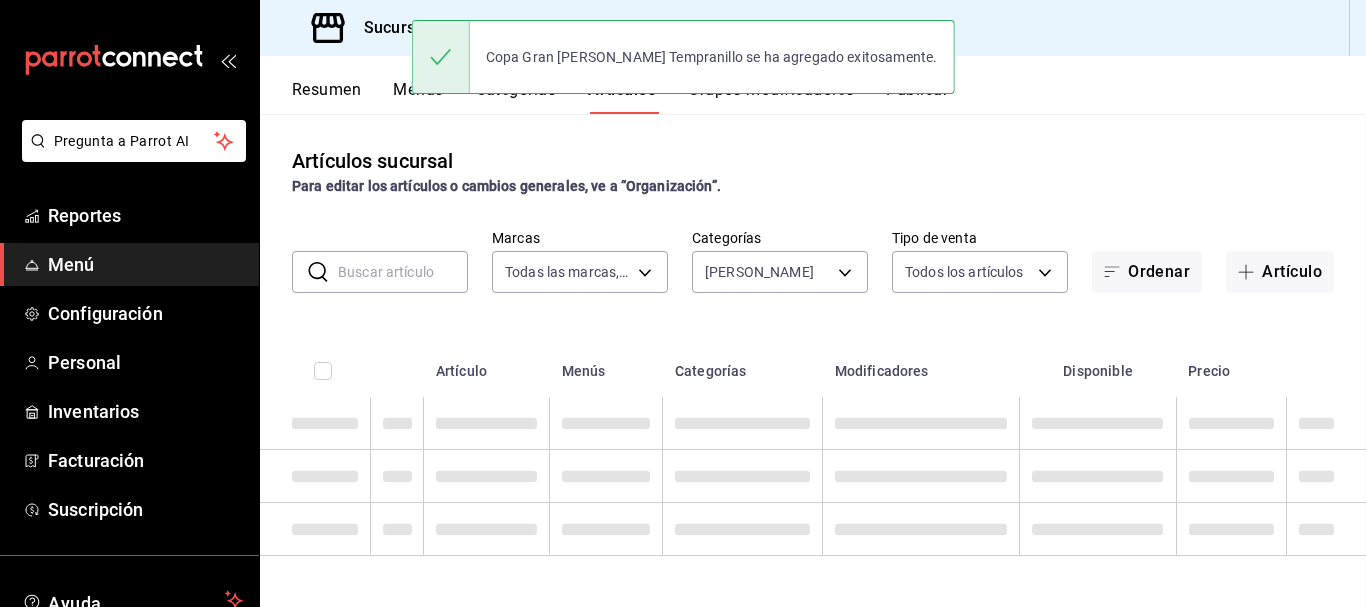 scroll, scrollTop: 0, scrollLeft: 0, axis: both 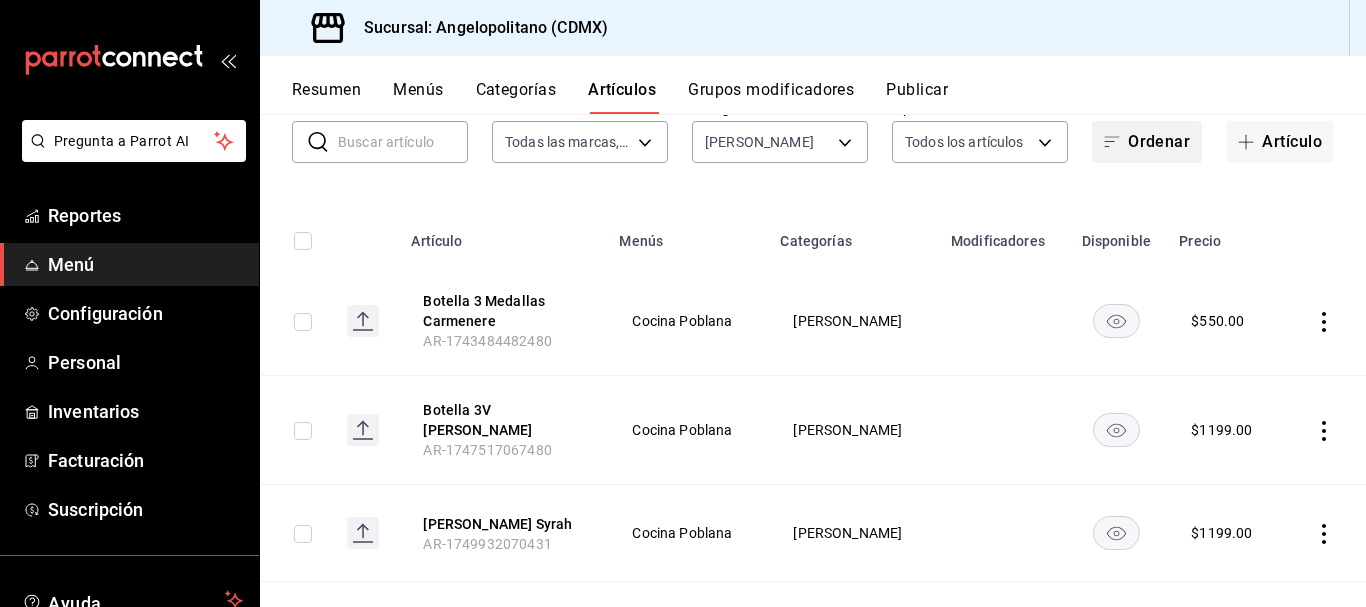 click on "Ordenar" at bounding box center [1147, 142] 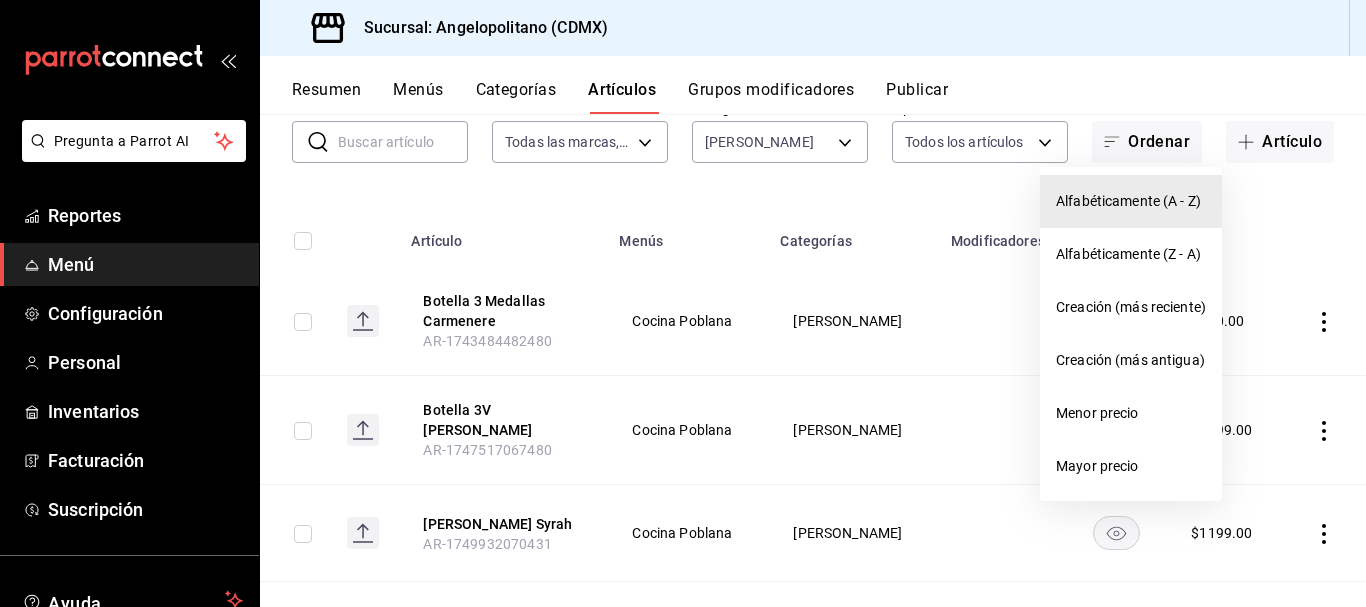 click on "Alfabéticamente (A - Z)" at bounding box center [1131, 201] 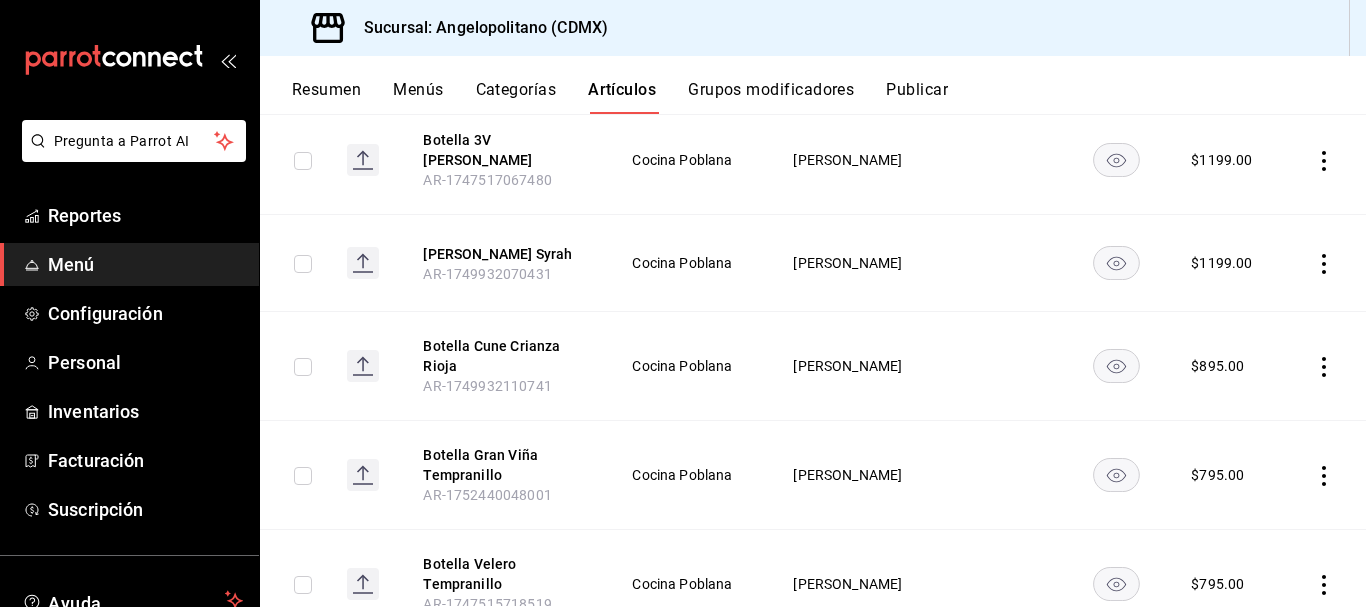 scroll, scrollTop: 0, scrollLeft: 0, axis: both 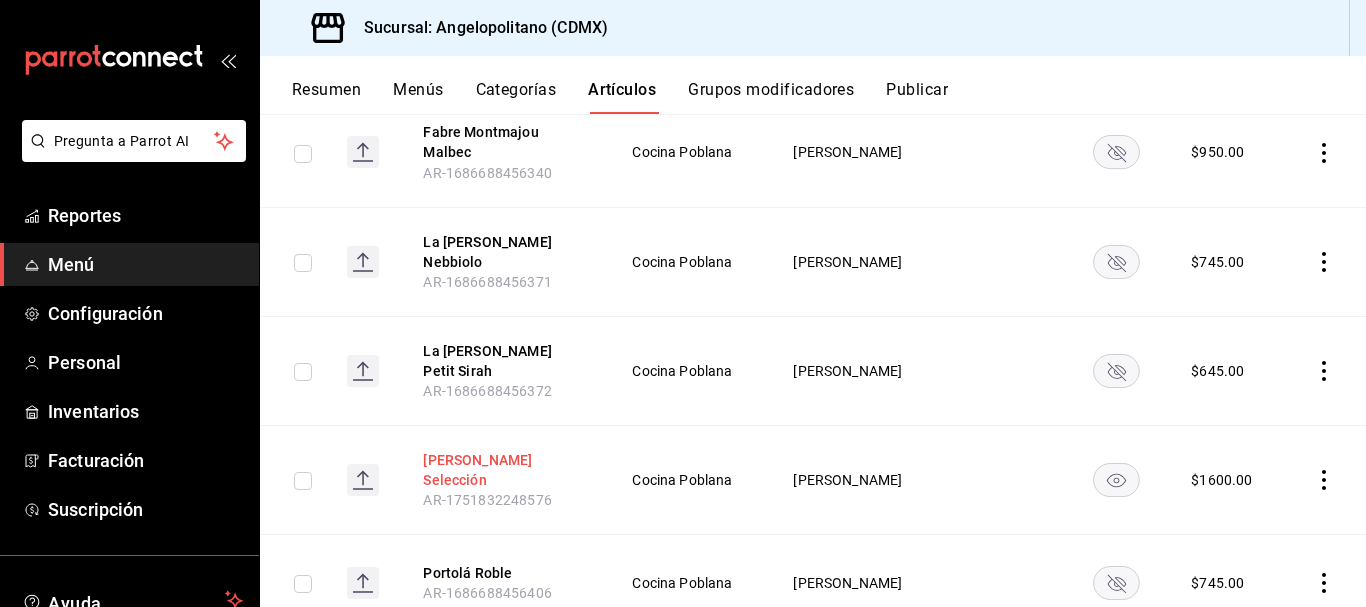 click on "Monte Xanic Selección" at bounding box center (503, 470) 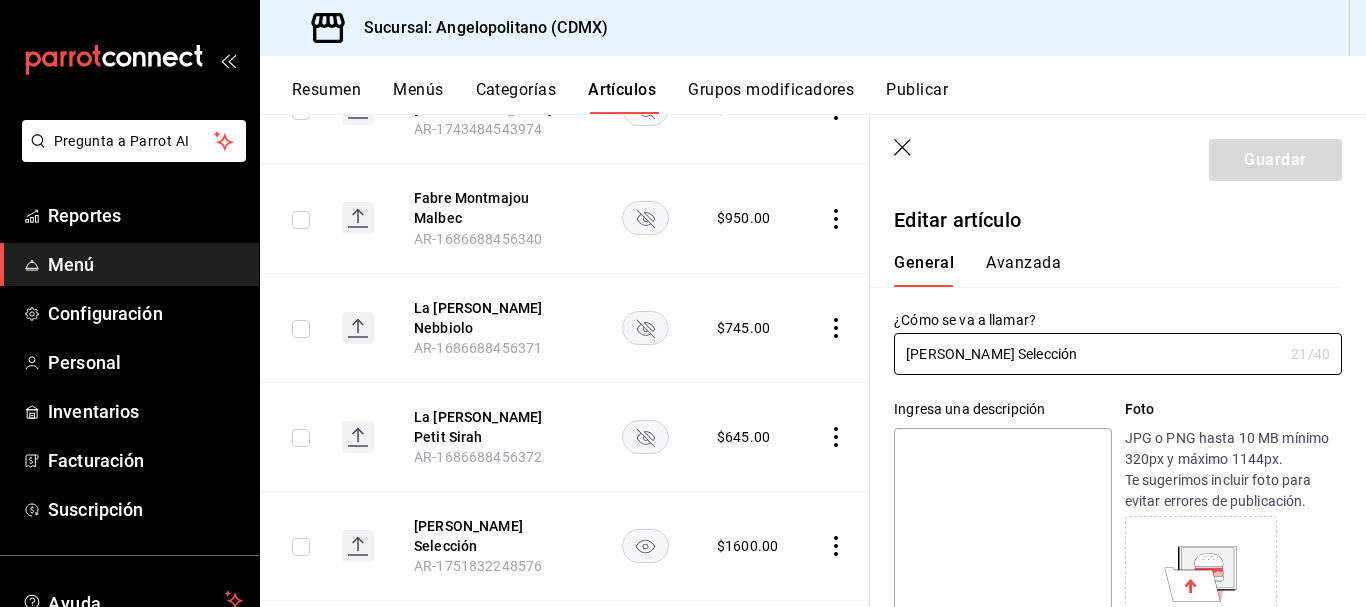 type on "$1600.00" 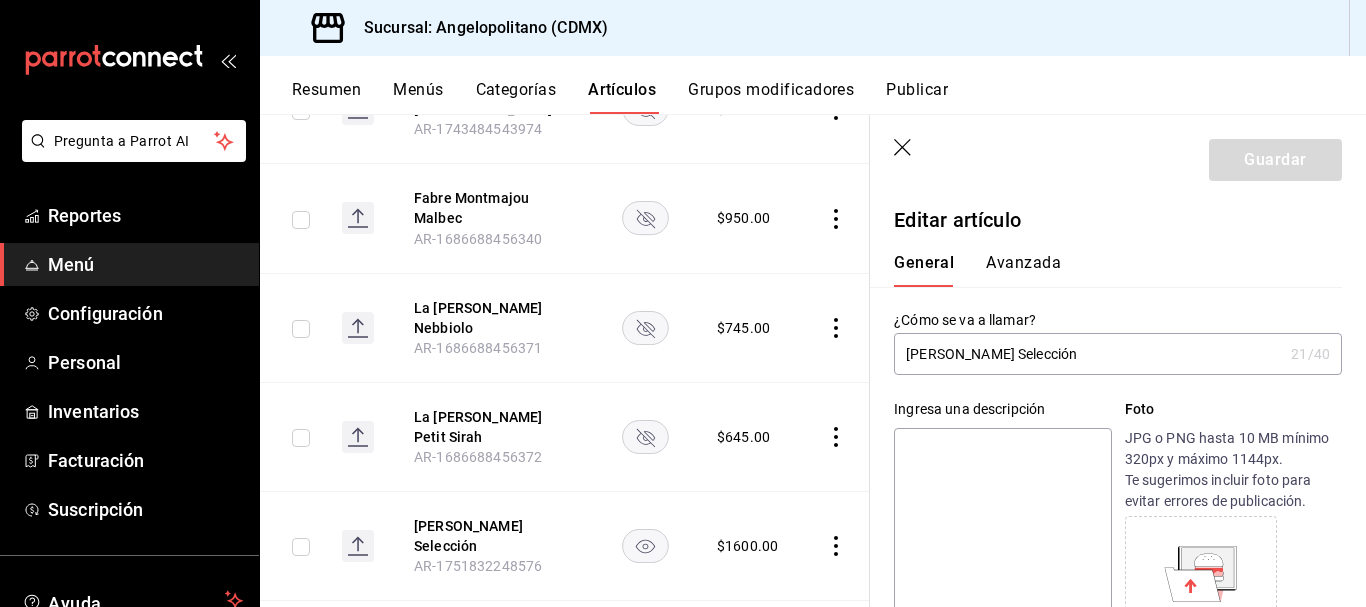 click on "Monte Xanic Selección" at bounding box center [1088, 354] 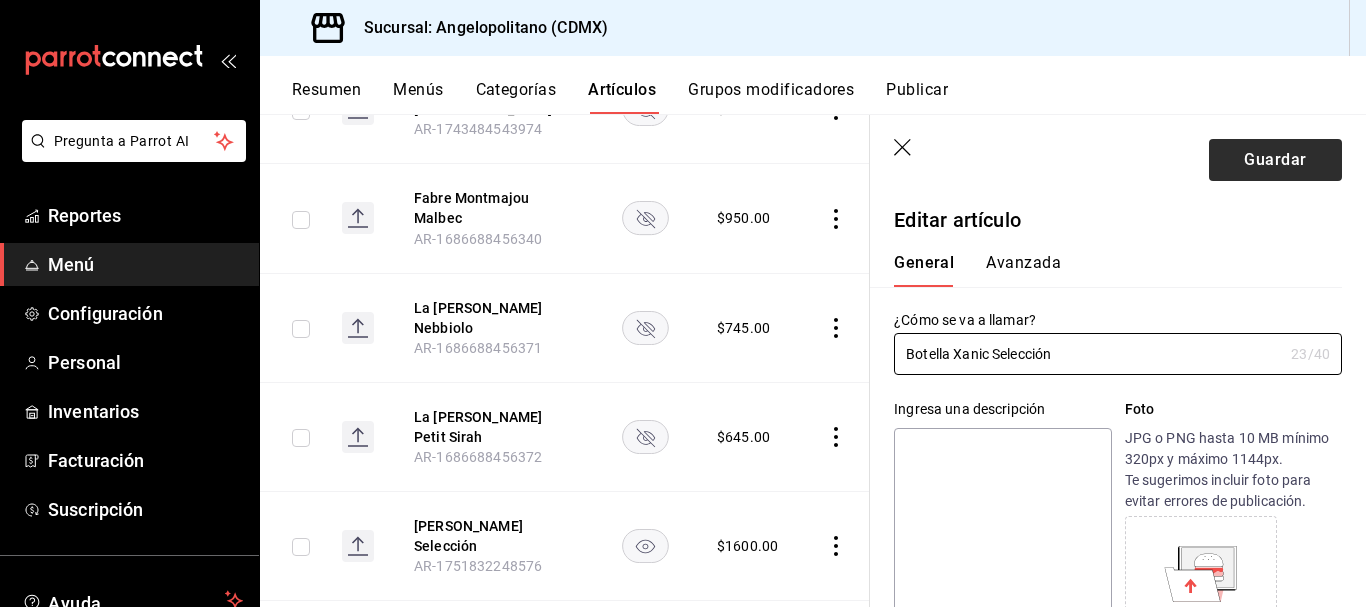 type on "Botella Xanic Selección" 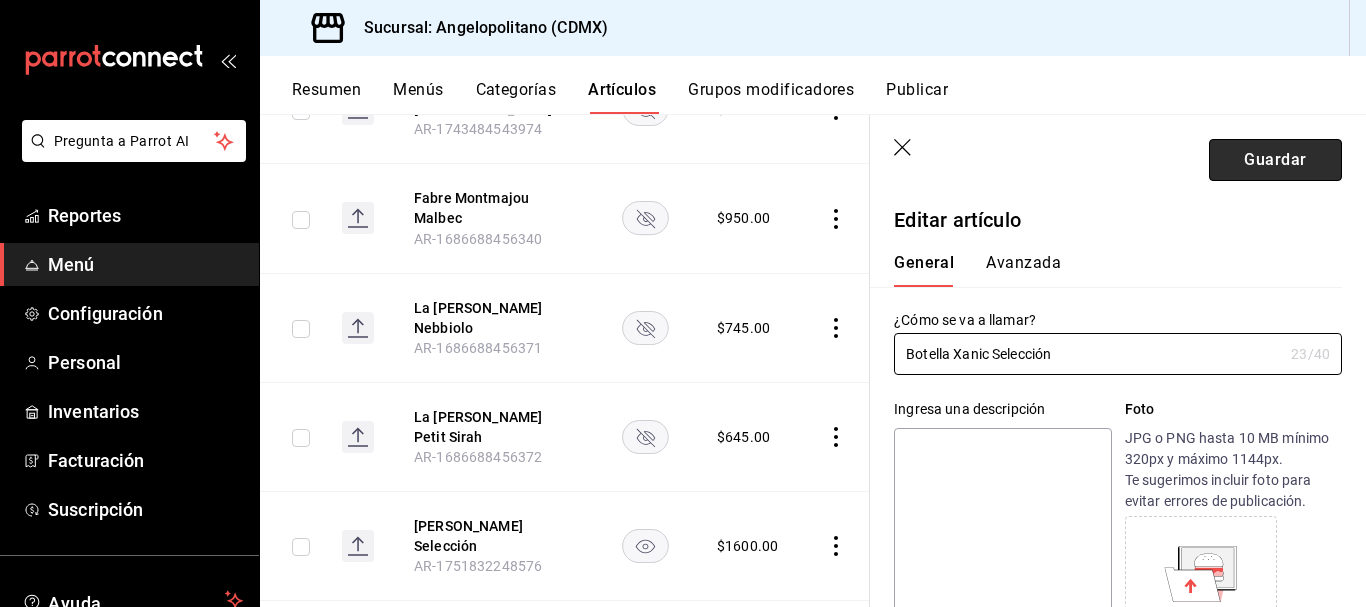 click on "Guardar" at bounding box center (1275, 160) 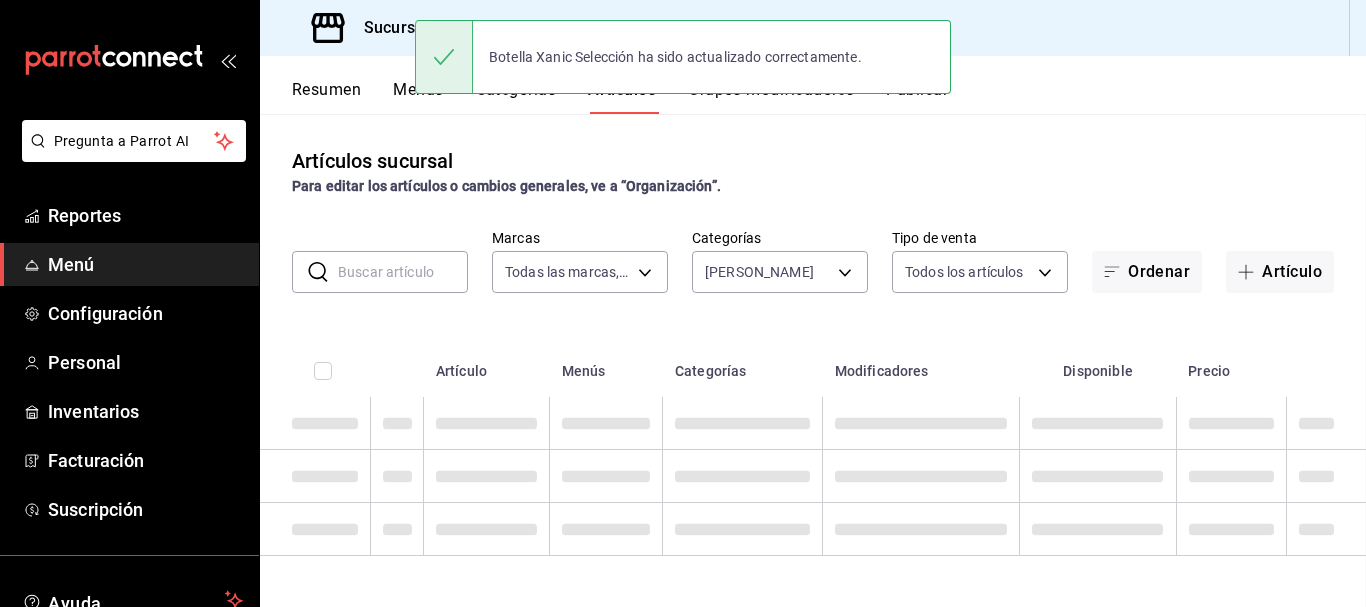scroll, scrollTop: 0, scrollLeft: 0, axis: both 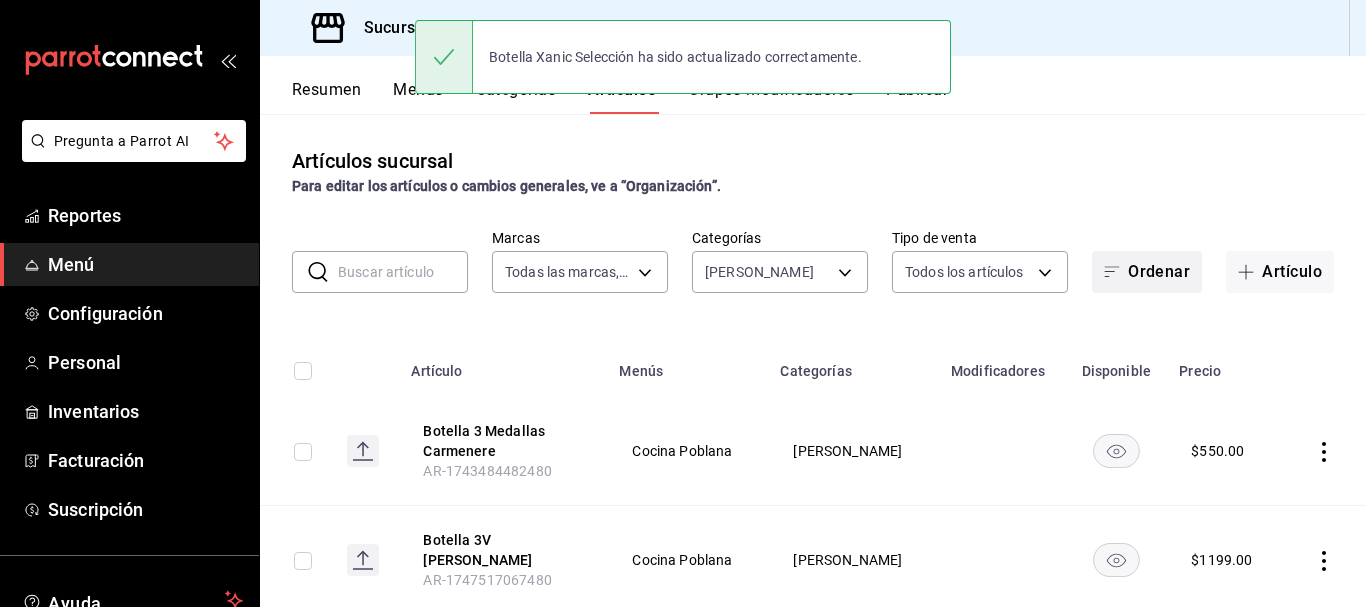click on "Ordenar" at bounding box center (1147, 272) 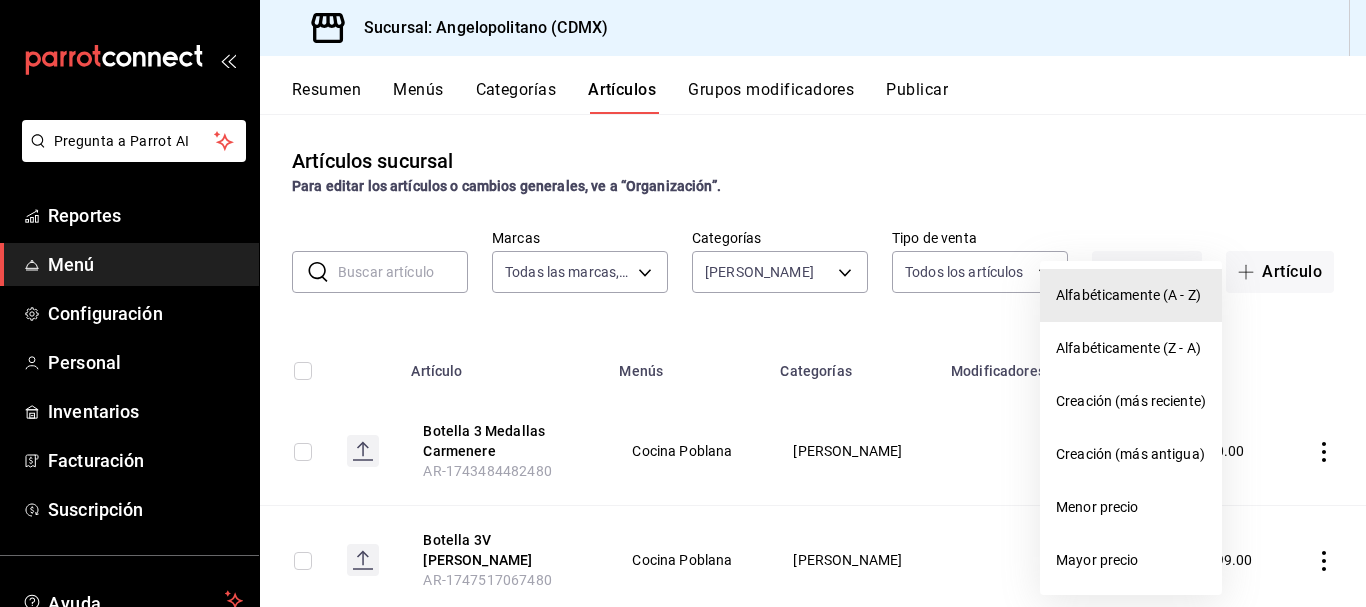 click on "Alfabéticamente (A - Z)" at bounding box center [1131, 295] 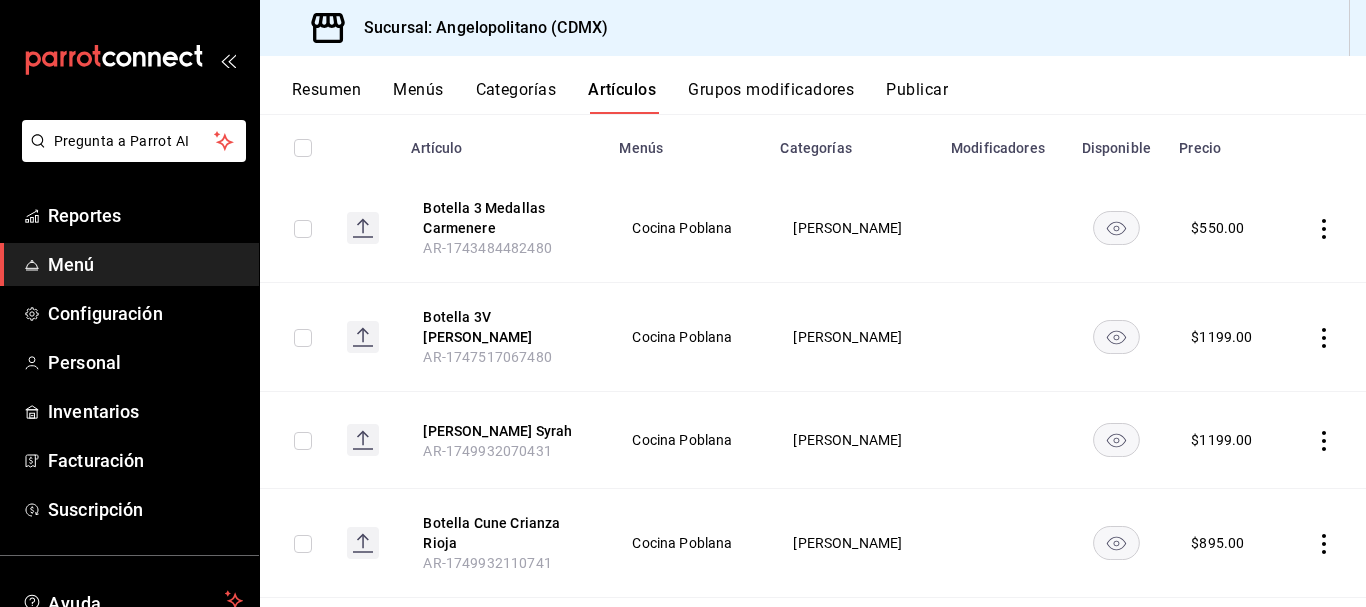 scroll, scrollTop: 0, scrollLeft: 0, axis: both 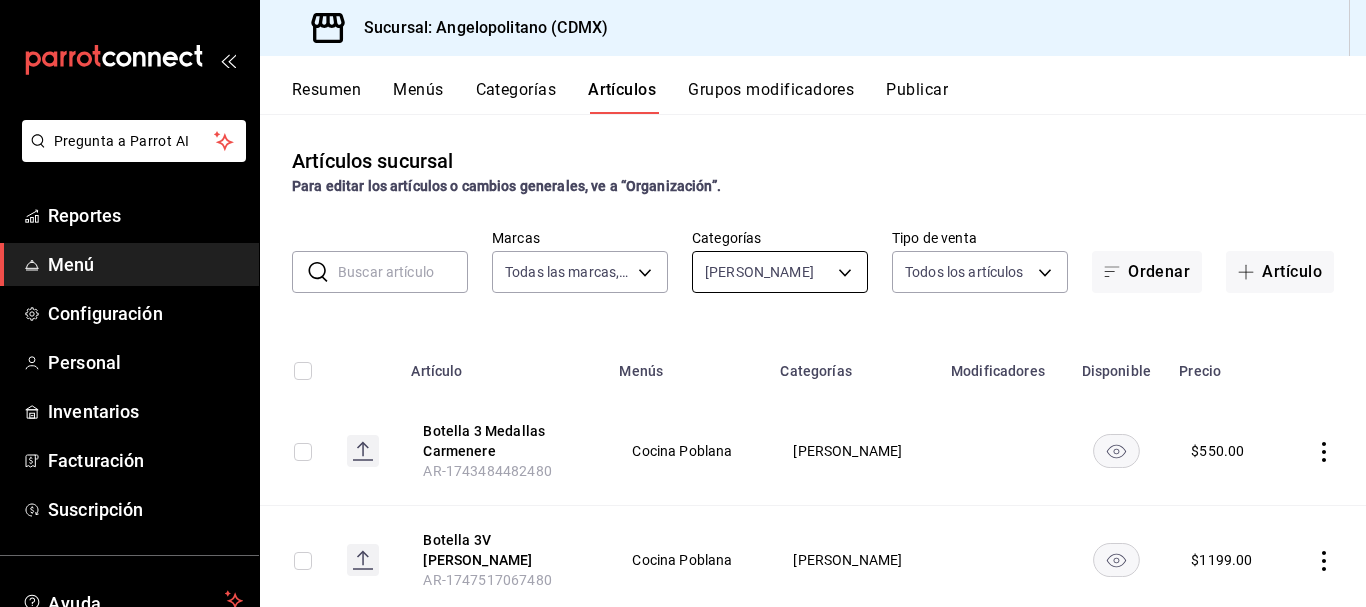 click on "Pregunta a Parrot AI Reportes   Menú   Configuración   Personal   Inventarios   Facturación   Suscripción   Ayuda Recomienda Parrot   Lorena Serna   Sugerir nueva función   Sucursal: Angelopolitano (CDMX) Resumen Menús Categorías Artículos Grupos modificadores Publicar Artículos sucursal Para editar los artículos o cambios generales, ve a “Organización”. ​ ​ Marcas Todas las marcas, Sin marca e7b7265c-889c-41a5-bb0c-0e62bdb51750 Categorías Vino Tinto c1748d21-3478-4bcf-9886-b8ff9990e376 Tipo de venta Todos los artículos ALL Ordenar Artículo Artículo Menús Categorías Modificadores Disponible Precio Botella 3 Medallas Carmenere AR-1743484482480 Cocina Poblana Vino Tinto $ 550.00 Botella 3V Madero AR-1747517067480 Cocina Poblana Vino Tinto $ 1199.00 Botella Calixa Syrah AR-1749932070431 Cocina Poblana Vino Tinto $ 1199.00 Botella Cune Crianza Rioja AR-1749932110741 Cocina Poblana Vino Tinto $ 895.00 Botella Gran Viña Tempranillo AR-1752440048001 Cocina Poblana Vino Tinto $ 795.00 $ $ $" at bounding box center [683, 303] 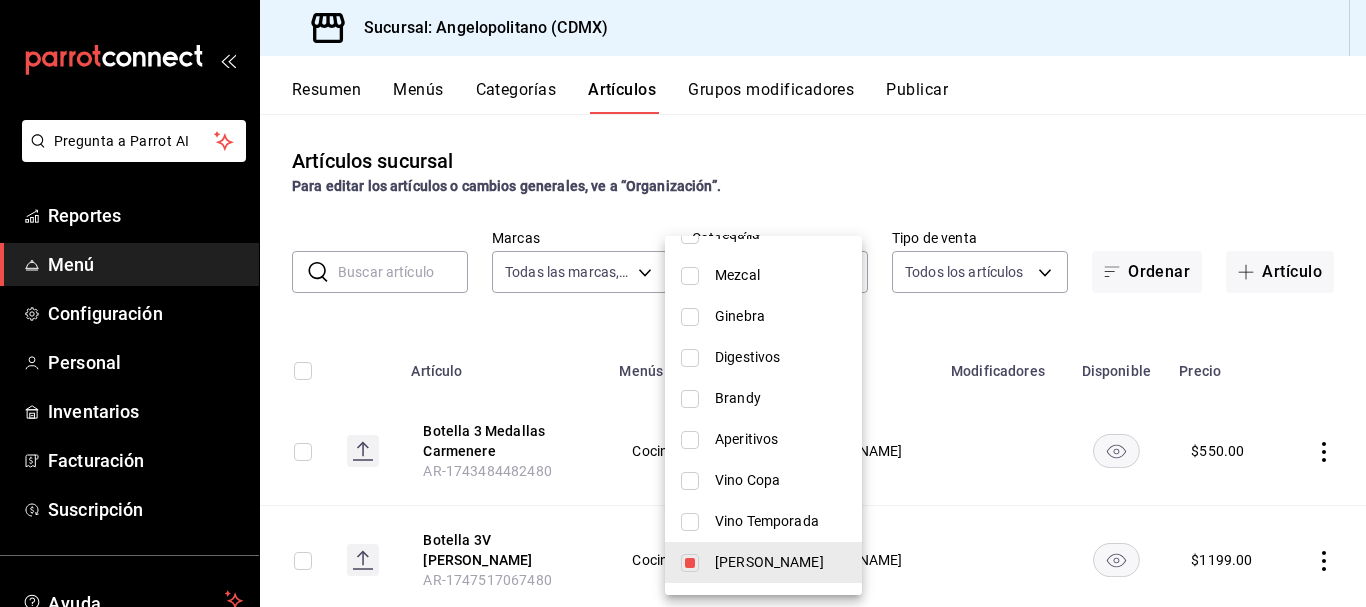 scroll, scrollTop: 627, scrollLeft: 0, axis: vertical 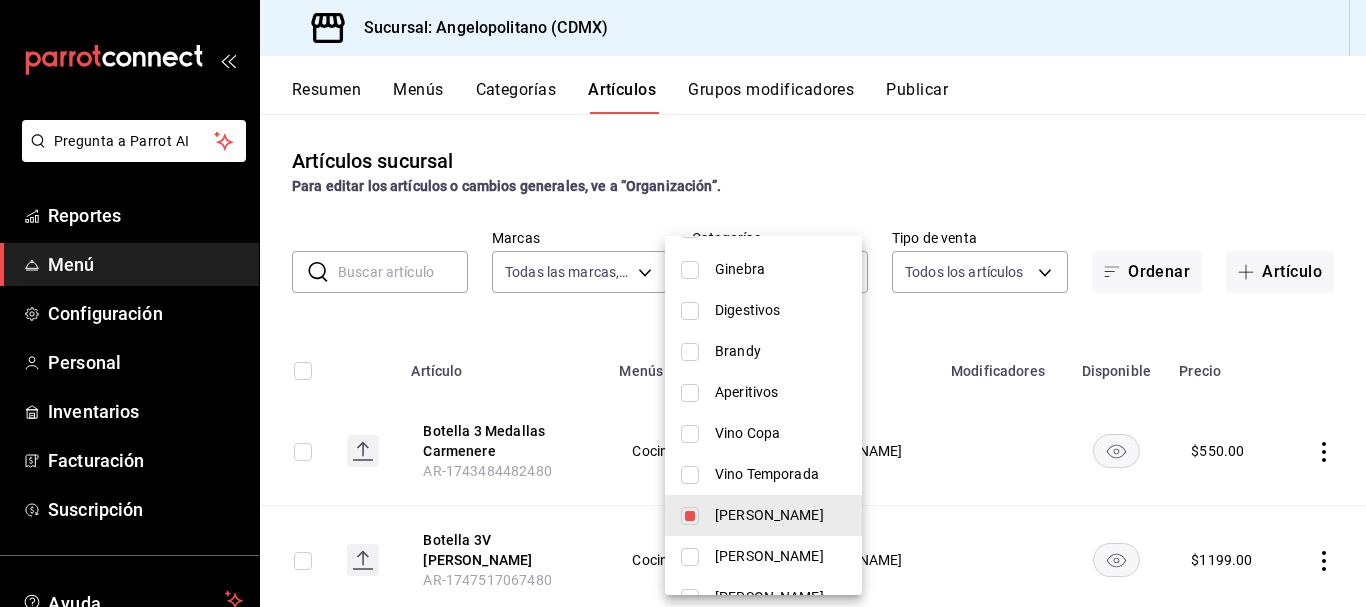 click at bounding box center (690, 516) 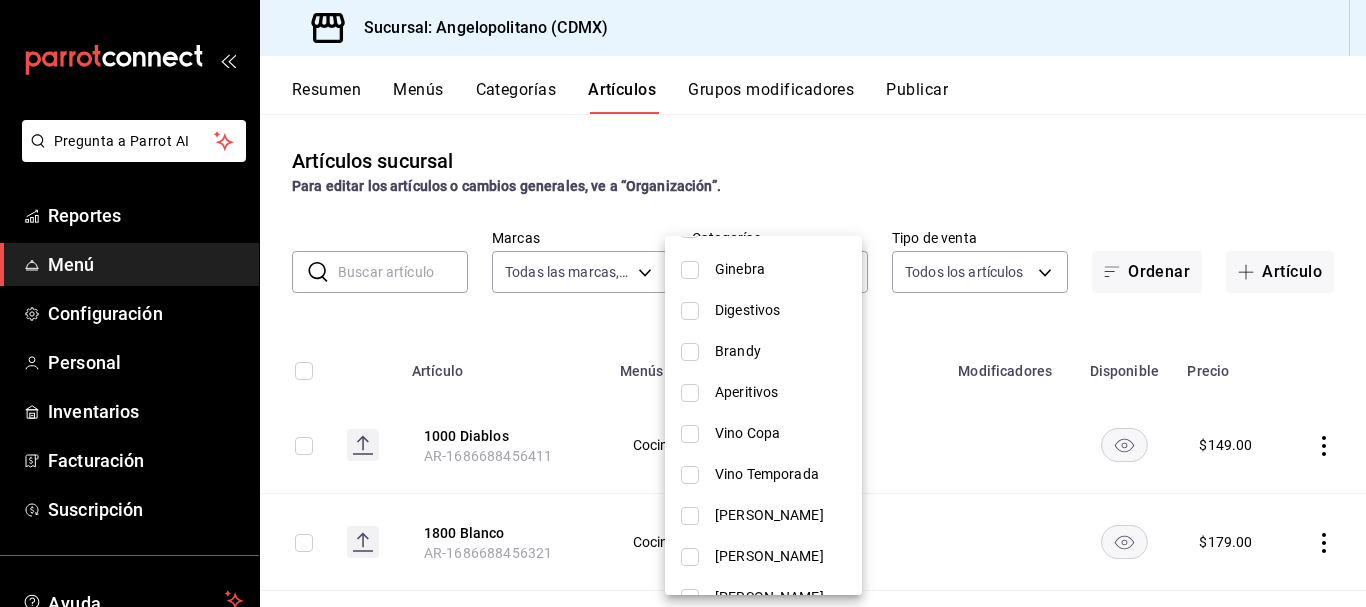 click at bounding box center [690, 557] 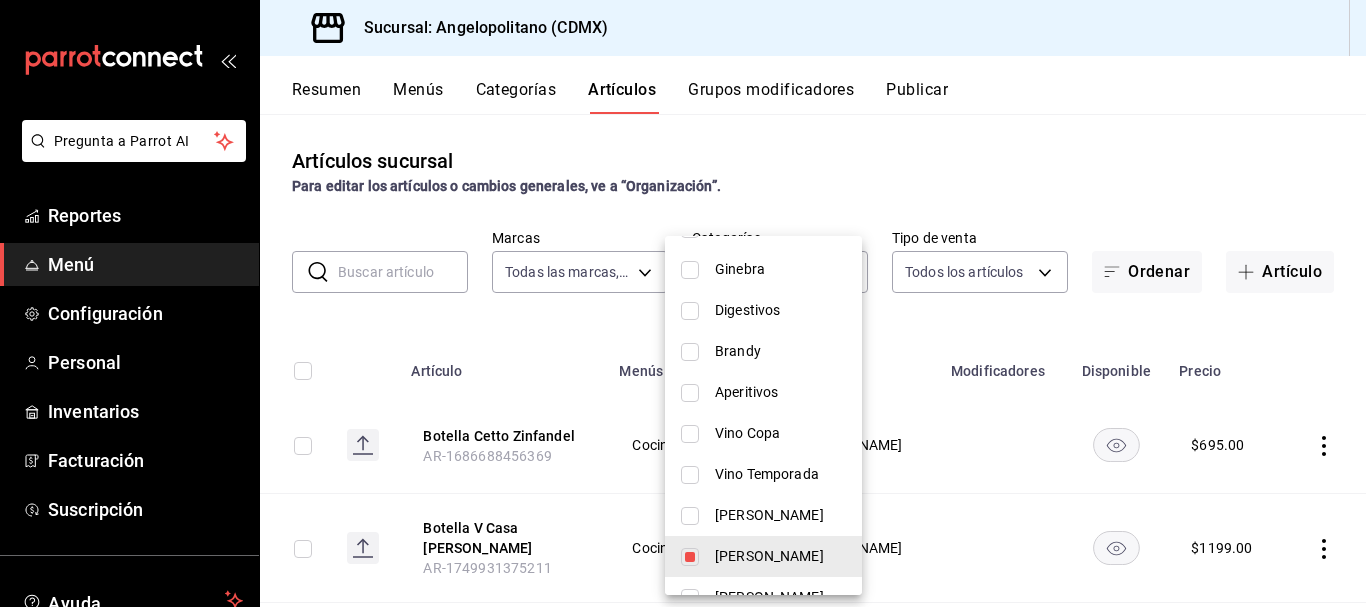 click at bounding box center [683, 303] 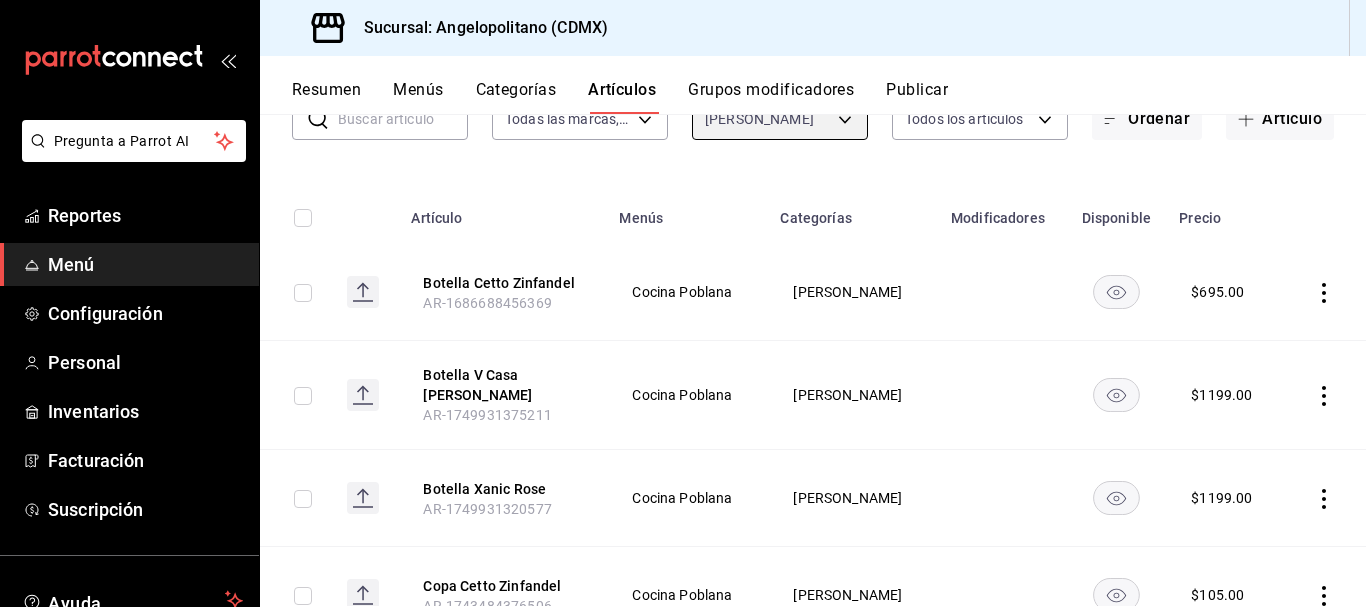 scroll, scrollTop: 159, scrollLeft: 0, axis: vertical 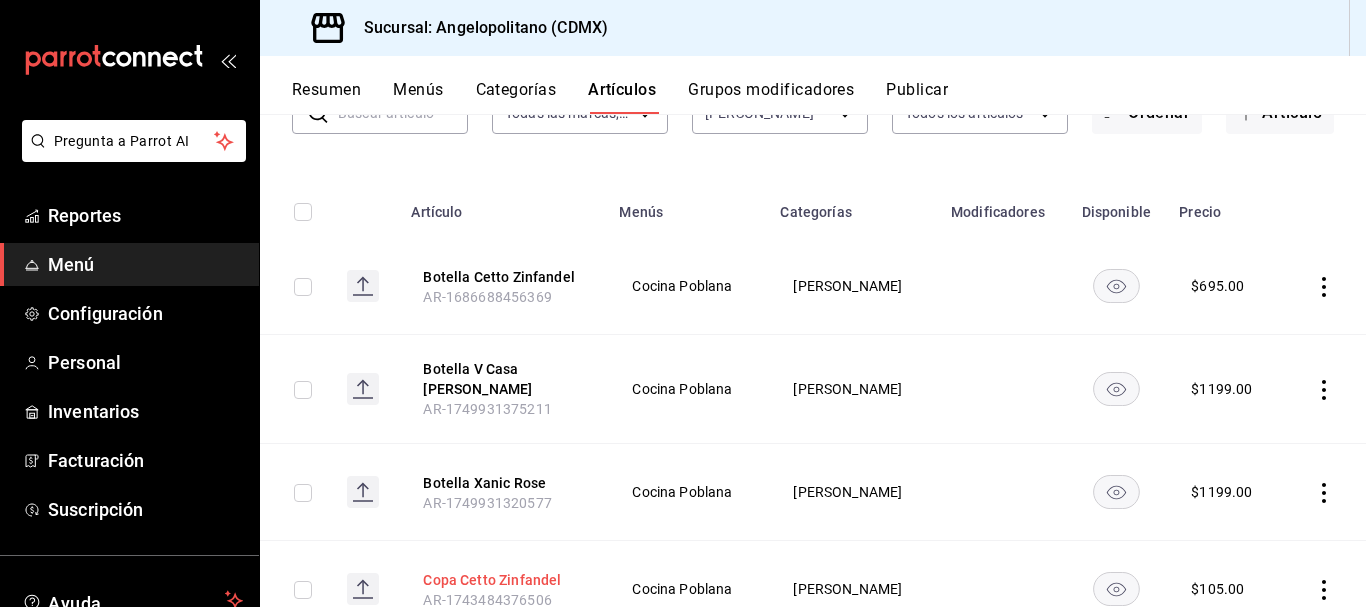 click on "Copa Cetto Zinfandel" at bounding box center (503, 580) 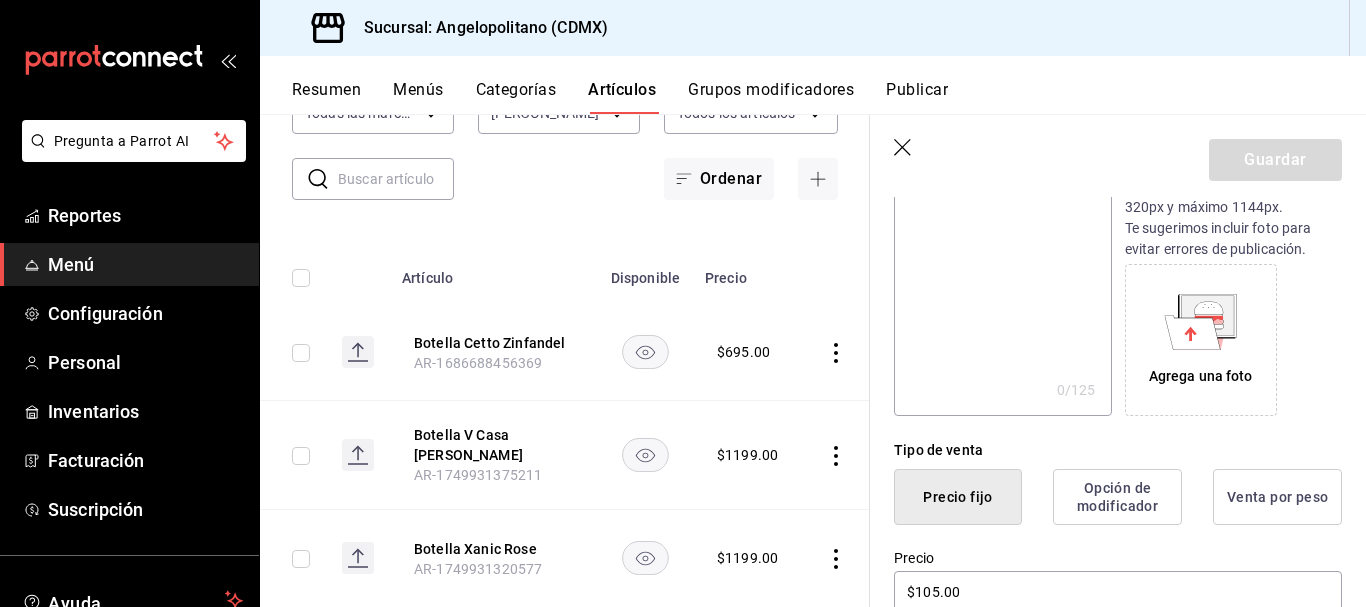 scroll, scrollTop: 330, scrollLeft: 0, axis: vertical 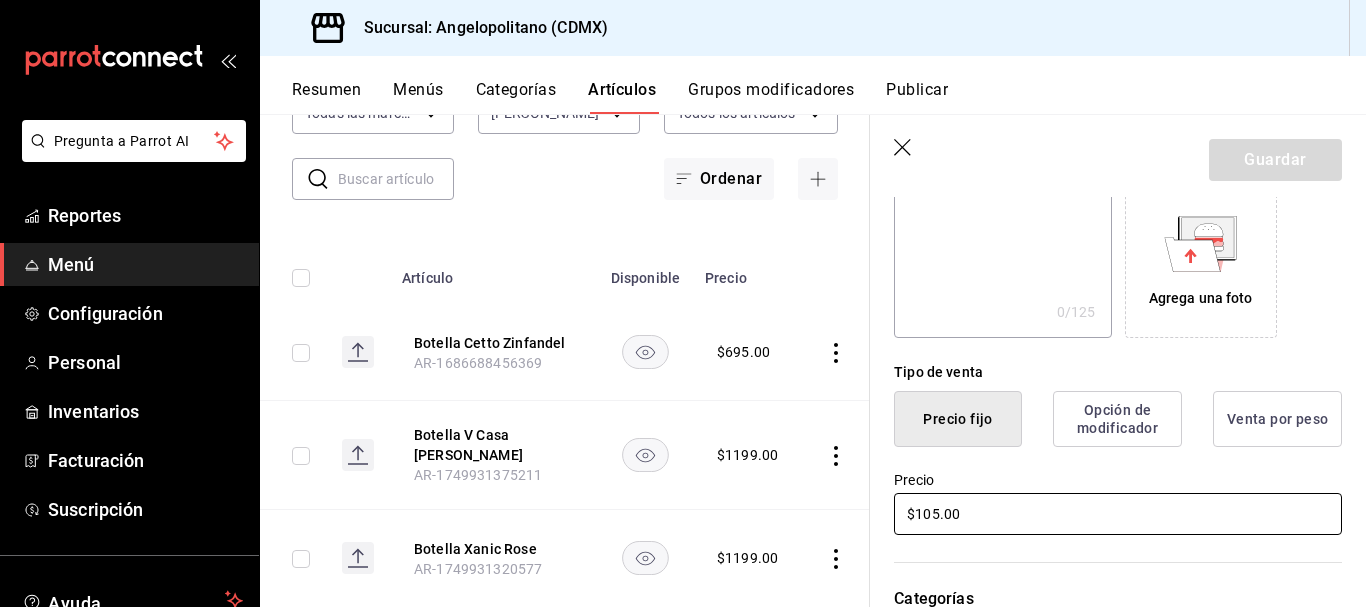 click on "$105.00" at bounding box center [1118, 514] 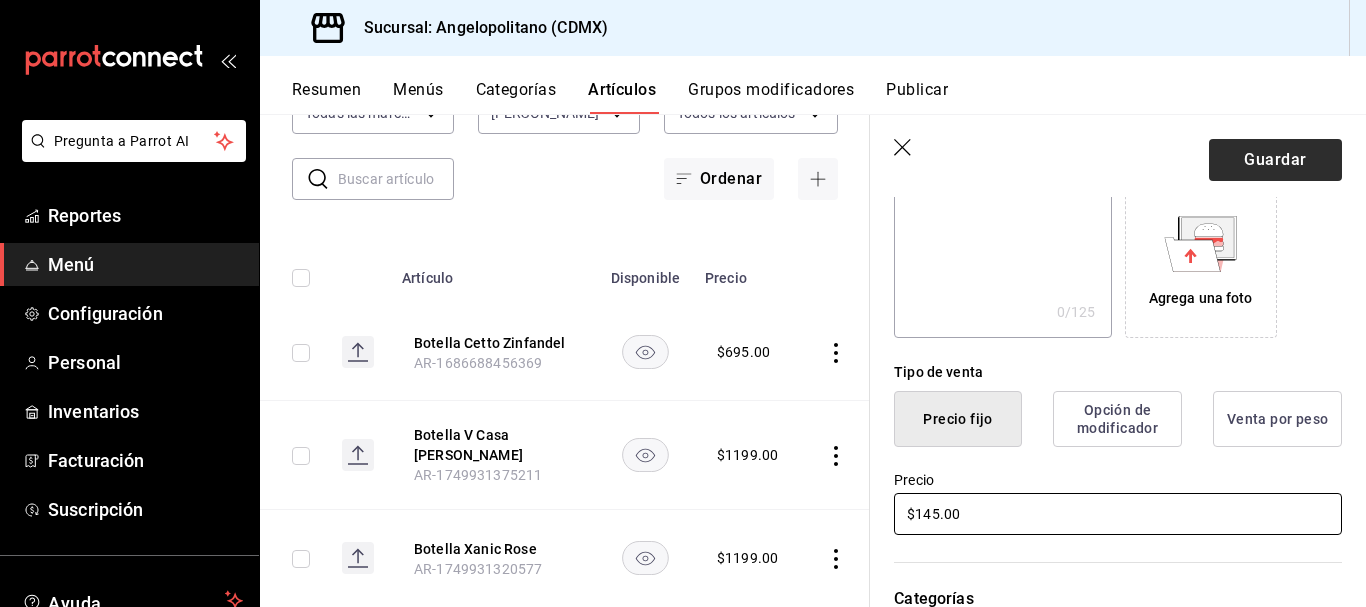 type on "$145.00" 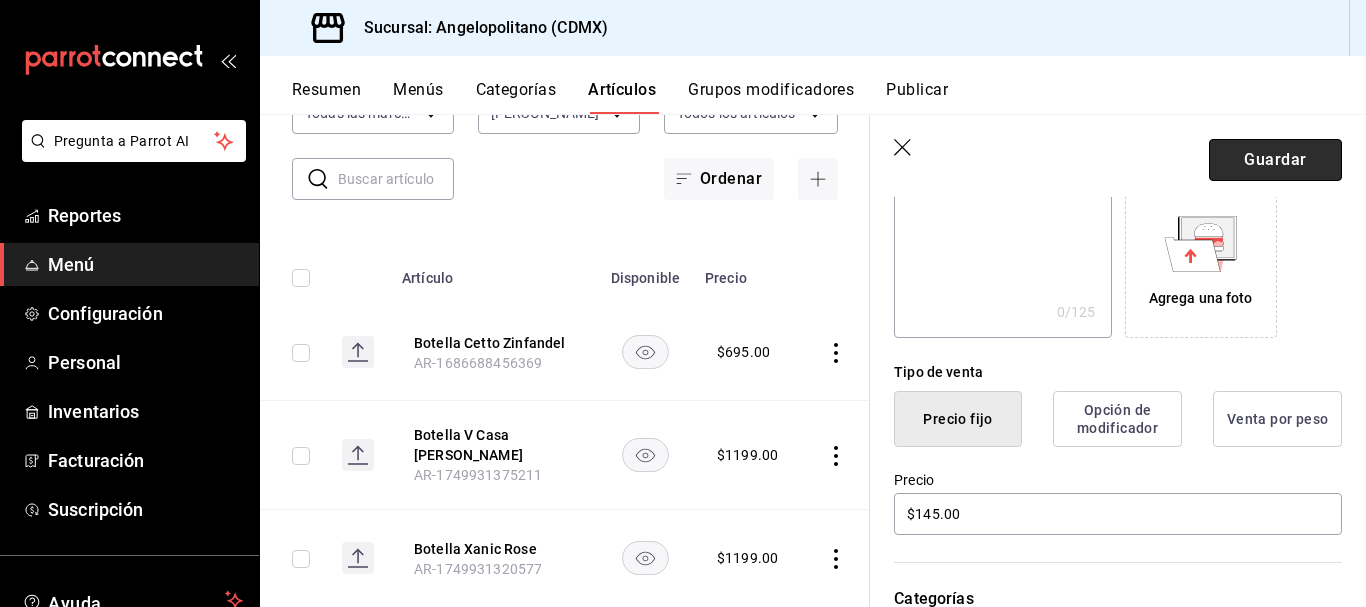 click on "Guardar" at bounding box center [1275, 160] 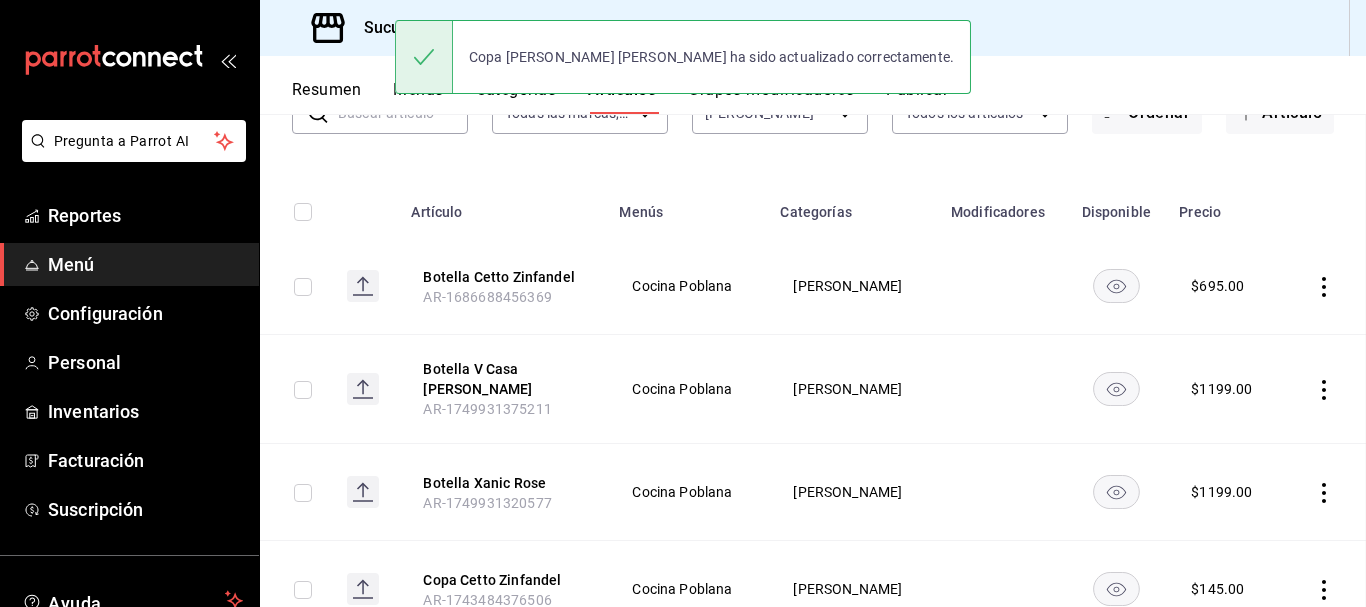 scroll, scrollTop: 0, scrollLeft: 0, axis: both 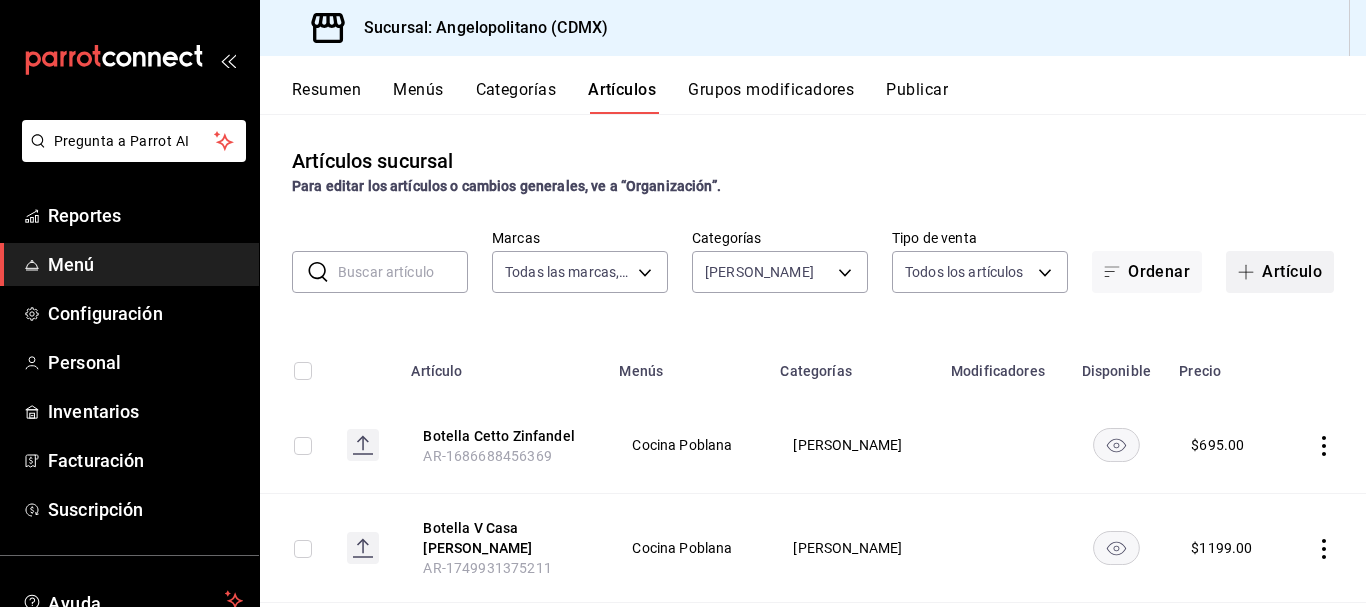 click on "Artículo" at bounding box center [1280, 272] 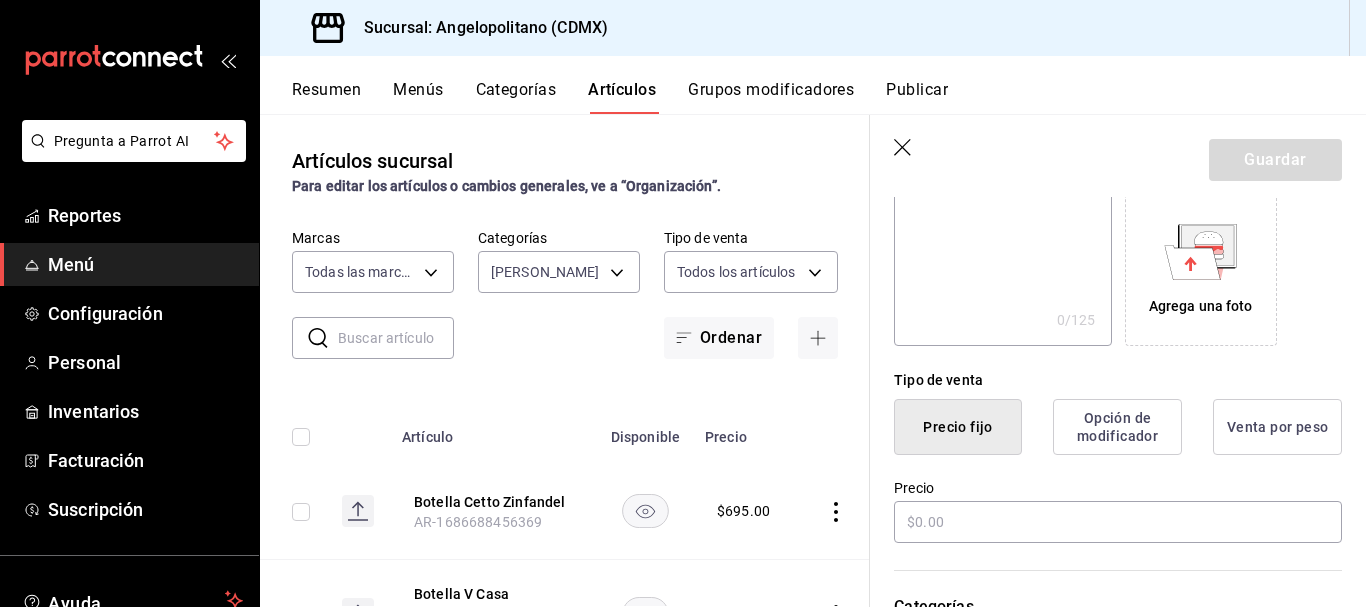 scroll, scrollTop: 348, scrollLeft: 0, axis: vertical 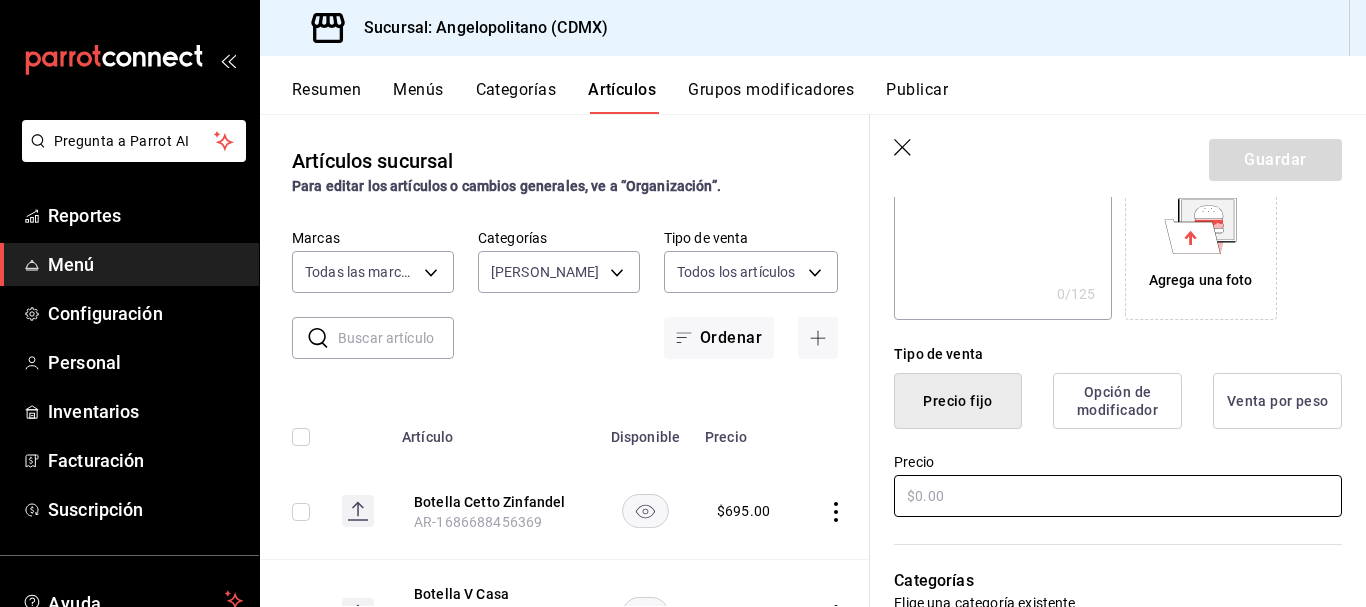 type on "L.A. Cetto Primavera" 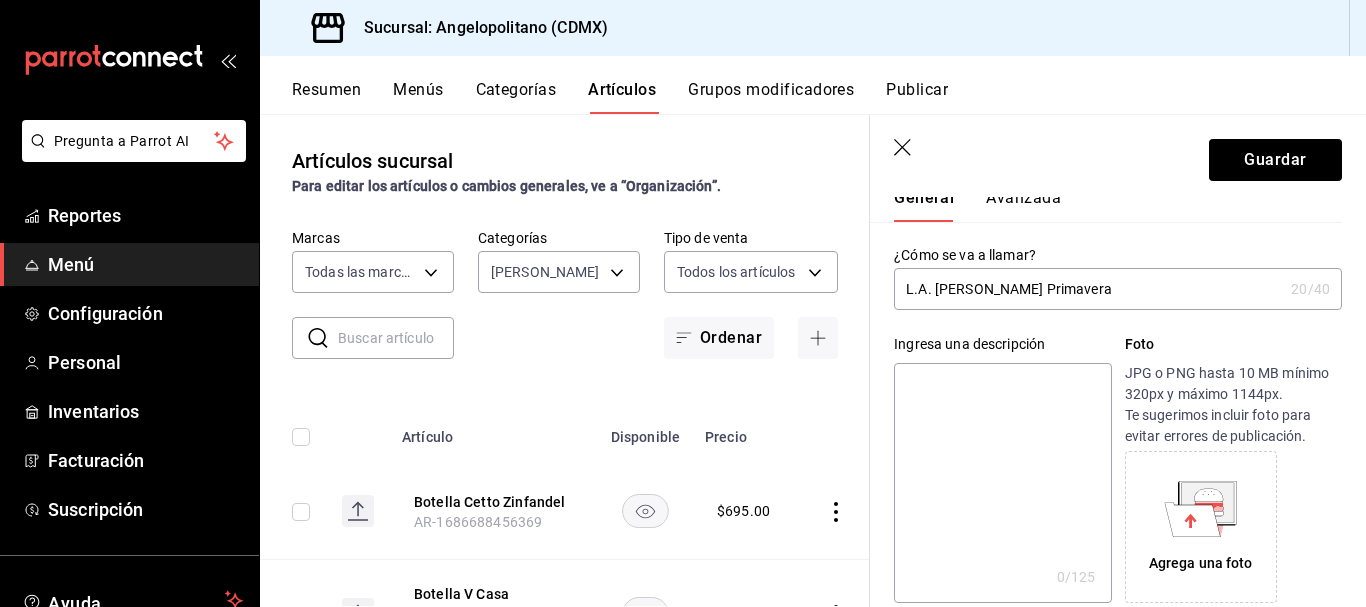 scroll, scrollTop: 52, scrollLeft: 0, axis: vertical 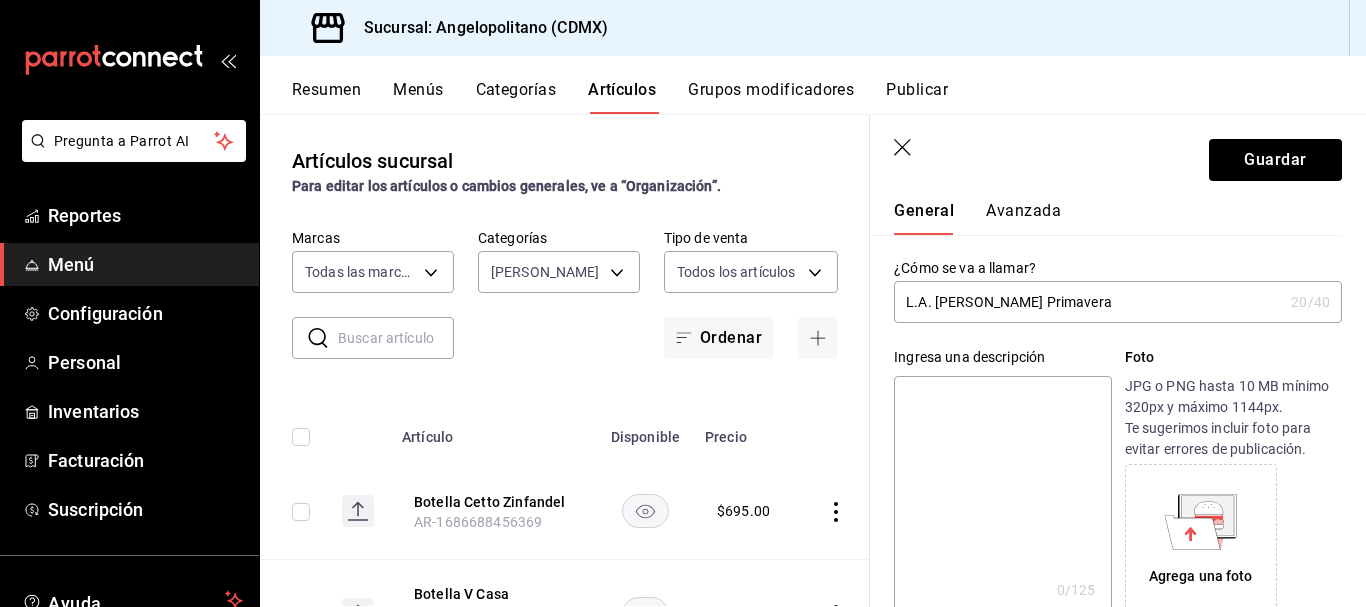 type on "$785.00" 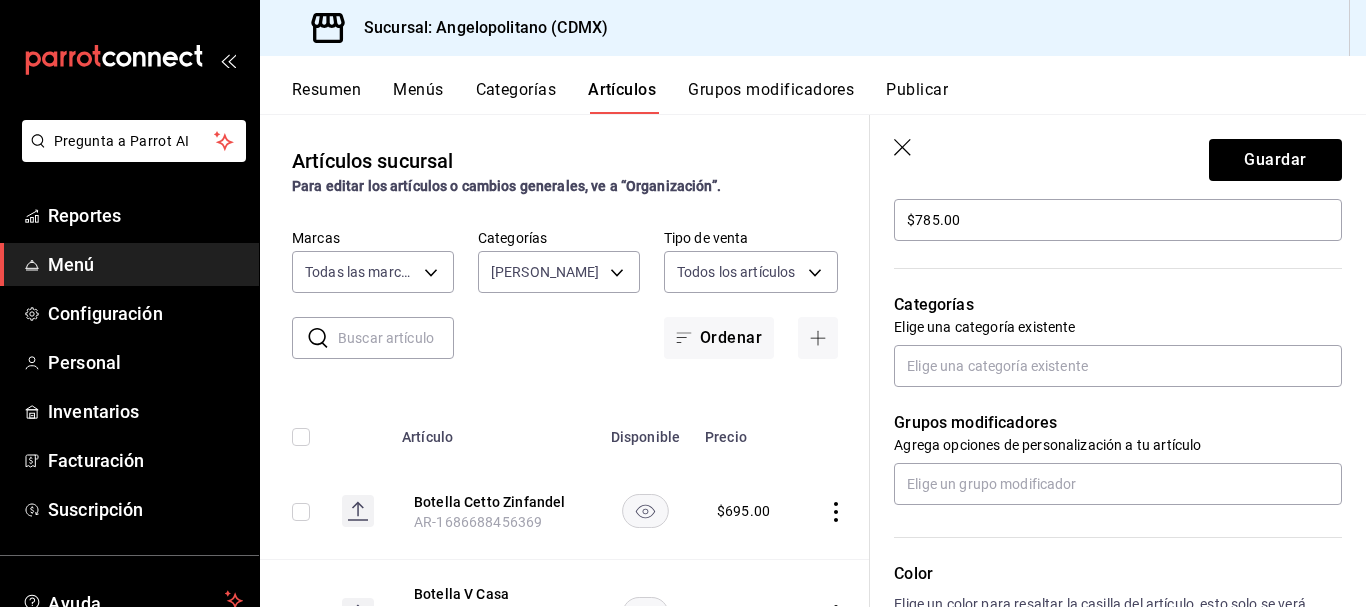 scroll, scrollTop: 618, scrollLeft: 0, axis: vertical 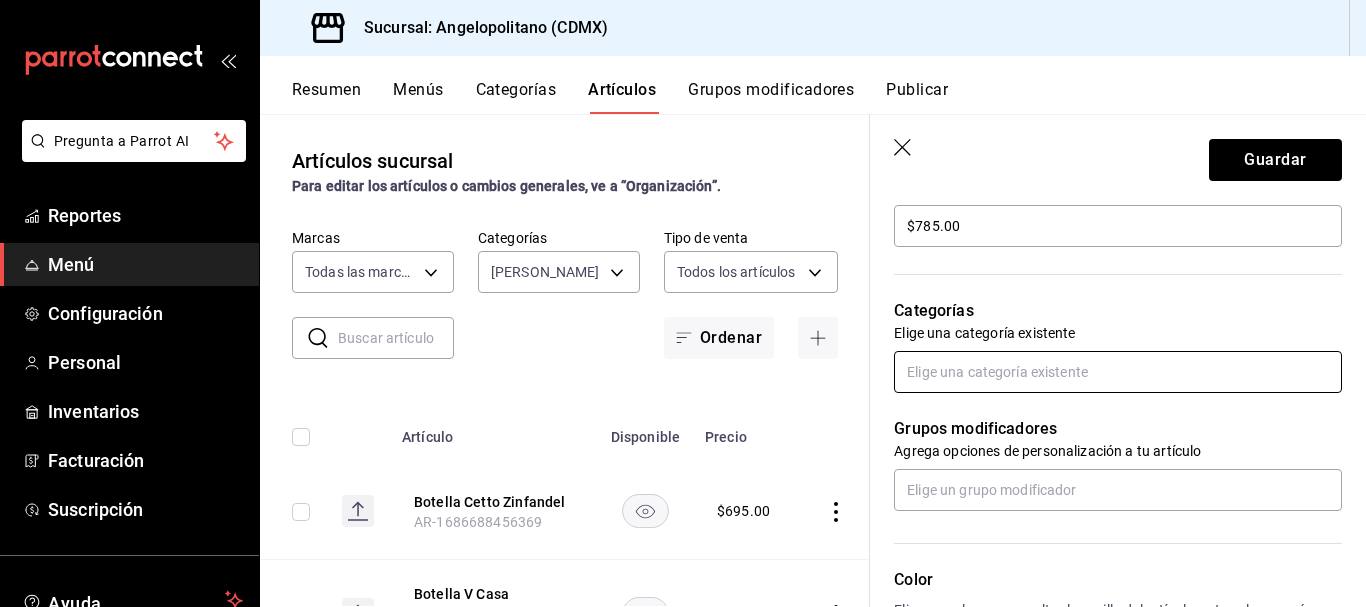 type on "Botella L.A. [PERSON_NAME] Primavera" 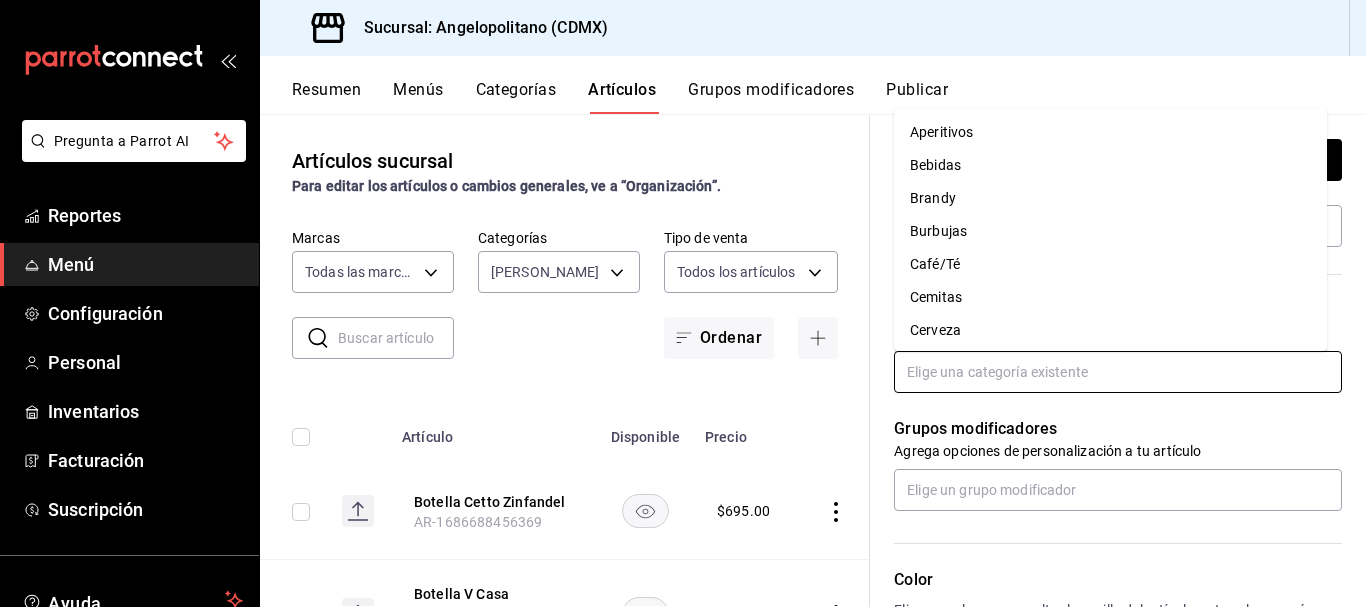 click at bounding box center (1118, 372) 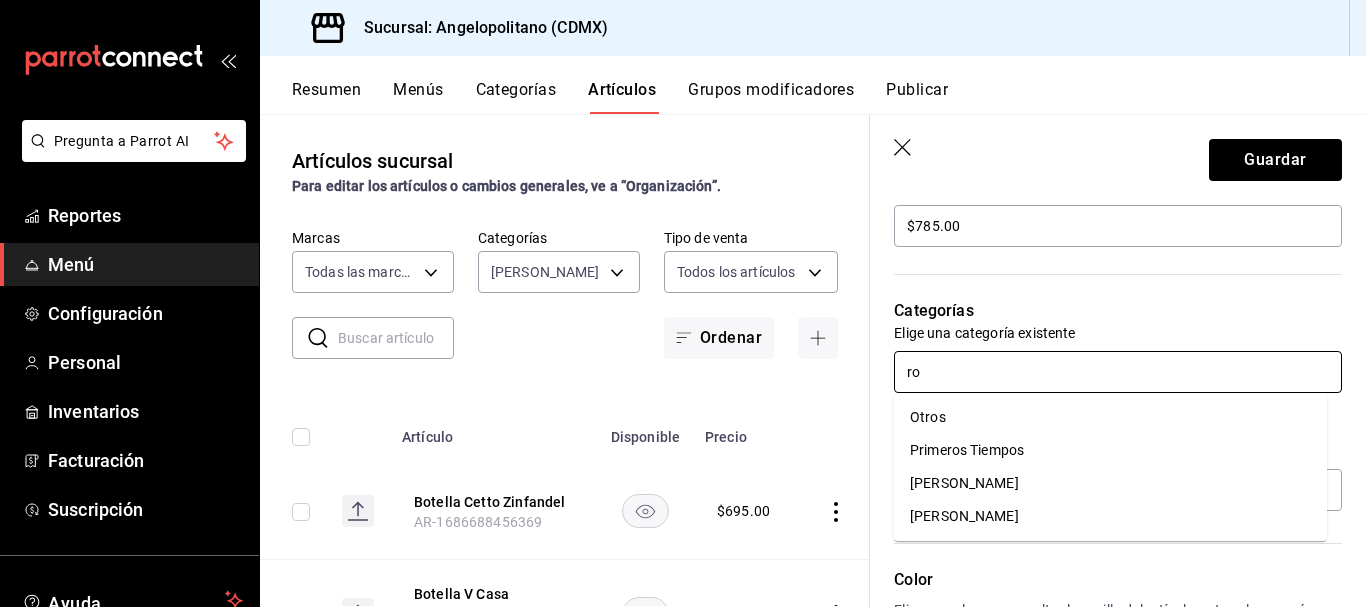 type on "ros" 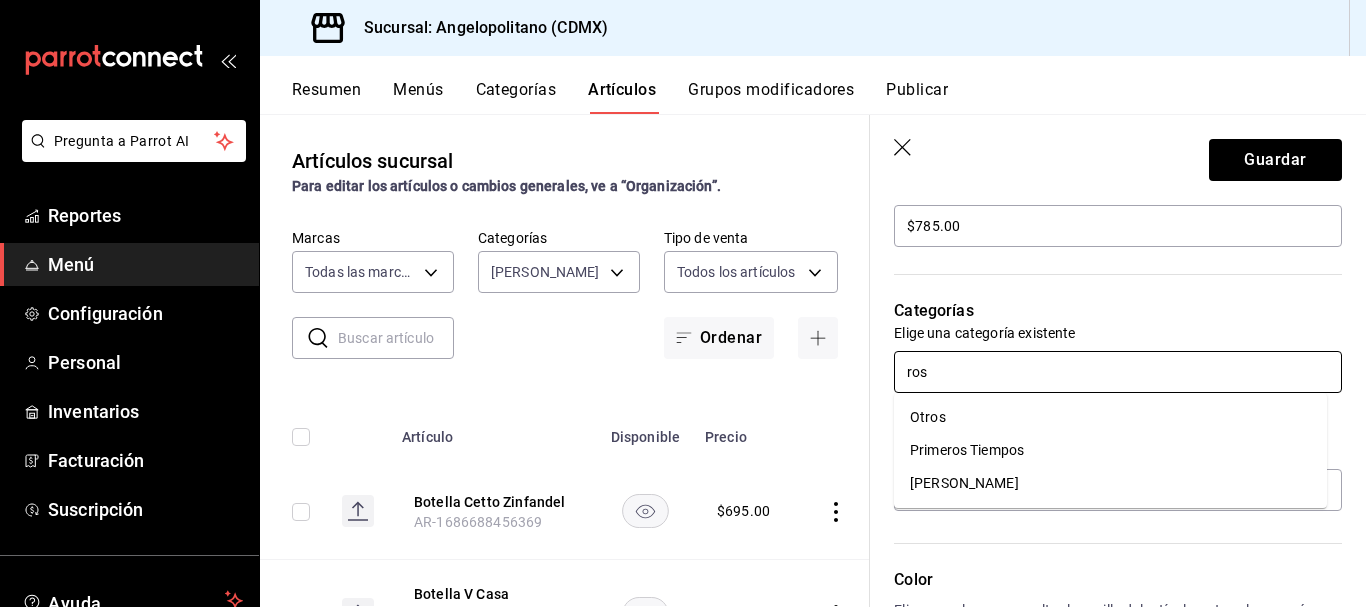 click on "[PERSON_NAME]" at bounding box center [1110, 483] 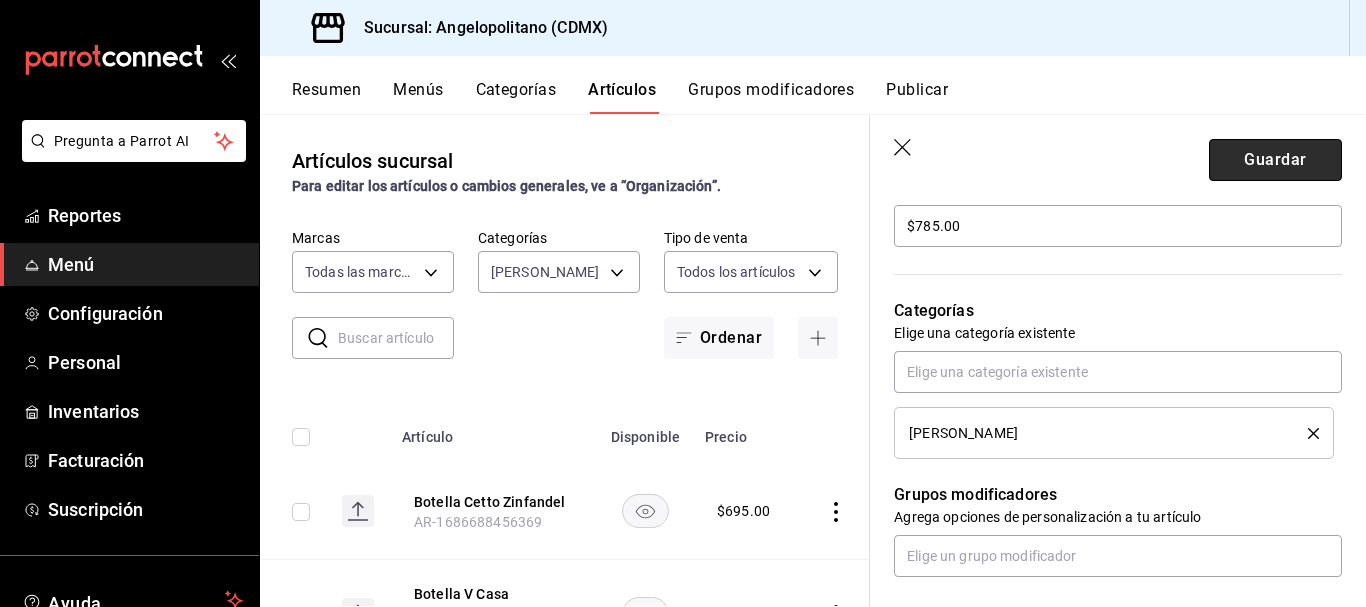 click on "Guardar" at bounding box center (1275, 160) 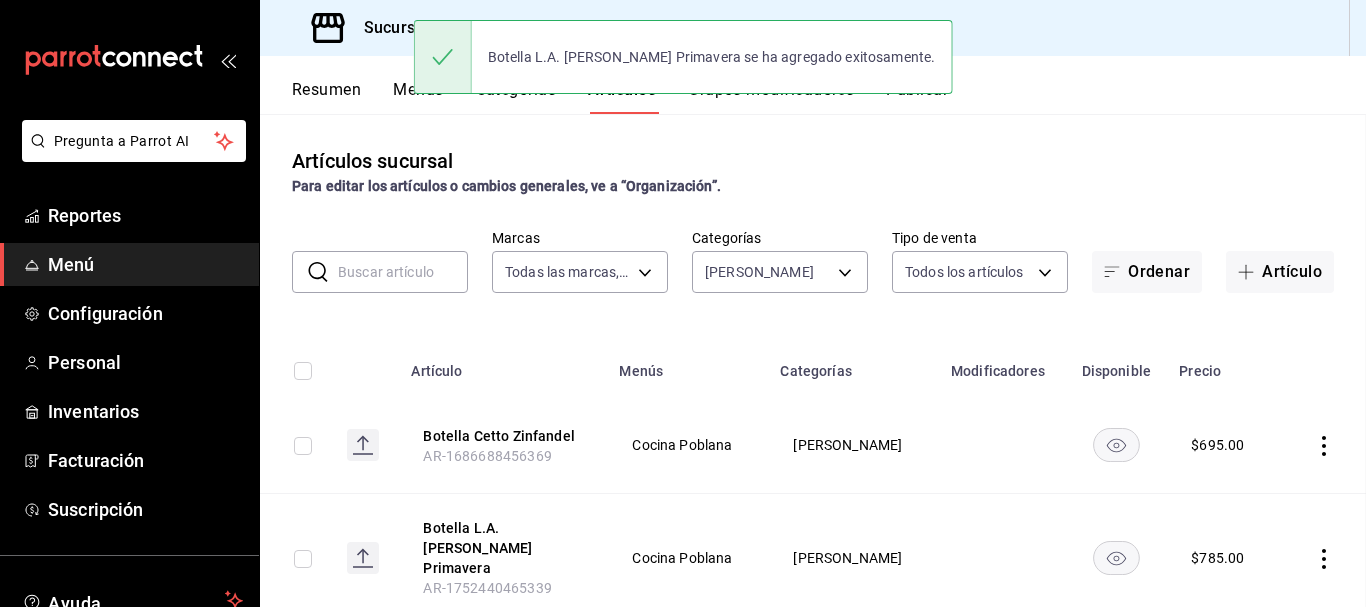 scroll, scrollTop: 0, scrollLeft: 0, axis: both 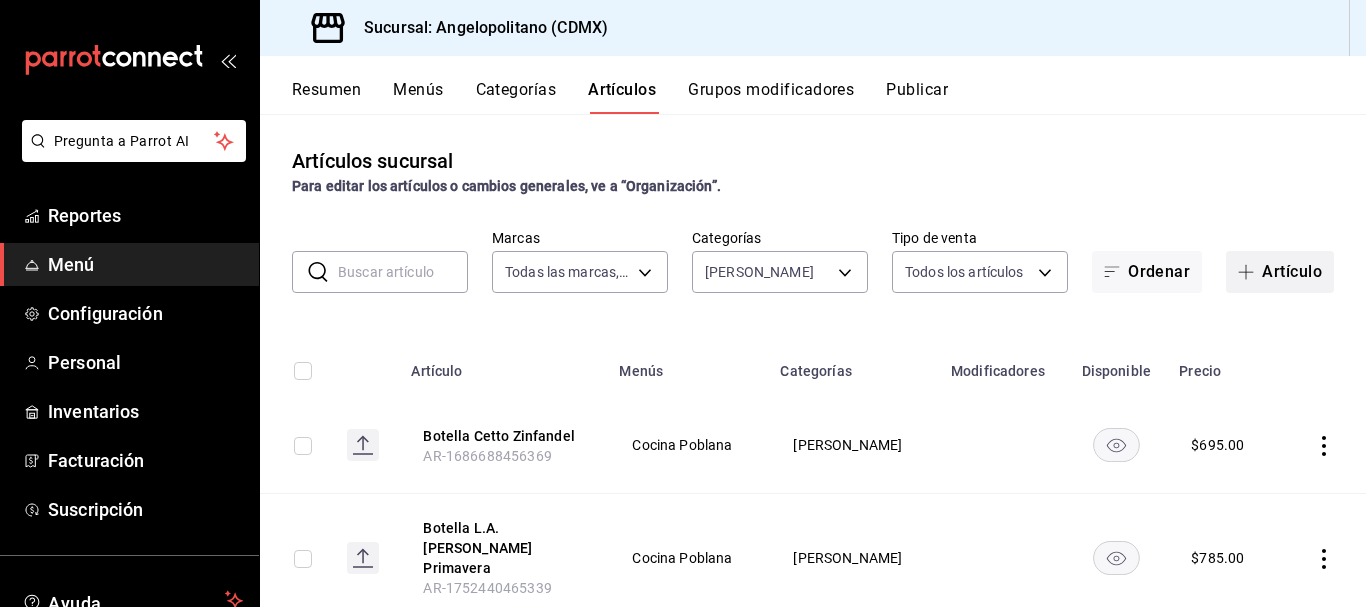 click on "Artículo" at bounding box center (1280, 272) 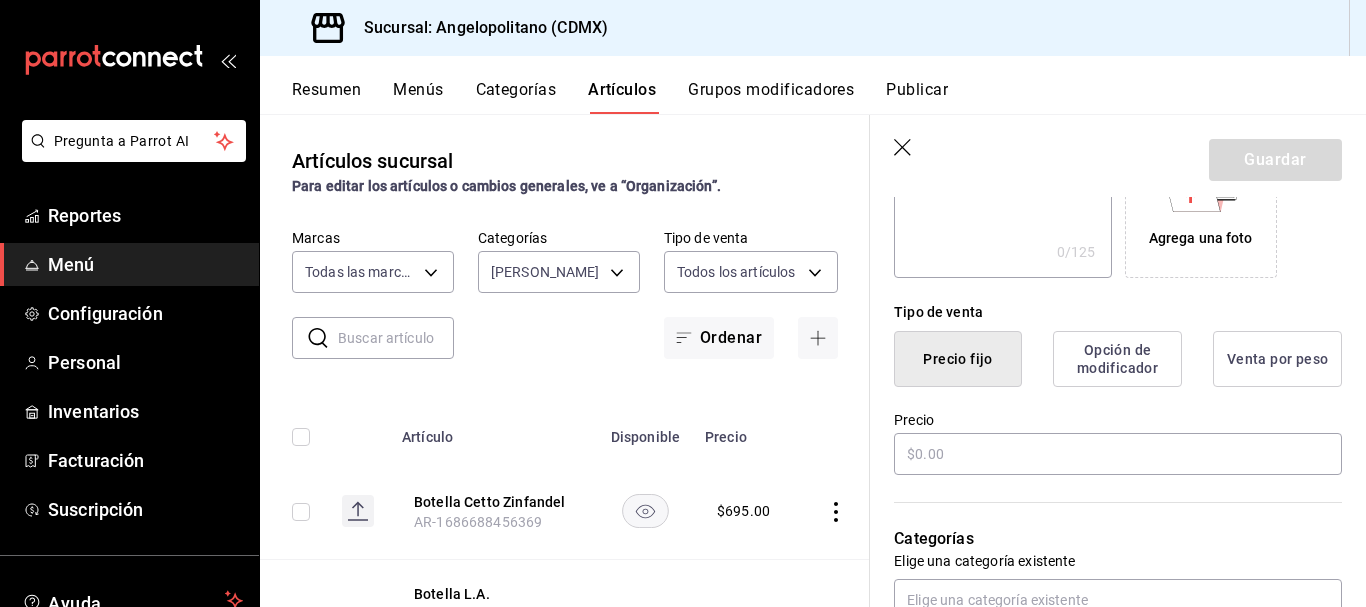 scroll, scrollTop: 400, scrollLeft: 0, axis: vertical 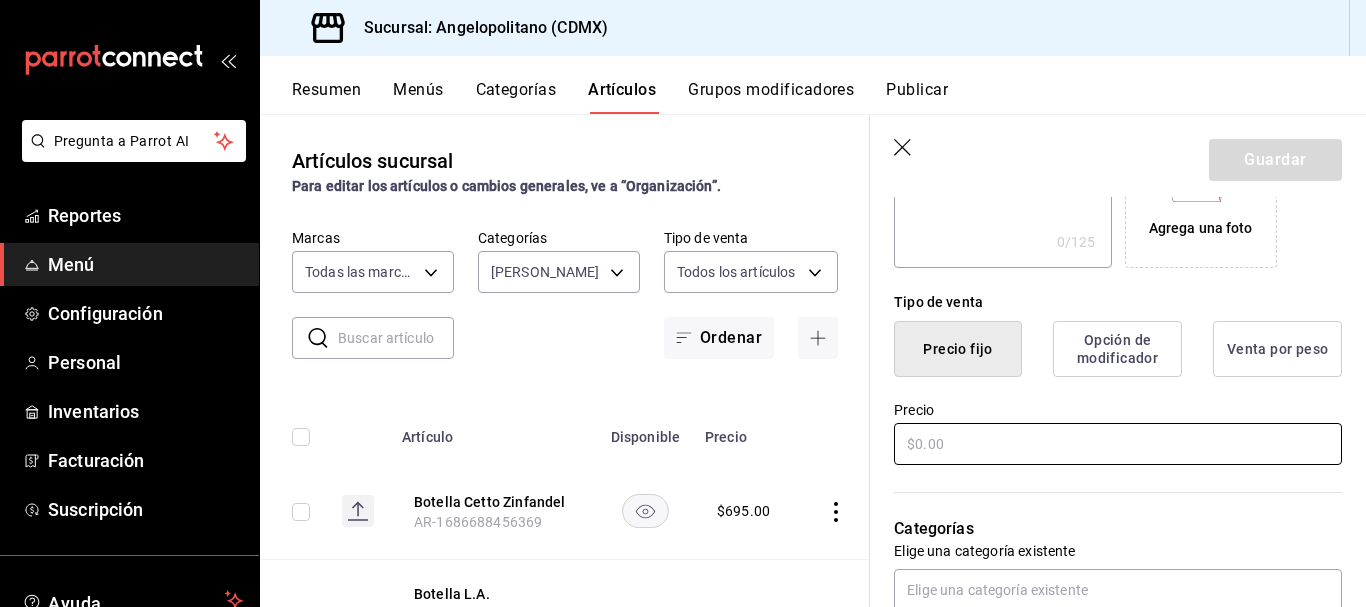 type on "Copa L.A. Primavera" 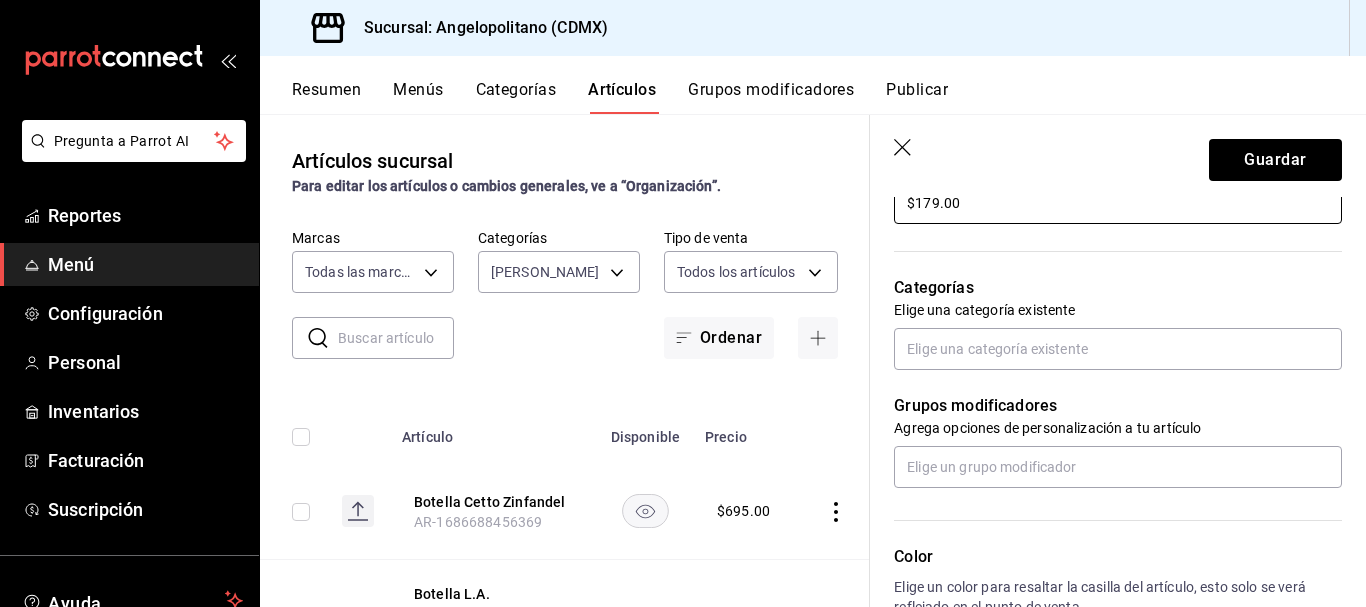 scroll, scrollTop: 634, scrollLeft: 0, axis: vertical 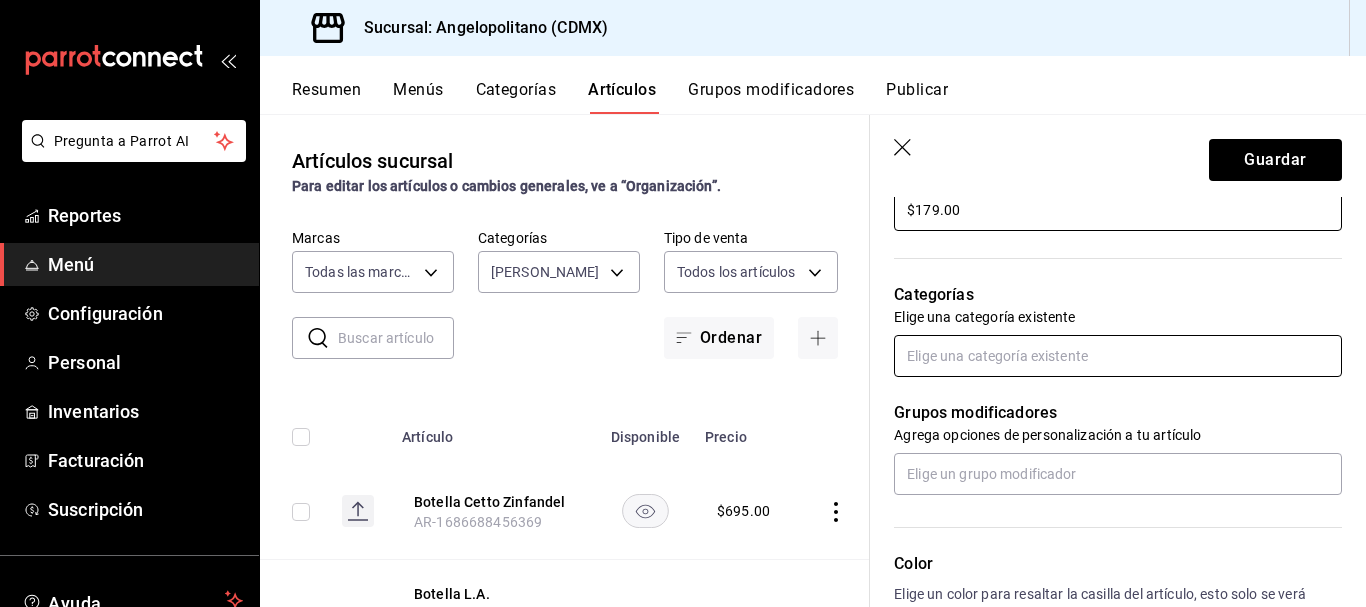 type on "$179.00" 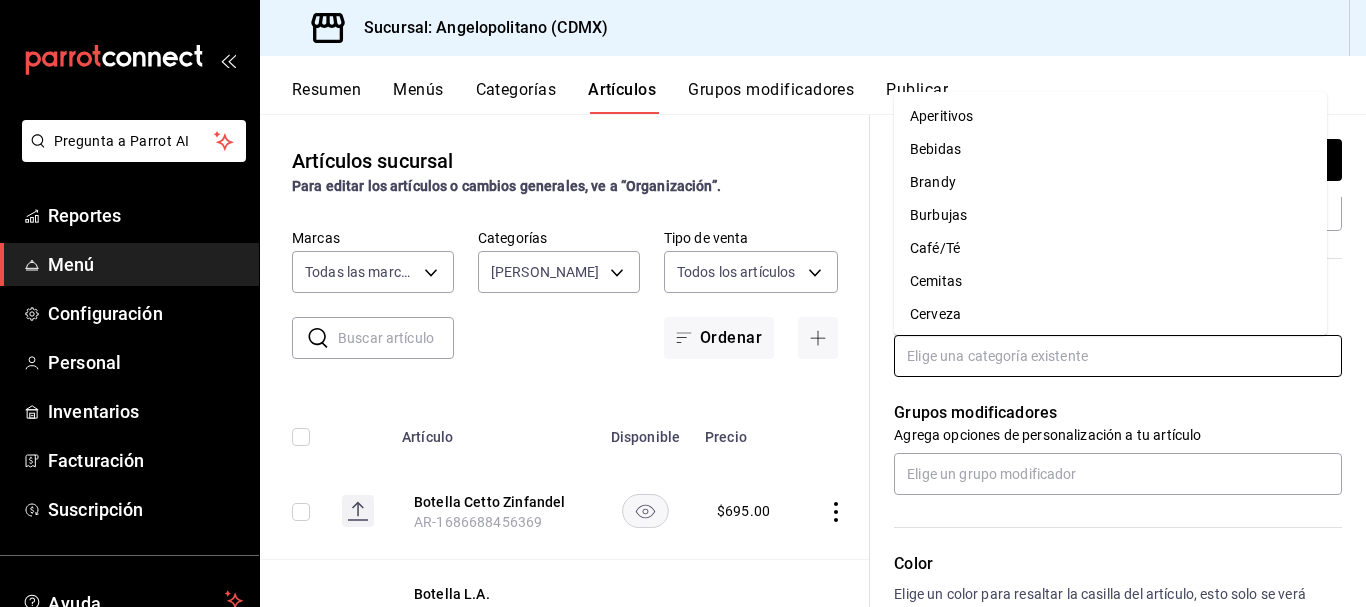click at bounding box center (1118, 356) 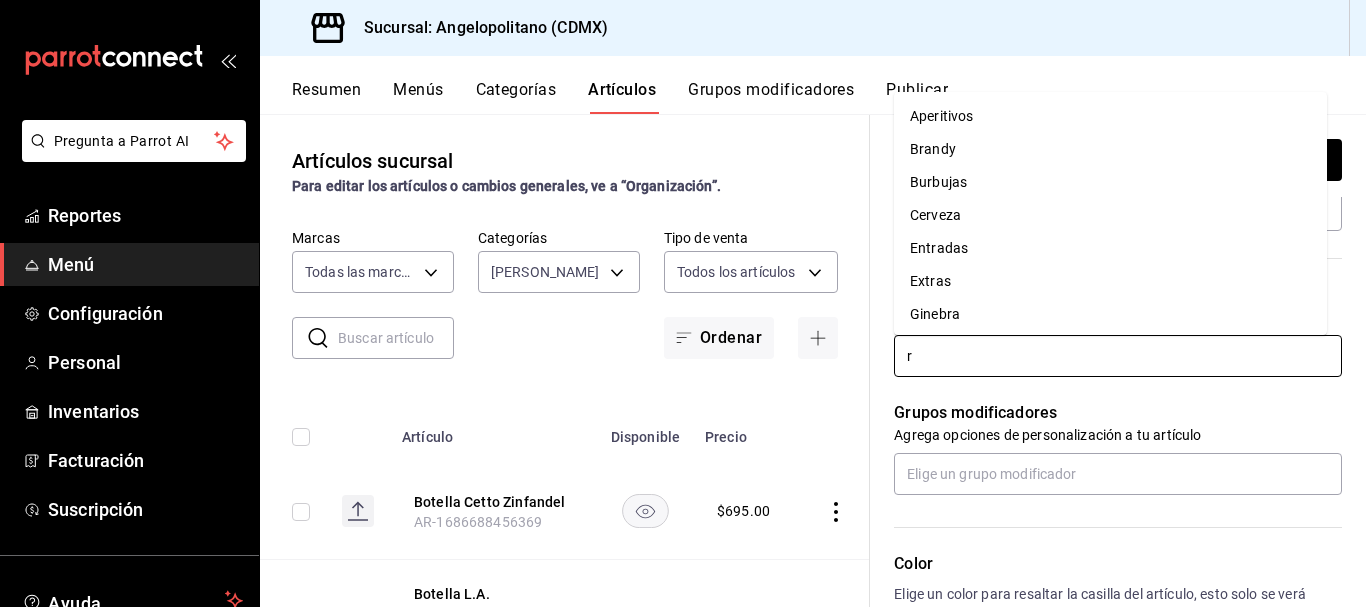 type on "ro" 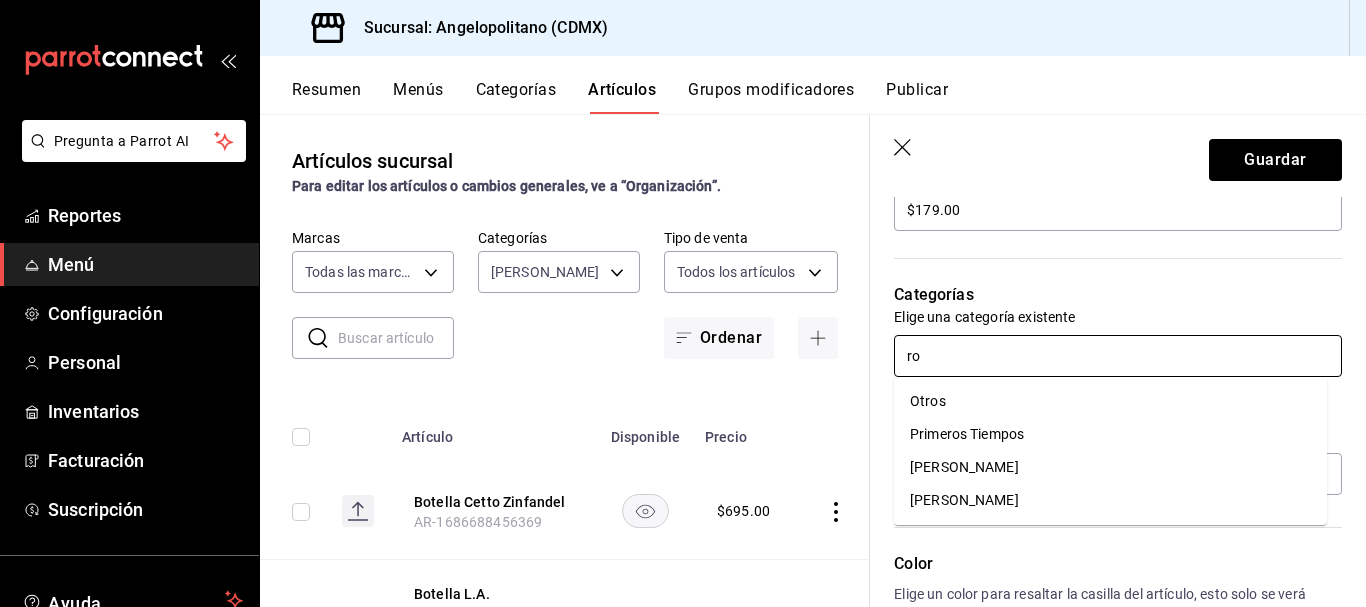 click on "[PERSON_NAME]" at bounding box center [1110, 500] 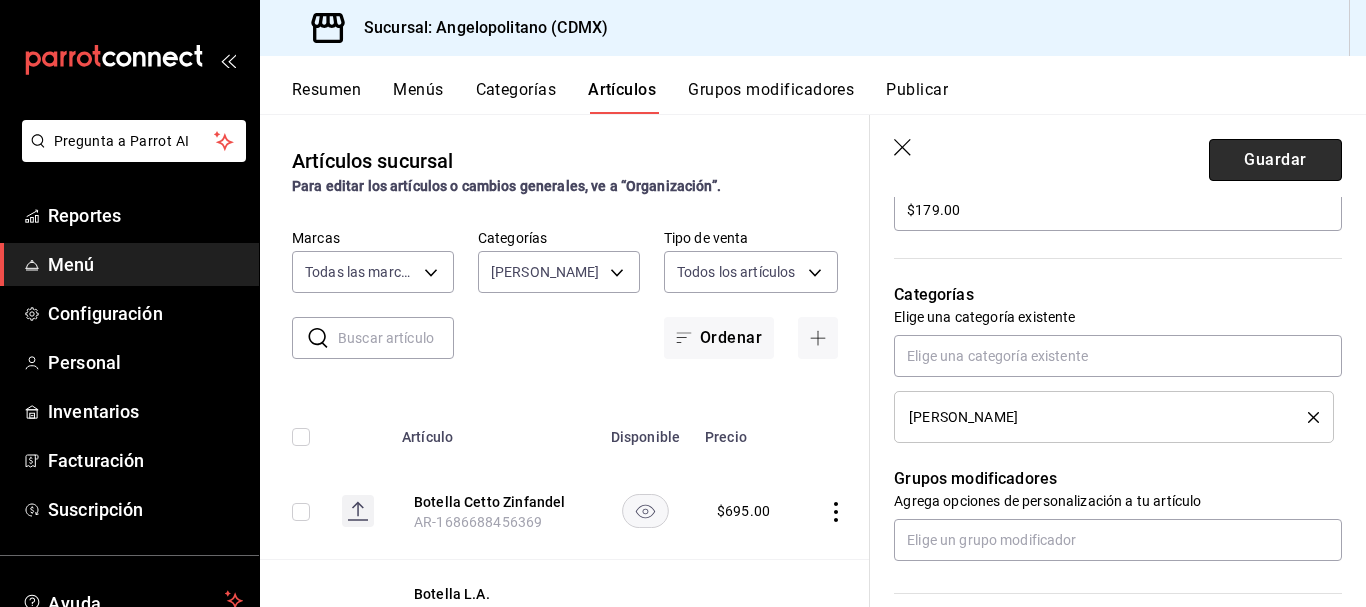 click on "Guardar" at bounding box center [1275, 160] 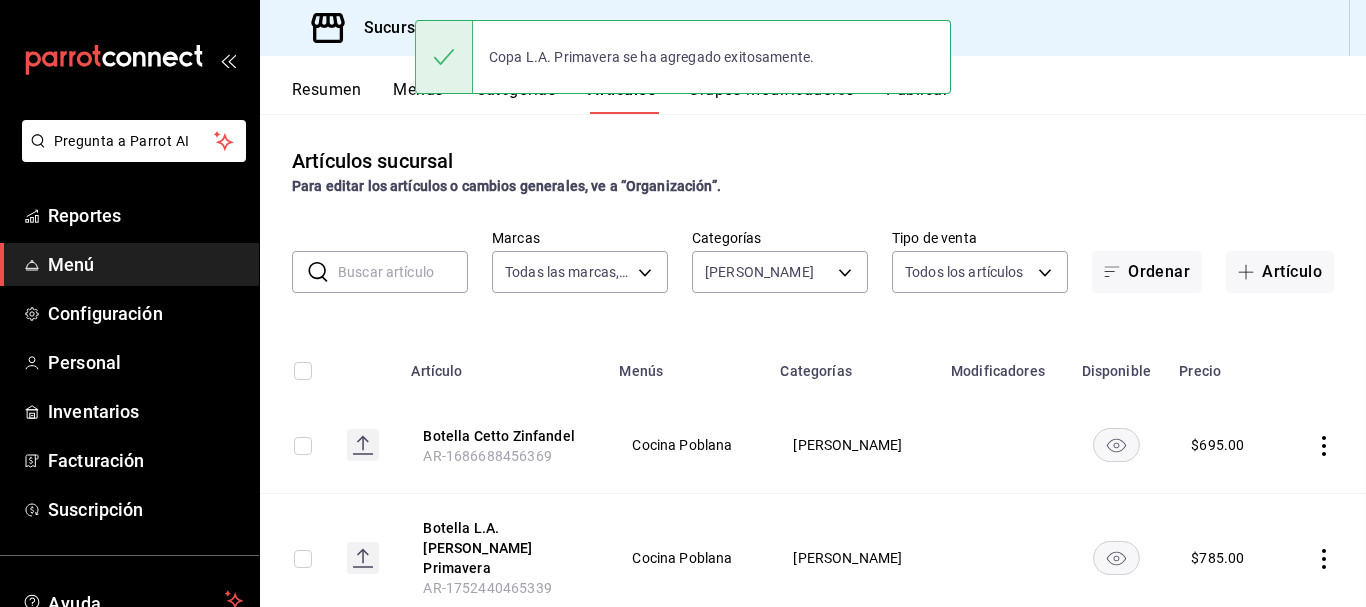scroll, scrollTop: 0, scrollLeft: 0, axis: both 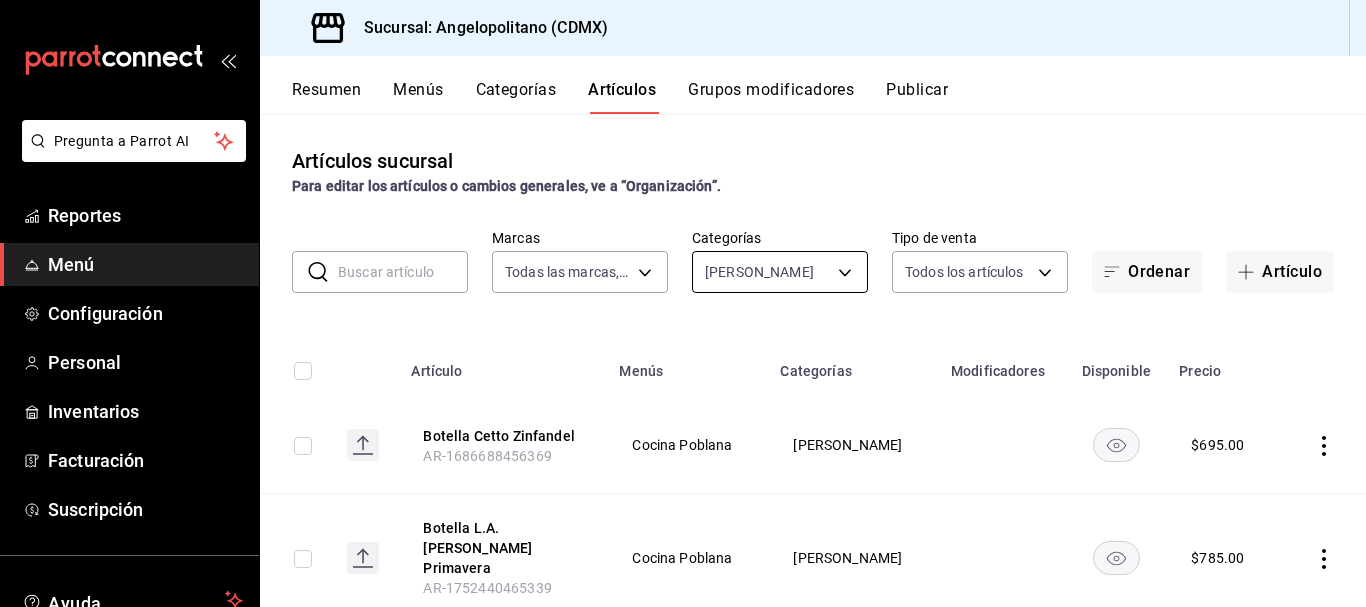 click on "Pregunta a Parrot AI Reportes   Menú   Configuración   Personal   Inventarios   Facturación   Suscripción   Ayuda Recomienda Parrot   Lorena Serna   Sugerir nueva función   Sucursal: Angelopolitano (CDMX) Resumen Menús Categorías Artículos Grupos modificadores Publicar Artículos sucursal Para editar los artículos o cambios generales, ve a “Organización”. ​ ​ Marcas Todas las marcas, Sin marca e7b7265c-889c-41a5-bb0c-0e62bdb51750 Categorías Vino Rosado a52b90e9-b6dd-46e7-8017-951638b7b3ef Tipo de venta Todos los artículos ALL Ordenar Artículo Artículo Menús Categorías Modificadores Disponible Precio Botella Cetto Zinfandel AR-1686688456369 Cocina Poblana Vino Rosado $ 695.00 Botella L.A. Cetto Primavera AR-1752440465339 Cocina Poblana Vino Rosado $ 785.00 Botella V Casa Madero AR-1749931375211 Cocina Poblana Vino Rosado $ 1199.00 Botella Xanic Rose AR-1749931320577 Cocina Poblana Vino Rosado $ 1199.00 Copa Cetto Zinfandel AR-1743484376506 Cocina Poblana Vino Rosado $ 145.00 Vino Rosado" at bounding box center (683, 303) 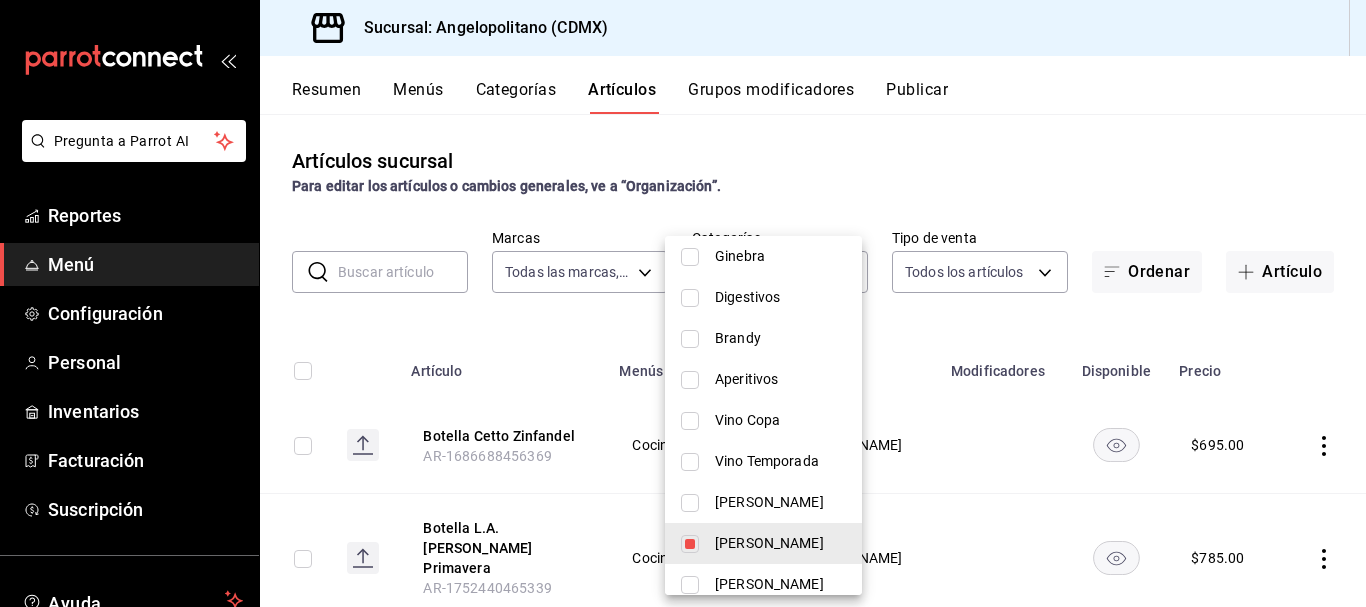scroll, scrollTop: 670, scrollLeft: 0, axis: vertical 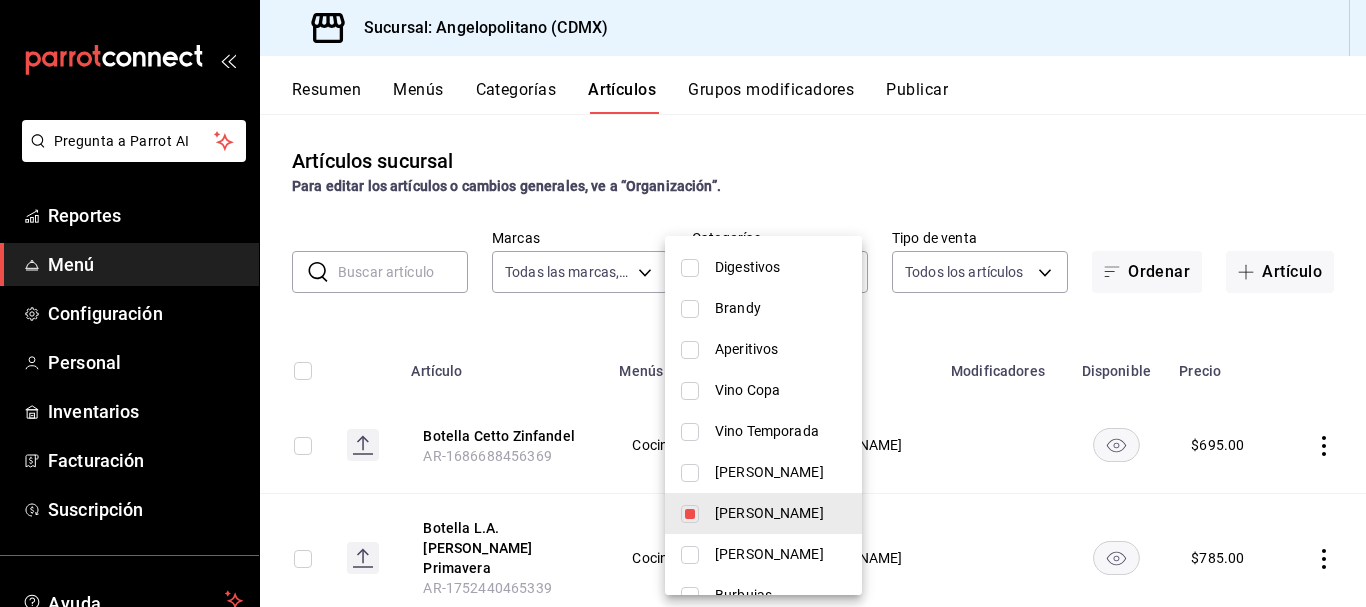 click at bounding box center (690, 473) 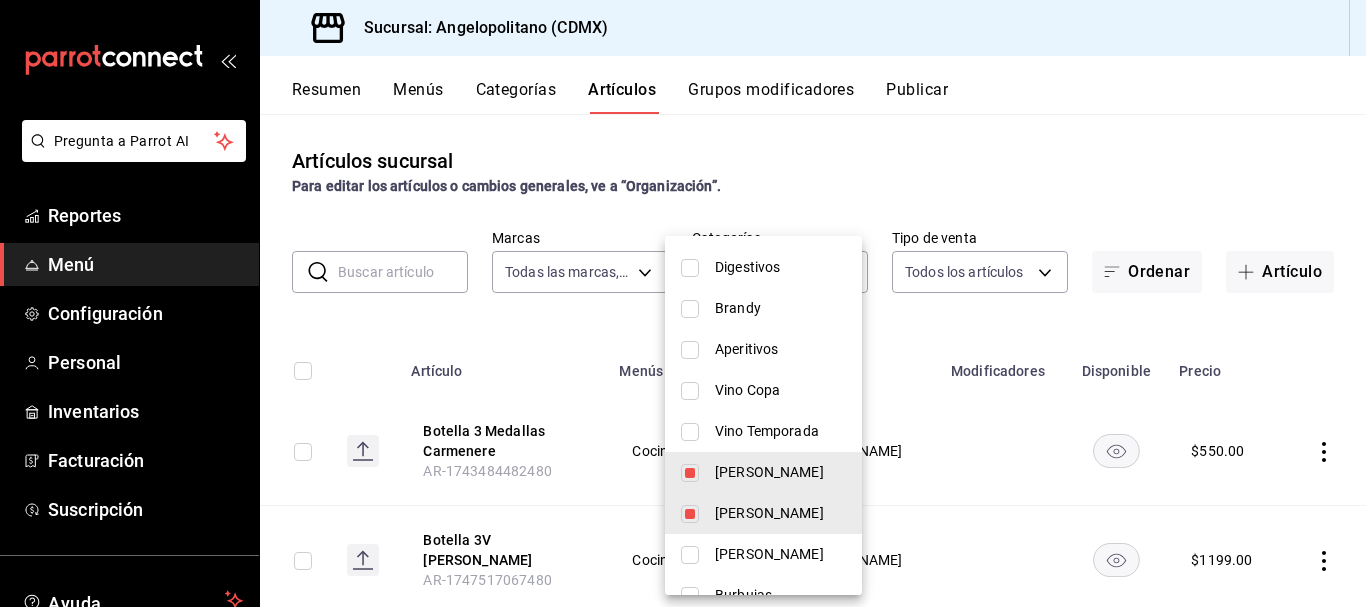 click at bounding box center [690, 514] 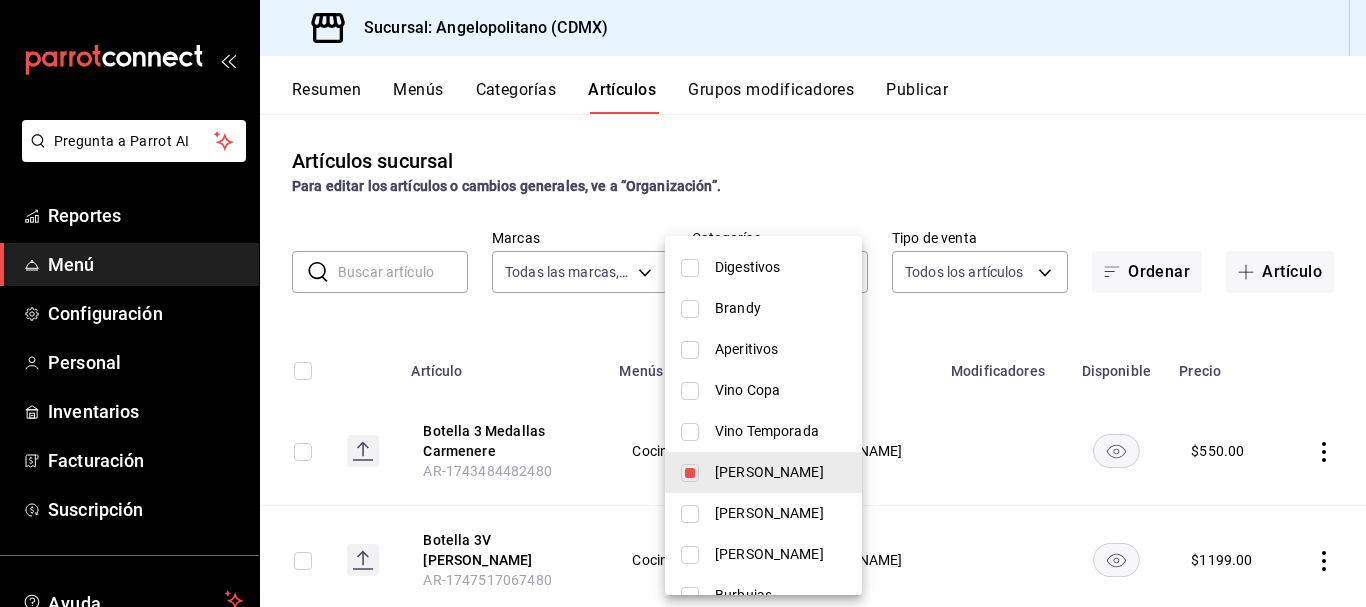 click at bounding box center (683, 303) 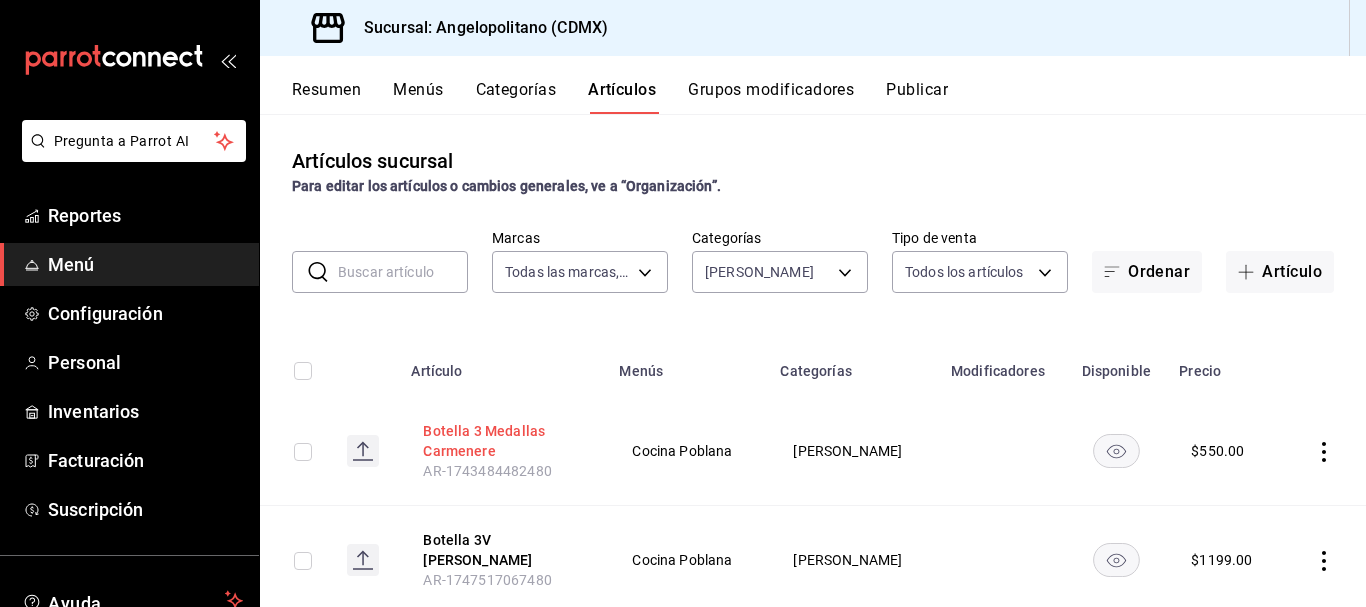 click on "Botella 3 Medallas Carmenere" at bounding box center [503, 441] 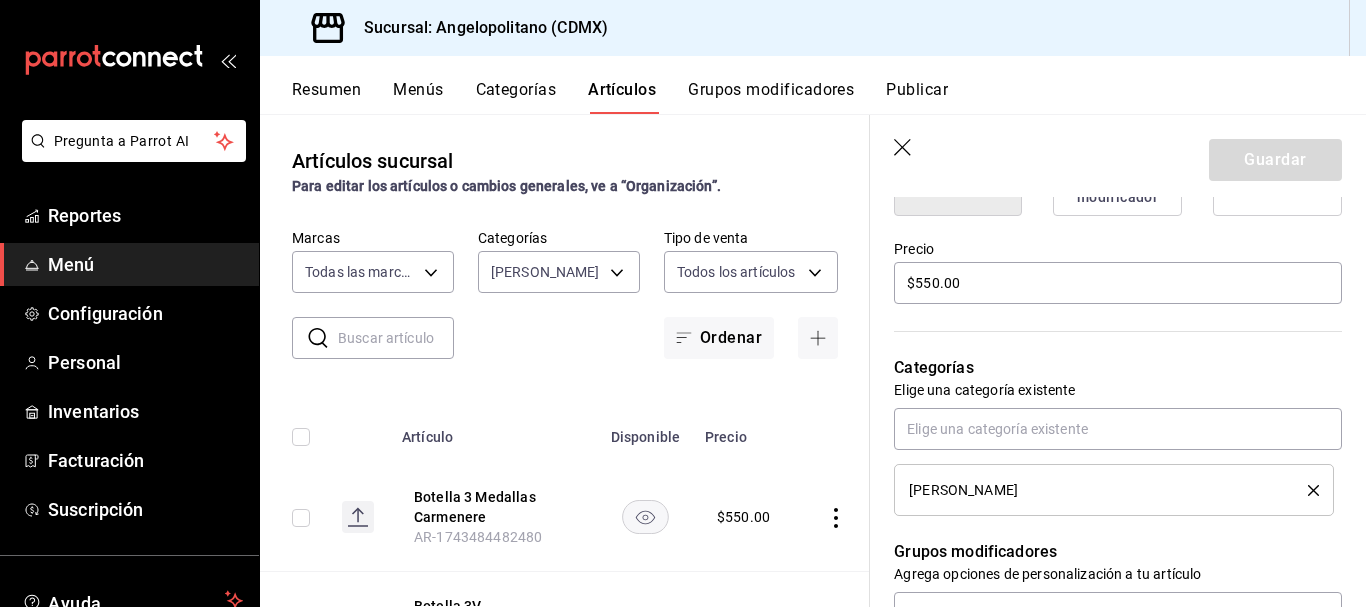 scroll, scrollTop: 585, scrollLeft: 0, axis: vertical 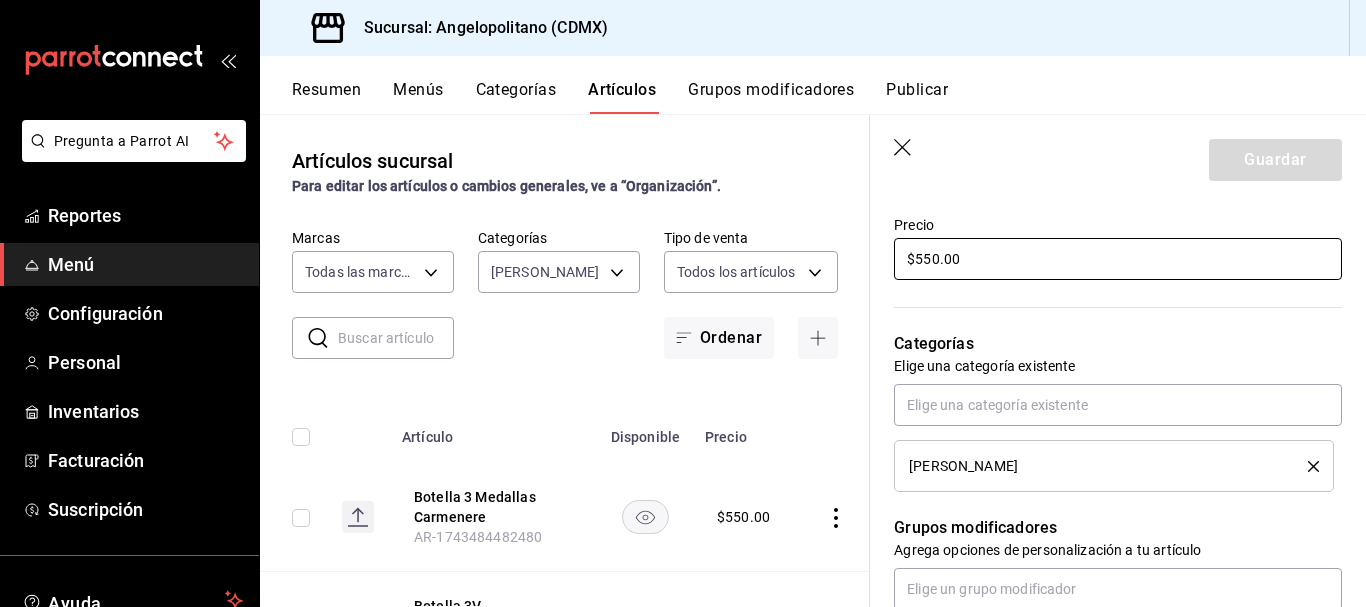 click on "$550.00" at bounding box center (1118, 259) 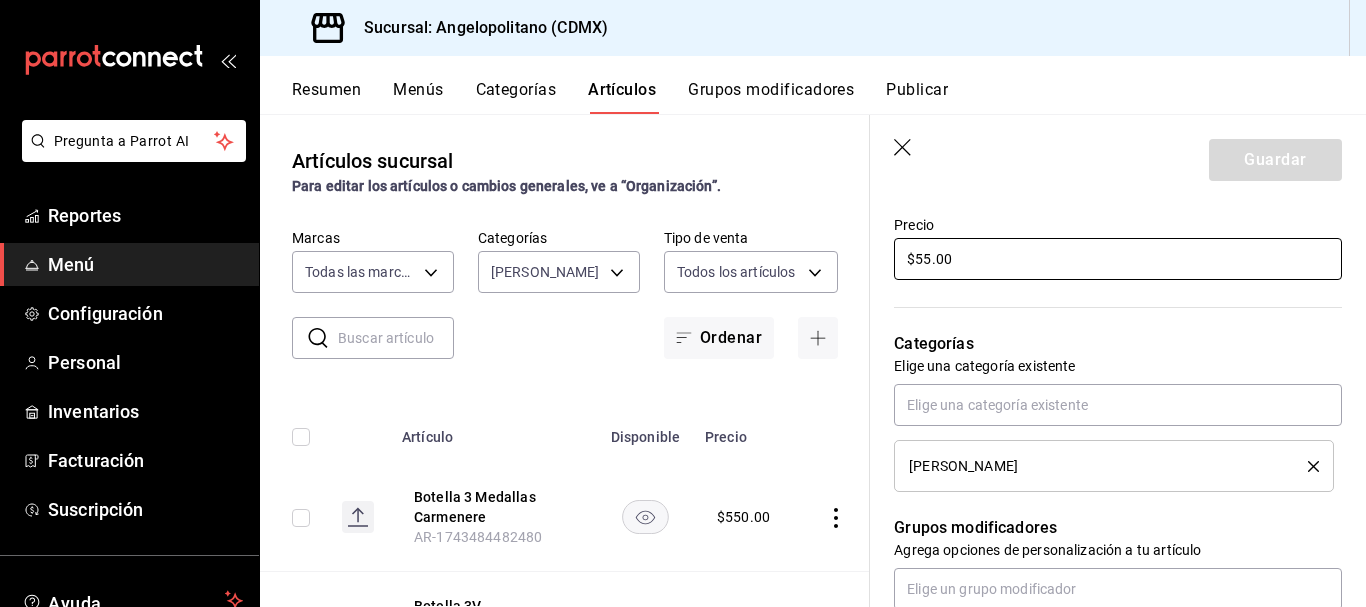 type on "$5.00" 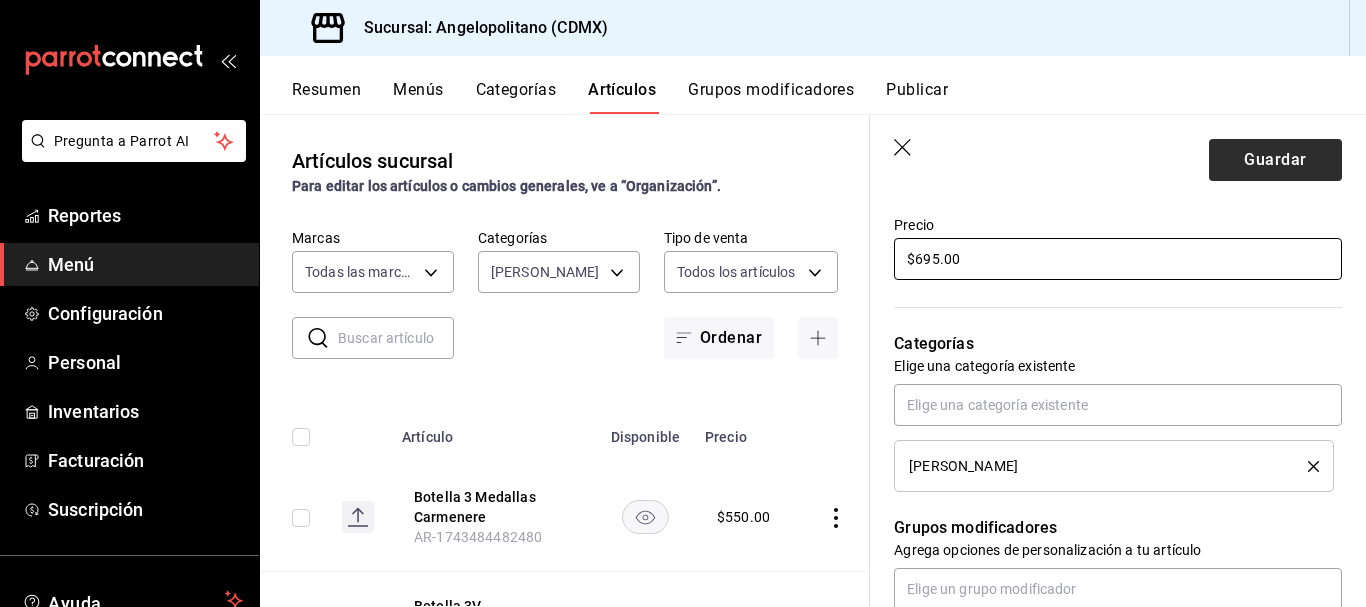 type on "$695.00" 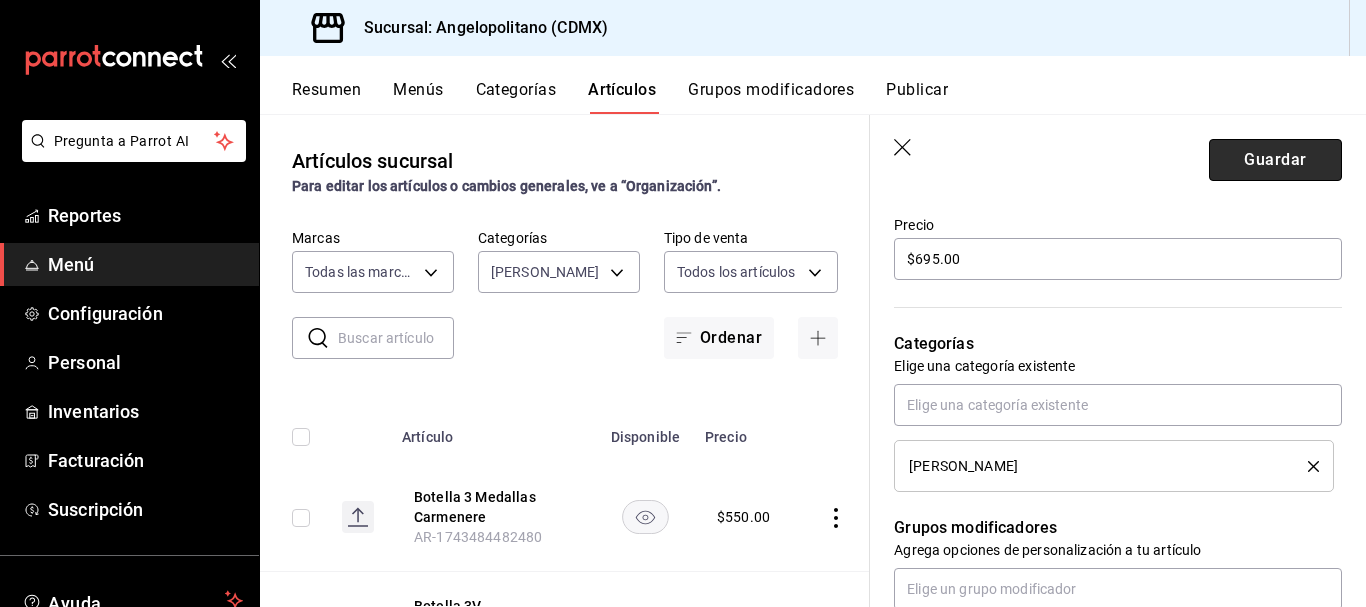 click on "Guardar" at bounding box center [1275, 160] 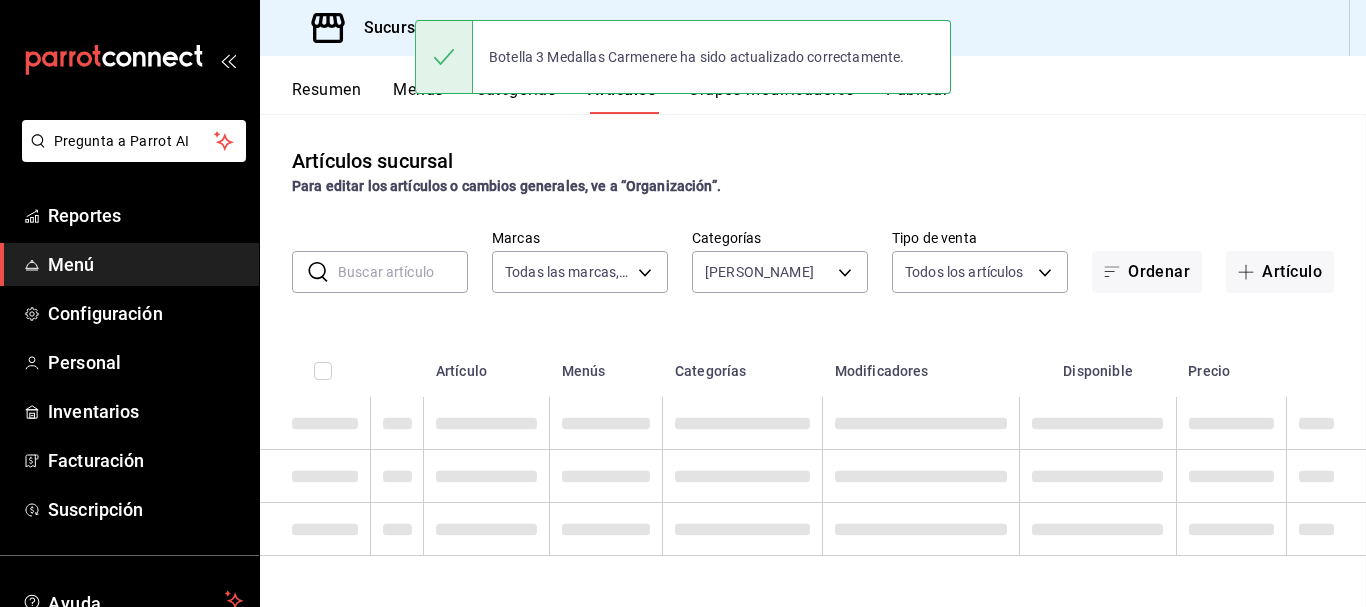 scroll, scrollTop: 0, scrollLeft: 0, axis: both 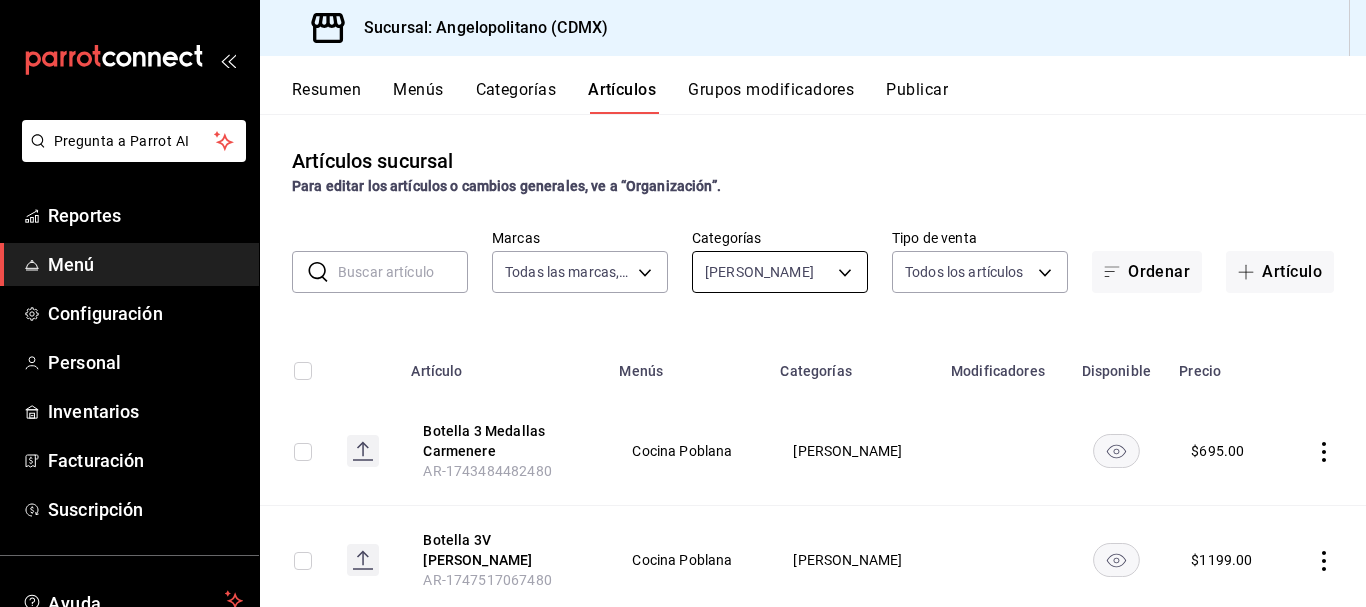 click on "Pregunta a Parrot AI Reportes   Menú   Configuración   Personal   Inventarios   Facturación   Suscripción   Ayuda Recomienda Parrot   [PERSON_NAME]   Sugerir nueva función   Sucursal: Angelopolitano (CDMX) Resumen Menús Categorías Artículos Grupos modificadores Publicar Artículos sucursal Para editar los artículos o cambios generales, ve a “Organización”. ​ ​ Marcas Todas las marcas, Sin marca e7b7265c-889c-41a5-bb0c-0e62bdb51750 Categorías Vino Tinto c1748d21-3478-4bcf-9886-b8ff9990e376 Tipo de venta Todos los artículos ALL Ordenar Artículo Artículo Menús Categorías Modificadores Disponible Precio Botella 3 Medallas Carmenere AR-1743484482480 Cocina Poblana Vino Tinto $ 695.00 Botella 3V [PERSON_NAME] AR-1747517067480 Cocina Poblana Vino Tinto $ 1199.00 [PERSON_NAME] Syrah AR-1749932070431 Cocina Poblana Vino Tinto $ 1199.00 Botella Cune Crianza Rioja [GEOGRAPHIC_DATA]-1749932110741 [GEOGRAPHIC_DATA] Poblana Vino Tinto $ 895.00 Botella [GEOGRAPHIC_DATA][PERSON_NAME] [GEOGRAPHIC_DATA]-1752440048001 Cocina Poblana Vino Tinto $ 795.00 $ $ $" at bounding box center (683, 303) 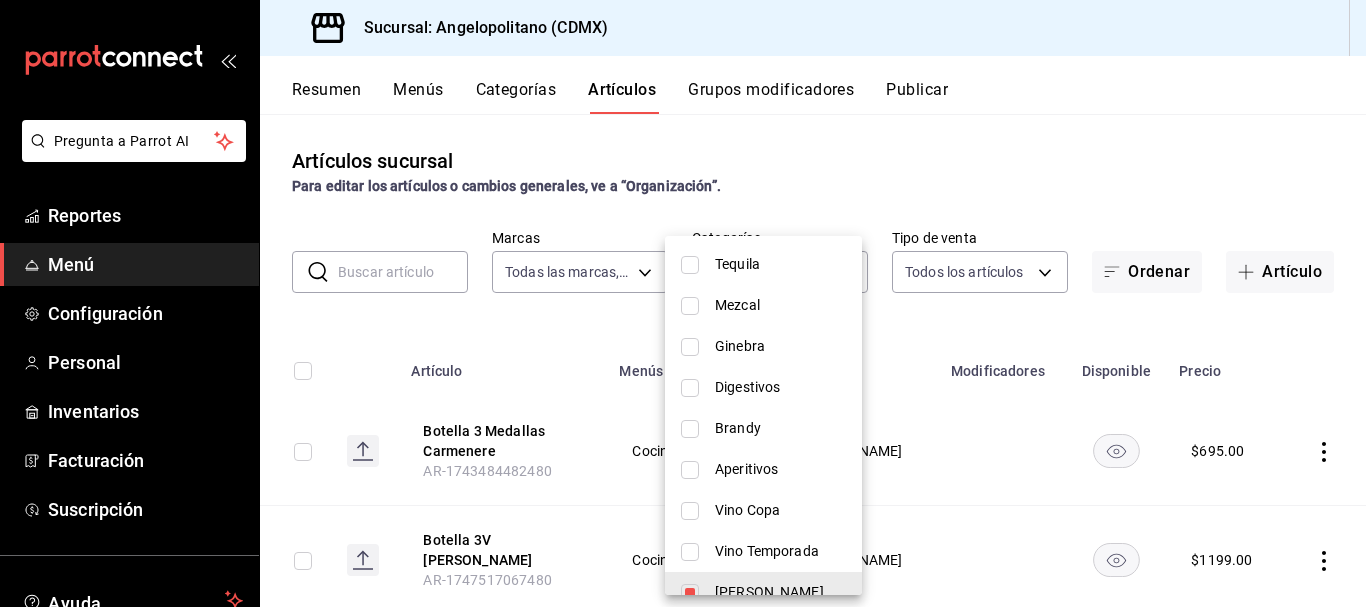 scroll, scrollTop: 636, scrollLeft: 0, axis: vertical 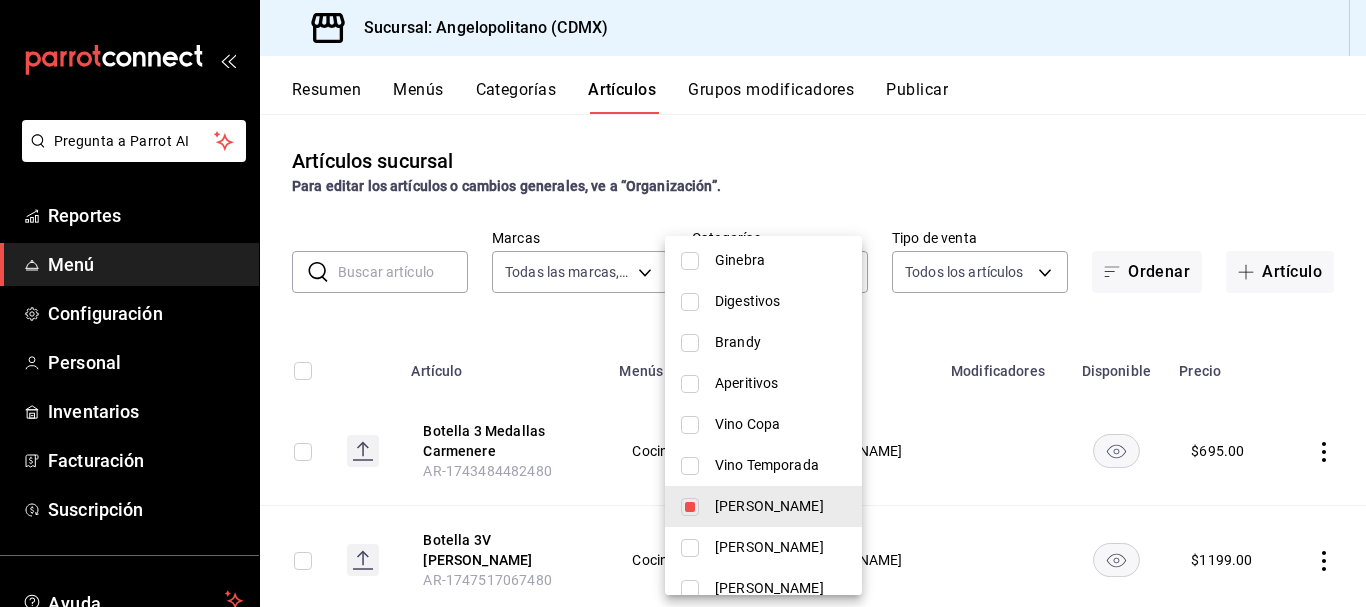 click at bounding box center [690, 548] 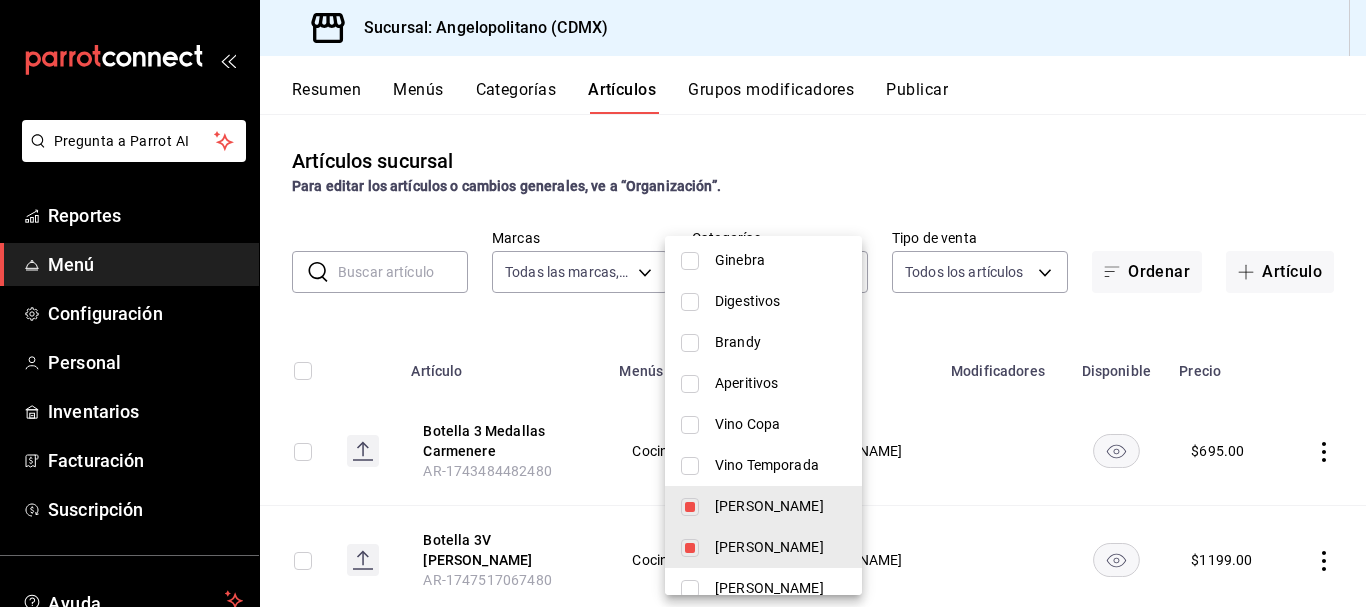 click at bounding box center (690, 507) 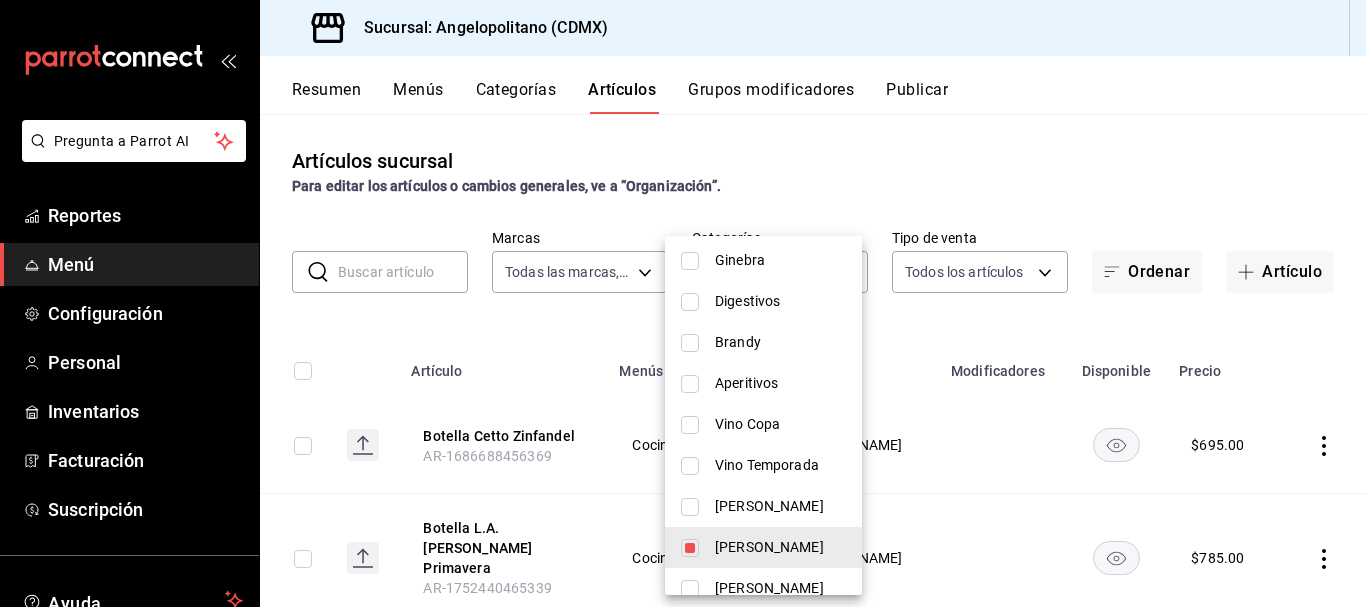 click at bounding box center (683, 303) 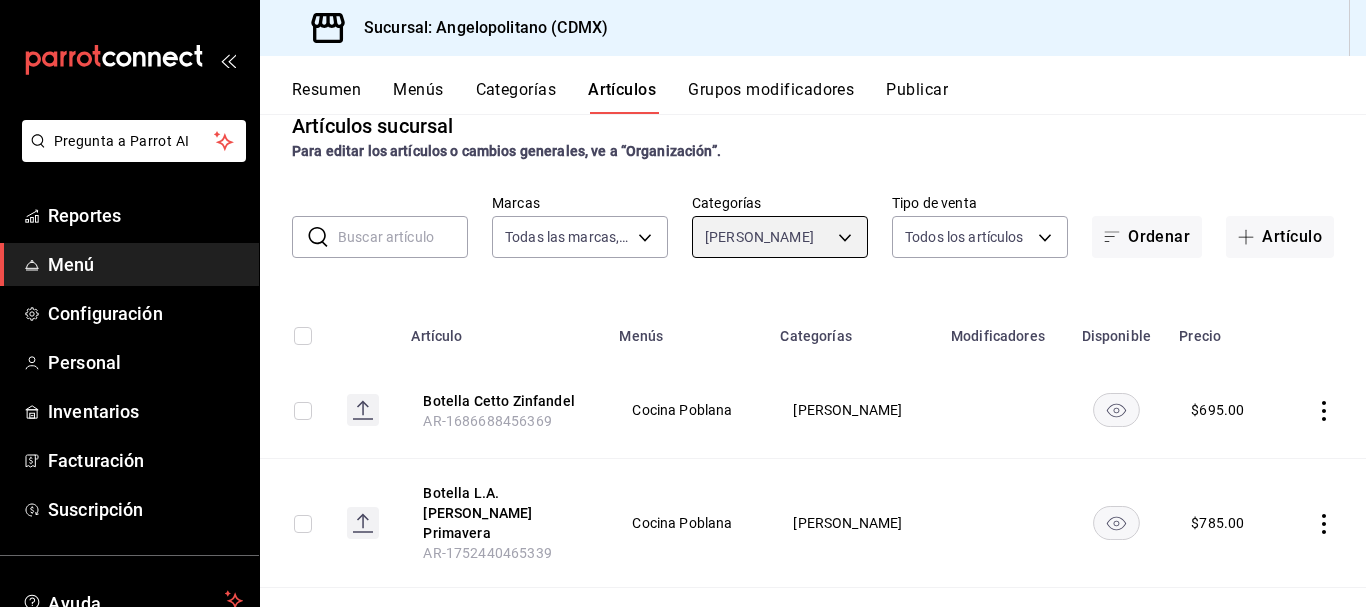 scroll, scrollTop: 0, scrollLeft: 0, axis: both 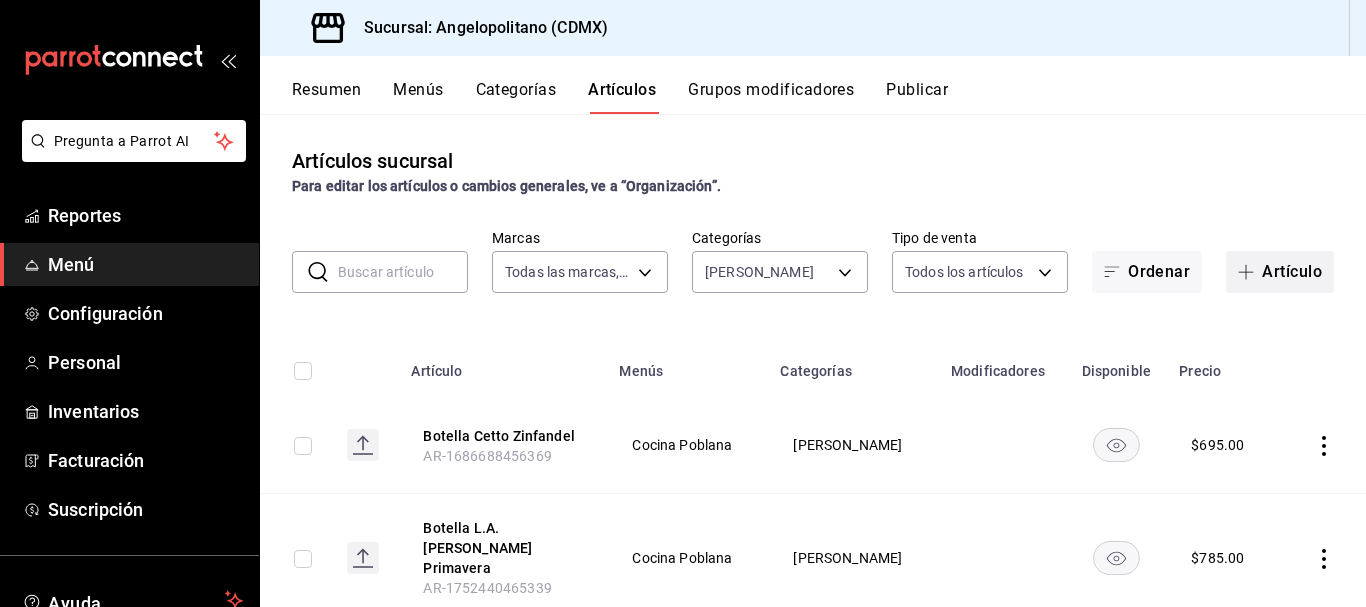 click on "Artículo" at bounding box center (1280, 272) 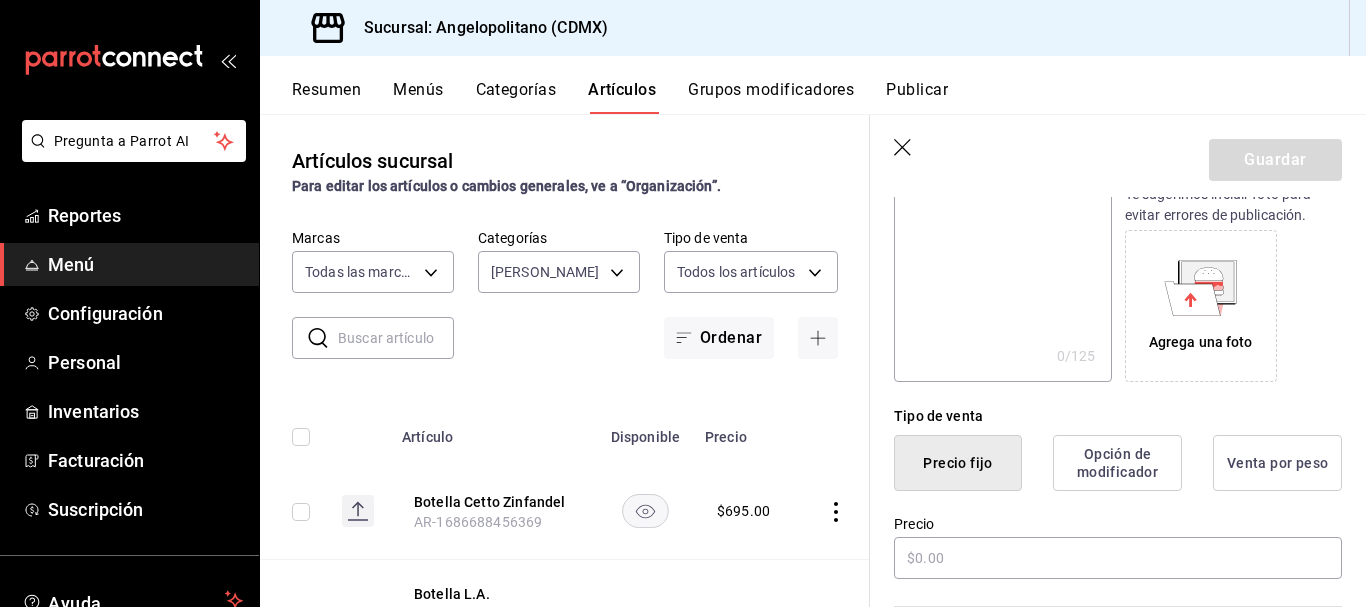scroll, scrollTop: 342, scrollLeft: 0, axis: vertical 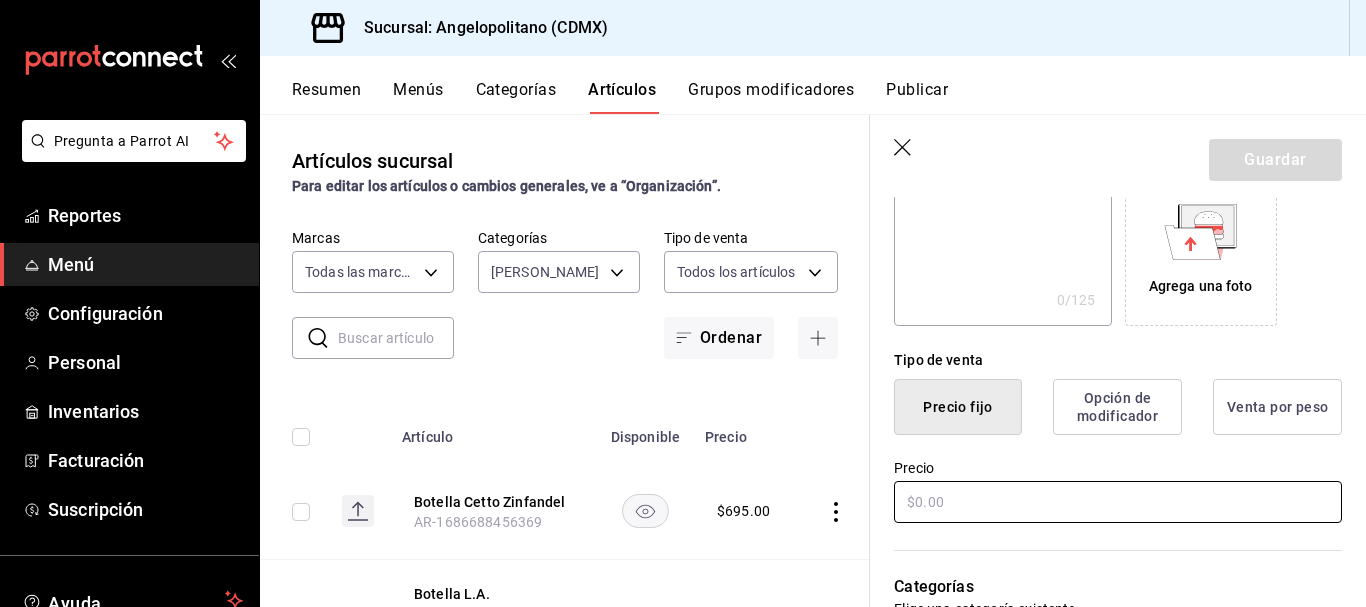 type on "Botella Barefoot" 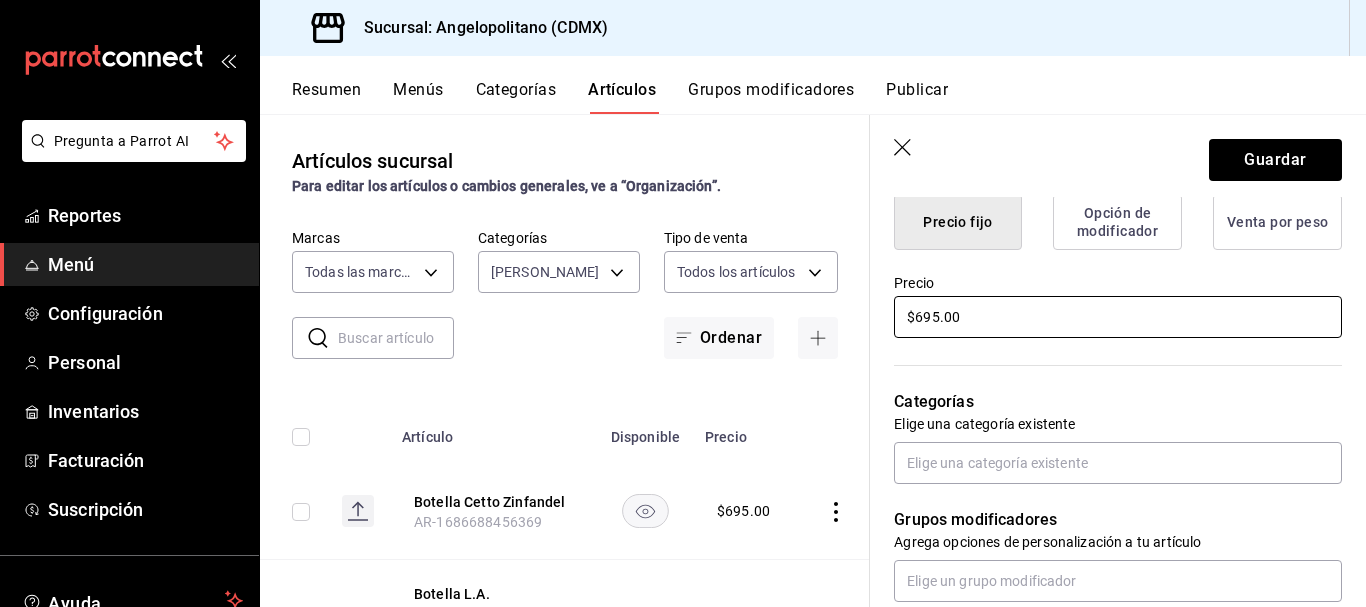 scroll, scrollTop: 530, scrollLeft: 0, axis: vertical 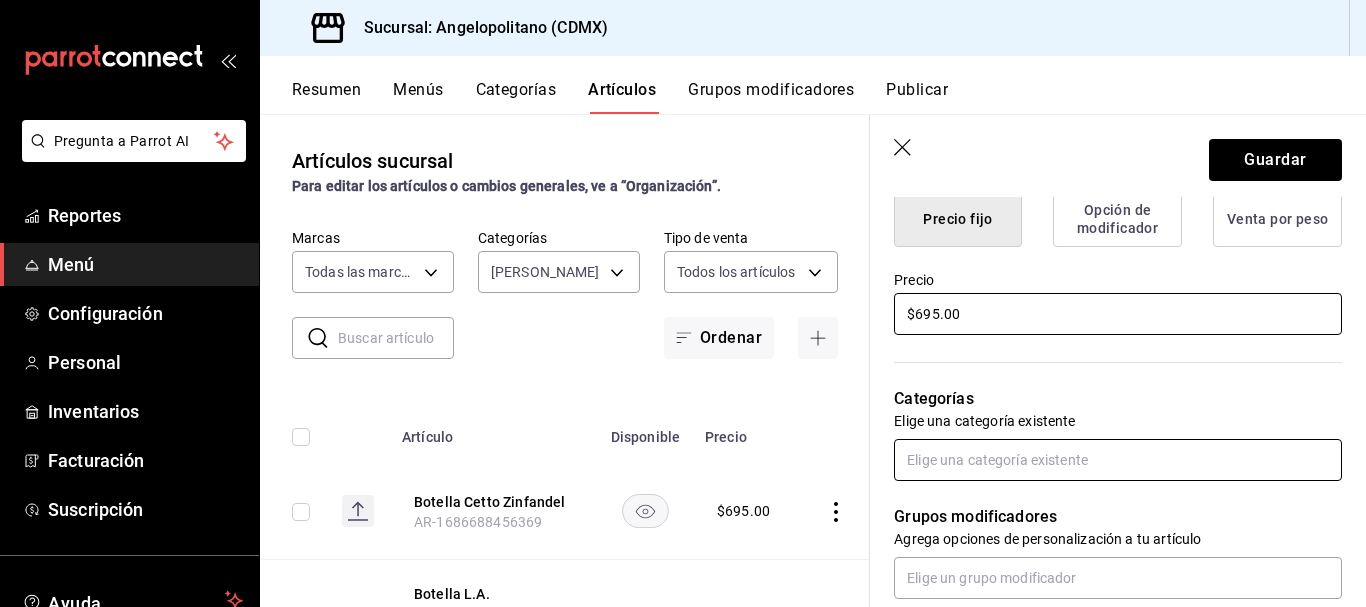 type on "$695.00" 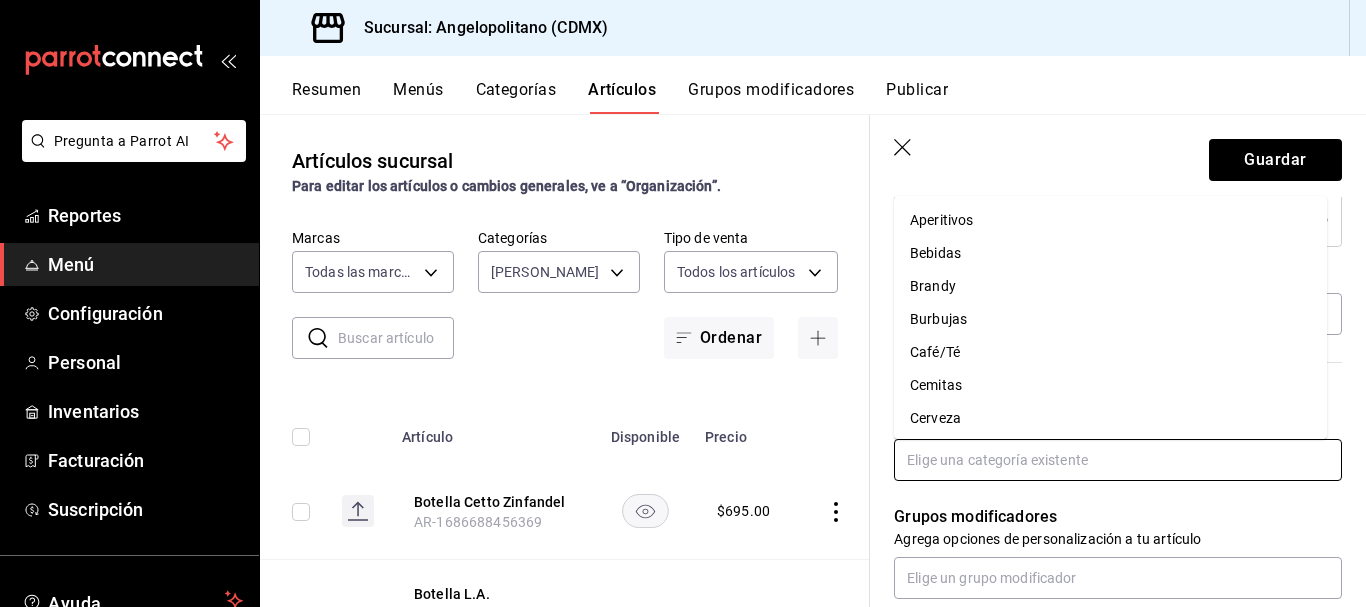 click at bounding box center [1118, 460] 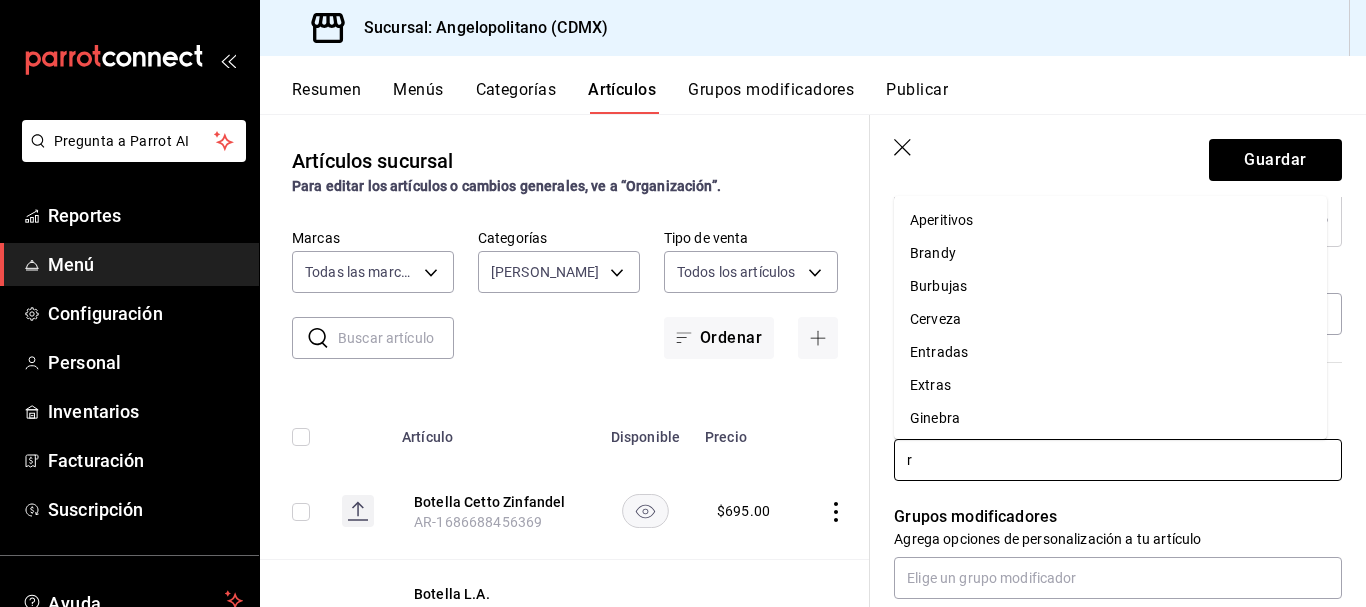 type on "ro" 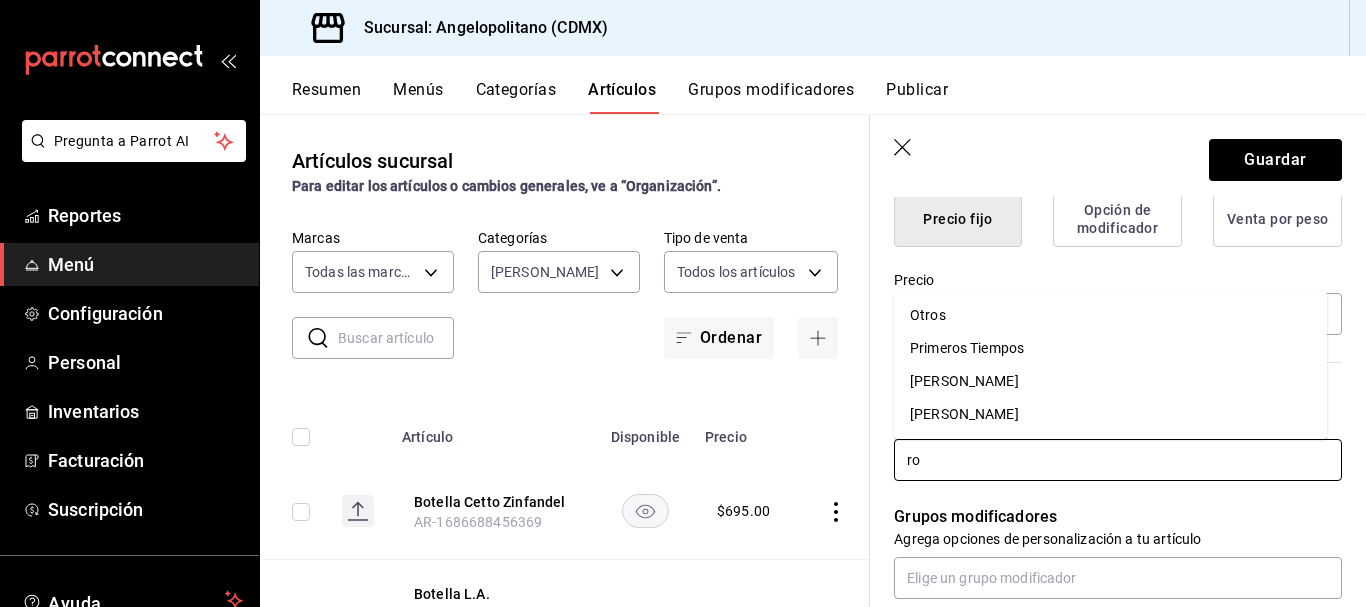 click on "[PERSON_NAME]" at bounding box center (1110, 414) 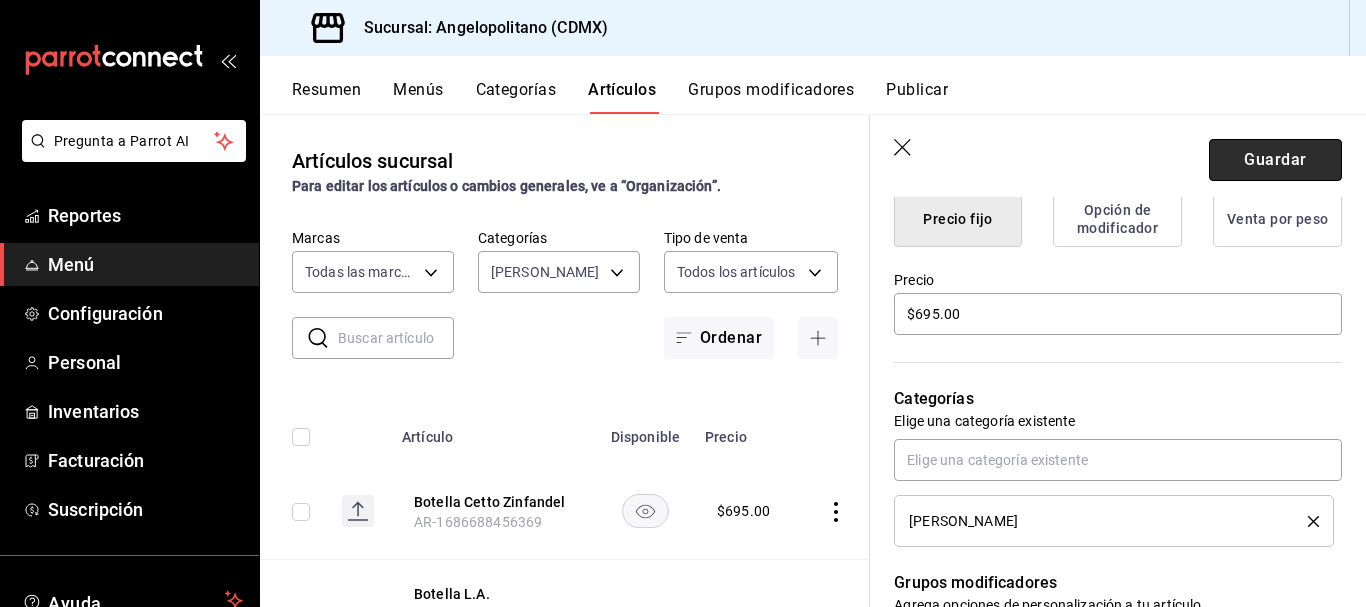 click on "Guardar" at bounding box center [1275, 160] 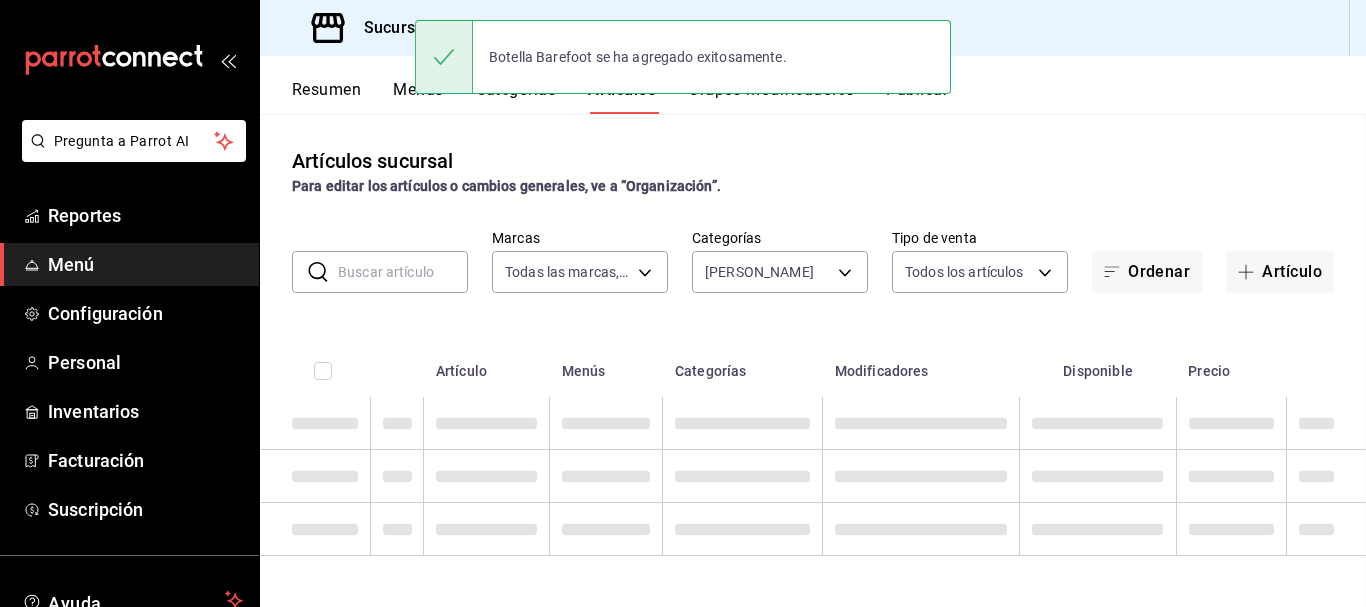scroll, scrollTop: 0, scrollLeft: 0, axis: both 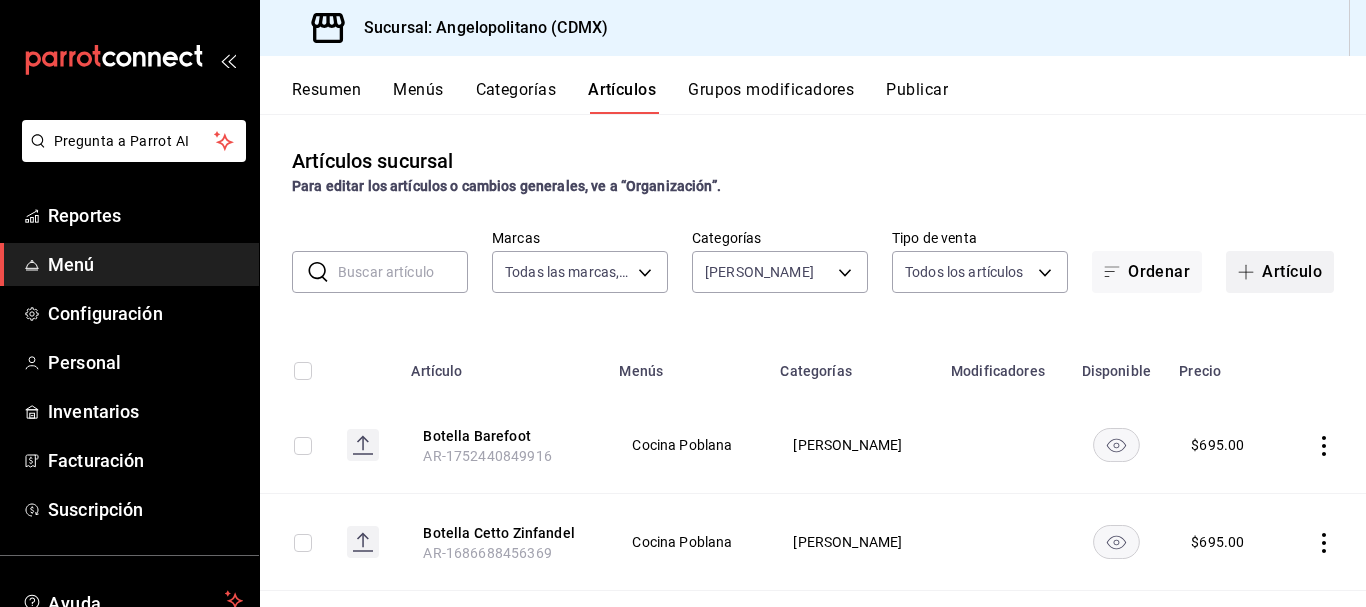 click on "Artículo" at bounding box center [1280, 272] 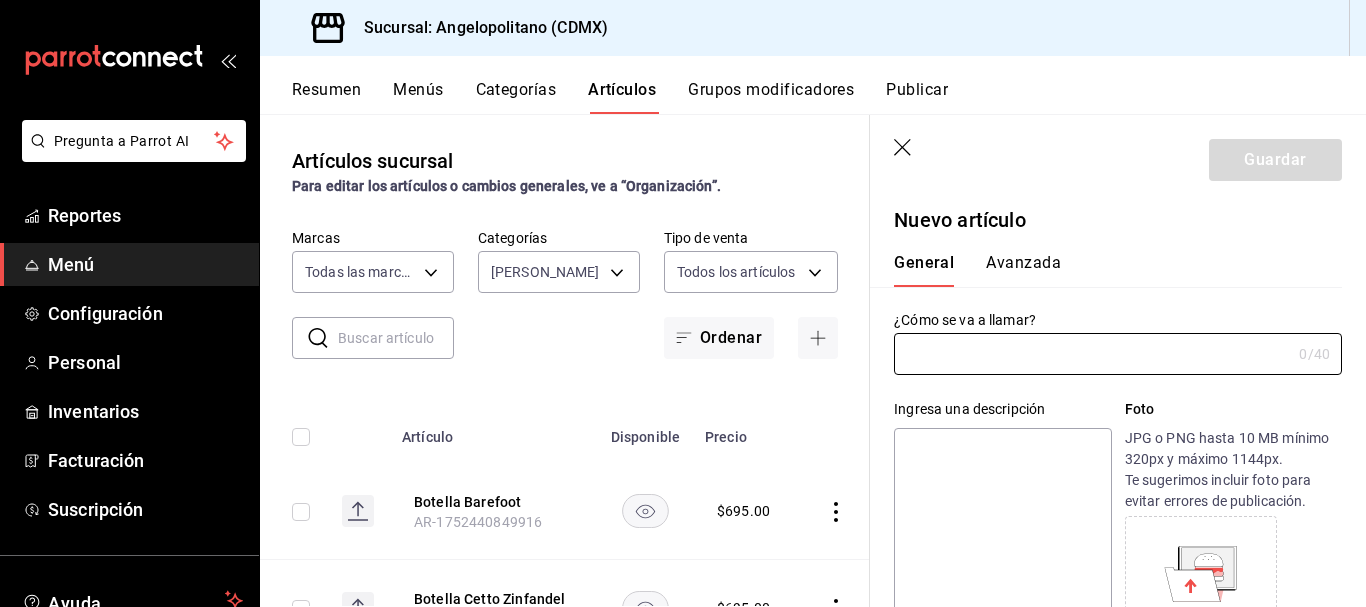 type on "AR-1752440901631" 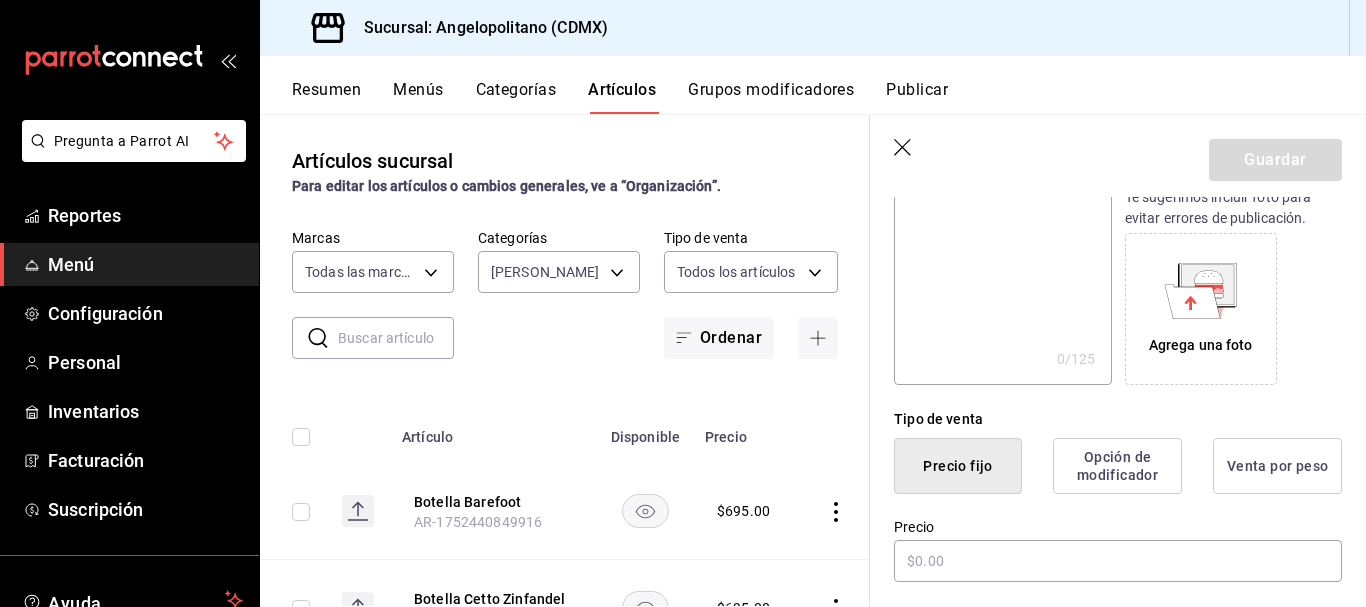 scroll, scrollTop: 342, scrollLeft: 0, axis: vertical 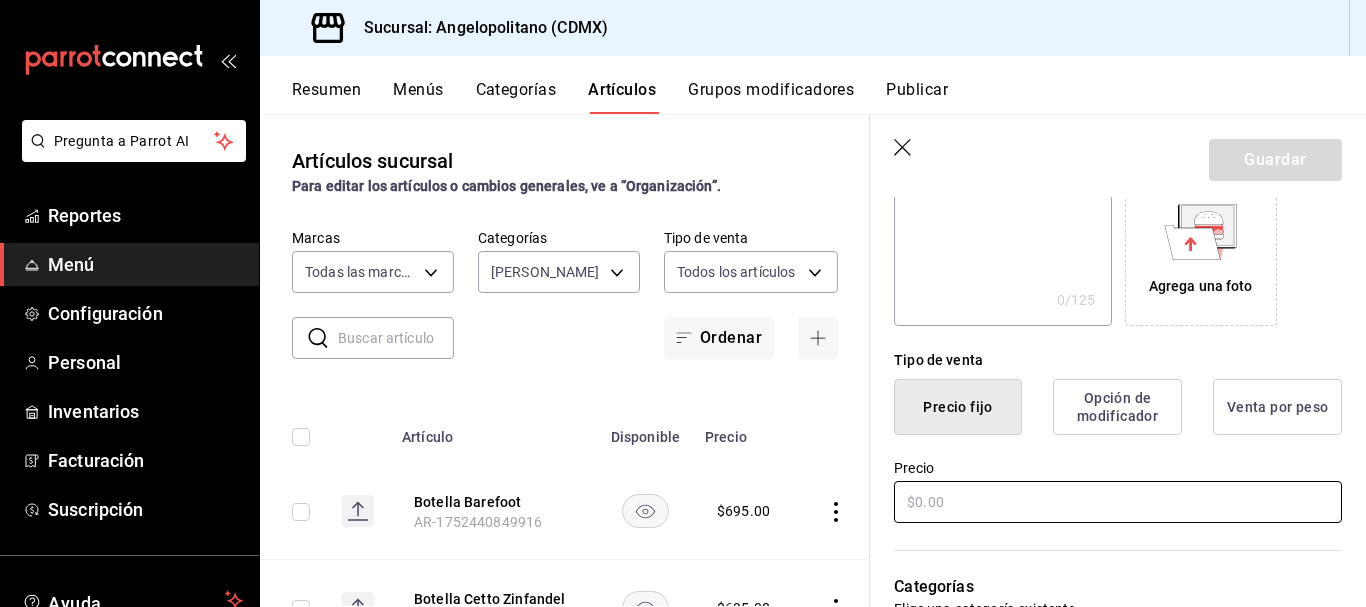 type on "Copa Barefoot" 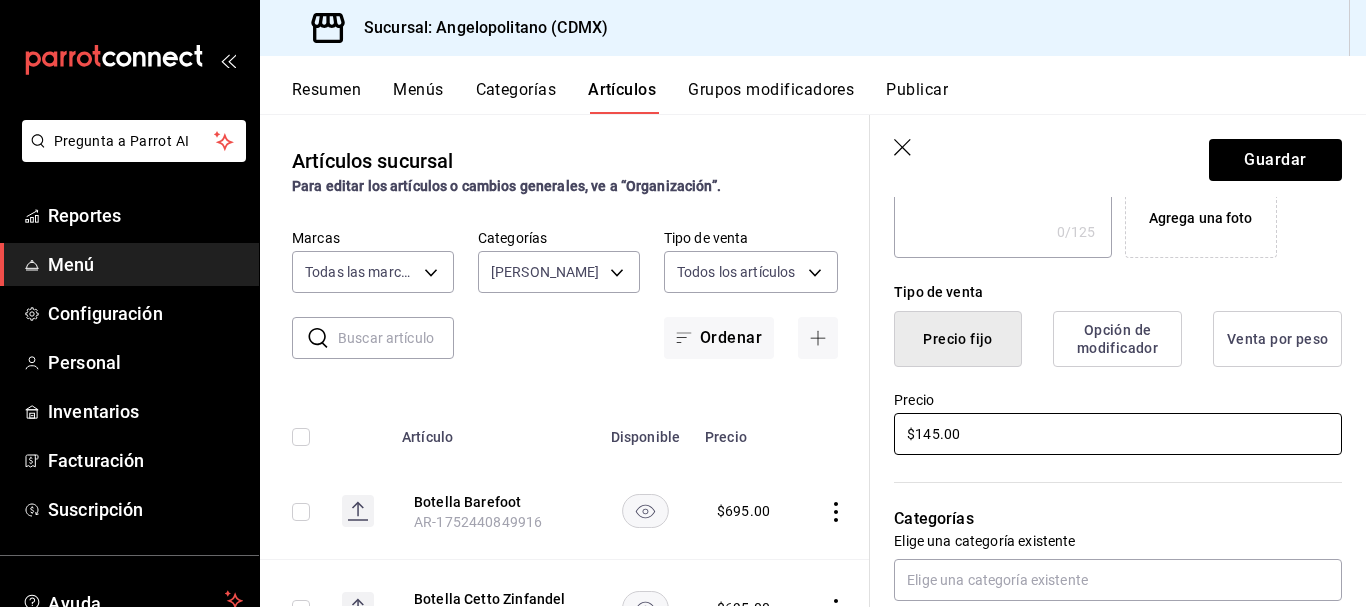 scroll, scrollTop: 553, scrollLeft: 0, axis: vertical 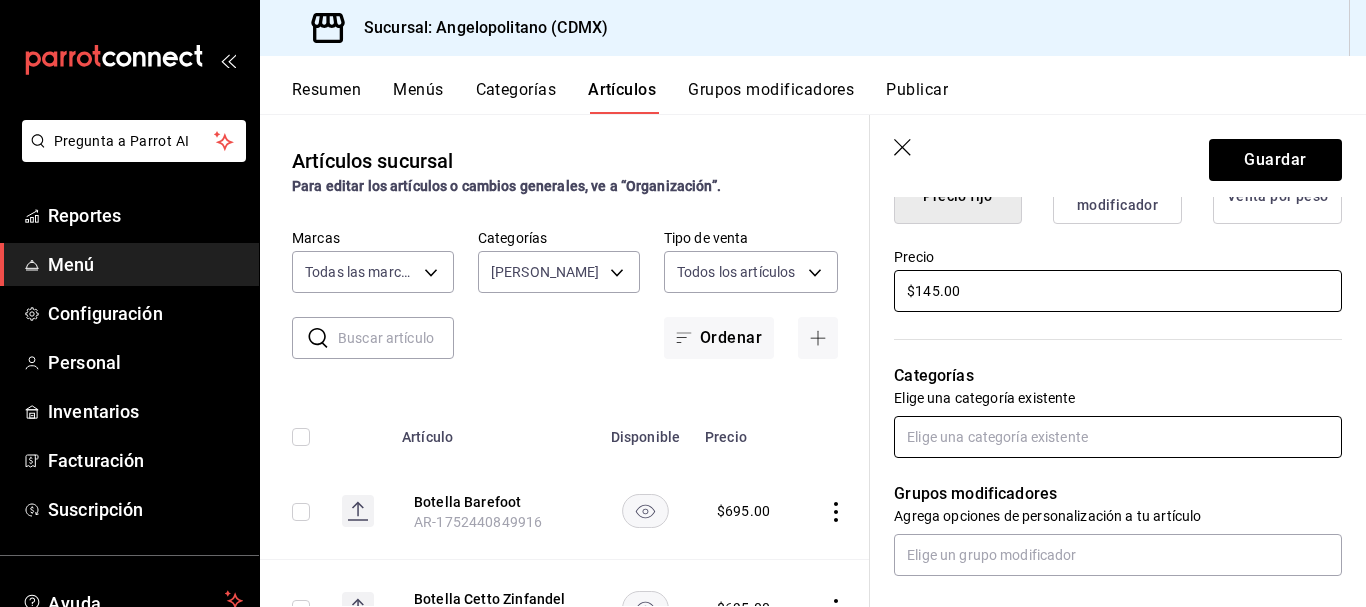 type on "$145.00" 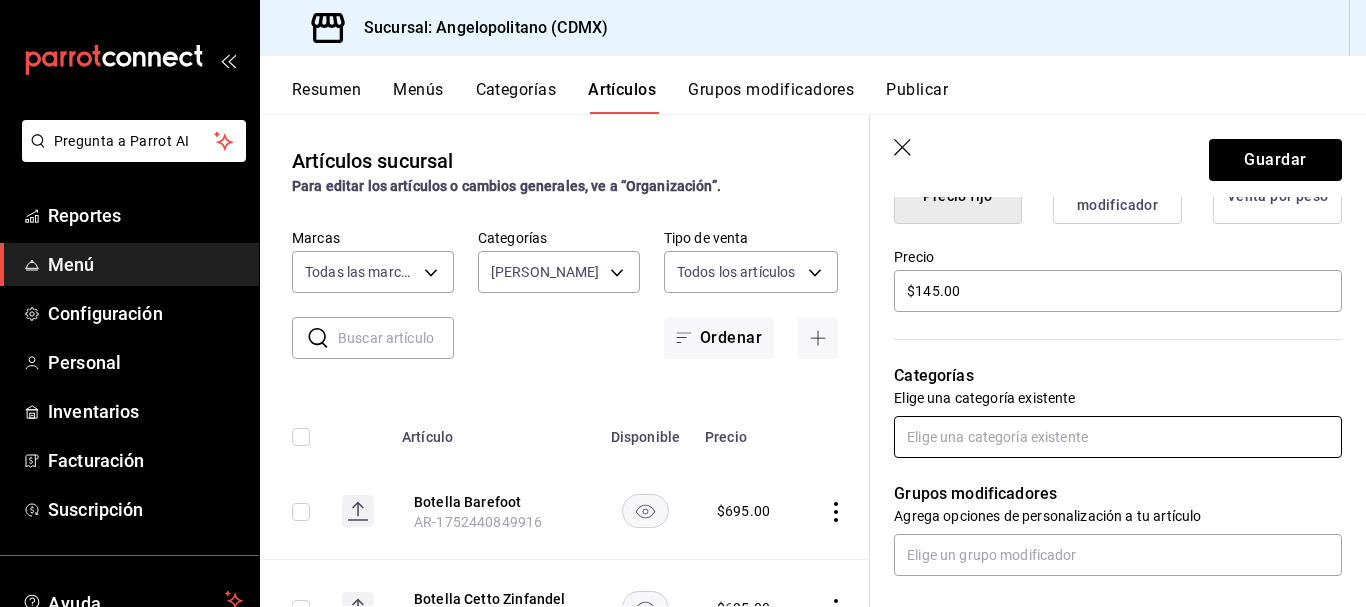 click at bounding box center [1118, 437] 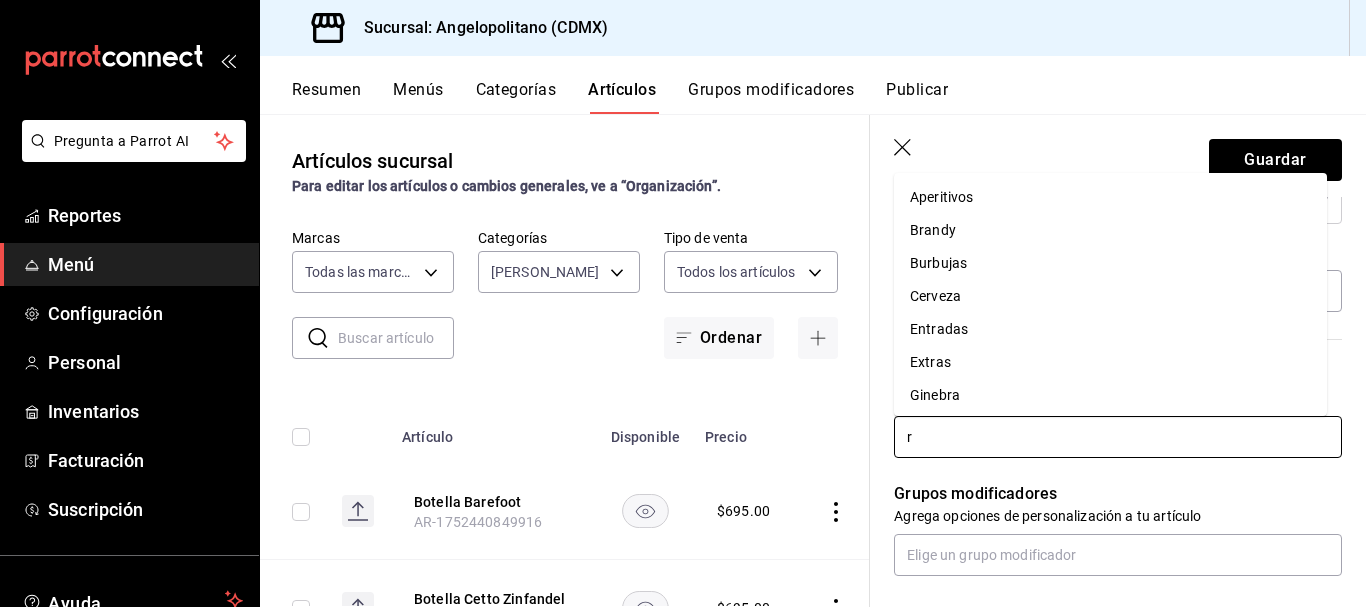 type on "ro" 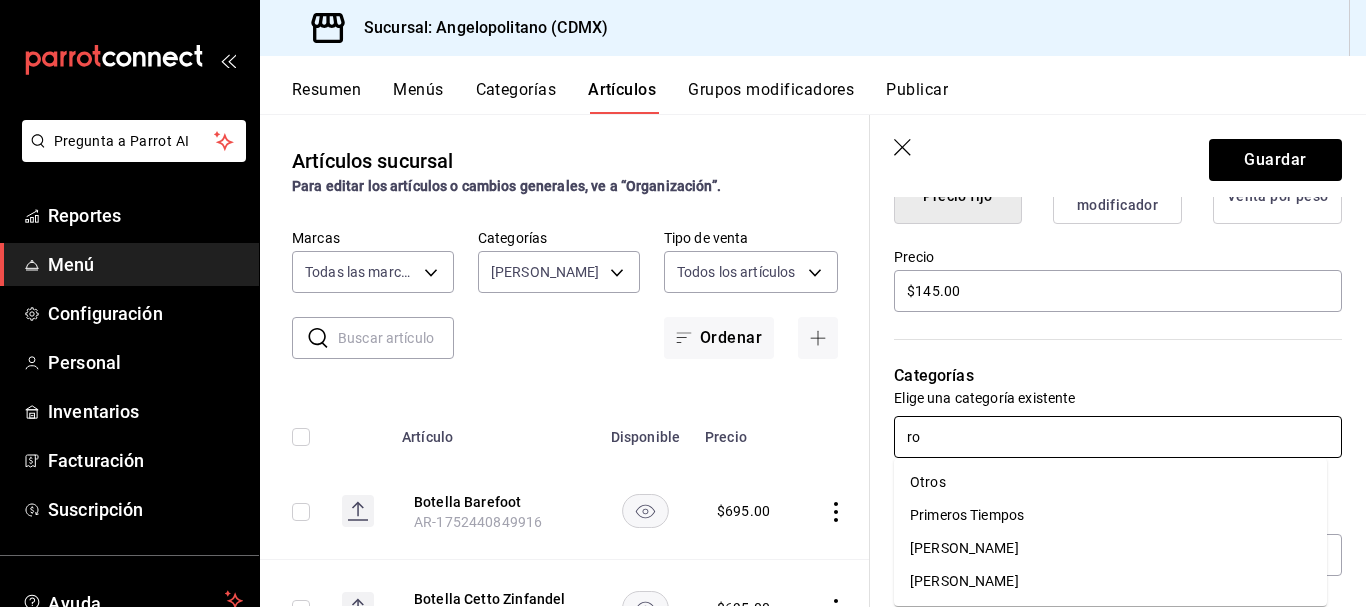 click on "[PERSON_NAME]" at bounding box center [1110, 581] 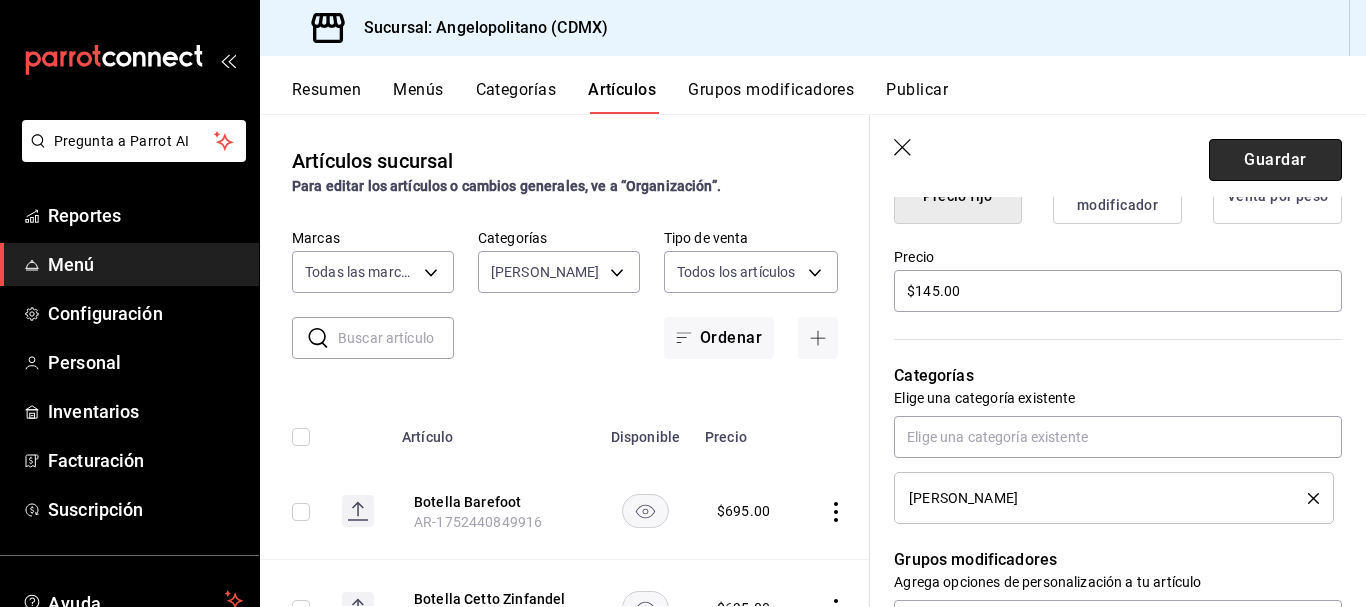 click on "Guardar" at bounding box center [1275, 160] 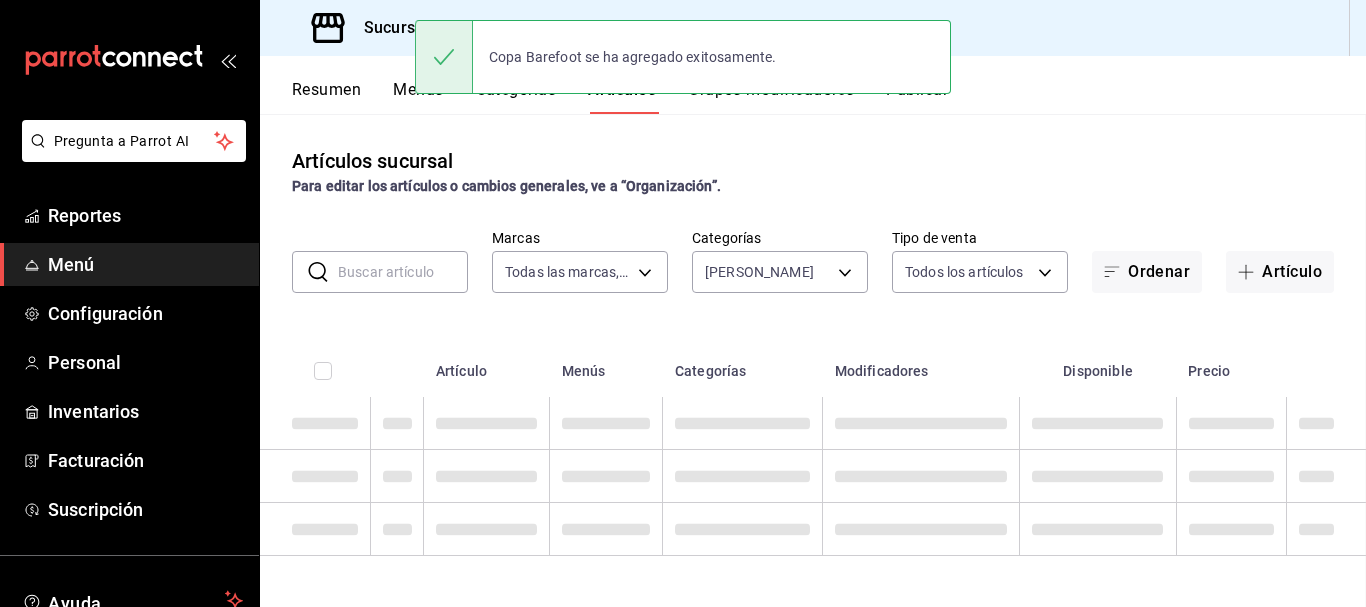 scroll, scrollTop: 0, scrollLeft: 0, axis: both 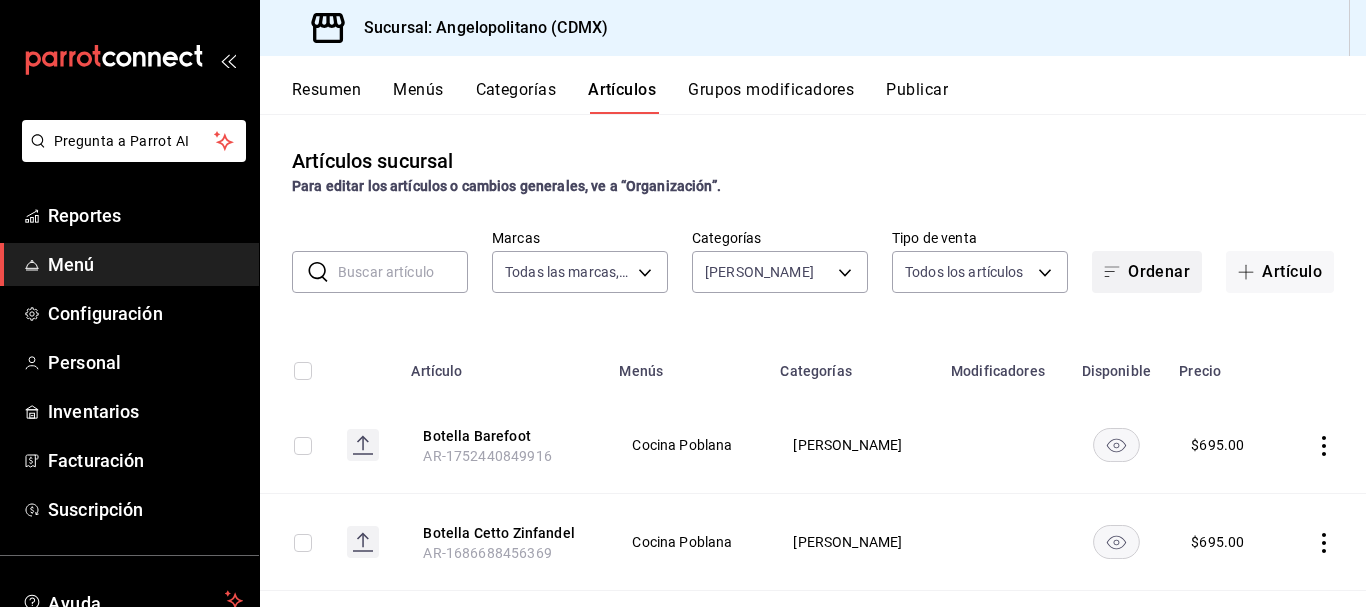 click on "Ordenar" at bounding box center (1147, 272) 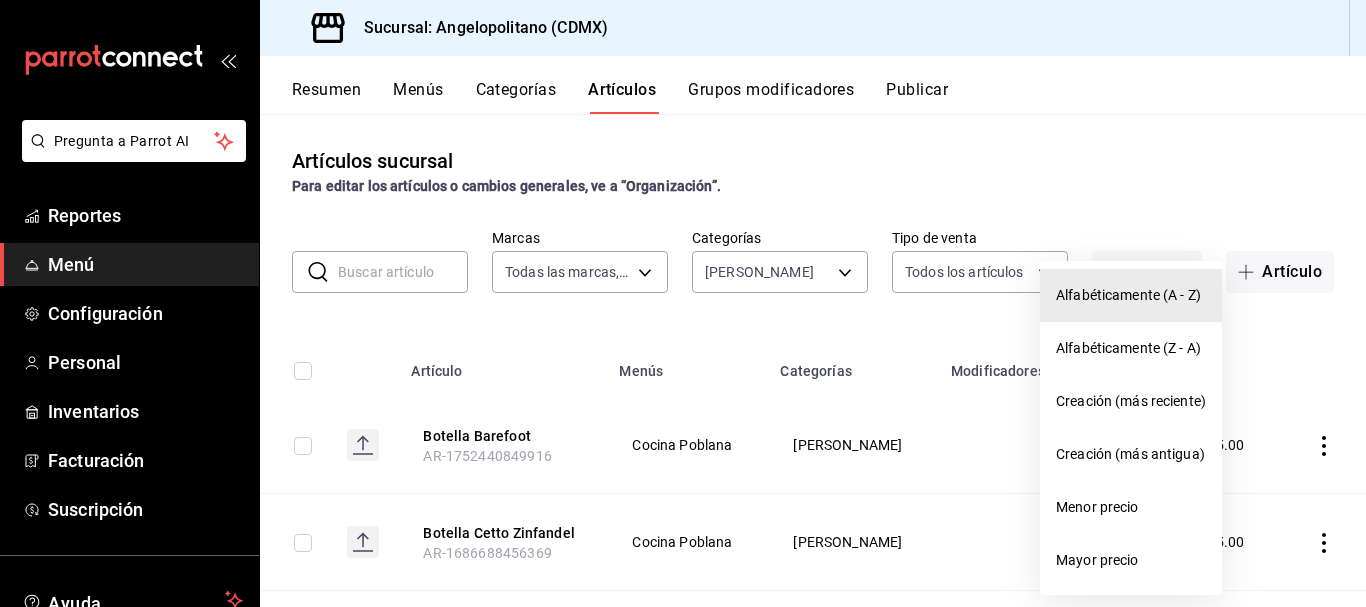click on "Alfabéticamente (A - Z)" at bounding box center [1131, 295] 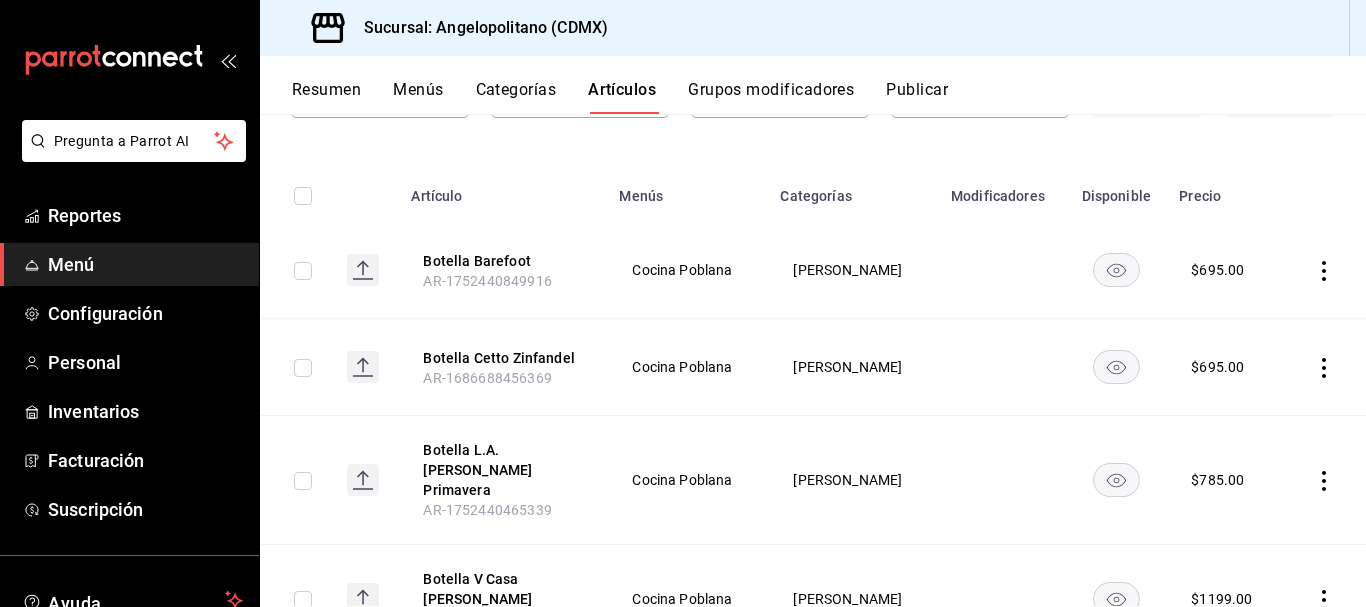 scroll, scrollTop: 182, scrollLeft: 0, axis: vertical 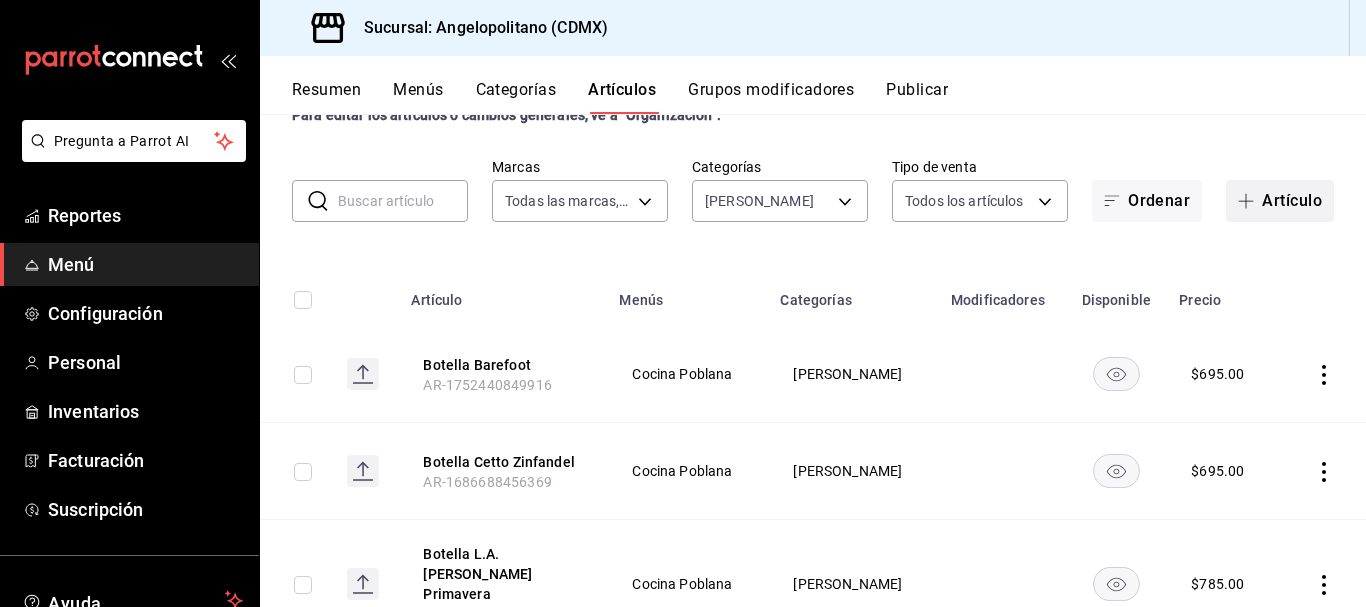 click on "Artículo" at bounding box center (1280, 201) 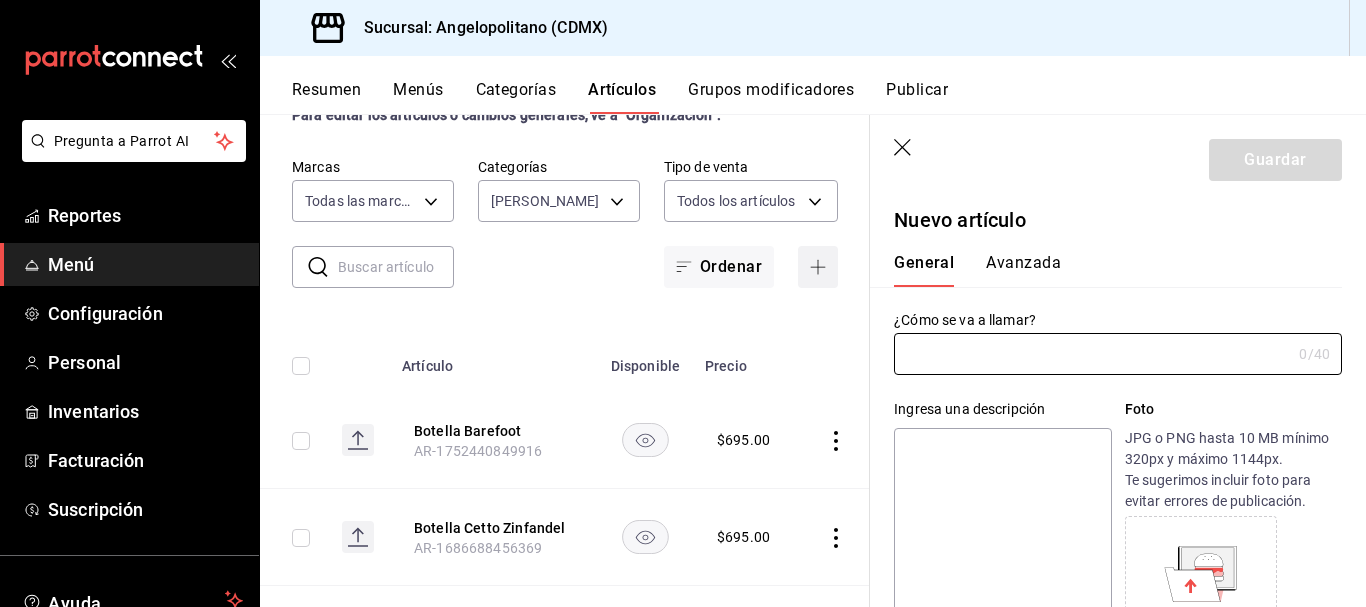 type on "AR-1752441001619" 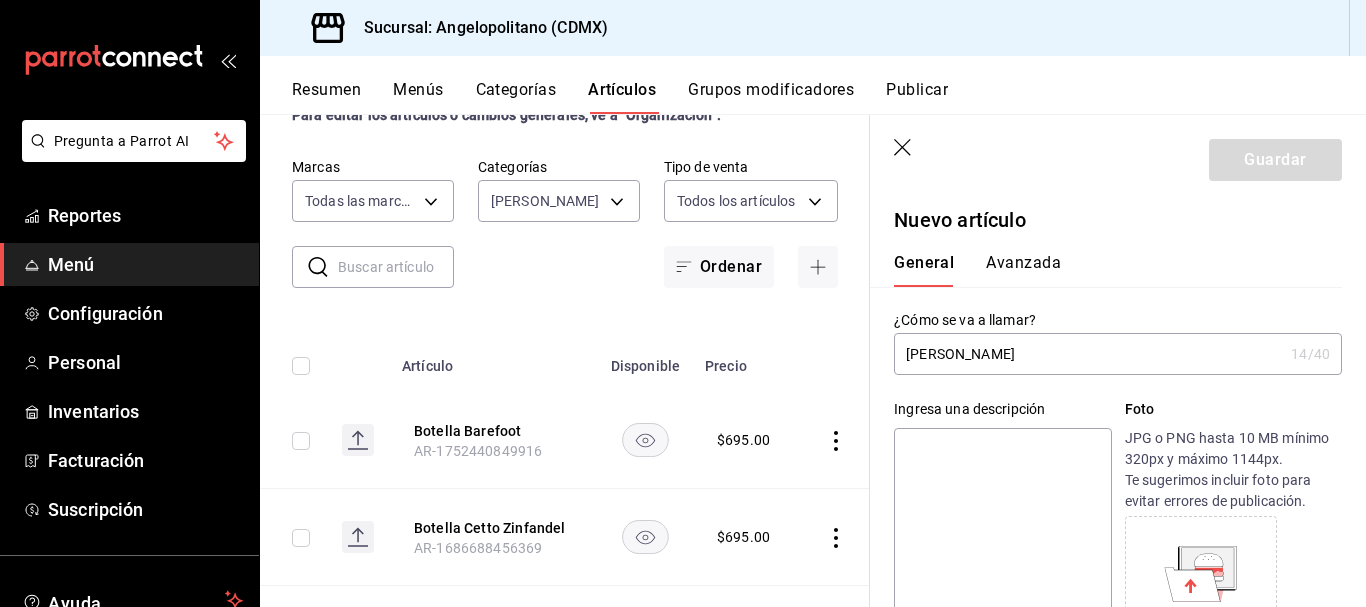 click on "Gina Sommelier" at bounding box center [1088, 354] 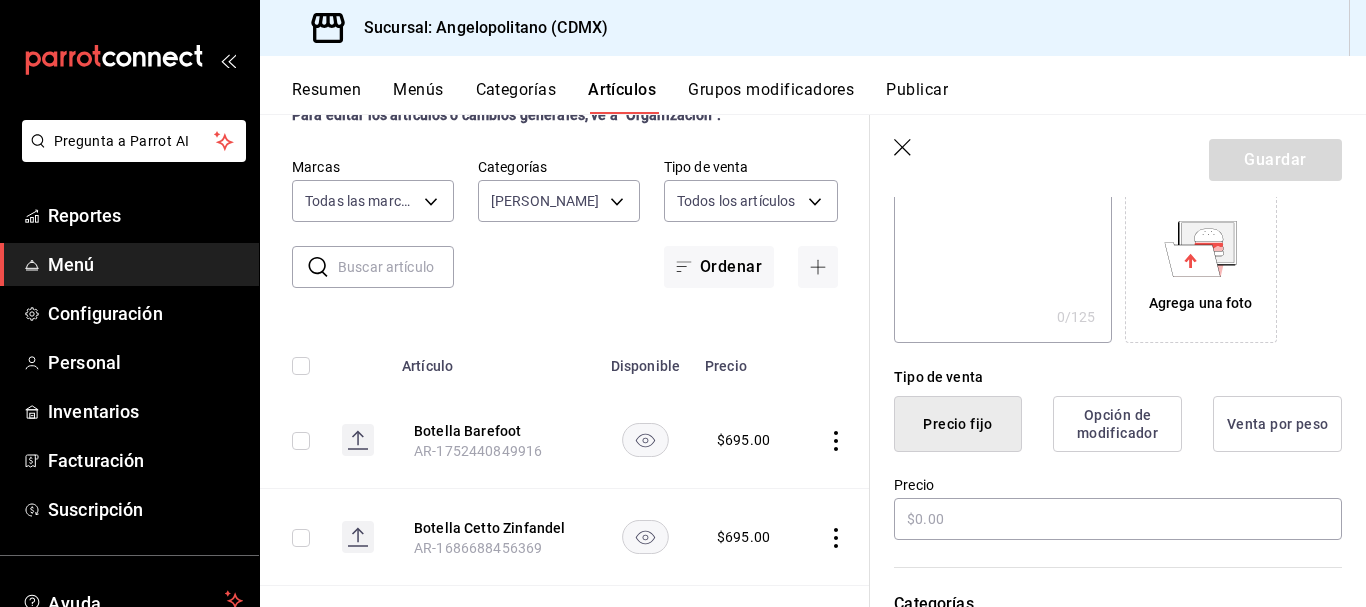 scroll, scrollTop: 426, scrollLeft: 0, axis: vertical 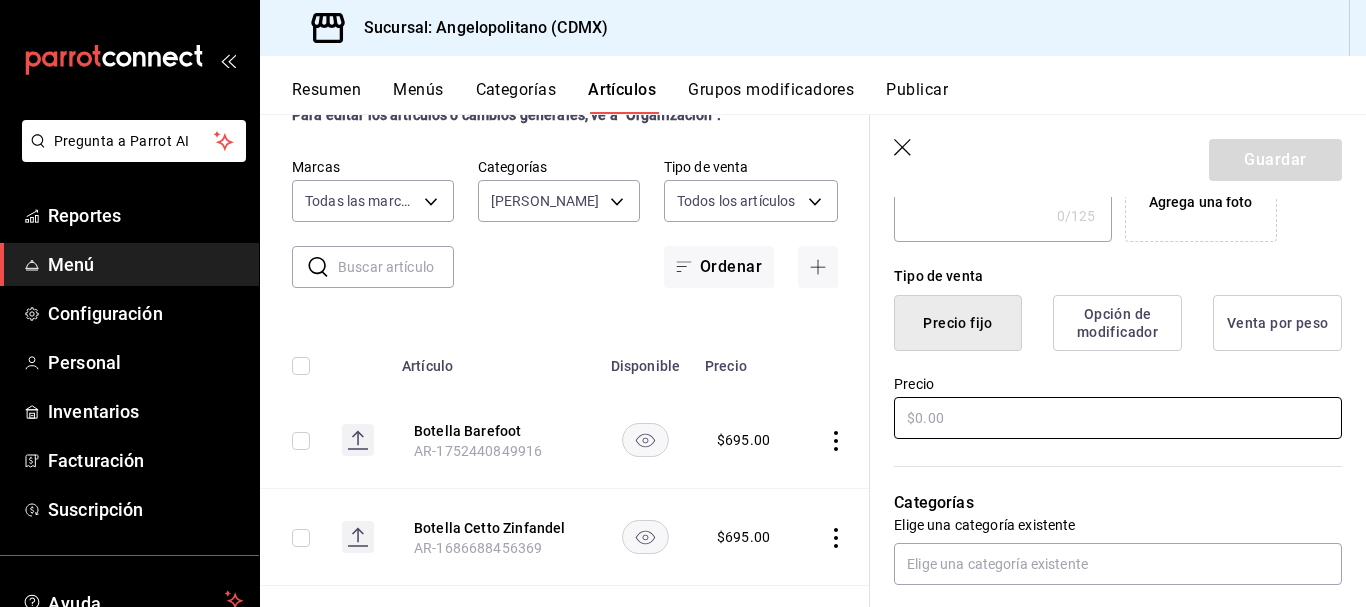 type on "Botella [PERSON_NAME]" 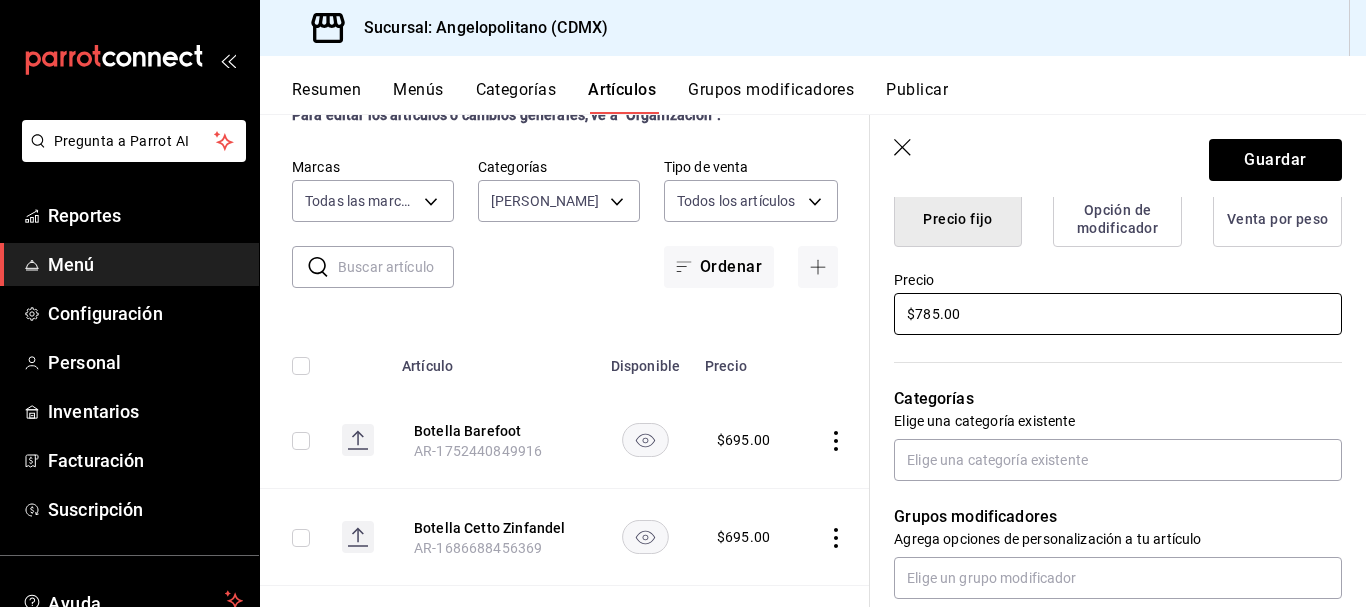 scroll, scrollTop: 520, scrollLeft: 0, axis: vertical 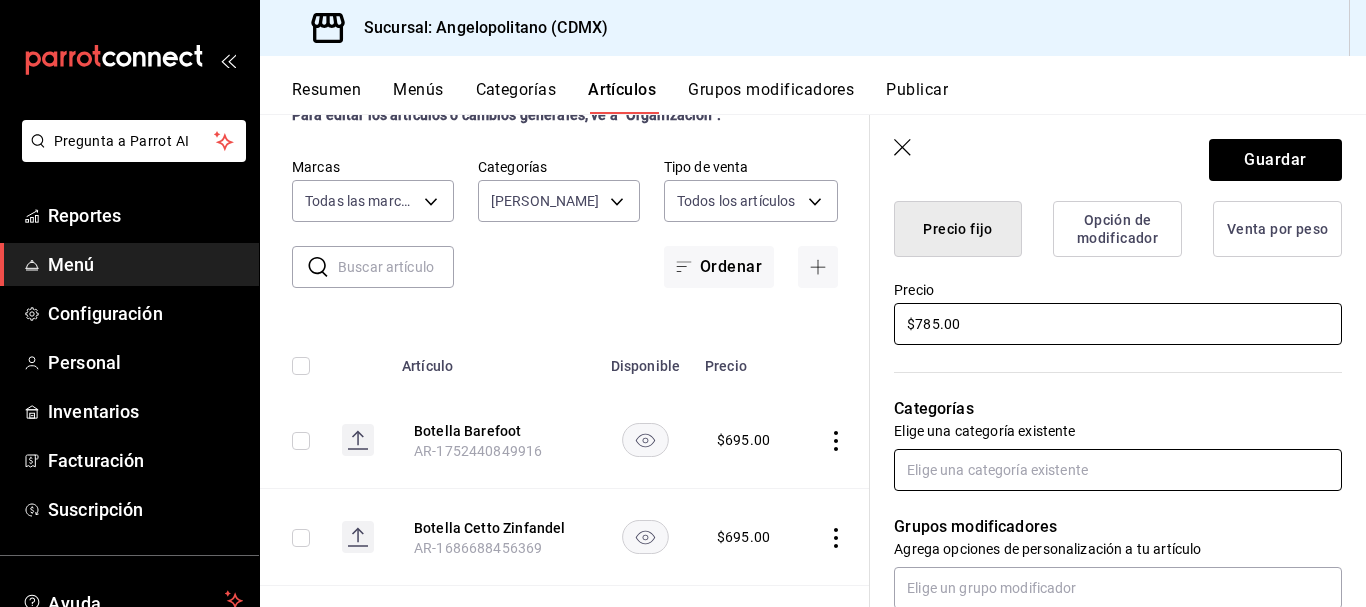 type on "$785.00" 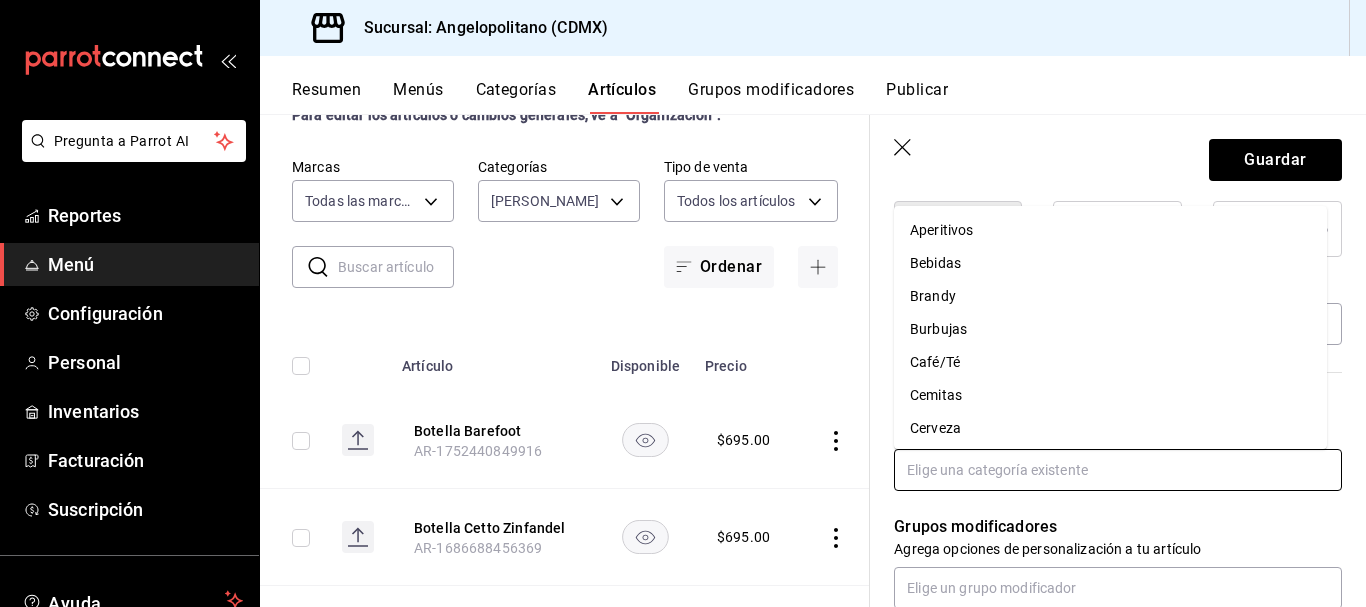 click at bounding box center [1118, 470] 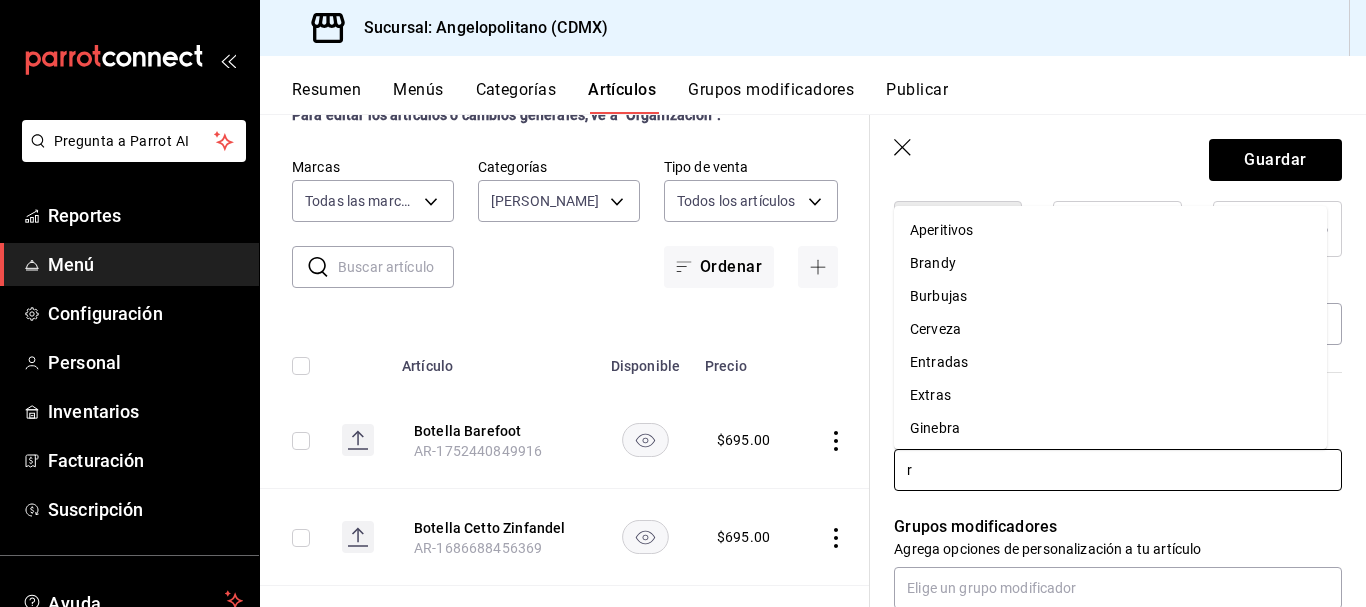 type on "ro" 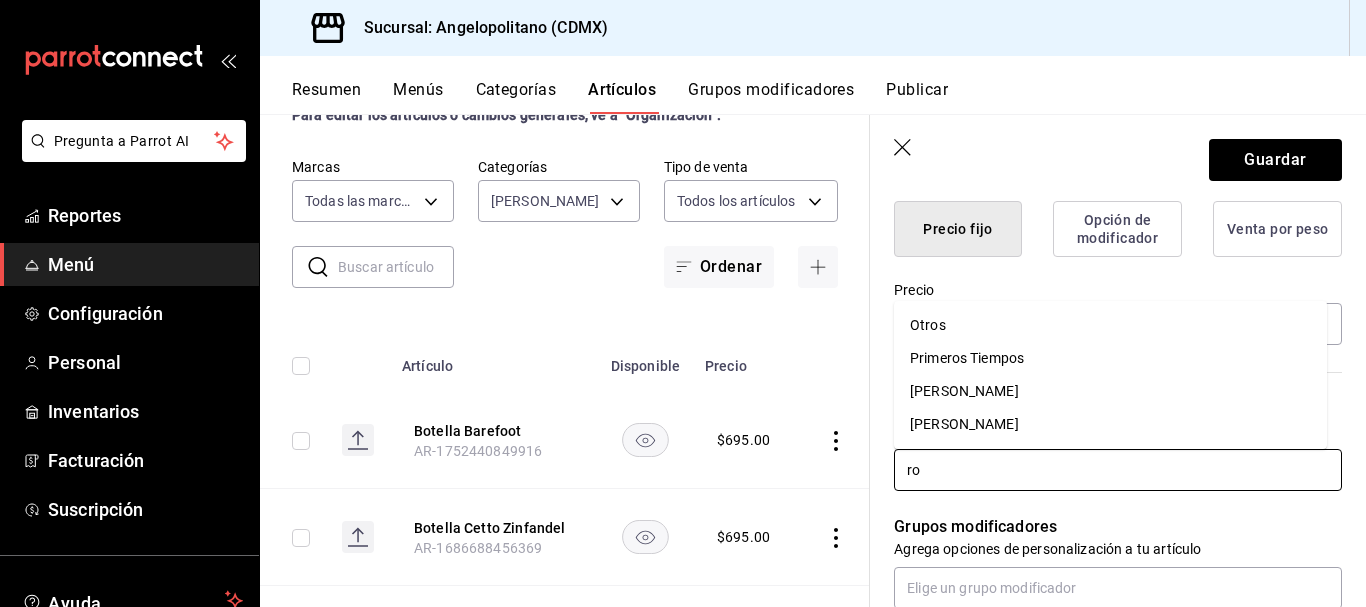 click on "[PERSON_NAME]" at bounding box center (1110, 424) 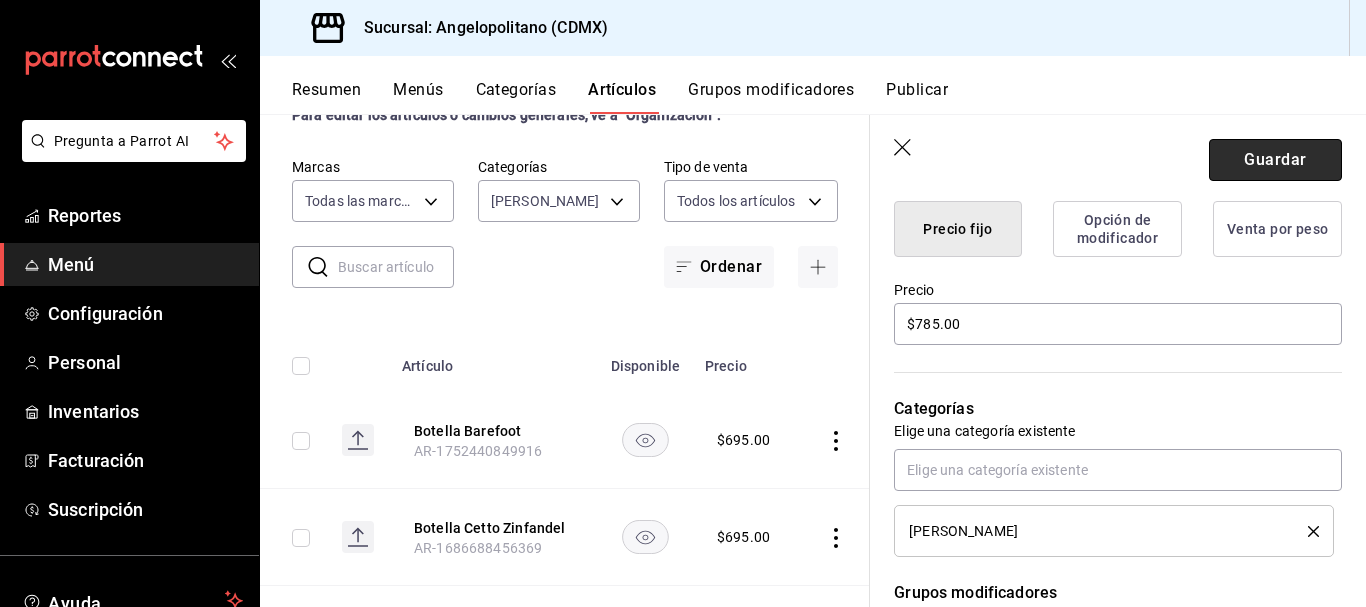 click on "Guardar" at bounding box center (1275, 160) 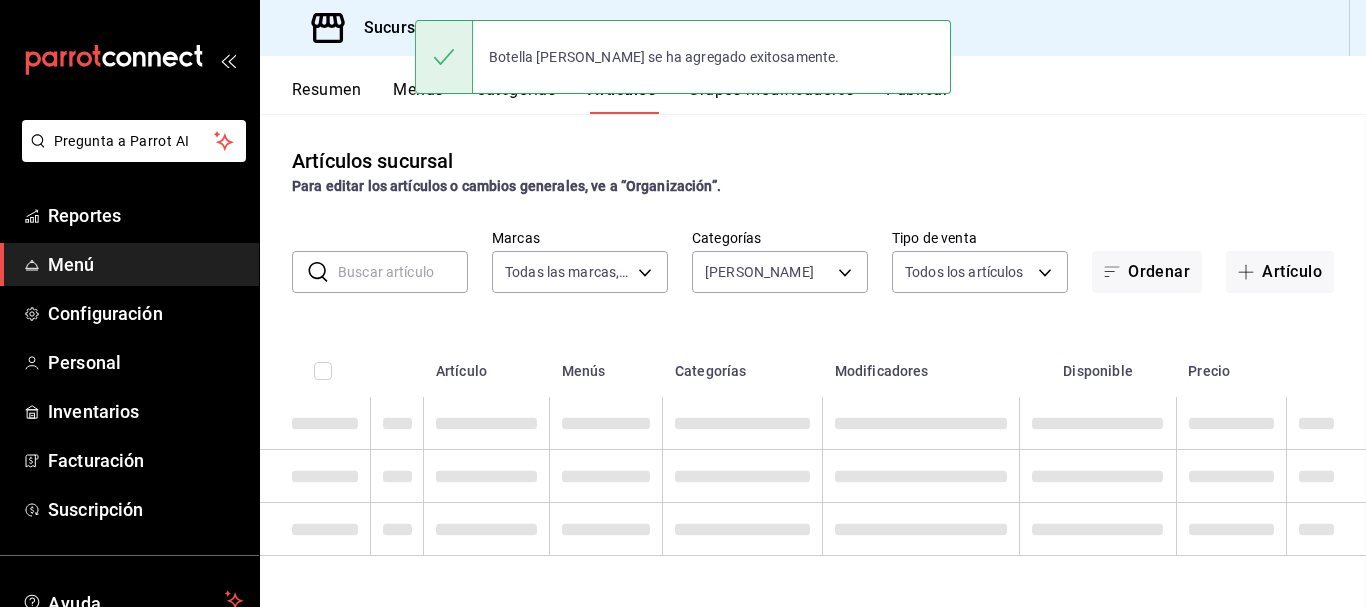 scroll, scrollTop: 0, scrollLeft: 0, axis: both 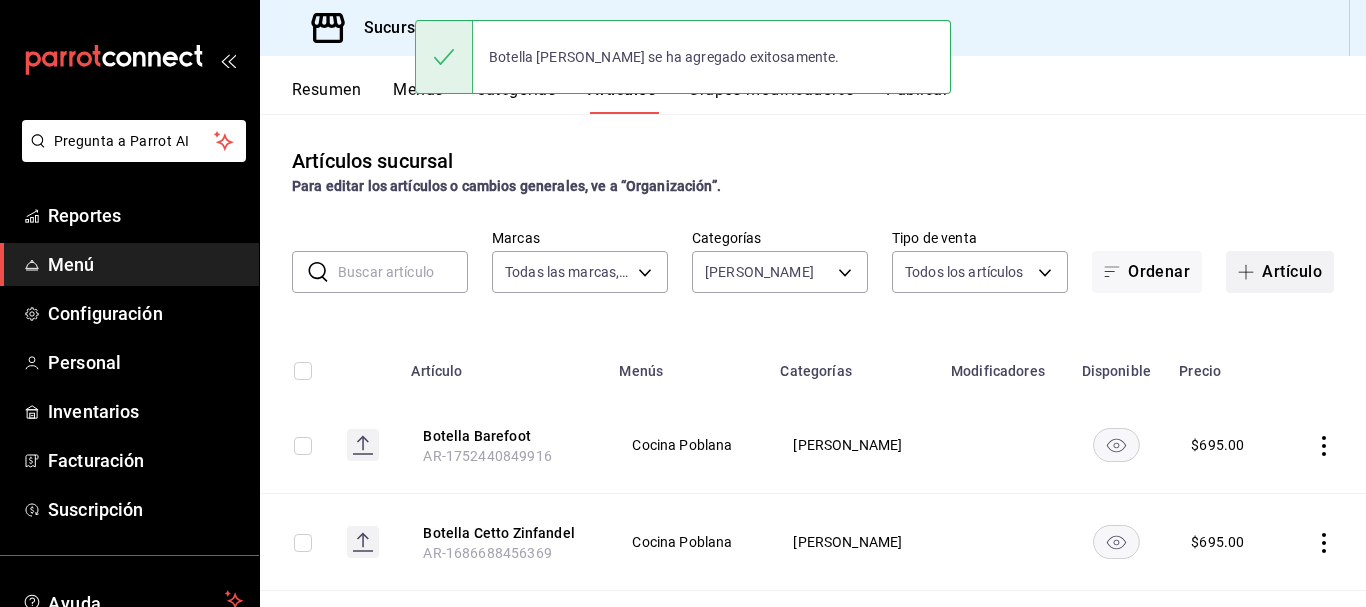 click on "Artículo" at bounding box center (1280, 272) 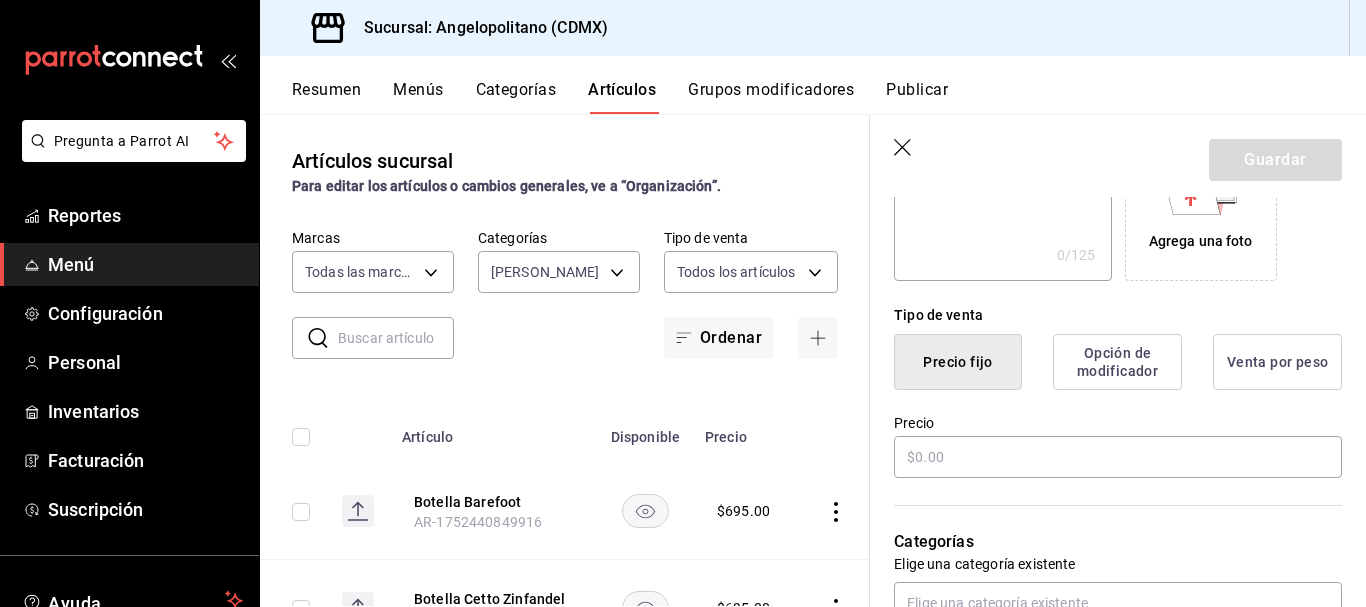 scroll, scrollTop: 397, scrollLeft: 0, axis: vertical 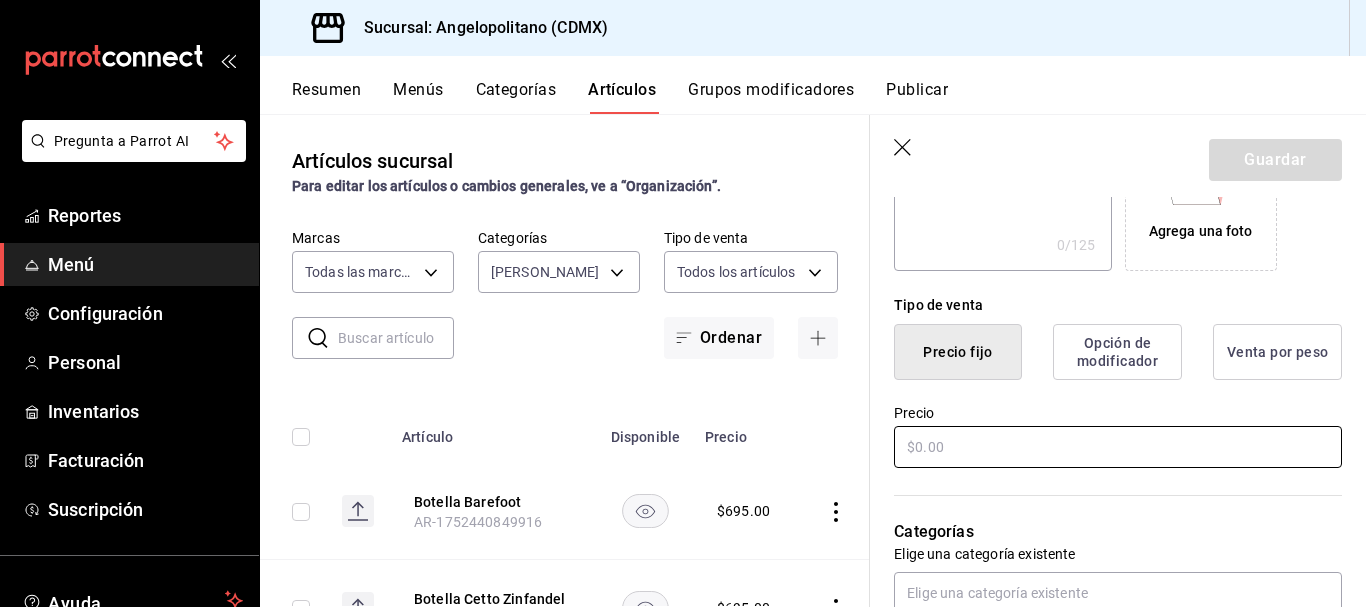type on "Copa [PERSON_NAME]" 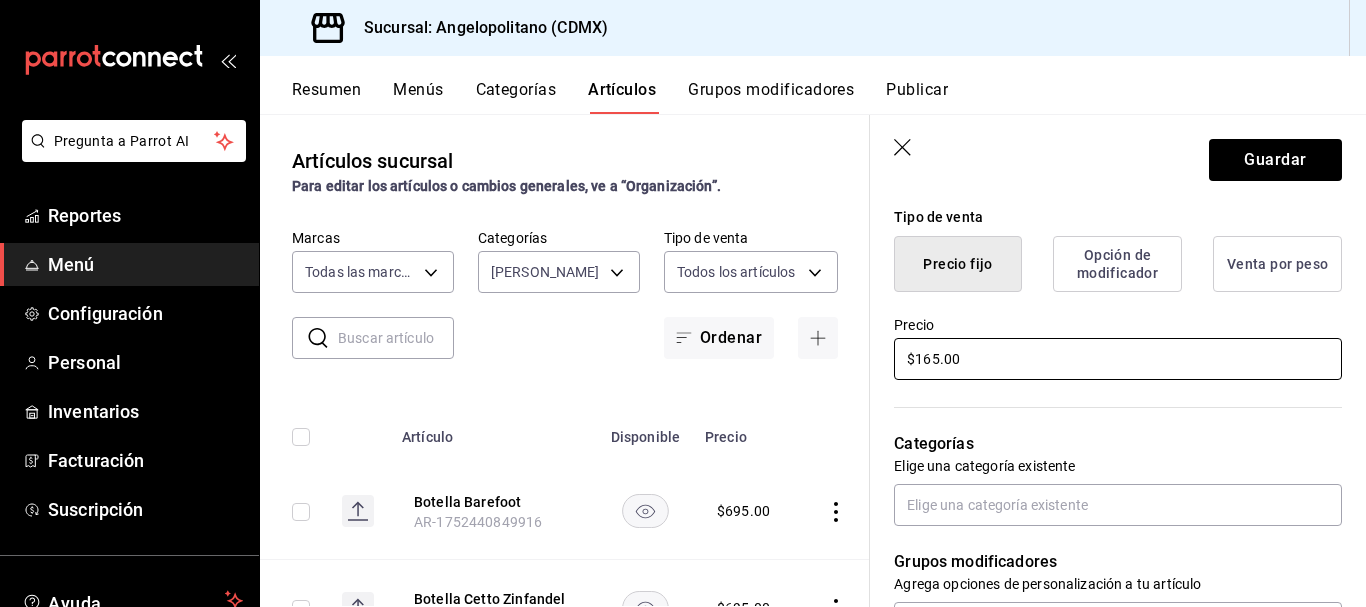scroll, scrollTop: 504, scrollLeft: 0, axis: vertical 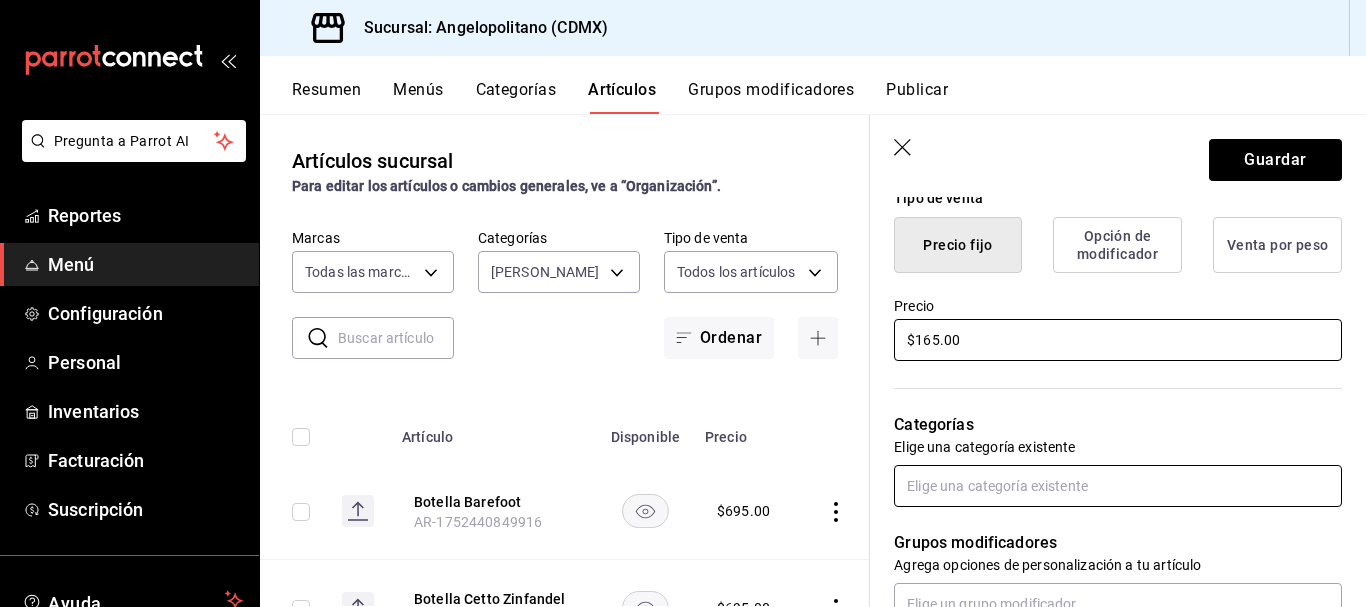 type on "$165.00" 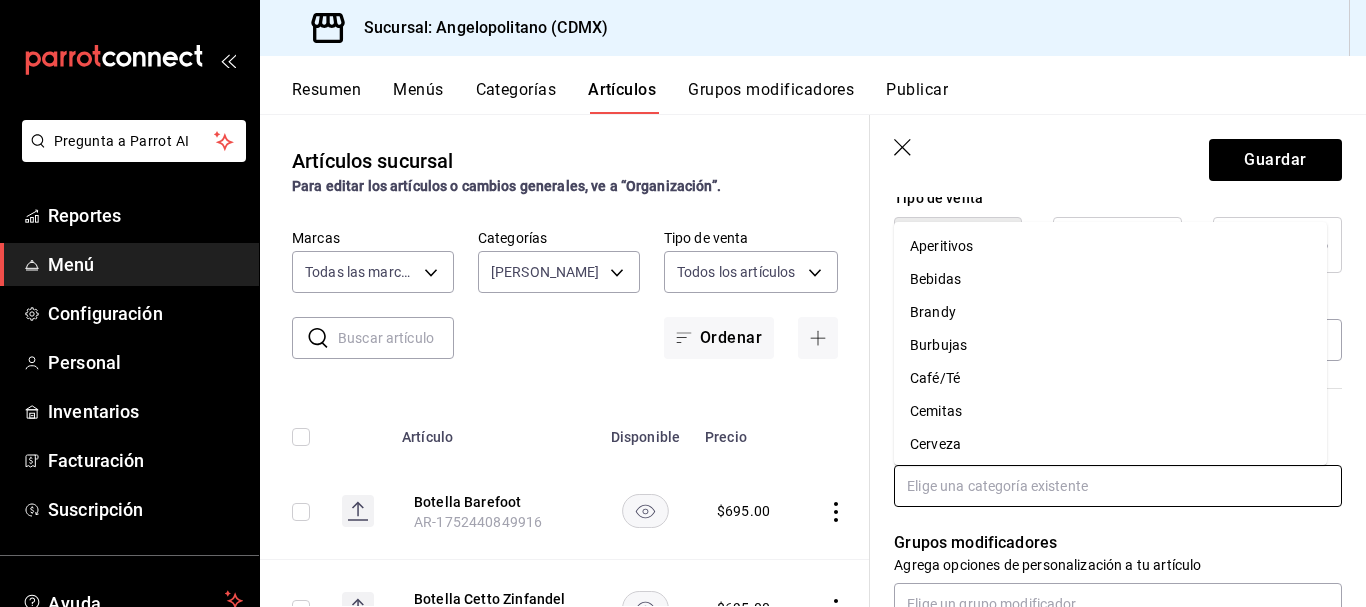 click at bounding box center [1118, 486] 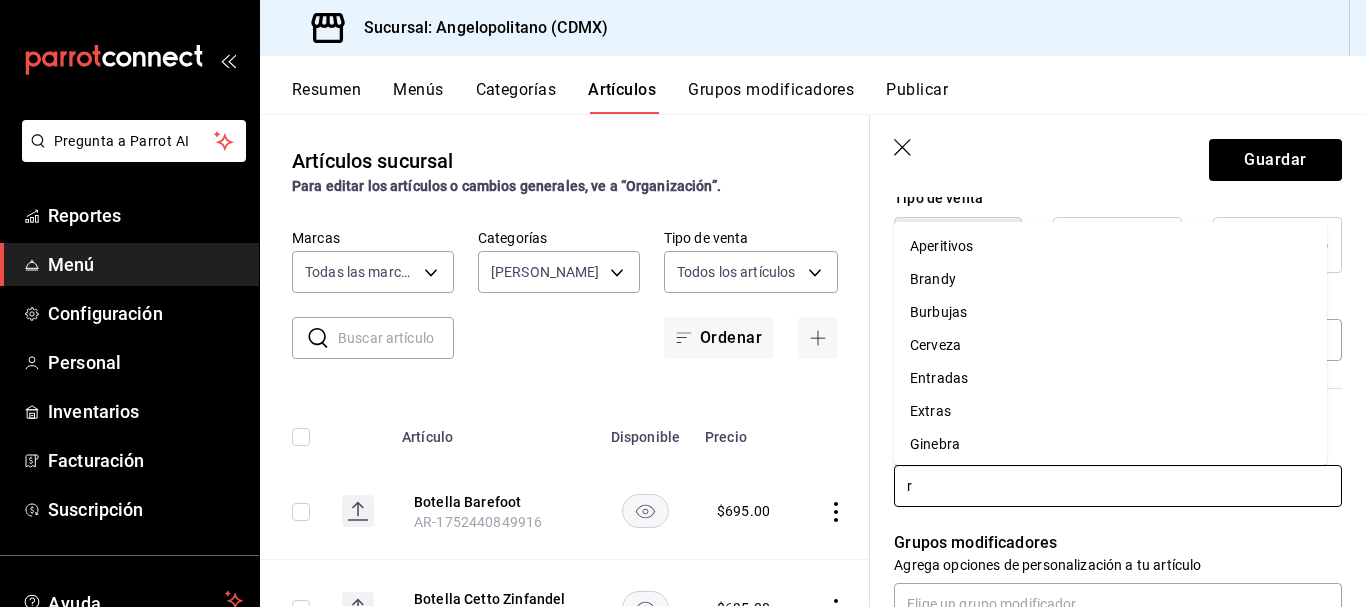 type on "ro" 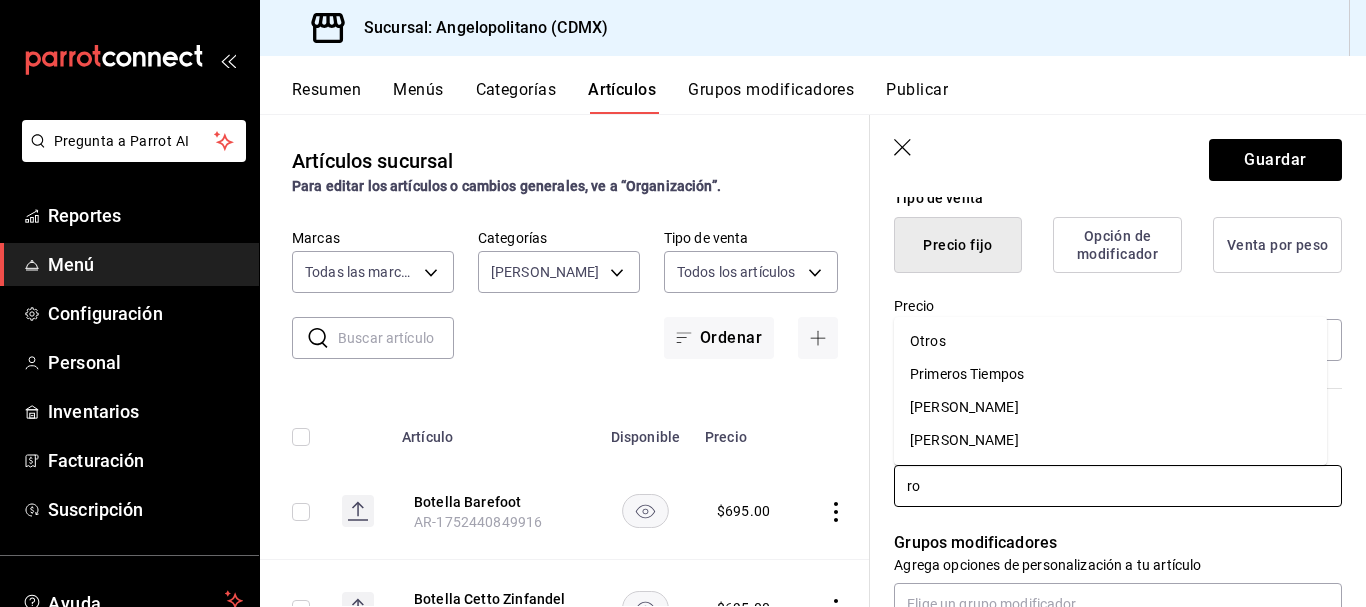 click on "[PERSON_NAME]" at bounding box center (1110, 440) 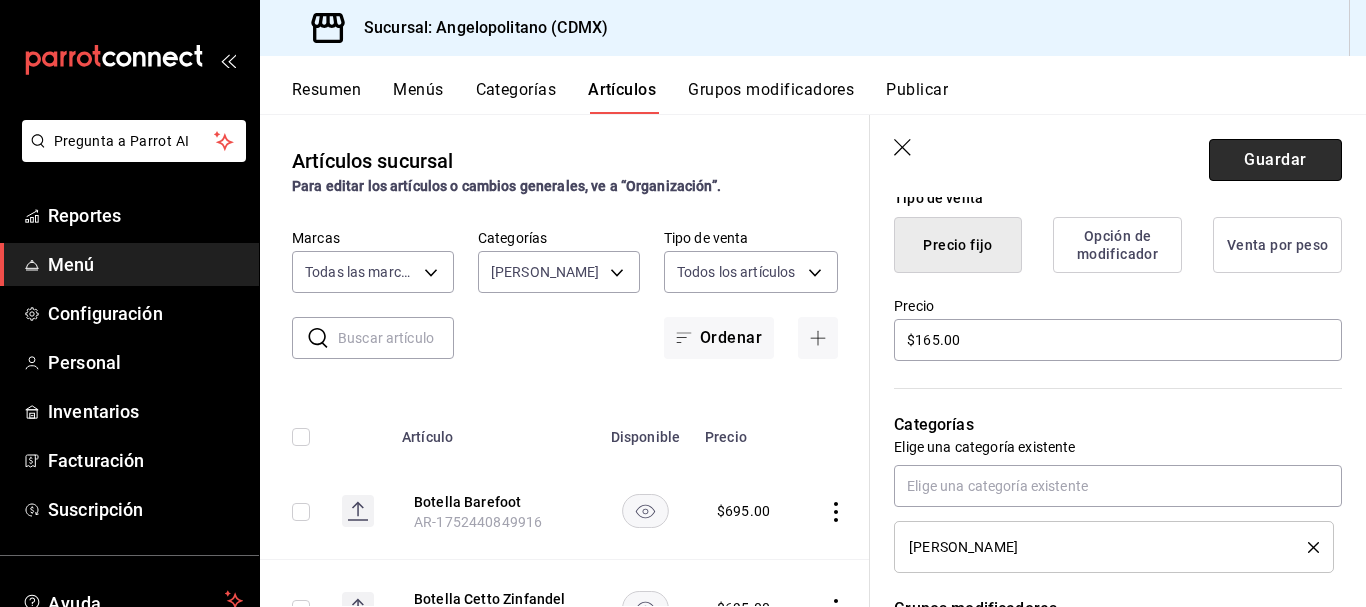 click on "Guardar" at bounding box center [1275, 160] 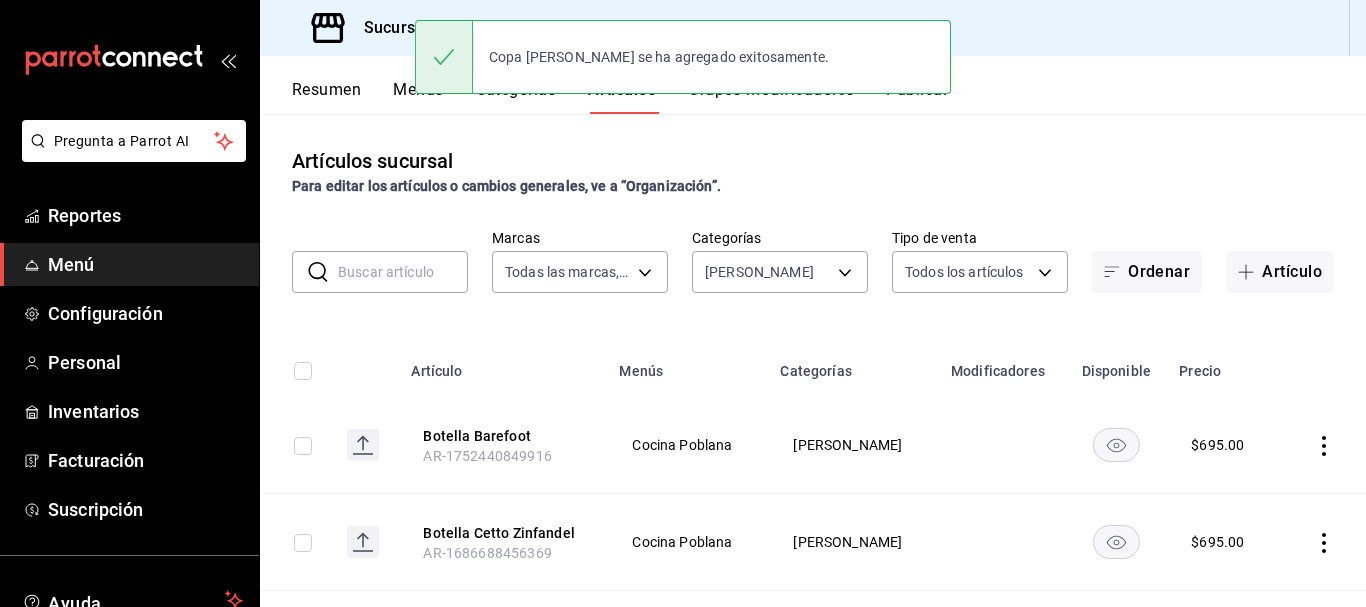 scroll, scrollTop: 0, scrollLeft: 0, axis: both 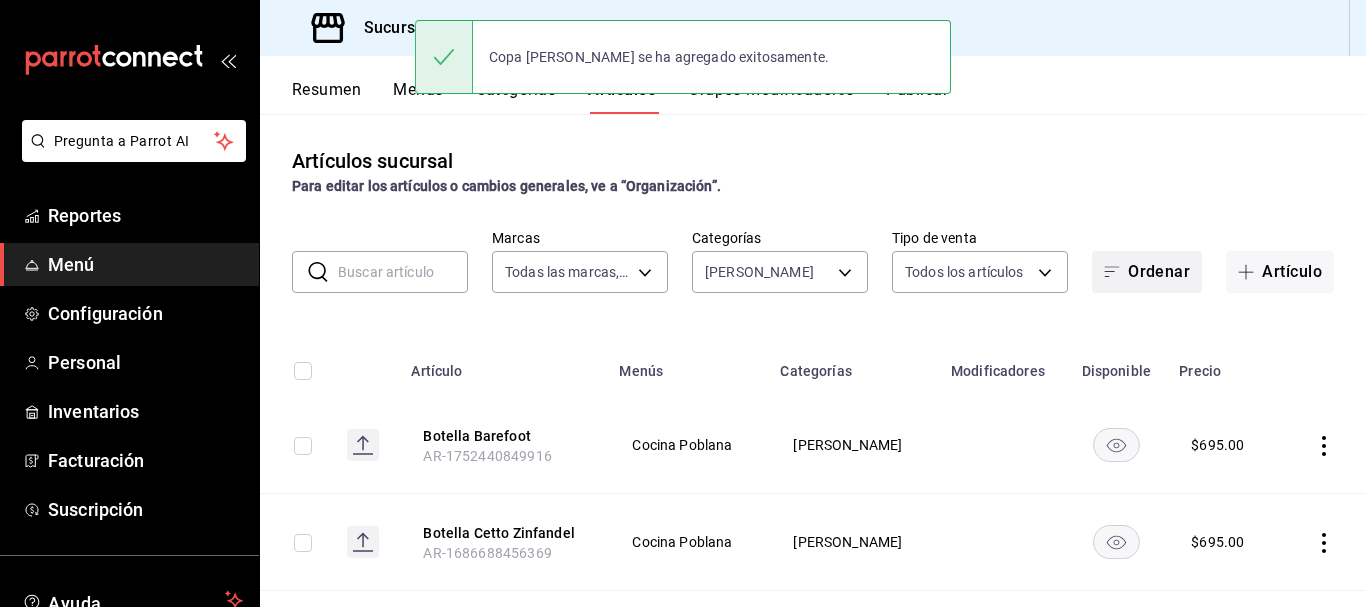 click on "Ordenar" at bounding box center (1147, 272) 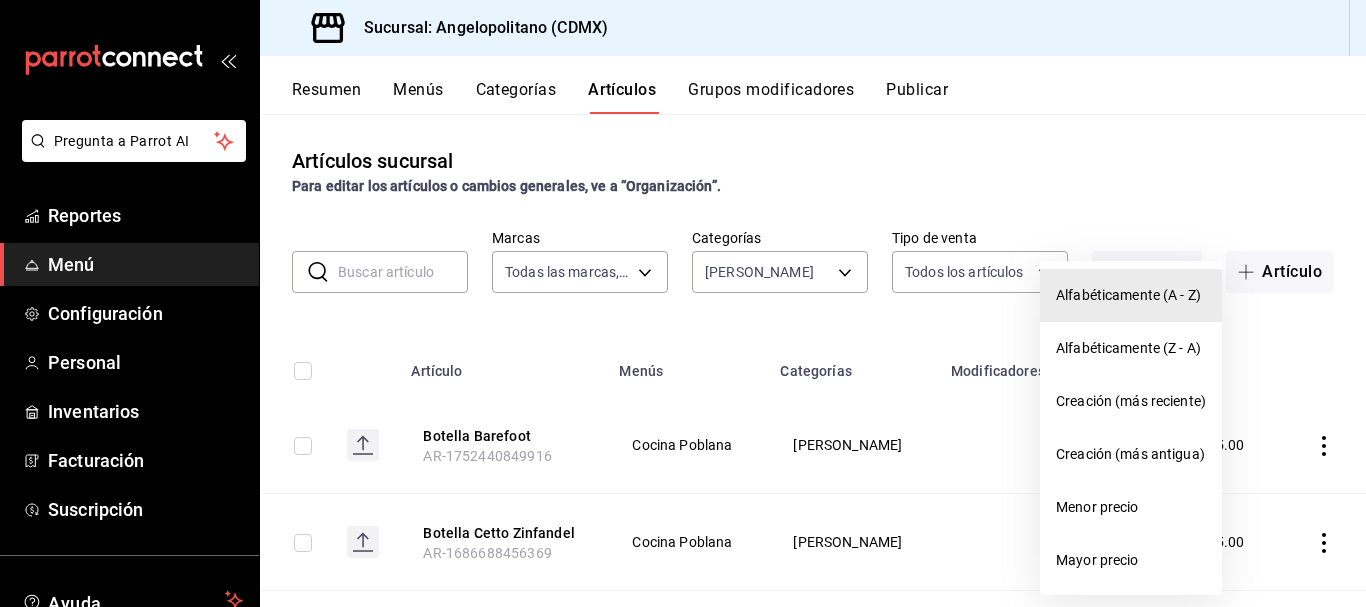 click on "Alfabéticamente (A - Z)" at bounding box center (1131, 295) 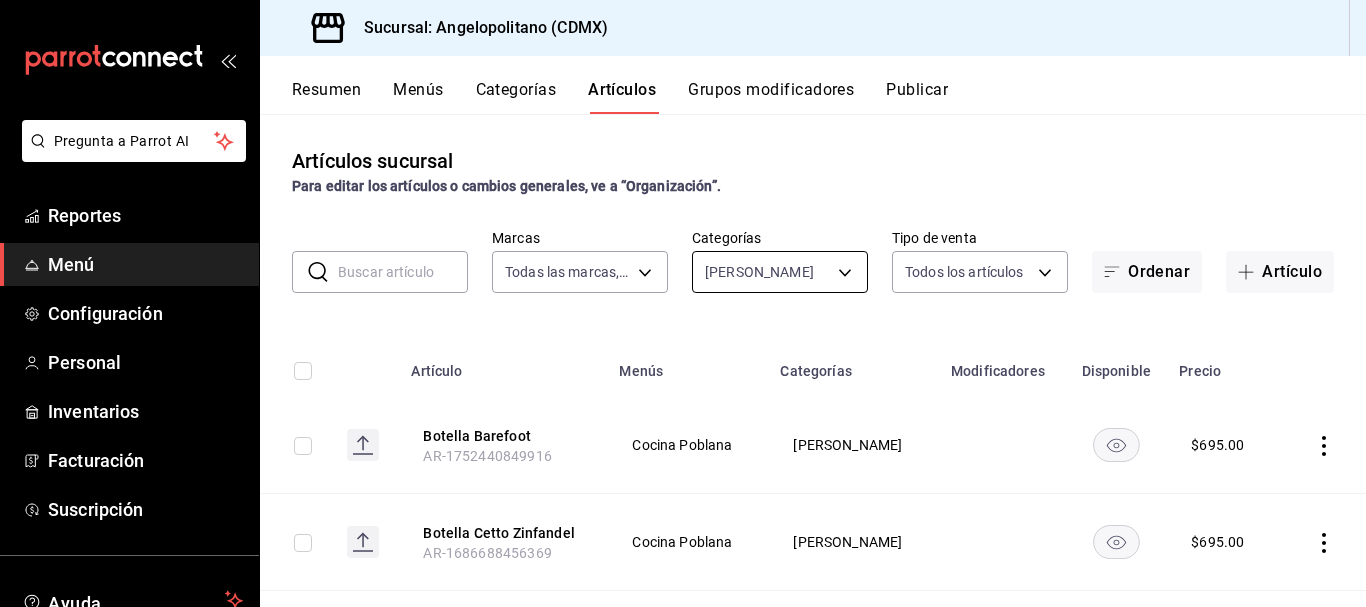 click on "Pregunta a Parrot AI Reportes   Menú   Configuración   Personal   Inventarios   Facturación   Suscripción   Ayuda Recomienda Parrot   [PERSON_NAME]   Sugerir nueva función   Sucursal: Angelopolitano (CDMX) Resumen Menús Categorías Artículos Grupos modificadores Publicar Artículos sucursal Para editar los artículos o cambios generales, ve a “Organización”. ​ ​ Marcas Todas las marcas, Sin marca e7b7265c-889c-41a5-bb0c-0e62bdb51750 Categorías Vino Rosado a52b90e9-b6dd-46e7-8017-951638b7b3ef Tipo de venta Todos los artículos ALL Ordenar Artículo Artículo Menús Categorías Modificadores Disponible Precio Botella Barefoot AR-1752440849916 Cocina Poblana Vino Rosado $ 695.00 Botella [PERSON_NAME] Zinfandel AR-1686688456369 Cocina Poblana Vino Rosado $ 695.00 Botella [PERSON_NAME] AR-1752441001619 Cocina Poblana Vino Rosado $ 785.00 Botella L.A. [PERSON_NAME] Primavera AR-1752440465339 Cocina Poblana Vino Rosado $ 785.00 Botella V [GEOGRAPHIC_DATA][PERSON_NAME]-1749931375211 Cocina Poblana Vino Rosado $ 1199.00 [PERSON_NAME]" at bounding box center (683, 303) 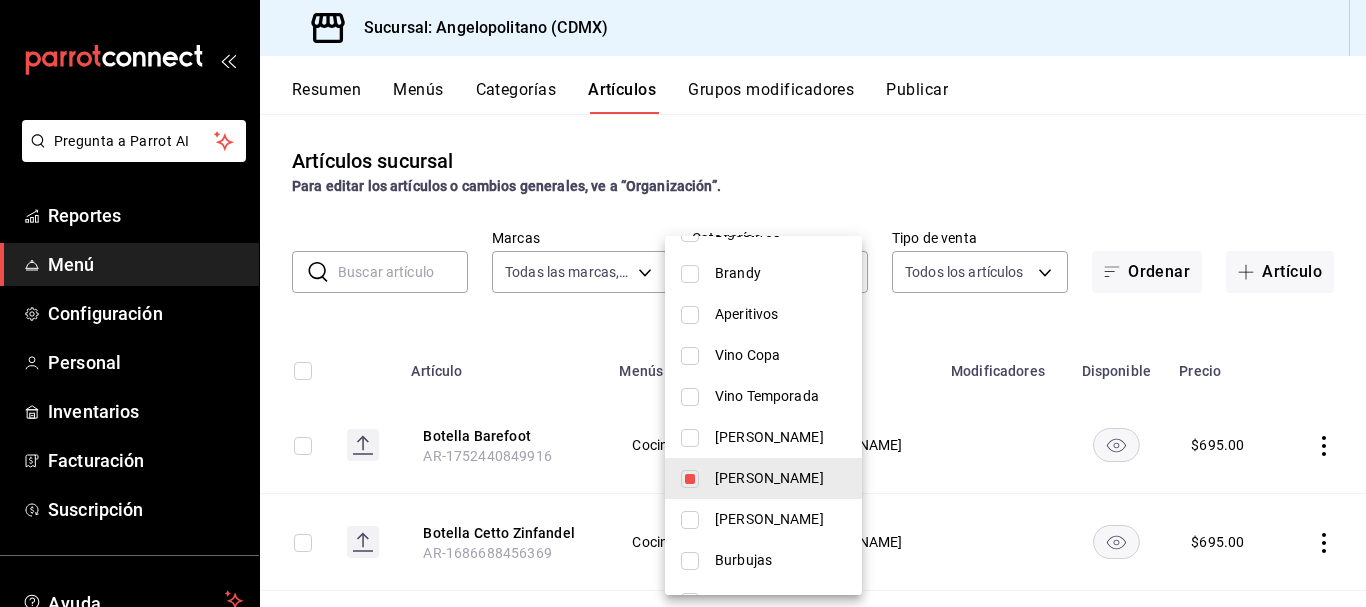 scroll, scrollTop: 718, scrollLeft: 0, axis: vertical 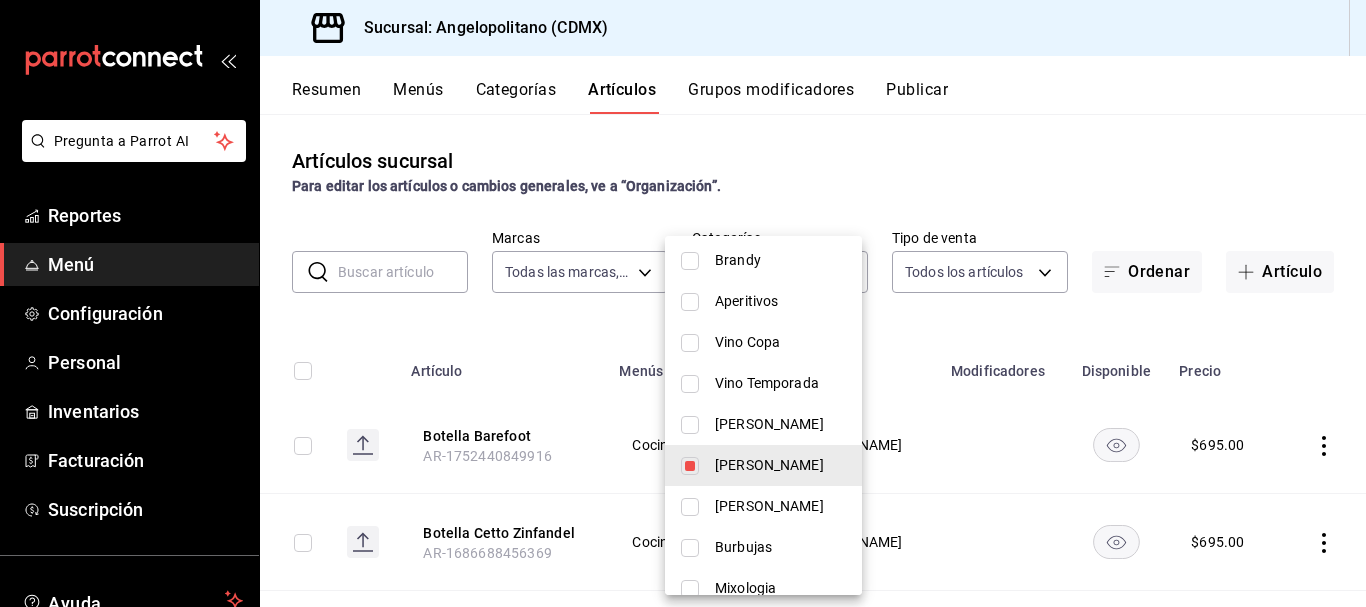 click at bounding box center (690, 507) 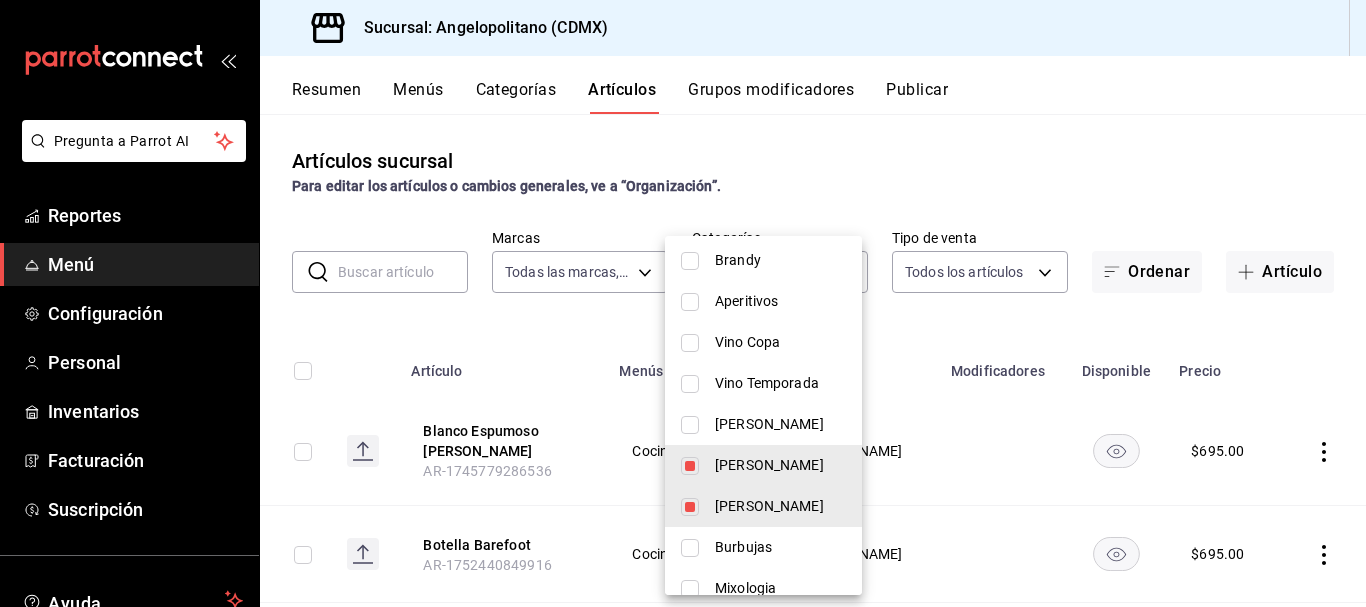 click at bounding box center (690, 466) 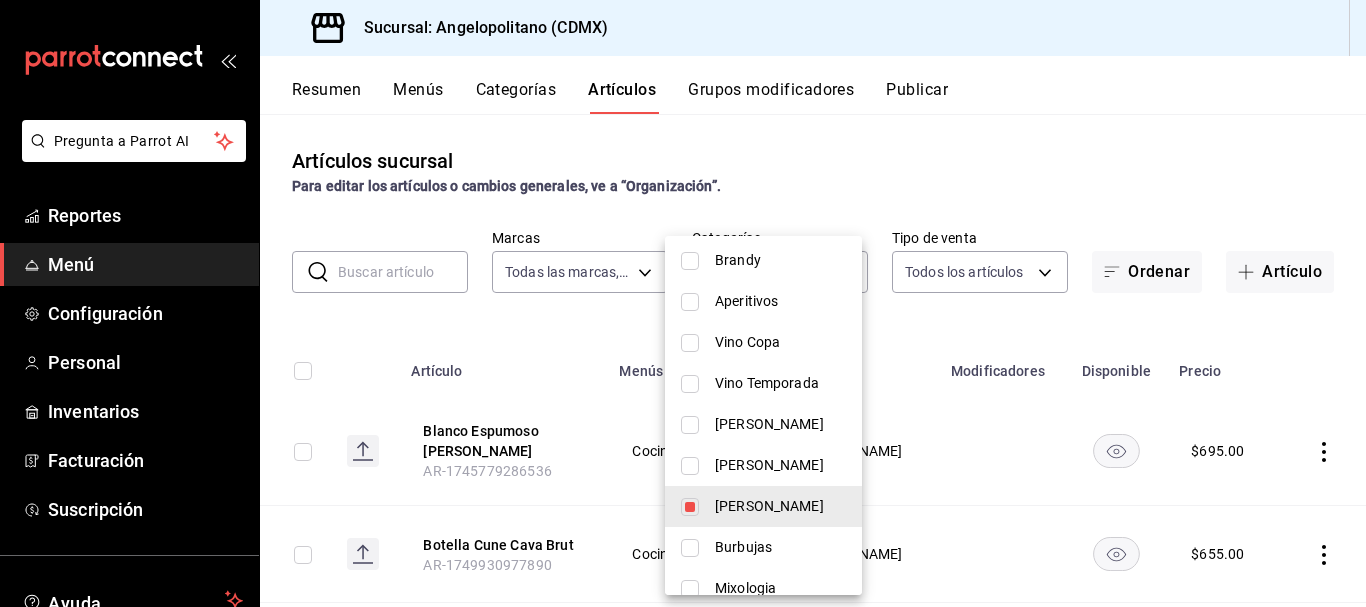 click at bounding box center (683, 303) 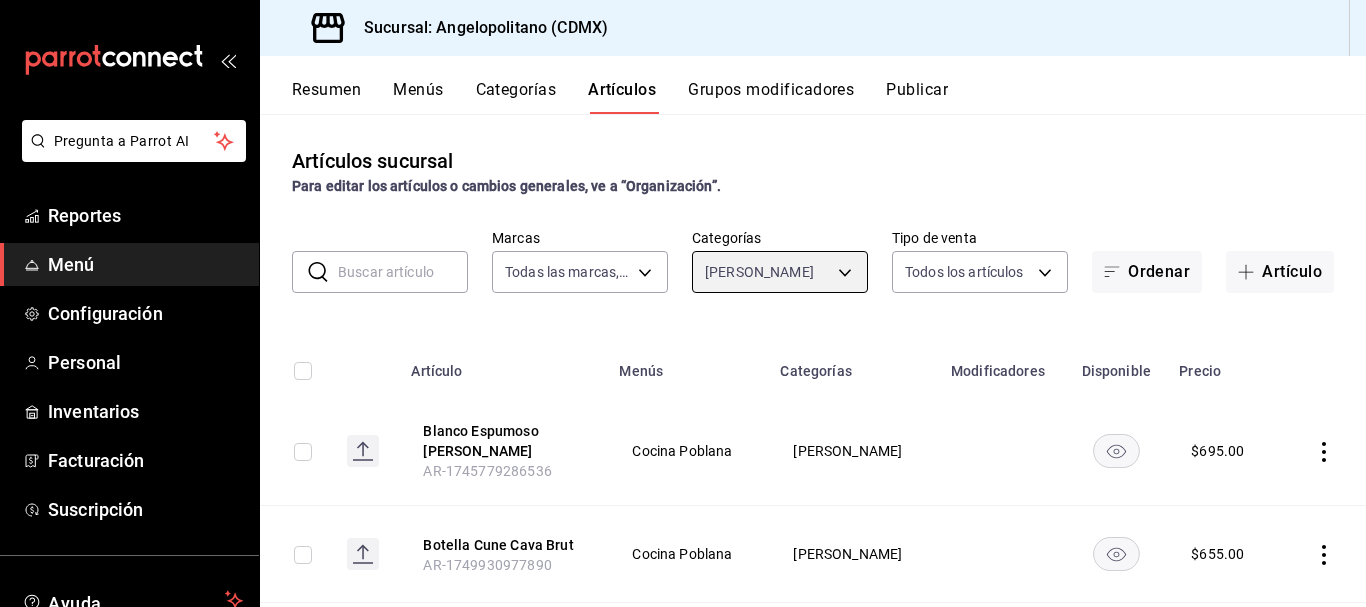 scroll, scrollTop: 89, scrollLeft: 0, axis: vertical 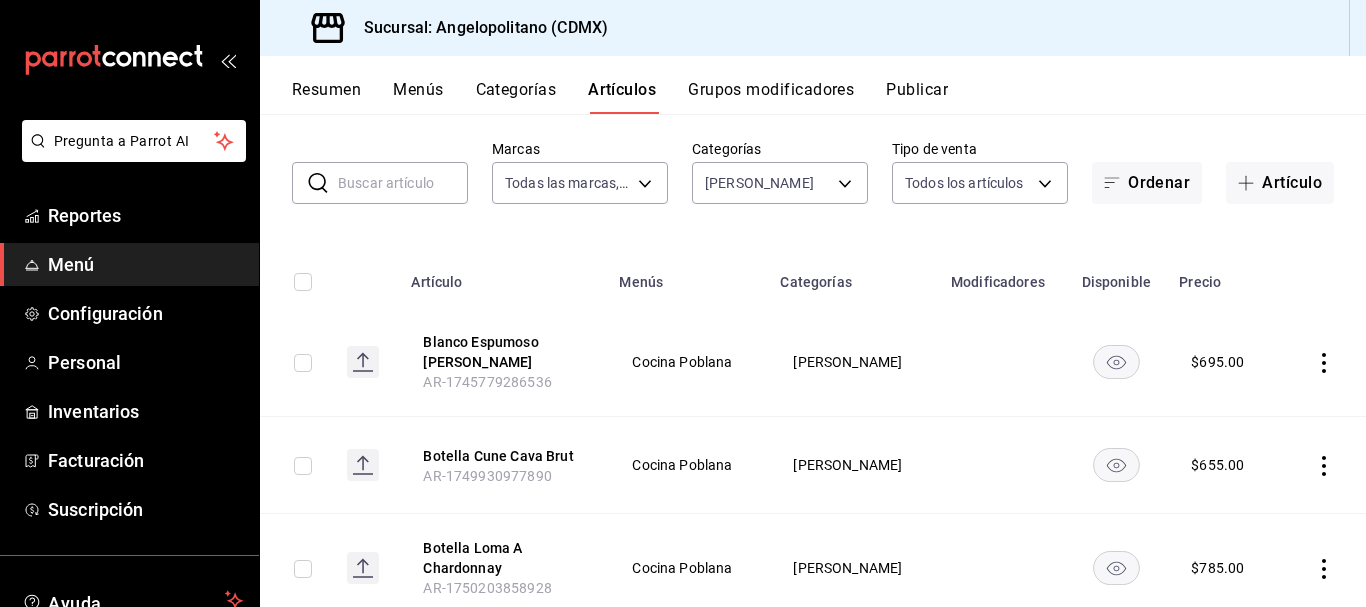 click 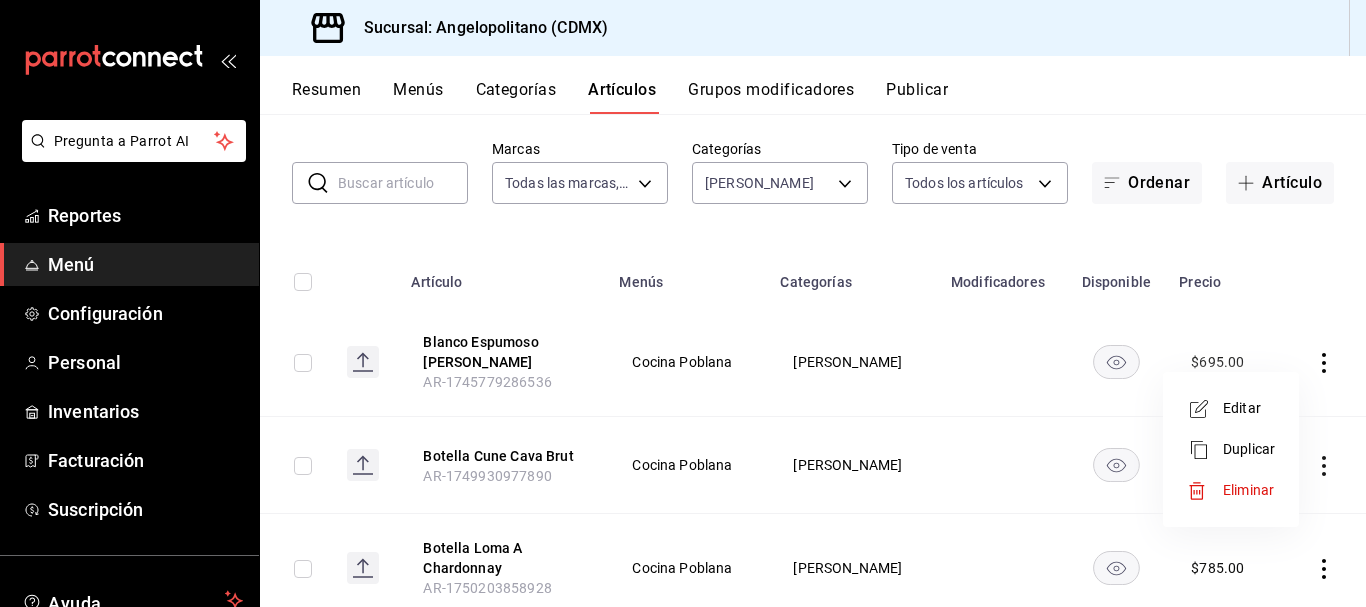 click on "Eliminar" at bounding box center [1248, 490] 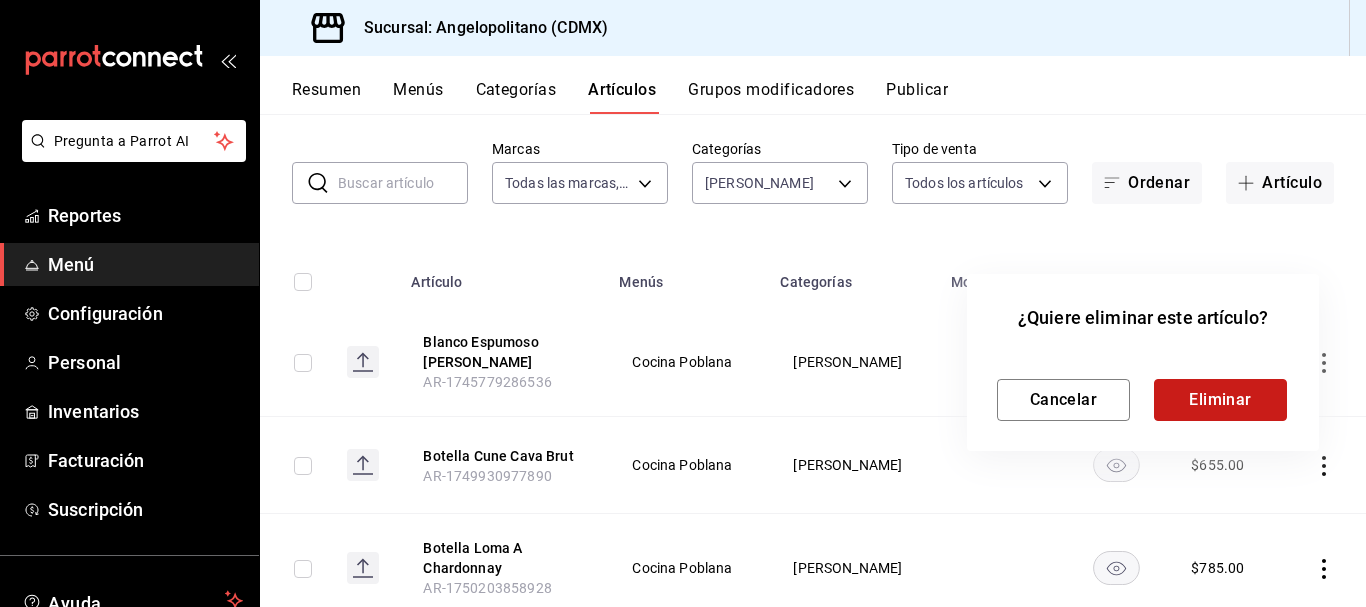 click on "Eliminar" at bounding box center (1220, 400) 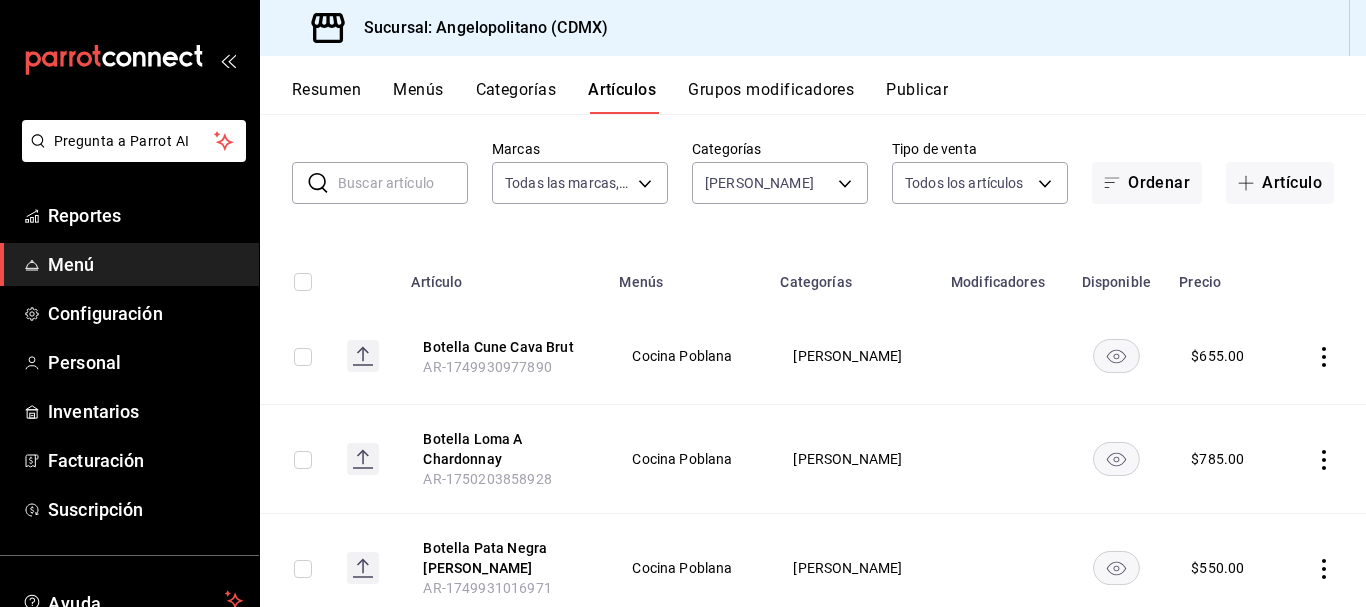 click 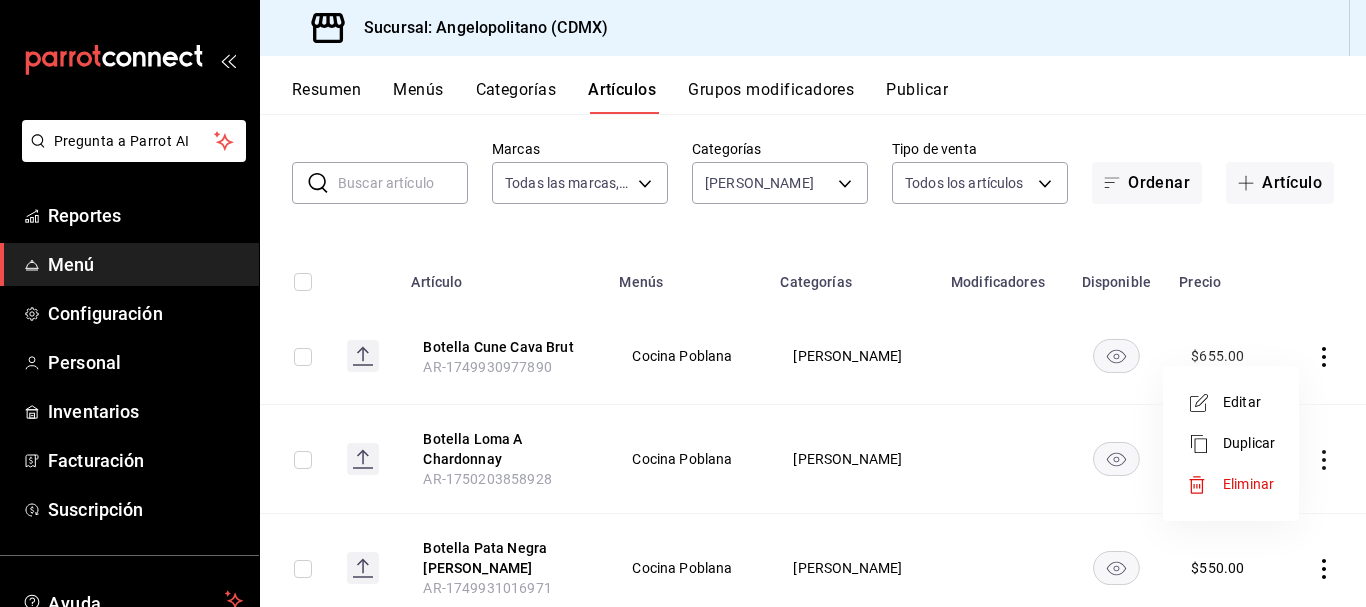 click on "Eliminar" at bounding box center (1248, 484) 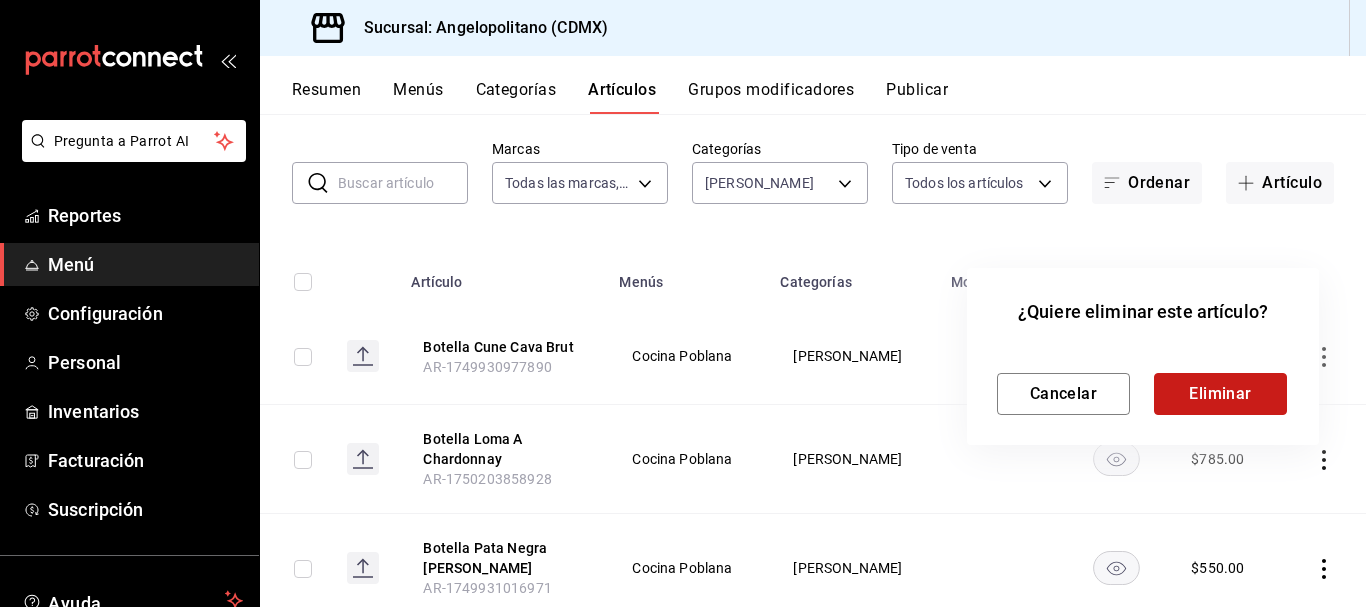click on "Eliminar" at bounding box center [1220, 394] 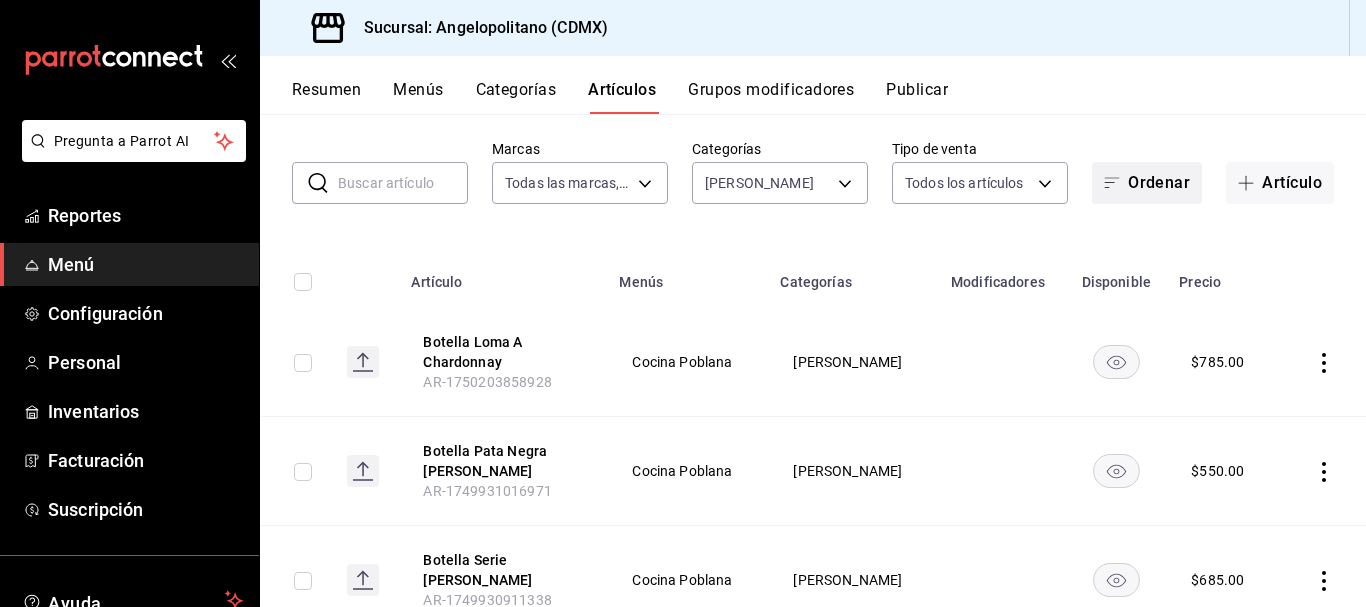 click on "Ordenar" at bounding box center [1147, 183] 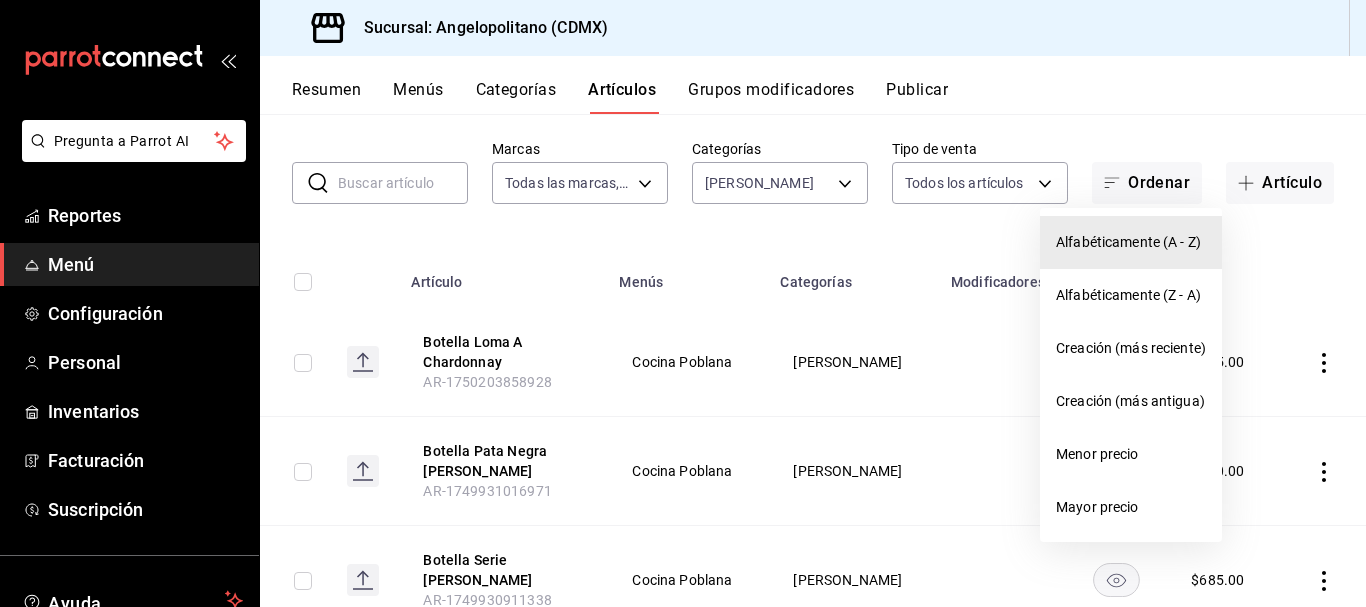 click on "Alfabéticamente (A - Z)" at bounding box center [1131, 242] 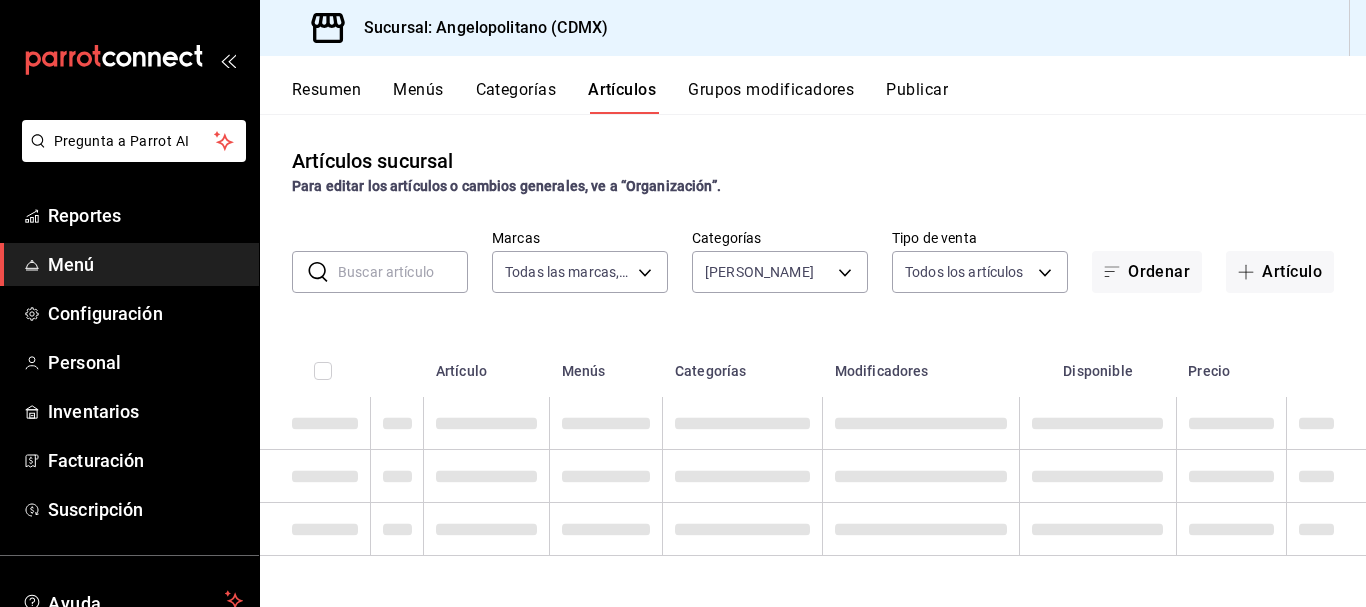 scroll, scrollTop: 0, scrollLeft: 0, axis: both 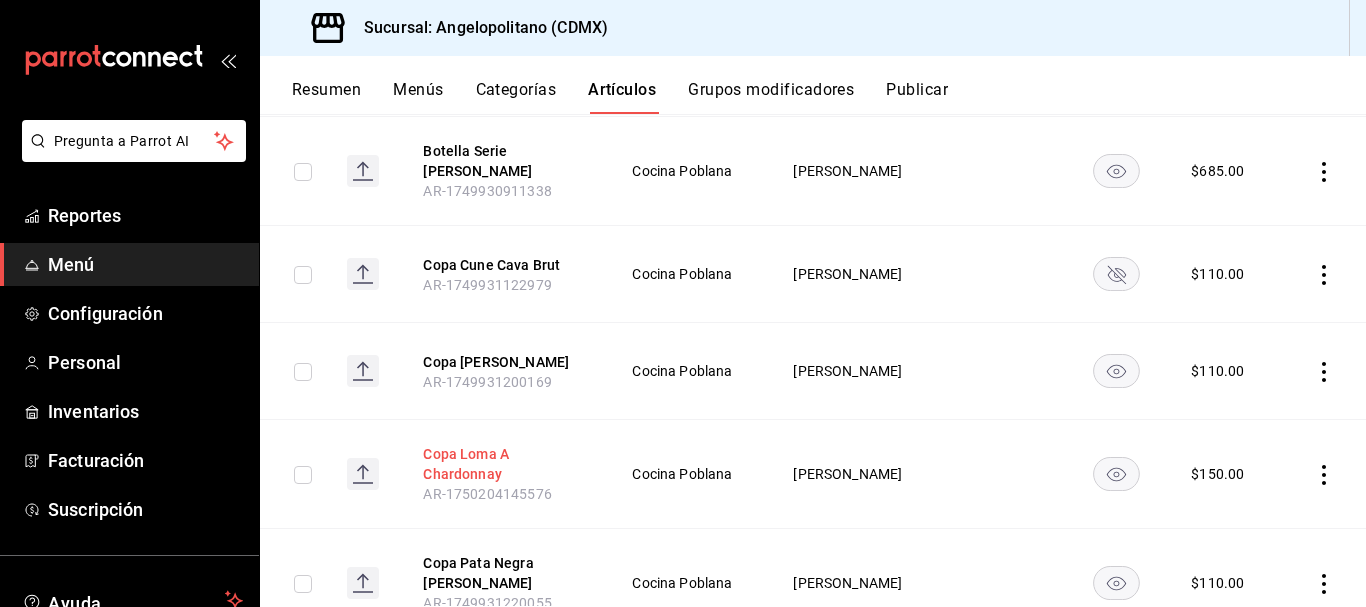 click on "Copa Loma A Chardonnay" at bounding box center [503, 464] 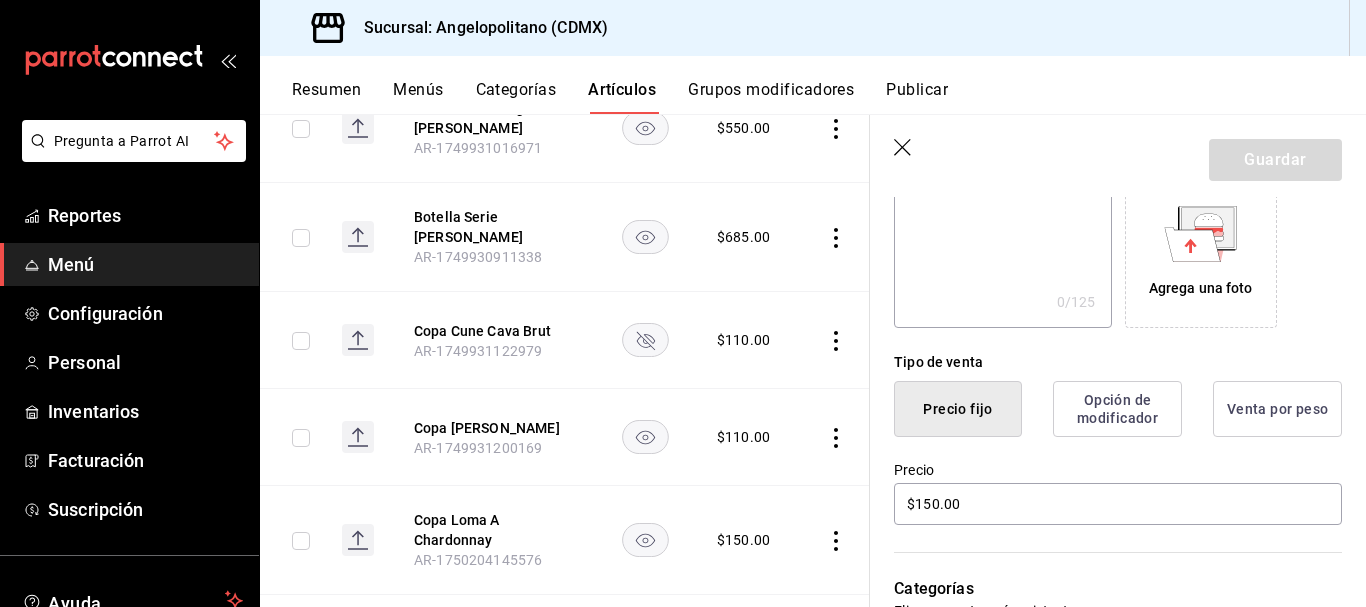 scroll, scrollTop: 344, scrollLeft: 0, axis: vertical 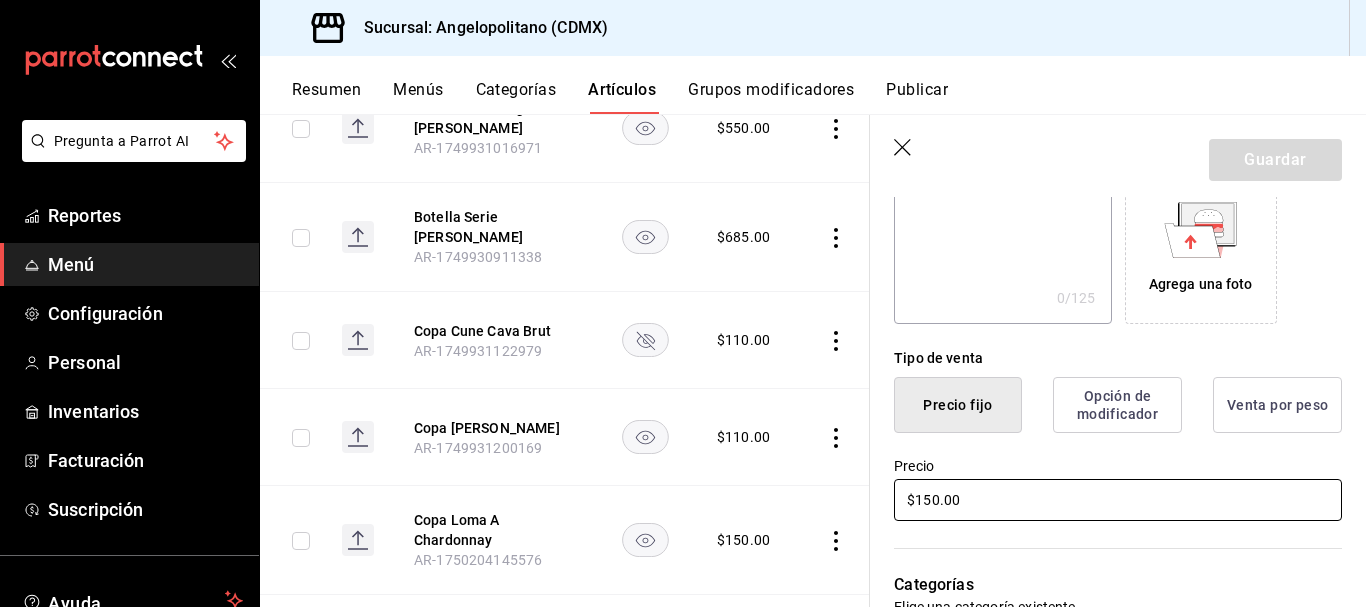 click on "$150.00" at bounding box center (1118, 500) 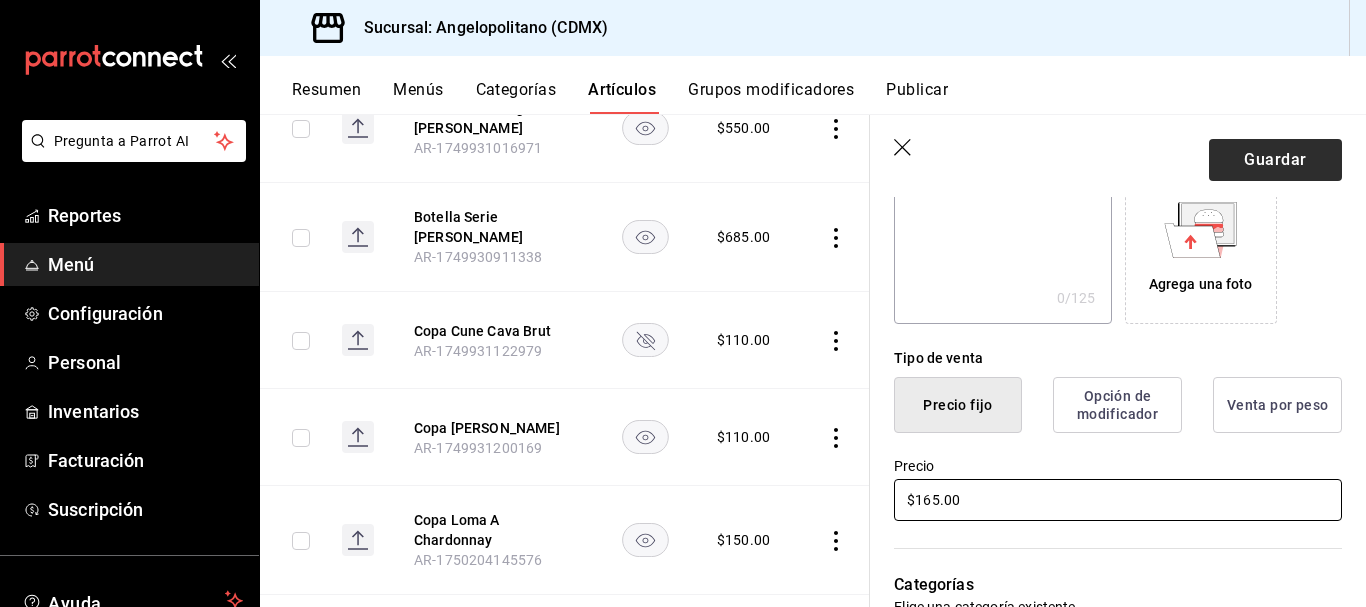 type on "$165.00" 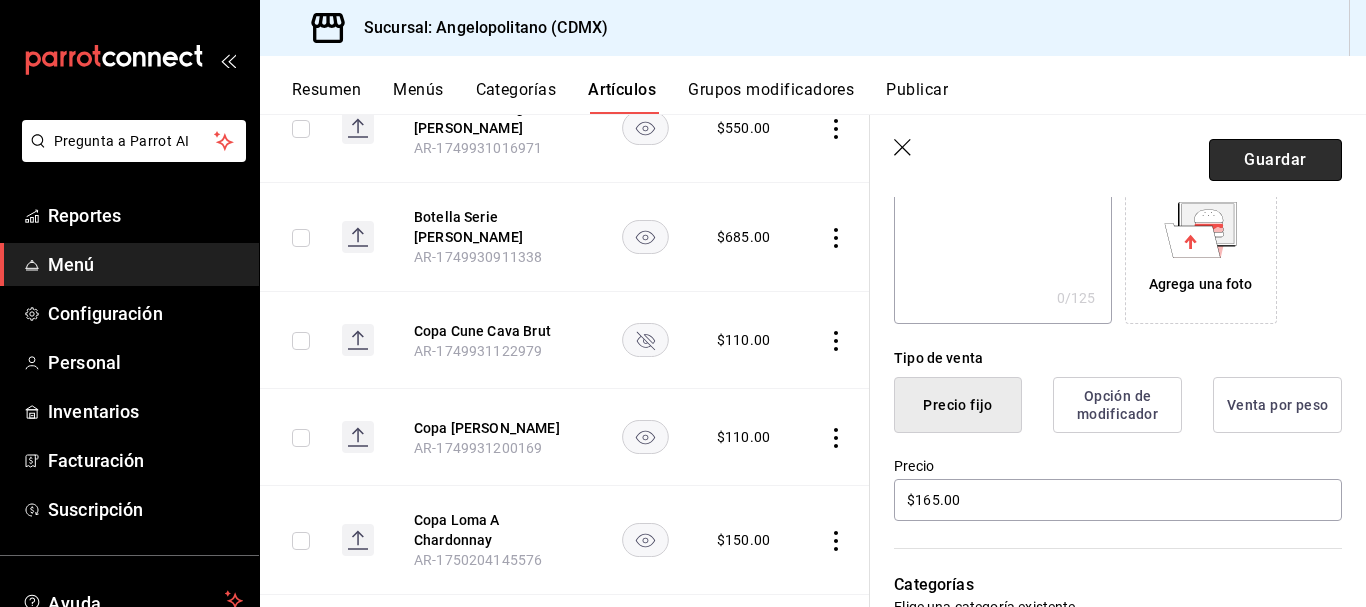 click on "Guardar" at bounding box center [1275, 160] 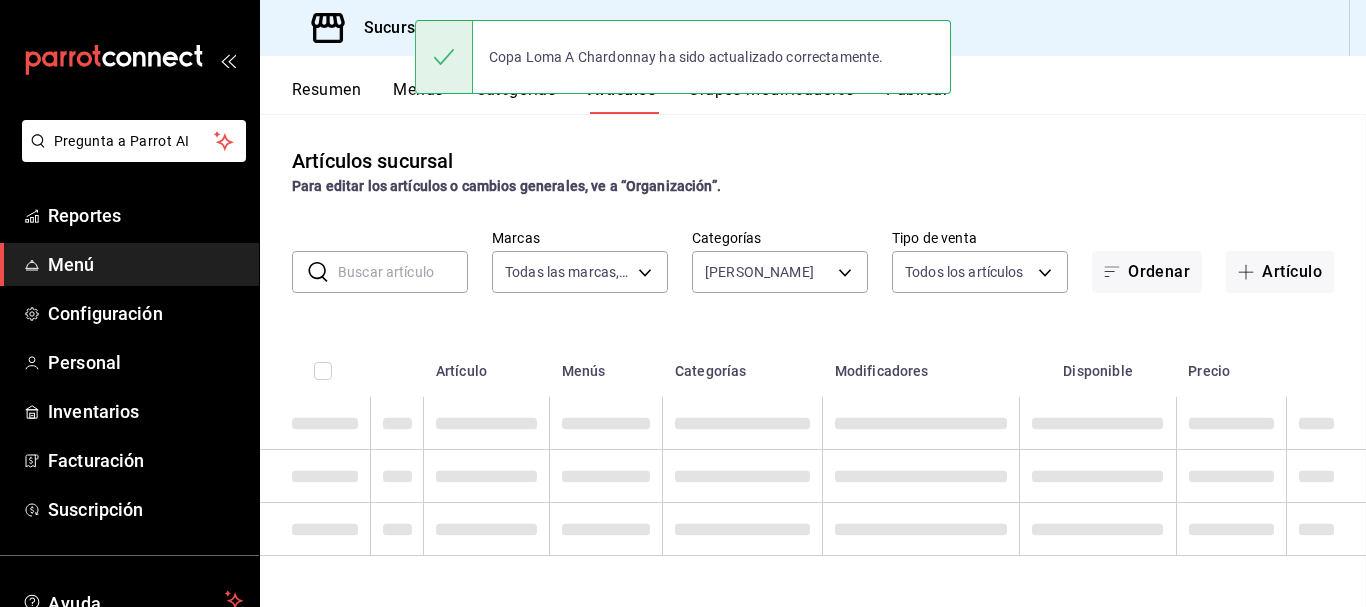 scroll, scrollTop: 0, scrollLeft: 0, axis: both 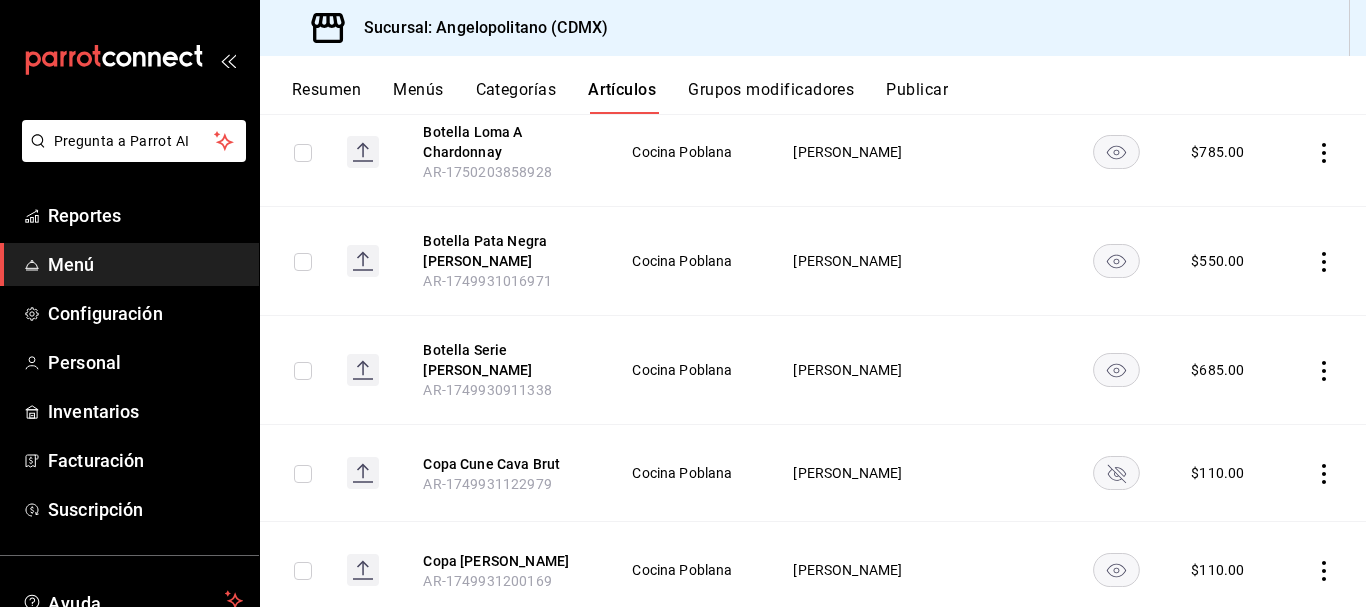 click 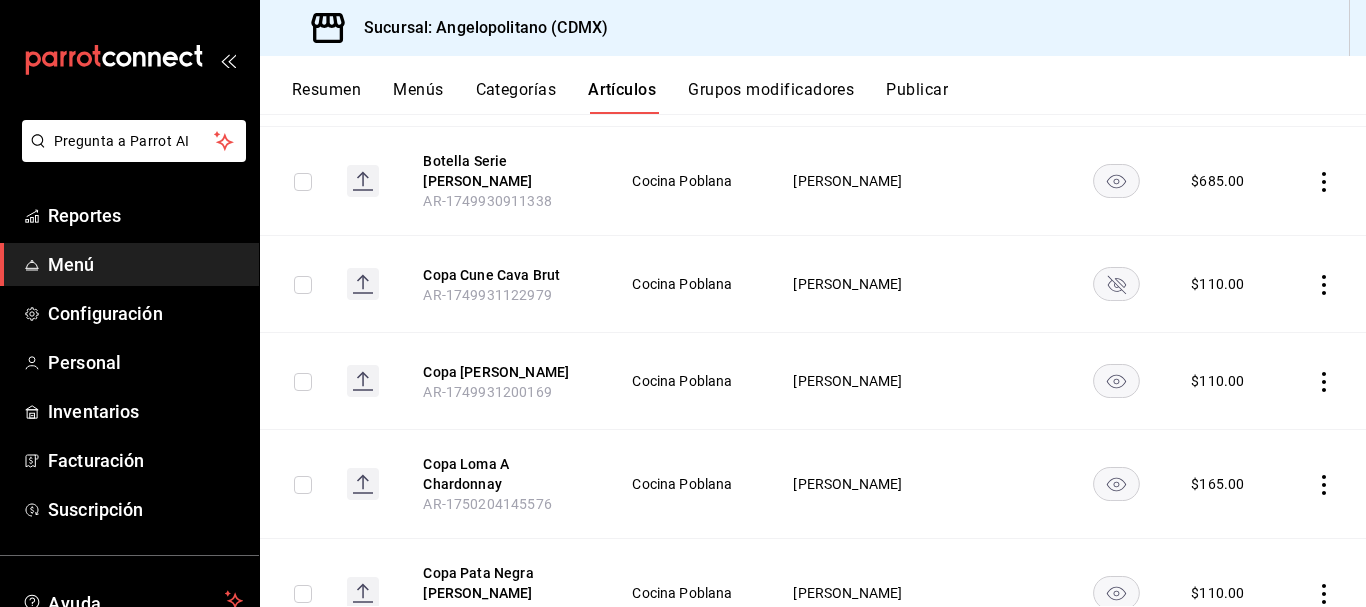 scroll, scrollTop: 503, scrollLeft: 0, axis: vertical 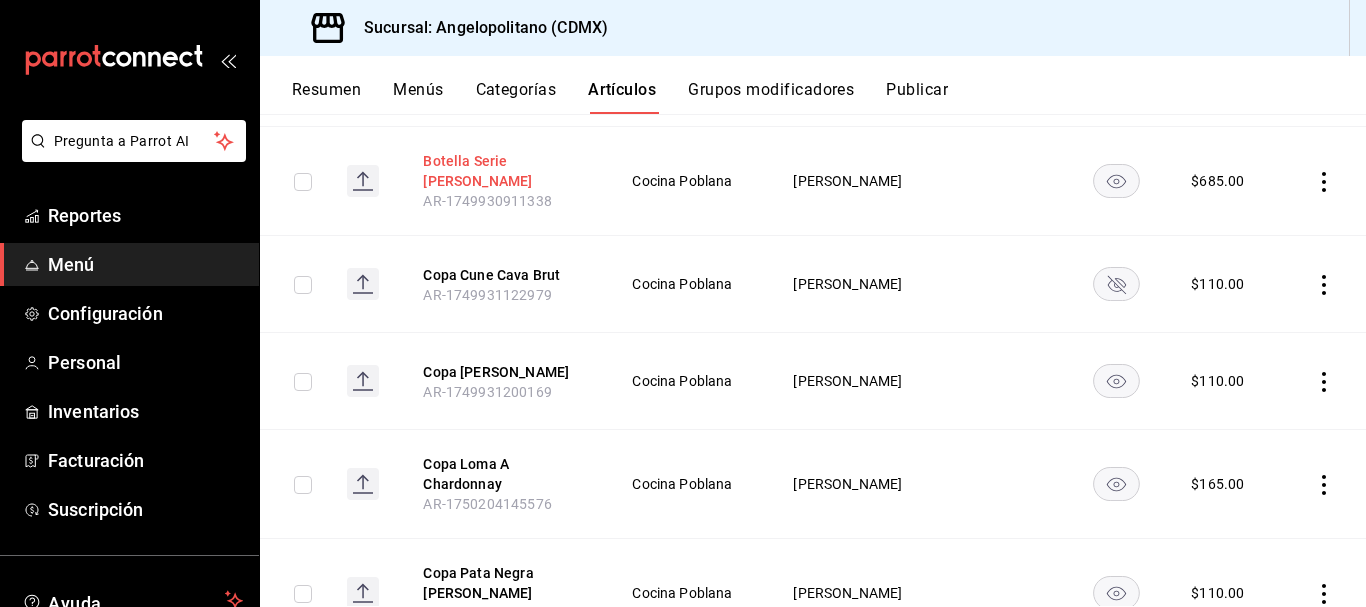 click on "Botella Serie [PERSON_NAME]" at bounding box center [503, 171] 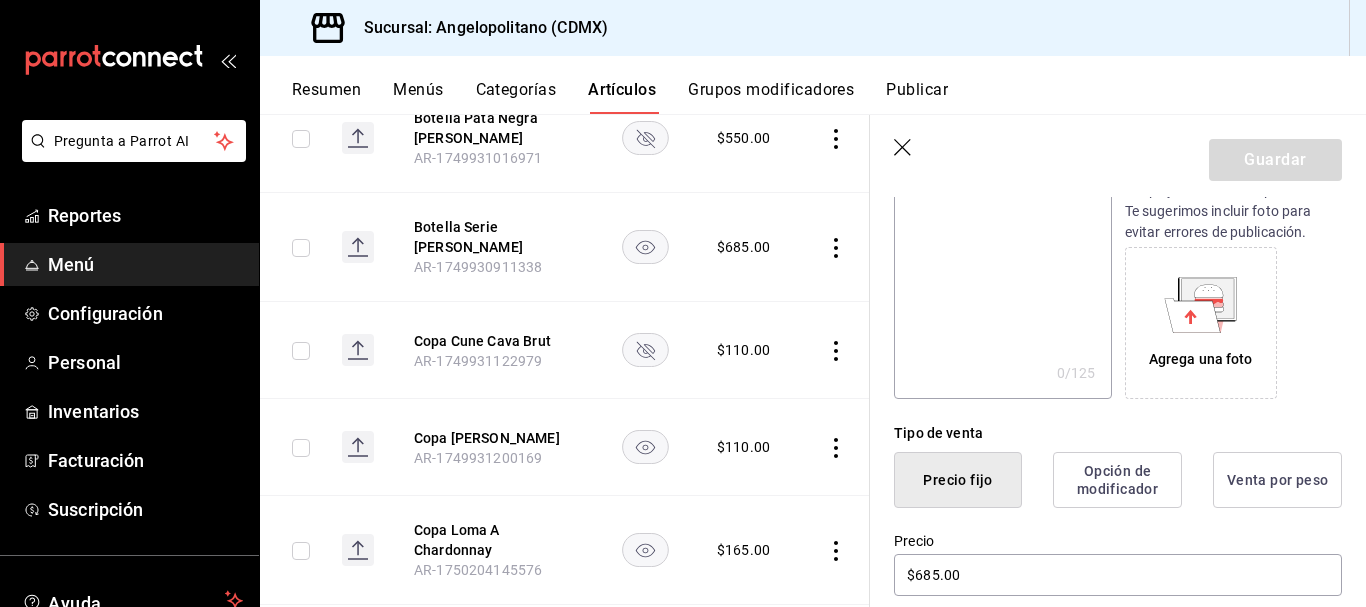 scroll, scrollTop: 299, scrollLeft: 0, axis: vertical 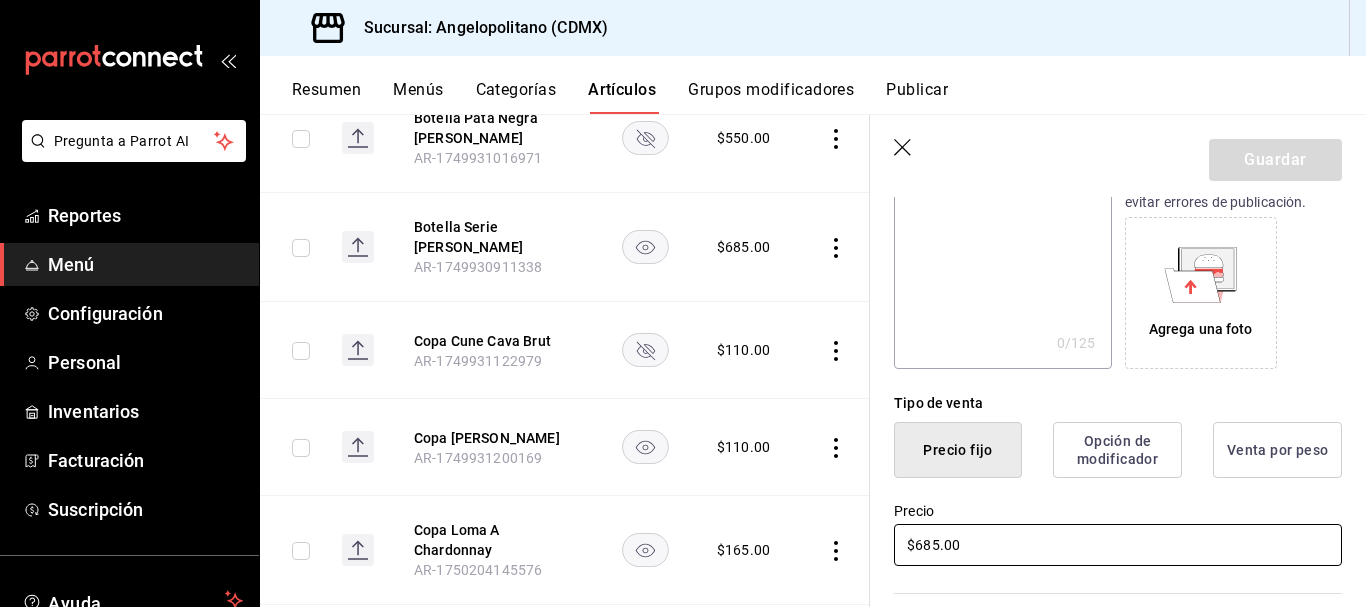 click on "$685.00" at bounding box center [1118, 545] 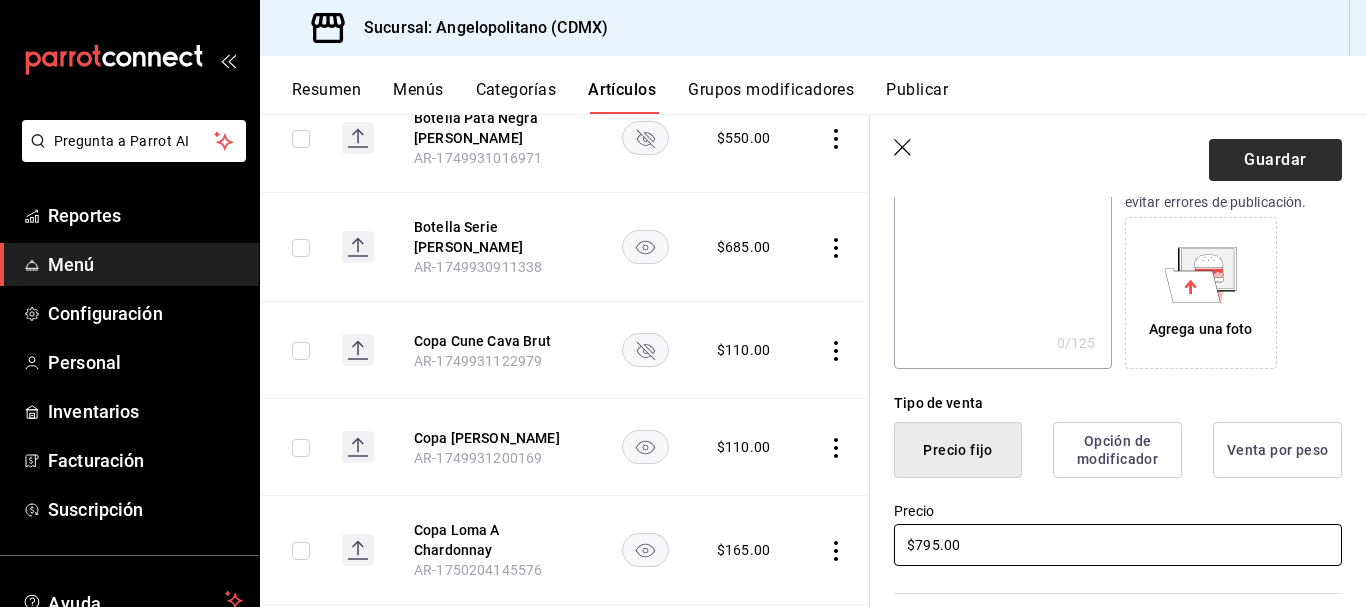 type on "$795.00" 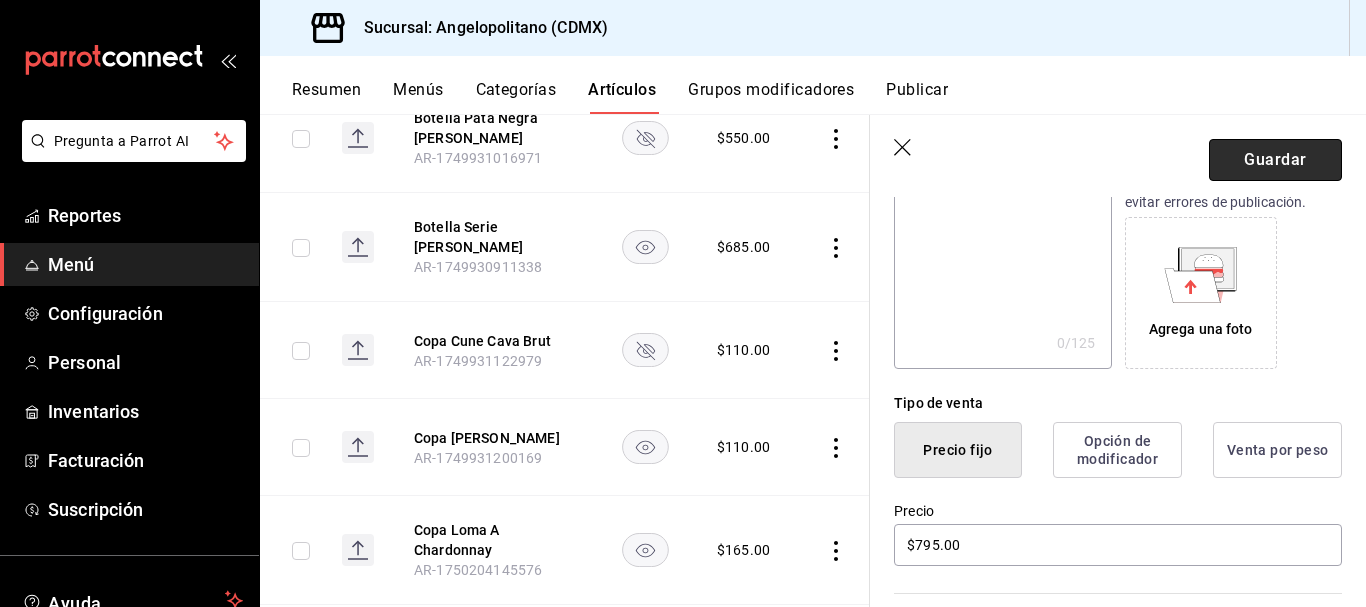 click on "Guardar" at bounding box center (1275, 160) 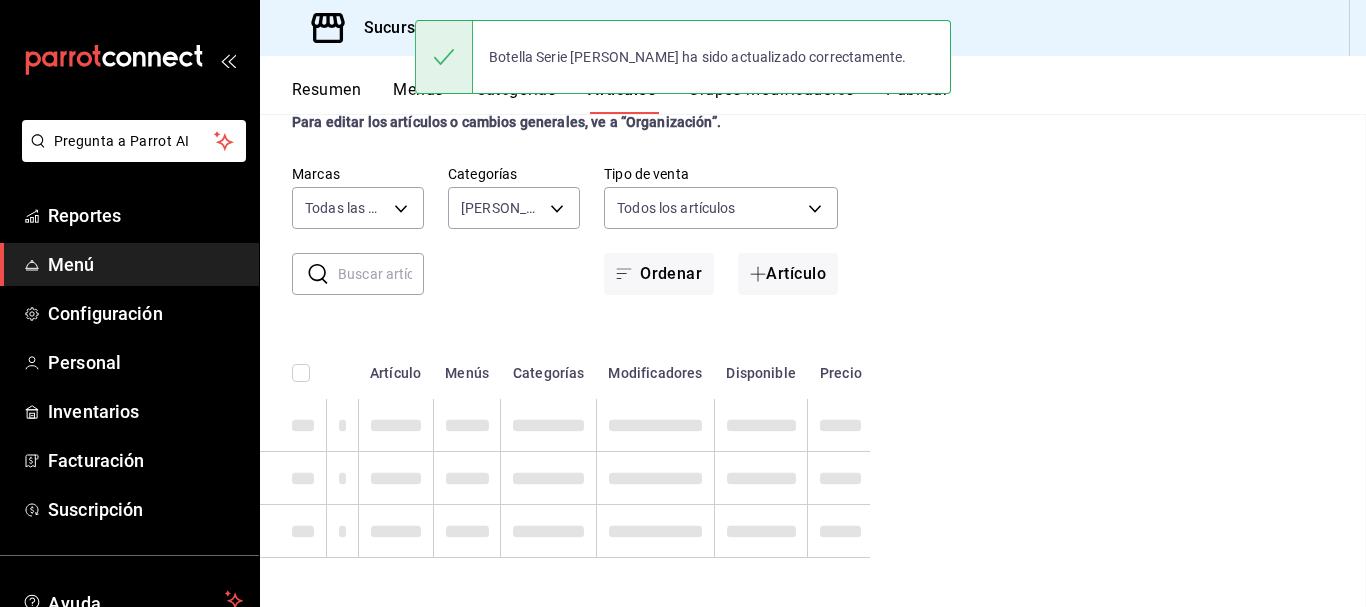 scroll, scrollTop: 0, scrollLeft: 0, axis: both 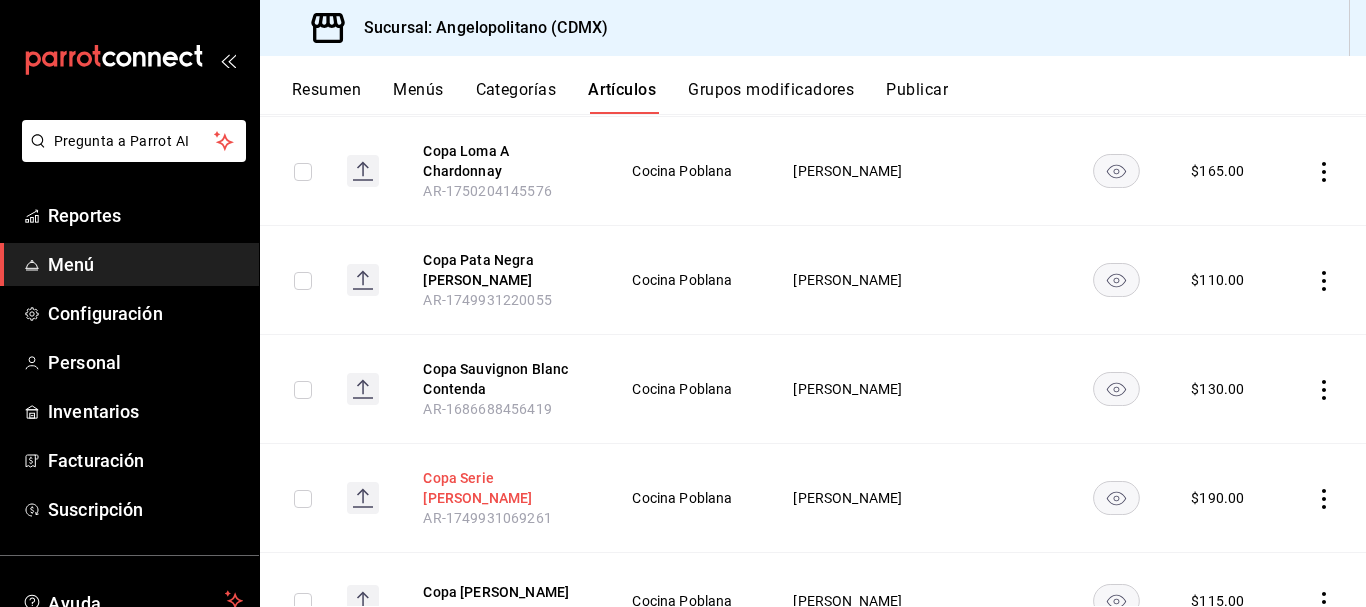click on "Copa Serie [PERSON_NAME]" at bounding box center [503, 488] 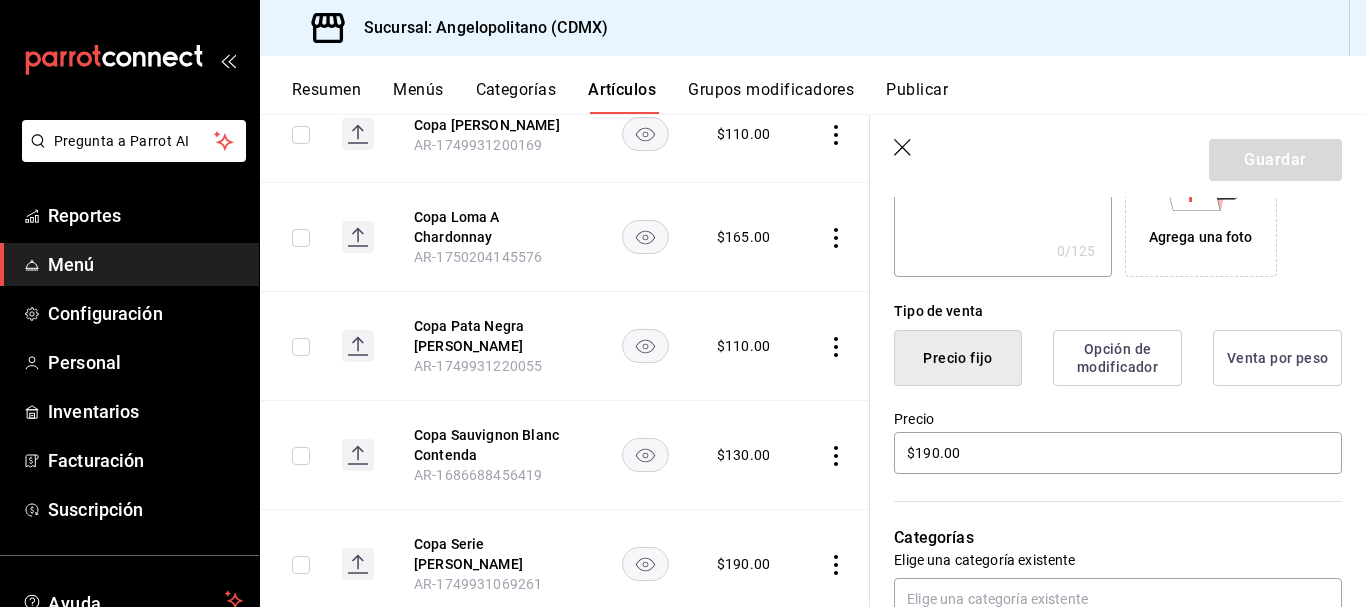 scroll, scrollTop: 442, scrollLeft: 0, axis: vertical 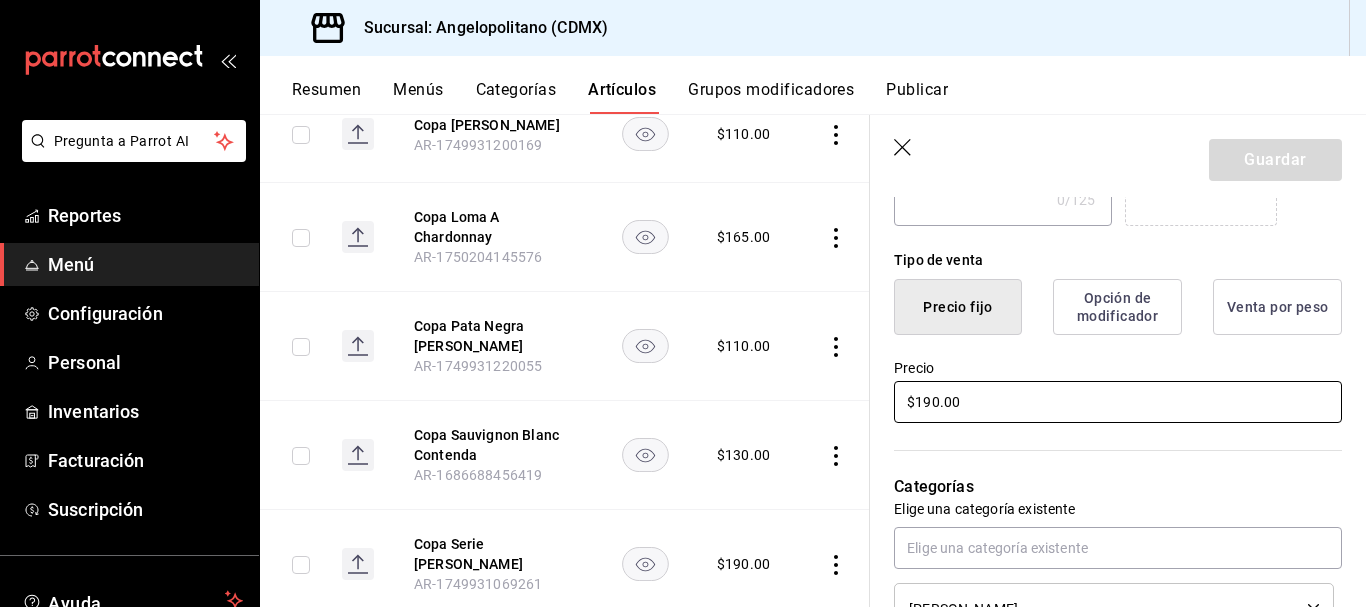 click on "$190.00" at bounding box center (1118, 402) 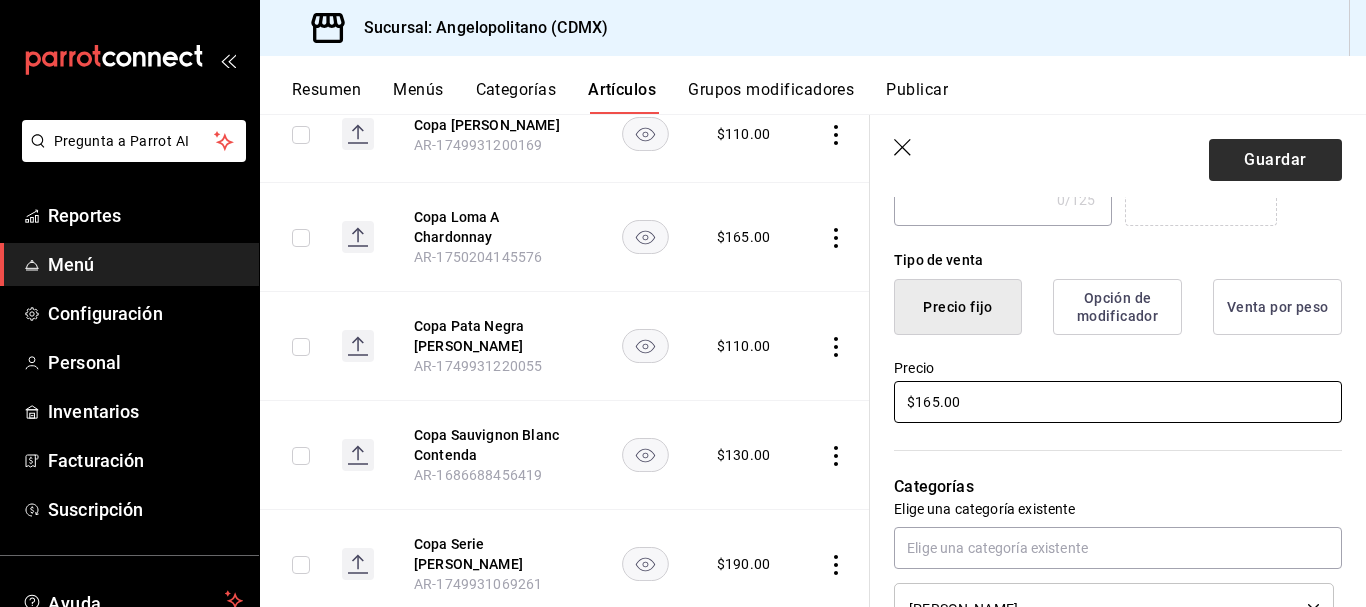 type on "$165.00" 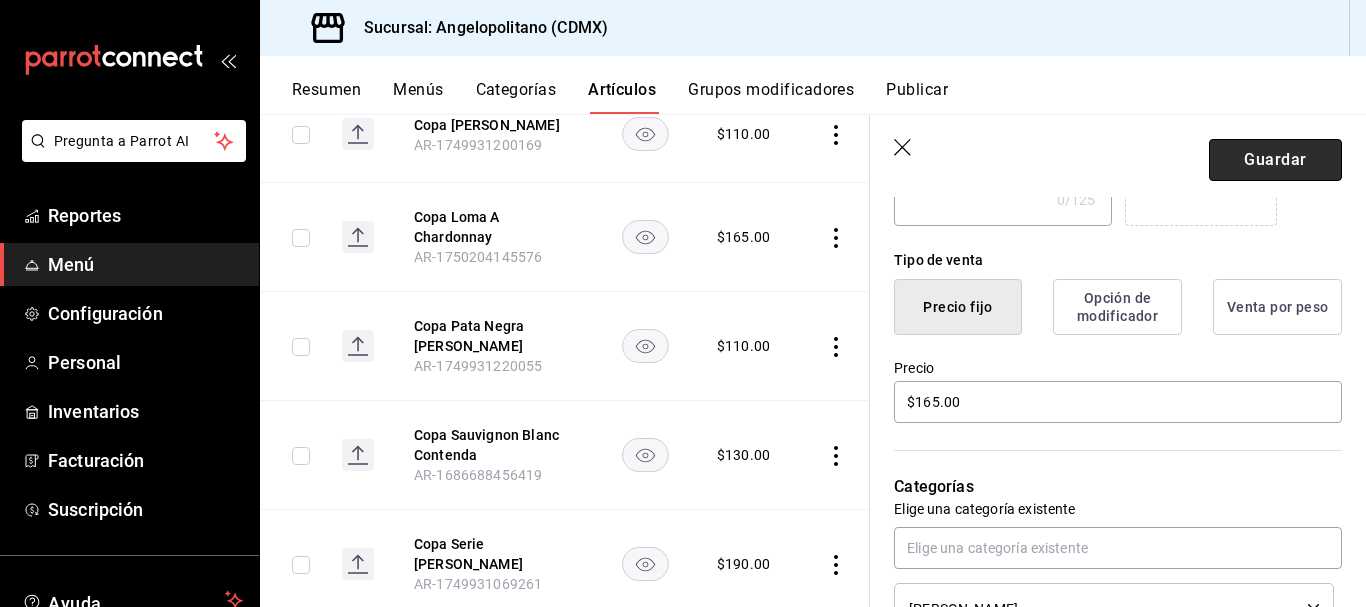 click on "Guardar" at bounding box center (1275, 160) 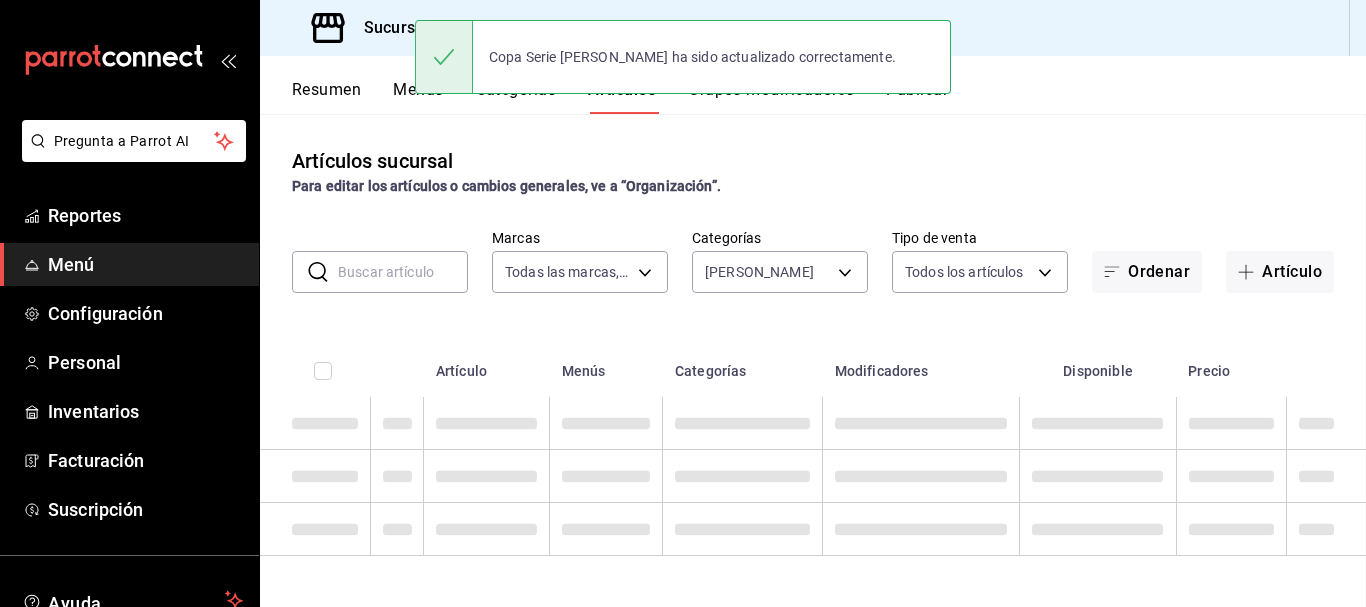 scroll, scrollTop: 0, scrollLeft: 0, axis: both 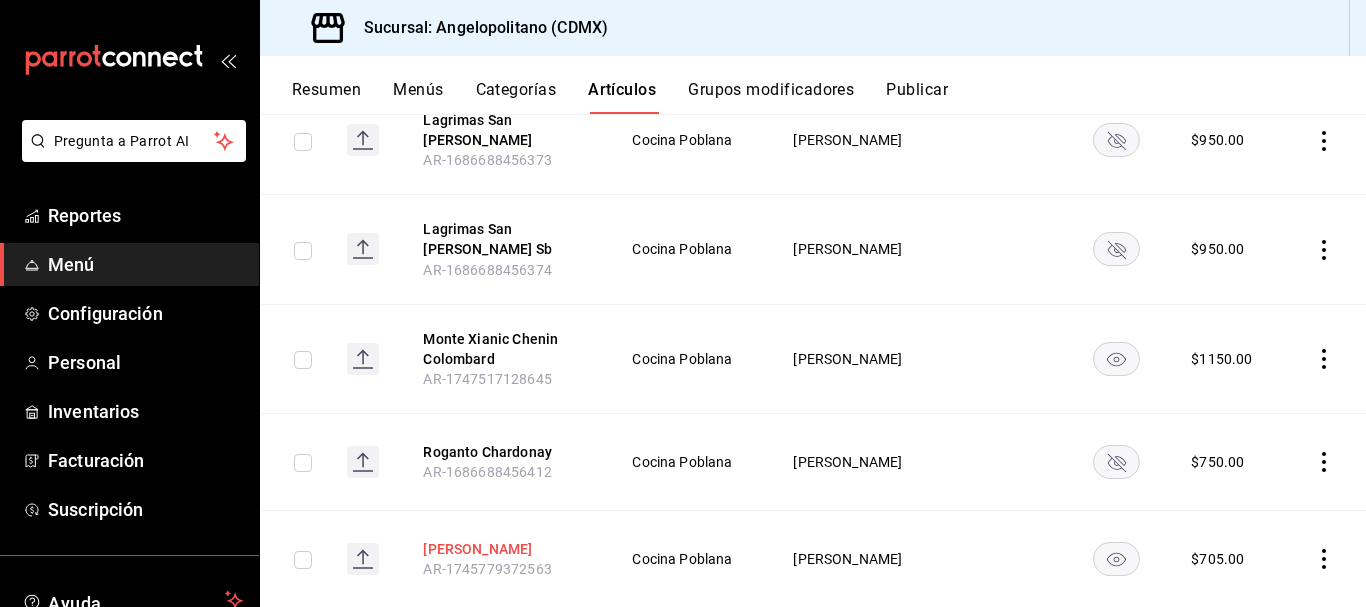 click on "Verdejo Diaz Bayo" at bounding box center [503, 549] 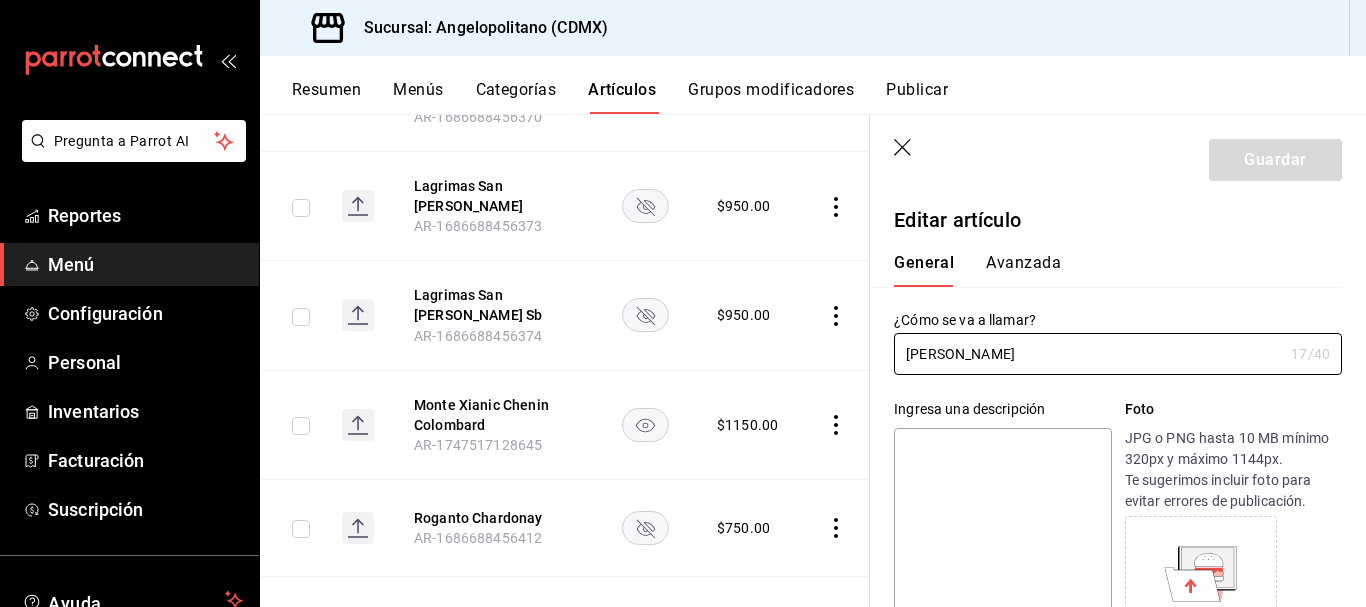 type on "$705.00" 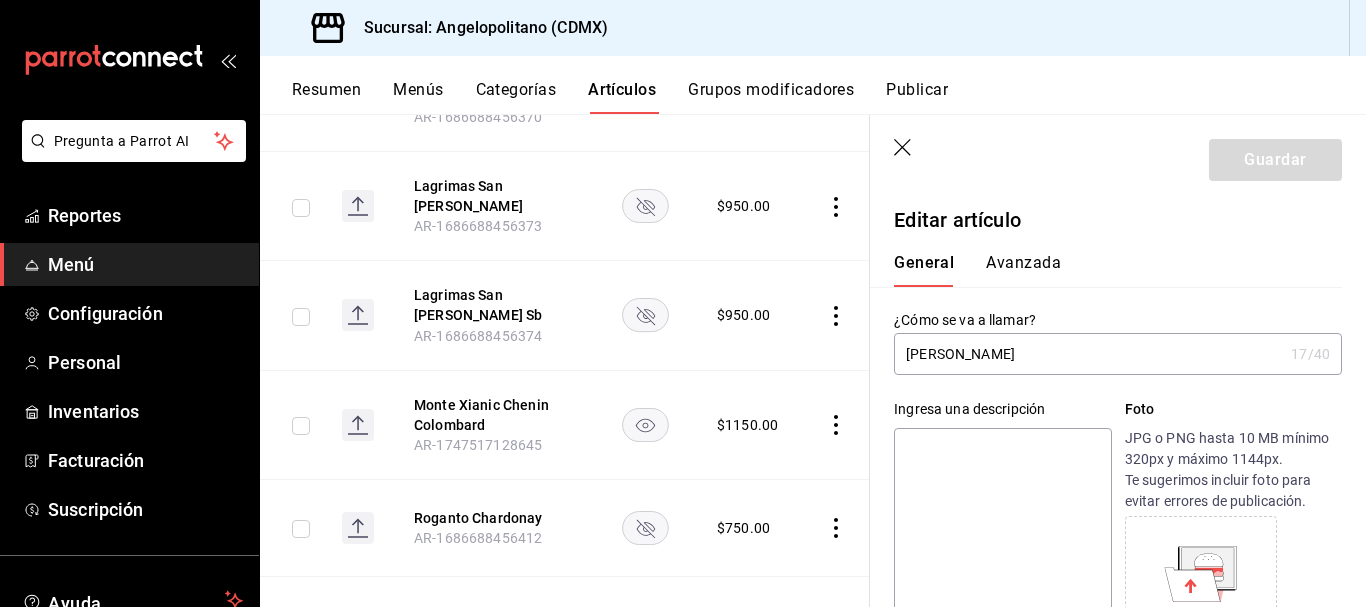 click on "Verdejo Diaz Bayo" at bounding box center [1088, 354] 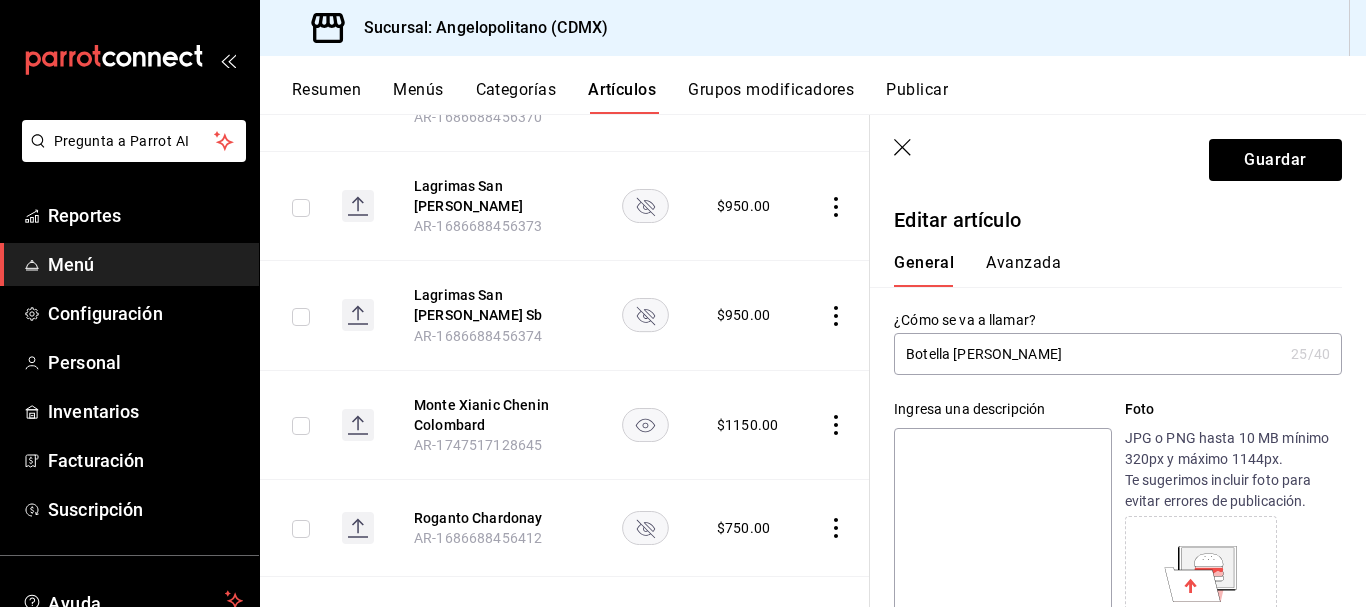 click on "Botella Verdejo Diaz Bayo" at bounding box center [1088, 354] 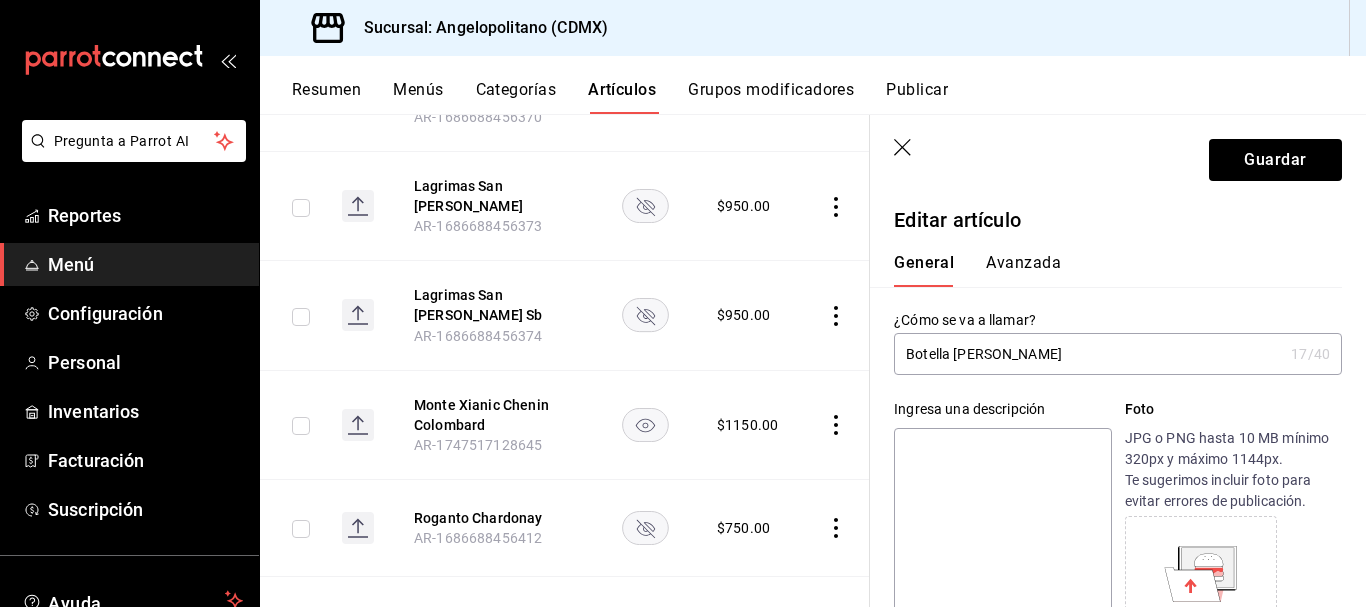 click on "Botella Diaz Bayo" at bounding box center [1088, 354] 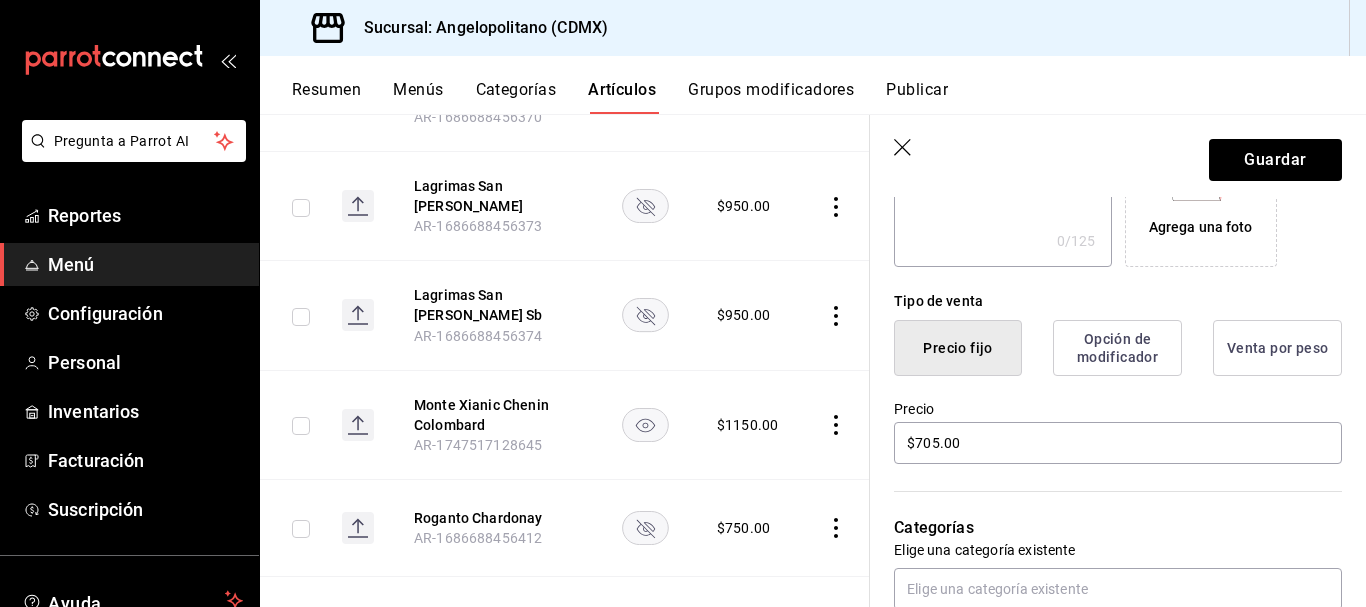 scroll, scrollTop: 405, scrollLeft: 0, axis: vertical 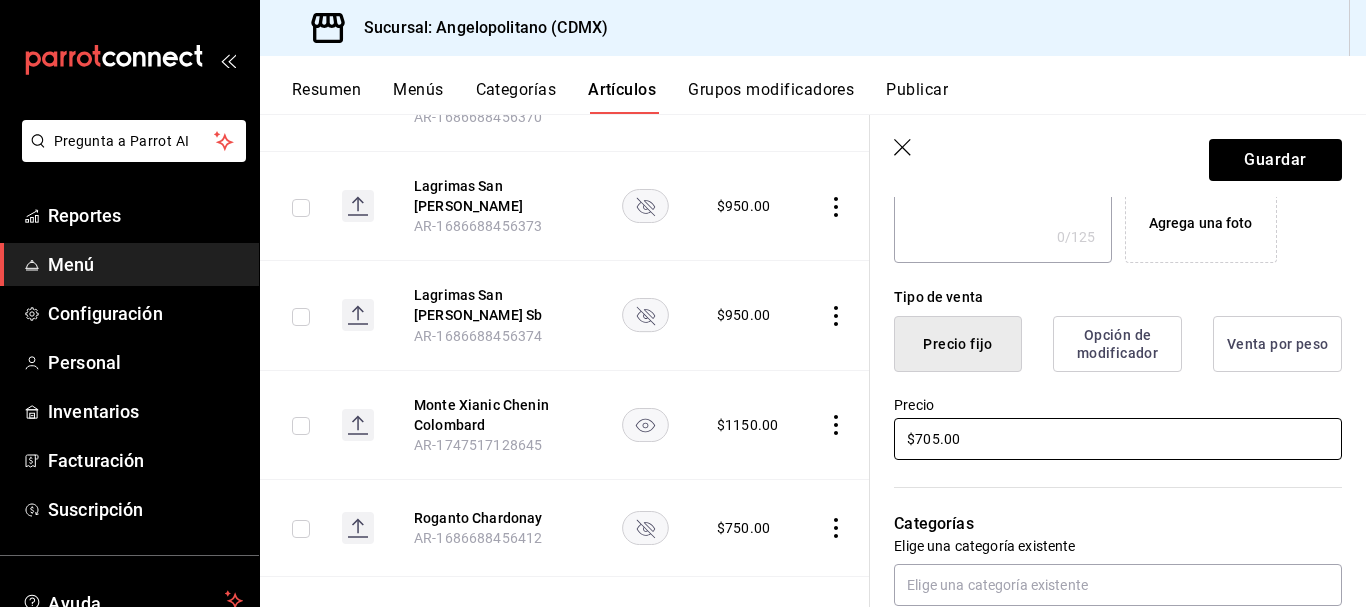 type on "Botella [PERSON_NAME]" 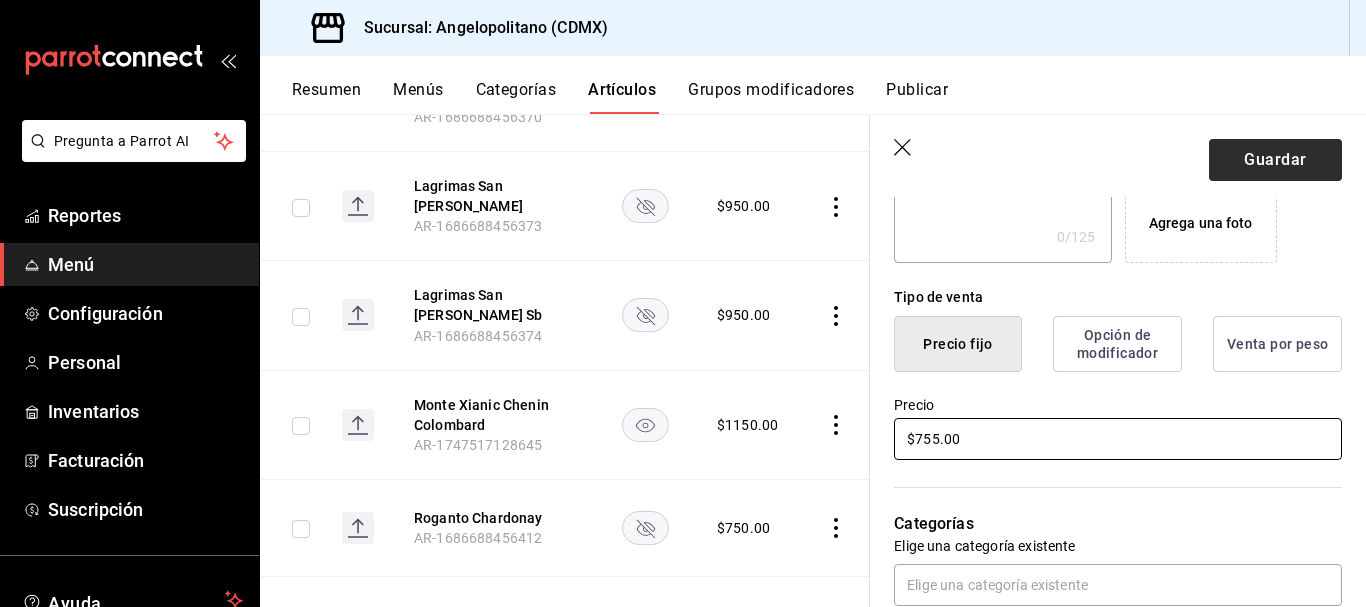 type on "$755.00" 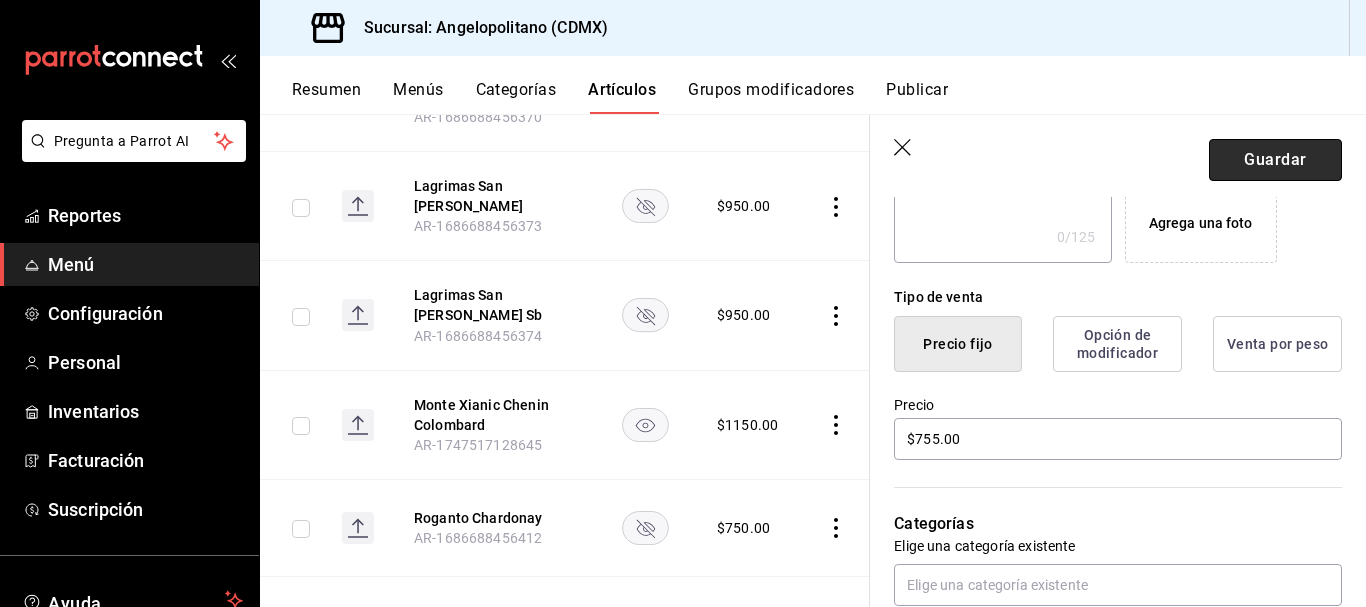 click on "Guardar" at bounding box center [1275, 160] 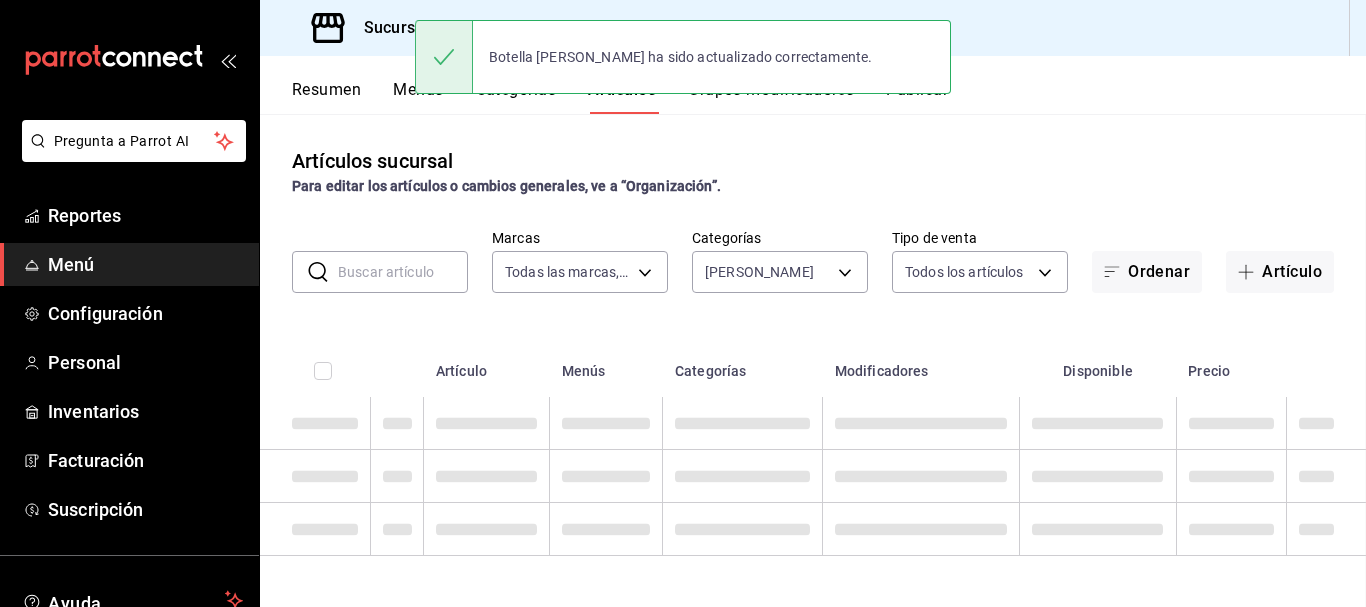 scroll, scrollTop: 0, scrollLeft: 0, axis: both 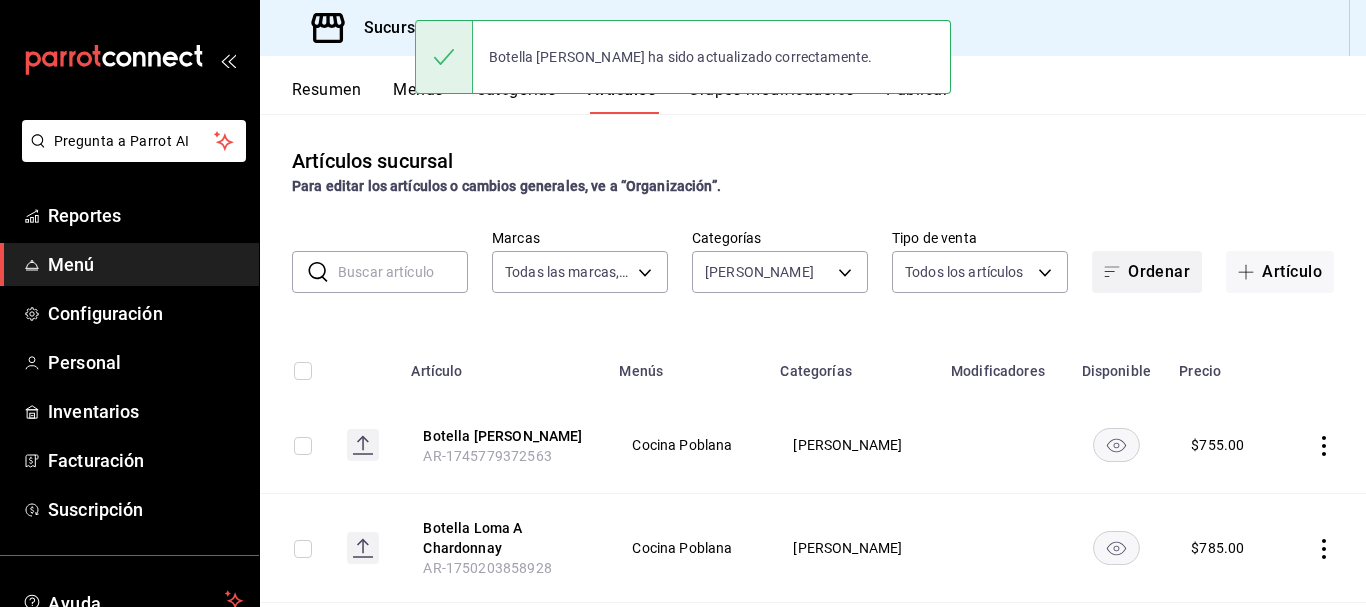 click on "Ordenar" at bounding box center (1147, 272) 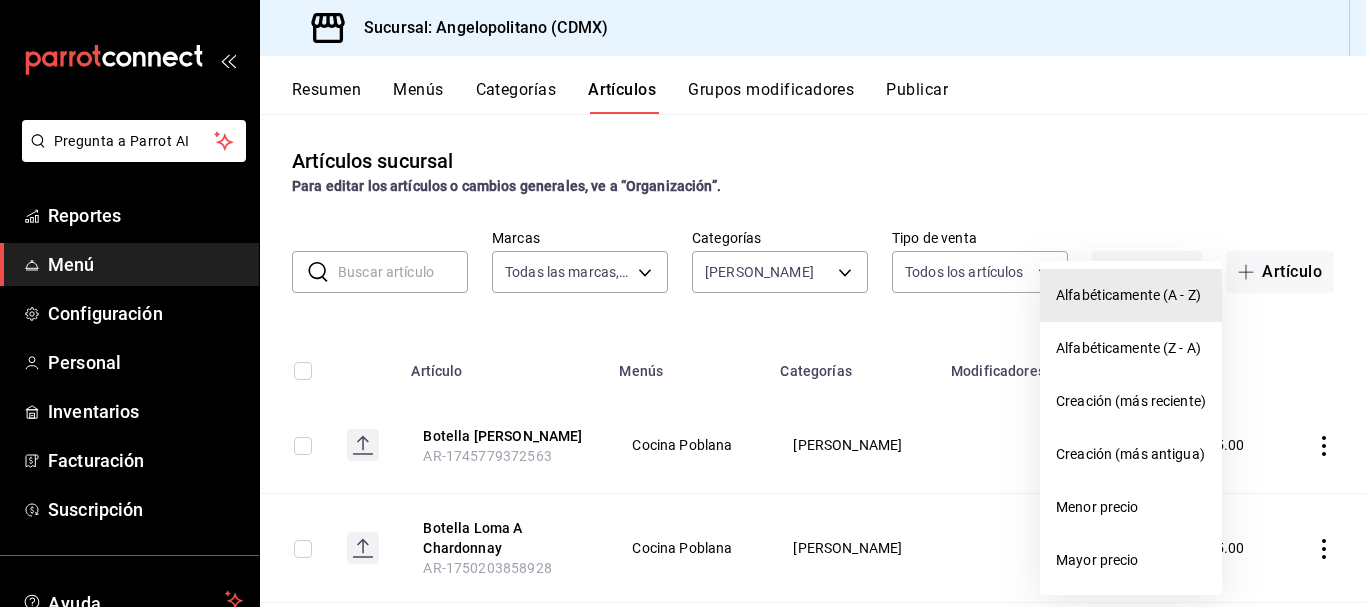 click on "Alfabéticamente (A - Z)" at bounding box center (1131, 295) 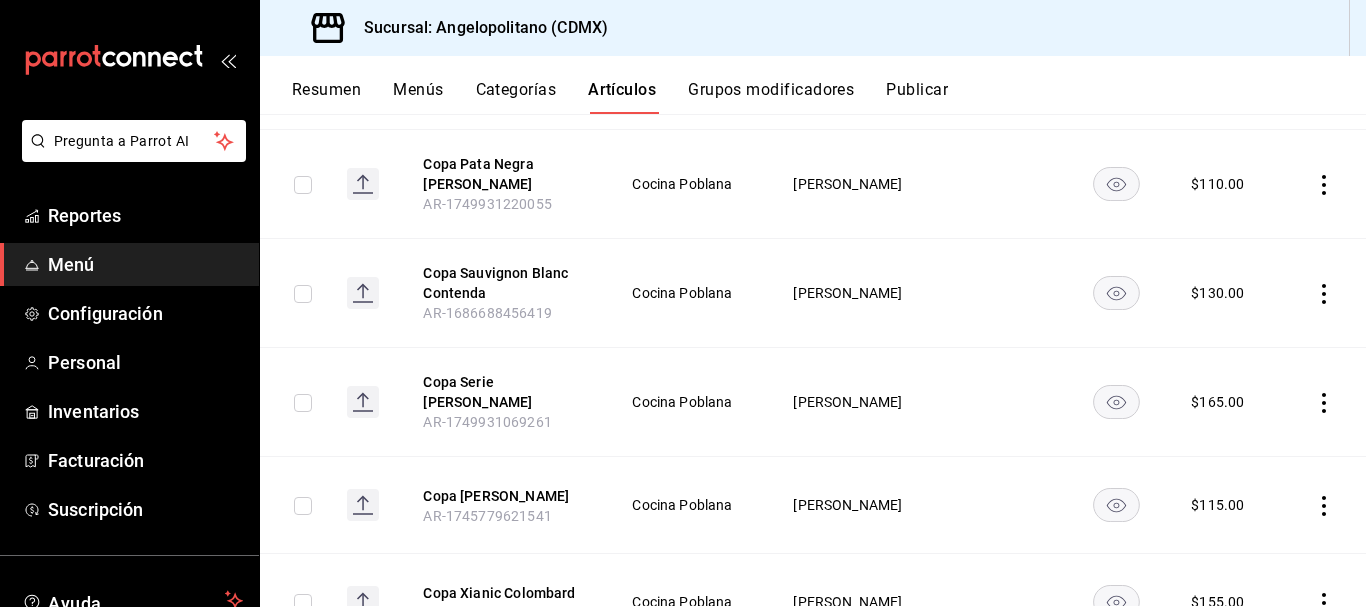 scroll, scrollTop: 1039, scrollLeft: 0, axis: vertical 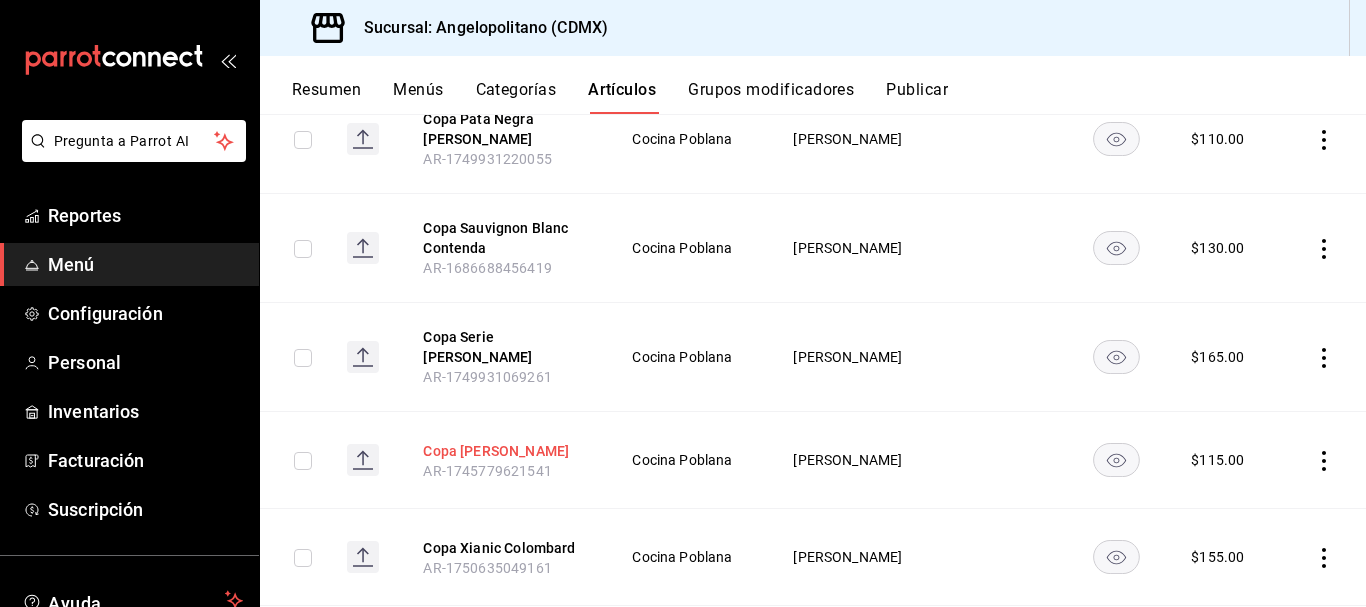 click on "Copa Verdejo Diaz Bayo" at bounding box center [503, 451] 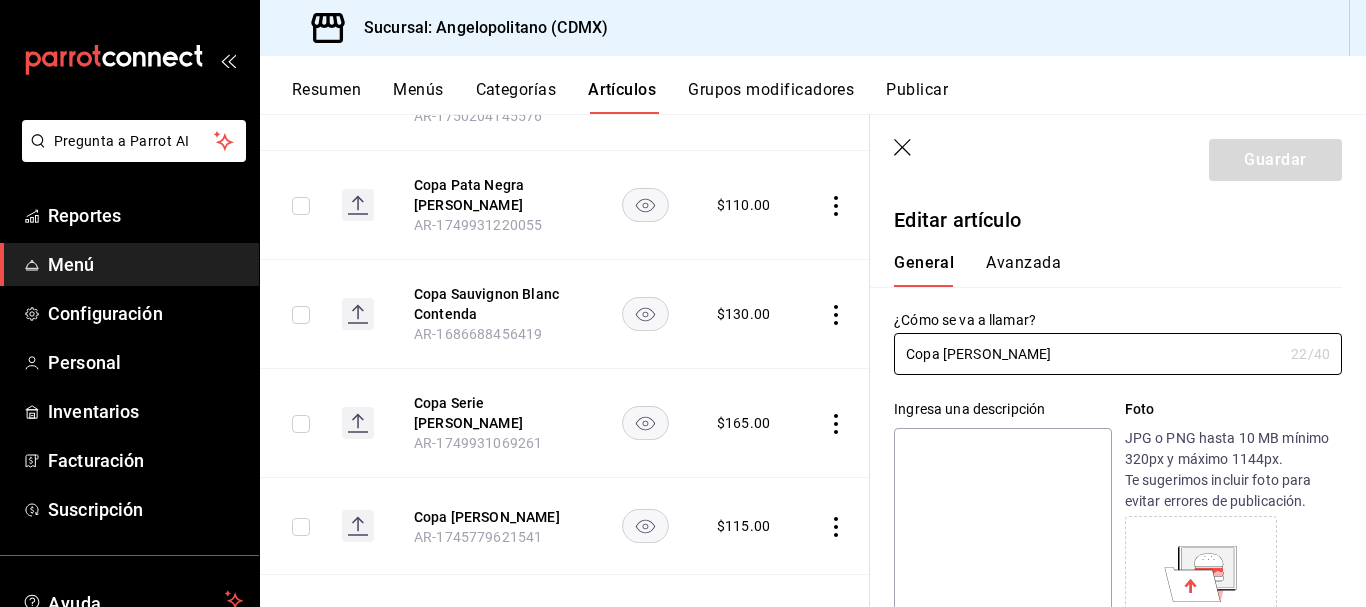 type on "$115.00" 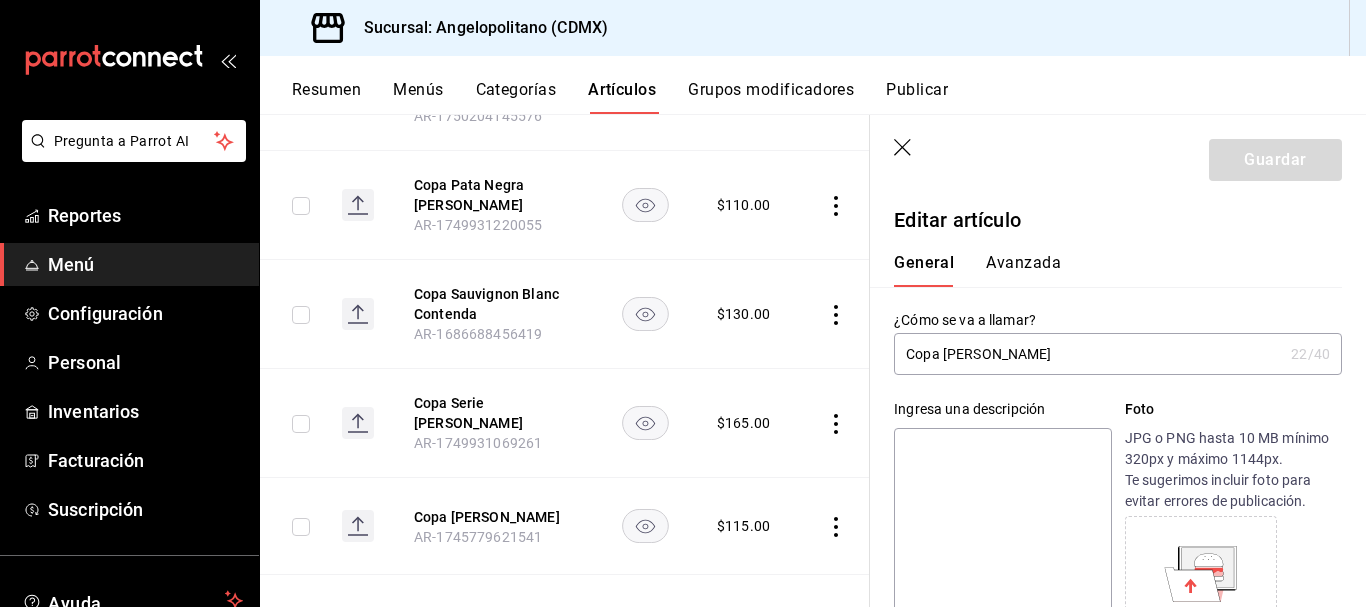click on "Copa Verdejo Diaz Bayo" at bounding box center (1088, 354) 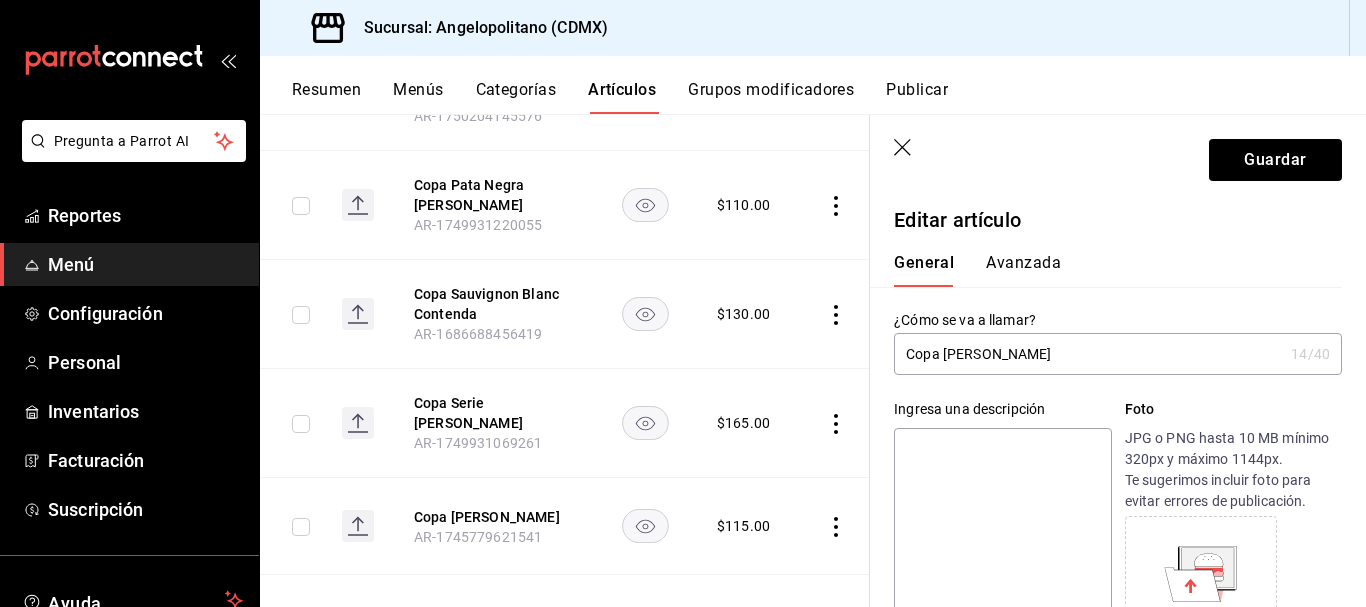 click on "Copa Diaz Bayo" at bounding box center (1088, 354) 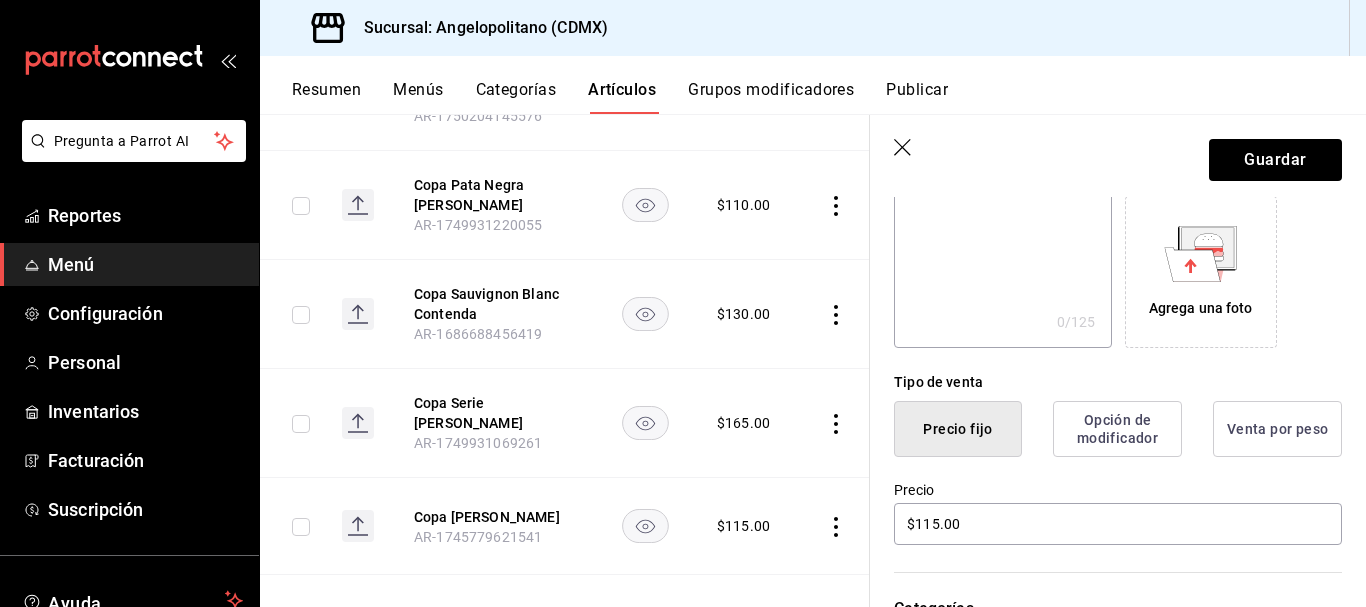 scroll, scrollTop: 323, scrollLeft: 0, axis: vertical 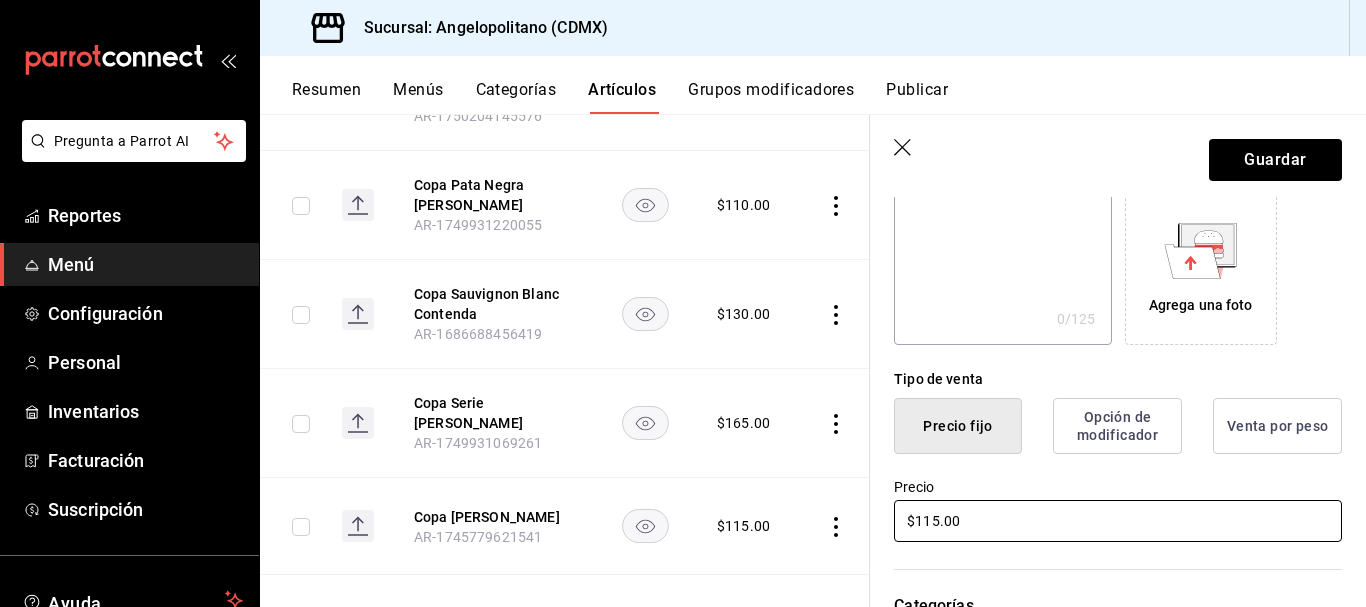 type on "Copa [PERSON_NAME]" 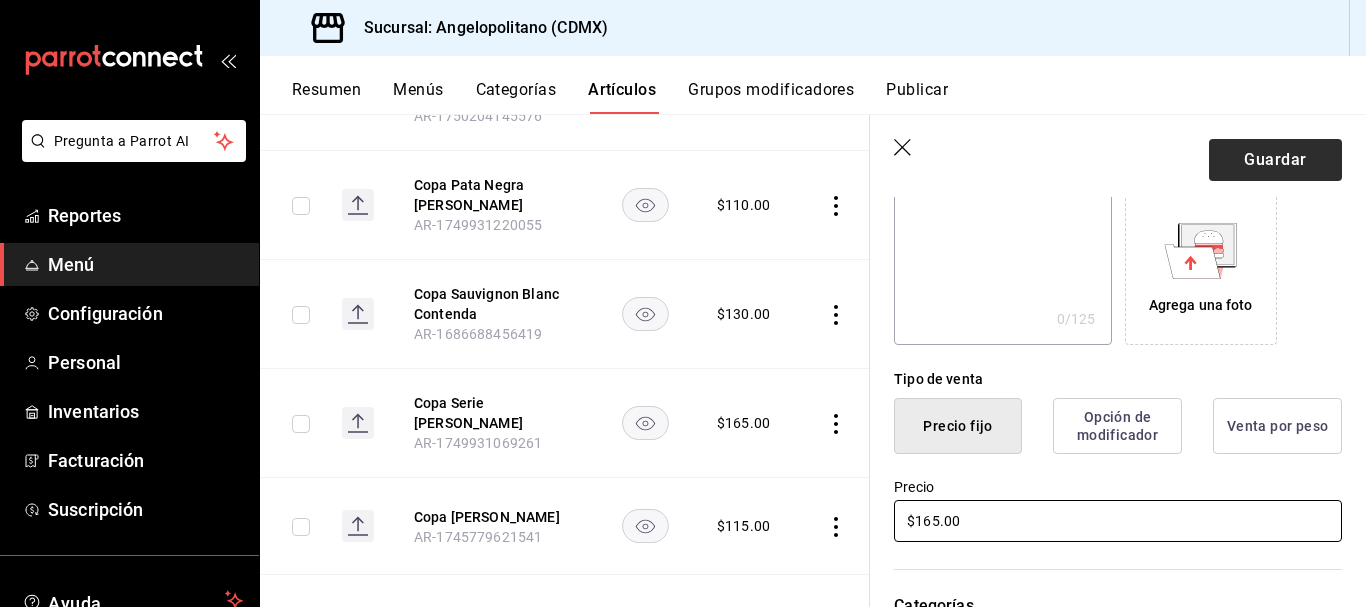 type on "$165.00" 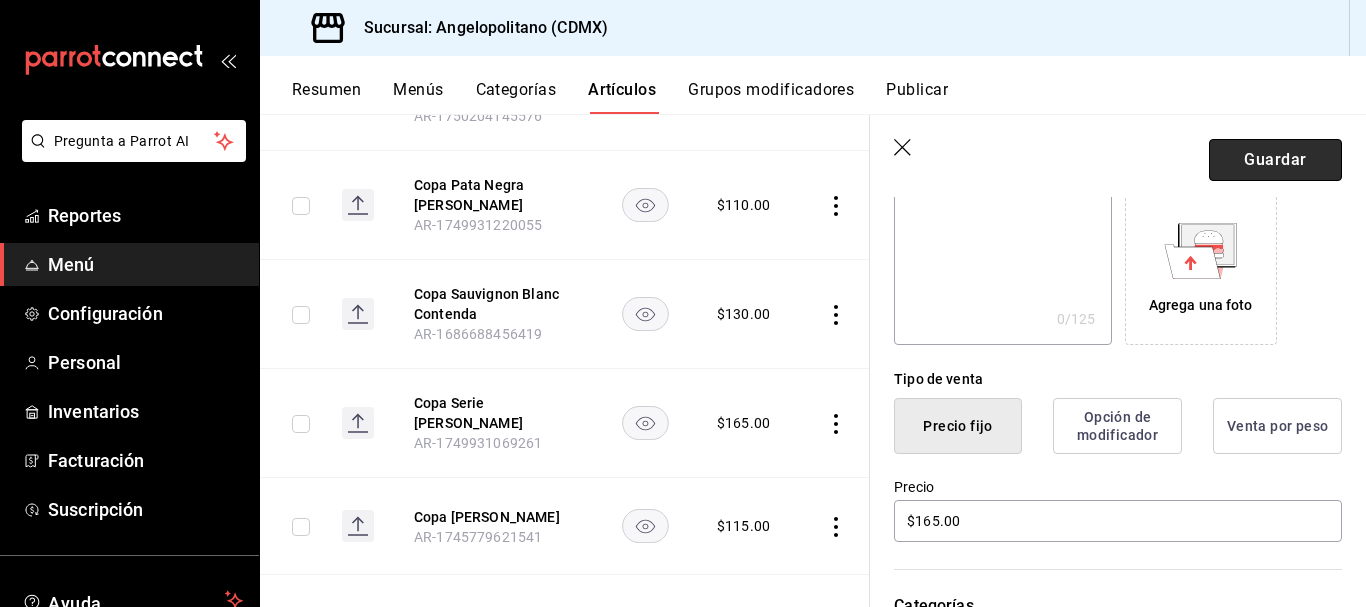 click on "Guardar" at bounding box center (1275, 160) 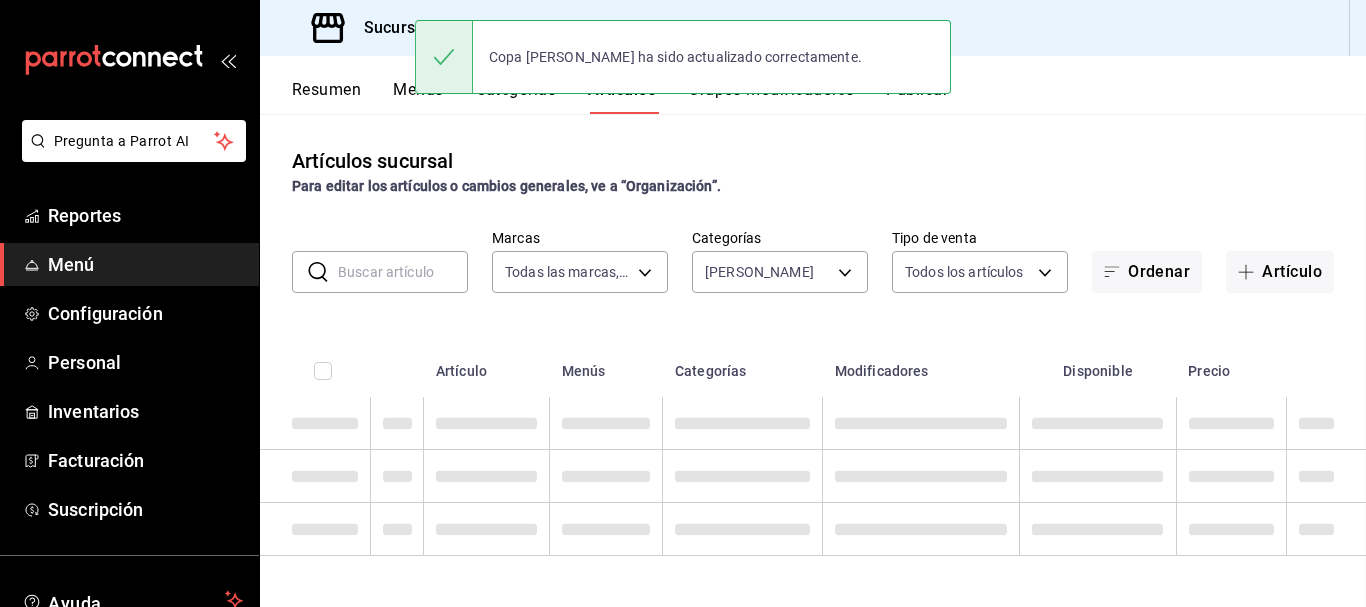 scroll, scrollTop: 0, scrollLeft: 0, axis: both 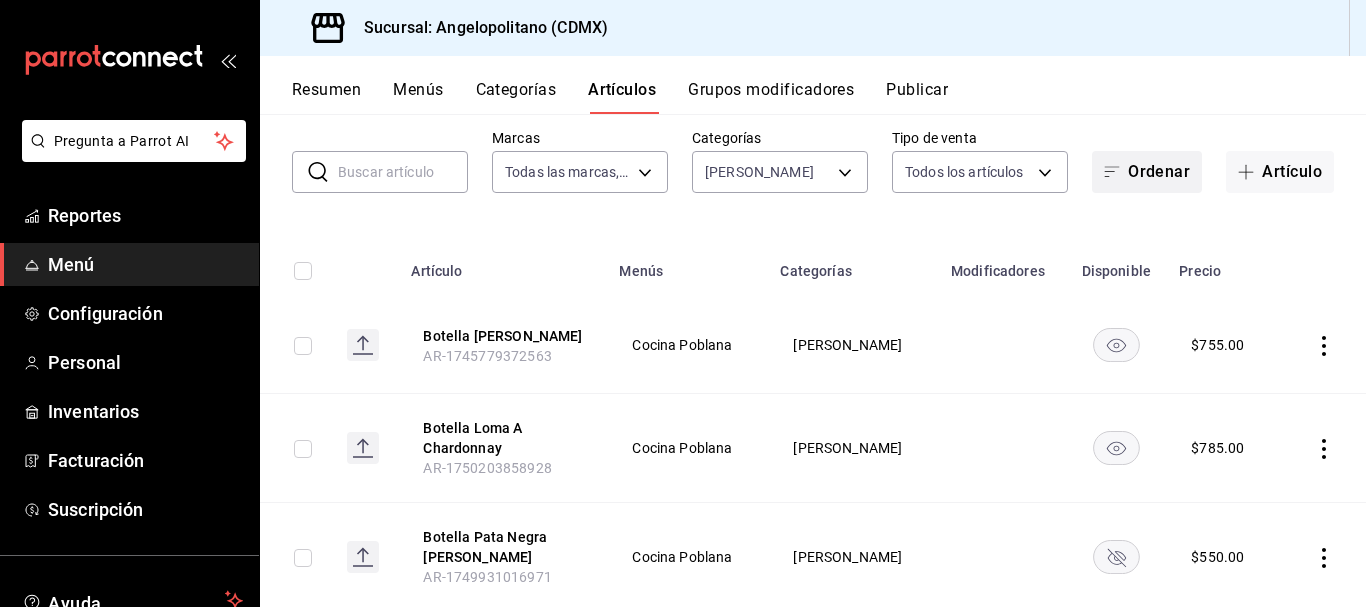 click on "Ordenar" at bounding box center (1147, 172) 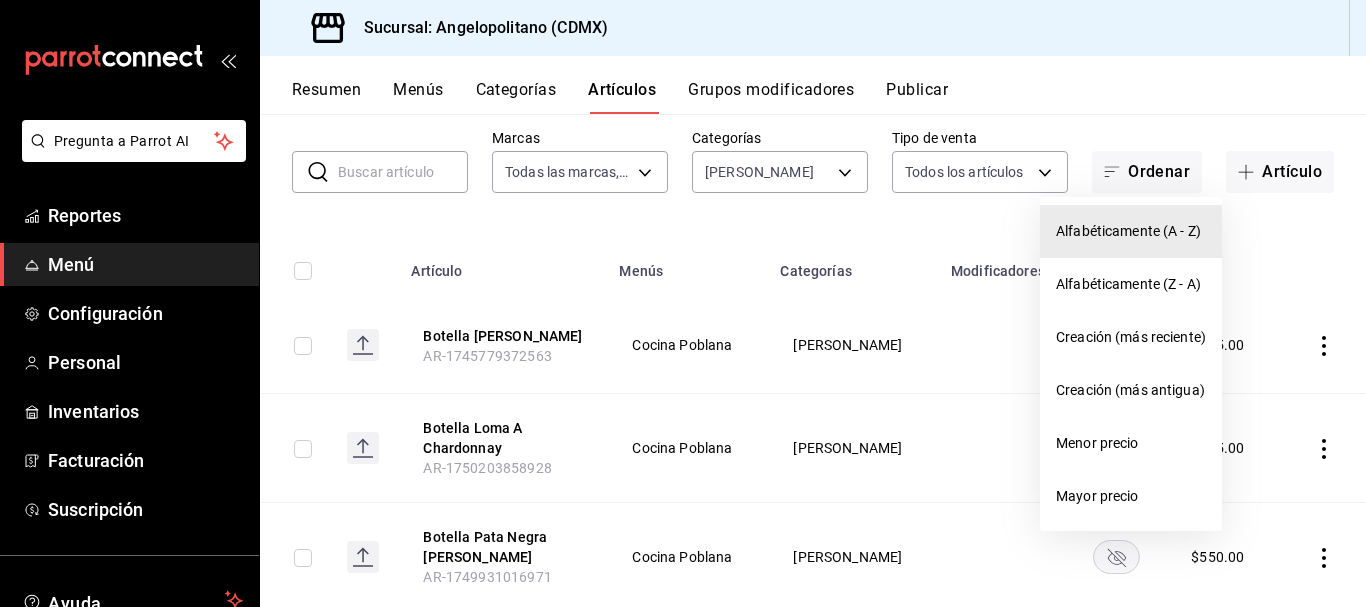 click on "Alfabéticamente (A - Z)" at bounding box center [1131, 231] 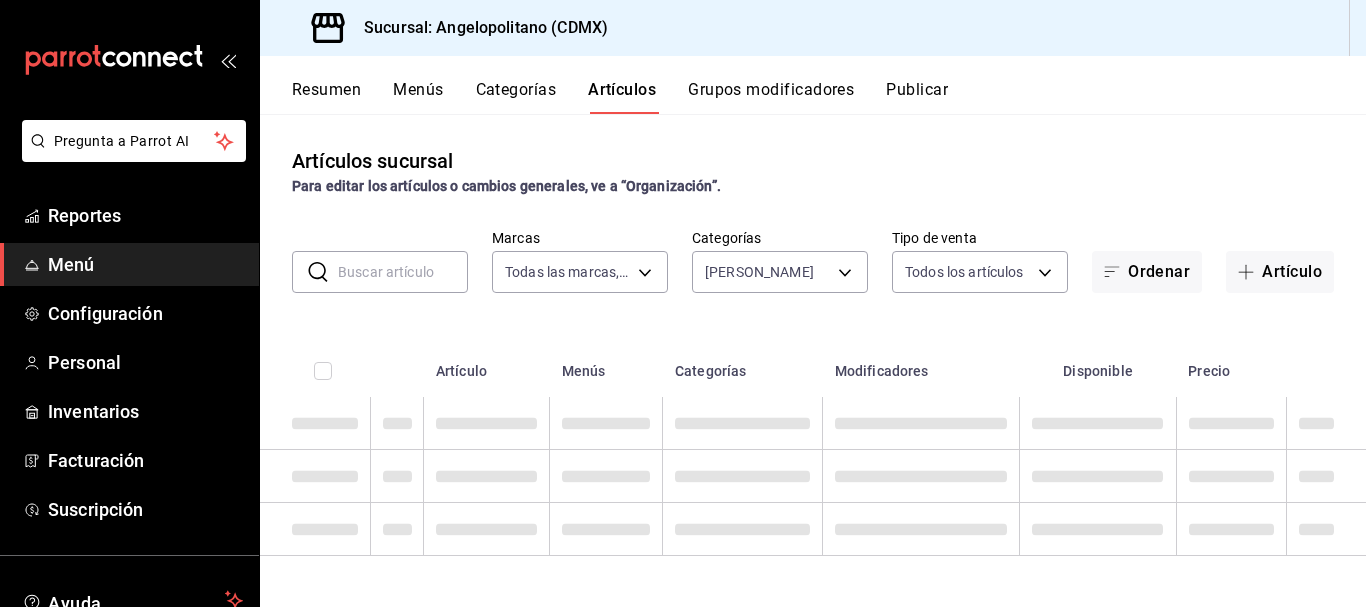 scroll, scrollTop: 0, scrollLeft: 0, axis: both 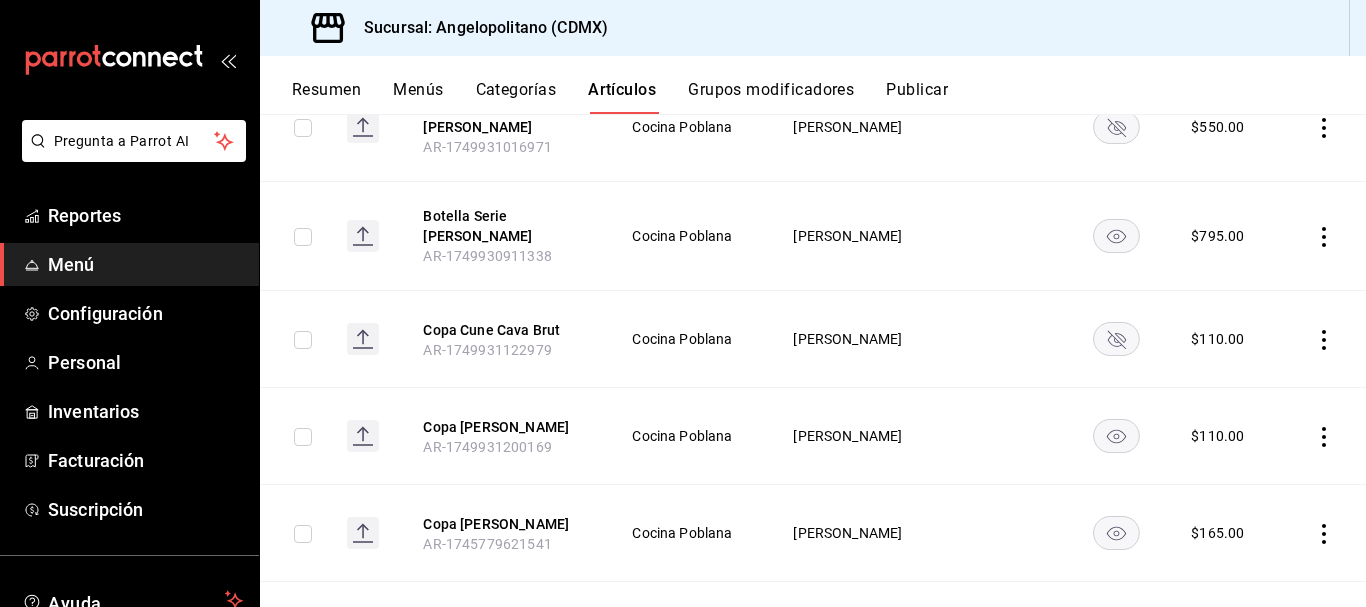 click 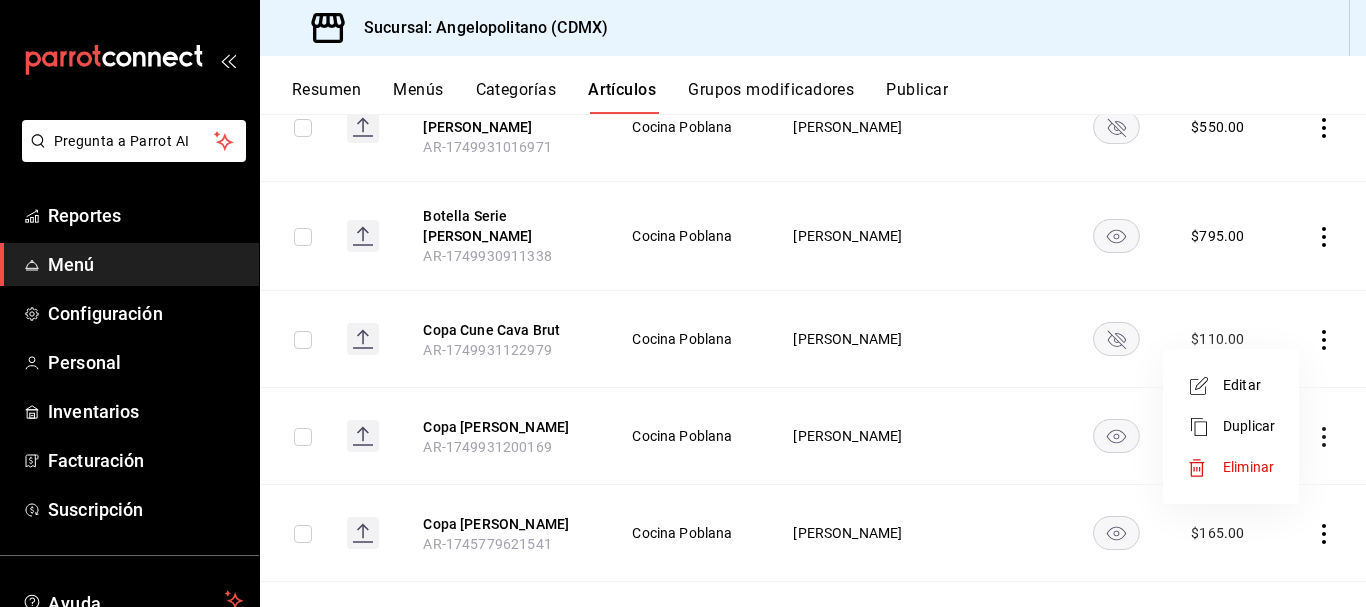 click on "Eliminar" at bounding box center [1248, 467] 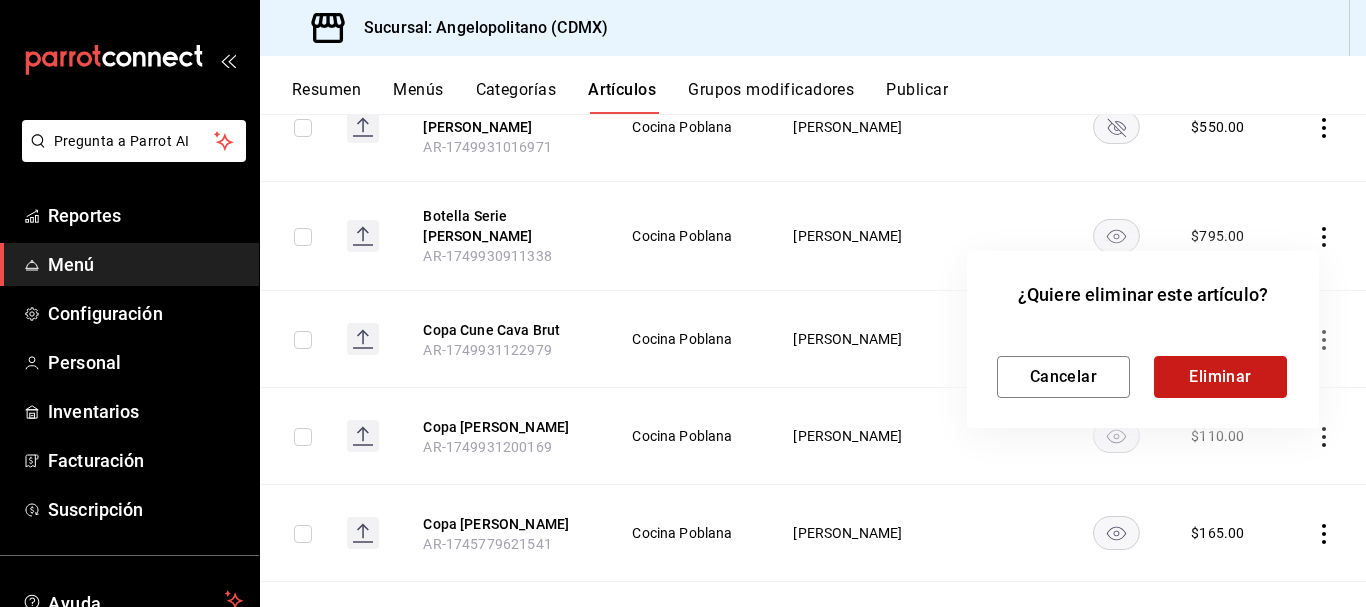 click on "Eliminar" at bounding box center (1220, 377) 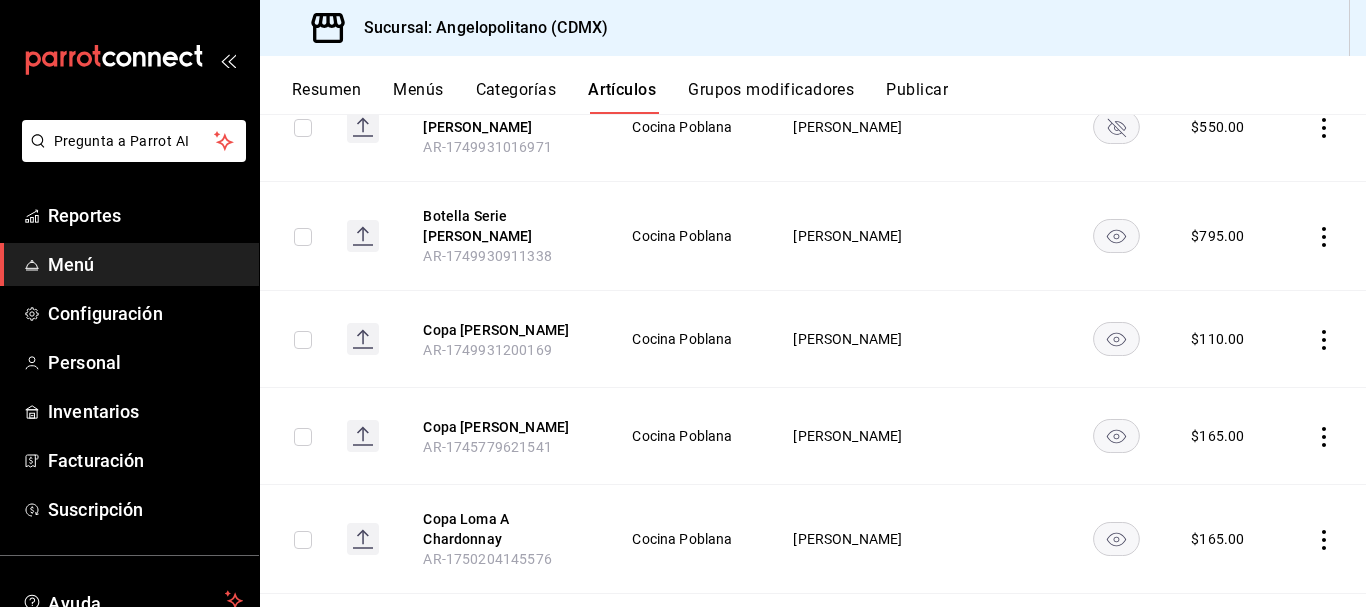 click 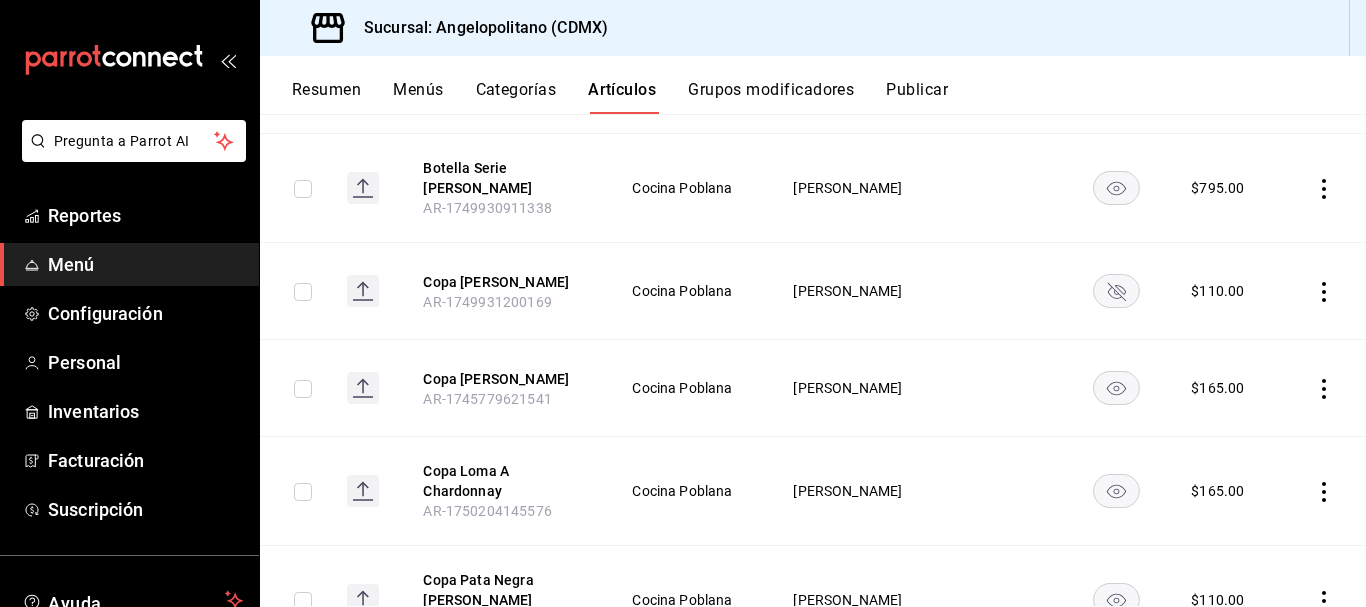 scroll, scrollTop: 597, scrollLeft: 0, axis: vertical 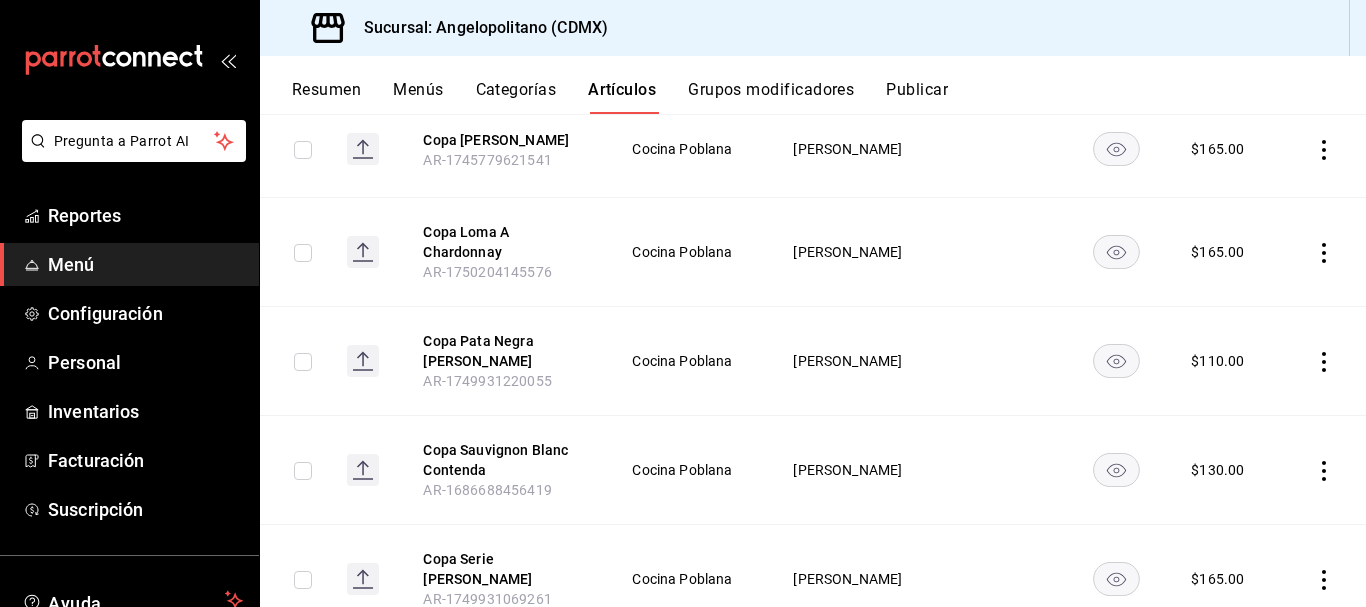 click 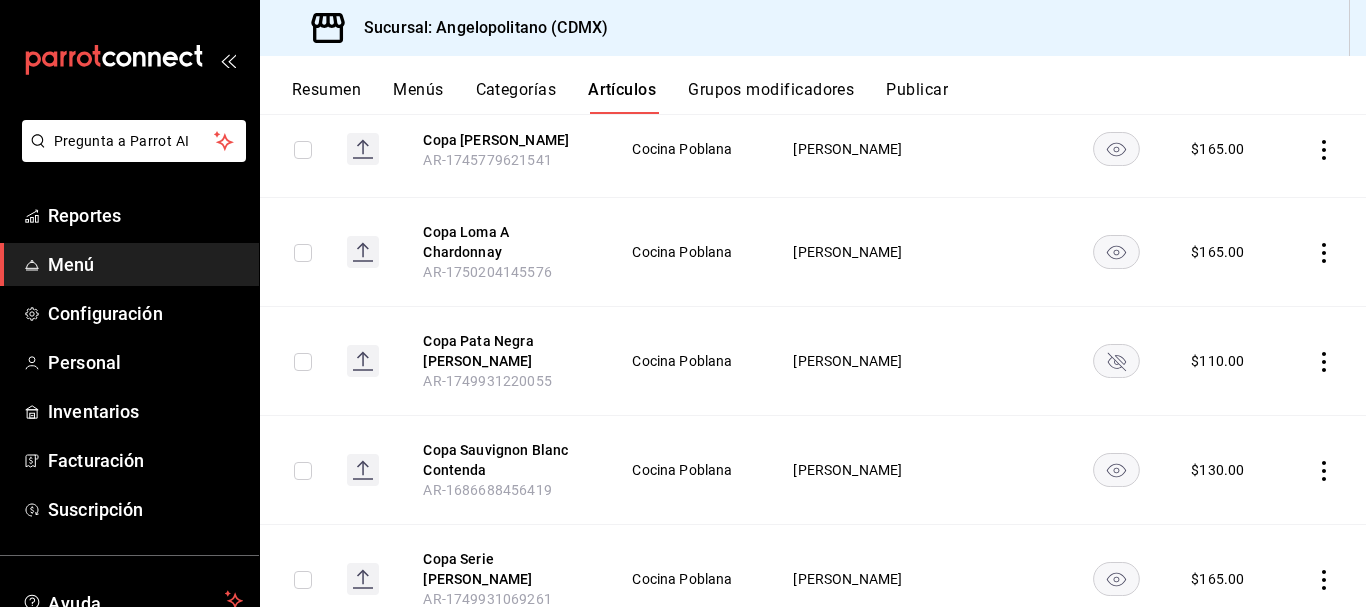 click 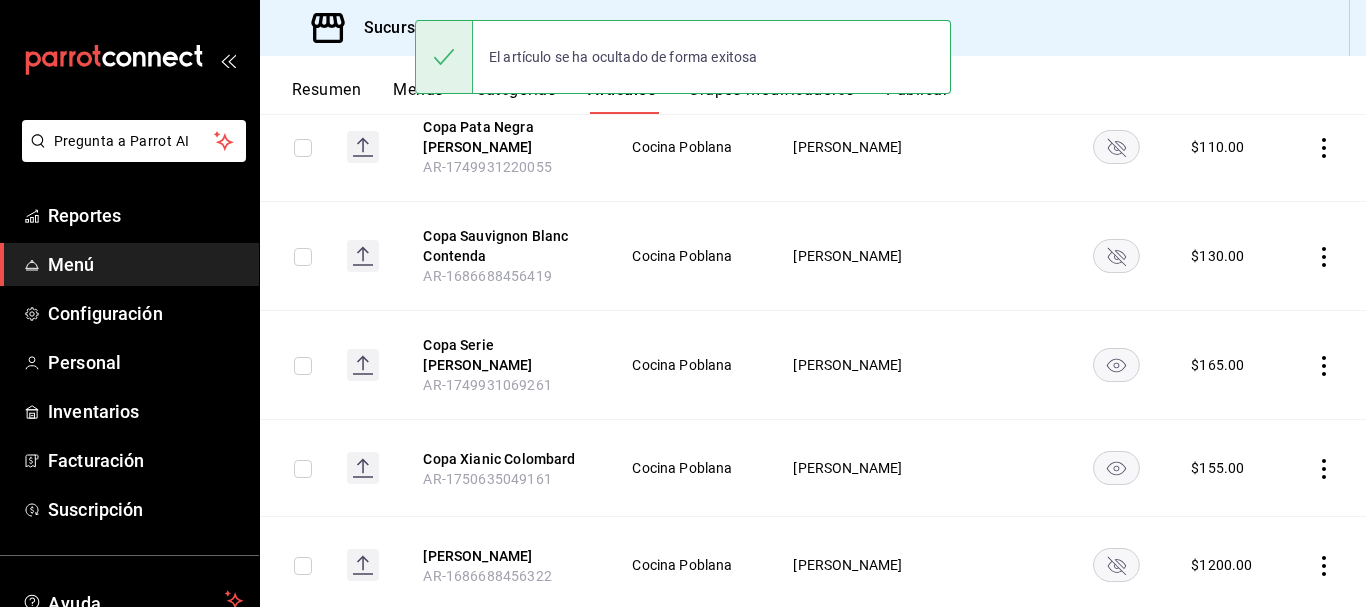 scroll, scrollTop: 1035, scrollLeft: 0, axis: vertical 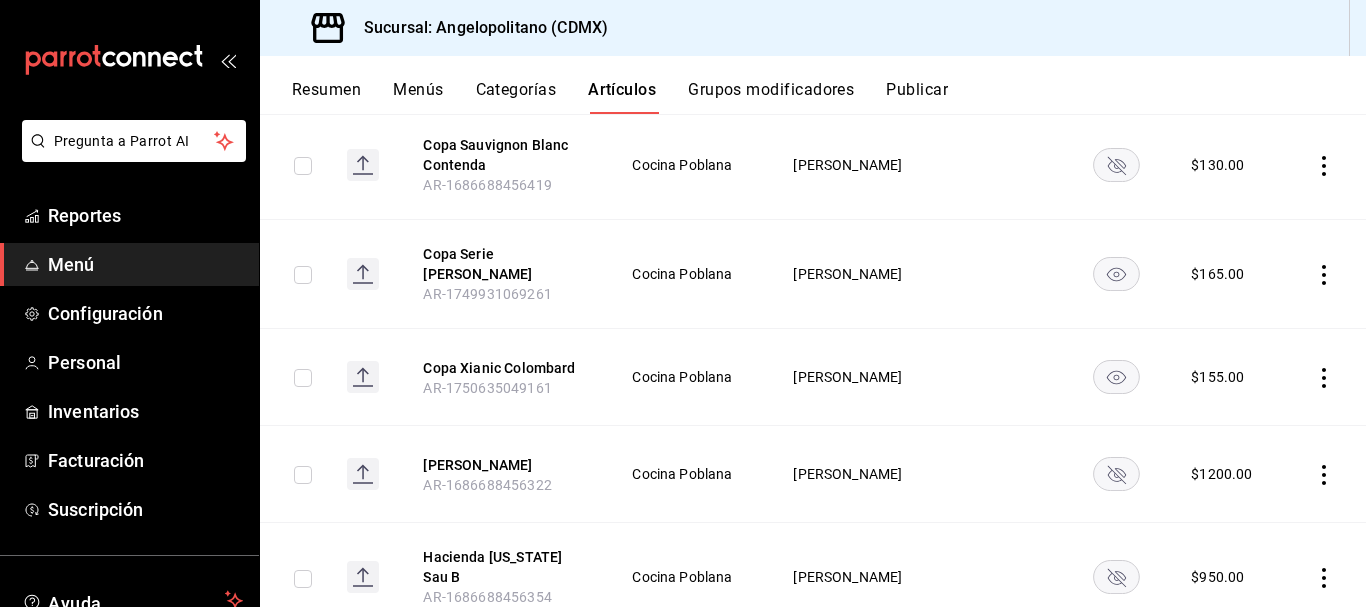 click 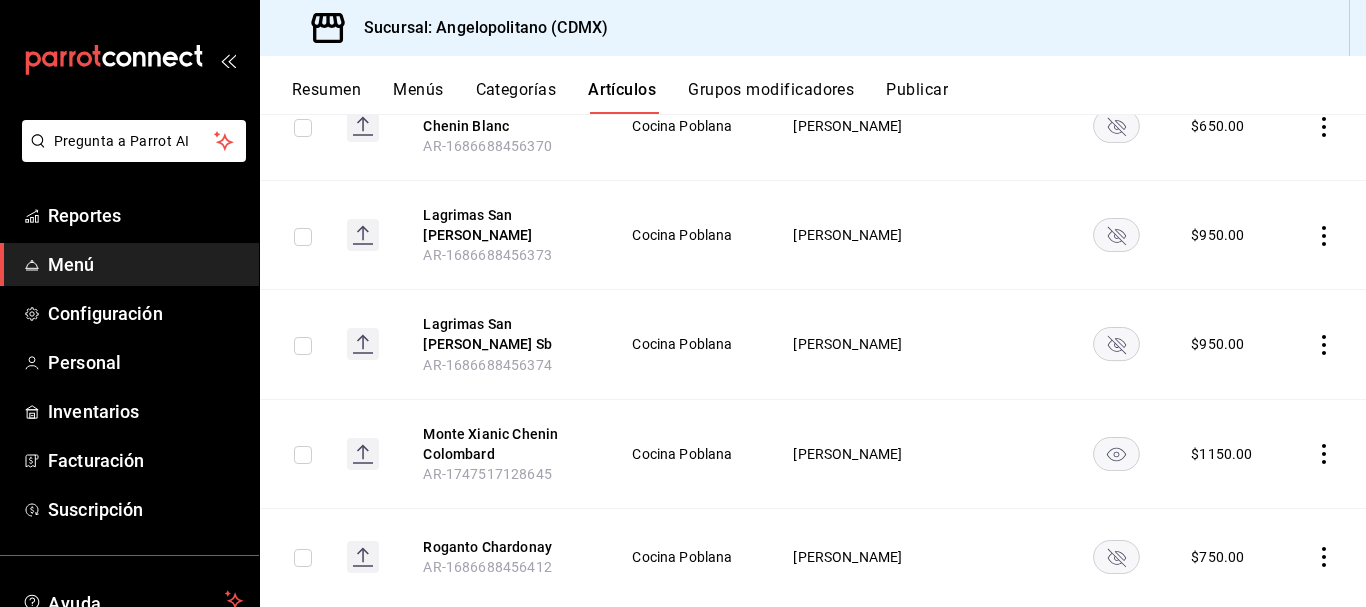 scroll, scrollTop: 1692, scrollLeft: 0, axis: vertical 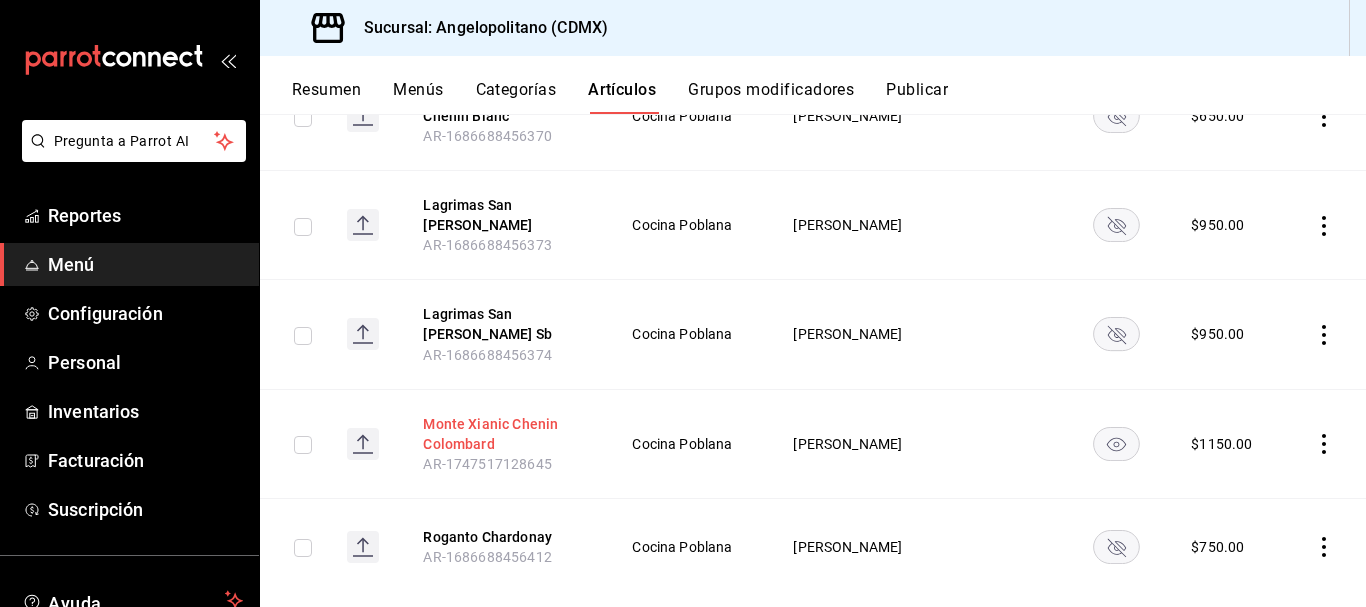click on "Monte Xianic Chenin Colombard" at bounding box center [503, 434] 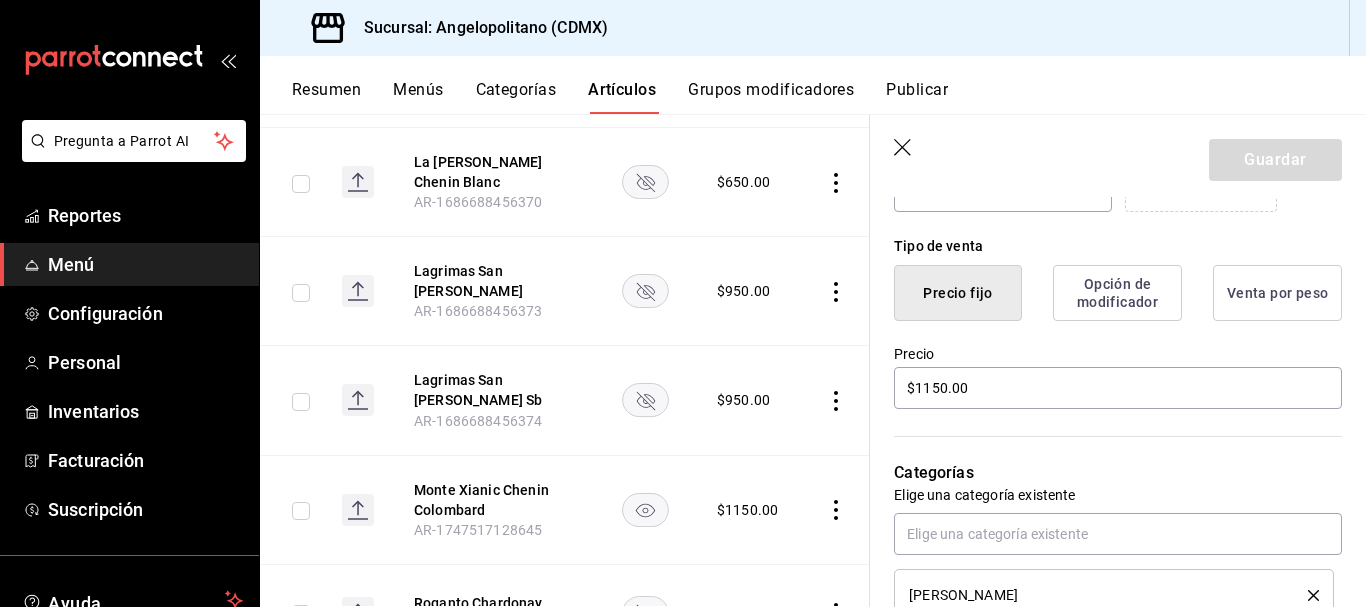 scroll, scrollTop: 459, scrollLeft: 0, axis: vertical 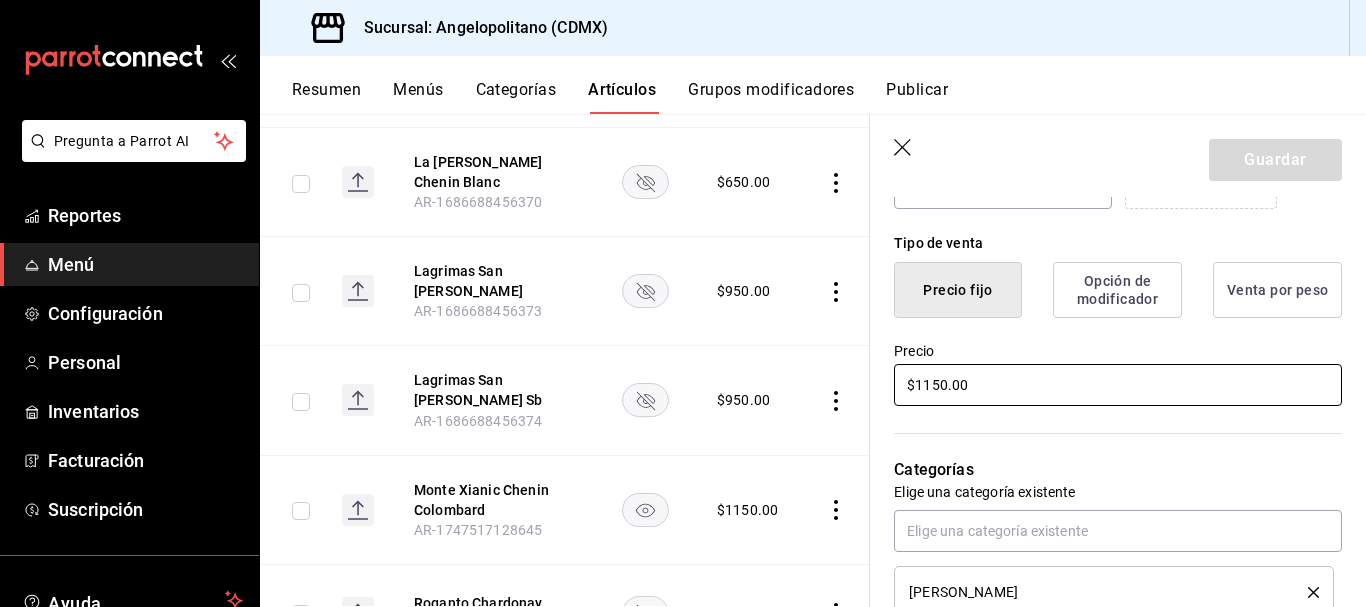 click on "$1150.00" at bounding box center (1118, 385) 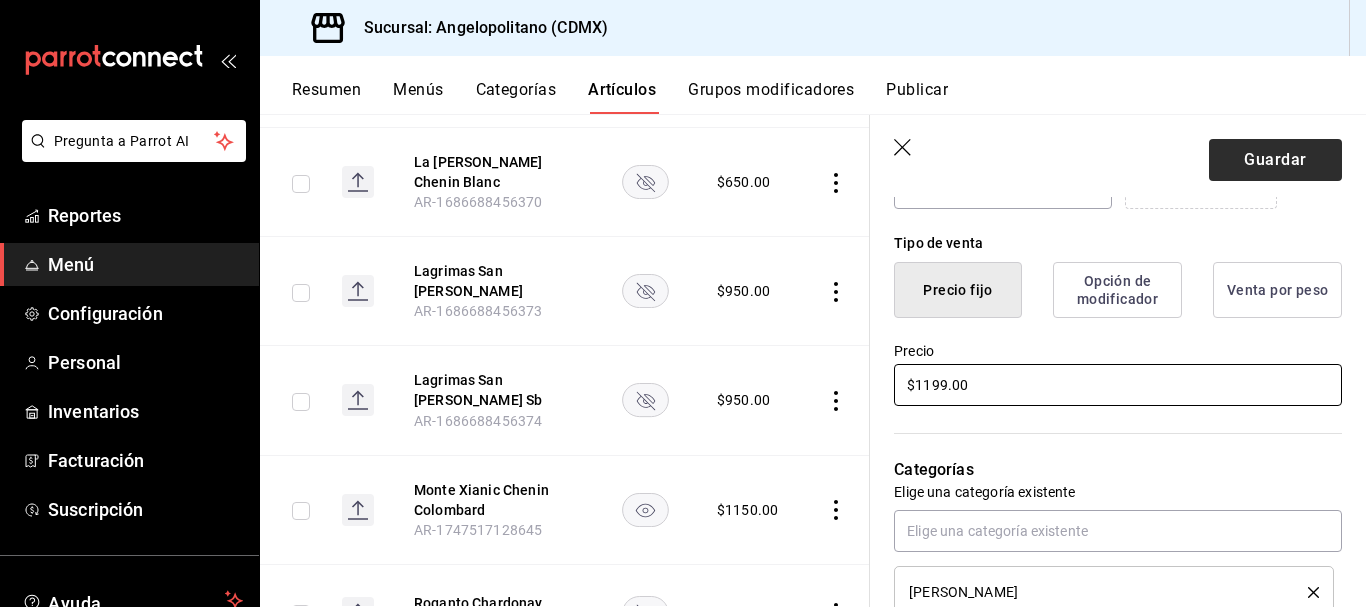 type on "$1199.00" 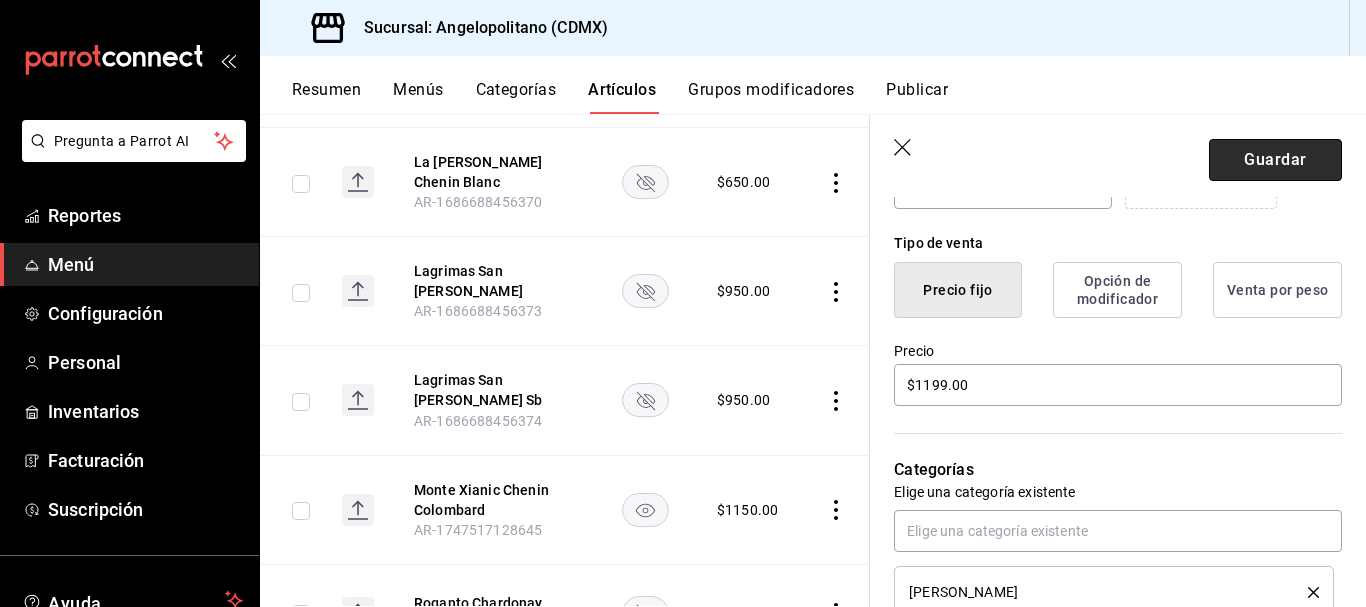 click on "Guardar" at bounding box center [1275, 160] 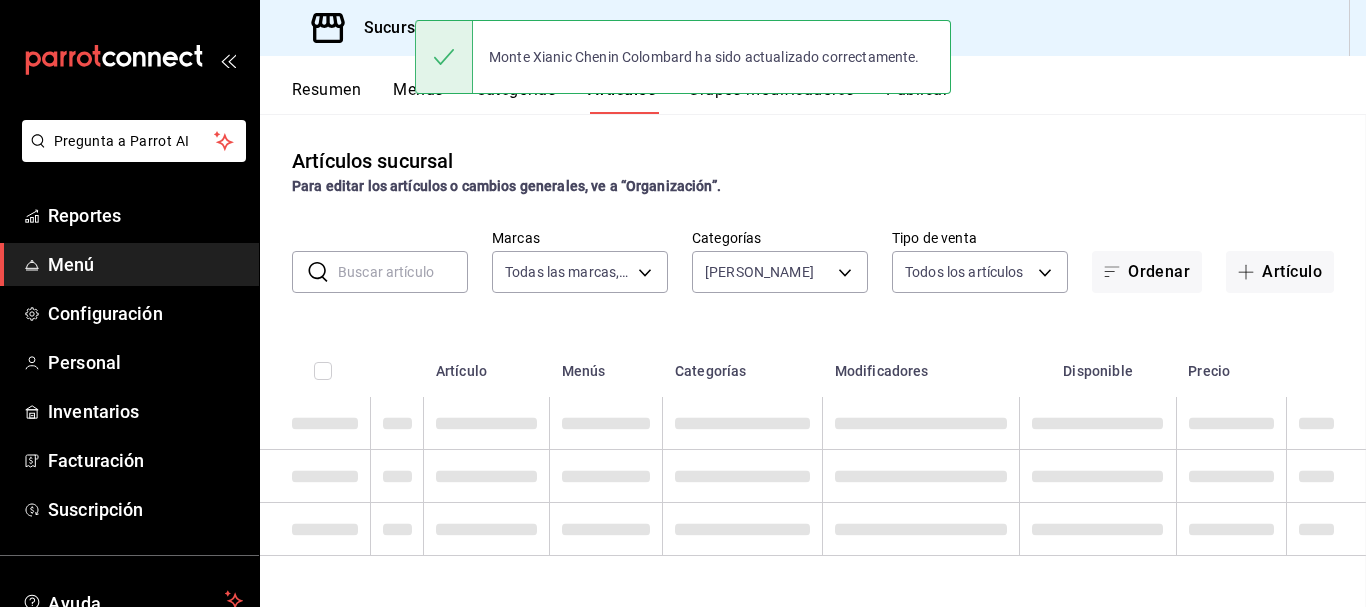 scroll, scrollTop: 0, scrollLeft: 0, axis: both 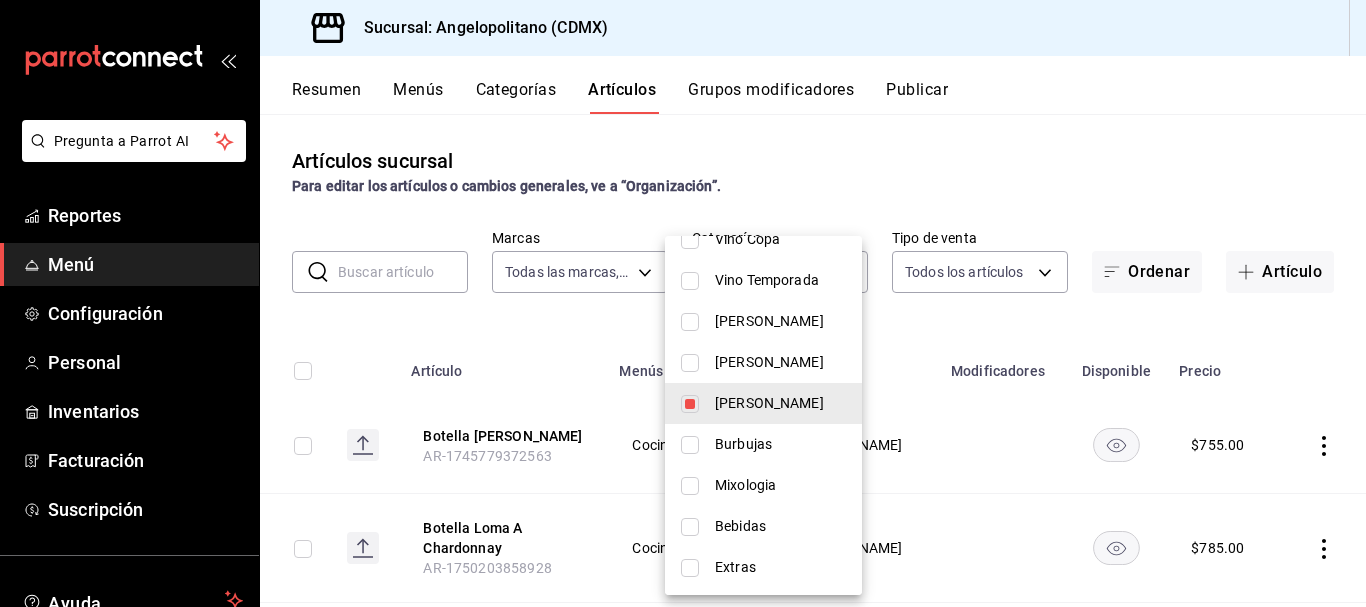 click at bounding box center (690, 404) 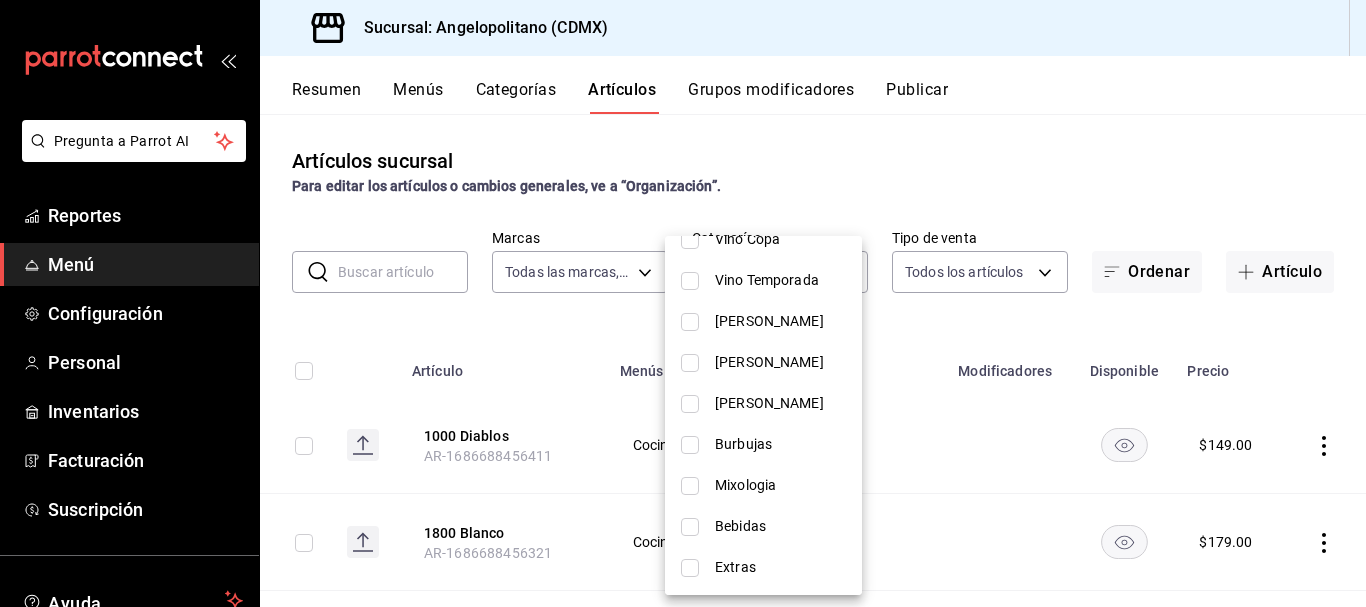 click on "Burbujas" at bounding box center [780, 444] 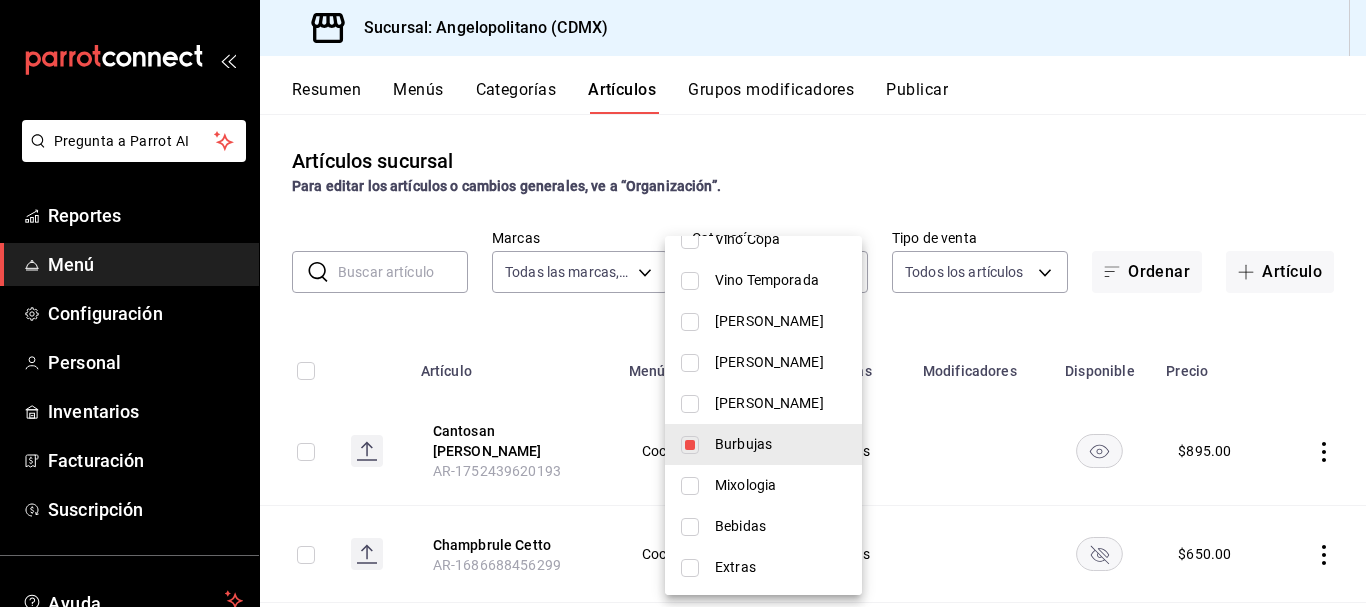 click at bounding box center (683, 303) 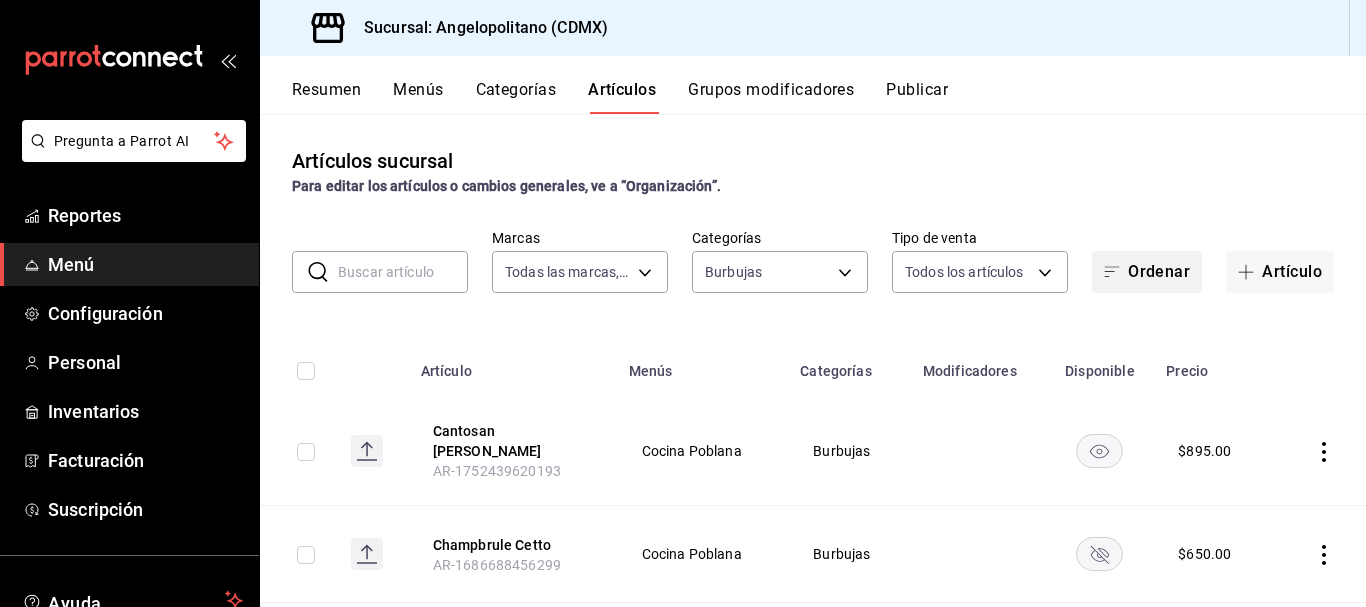 click on "Ordenar" at bounding box center (1147, 272) 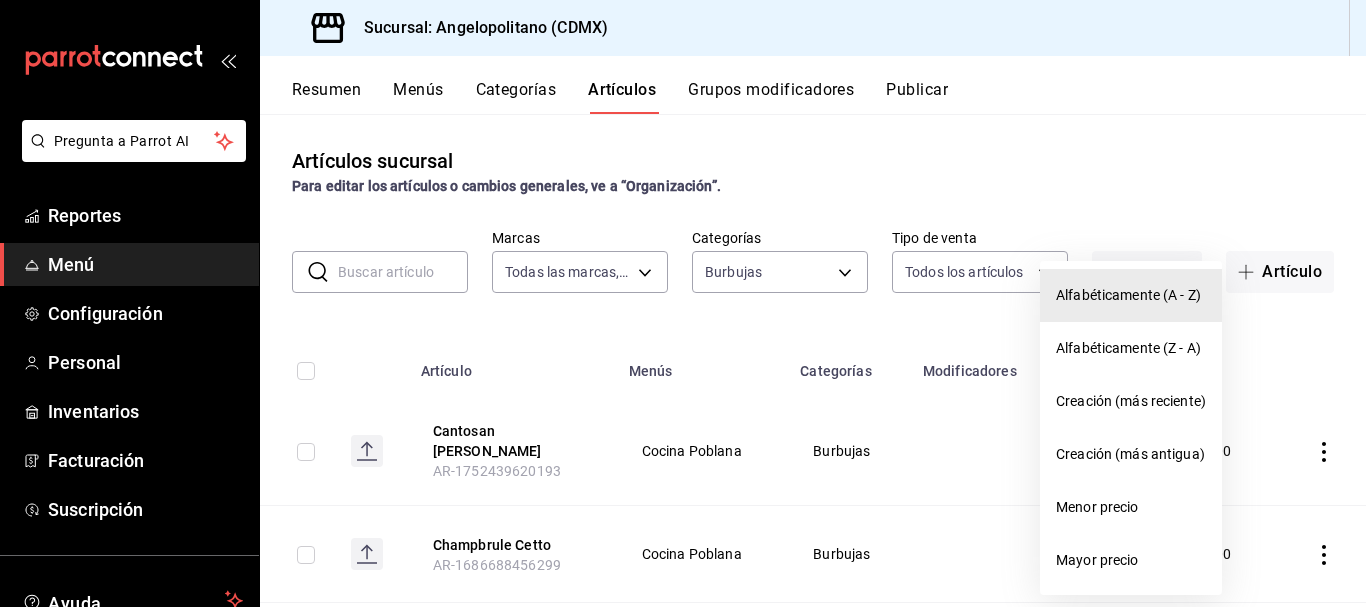 click on "Alfabéticamente (A - Z)" at bounding box center [1131, 295] 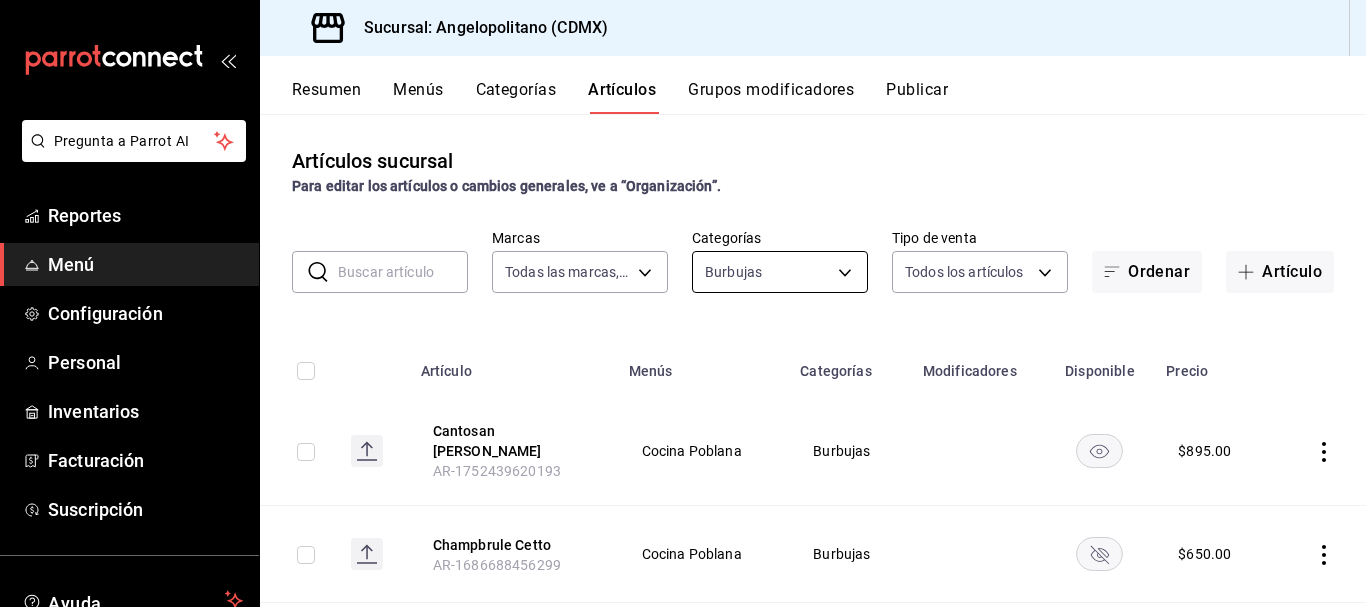 click on "Pregunta a Parrot AI Reportes   Menú   Configuración   Personal   Inventarios   Facturación   Suscripción   Ayuda Recomienda Parrot   [PERSON_NAME]   Sugerir nueva función   Sucursal: Angelopolitano (CDMX) Resumen Menús Categorías Artículos Grupos modificadores Publicar Artículos sucursal Para editar los artículos o cambios generales, ve a “Organización”. ​ ​ Marcas Todas las marcas, Sin marca e7b7265c-889c-41a5-bb0c-0e62bdb51750 Categorías Burbujas fdb683af-2958-4127-88ca-f1c38902bc37 Tipo de venta Todos los artículos ALL Ordenar Artículo Artículo Menús Categorías Modificadores Disponible Precio Cantosan Brut Rueda AR-1752439620193 Cocina Poblana Burbujas $ 895.00 Champbrule [PERSON_NAME] [GEOGRAPHIC_DATA]-1686688456299 [GEOGRAPHIC_DATA] Poblana Burbujas $ 650.00 Chandon Brut [GEOGRAPHIC_DATA]-1686688456300 [GEOGRAPHIC_DATA] Poblana Burbujas $ 1150.00 [PERSON_NAME][GEOGRAPHIC_DATA]-1686688456301 [GEOGRAPHIC_DATA] Poblana Burbujas $ 1190.00 [PERSON_NAME] [GEOGRAPHIC_DATA]-1686688456302 [GEOGRAPHIC_DATA] Poblana Burbujas $ 1150.00 Cune Cava Brut AR-1752439568422 Cocina Poblana Burbujas $ 795.00" at bounding box center [683, 303] 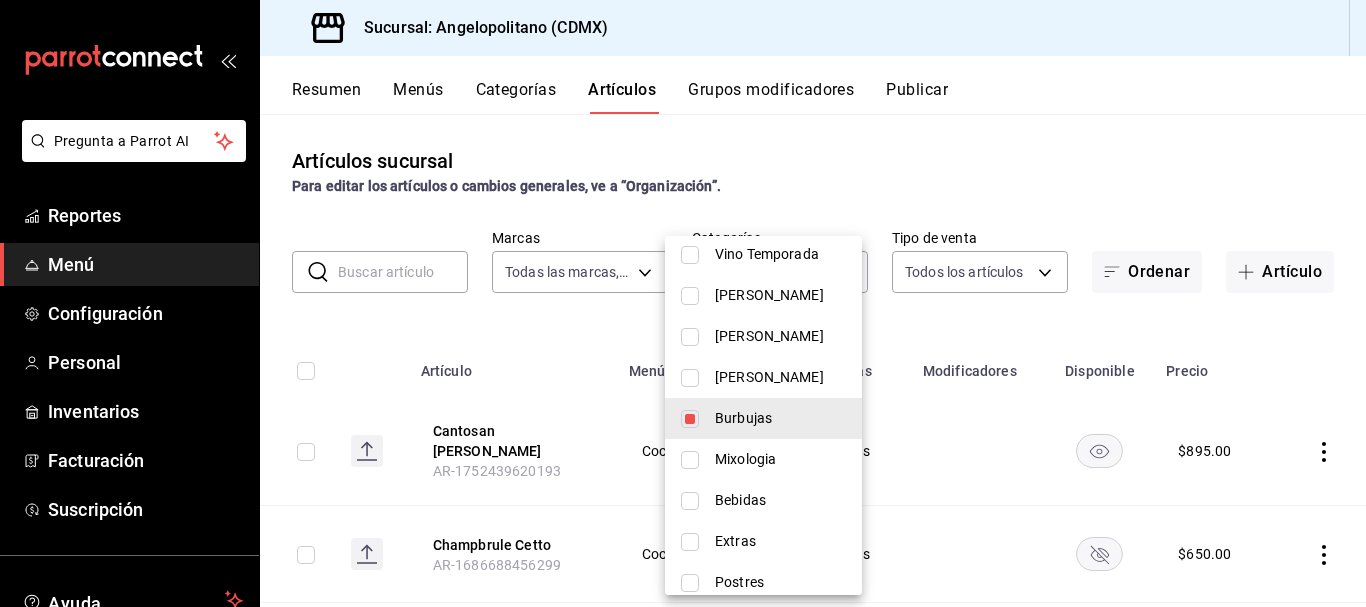 scroll, scrollTop: 877, scrollLeft: 0, axis: vertical 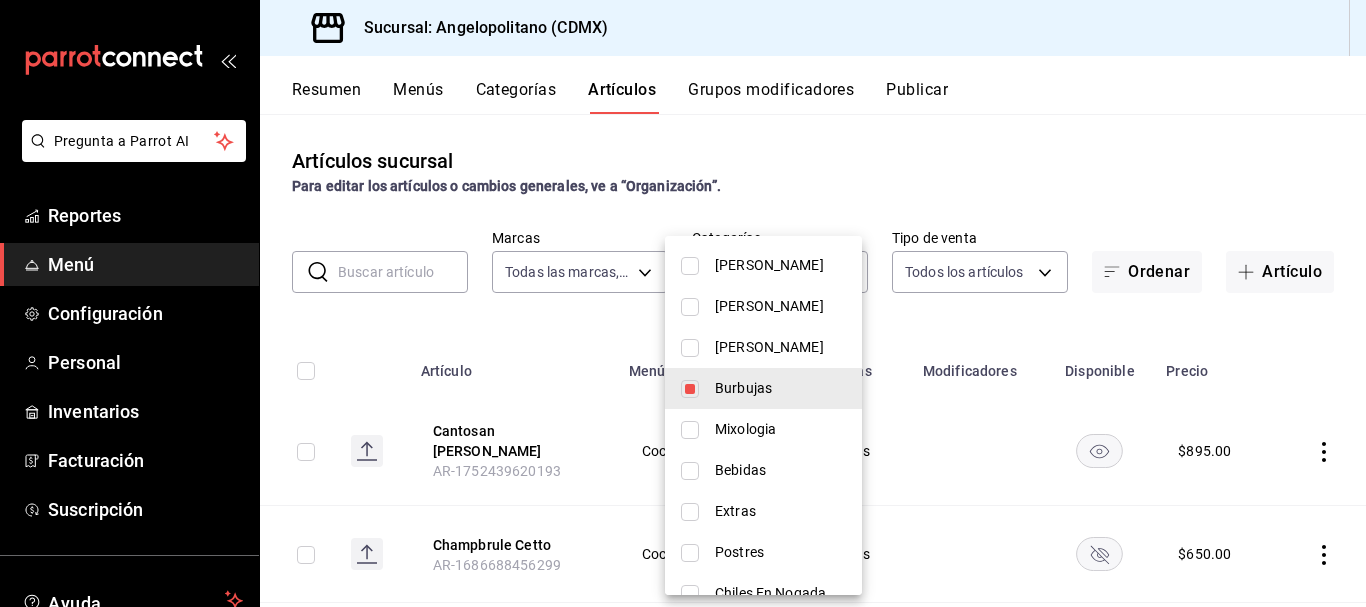 click at bounding box center (690, 389) 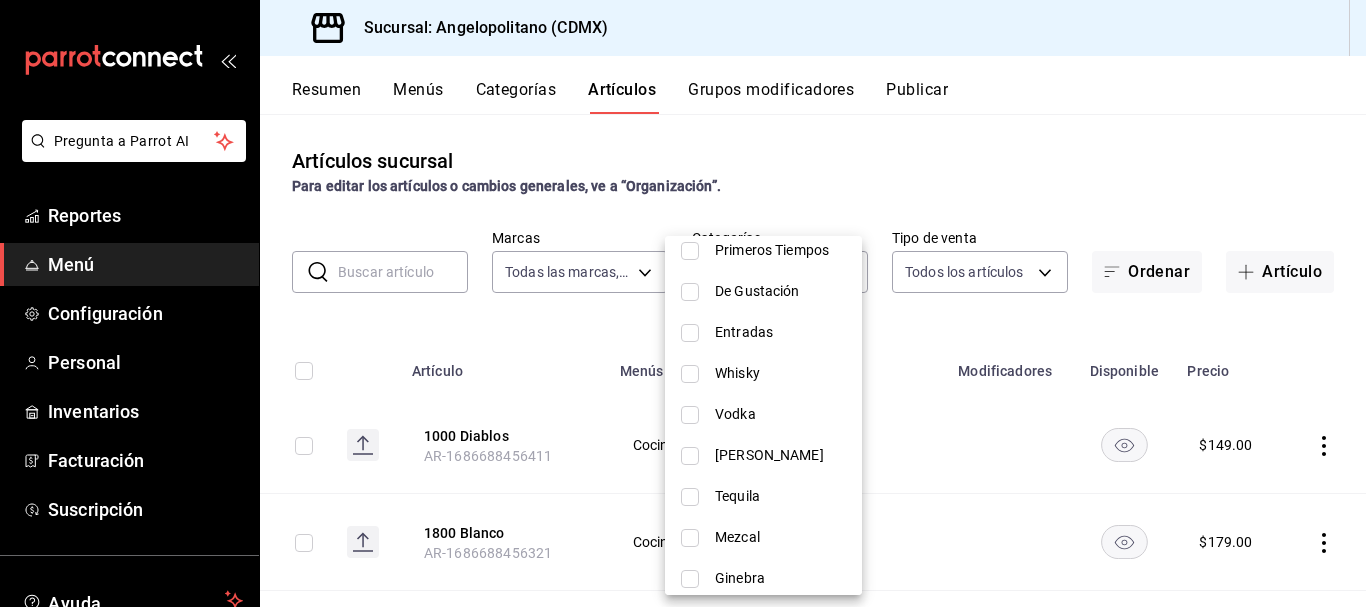 scroll, scrollTop: 0, scrollLeft: 0, axis: both 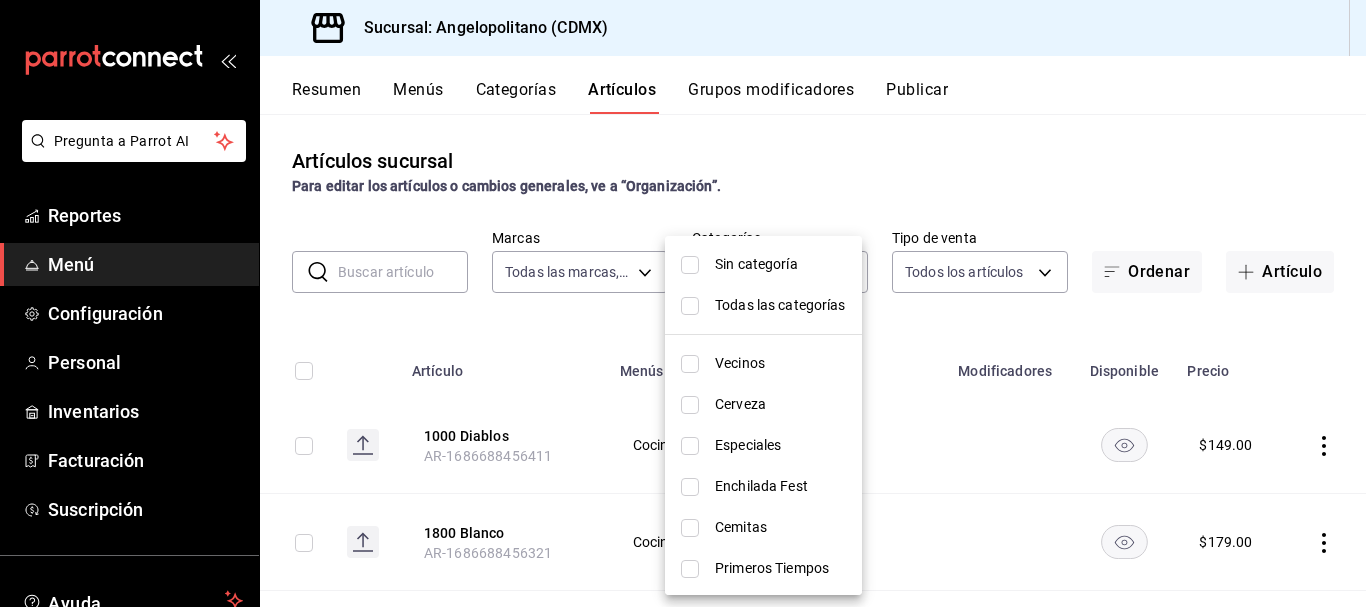 click at bounding box center (690, 364) 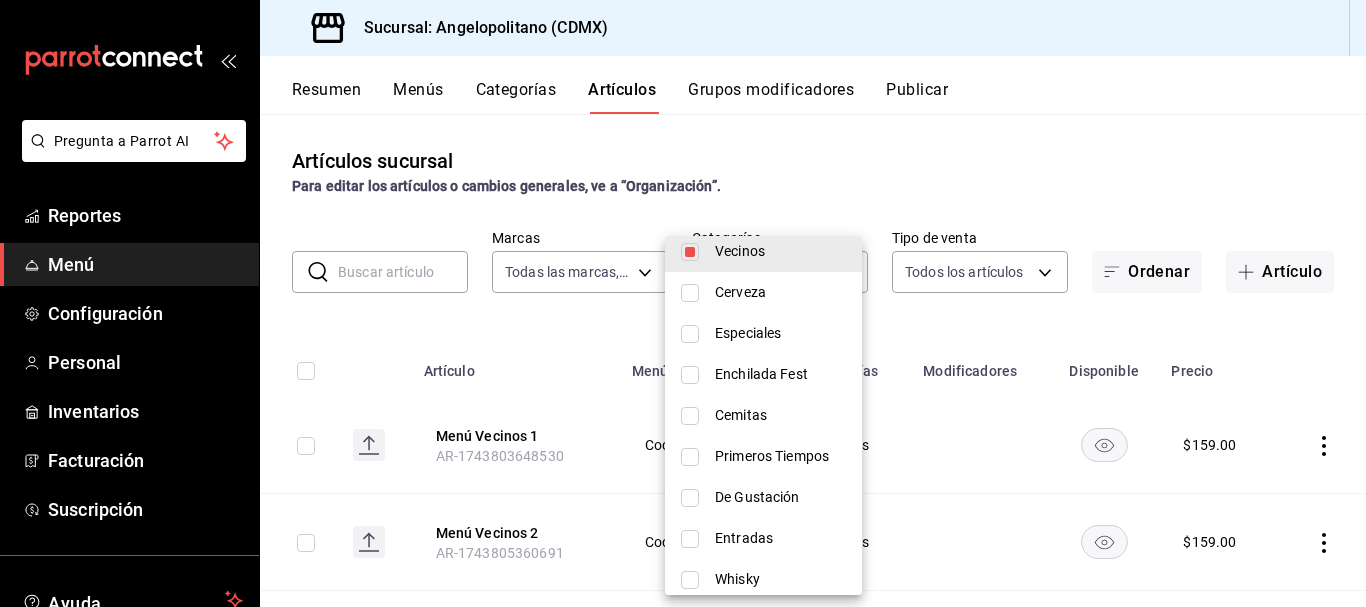 scroll, scrollTop: 120, scrollLeft: 0, axis: vertical 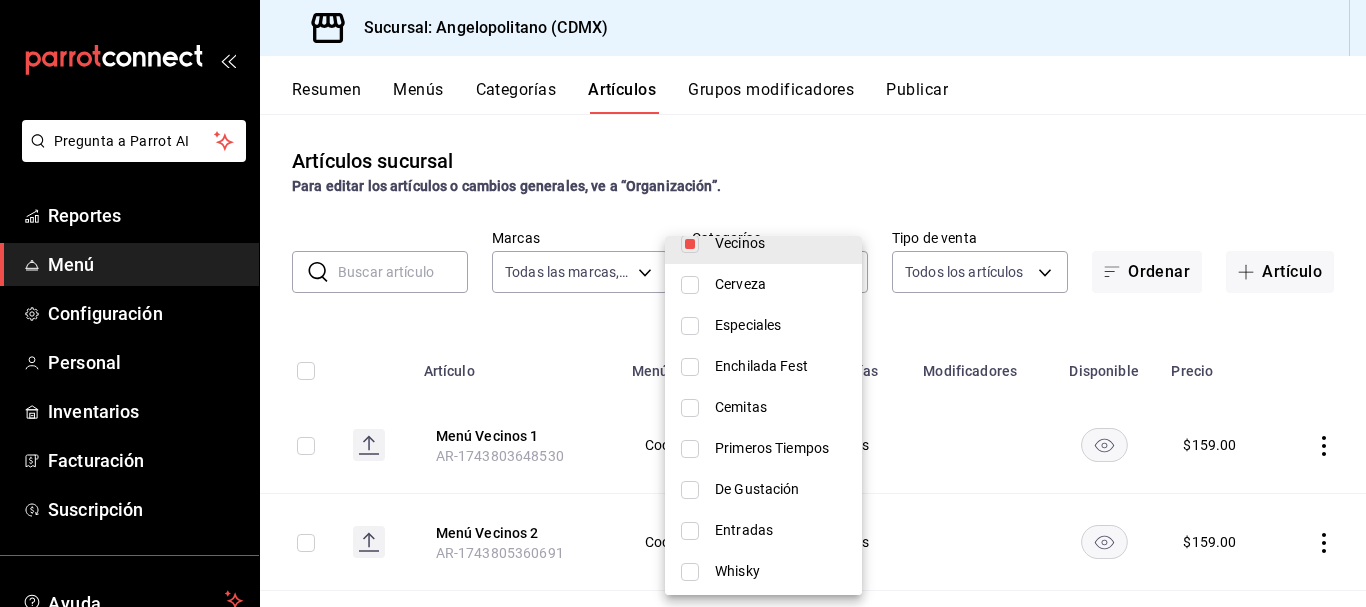 drag, startPoint x: 1359, startPoint y: 288, endPoint x: 1365, endPoint y: 392, distance: 104.172935 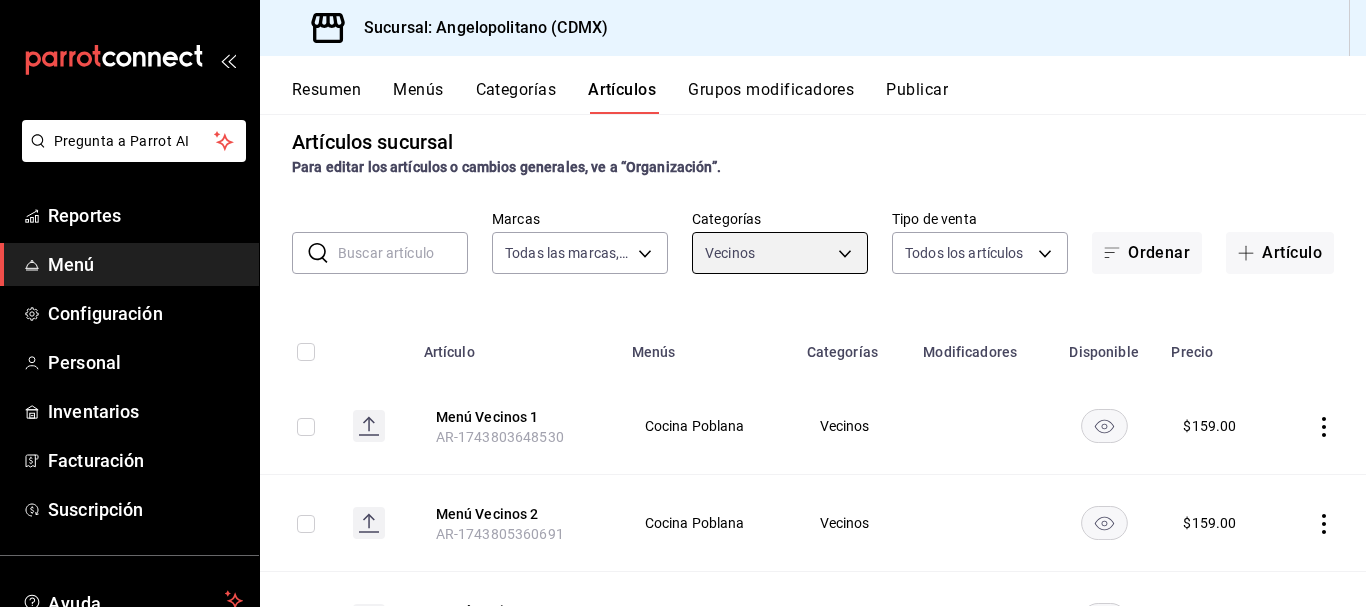 scroll, scrollTop: 0, scrollLeft: 0, axis: both 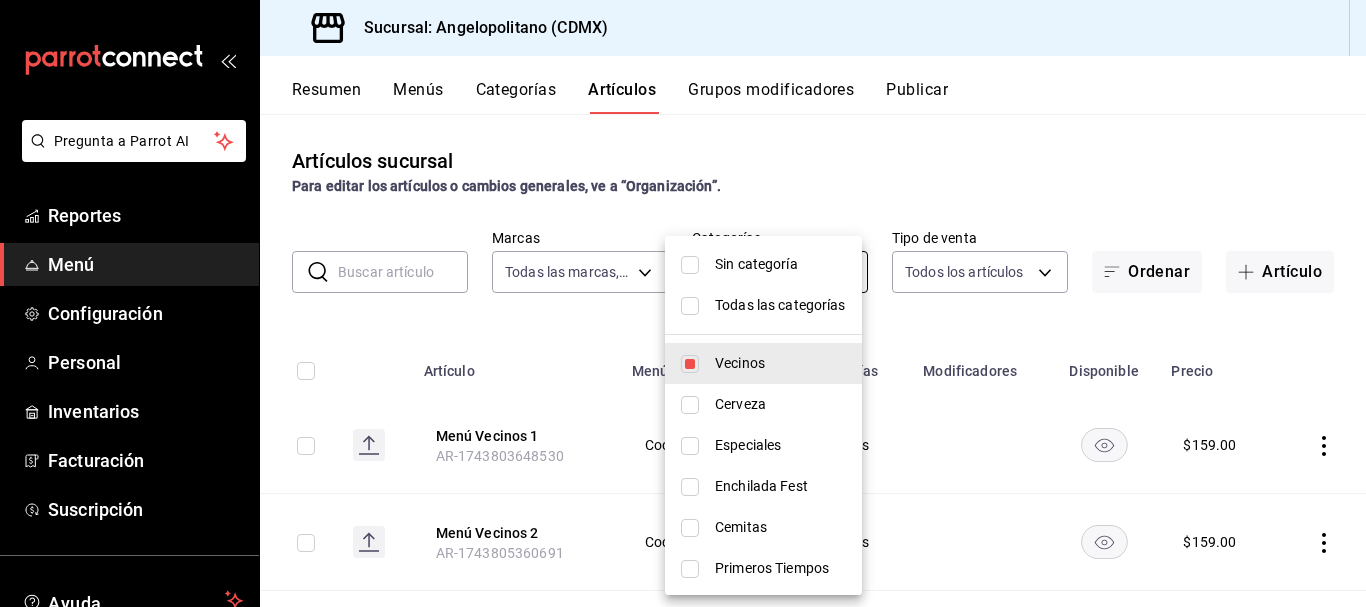 click on "Pregunta a Parrot AI Reportes   Menú   Configuración   Personal   Inventarios   Facturación   Suscripción   Ayuda Recomienda Parrot   [PERSON_NAME]   Sugerir nueva función   Sucursal: Angelopolitano (CDMX) Resumen Menús Categorías Artículos Grupos modificadores Publicar Artículos sucursal Para editar los artículos o cambios generales, ve a “Organización”. ​ ​ Marcas Todas las marcas, Sin marca e7b7265c-889c-41a5-bb0c-0e62bdb51750 Categorías Vecinos 9b3e670b-d35b-48cd-b152-01b4f6a647ae Tipo de venta Todos los artículos ALL Ordenar Artículo Artículo Menús Categorías Modificadores Disponible Precio Menú Vecinos 1 AR-1743803648530 Cocina Poblana Vecinos $ 159.00 Menú Vecinos 2 AR-1743805360691 Cocina Poblana Vecinos $ 159.00 Menú Vecinos 3 AR-1743805456822 Cocina Poblana Vecinos $ 195.00 Guardar GANA 1 MES GRATIS EN TU SUSCRIPCIÓN AQUÍ Ver video tutorial Ir a video Pregunta a Parrot AI Reportes   Menú   Configuración   Personal   Inventarios   Facturación   Suscripción   Ayuda" at bounding box center [683, 303] 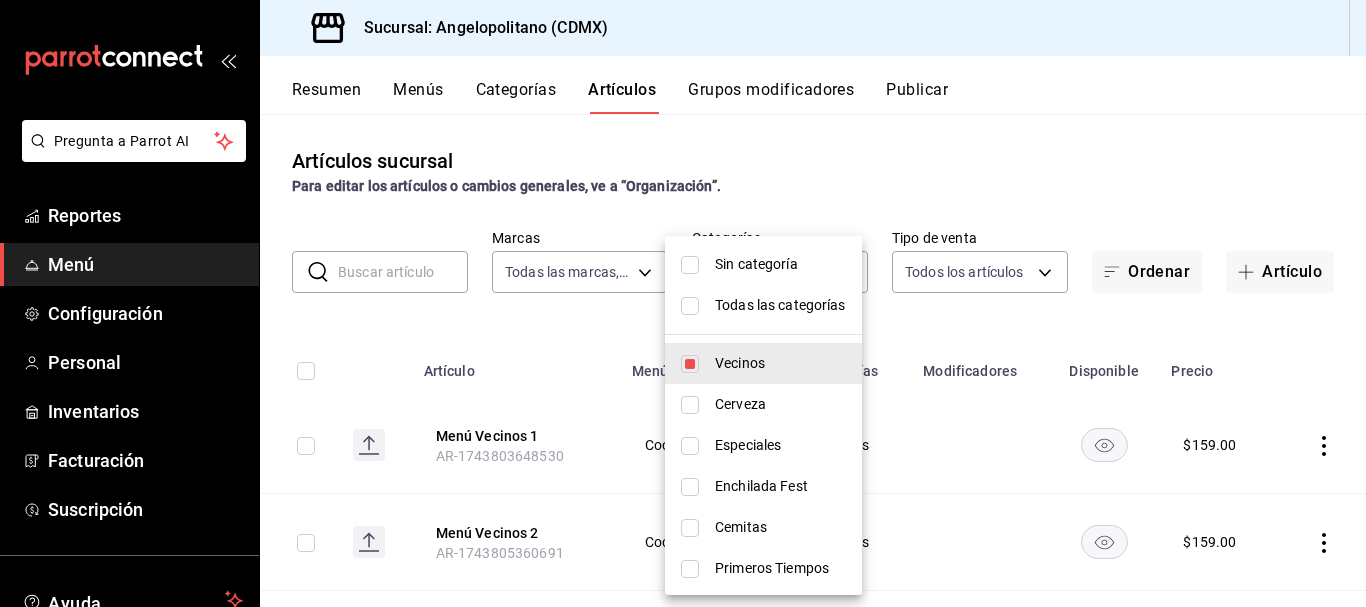 click at bounding box center [690, 405] 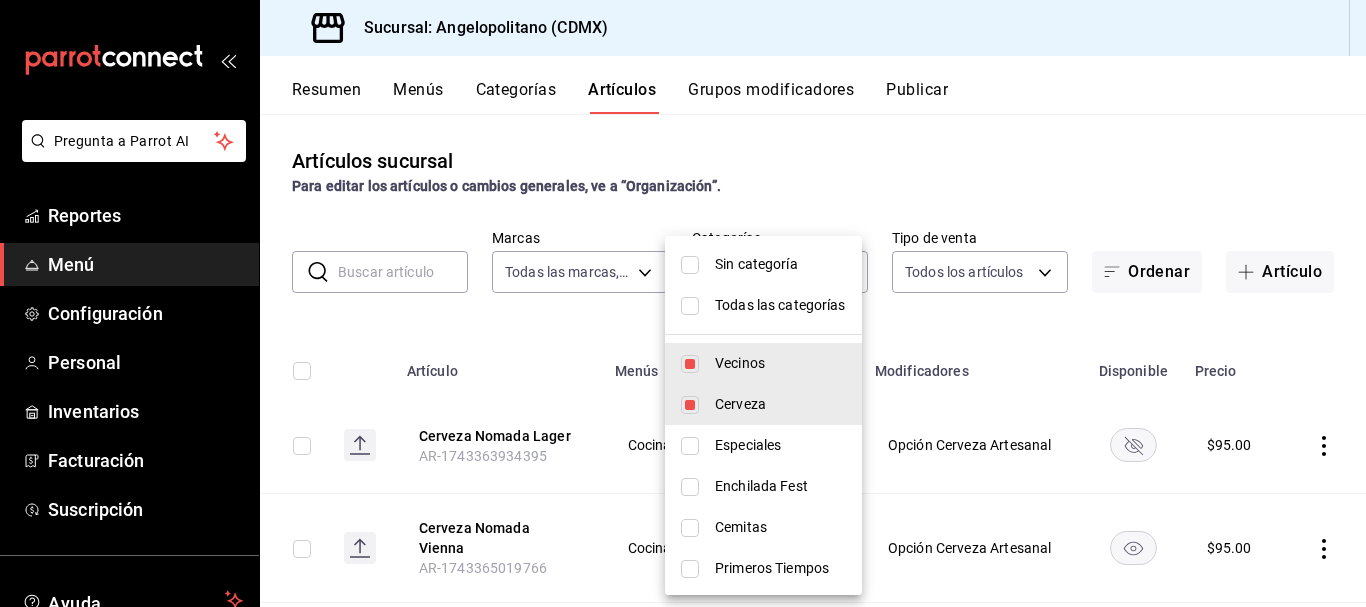 click at bounding box center (690, 364) 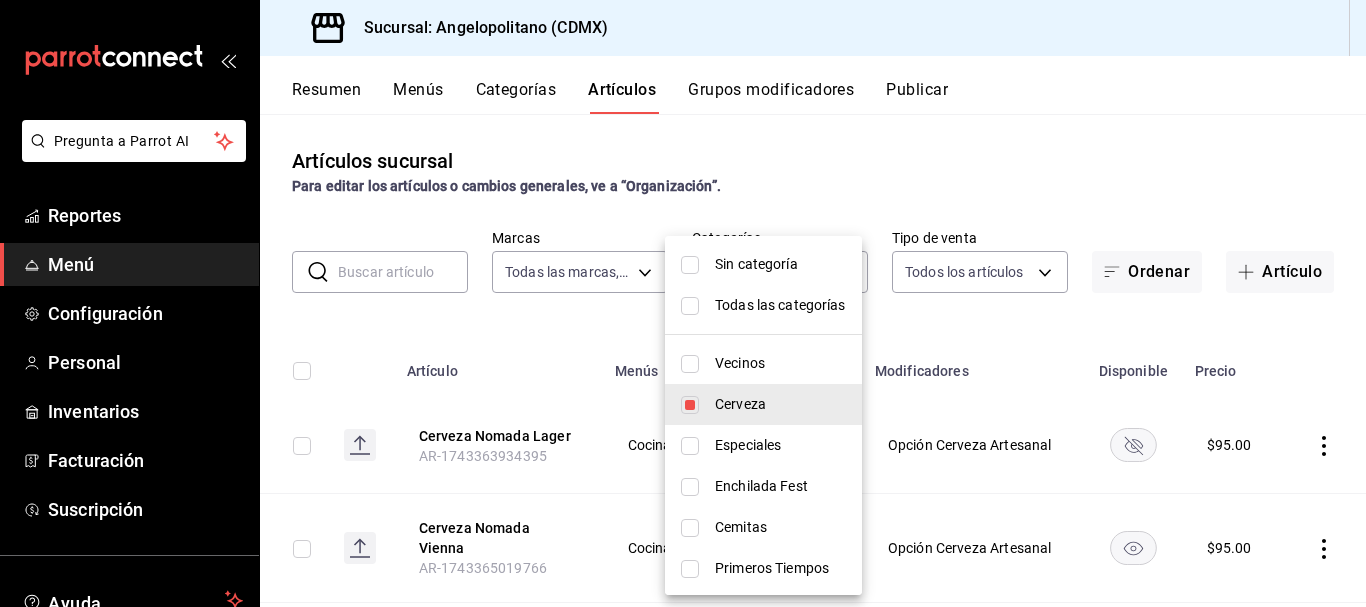 click at bounding box center (683, 303) 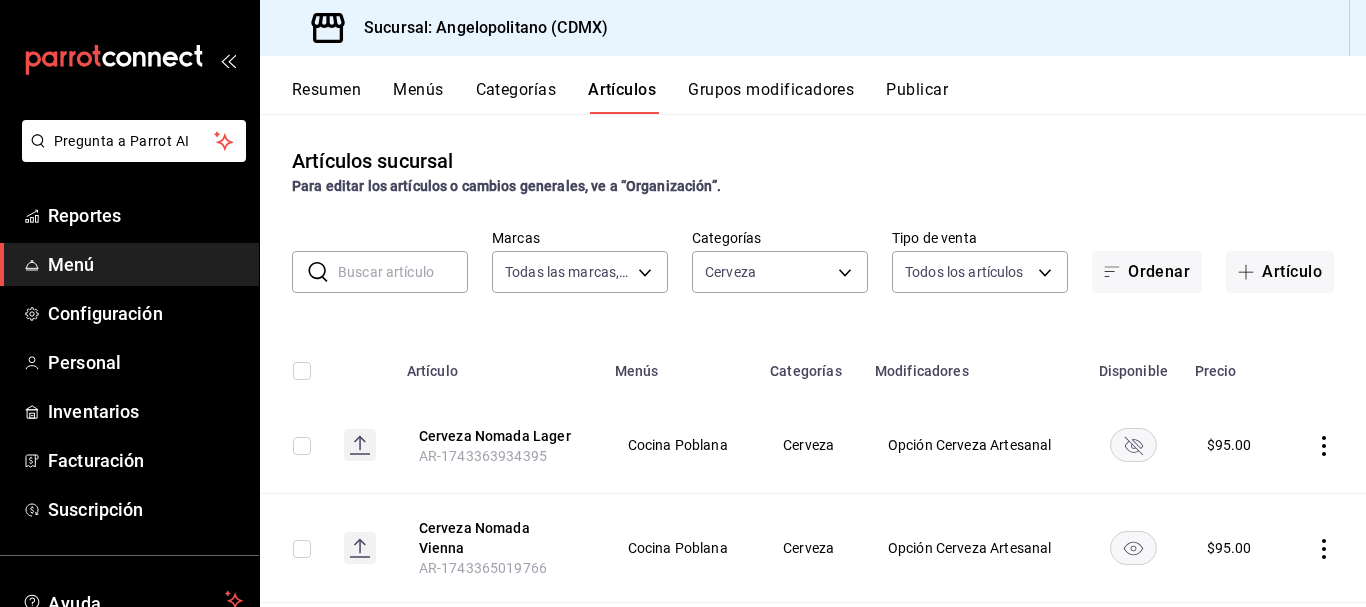 click 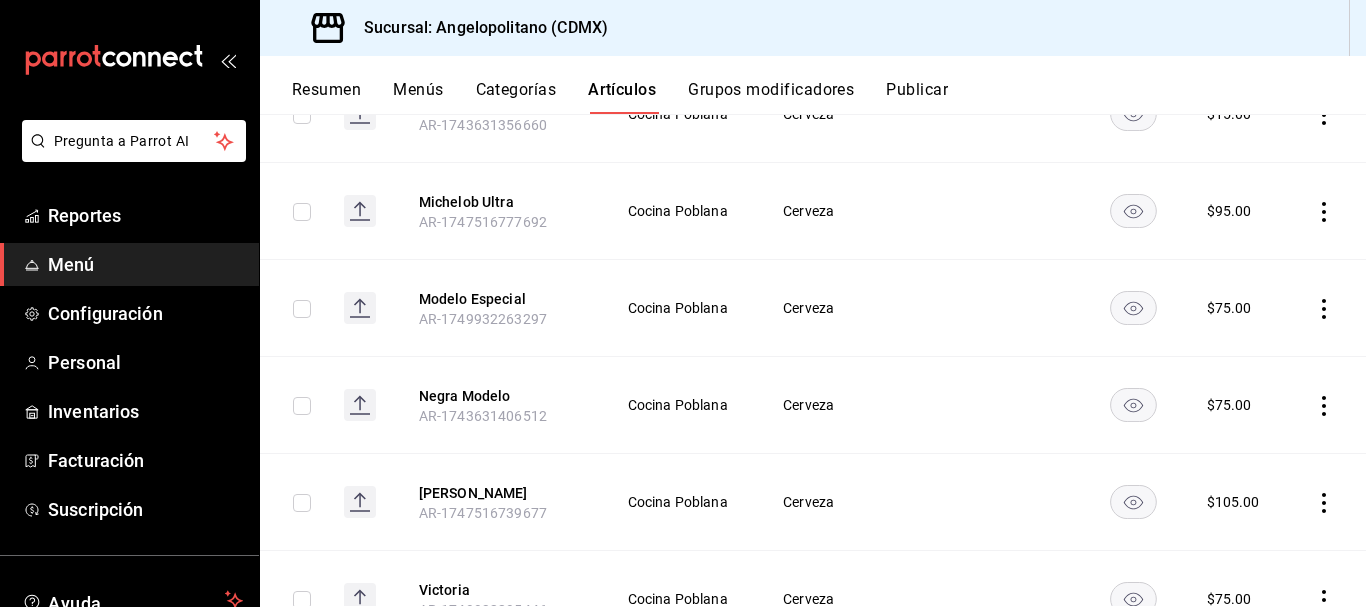 scroll, scrollTop: 0, scrollLeft: 0, axis: both 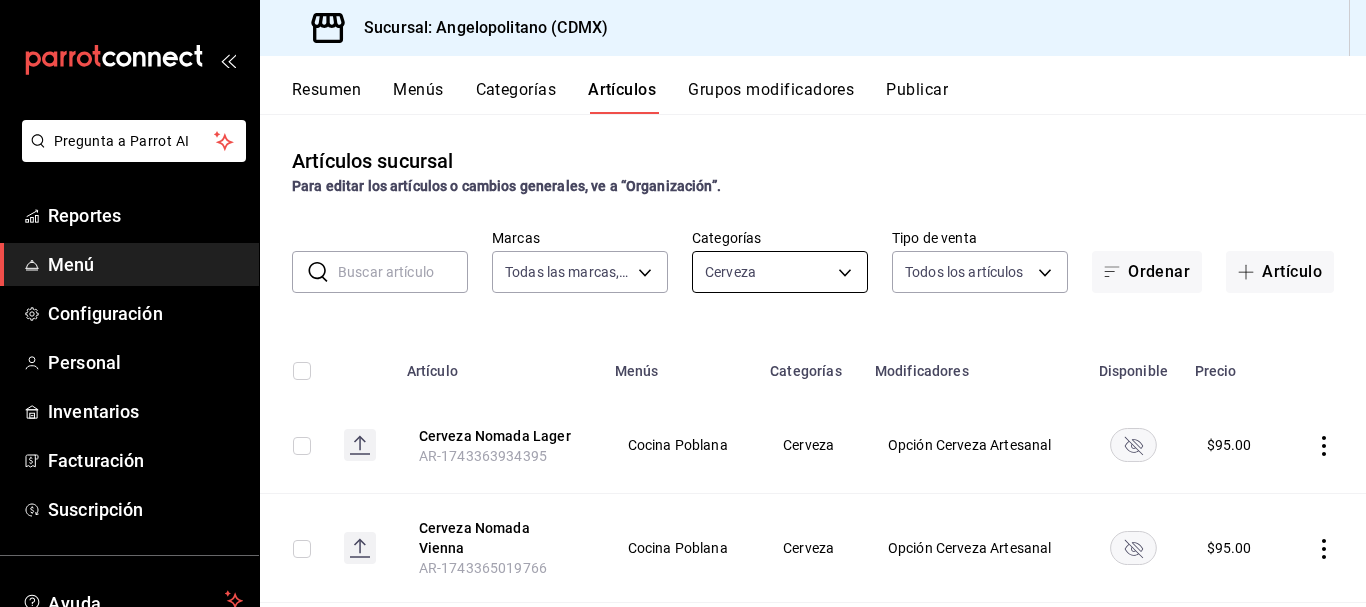 click on "Pregunta a Parrot AI Reportes   Menú   Configuración   Personal   Inventarios   Facturación   Suscripción   Ayuda Recomienda Parrot   [PERSON_NAME]   Sugerir nueva función   Sucursal: Angelopolitano (CDMX) Resumen Menús Categorías Artículos Grupos modificadores Publicar Artículos sucursal Para editar los artículos o cambios generales, ve a “Organización”. ​ ​ Marcas Todas las marcas, Sin marca e7b7265c-889c-41a5-bb0c-0e62bdb51750 Categorías Cerveza c6b0c6e5-02ee-4925-a388-ae9d1ad7c6e4 Tipo de venta Todos los artículos ALL Ordenar Artículo Artículo Menús Categorías Modificadores Disponible Precio Cerveza Nomada Lager AR-1743363934395 Cocina Poblana Cerveza Opción Cerveza Artesanal $ 95.00 Cerveza Nomada [GEOGRAPHIC_DATA] [GEOGRAPHIC_DATA]-1743365019766 Cocina Poblana Cerveza Opción Cerveza Artesanal $ 95.00 Clamato [GEOGRAPHIC_DATA]-1743638787219 Cocina Poblana Cerveza $ 25.00 Corona AR-1749932334920 Cocina Poblana Cerveza $ 75.00 Michelada o Cubana AR-1743631356660 Cocina Poblana Cerveza $ 15.00 Michelob Ultra Cerveza $ $ $" at bounding box center (683, 303) 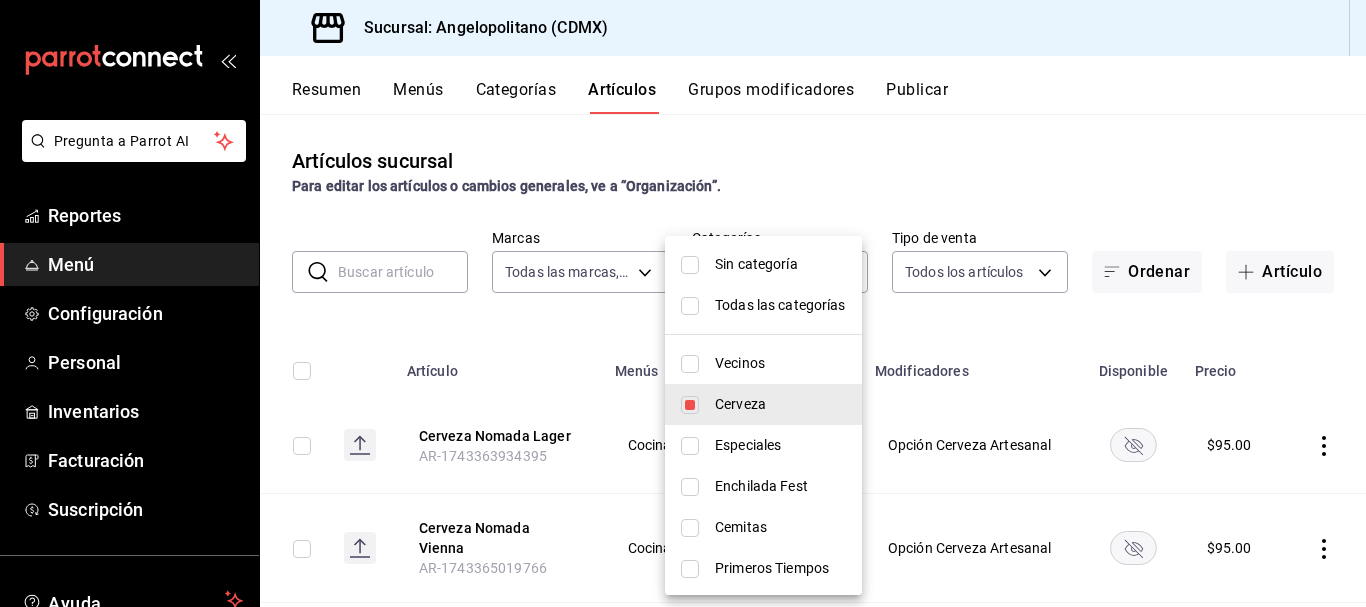 click at bounding box center [690, 405] 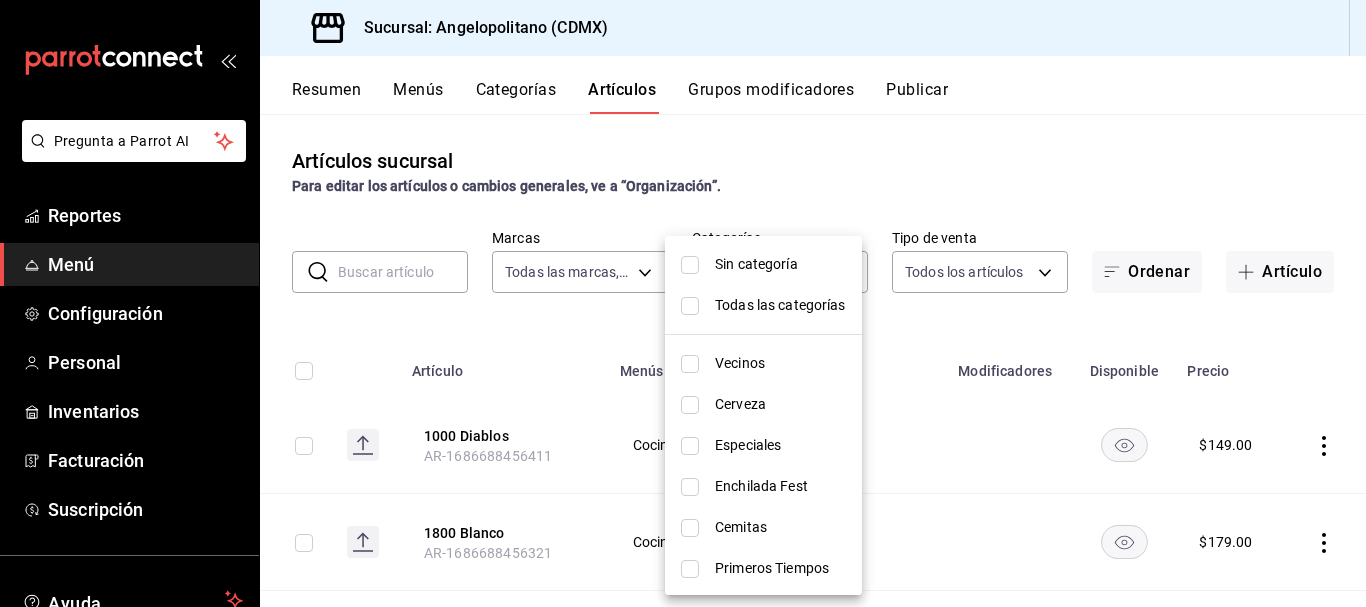 click at bounding box center [690, 446] 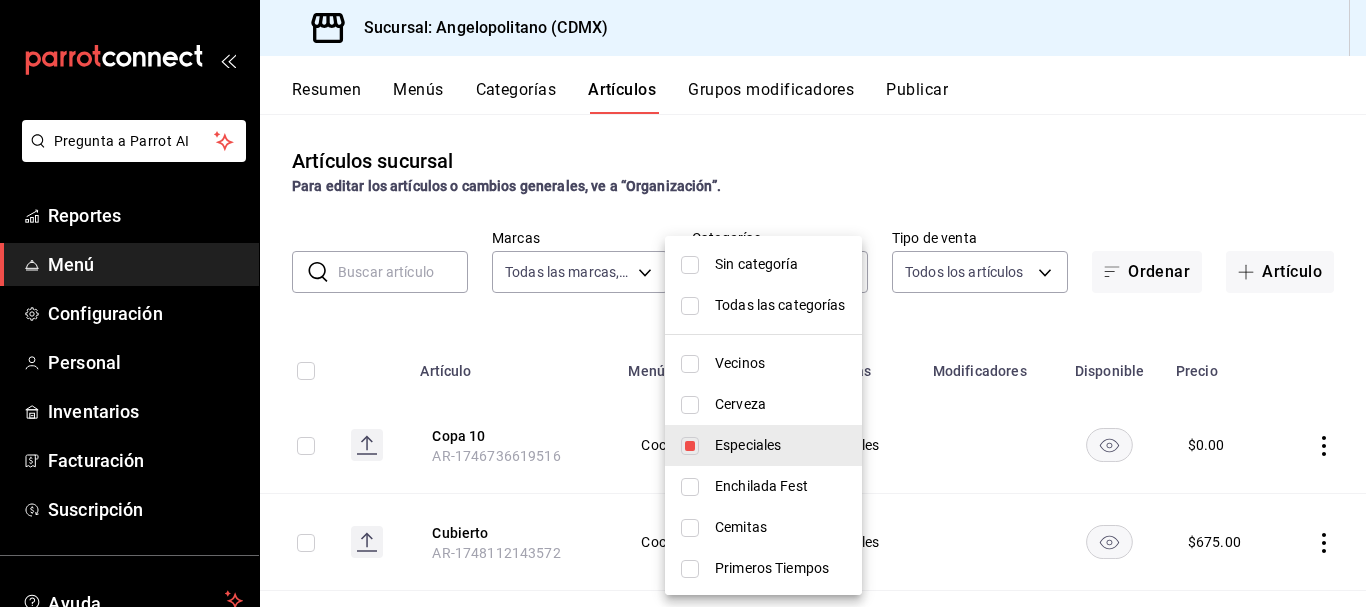 click at bounding box center (683, 303) 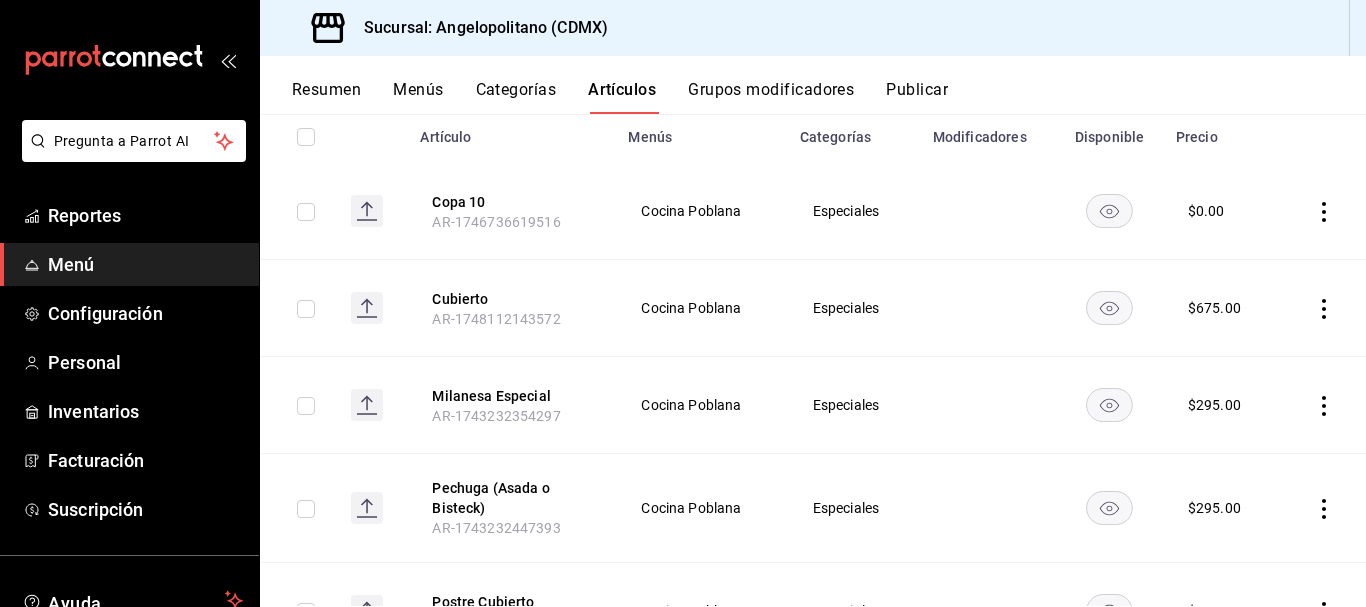 scroll, scrollTop: 0, scrollLeft: 0, axis: both 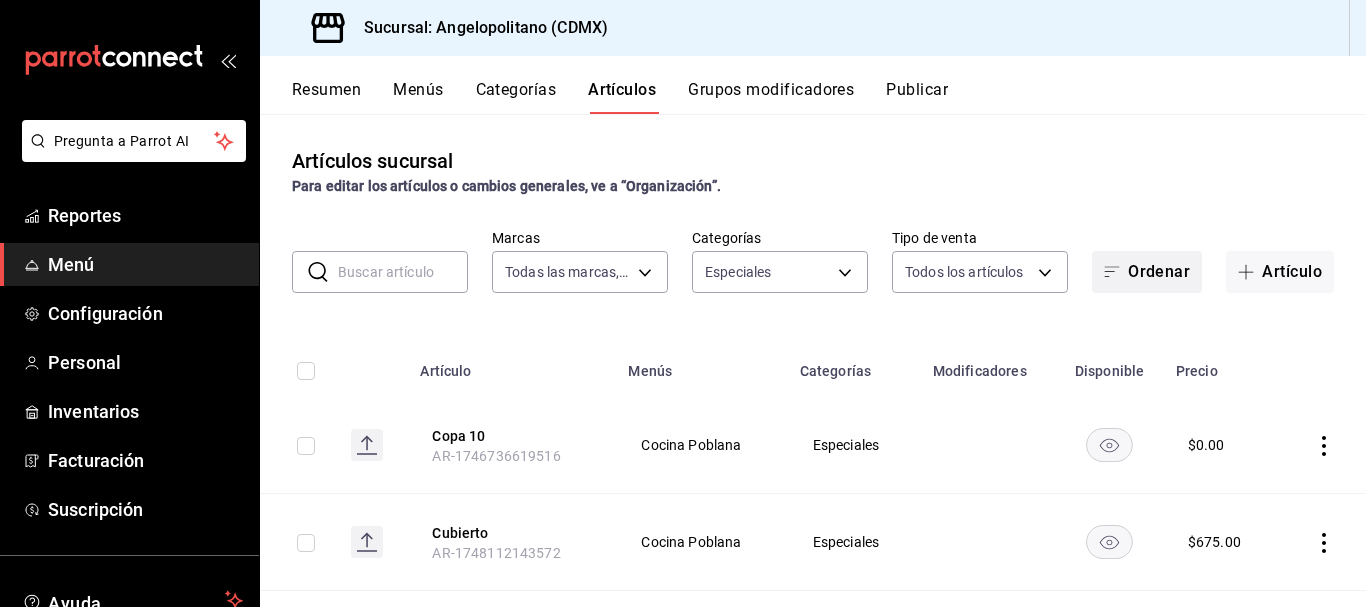click on "Ordenar" at bounding box center [1147, 272] 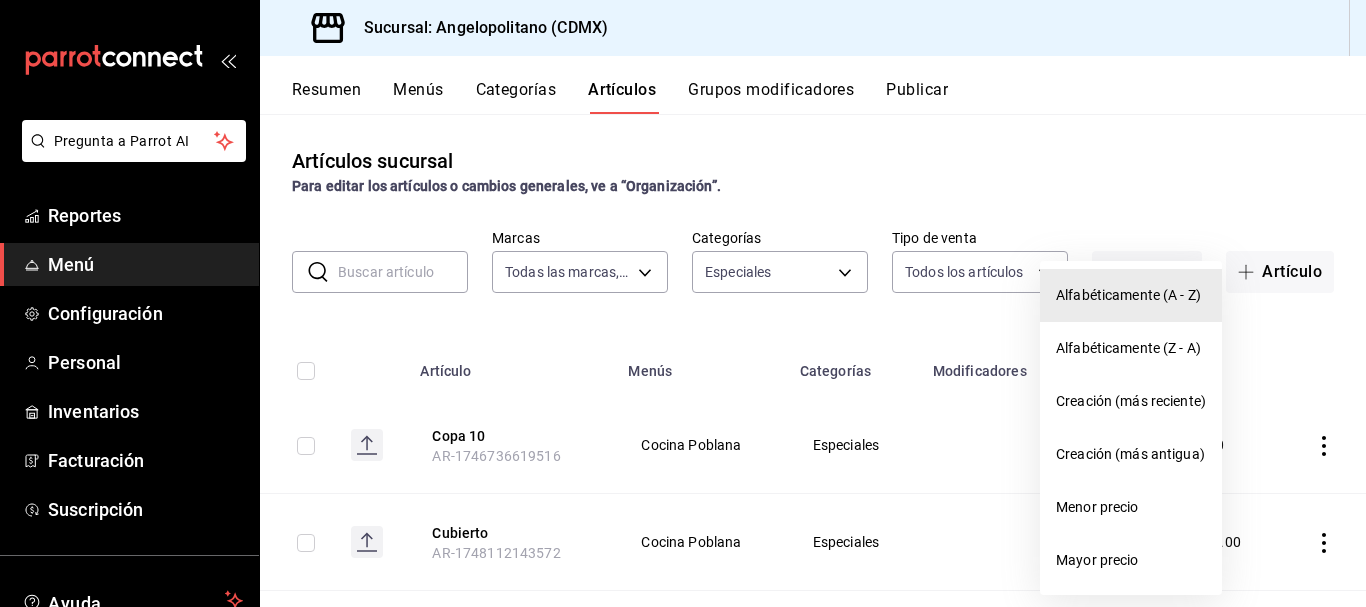 click on "Alfabéticamente (A - Z)" at bounding box center (1131, 295) 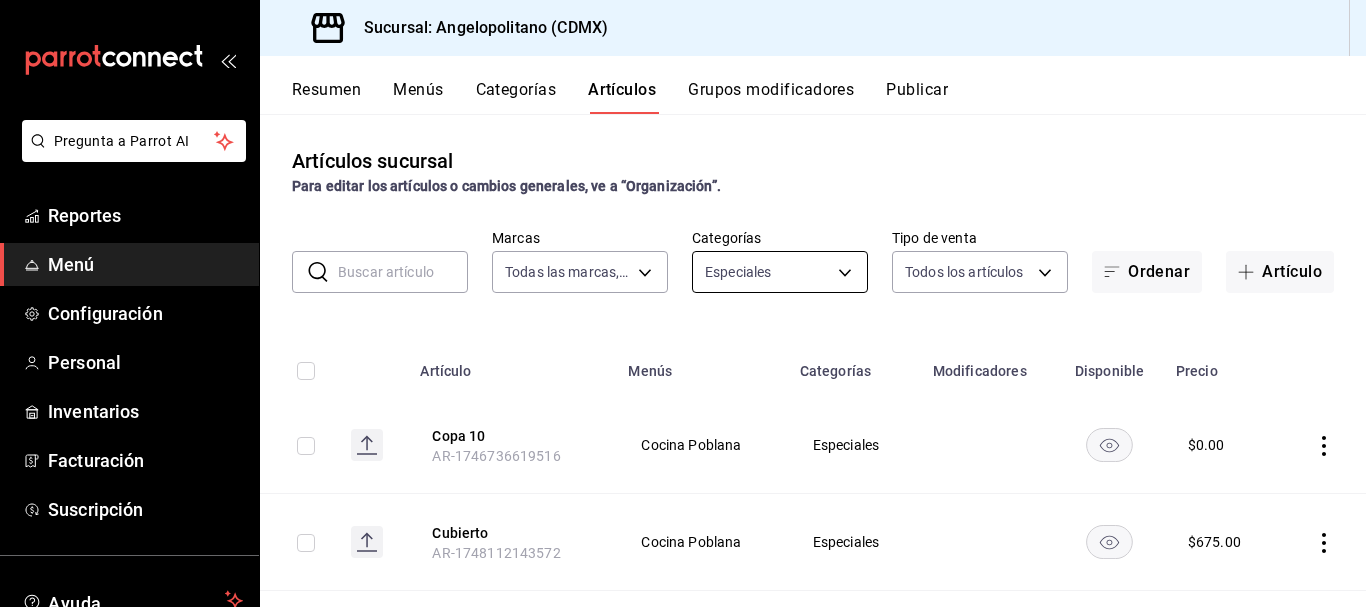 click on "Pregunta a Parrot AI Reportes   Menú   Configuración   Personal   Inventarios   Facturación   Suscripción   Ayuda Recomienda Parrot   [PERSON_NAME]   Sugerir nueva función   Sucursal: Angelopolitano (CDMX) Resumen Menús Categorías Artículos Grupos modificadores Publicar Artículos sucursal Para editar los artículos o cambios generales, ve a “Organización”. ​ ​ Marcas Todas las marcas, Sin marca e7b7265c-889c-41a5-bb0c-0e62bdb51750 Categorías Especiales 170c0689-ab07-43ac-b447-84b91c29f5d0 Tipo de venta Todos los artículos ALL Ordenar Artículo Artículo Menús Categorías Modificadores Disponible Precio Copa 10 AR-1746736619516 Cocina Poblana Especiales $ 0.00 Cubierto AR-1748112143572 Cocina Poblana Especiales $ 675.00 Milanesa Especial AR-1743232354297 Cocina Poblana Especiales $ 295.00 Pechuga (Asada o Bisteck) AR-1743232447393 Cocina Poblana Especiales $ 295.00 Postre Cubierto AR-1748112320810 Cocina Poblana Especiales $ 50.00 Guardar GANA 1 MES GRATIS EN TU SUSCRIPCIÓN AQUÍ Reportes" at bounding box center (683, 303) 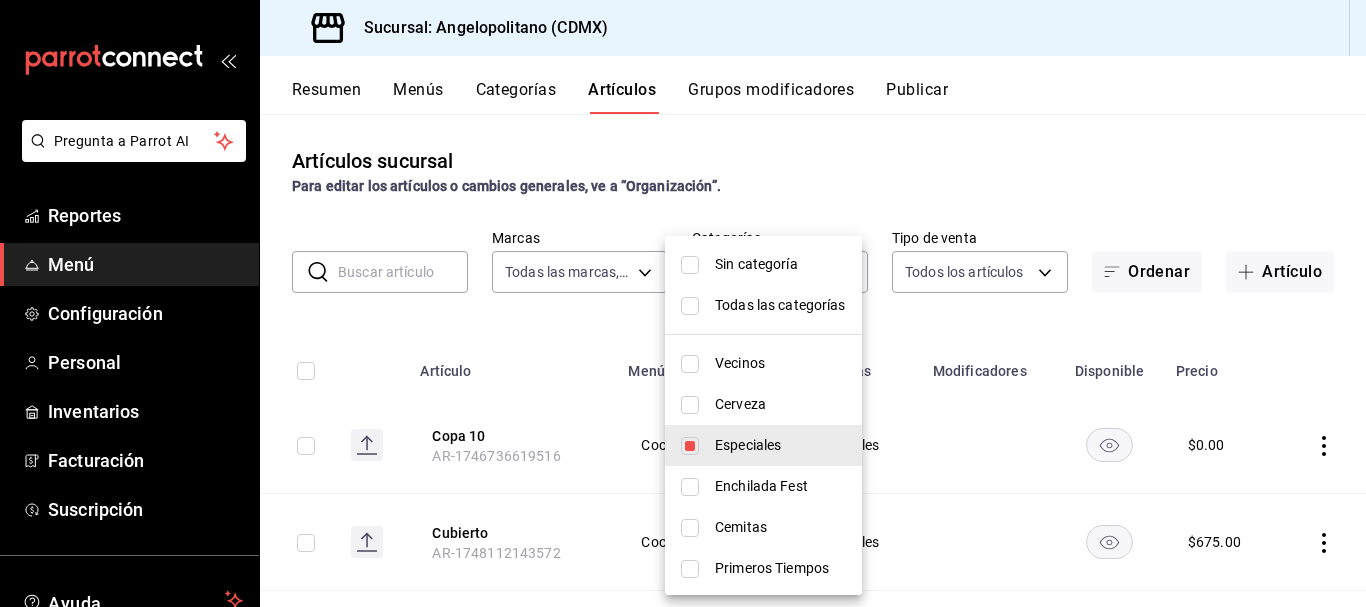 click at bounding box center (690, 487) 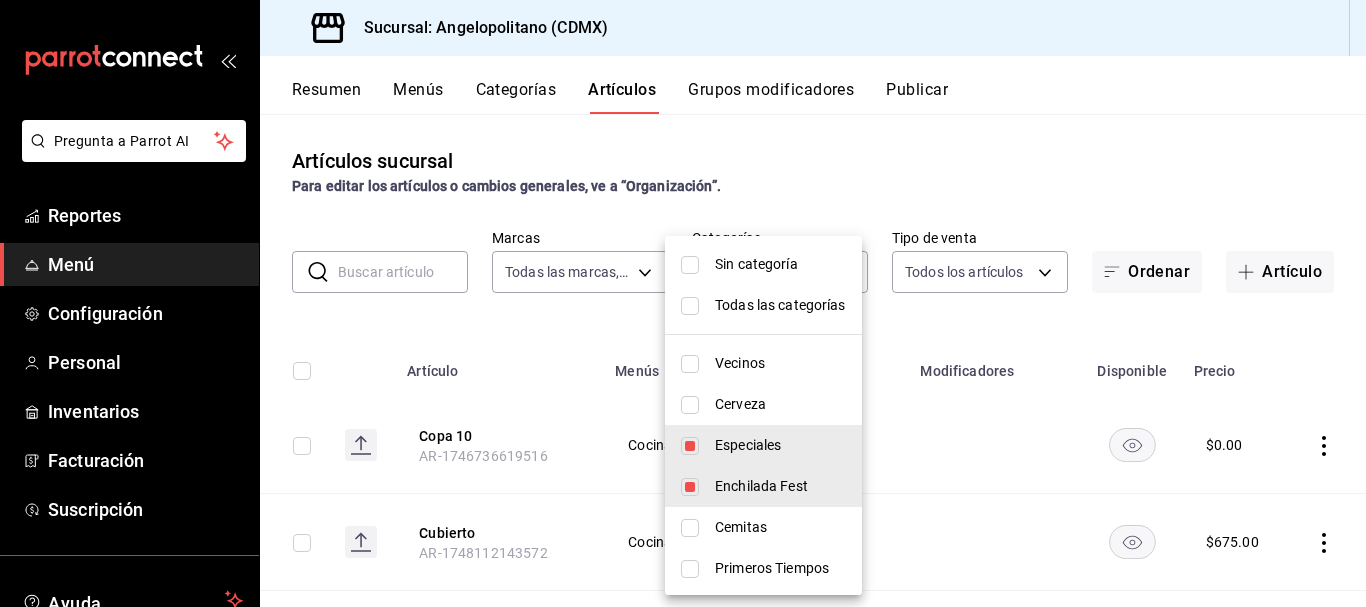 click at bounding box center [690, 446] 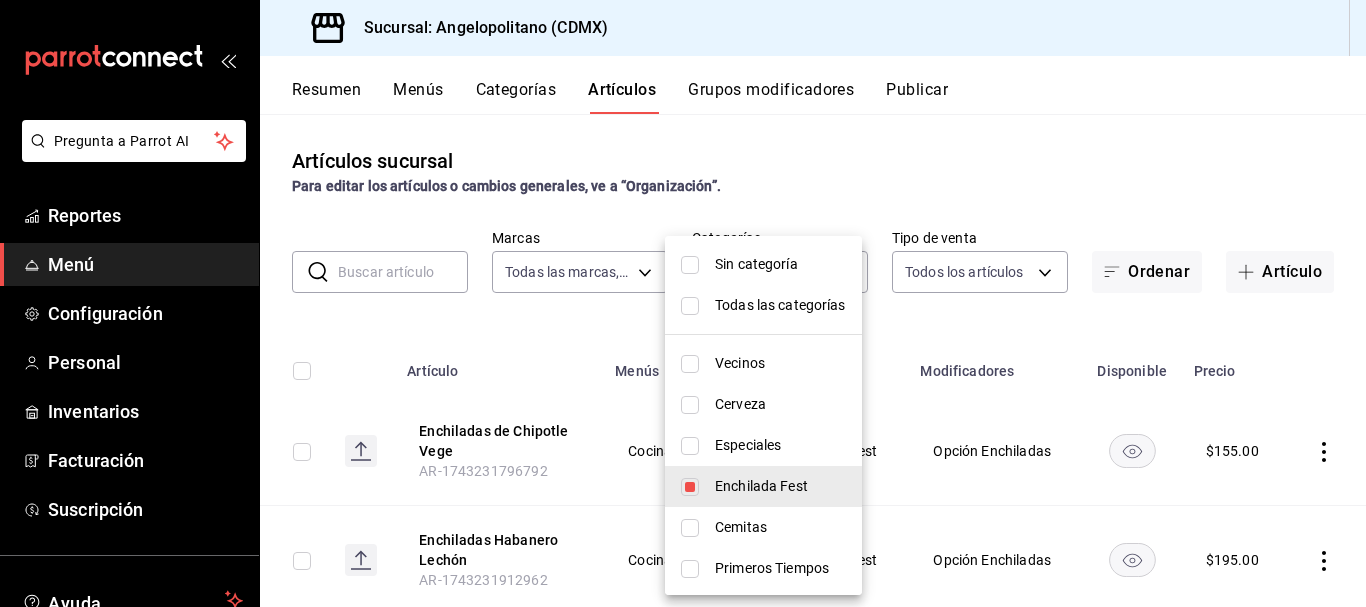 click at bounding box center (683, 303) 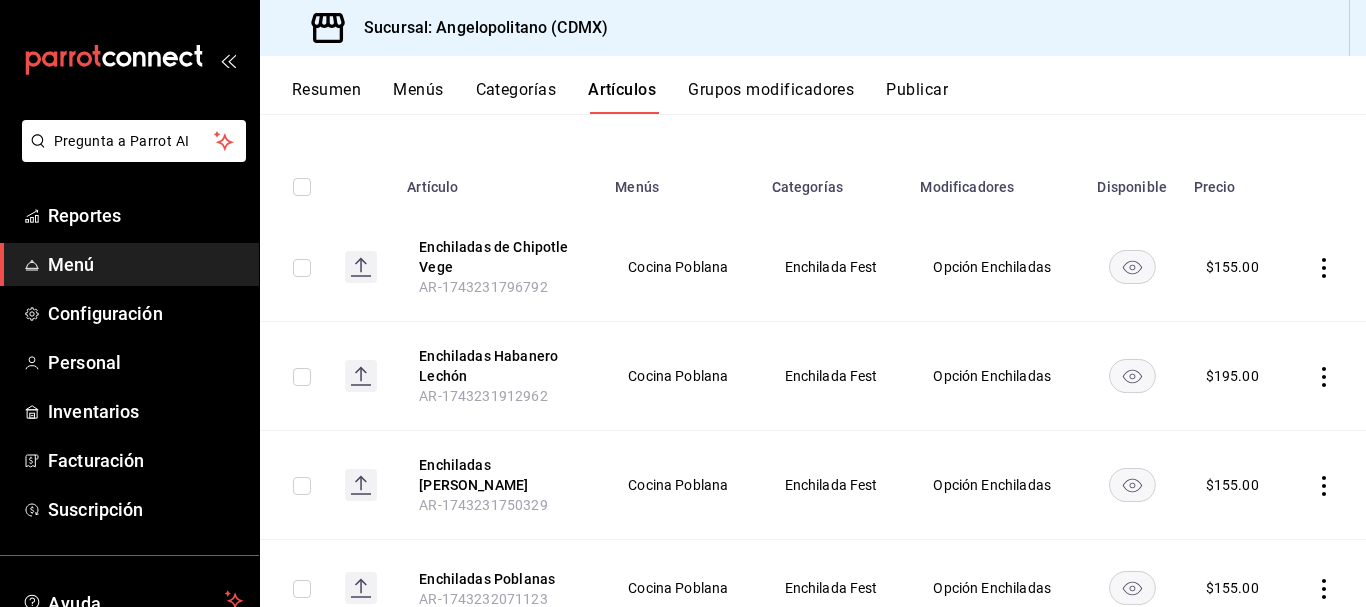 scroll, scrollTop: 105, scrollLeft: 0, axis: vertical 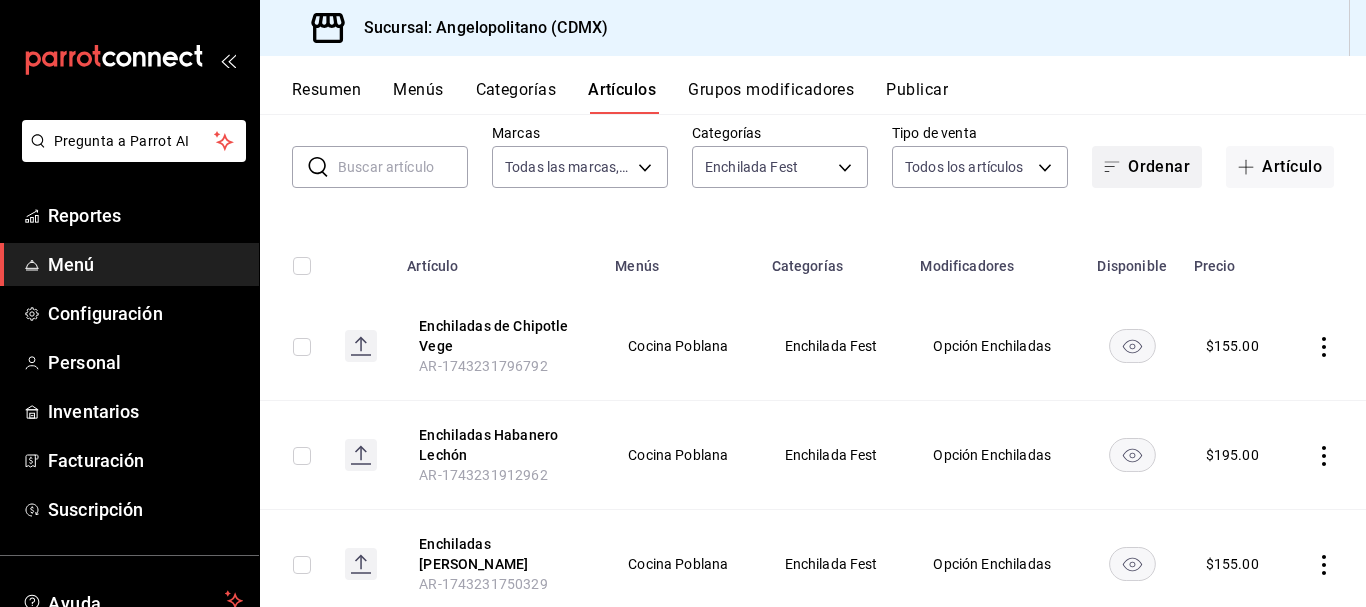click on "Ordenar" at bounding box center (1147, 167) 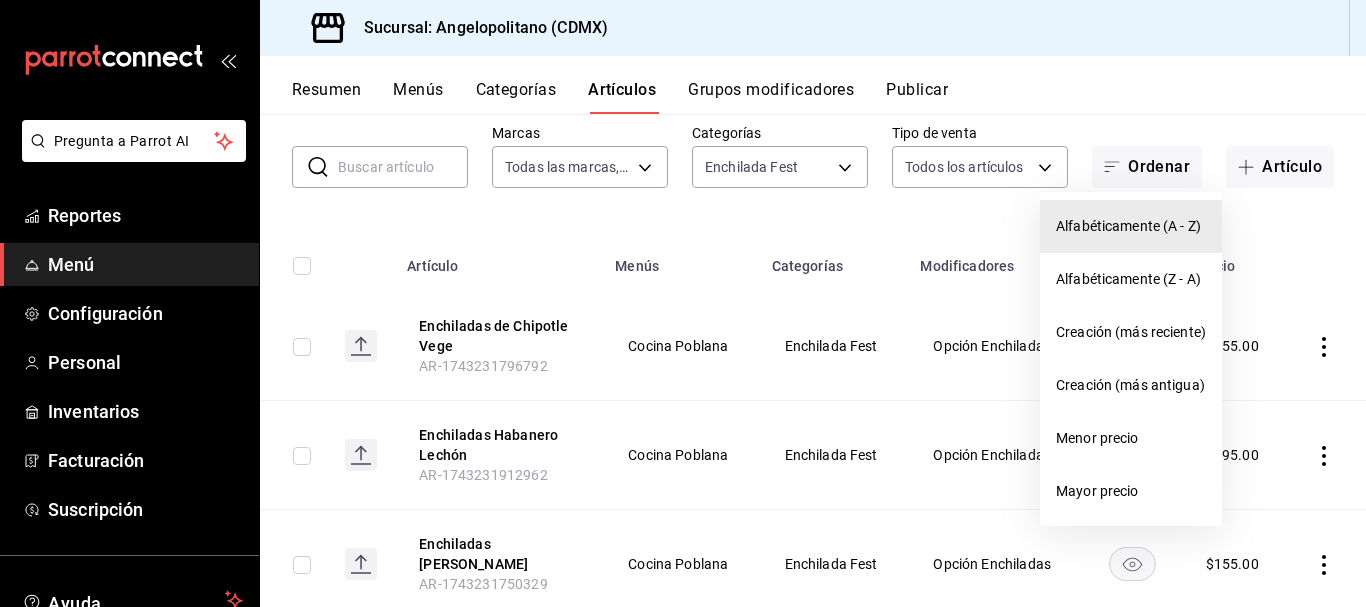 click on "Alfabéticamente (A - Z)" at bounding box center (1131, 226) 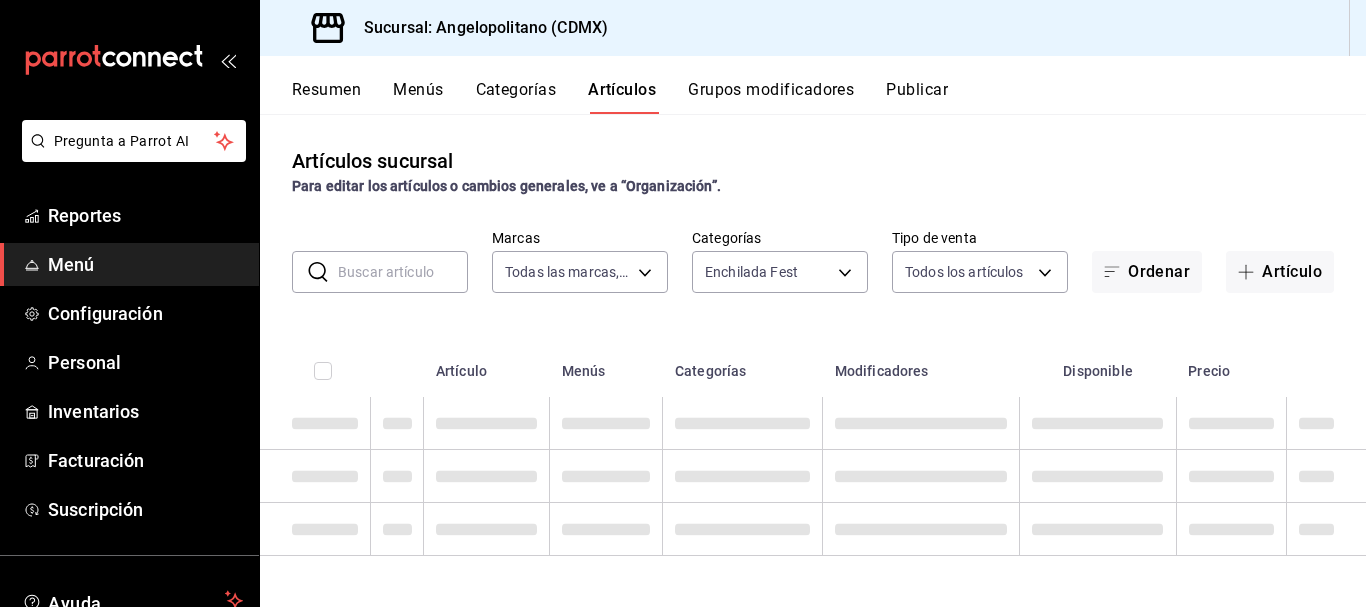 scroll, scrollTop: 0, scrollLeft: 0, axis: both 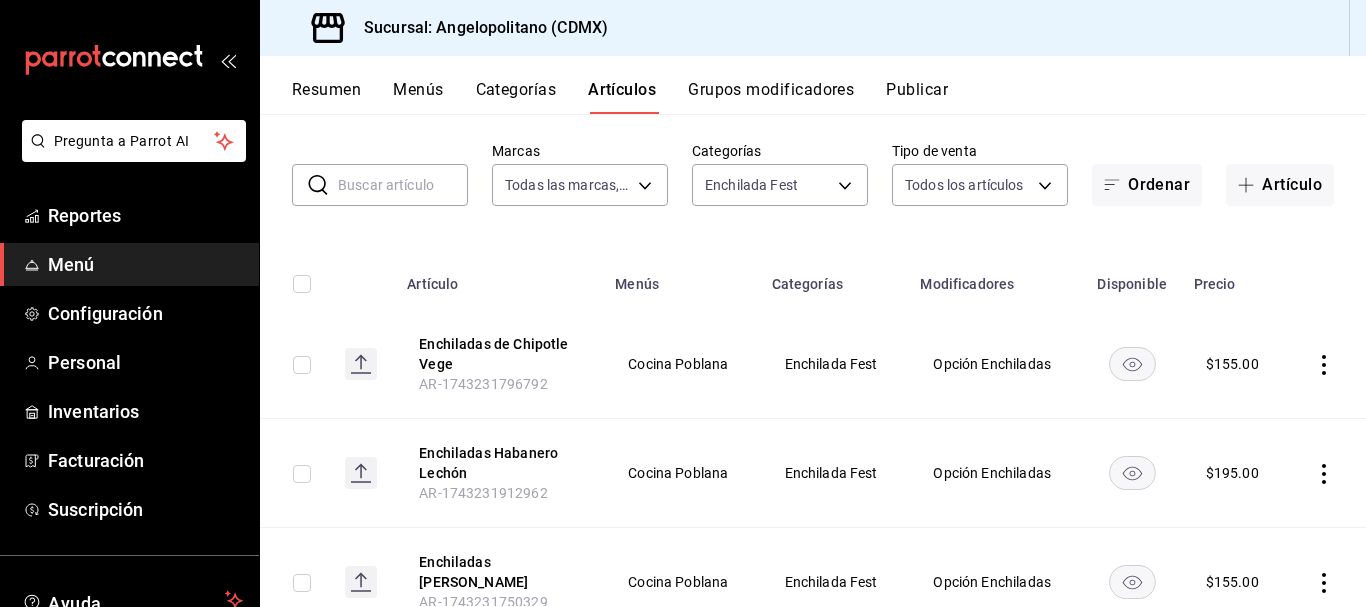 click on "Categorías" at bounding box center [516, 97] 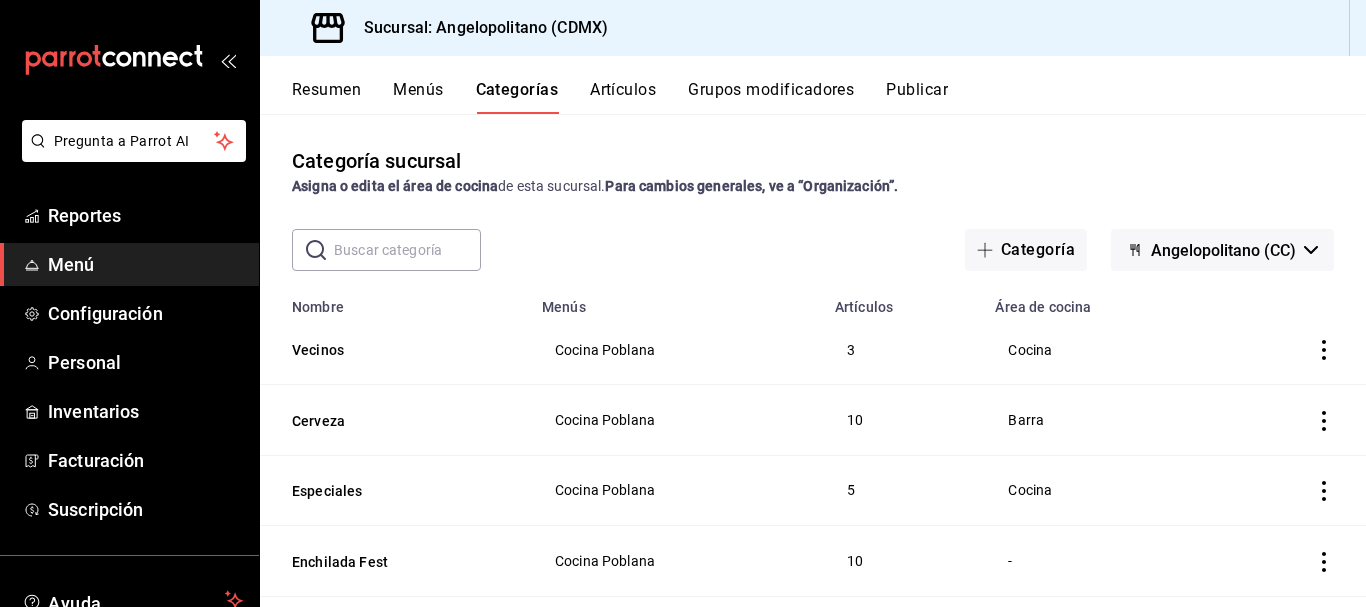 click 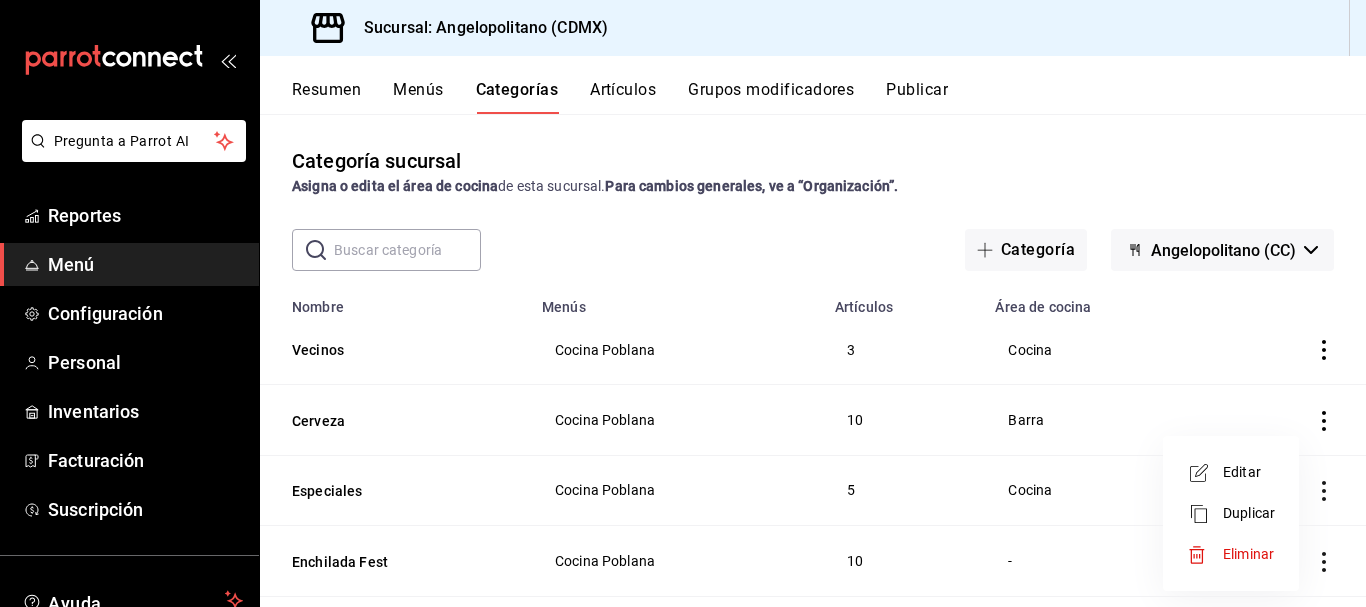 click at bounding box center (683, 303) 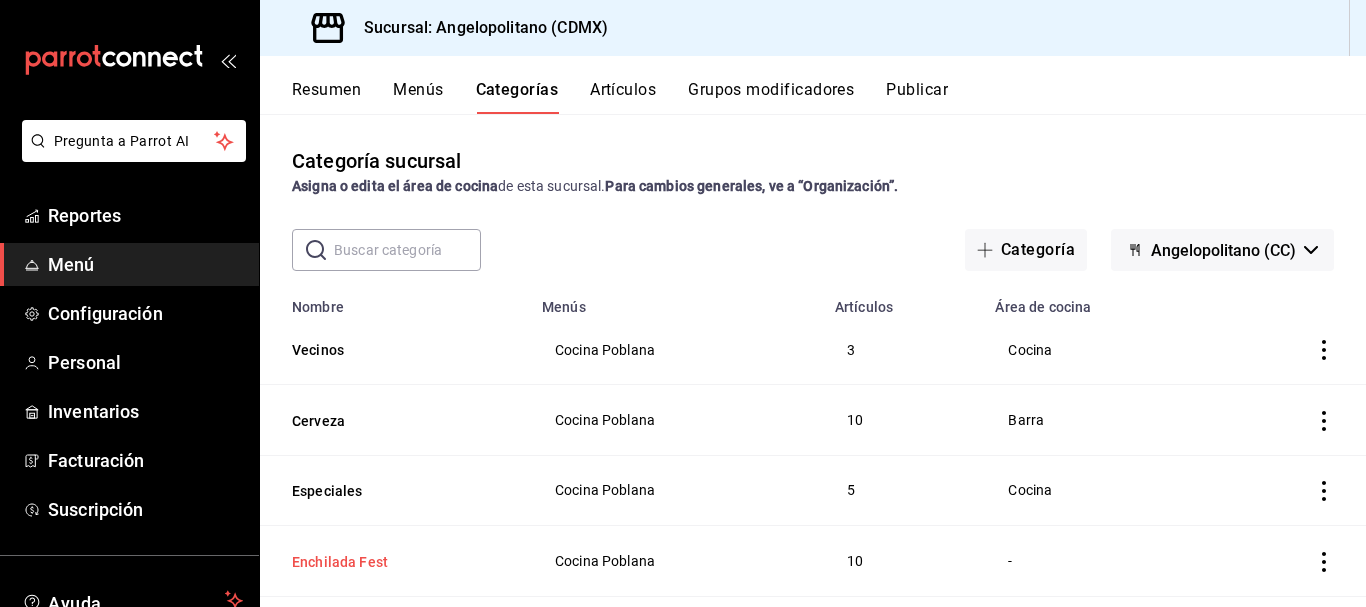 click on "Enchilada Fest" at bounding box center (392, 562) 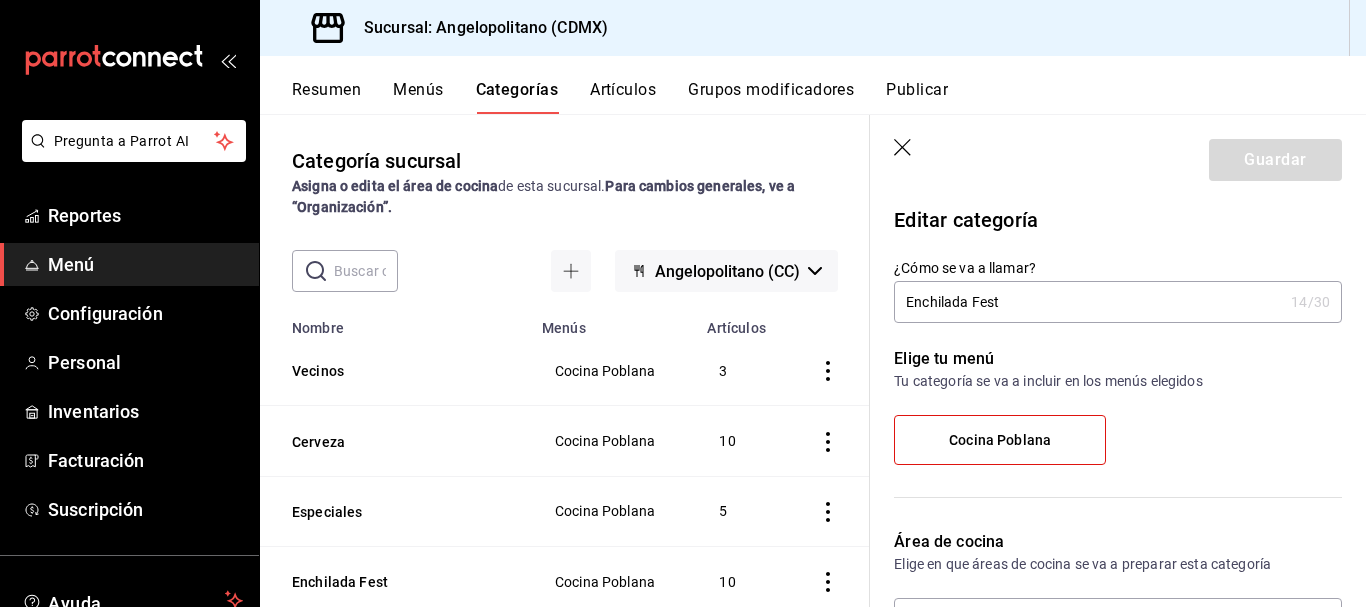 click 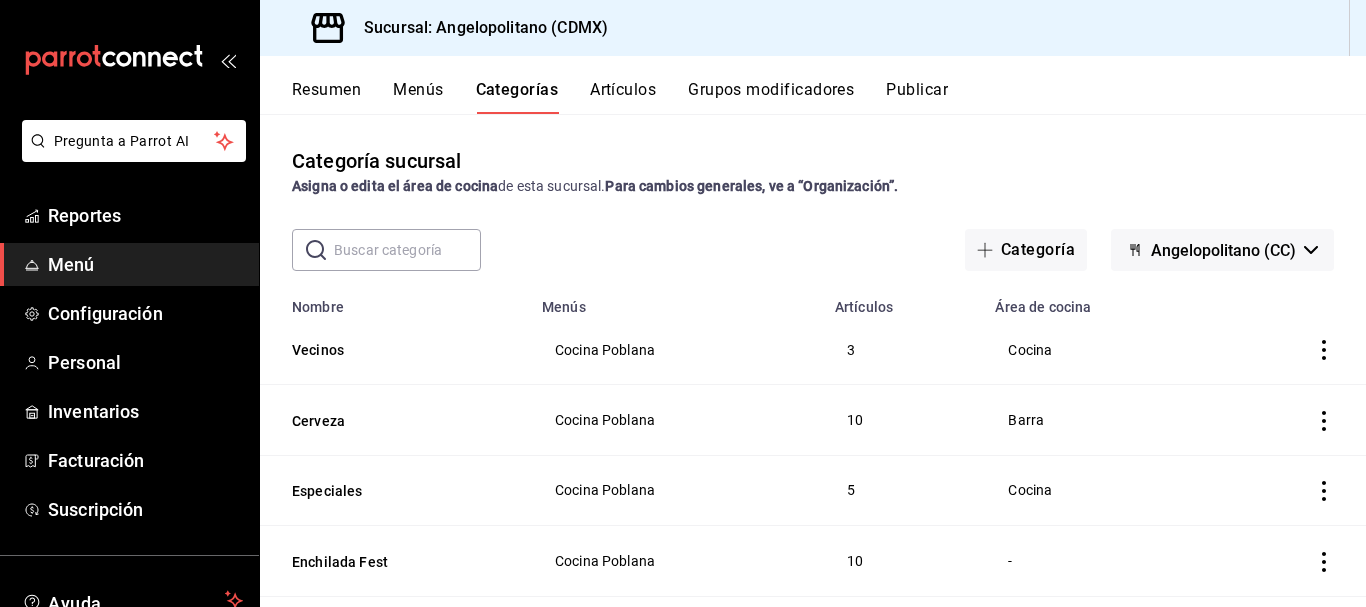 click on "Artículos" at bounding box center [623, 97] 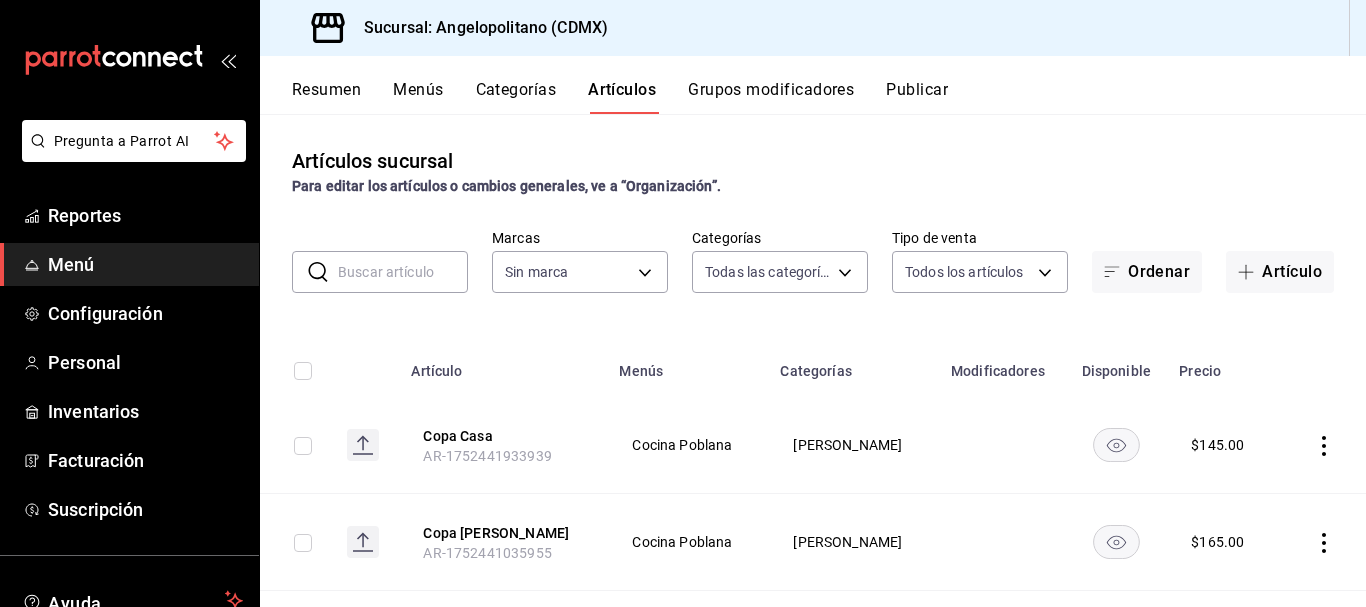 type on "9b3e670b-d35b-48cd-b152-01b4f6a647ae,c6b0c6e5-02ee-4925-a388-ae9d1ad7c6e4,170c0689-ab07-43ac-b447-84b91c29f5d0,db81b63c-26c8-414c-b3b5-a3209f6318e4,bafeea9d-4608-4d7f-bf0d-59544b3279ec,7c40186e-b696-4376-adc4-55df029a6d15,79cff205-7ed8-417a-af50-3d3cc67797da,11ce36d2-a3d7-4773-bb3b-7ba9a9f004bf,9ccb7a88-7cda-48e2-b8db-3ceb78dcff70,9faf47ac-b3a0-46ae-9248-9aaa399accec,b53ecb73-d176-47e1-ae44-fb6731d672dd,dc863b6a-48b8-4dd5-ac75-42e45d038df9,3d05ed5d-0eca-4e6f-a901-4e84d1118dcb,2e3acf80-fa12-428d-be4f-0a1379f6ad47,a33c1402-69b4-46e4-8889-6774a03a54e1,b69e76d6-8fdd-4e76-b02d-787f29d0e2e0,5d9c7dfc-24ba-4968-95d8-70d387d993fa,65280425-eb56-4cc5-b62a-0baf941d79e8,20ae83f9-b9d9-4413-a109-d8ef97ecd89c,c1748d21-3478-4bcf-9886-b8ff9990e376,a52b90e9-b6dd-46e7-8017-951638b7b3ef,aa31c4b2-9925-4614-b466-953a4ec34413,fdb683af-2958-4127-88ca-f1c38902bc37,ccd54c68-b372-47c9-960c-f092c51b1774,0d94bce0-8f9b-40ec-863b-e93a605a775b,09ced96e-6eb6-4124-a82c-0b20ae443869,2ef038d4-8868-4a19-bf97-bed22dd3f858,0e4be613-5fbc-4439-a3a..." 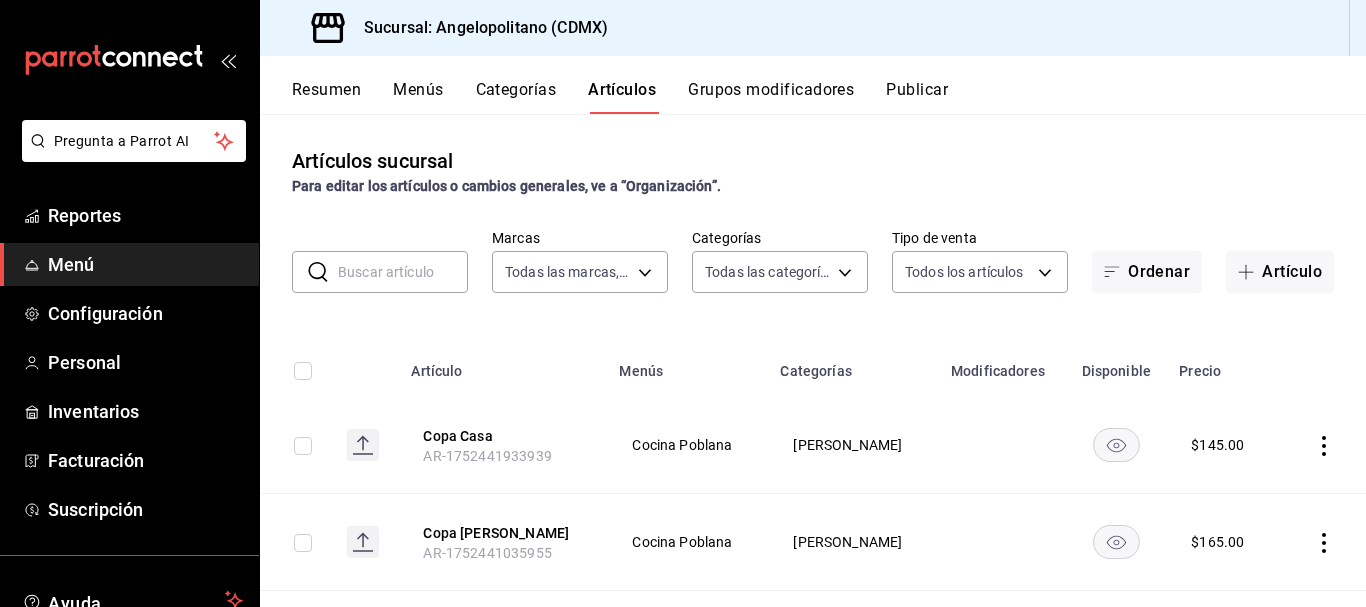 scroll, scrollTop: 15, scrollLeft: 0, axis: vertical 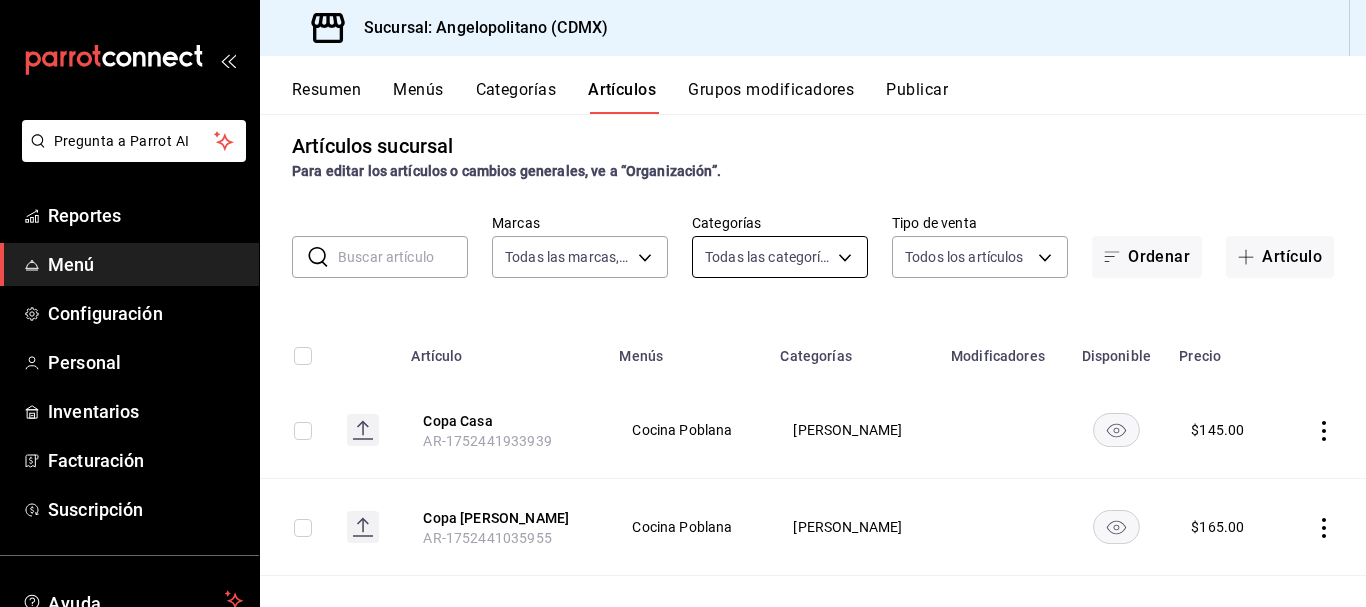 click on "Pregunta a Parrot AI Reportes   Menú   Configuración   Personal   Inventarios   Facturación   Suscripción   Ayuda Recomienda Parrot   [PERSON_NAME]   Sugerir nueva función   Sucursal: Angelopolitano (CDMX) Resumen Menús Categorías Artículos Grupos modificadores Publicar Artículos sucursal Para editar los artículos o cambios generales, ve a “Organización”. ​ ​ Marcas Todas las marcas, Sin marca e7b7265c-889c-41a5-bb0c-0e62bdb51750 Categorías Todas las categorías, Sin categoría Tipo de venta Todos los artículos ALL Ordenar Artículo Artículo Menús Categorías Modificadores Disponible Precio Copa Casa AR-1752441933939 Cocina Poblana Vino Blanco $ 145.00 Copa [PERSON_NAME] AR-1752441035955 Cocina Poblana Vino Rosado $ 165.00 Botella [PERSON_NAME] AR-1752441001619 Cocina Poblana Vino Rosado $ 785.00 Copa Barefoot AR-1752440901631 Cocina Poblana Vino Rosado $ 145.00 Botella Barefoot AR-1752440849916 Cocina Poblana Vino Rosado $ 695.00 Copa L.A. Primavera AR-1752440599450 Cocina Poblana $ $" at bounding box center [683, 303] 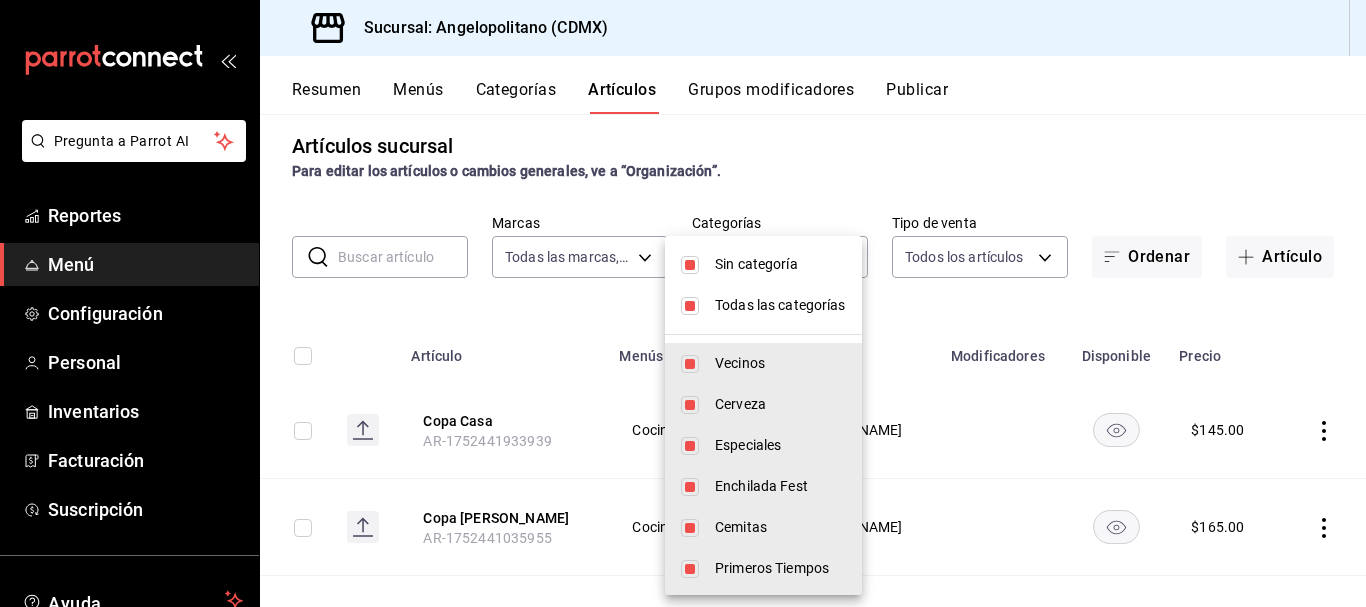 click at bounding box center (690, 265) 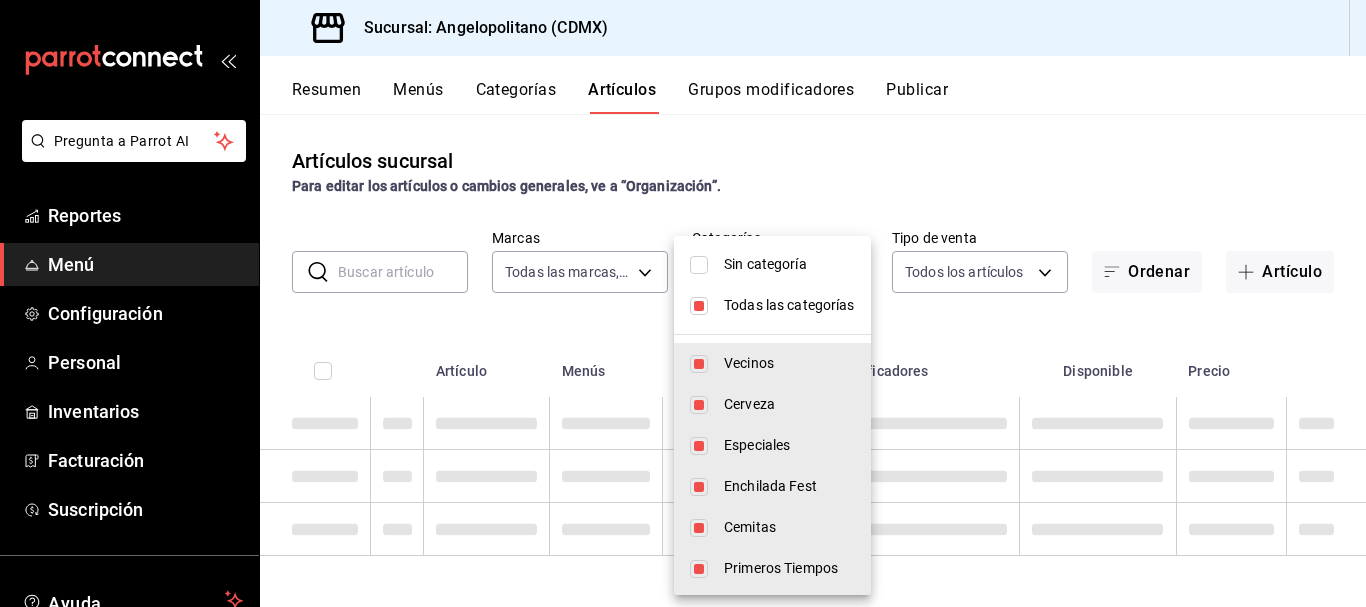 scroll, scrollTop: 0, scrollLeft: 0, axis: both 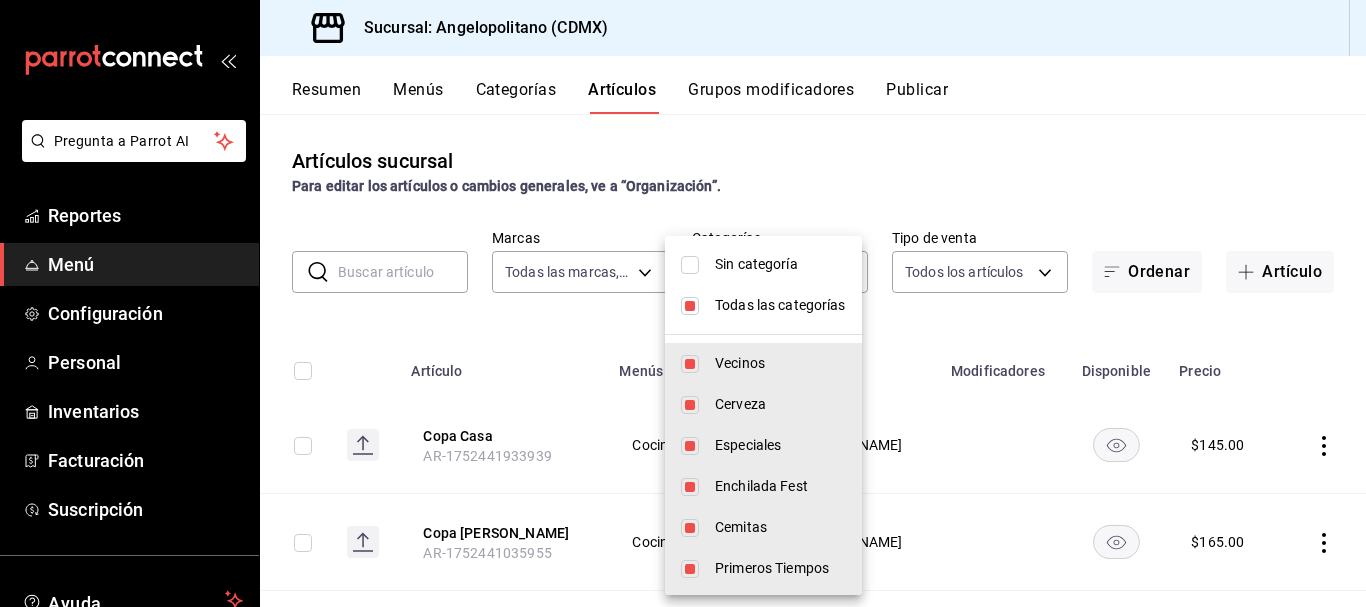 click at bounding box center (690, 306) 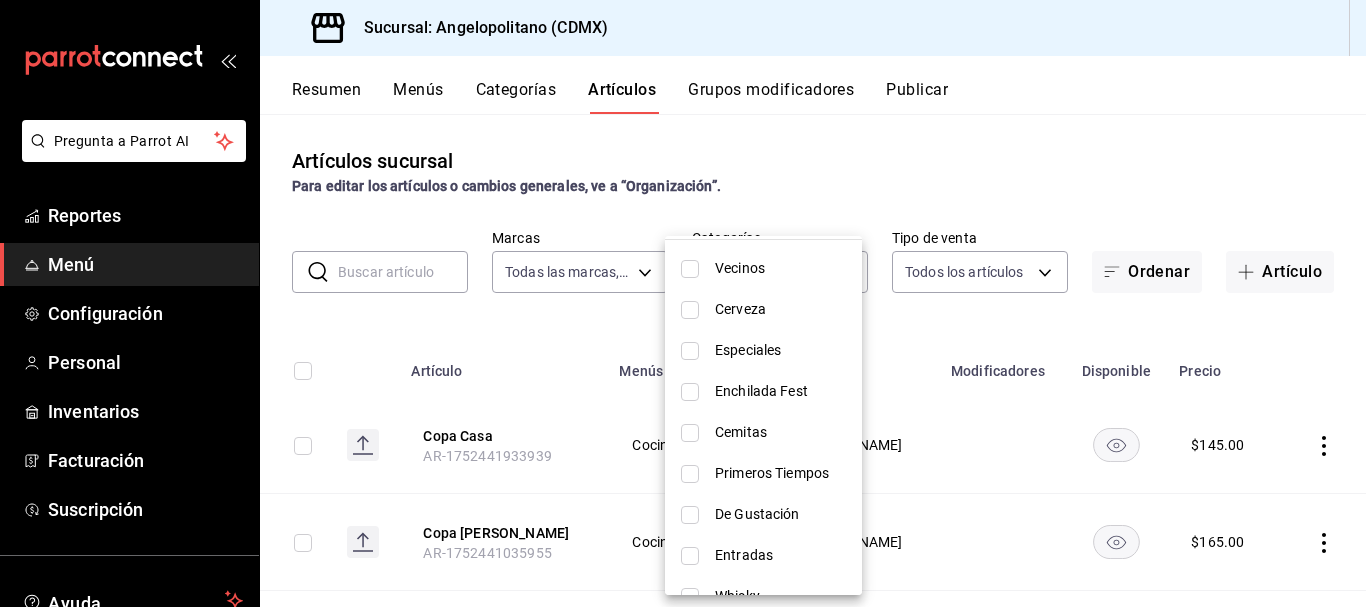 scroll, scrollTop: 99, scrollLeft: 0, axis: vertical 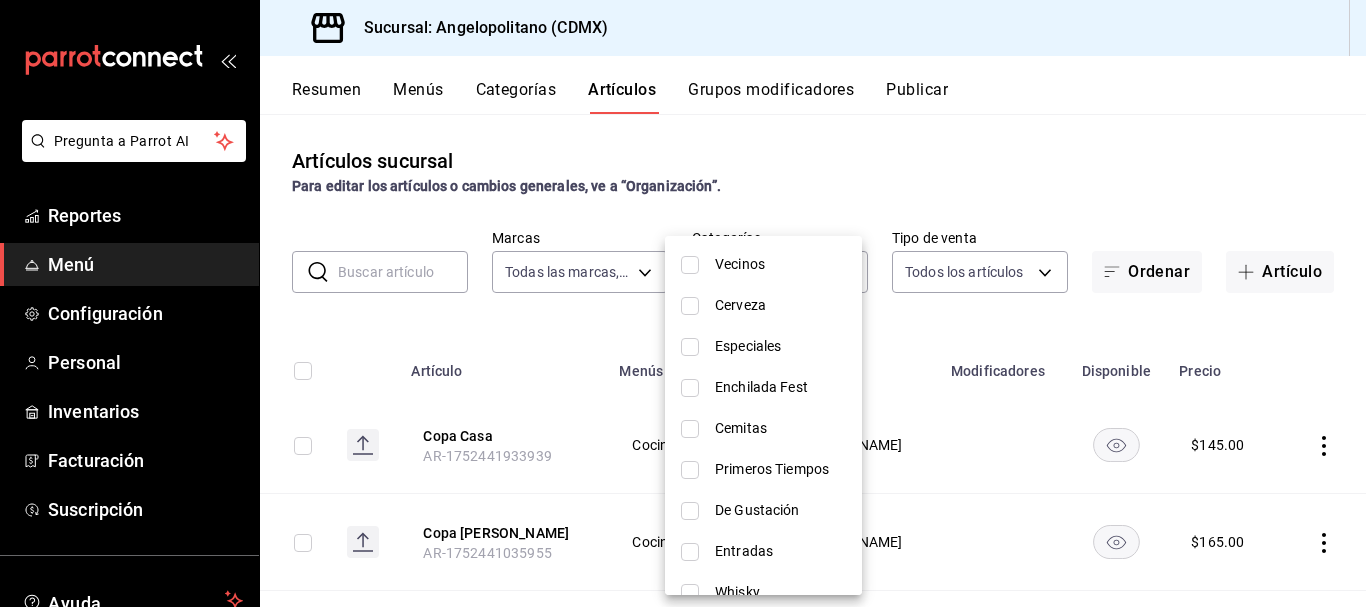 click at bounding box center (690, 388) 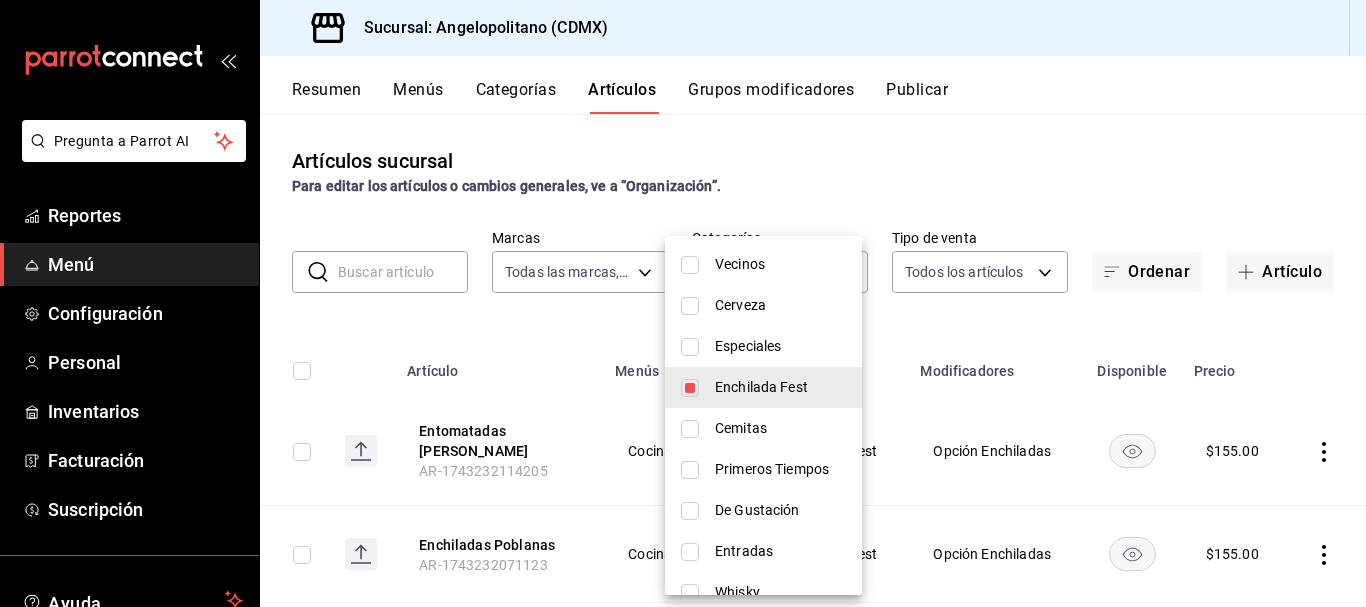 click at bounding box center [683, 303] 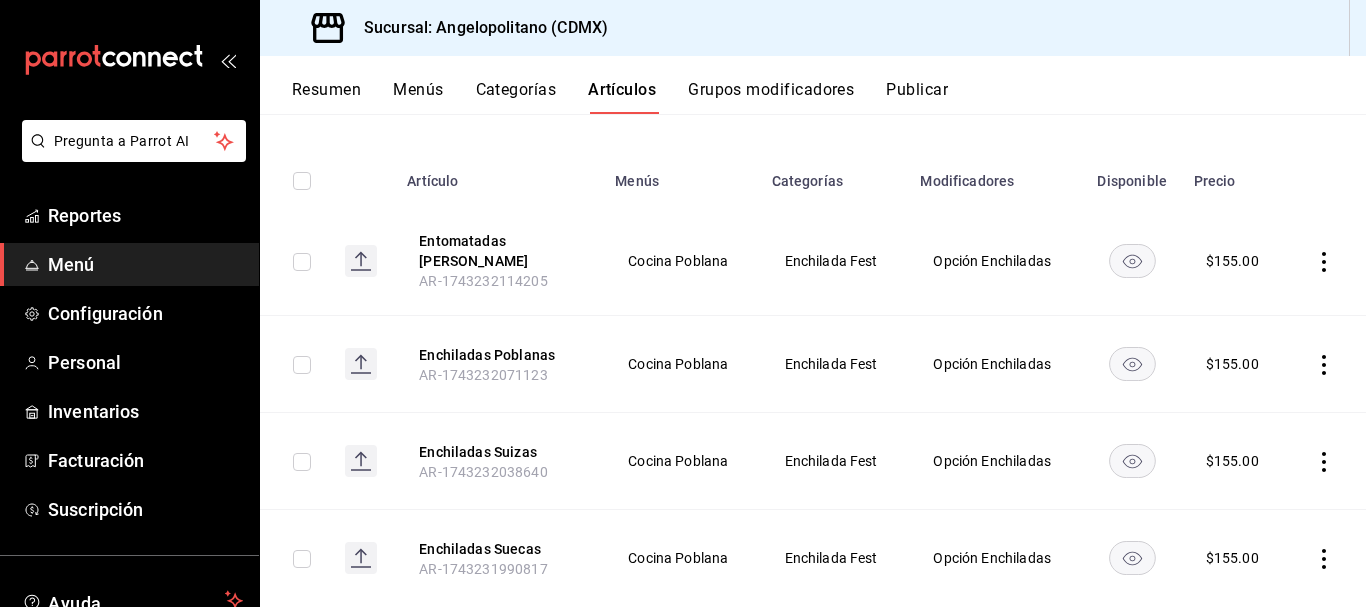 scroll, scrollTop: 193, scrollLeft: 0, axis: vertical 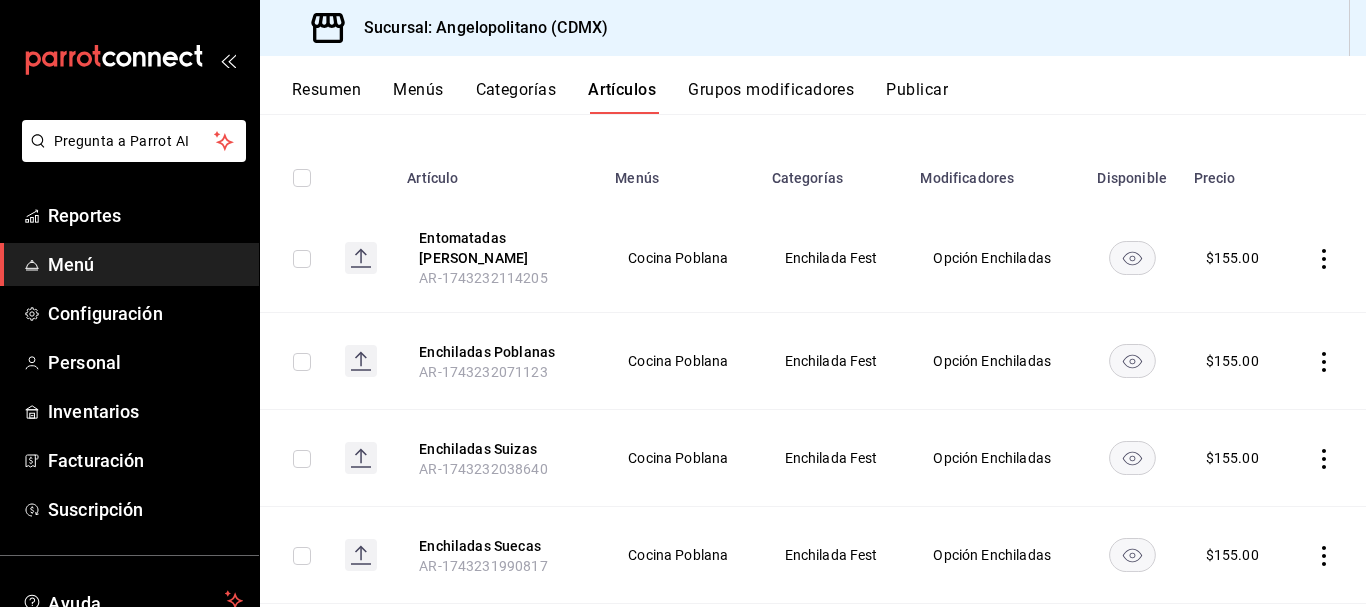 click 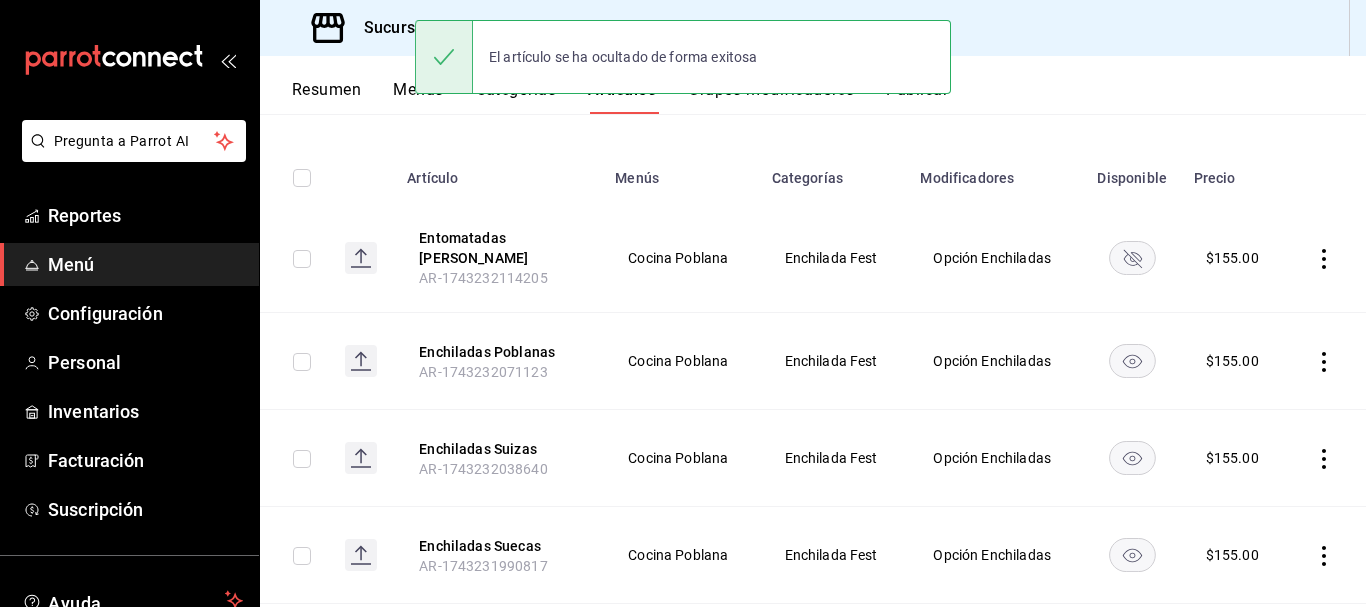 click 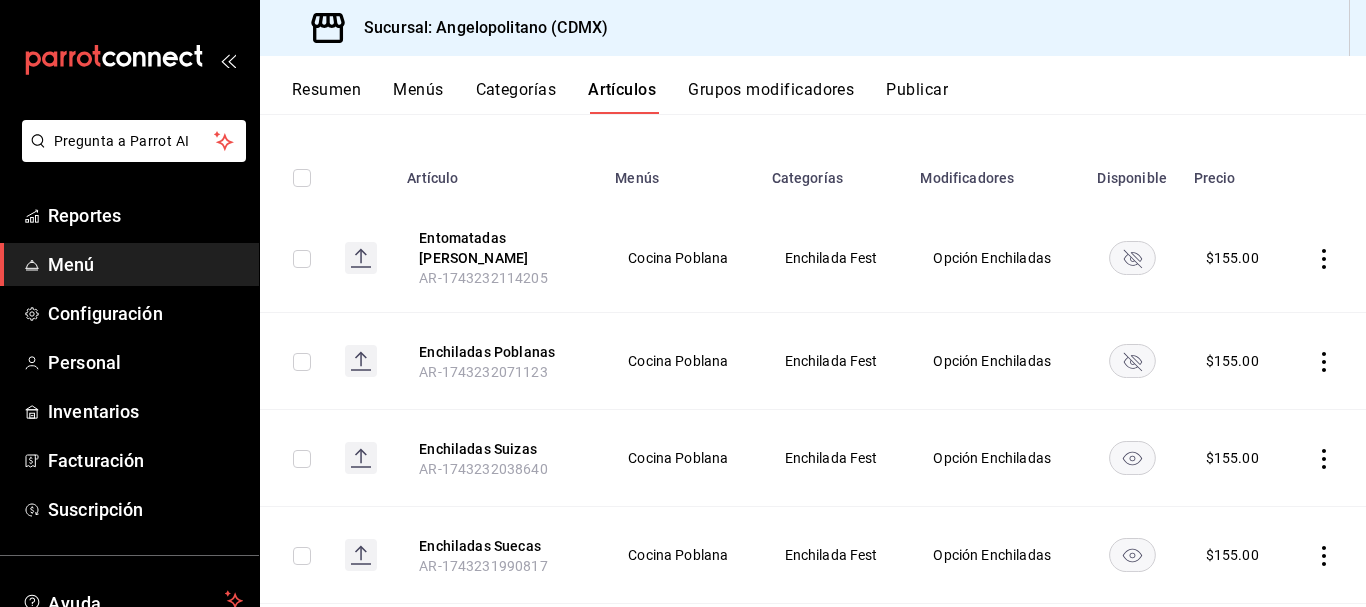 click 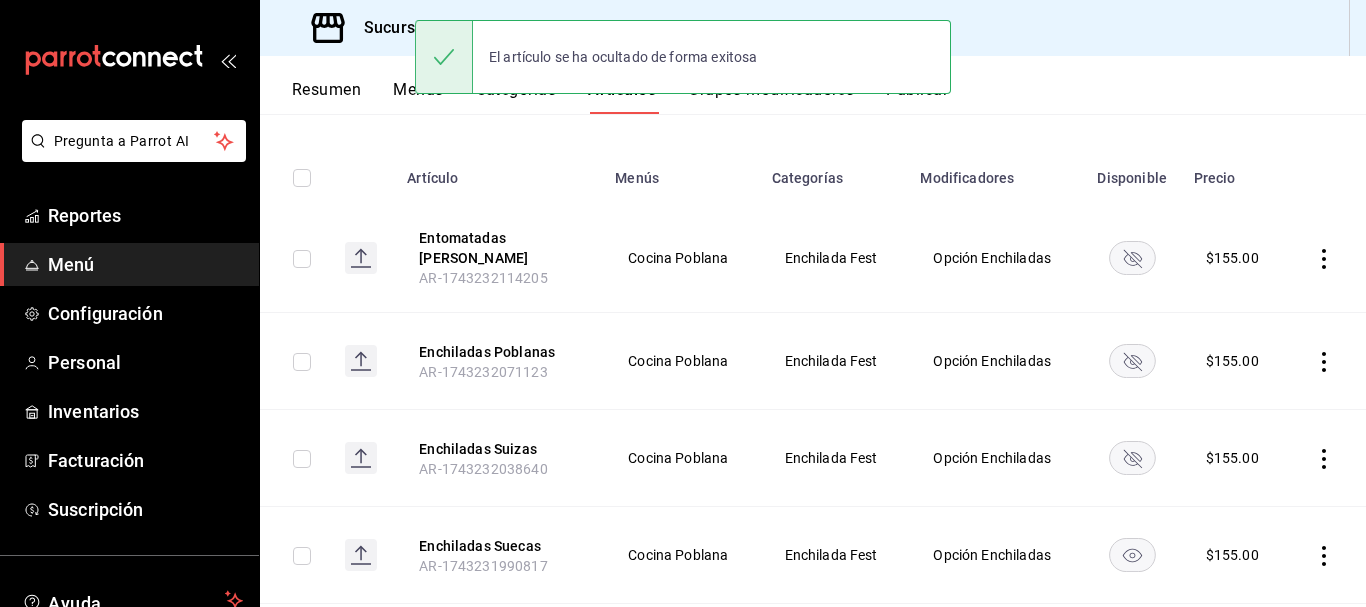 click 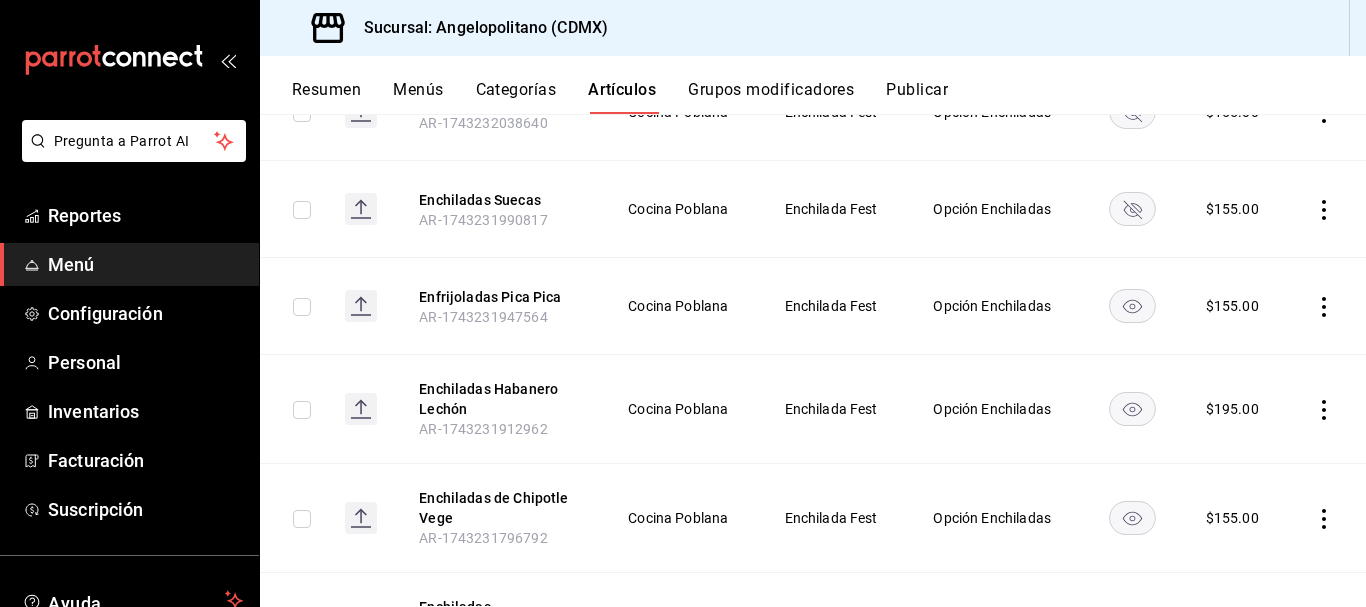 scroll, scrollTop: 606, scrollLeft: 0, axis: vertical 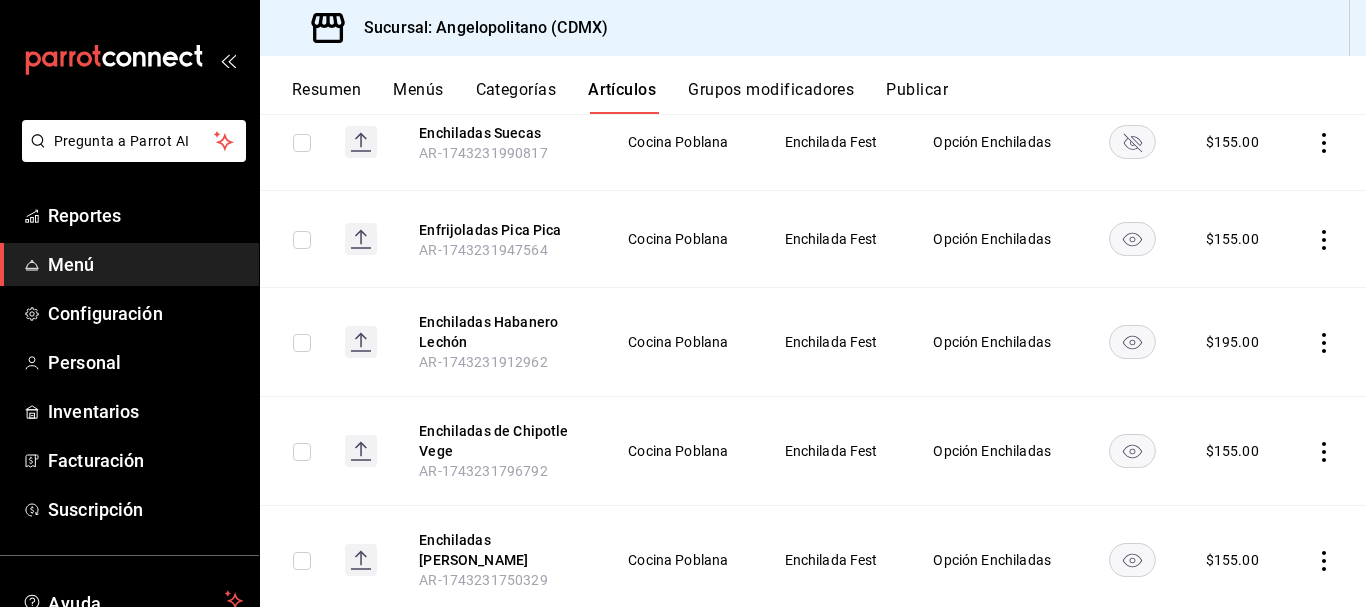click 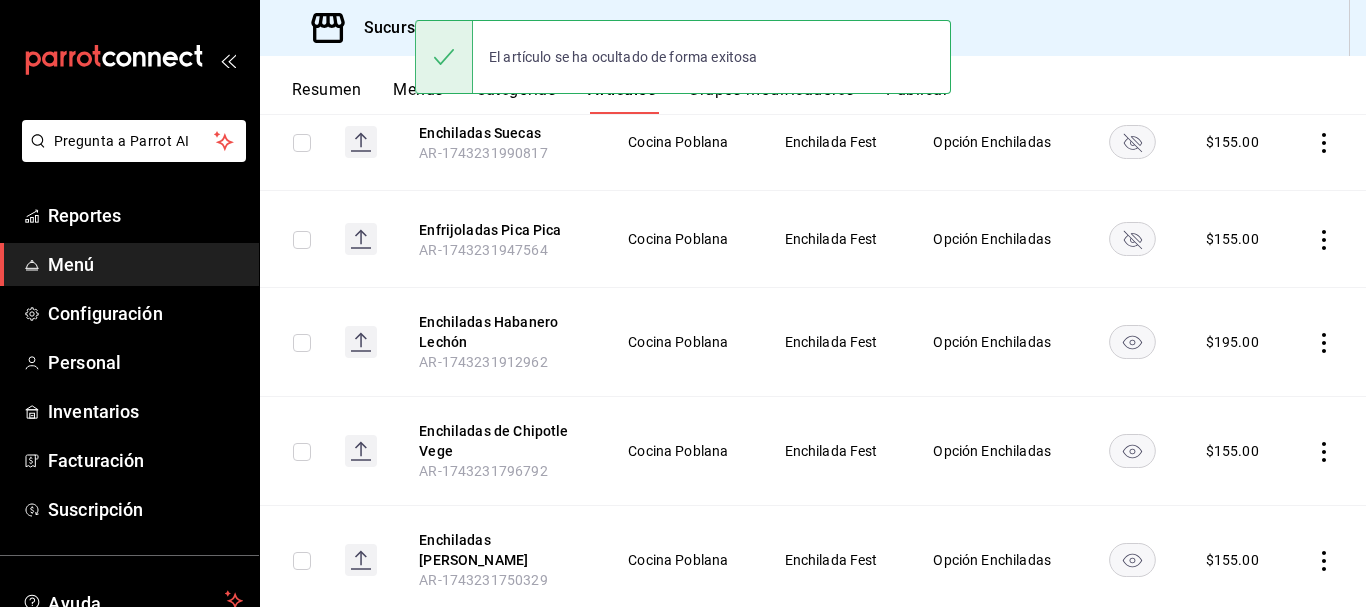 click 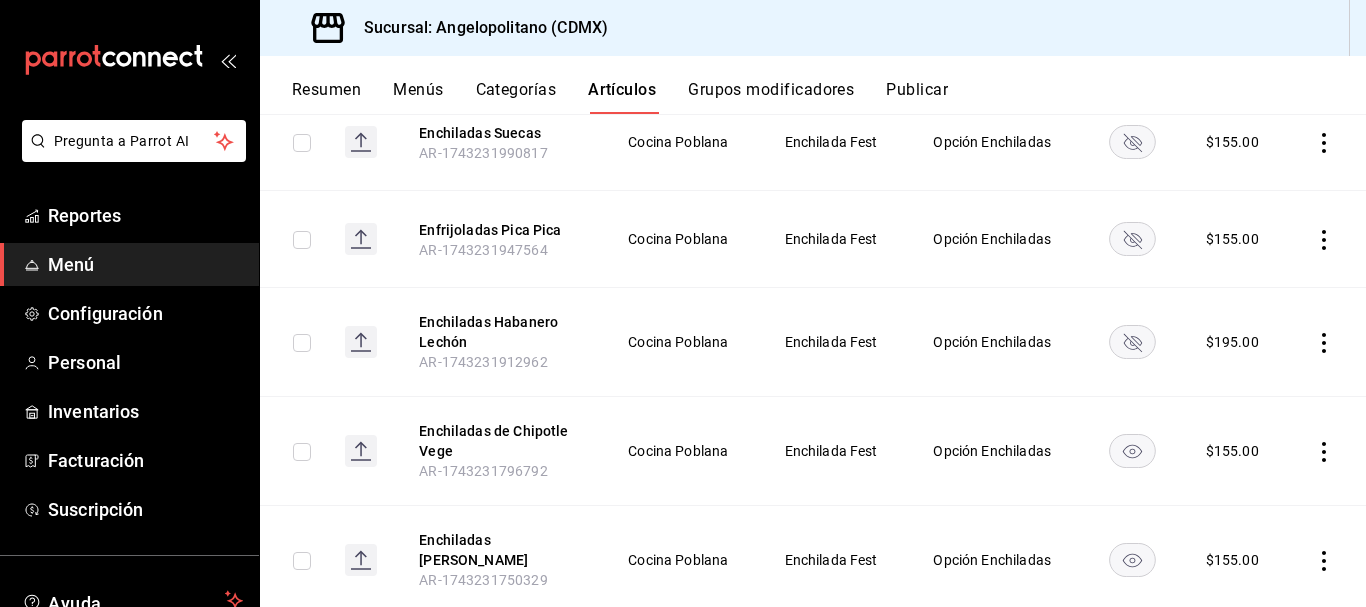 click 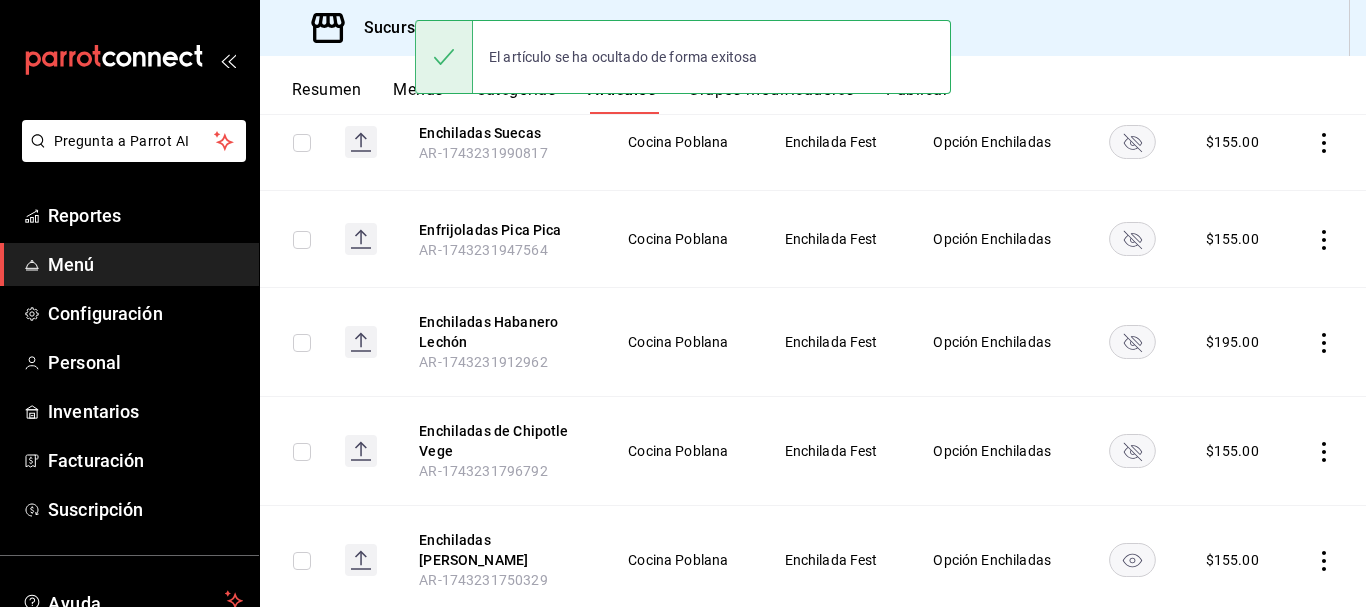 click 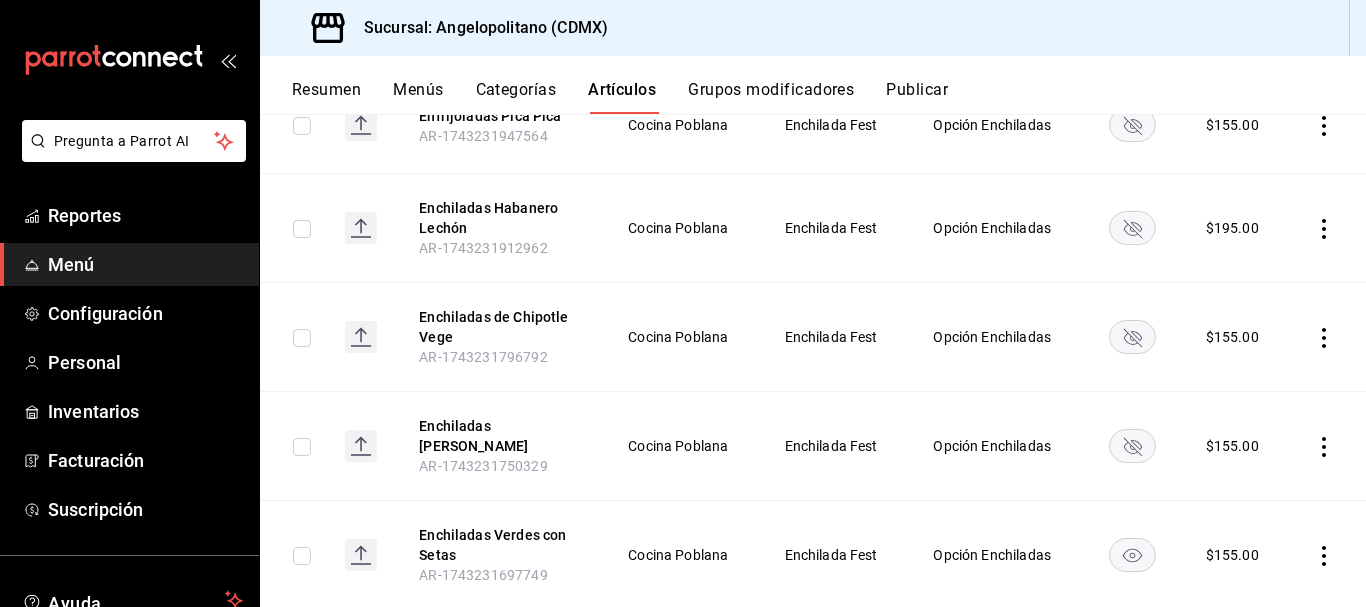 scroll, scrollTop: 880, scrollLeft: 0, axis: vertical 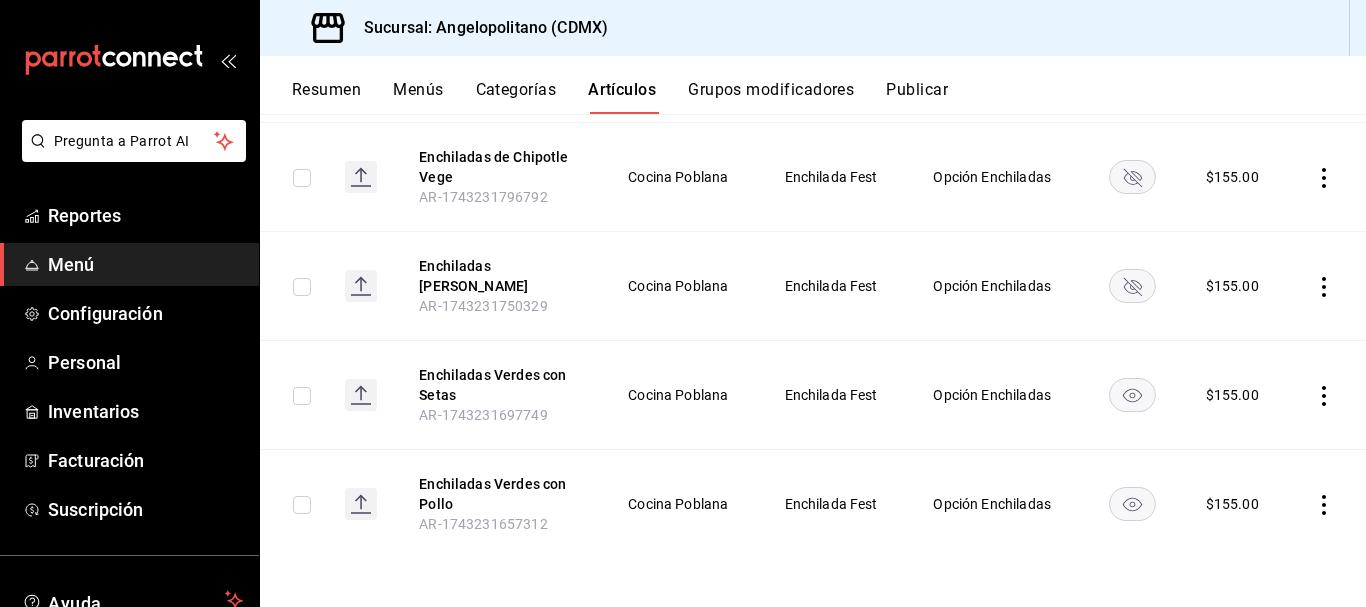 click 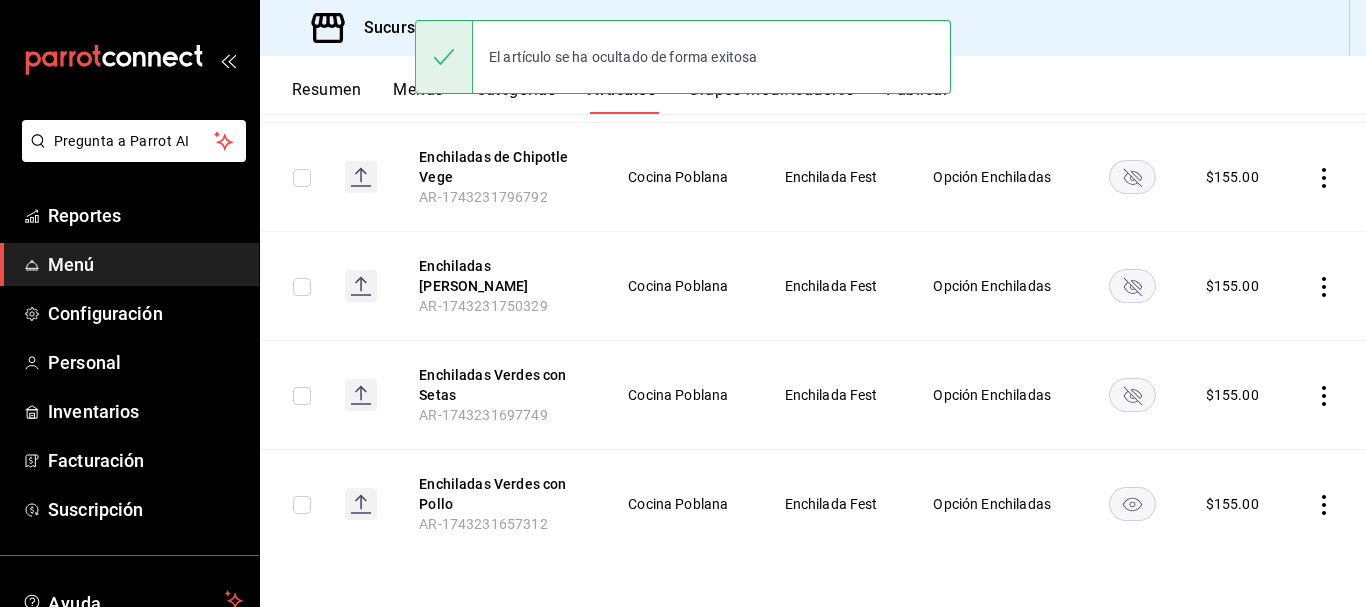 click 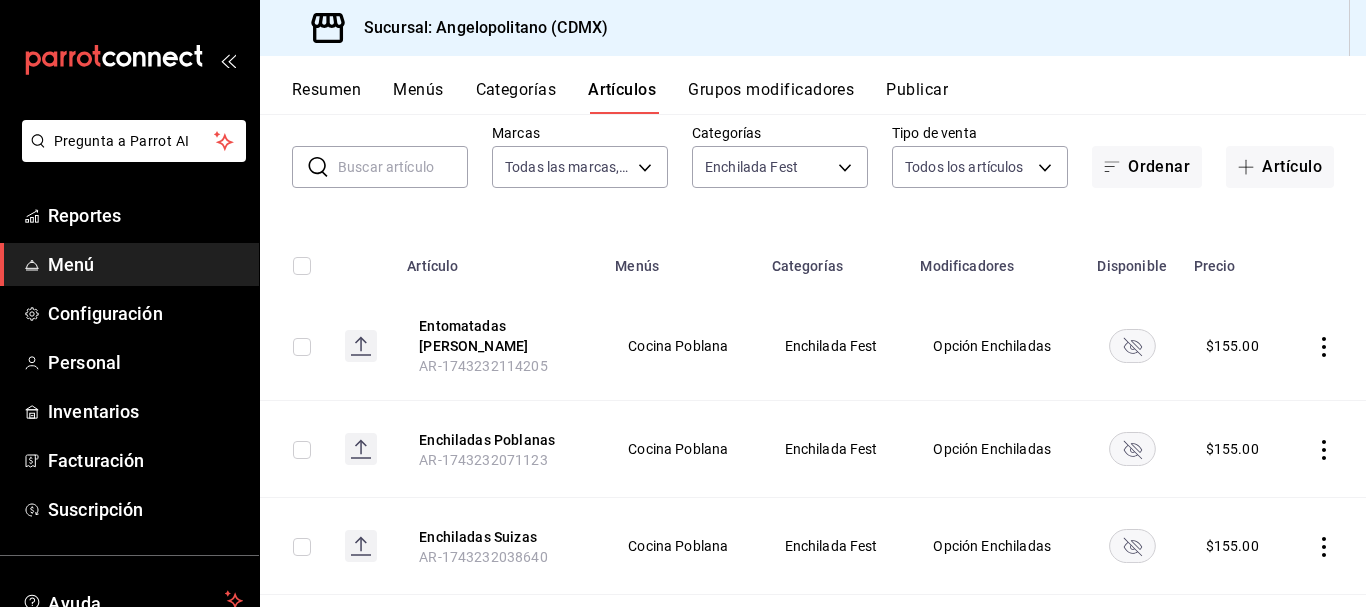 scroll, scrollTop: 0, scrollLeft: 0, axis: both 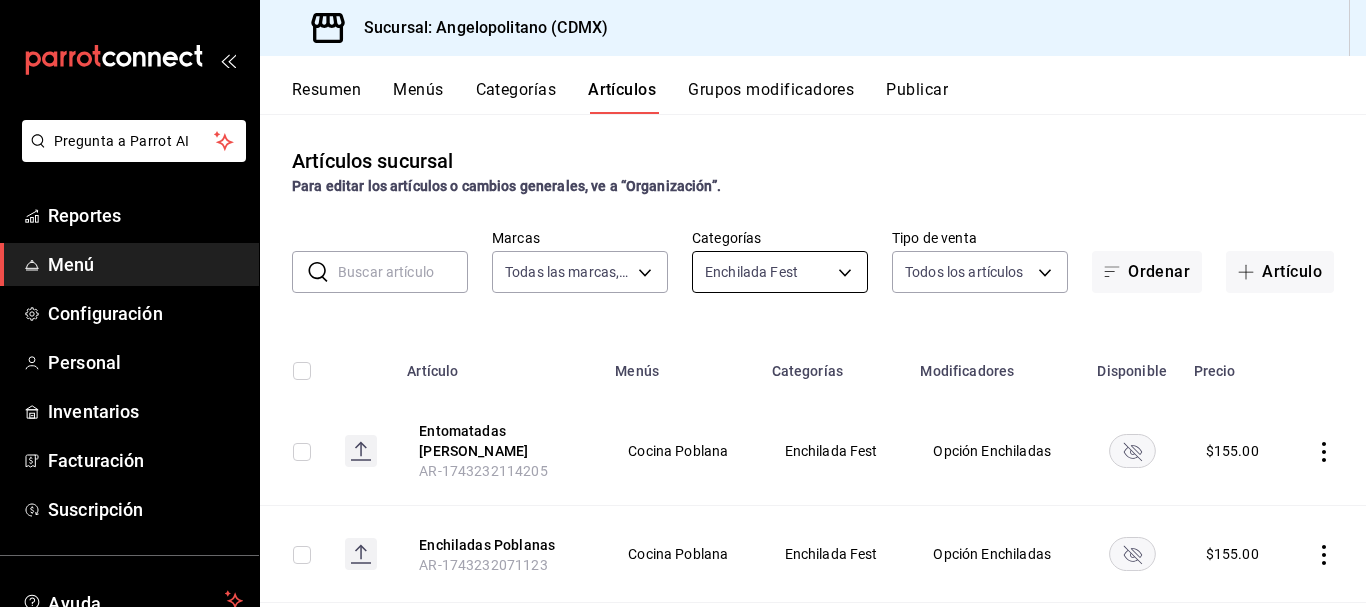 click on "Pregunta a Parrot AI Reportes   Menú   Configuración   Personal   Inventarios   Facturación   Suscripción   Ayuda Recomienda Parrot   [PERSON_NAME]   Sugerir nueva función   Sucursal: Angelopolitano (CDMX) Resumen Menús Categorías Artículos Grupos modificadores Publicar Artículos sucursal Para editar los artículos o cambios generales, ve a “Organización”. ​ ​ Marcas Todas las marcas, Sin marca e7b7265c-889c-41a5-bb0c-0e62bdb51750 Categorías Enchilada Fest db81b63c-26c8-414c-b3b5-a3209f6318e4 Tipo de venta Todos los artículos ALL Ordenar Artículo Artículo Menús Categorías Modificadores Disponible Precio Entomatadas [PERSON_NAME] AR-1743232114205 Cocina Poblana Enchilada Fest Opción Enchiladas $ 155.00 Enchiladas Poblanas AR-1743232071123 Cocina Poblana Enchilada Fest Opción Enchiladas $ 155.00 Enchiladas Suizas AR-1743232038640 Cocina Poblana Enchilada Fest Opción Enchiladas $ 155.00 Enchiladas Suecas AR-1743231990817 Cocina Poblana Enchilada Fest Opción Enchiladas $ 155.00 $ $ $" at bounding box center [683, 303] 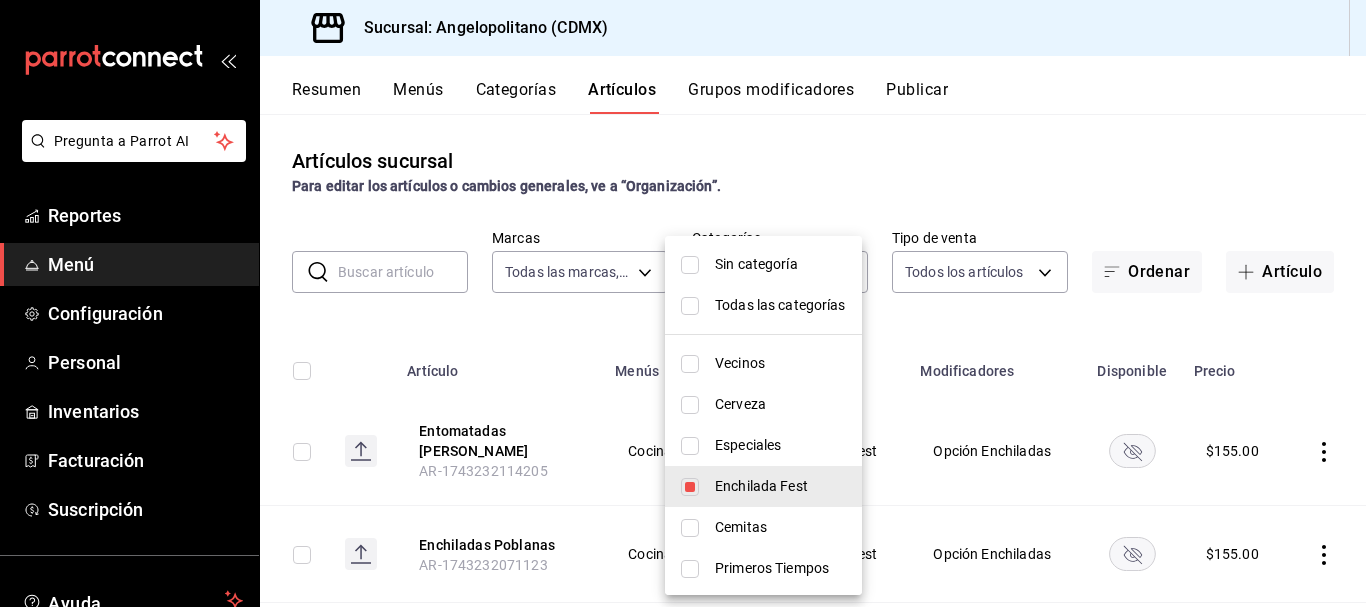 click at bounding box center (690, 528) 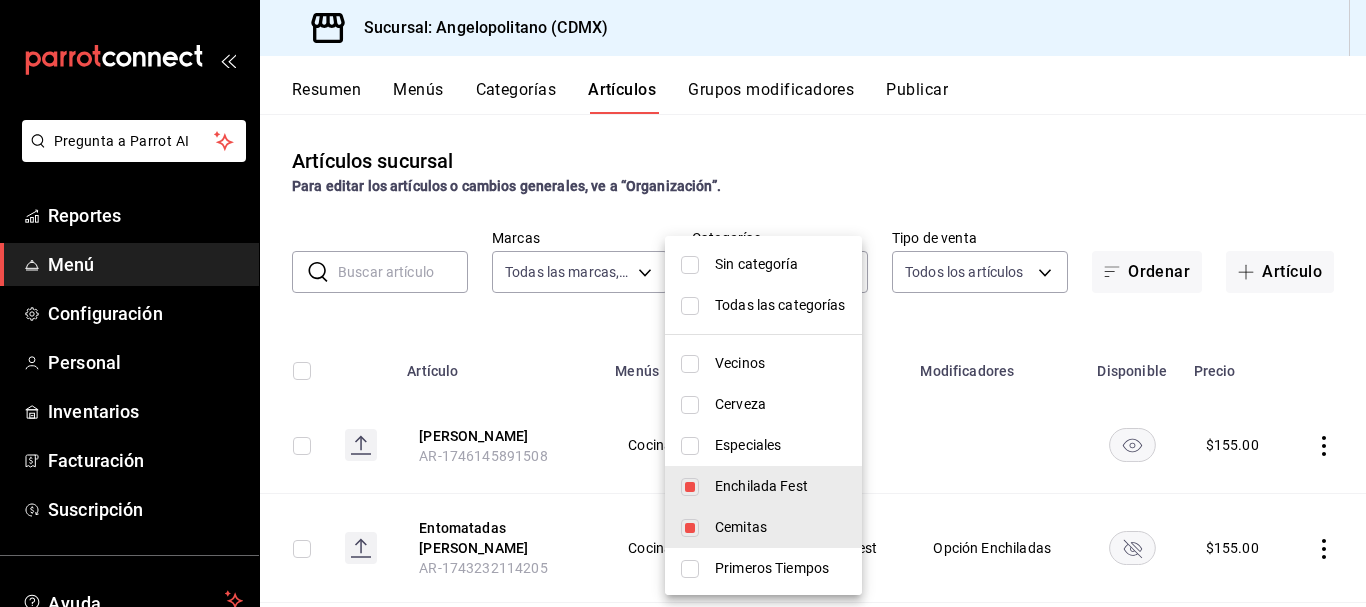 click at bounding box center (690, 487) 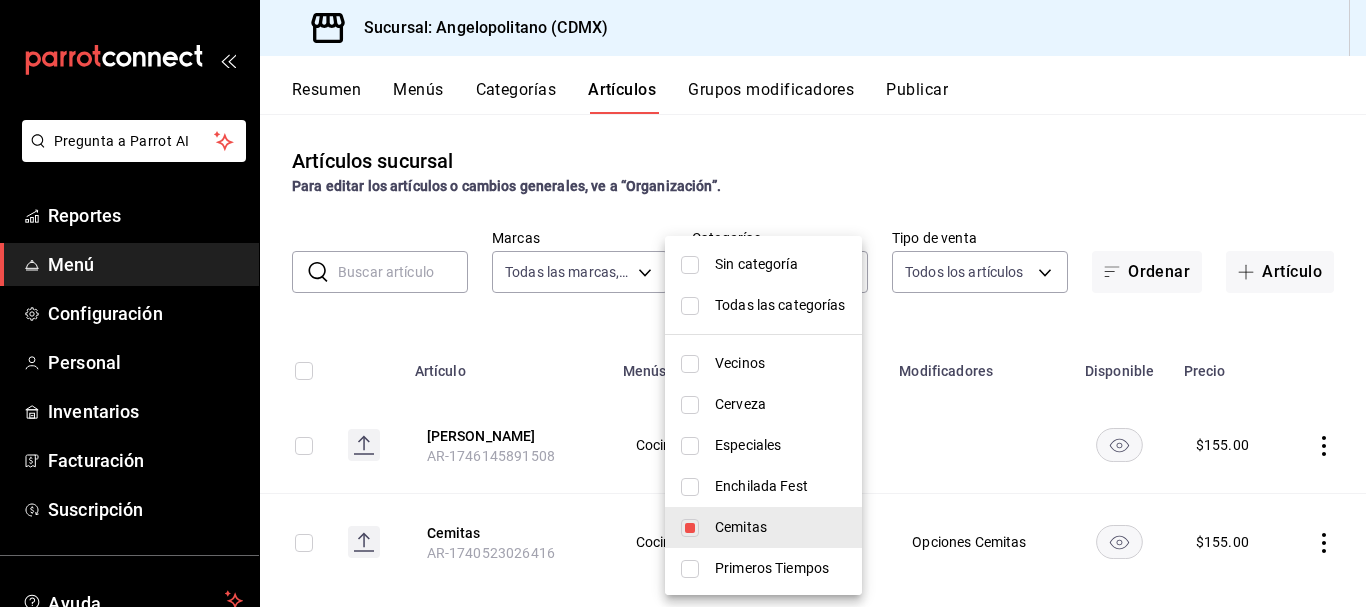 click at bounding box center [683, 303] 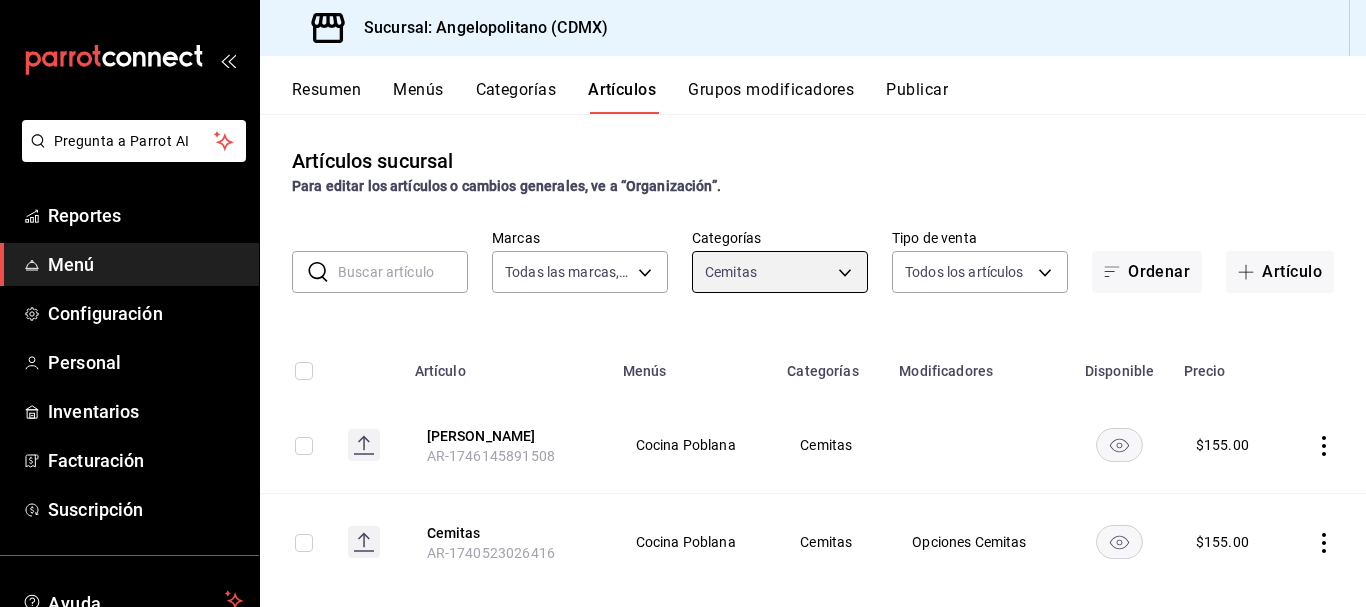 scroll, scrollTop: 32, scrollLeft: 0, axis: vertical 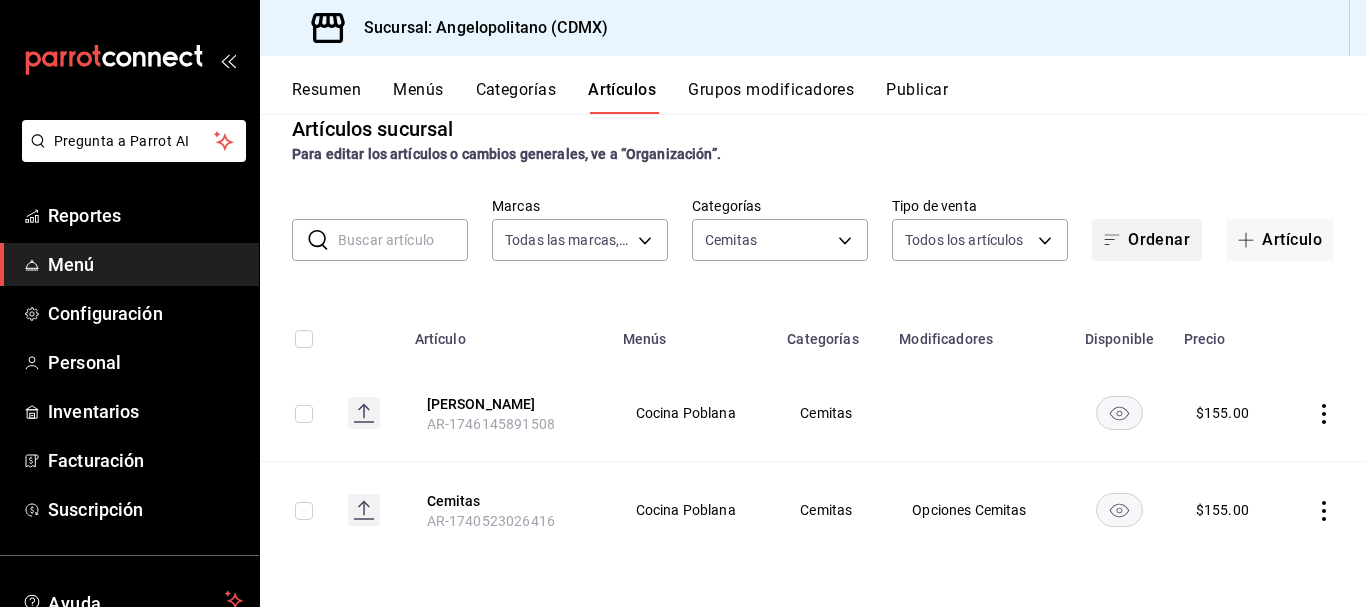 click on "Ordenar" at bounding box center (1147, 240) 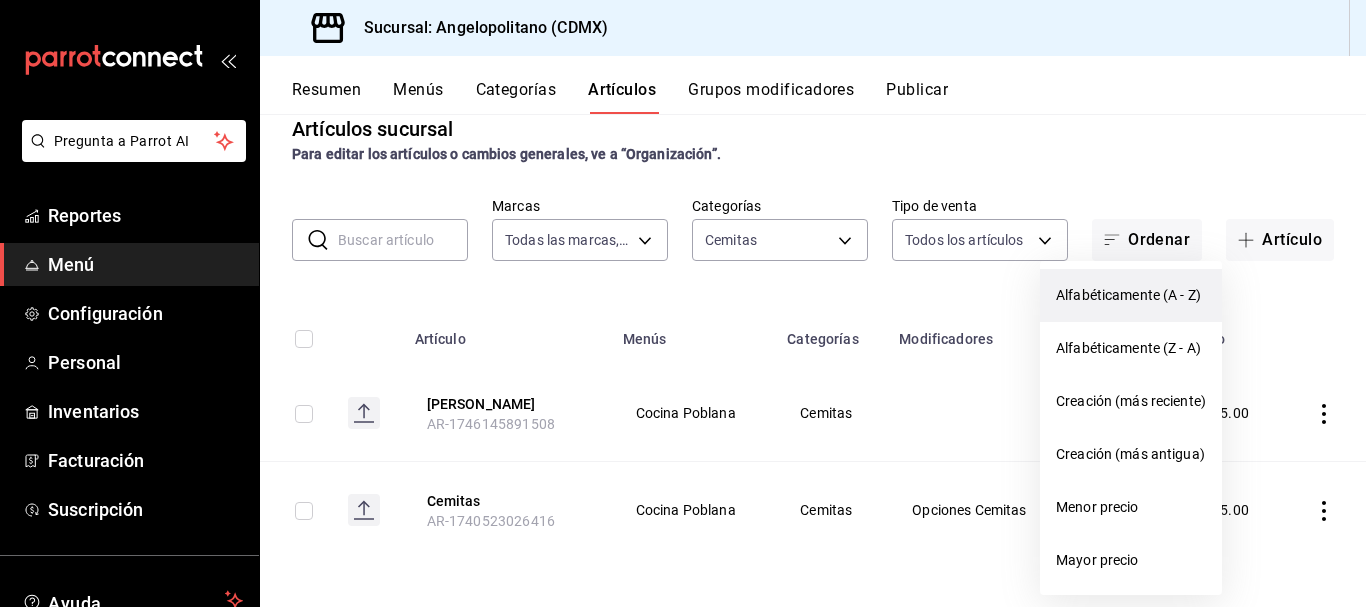 click on "Alfabéticamente (A - Z)" at bounding box center [1131, 295] 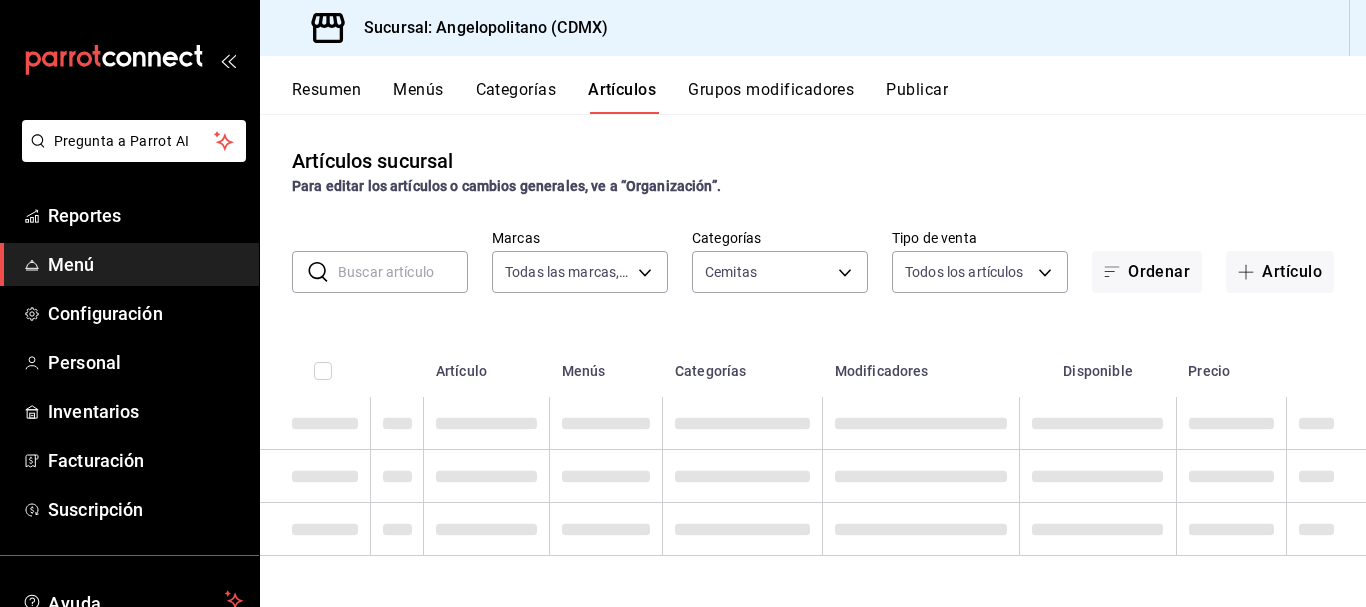 scroll, scrollTop: 0, scrollLeft: 0, axis: both 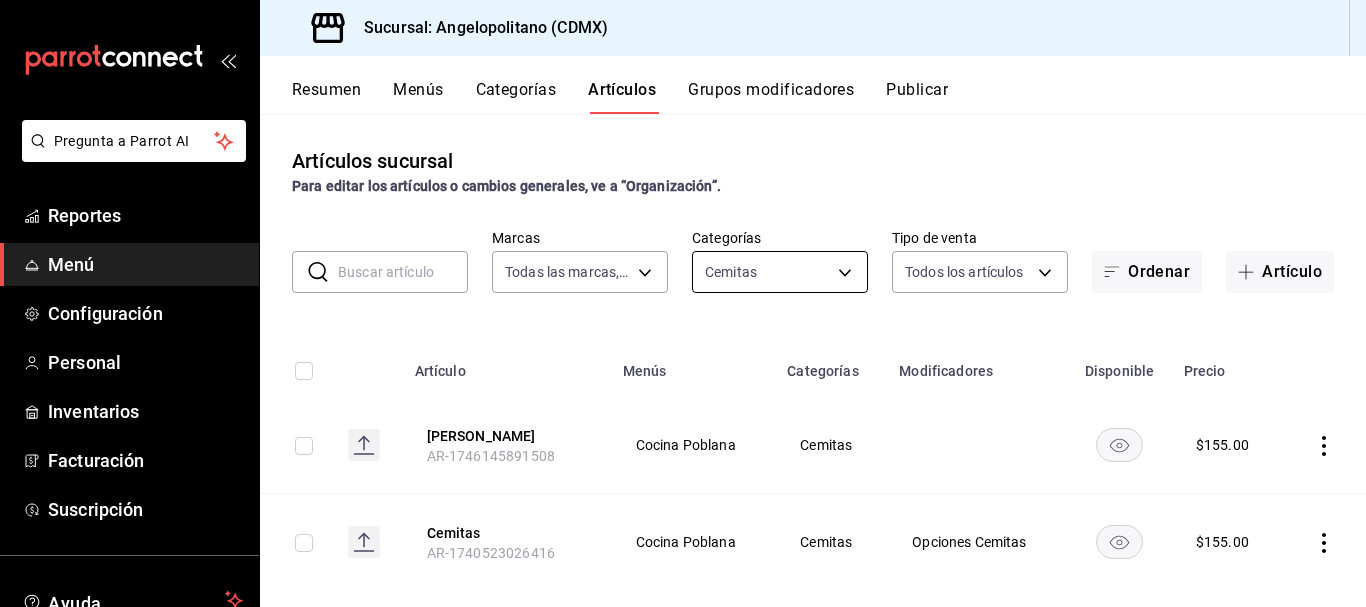 click on "Pregunta a Parrot AI Reportes   Menú   Configuración   Personal   Inventarios   Facturación   Suscripción   Ayuda Recomienda Parrot   [PERSON_NAME]   Sugerir nueva función   Sucursal: Angelopolitano (CDMX) Resumen Menús Categorías Artículos Grupos modificadores Publicar Artículos sucursal Para editar los artículos o cambios generales, ve a “Organización”. ​ ​ Marcas Todas las marcas, Sin marca e7b7265c-889c-41a5-bb0c-0e62bdb51750 Categorías Cemitas bafeea9d-4608-4d7f-bf0d-59544b3279ec Tipo de venta Todos los artículos ALL Ordenar Artículo Artículo Menús Categorías Modificadores Disponible Precio Cemita Queso AR-1746145891508 Cocina Poblana Cemitas $ 155.00 Cemitas AR-1740523026416 Cocina Poblana Cemitas Opciones Cemitas $ 155.00 Guardar GANA 1 MES GRATIS EN TU SUSCRIPCIÓN AQUÍ Ver video tutorial Ir a video Pregunta a Parrot AI Reportes   Menú   Configuración   Personal   Inventarios   Facturación   Suscripción   Ayuda Recomienda Parrot   [PERSON_NAME]   Sugerir nueva función" at bounding box center (683, 303) 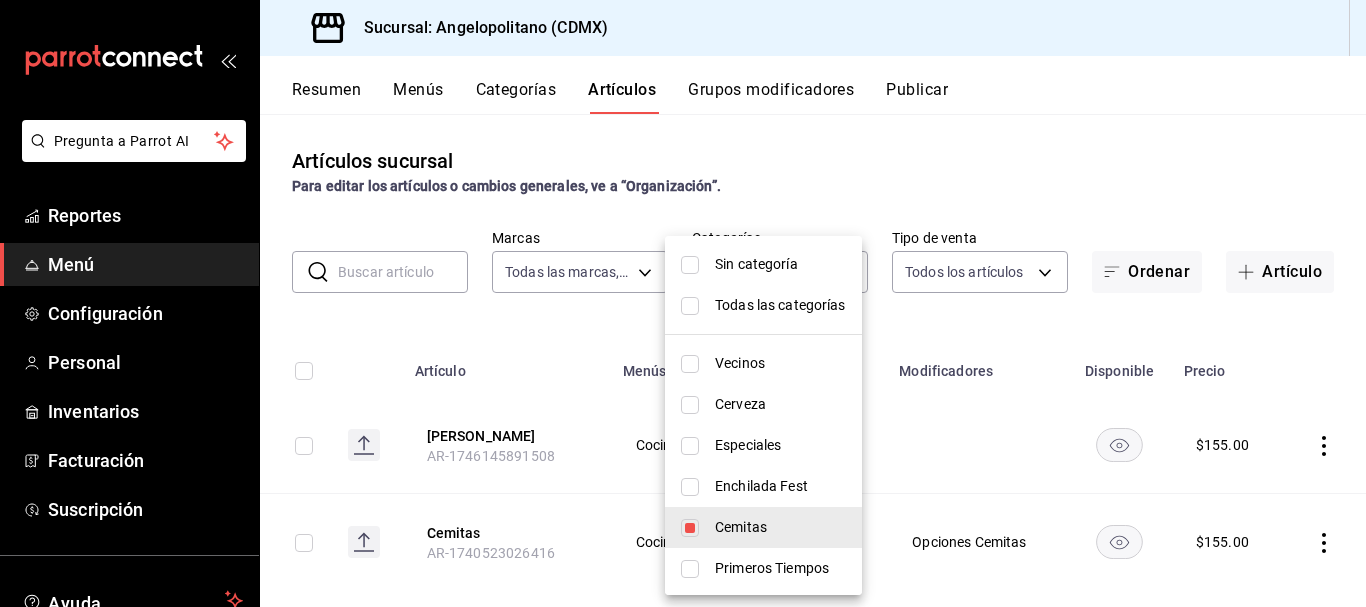 click at bounding box center (690, 569) 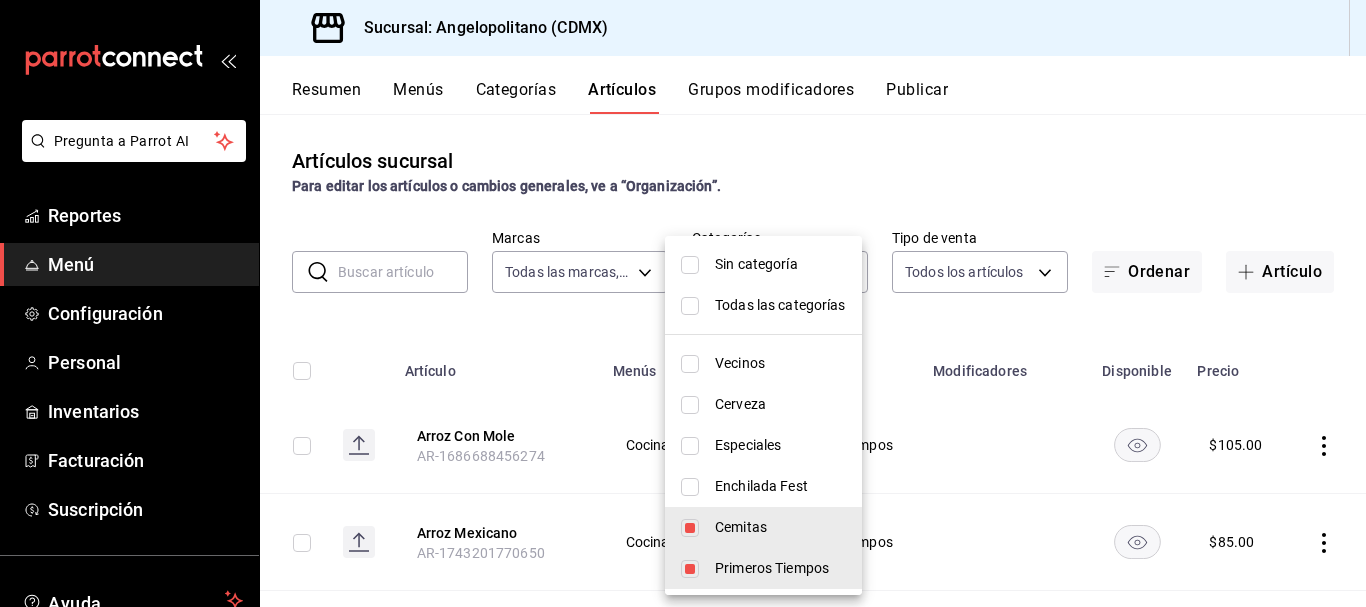 click at bounding box center [690, 528] 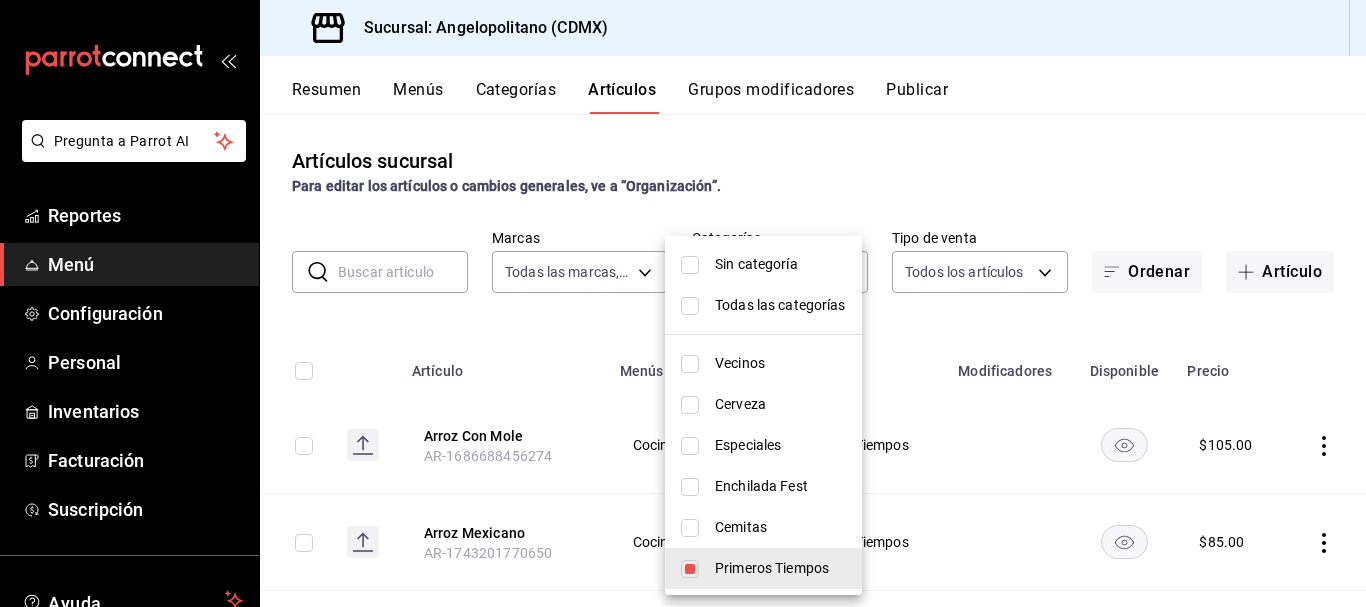 click at bounding box center [683, 303] 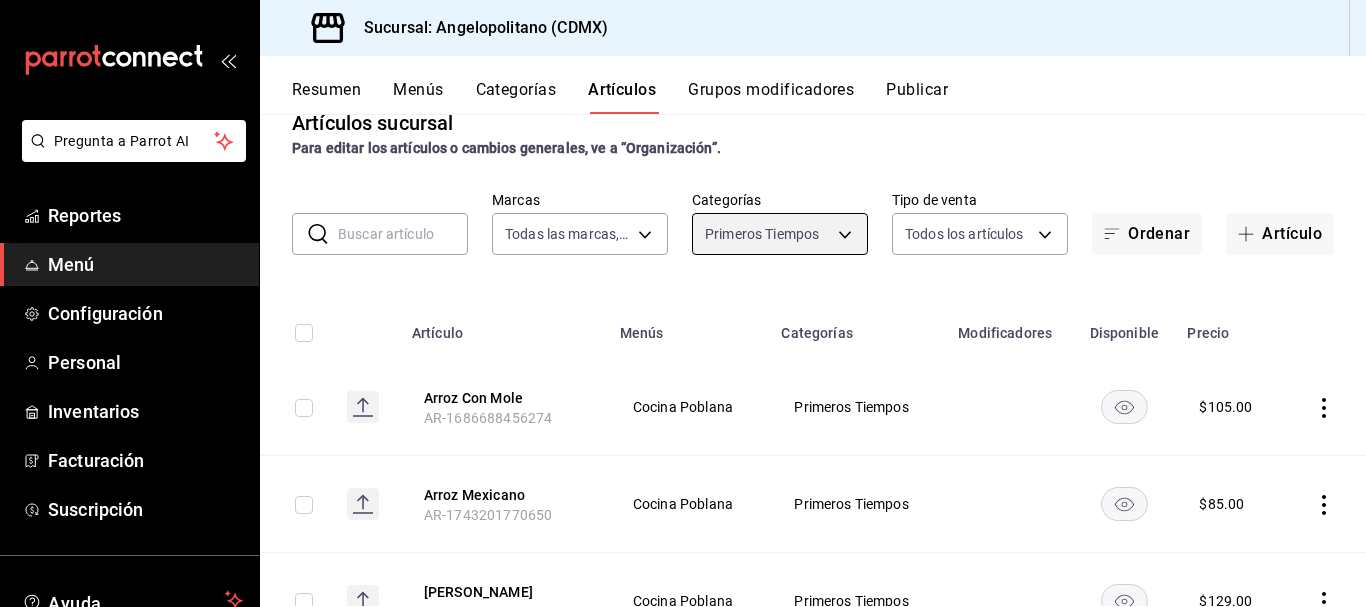 scroll, scrollTop: 0, scrollLeft: 0, axis: both 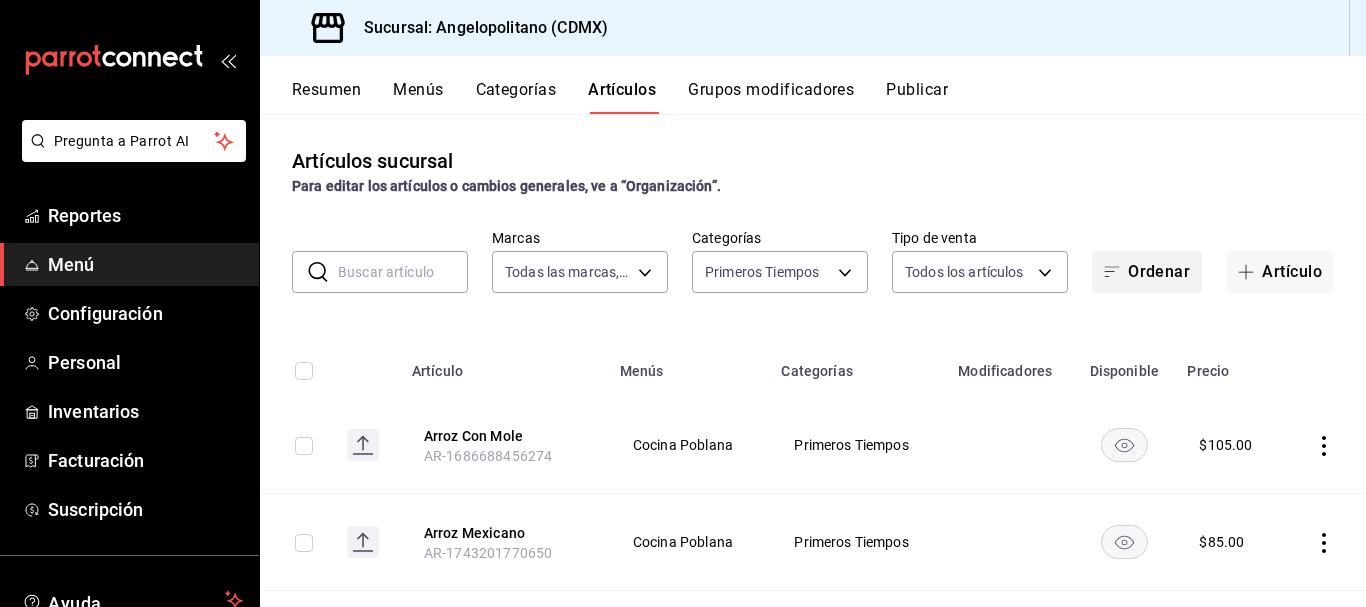 click on "Ordenar" at bounding box center [1147, 272] 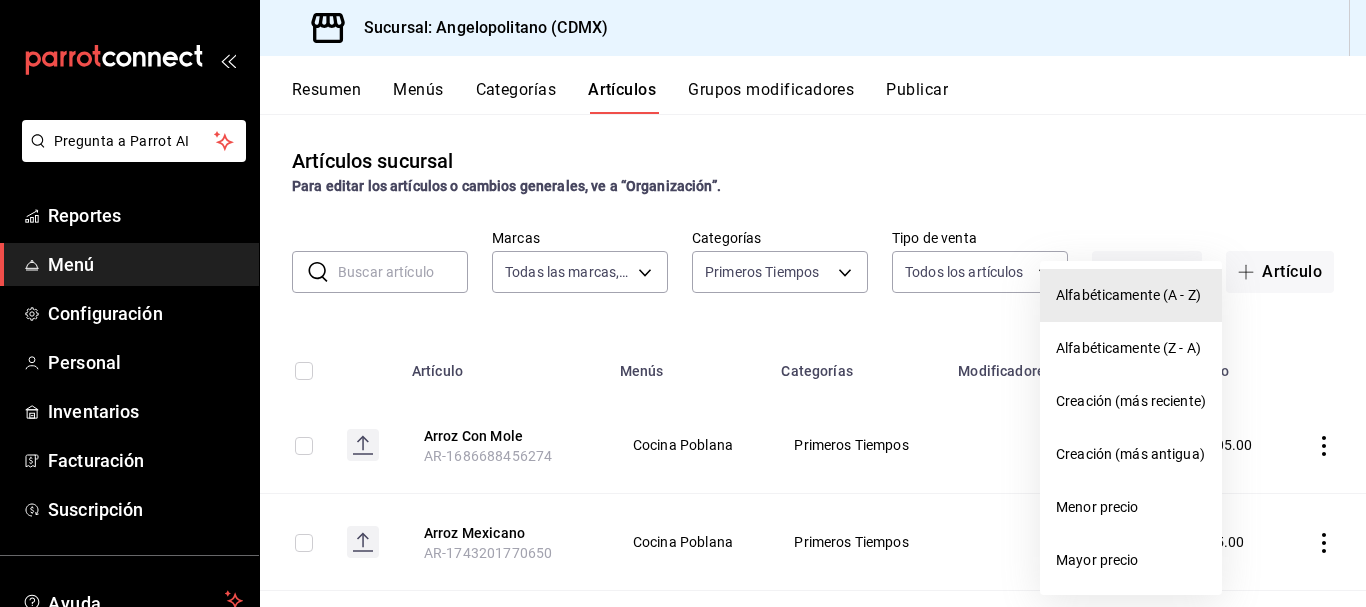 click on "Alfabéticamente (A - Z)" at bounding box center [1131, 295] 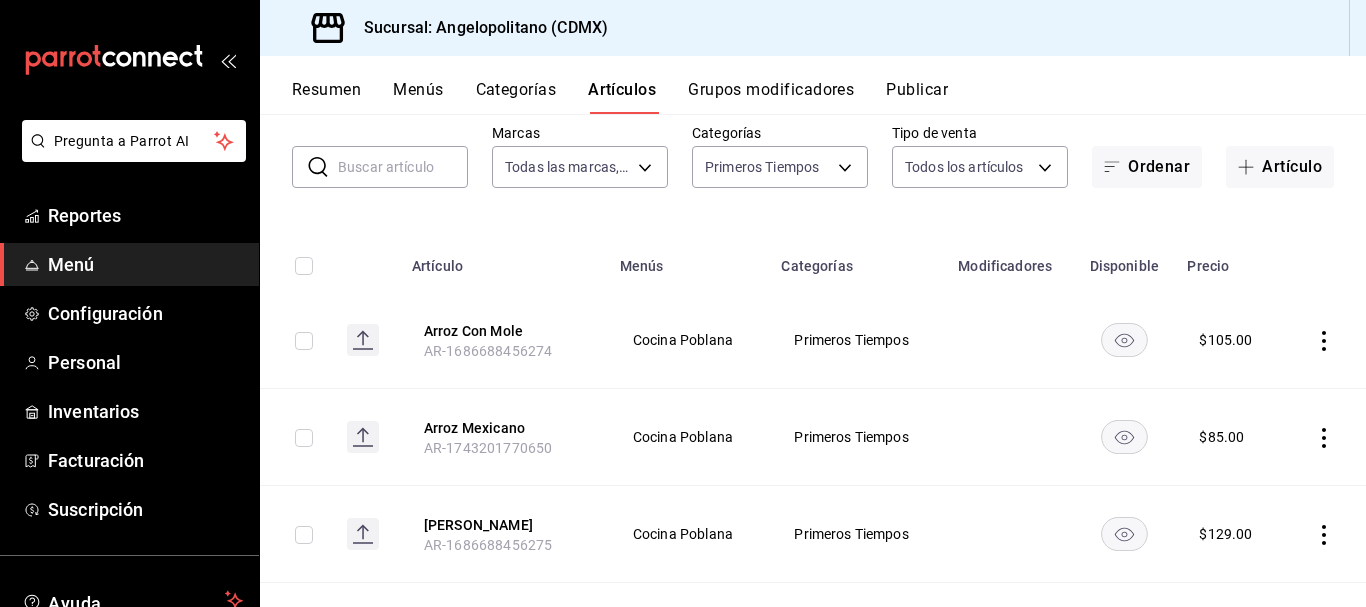 scroll, scrollTop: 0, scrollLeft: 0, axis: both 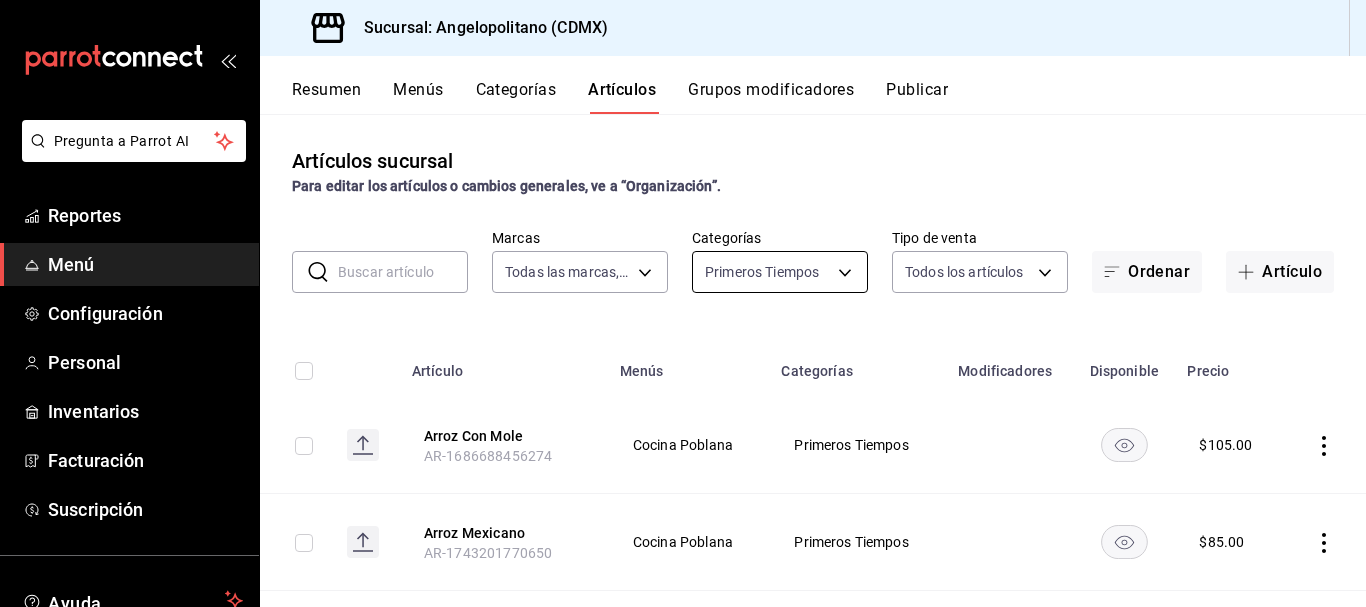 click on "Pregunta a Parrot AI Reportes   Menú   Configuración   Personal   Inventarios   Facturación   Suscripción   Ayuda Recomienda Parrot   [PERSON_NAME]   Sugerir nueva función   Sucursal: Angelopolitano (CDMX) Resumen Menús Categorías Artículos Grupos modificadores Publicar Artículos sucursal Para editar los artículos o cambios generales, ve a “Organización”. ​ ​ Marcas Todas las marcas, Sin marca e7b7265c-889c-41a5-bb0c-0e62bdb51750 Categorías Primeros Tiempos 7c40186e-b696-4376-adc4-55df029a6d15 Tipo de venta Todos los artículos ALL Ordenar Artículo Artículo Menús Categorías Modificadores Disponible Precio Arroz Con Mole AR-1686688456274 Cocina Poblana Primeros Tiempos $ 105.00 Arroz Mexicano AR-1743201770650 Cocina Poblana Primeros Tiempos $ 85.00 Arroz Poblano AR-1686688456275 Cocina Poblana Primeros Tiempos $ 129.00 Ceviche De Setas AR-1686688456291 Cocina Poblana Primeros Tiempos $ 130.00 Consome Con Pollo Y Arroz AR-1686688456315 Cocina Poblana Primeros Tiempos $ 95.00 $ 55.00 $ $ $" at bounding box center (683, 303) 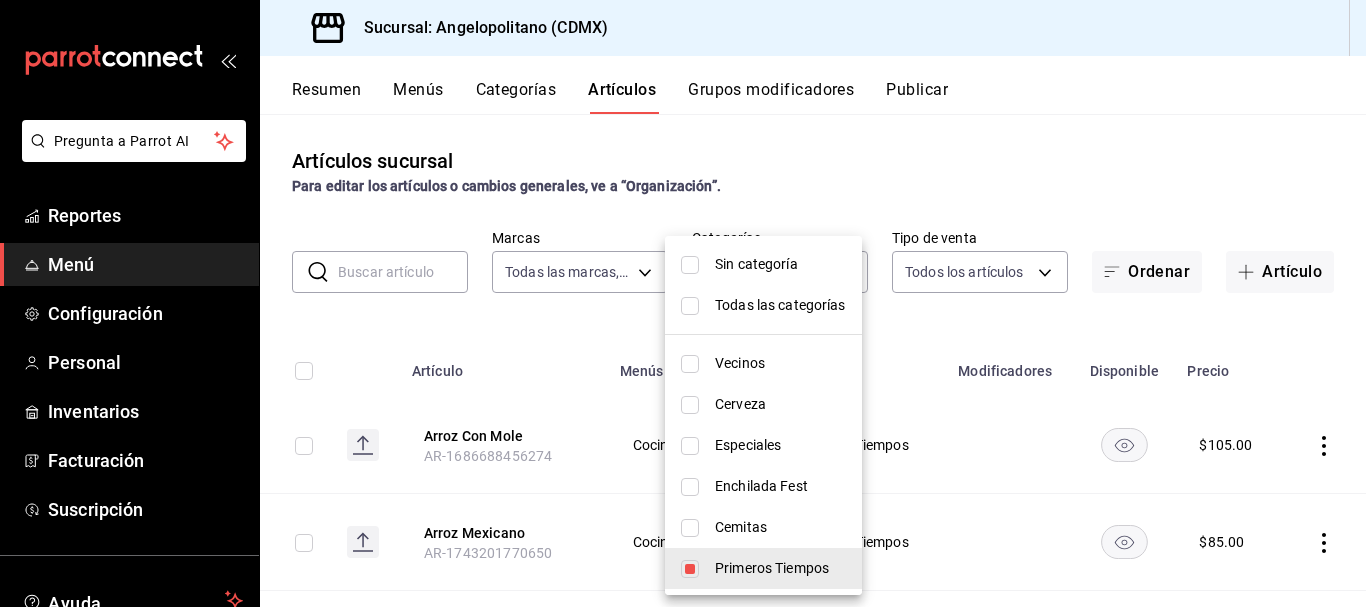 click at bounding box center [683, 303] 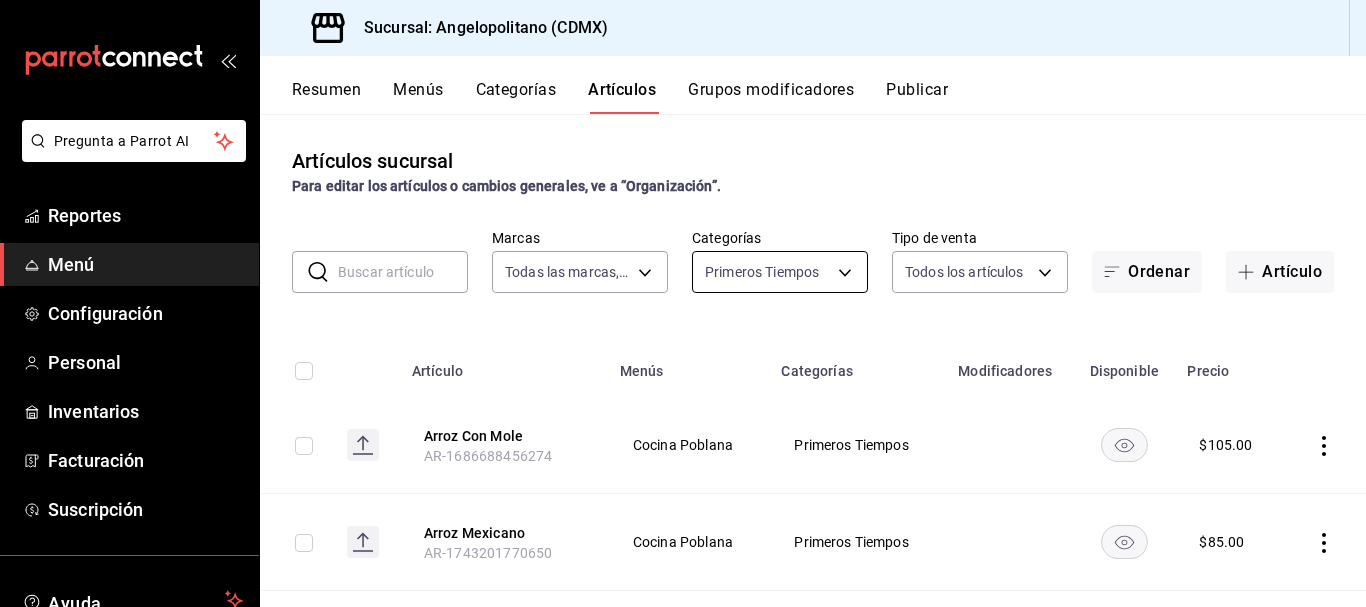 click on "Pregunta a Parrot AI Reportes   Menú   Configuración   Personal   Inventarios   Facturación   Suscripción   Ayuda Recomienda Parrot   [PERSON_NAME]   Sugerir nueva función   Sucursal: Angelopolitano (CDMX) Resumen Menús Categorías Artículos Grupos modificadores Publicar Artículos sucursal Para editar los artículos o cambios generales, ve a “Organización”. ​ ​ Marcas Todas las marcas, Sin marca e7b7265c-889c-41a5-bb0c-0e62bdb51750 Categorías Primeros Tiempos 7c40186e-b696-4376-adc4-55df029a6d15 Tipo de venta Todos los artículos ALL Ordenar Artículo Artículo Menús Categorías Modificadores Disponible Precio Arroz Con Mole AR-1686688456274 Cocina Poblana Primeros Tiempos $ 105.00 Arroz Mexicano AR-1743201770650 Cocina Poblana Primeros Tiempos $ 85.00 Arroz Poblano AR-1686688456275 Cocina Poblana Primeros Tiempos $ 129.00 Ceviche De Setas AR-1686688456291 Cocina Poblana Primeros Tiempos $ 130.00 Consome Con Pollo Y Arroz AR-1686688456315 Cocina Poblana Primeros Tiempos $ 95.00 $ 55.00 $ $ $" at bounding box center [683, 303] 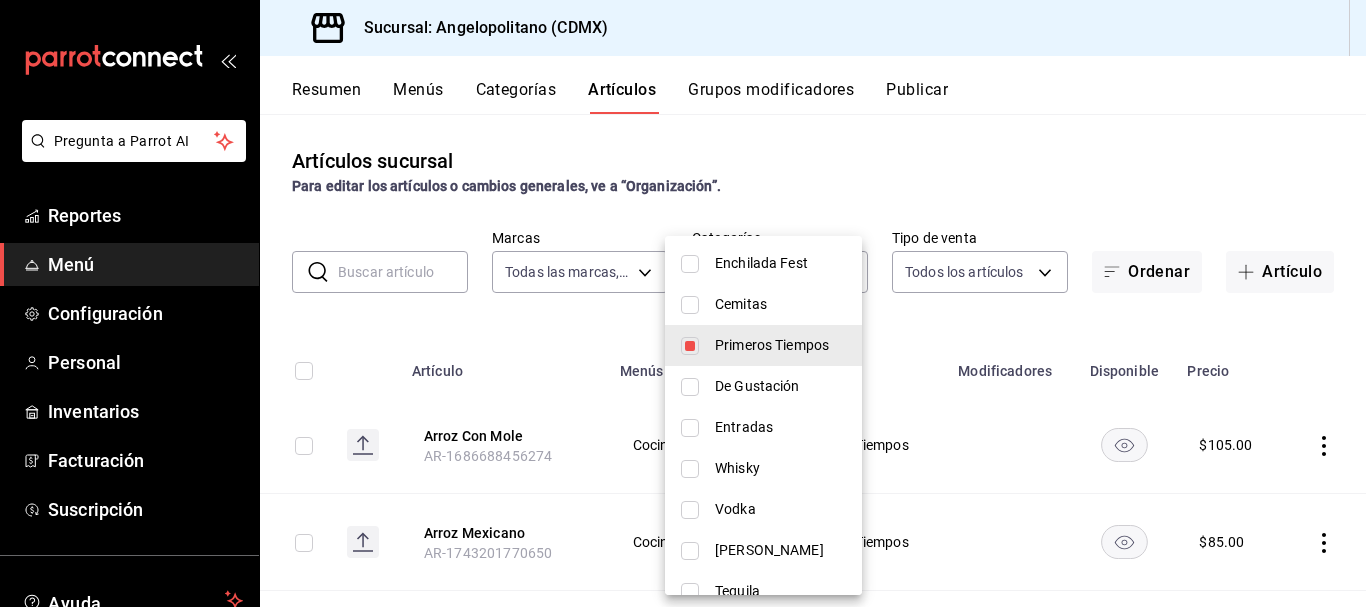 scroll, scrollTop: 262, scrollLeft: 0, axis: vertical 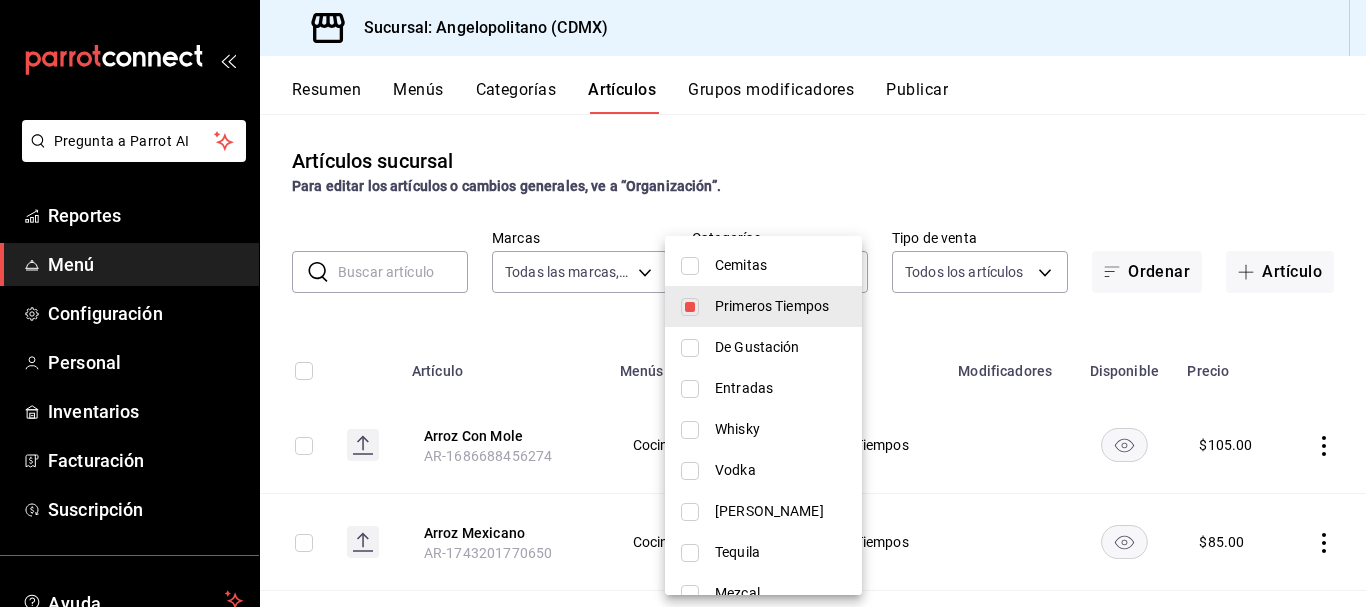 click at bounding box center (690, 307) 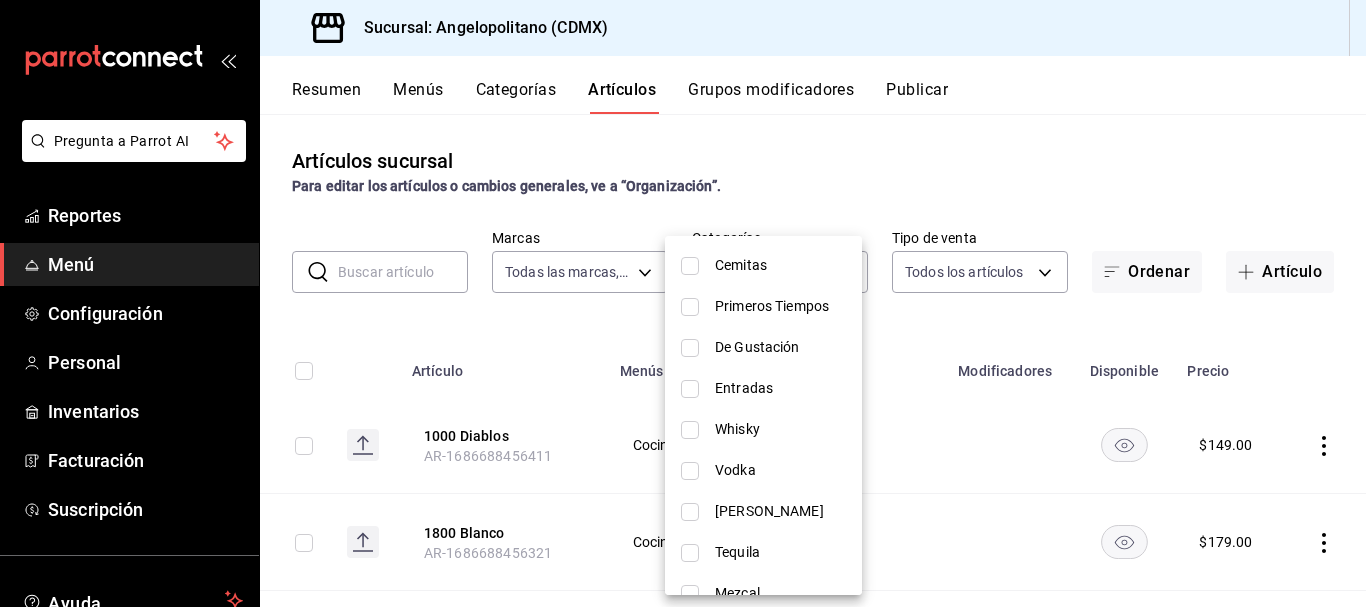 click at bounding box center (690, 348) 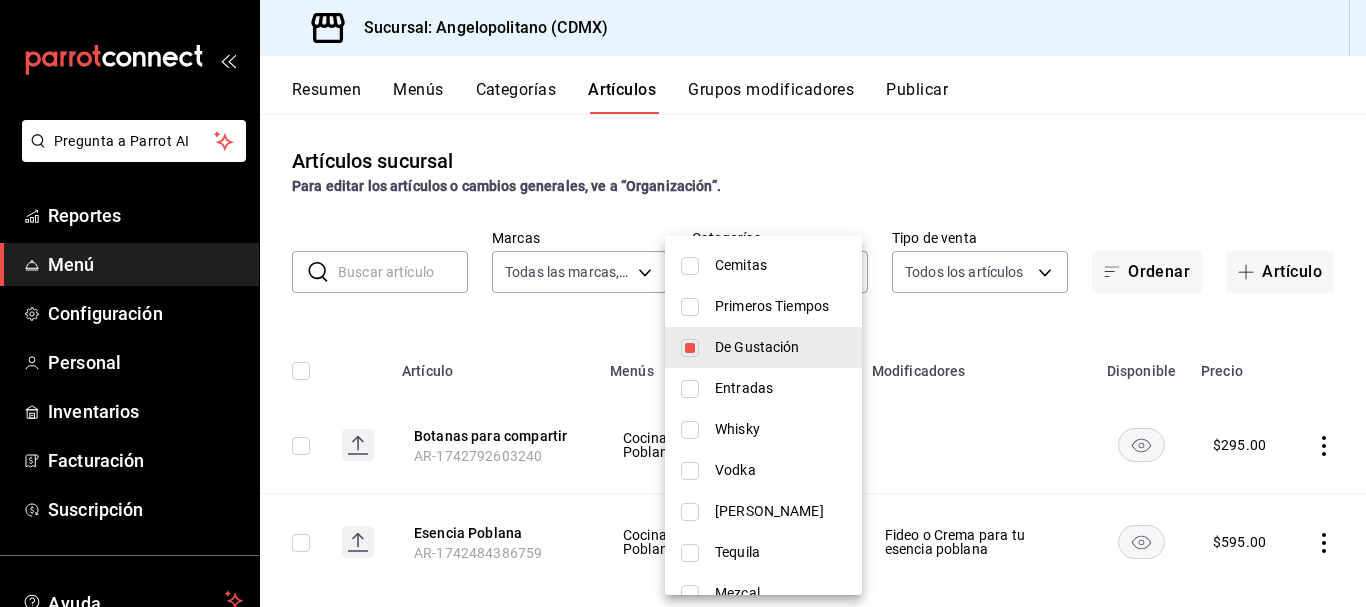 click at bounding box center [683, 303] 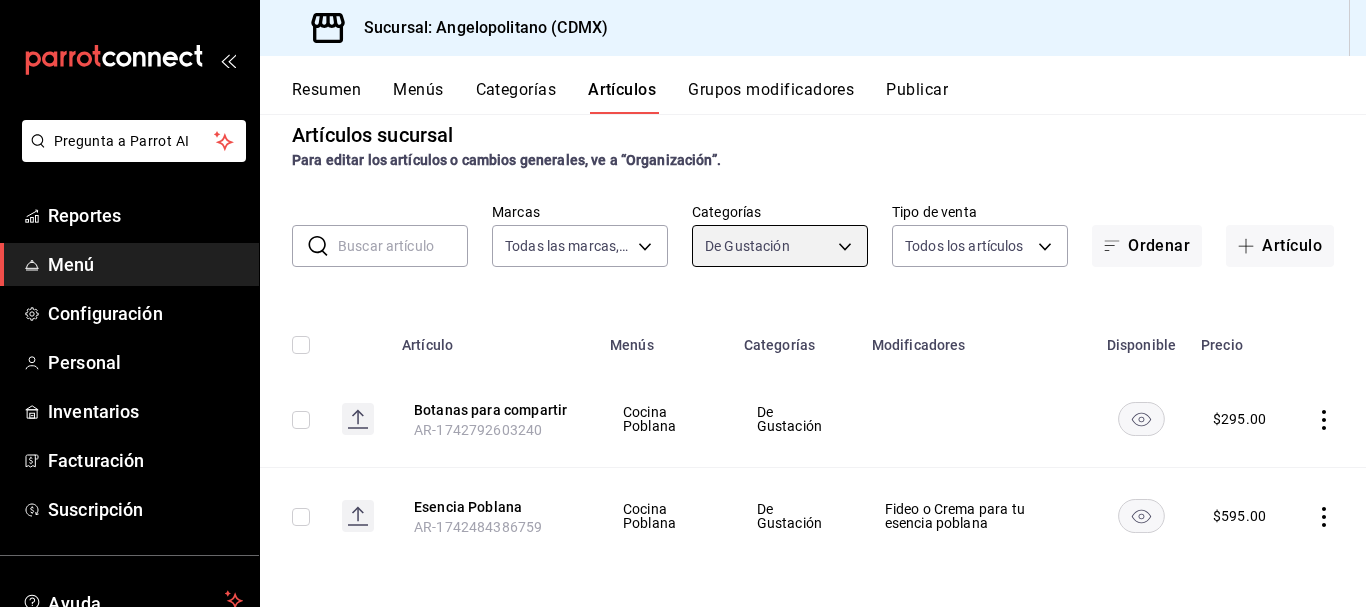 scroll, scrollTop: 32, scrollLeft: 0, axis: vertical 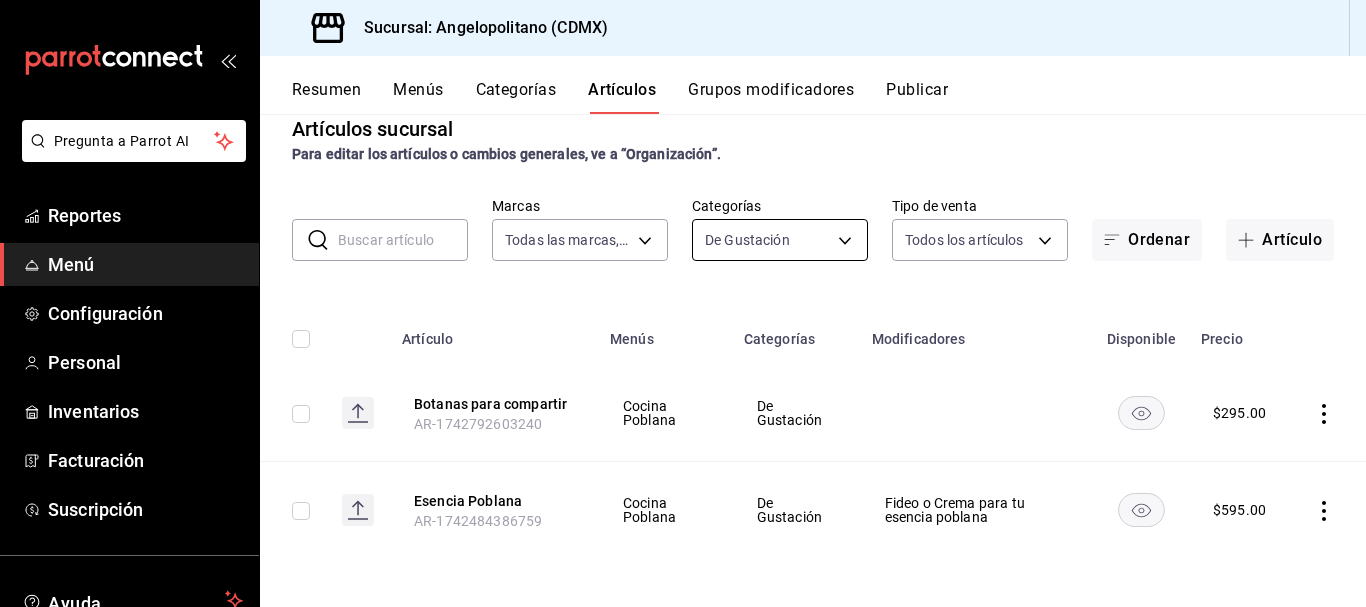 click on "Pregunta a Parrot AI Reportes   Menú   Configuración   Personal   Inventarios   Facturación   Suscripción   Ayuda Recomienda Parrot   [PERSON_NAME]   Sugerir nueva función   Sucursal: Angelopolitano (CDMX) Resumen Menús Categorías Artículos Grupos modificadores Publicar Artículos sucursal Para editar los artículos o cambios generales, ve a “Organización”. ​ ​ Marcas Todas las marcas, Sin marca e7b7265c-889c-41a5-bb0c-0e62bdb51750 Categorías De Gustación 79cff205-7ed8-417a-af50-3d3cc67797da Tipo de venta Todos los artículos ALL Ordenar Artículo Artículo Menús Categorías Modificadores Disponible Precio Botanas para compartir AR-1742792603240 Cocina Poblana De Gustación $ 295.00 Esencia Poblana AR-1742484386759 Cocina Poblana De Gustación Fideo o Crema para tu esencia poblana $ 595.00 Guardar GANA 1 MES GRATIS EN TU SUSCRIPCIÓN AQUÍ Ver video tutorial Ir a video Pregunta a Parrot AI Reportes   Menú   Configuración   Personal   Inventarios   Facturación   Suscripción   Ayuda" at bounding box center (683, 303) 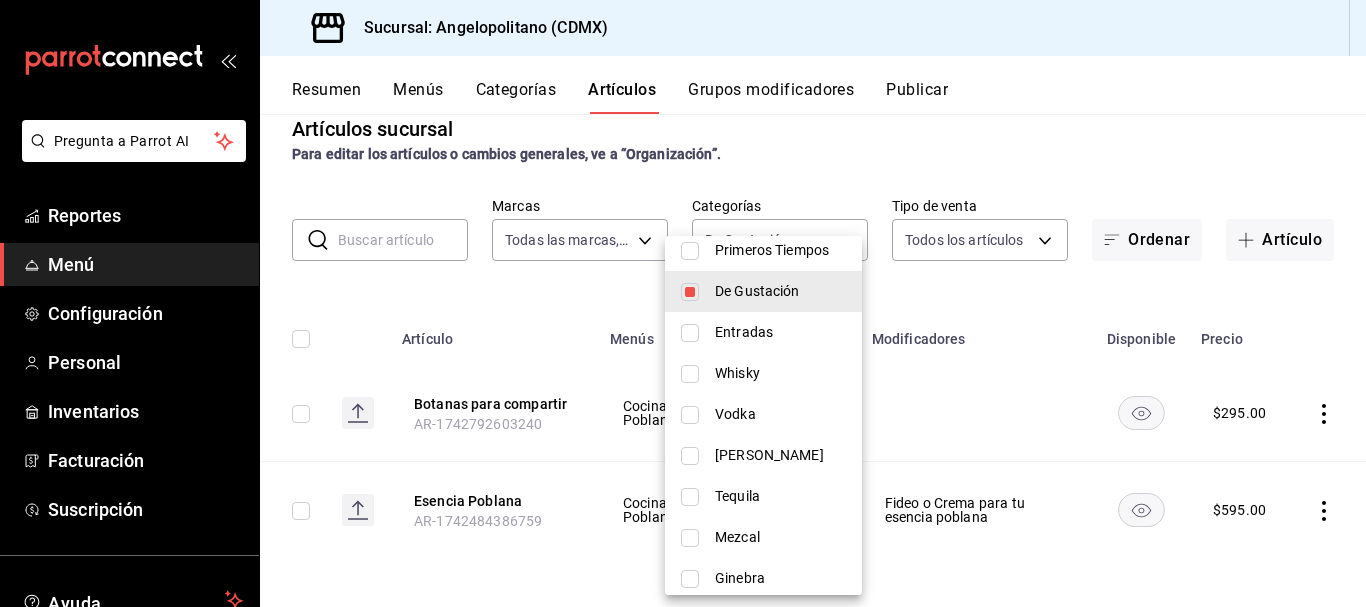 scroll, scrollTop: 322, scrollLeft: 0, axis: vertical 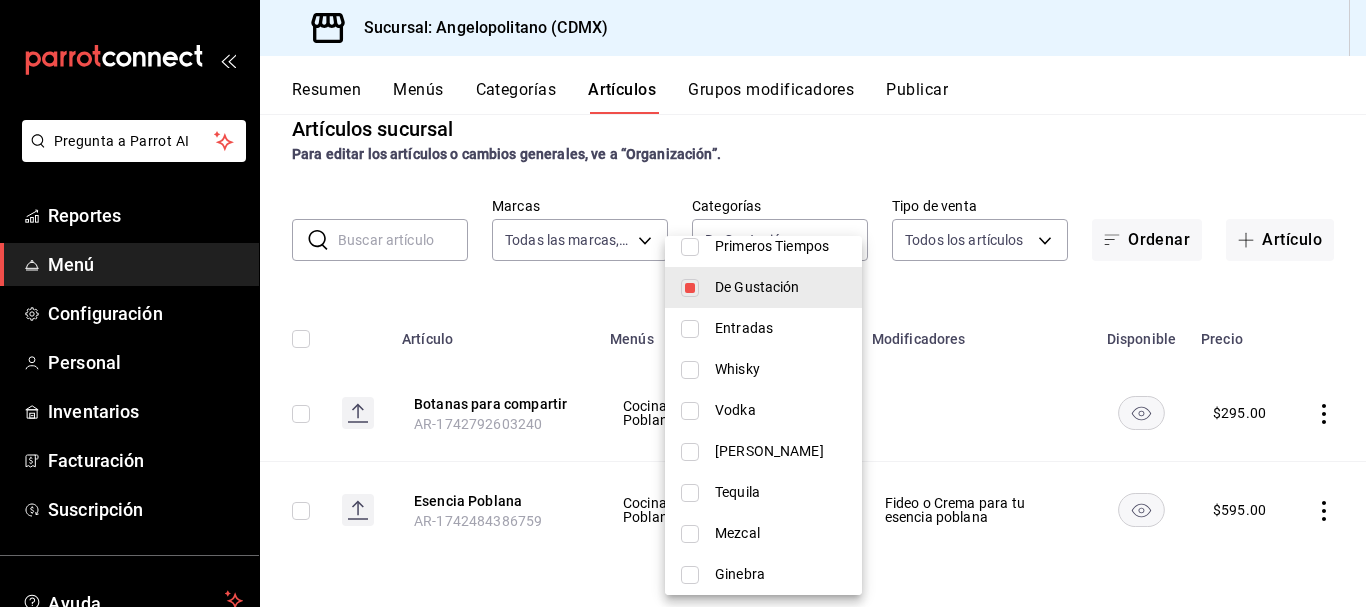 click at bounding box center (690, 329) 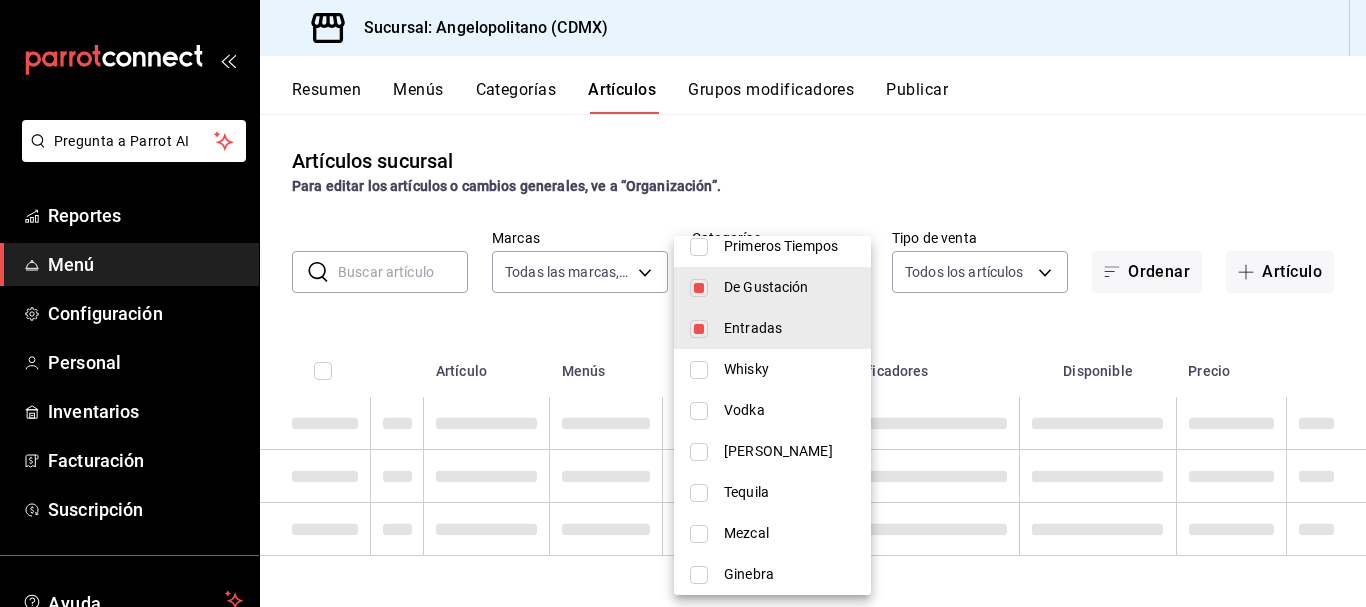 scroll, scrollTop: 0, scrollLeft: 0, axis: both 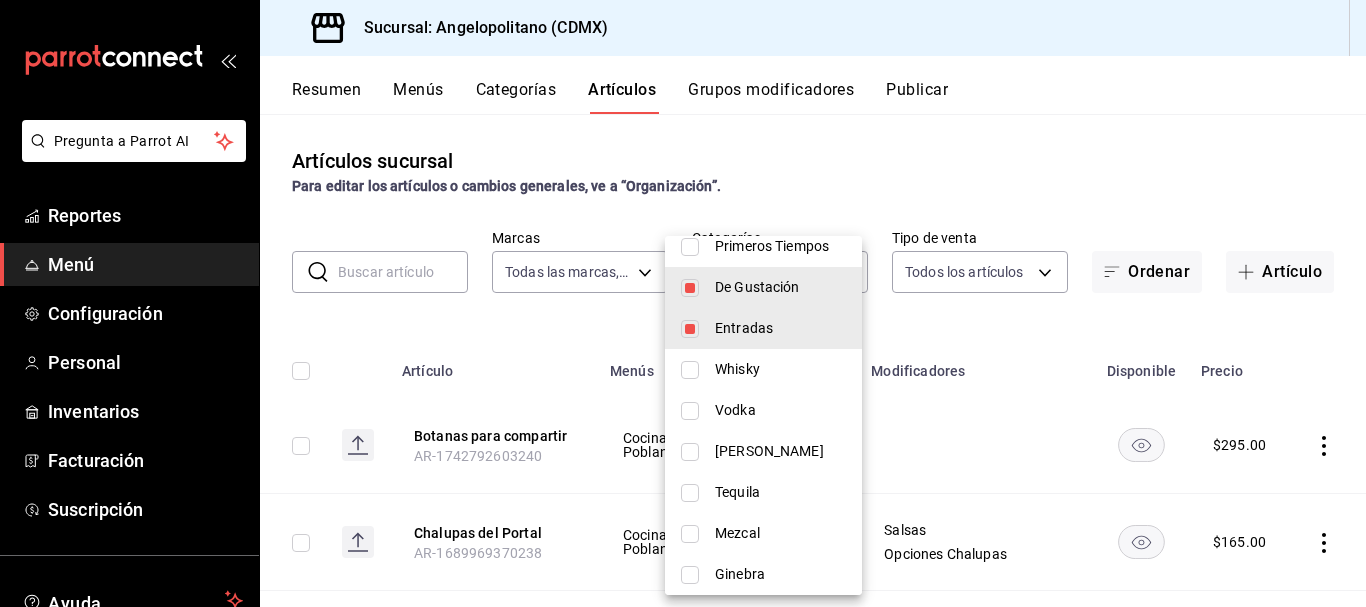 click at bounding box center [690, 288] 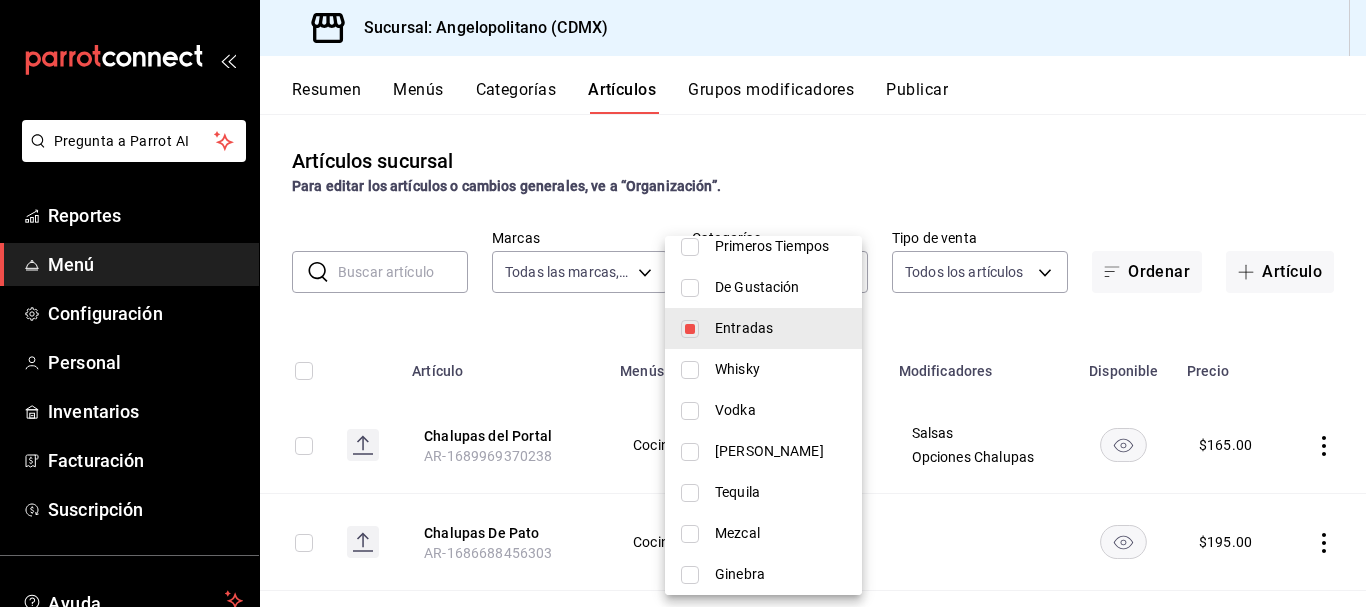 click at bounding box center (683, 303) 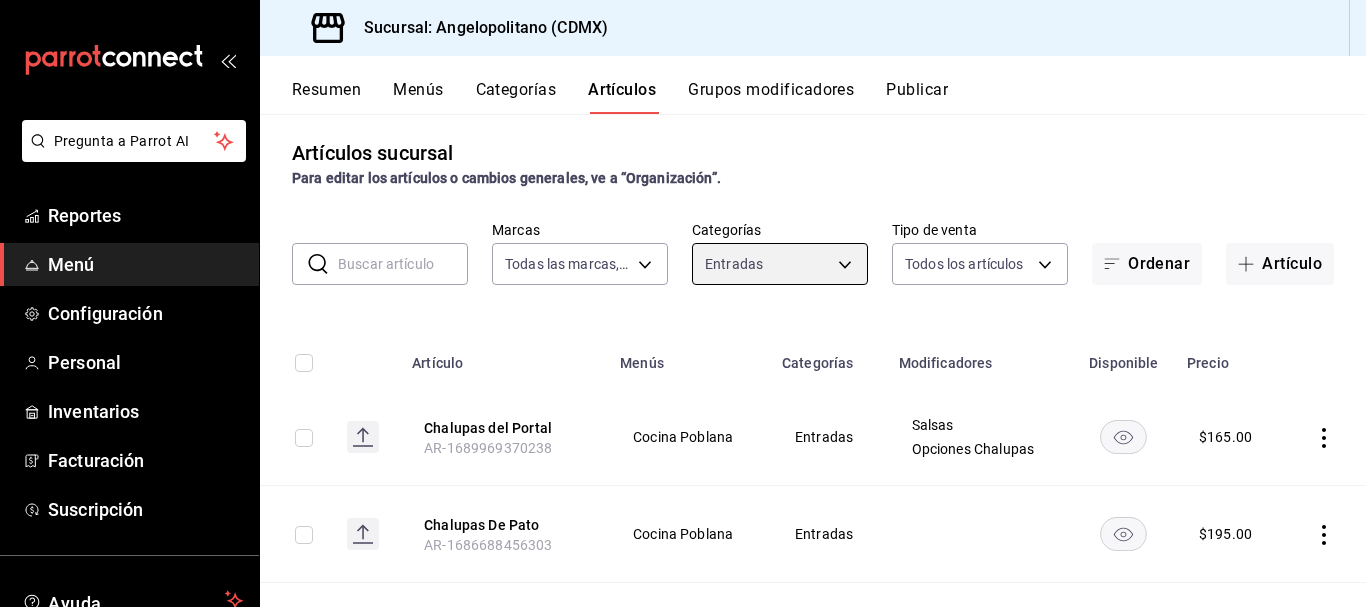 scroll, scrollTop: 0, scrollLeft: 0, axis: both 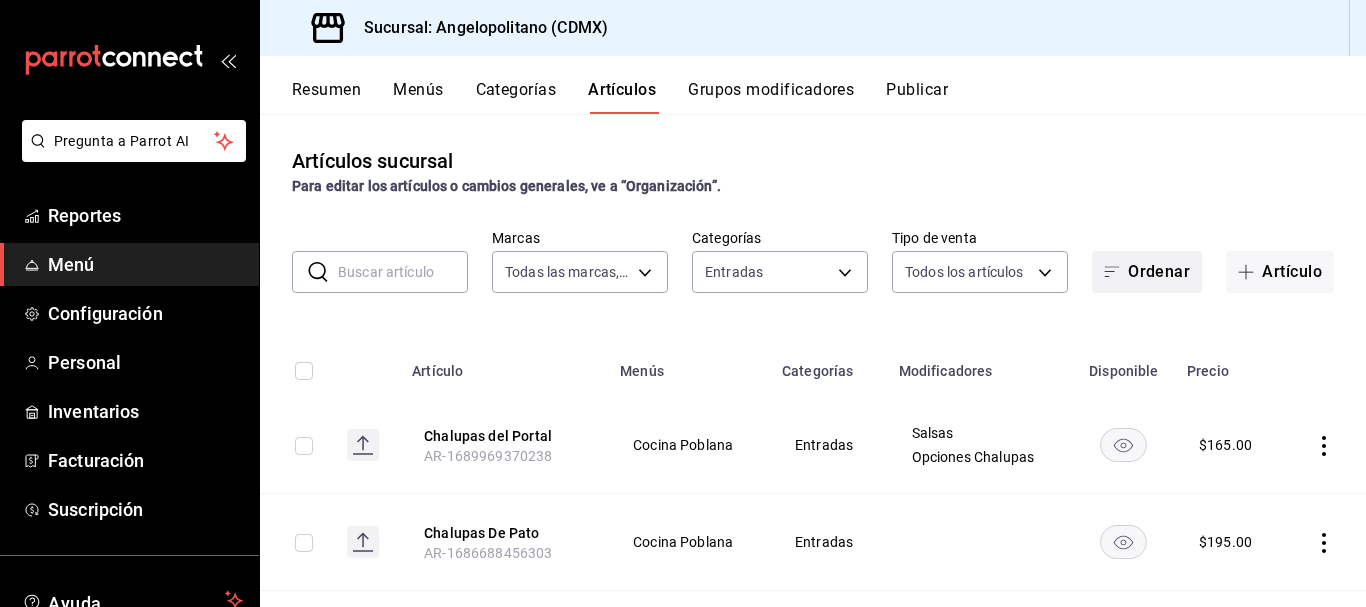 click on "Ordenar" at bounding box center [1147, 272] 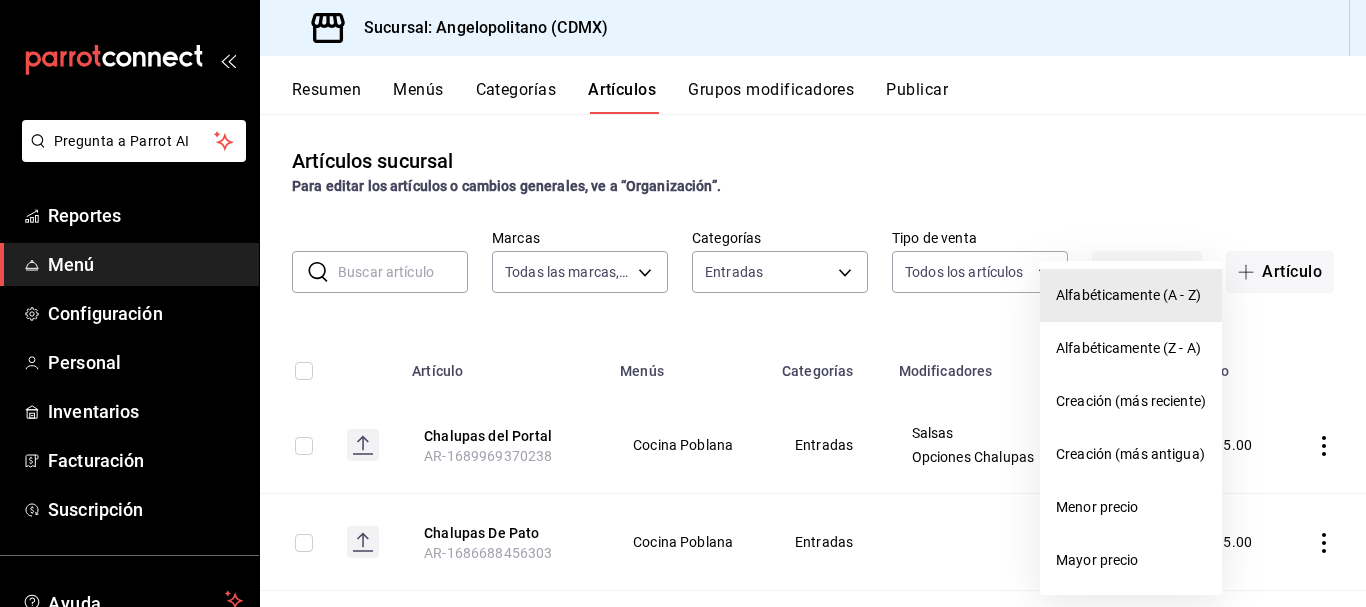 click on "Alfabéticamente (A - Z)" at bounding box center [1131, 295] 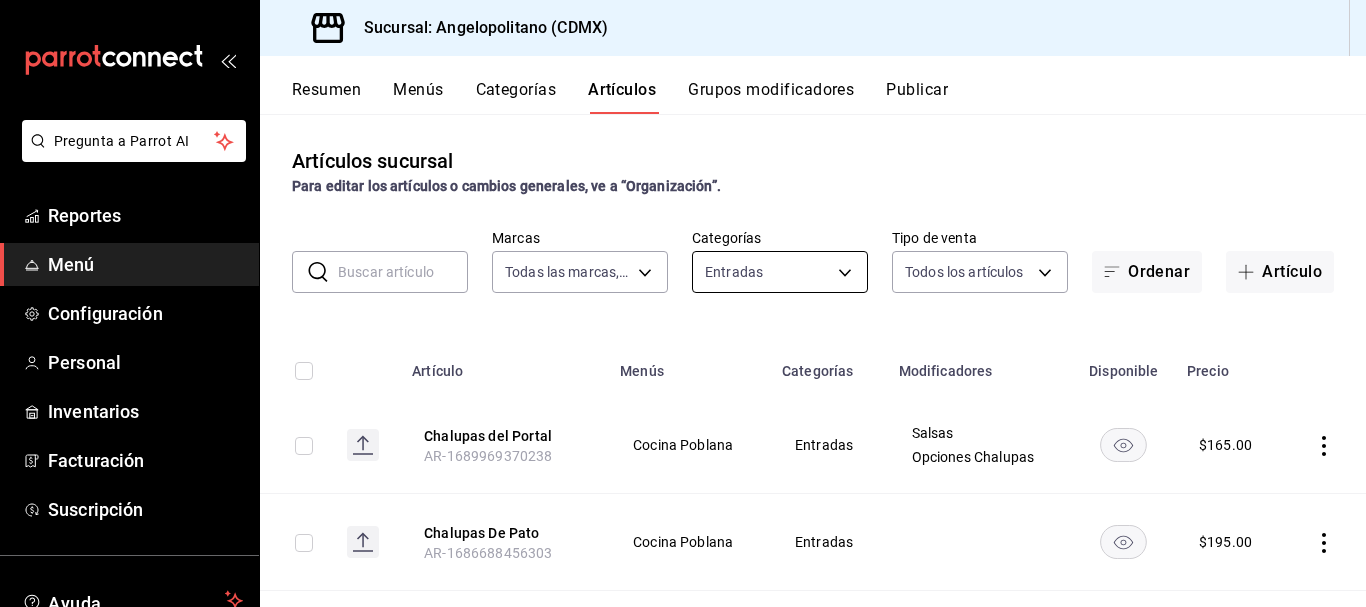 click on "Pregunta a Parrot AI Reportes   Menú   Configuración   Personal   Inventarios   Facturación   Suscripción   Ayuda Recomienda Parrot   [PERSON_NAME]   Sugerir nueva función   Sucursal: Angelopolitano (CDMX) Resumen Menús Categorías Artículos Grupos modificadores Publicar Artículos sucursal Para editar los artículos o cambios generales, ve a “Organización”. ​ ​ Marcas Todas las marcas, Sin marca e7b7265c-889c-41a5-bb0c-0e62bdb51750 Categorías Entradas 11ce36d2-a3d7-4773-bb3b-7ba9a9f004bf Tipo de venta Todos los artículos ALL Ordenar Artículo Artículo Menús Categorías Modificadores Disponible Precio Chalupas del Portal AR-1689969370238 Cocina Poblana Entradas Salsas Opciones Chalupas $ 165.00 Chalupas De Pato AR-1686688456303 Cocina Poblana Entradas $ 195.00 [GEOGRAPHIC_DATA]-1689106306239 Cocina Poblana Entradas $ 145.00 Guacamole Con Chapulines AR-1686688456351 [GEOGRAPHIC_DATA] Poblana Entradas $ 160.00 Quesadillas del Comal [GEOGRAPHIC_DATA]-1686688456409 Cocina Poblana Entradas Opción quesadillas $ 165.00 $ 53.00" at bounding box center (683, 303) 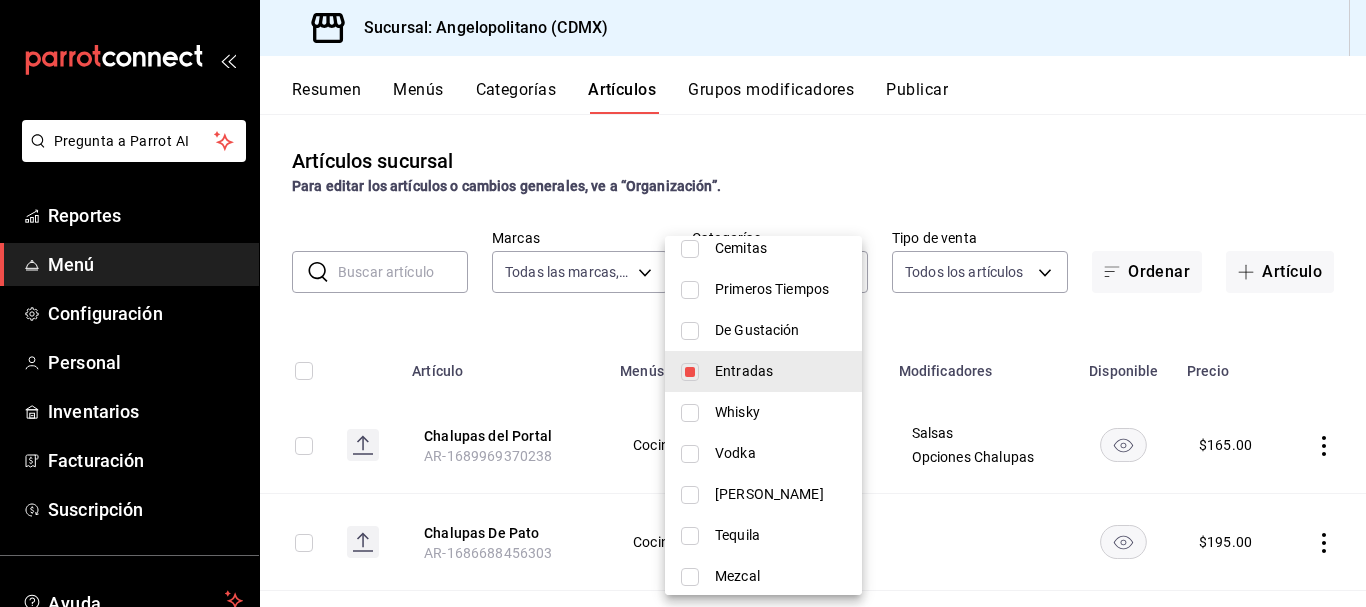 scroll, scrollTop: 301, scrollLeft: 0, axis: vertical 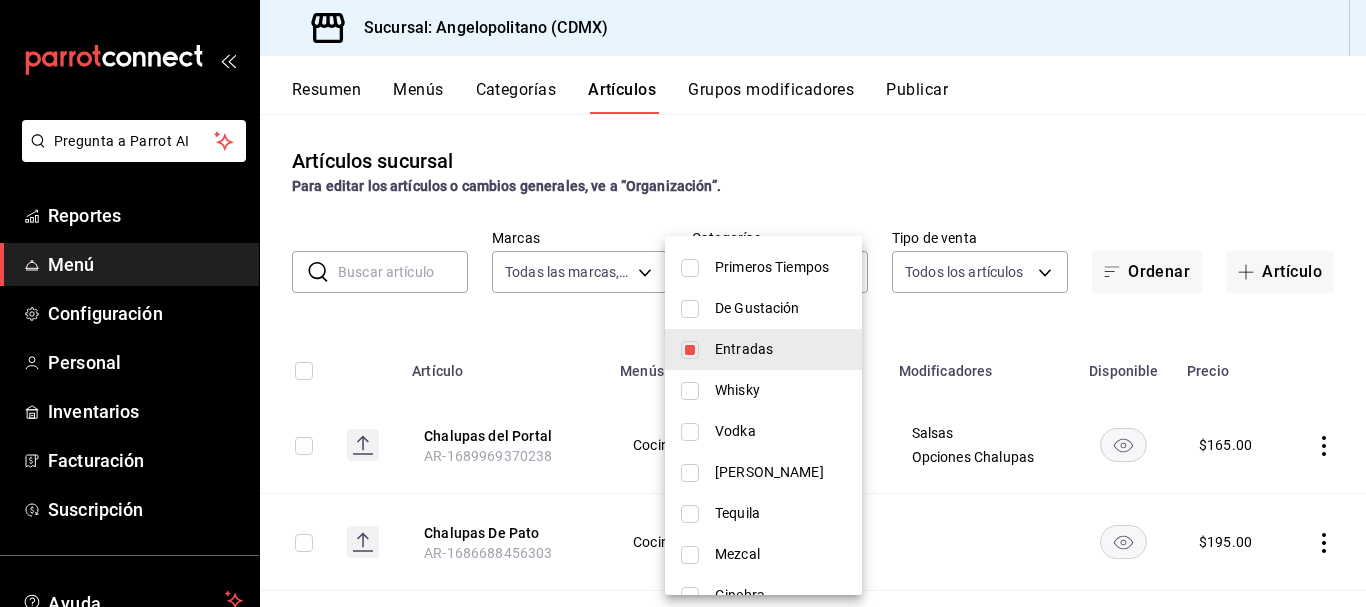 click at bounding box center [690, 391] 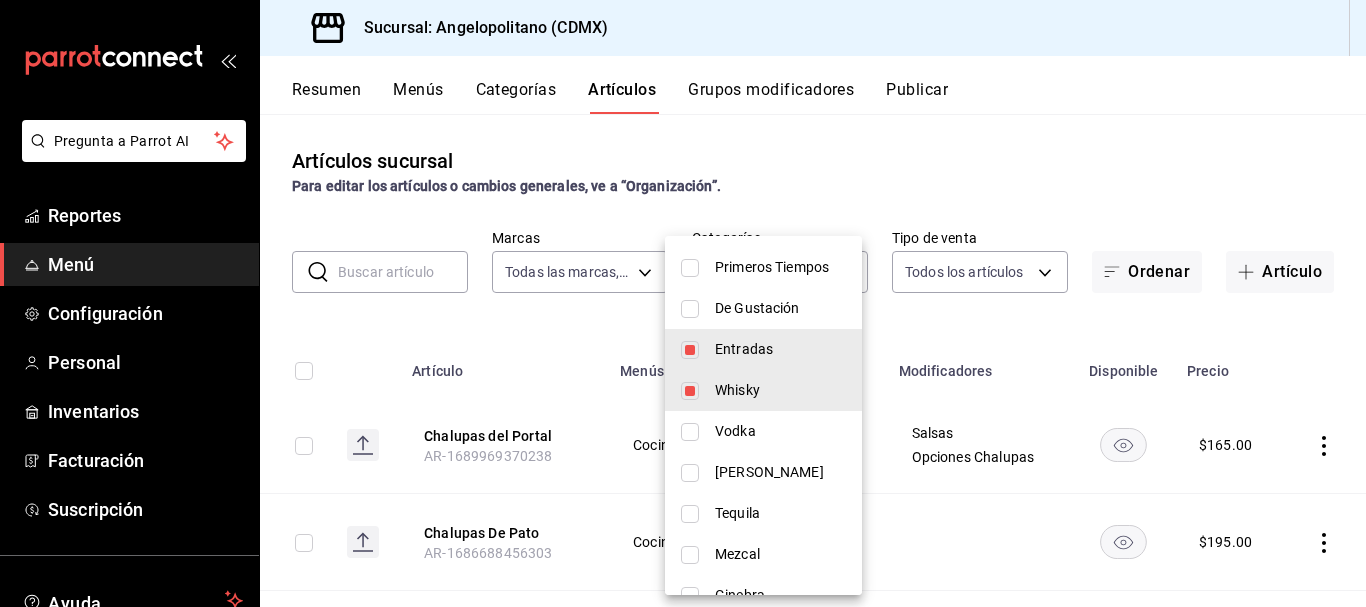 click at bounding box center [690, 350] 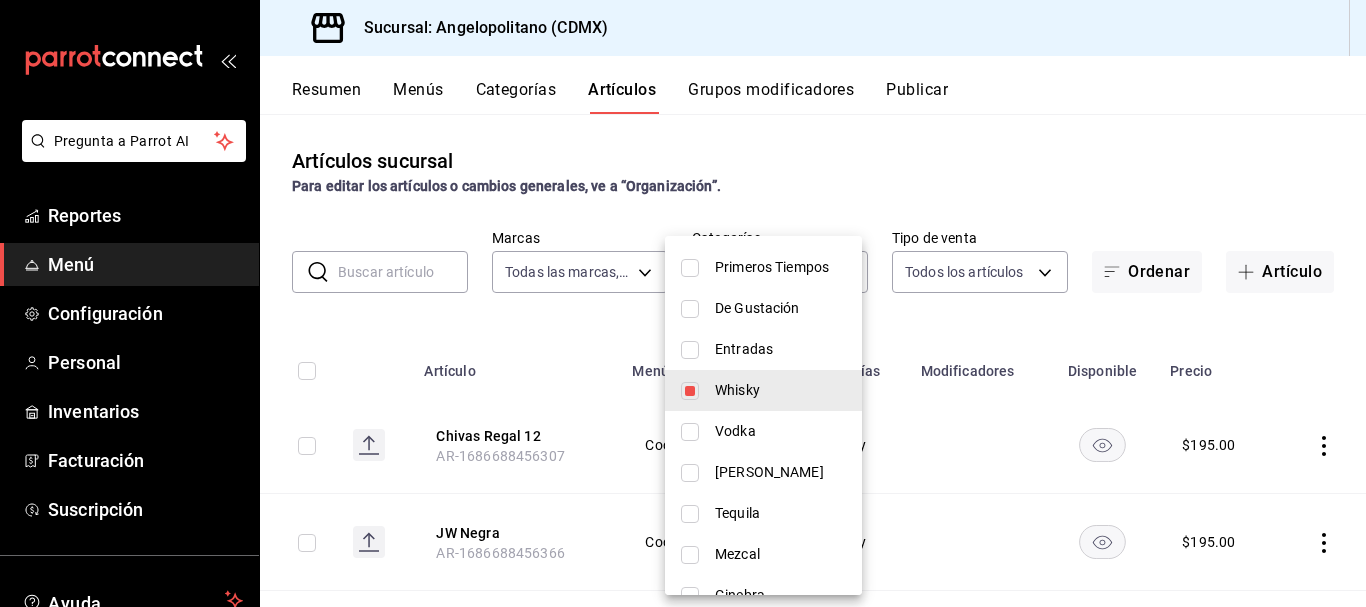 click at bounding box center (683, 303) 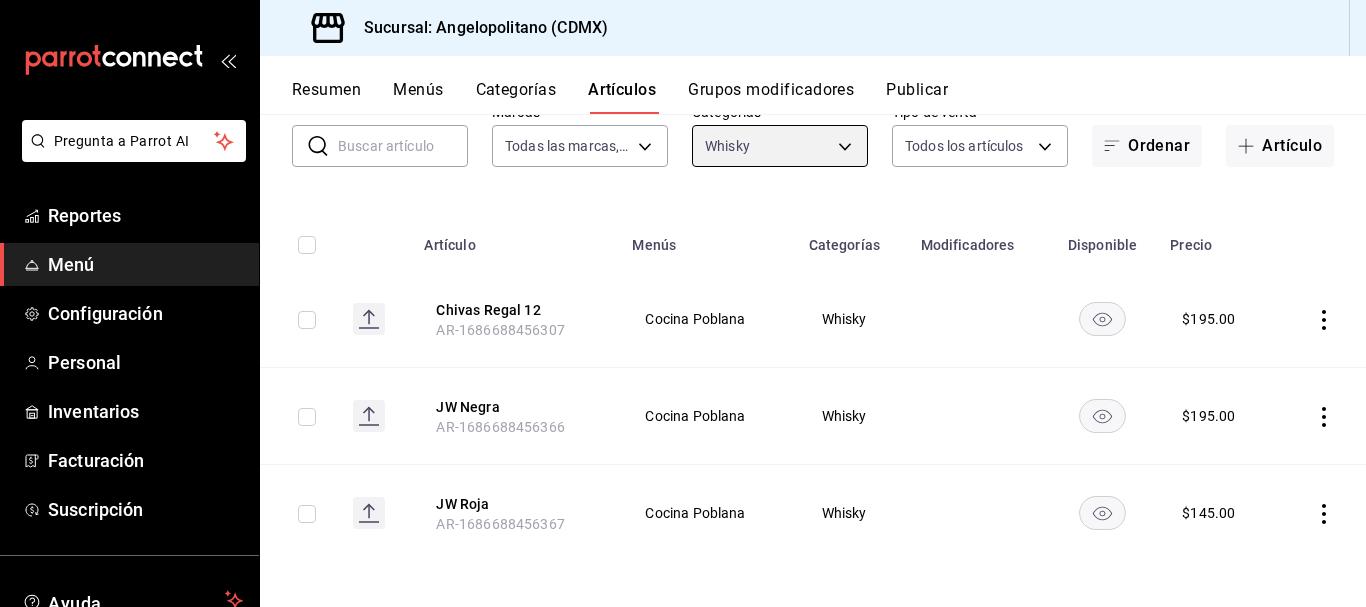 scroll, scrollTop: 81, scrollLeft: 0, axis: vertical 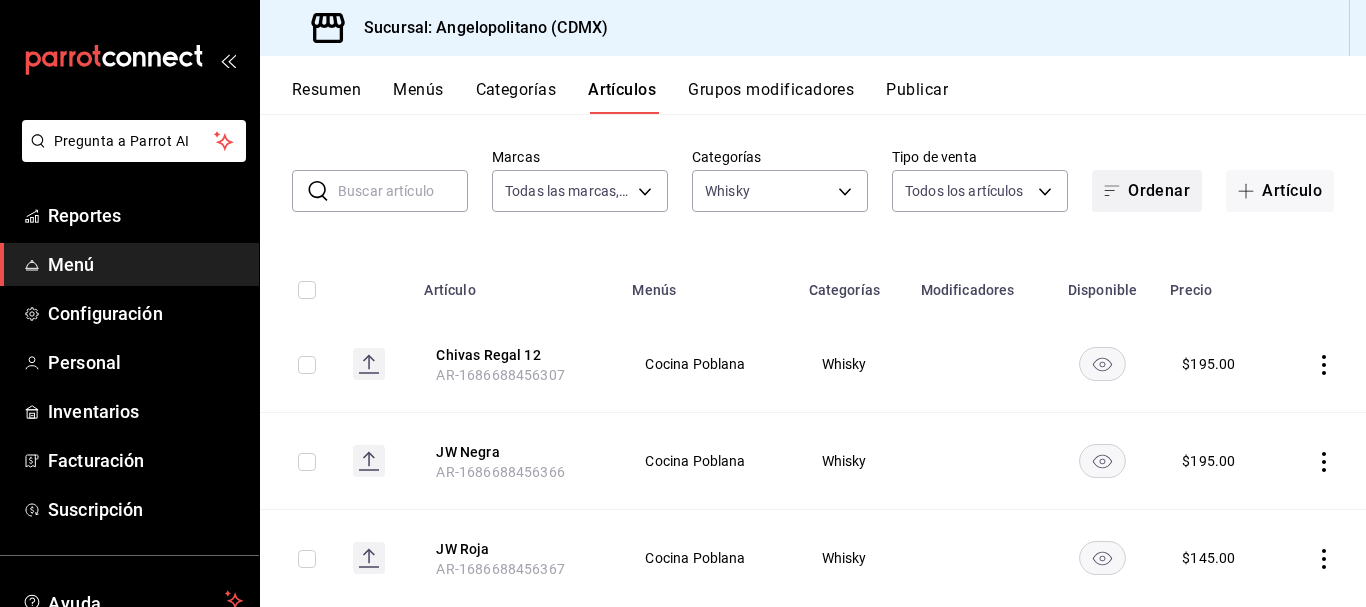 click on "Ordenar" at bounding box center (1147, 191) 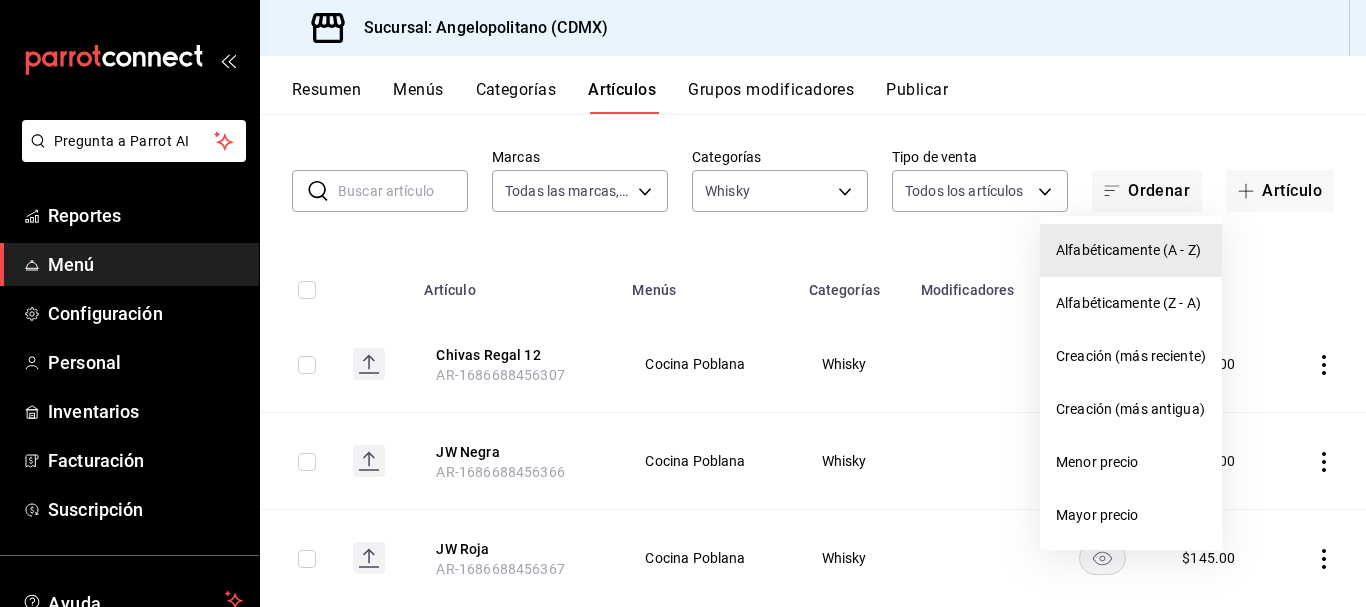 click on "Alfabéticamente (A - Z)" at bounding box center [1131, 250] 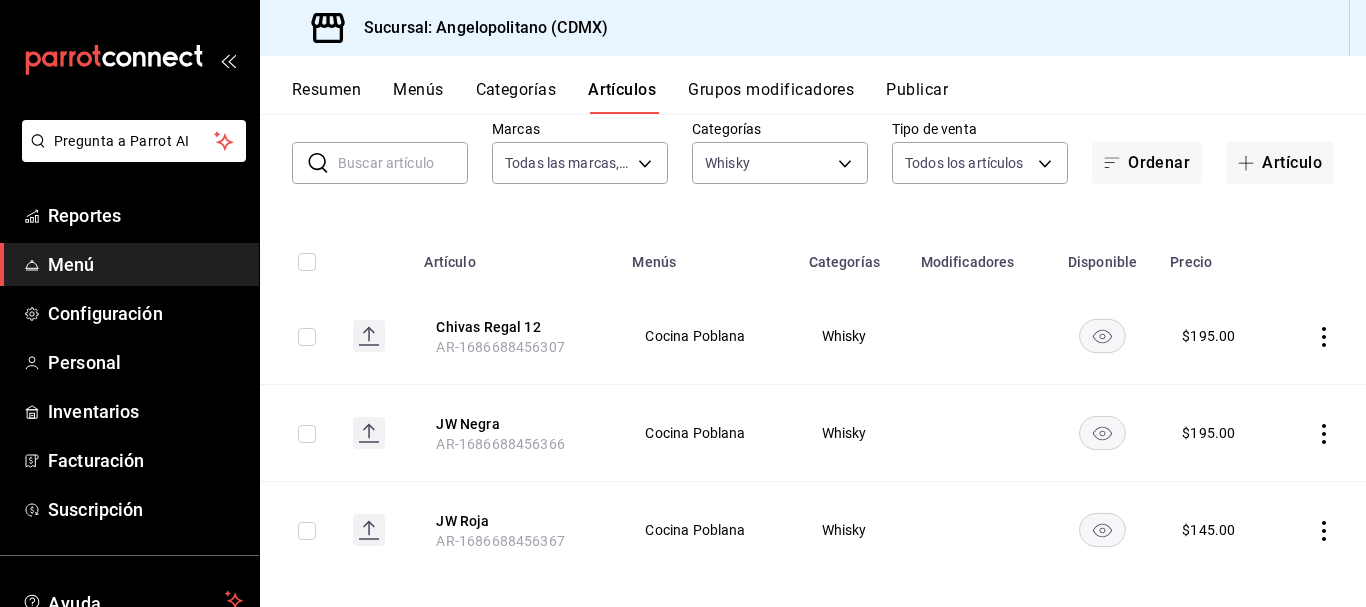 scroll, scrollTop: 0, scrollLeft: 0, axis: both 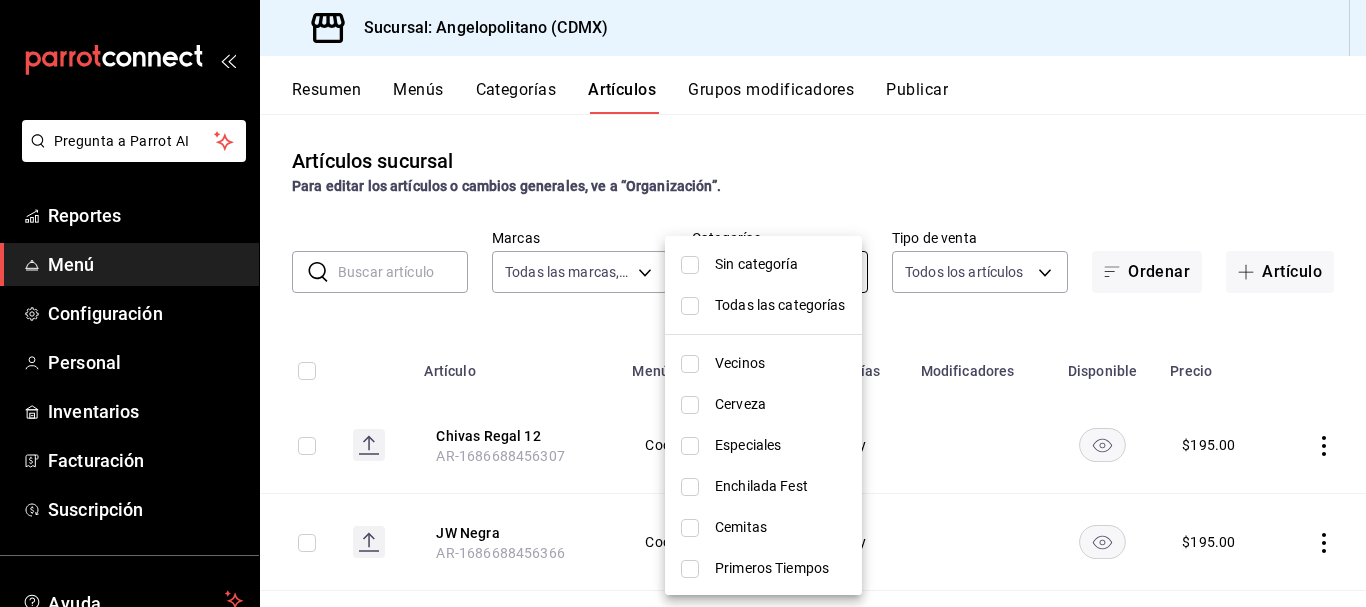 click on "Pregunta a Parrot AI Reportes   Menú   Configuración   Personal   Inventarios   Facturación   Suscripción   Ayuda Recomienda Parrot   [PERSON_NAME]   Sugerir nueva función   Sucursal: Angelopolitano (CDMX) Resumen Menús Categorías Artículos Grupos modificadores Publicar Artículos sucursal Para editar los artículos o cambios generales, ve a “Organización”. ​ ​ Marcas Todas las marcas, Sin marca e7b7265c-889c-41a5-bb0c-0e62bdb51750 Categorías Whisky 9ccb7a88-7cda-48e2-b8db-3ceb78dcff70 Tipo de venta Todos los artículos ALL Ordenar Artículo Artículo Menús Categorías Modificadores Disponible Precio Chivas Regal 12 AR-1686688456307 Cocina Poblana Whisky $ 195.00 JW Negra AR-1686688456366 Cocina Poblana Whisky $ 195.00 JW Roja AR-1686688456367 Cocina Poblana Whisky $ 145.00 Guardar GANA 1 MES GRATIS EN TU SUSCRIPCIÓN AQUÍ Ver video tutorial Ir a video Pregunta a Parrot AI Reportes   Menú   Configuración   Personal   Inventarios   Facturación   Suscripción   Ayuda Recomienda Parrot" at bounding box center (683, 303) 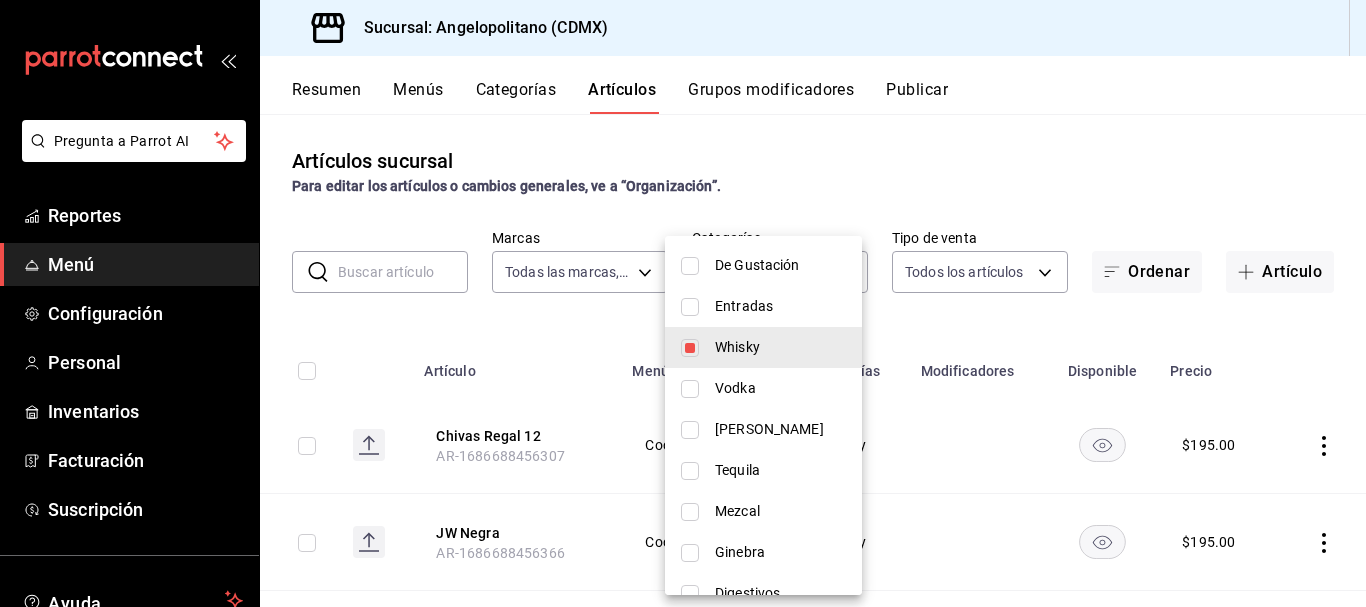 scroll, scrollTop: 378, scrollLeft: 0, axis: vertical 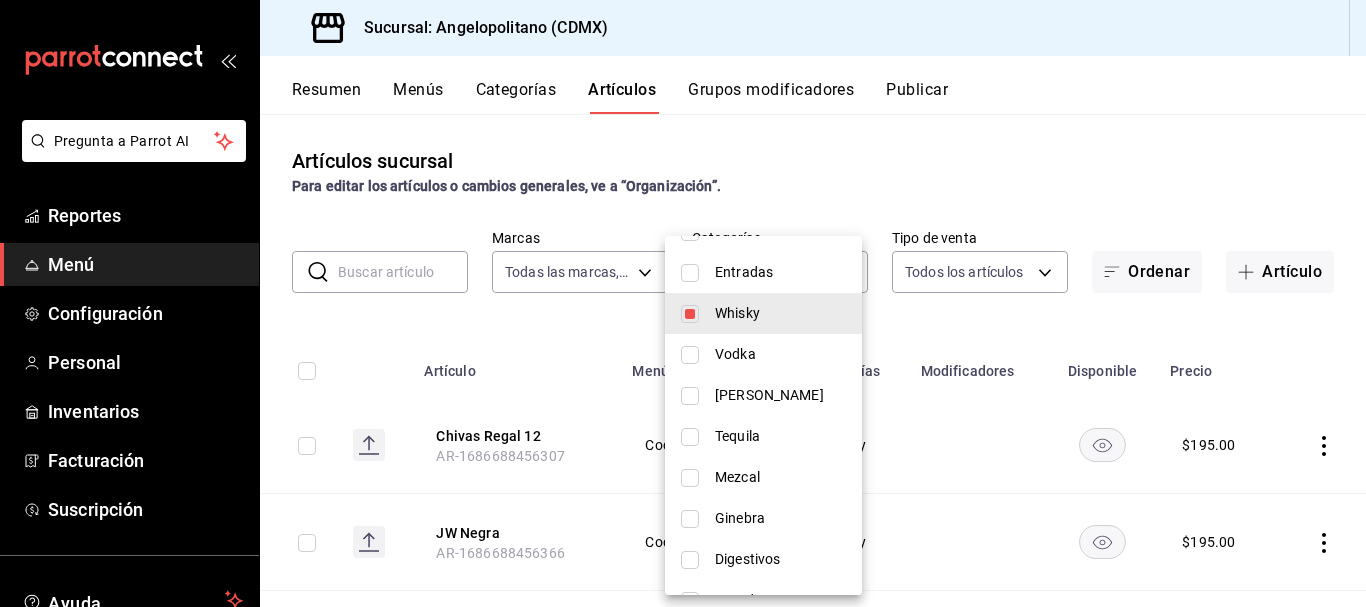 click at bounding box center (690, 355) 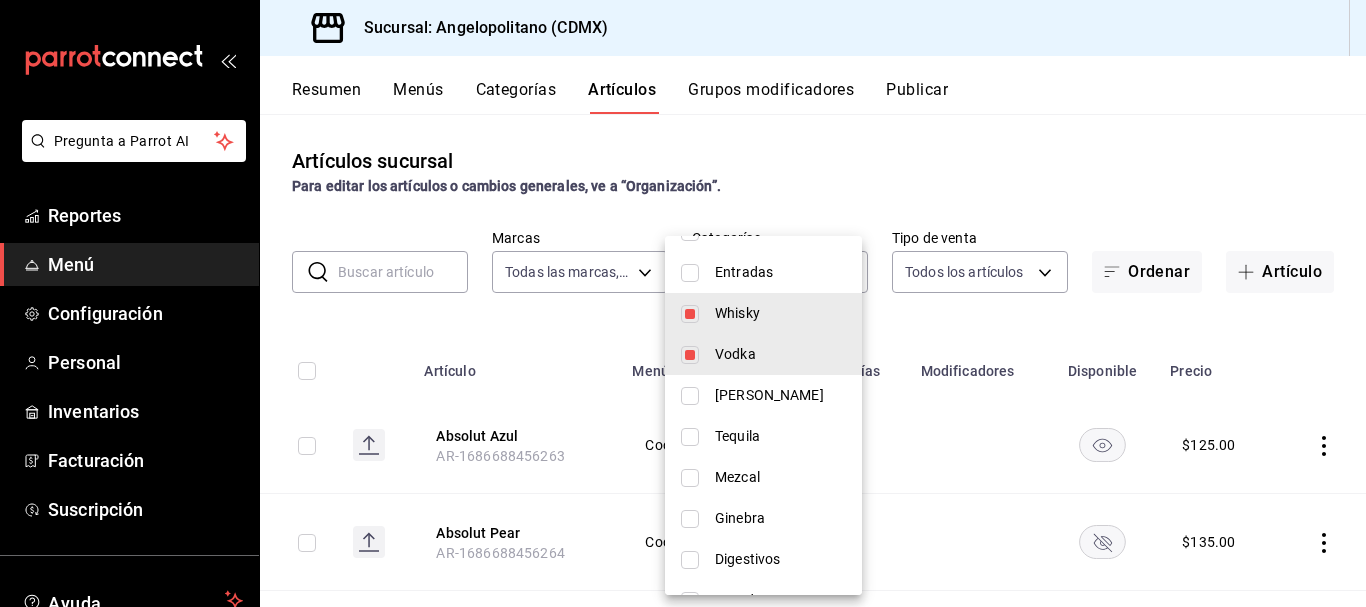 click at bounding box center (690, 314) 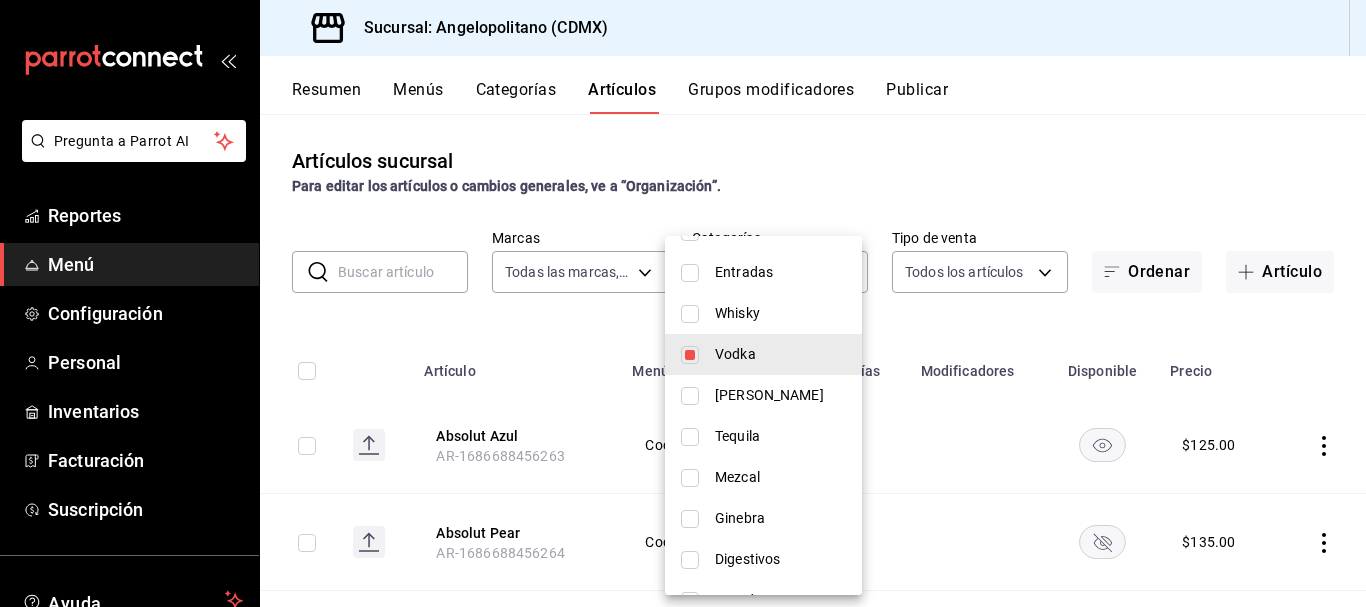 click at bounding box center [683, 303] 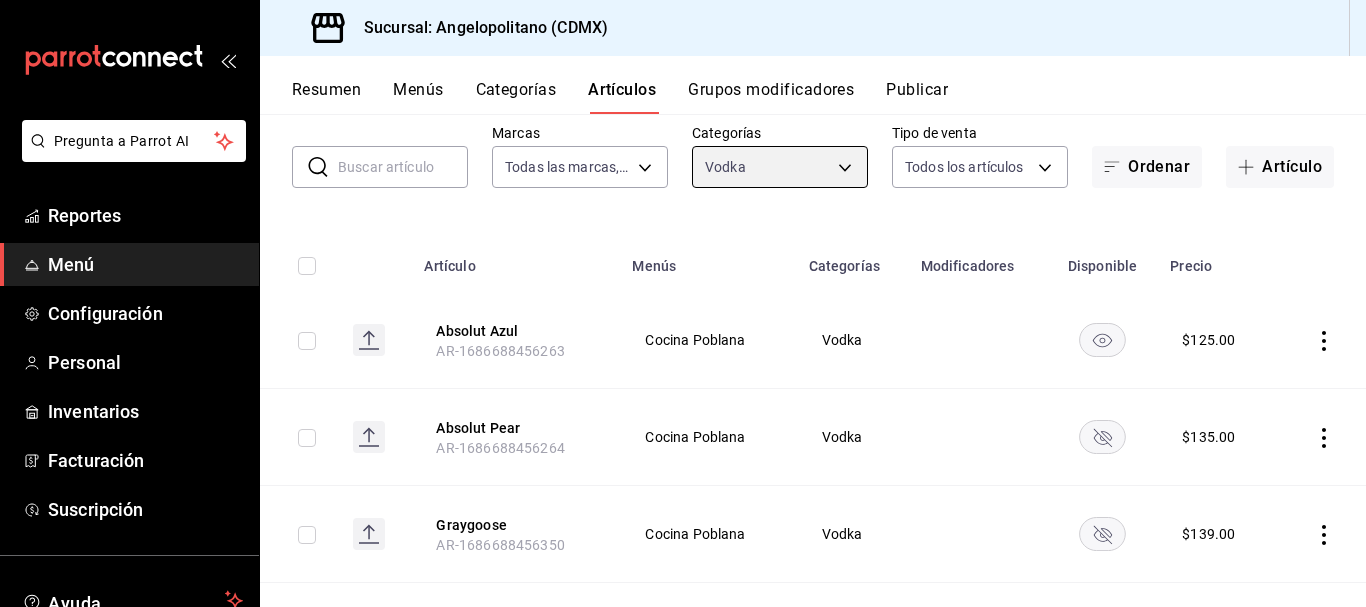 scroll, scrollTop: 0, scrollLeft: 0, axis: both 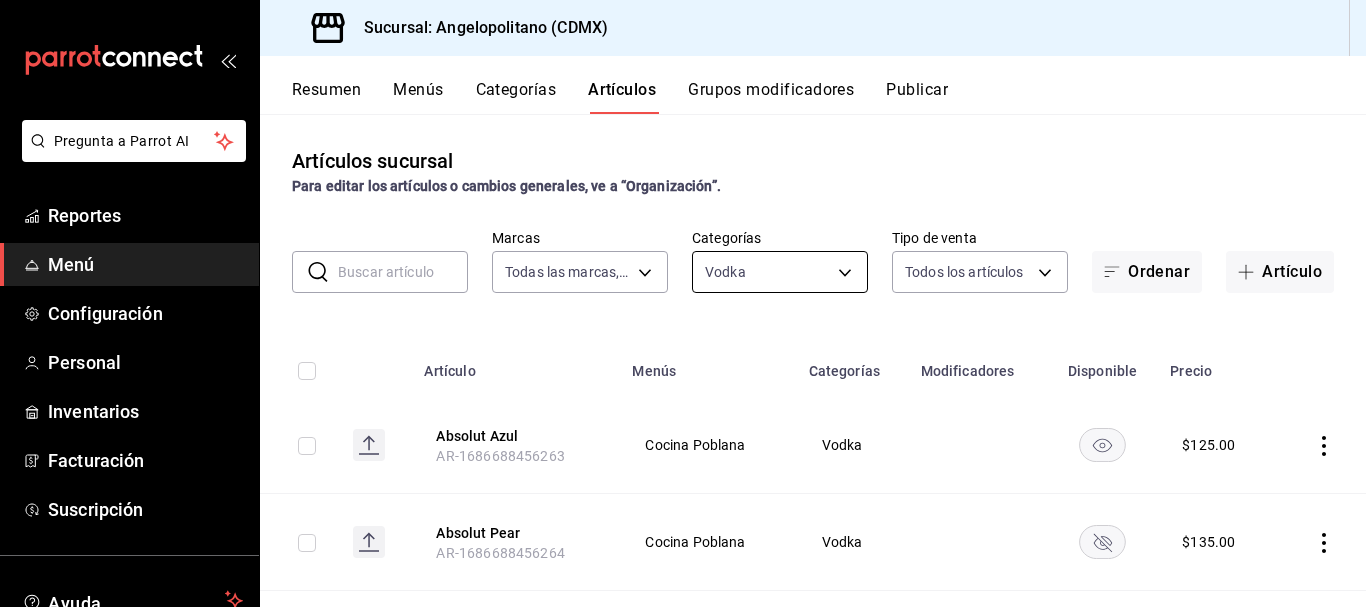 click on "Pregunta a Parrot AI Reportes   Menú   Configuración   Personal   Inventarios   Facturación   Suscripción   Ayuda Recomienda Parrot   [PERSON_NAME]   Sugerir nueva función   Sucursal: Angelopolitano (CDMX) Resumen Menús Categorías Artículos Grupos modificadores Publicar Artículos sucursal Para editar los artículos o cambios generales, ve a “Organización”. ​ ​ Marcas Todas las marcas, Sin marca e7b7265c-889c-41a5-bb0c-0e62bdb51750 Categorías Vodka 9faf47ac-b3a0-46ae-9248-9aaa399accec Tipo de venta Todos los artículos ALL Ordenar Artículo Artículo Menús Categorías Modificadores Disponible Precio Absolut Azul AR-1686688456263 Cocina Poblana Vodka $ 125.00 Absolut Pear AR-1686688456264 Cocina Poblana Vodka $ 135.00 Graygoose AR-1686688456350 Cocina Poblana Vodka $ 139.00 Smirnoff [GEOGRAPHIC_DATA]-1686688456421 Cocina Poblana Vodka $ 135.00 Stolychnaya AR-1686688456427 Cocina Poblana Vodka $ 145.00 Guardar GANA 1 MES GRATIS EN TU SUSCRIPCIÓN AQUÍ Ver video tutorial Ir a video Pregunta a Parrot AI" at bounding box center [683, 303] 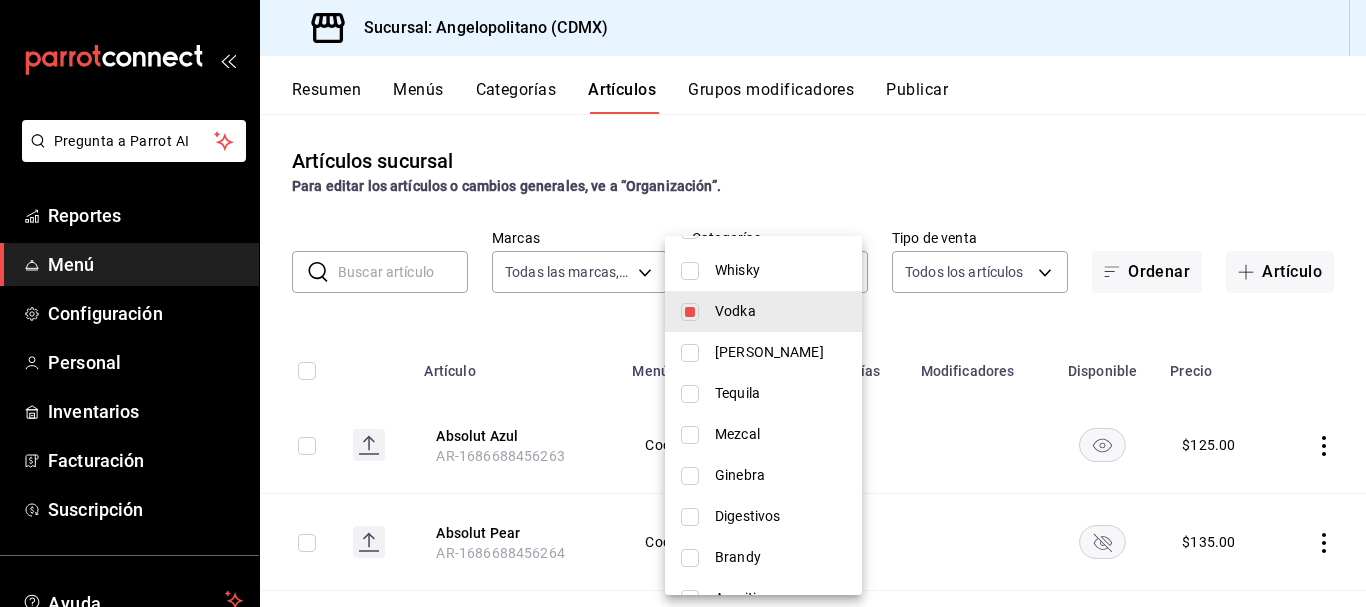 scroll, scrollTop: 425, scrollLeft: 0, axis: vertical 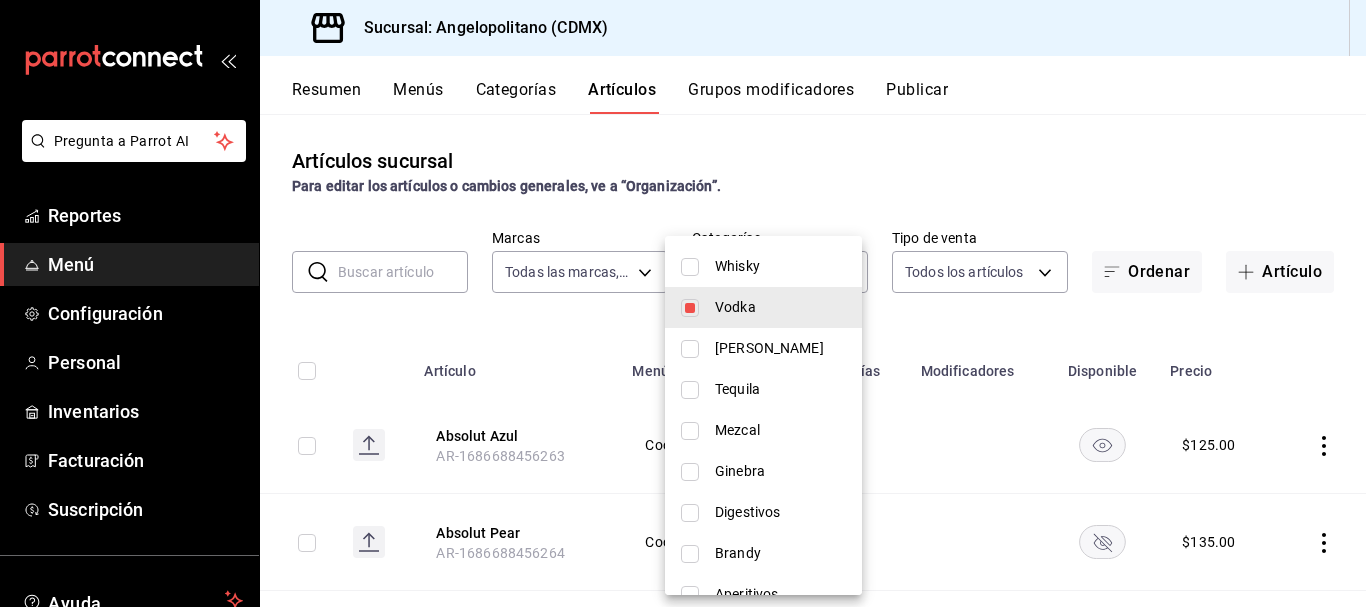 click at bounding box center (690, 349) 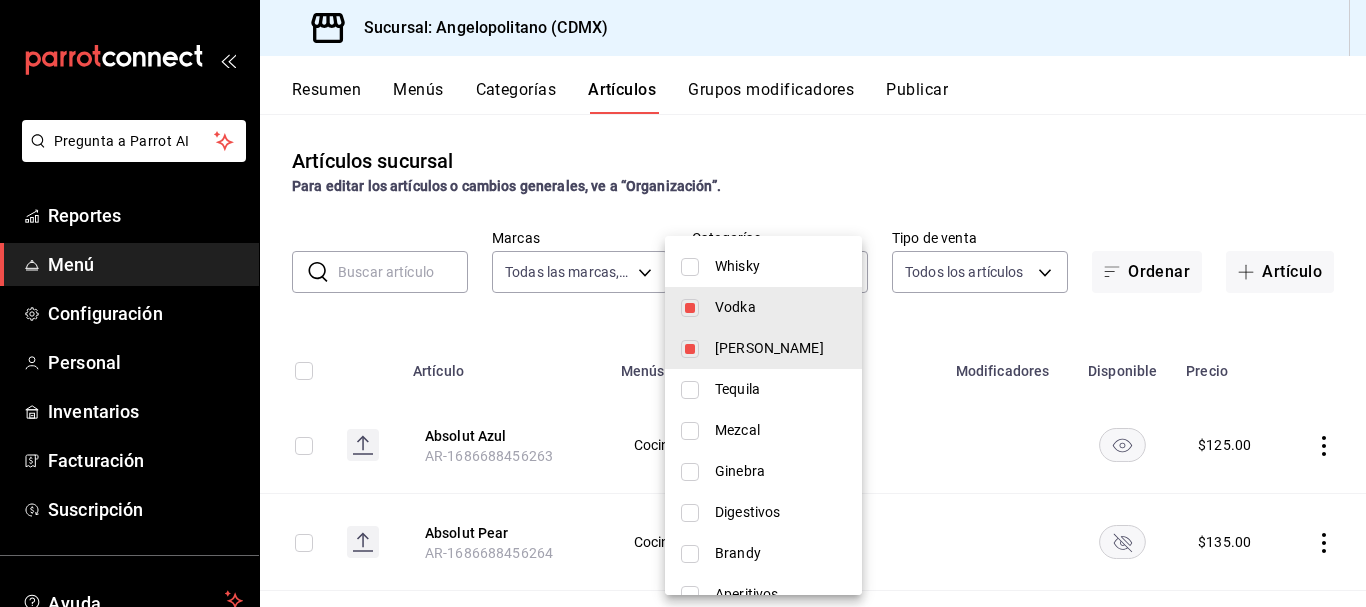 click at bounding box center [690, 308] 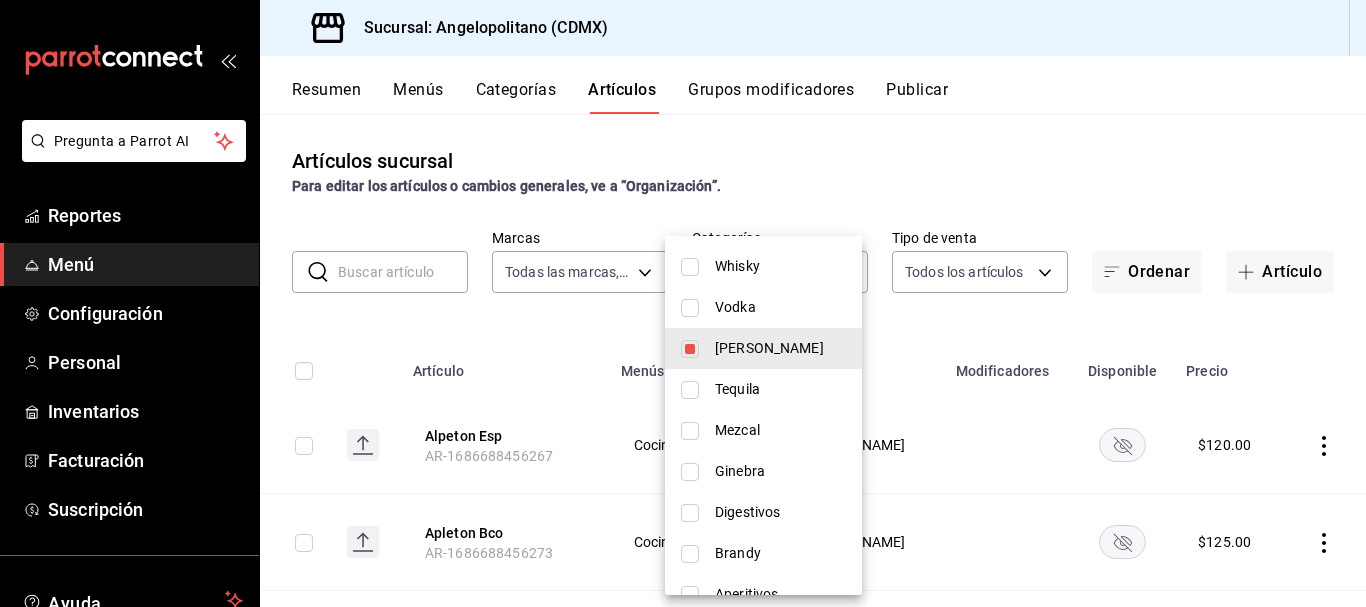 click at bounding box center [683, 303] 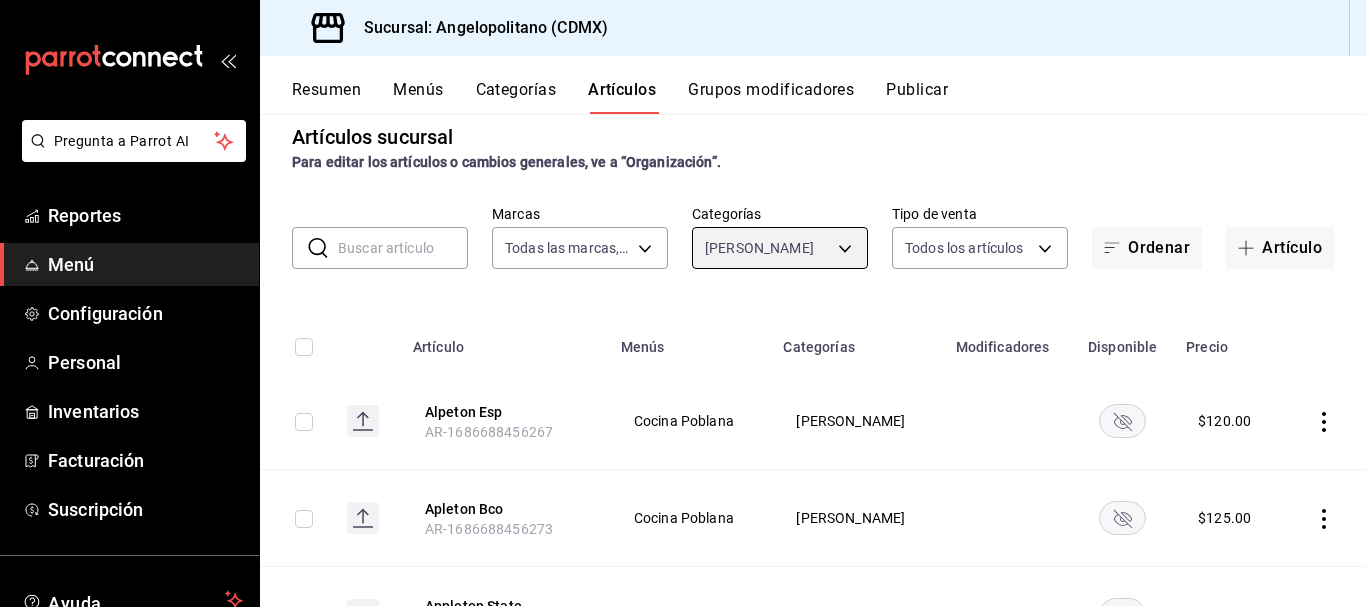 scroll, scrollTop: 32, scrollLeft: 0, axis: vertical 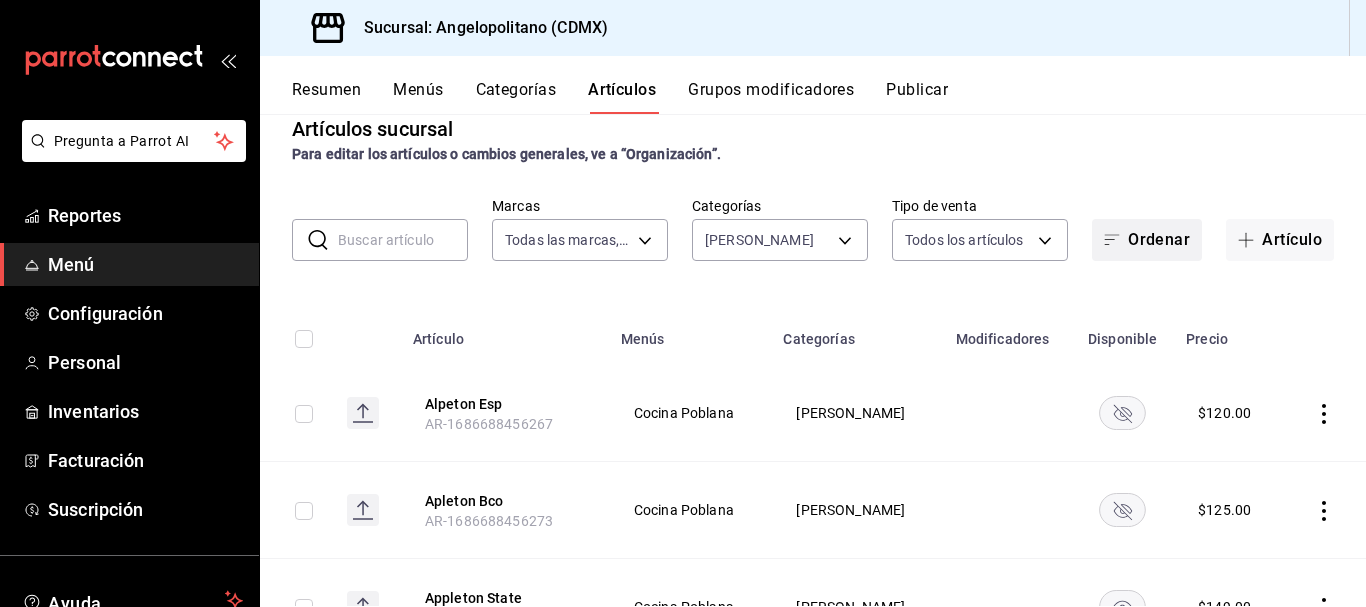 click on "Ordenar" at bounding box center [1147, 240] 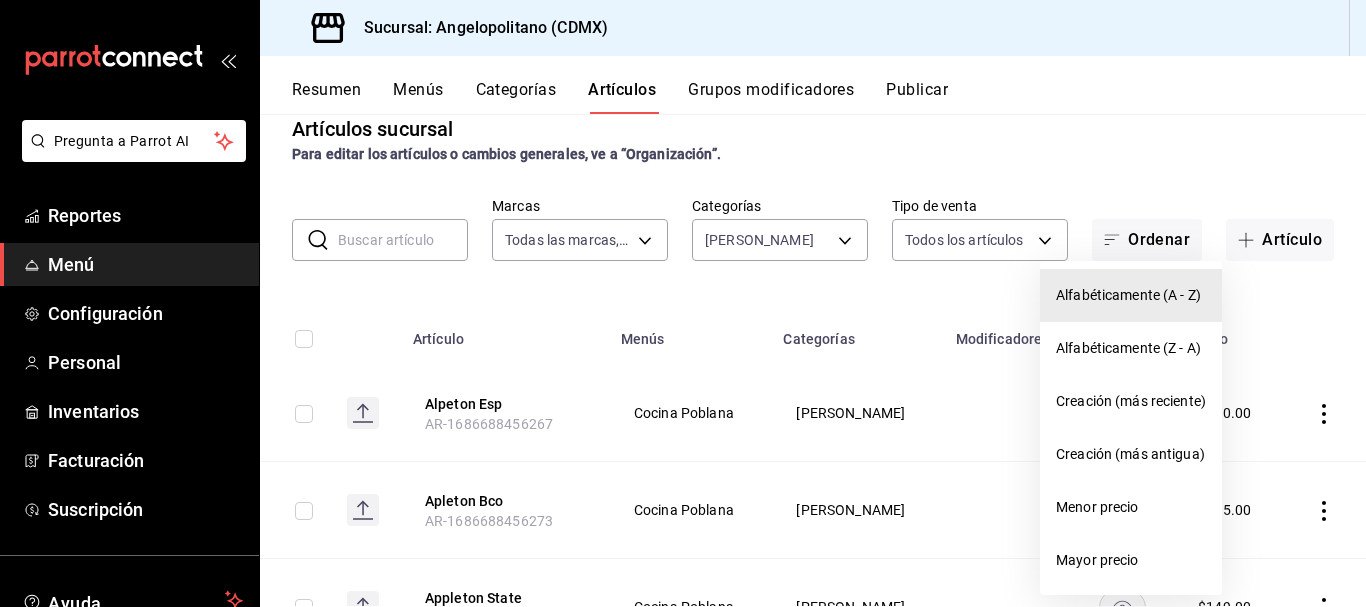 click on "Alfabéticamente (A - Z)" at bounding box center [1131, 295] 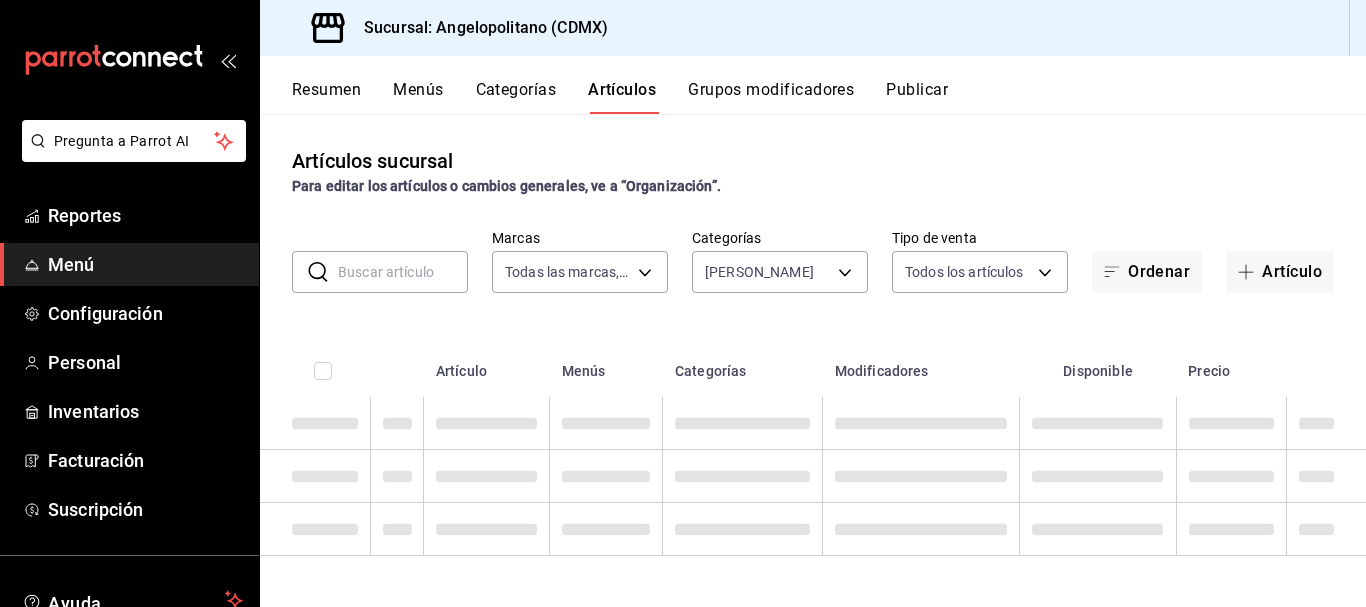 scroll, scrollTop: 0, scrollLeft: 0, axis: both 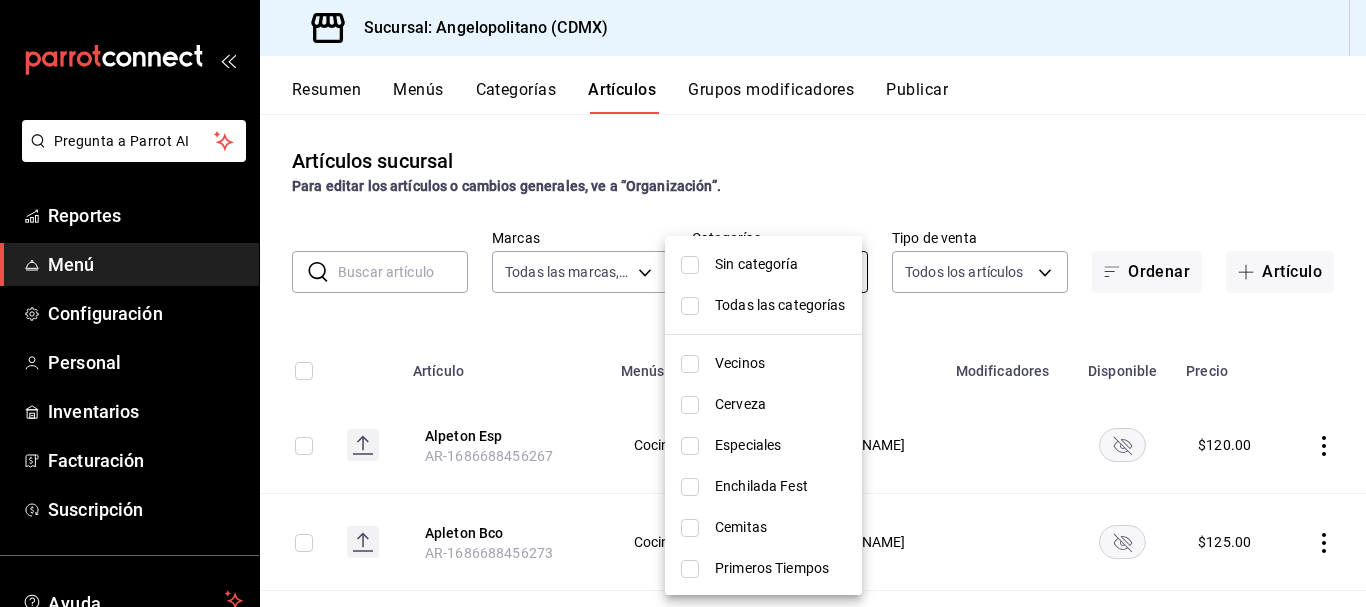 click on "Pregunta a Parrot AI Reportes   Menú   Configuración   Personal   Inventarios   Facturación   Suscripción   Ayuda Recomienda Parrot   [PERSON_NAME]   Sugerir nueva función   Sucursal: Angelopolitano (CDMX) Resumen Menús Categorías Artículos Grupos modificadores Publicar Artículos sucursal Para editar los artículos o cambios generales, ve a “Organización”. ​ ​ Marcas Todas las marcas, Sin marca e7b7265c-889c-41a5-bb0c-0e62bdb51750 Categorías [PERSON_NAME] b53ecb73-d176-47e1-ae44-fb6731d672dd Tipo de venta Todos los artículos ALL Ordenar Artículo Artículo Menús Categorías Modificadores Disponible Precio Alpeton Esp AR-1686688456267 Cocina Poblana [PERSON_NAME] $ 120.00 Apleton Bco AR-1686688456273 [GEOGRAPHIC_DATA] Poblana [PERSON_NAME] $ 125.00 [PERSON_NAME][GEOGRAPHIC_DATA] [US_STATE]-1686688456330 Cocina Poblana [PERSON_NAME] $ 149.00 Bacardi [GEOGRAPHIC_DATA] [GEOGRAPHIC_DATA]-1686688456276 [GEOGRAPHIC_DATA] Poblana [PERSON_NAME] $ 125.00 Bacardi Blanco [GEOGRAPHIC_DATA]-1686688456277 [GEOGRAPHIC_DATA] Poblana [PERSON_NAME] $ 125.00 [GEOGRAPHIC_DATA] 7 AR-1686688456355 [GEOGRAPHIC_DATA] [PERSON_NAME] $ 140.00 Matusalem Clasico AR-1686688456380 [GEOGRAPHIC_DATA][PERSON_NAME]" at bounding box center (683, 303) 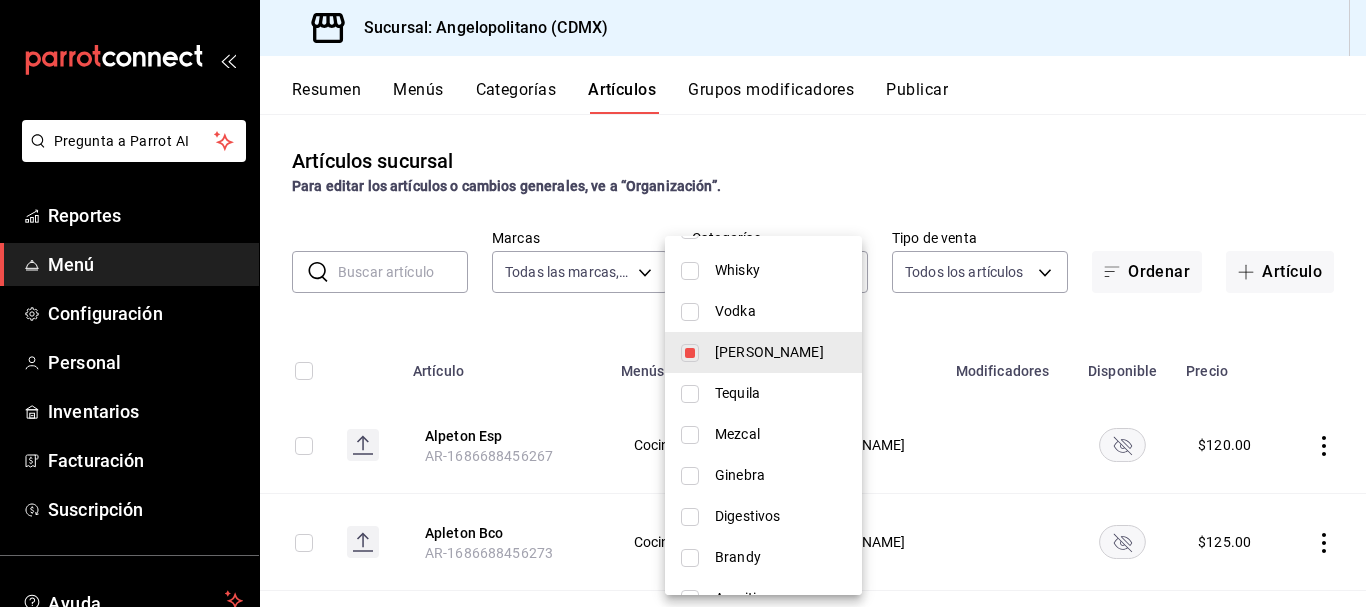 scroll, scrollTop: 425, scrollLeft: 0, axis: vertical 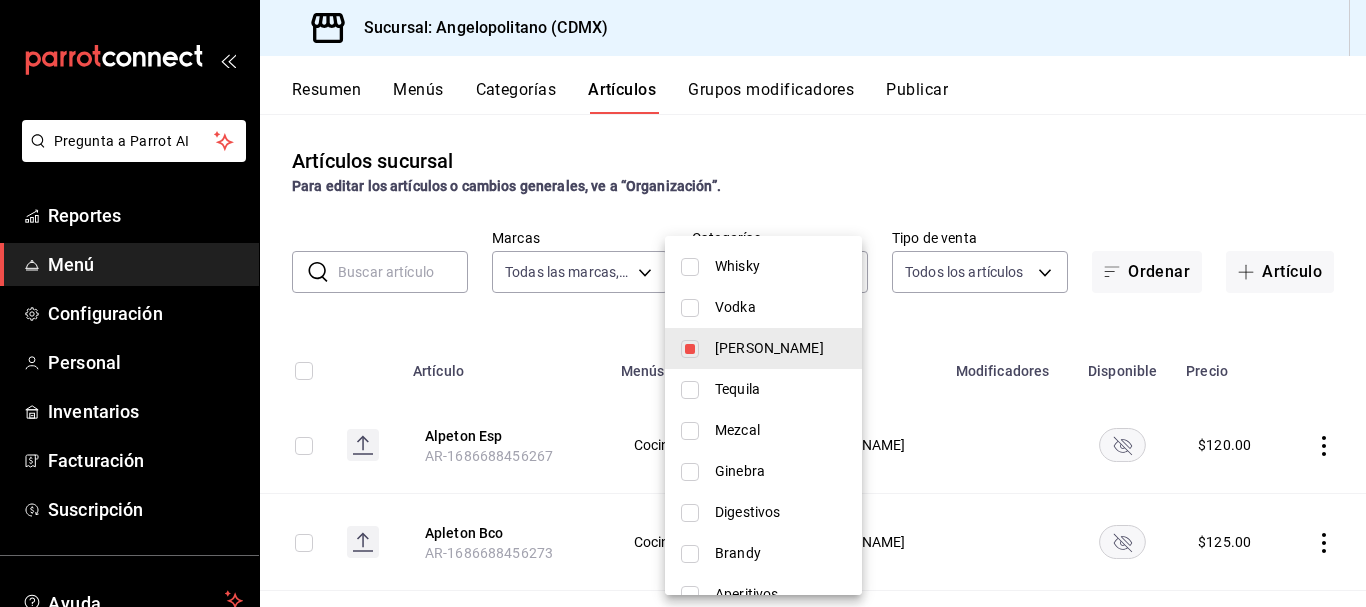 click at bounding box center (690, 390) 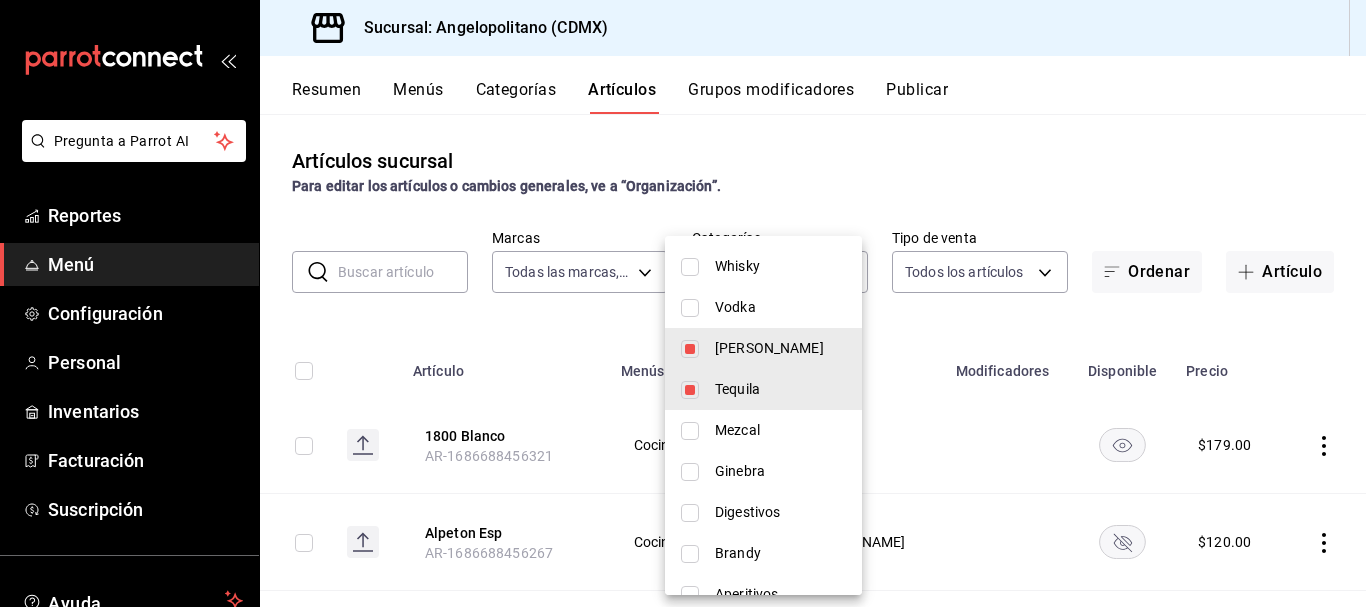 click at bounding box center (690, 349) 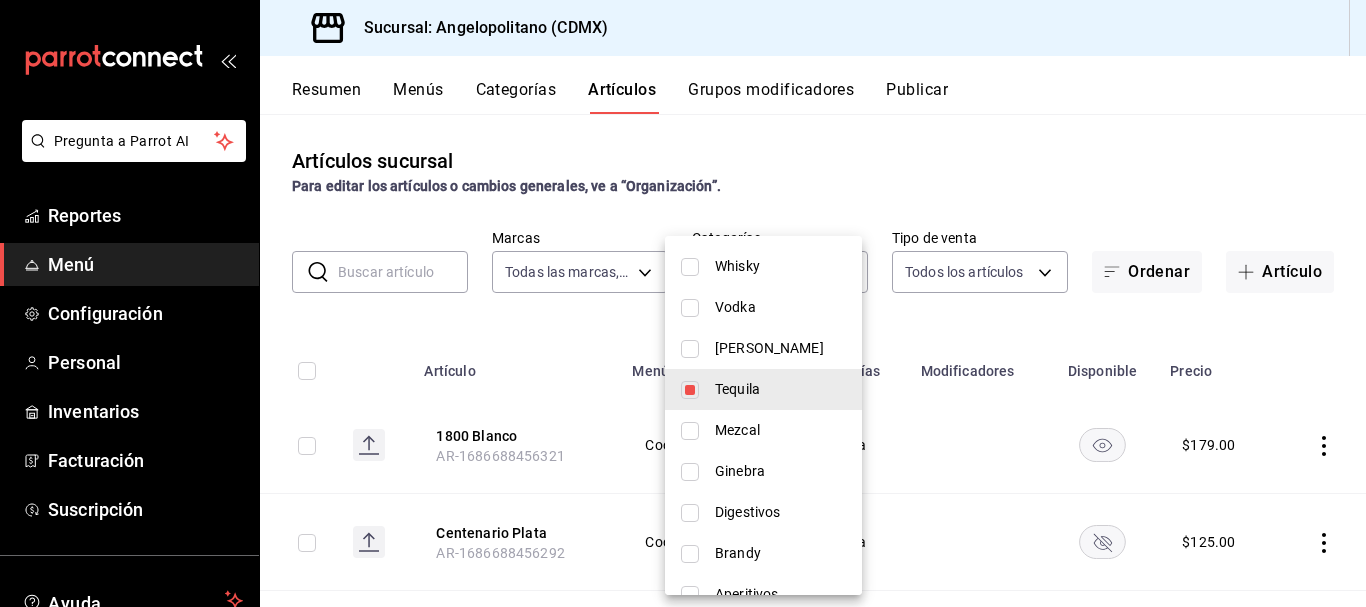 click at bounding box center (683, 303) 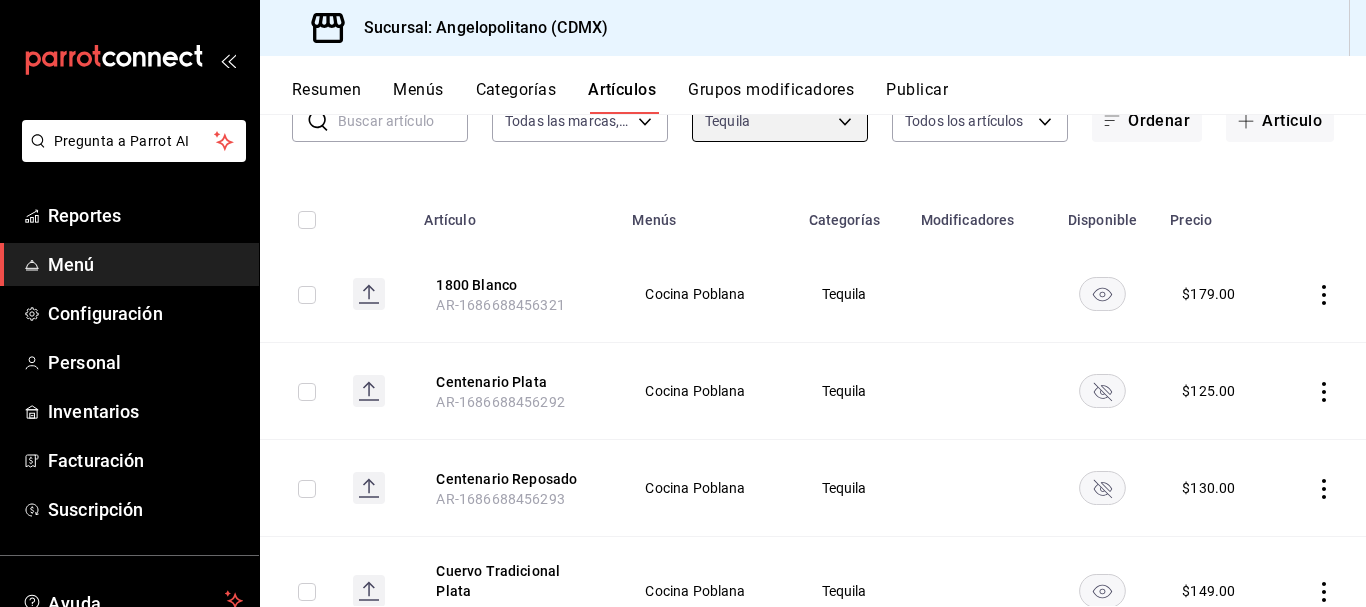 scroll, scrollTop: 0, scrollLeft: 0, axis: both 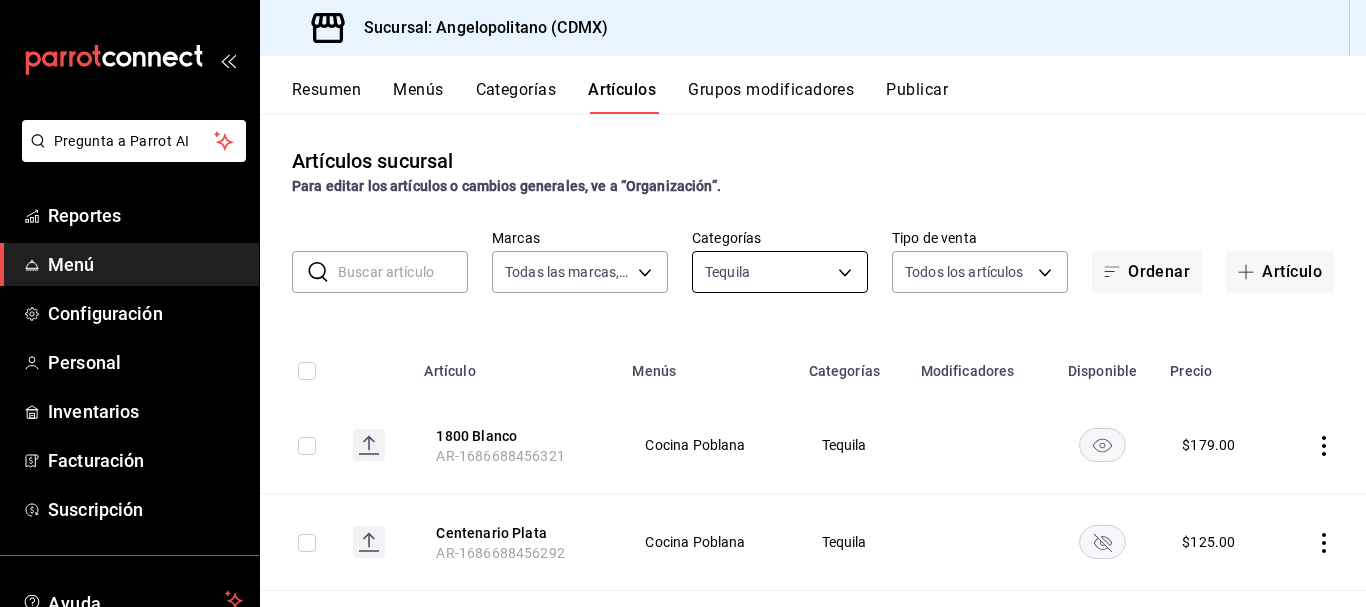 click on "Pregunta a Parrot AI Reportes   Menú   Configuración   Personal   Inventarios   Facturación   Suscripción   Ayuda Recomienda Parrot   [PERSON_NAME]   Sugerir nueva función   Sucursal: Angelopolitano (CDMX) Resumen Menús Categorías Artículos Grupos modificadores Publicar Artículos sucursal Para editar los artículos o cambios generales, ve a “Organización”. ​ ​ Marcas Todas las marcas, Sin marca e7b7265c-889c-41a5-bb0c-0e62bdb51750 Categorías Tequila dc863b6a-48b8-4dd5-ac75-42e45d038df9 Tipo de venta Todos los artículos ALL Ordenar Artículo Artículo Menús Categorías Modificadores Disponible Precio 1800 Blanco AR-1686688456321 Cocina Poblana Tequila $ 179.00 Centenario Plata AR-1686688456292 Cocina Poblana Tequila $ 125.00 Centenario Reposado AR-1686688456293 Cocina Poblana Tequila $ 130.00 [PERSON_NAME] Tradicional Plata [GEOGRAPHIC_DATA]-1743475033930 Cocina Poblana Tequila $ 149.00 [PERSON_NAME] Tradicional Reposado AR-1686688456320 Cocina Poblana Tequila $ 149.00 [PERSON_NAME] 70 AR-1686688456324 Cocina Poblana $ $ $" at bounding box center (683, 303) 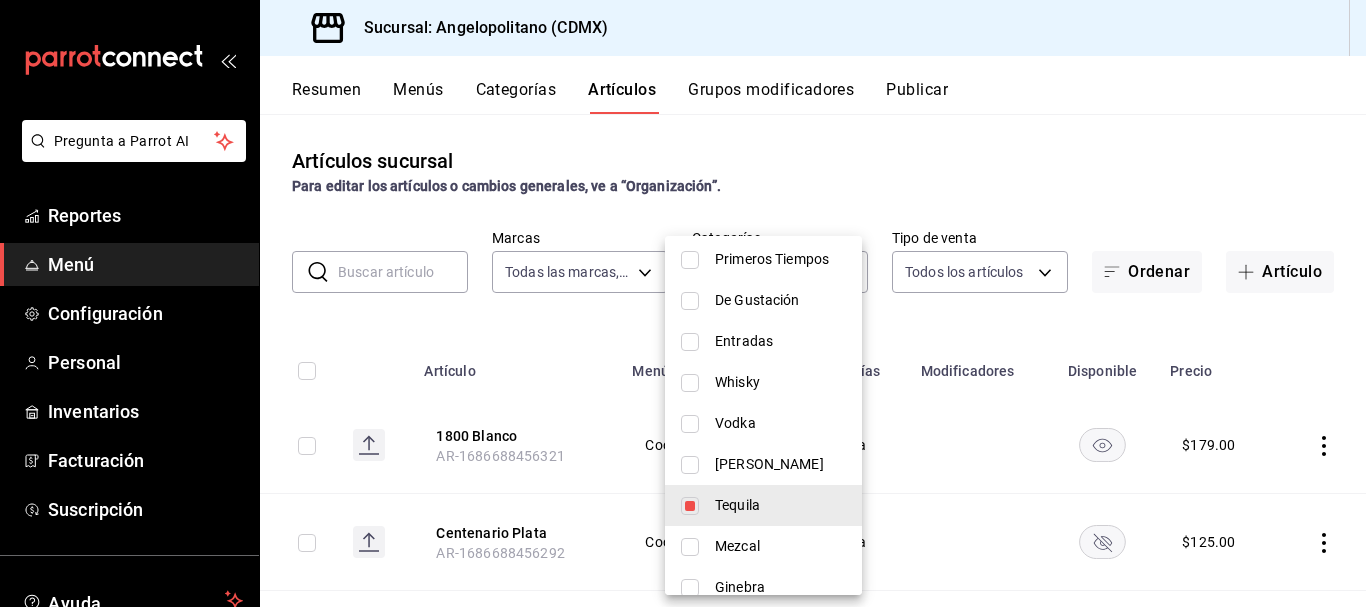 scroll, scrollTop: 327, scrollLeft: 0, axis: vertical 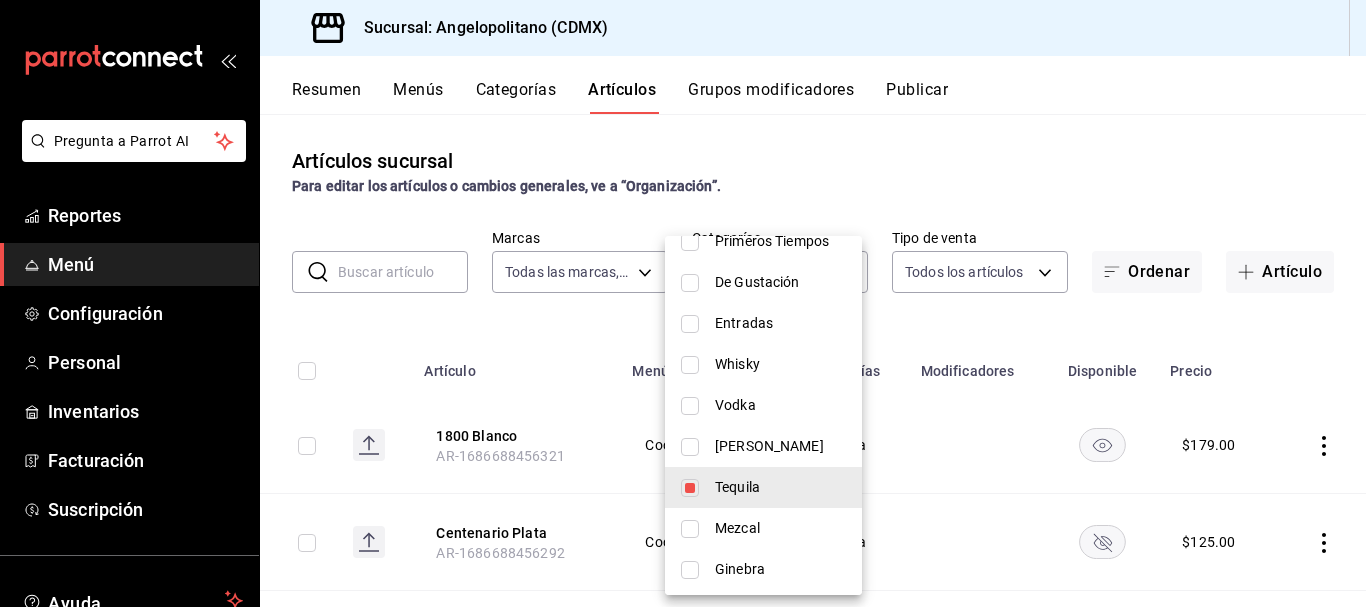 click at bounding box center (690, 529) 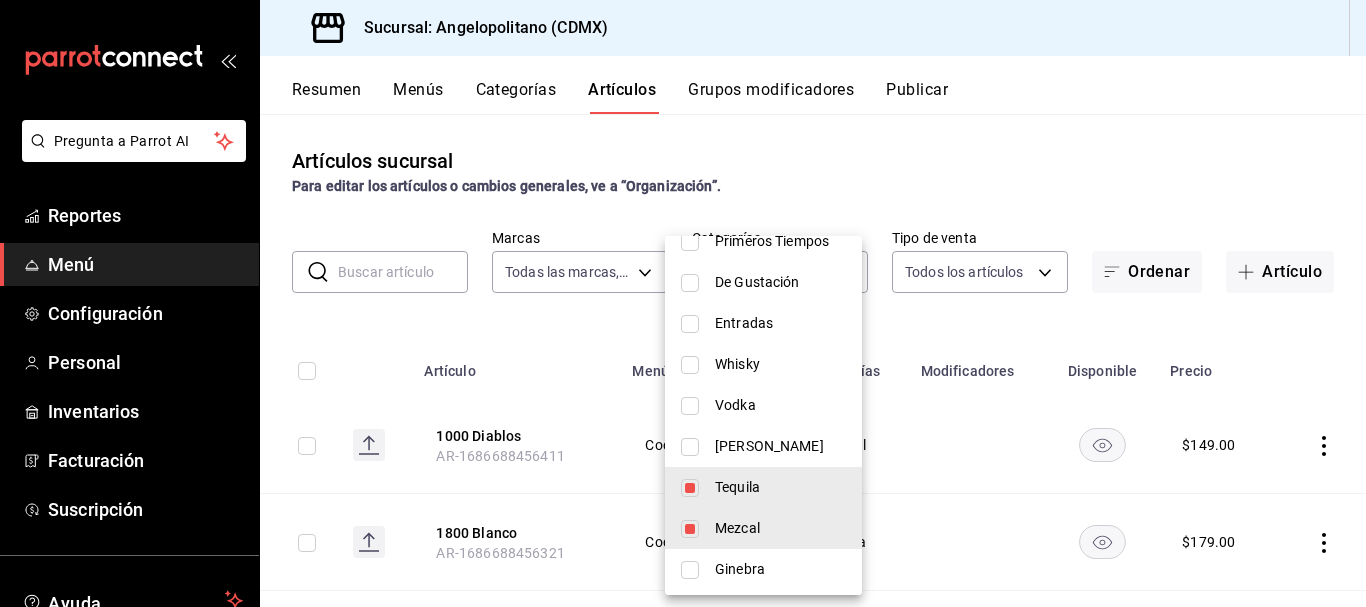 click at bounding box center (690, 488) 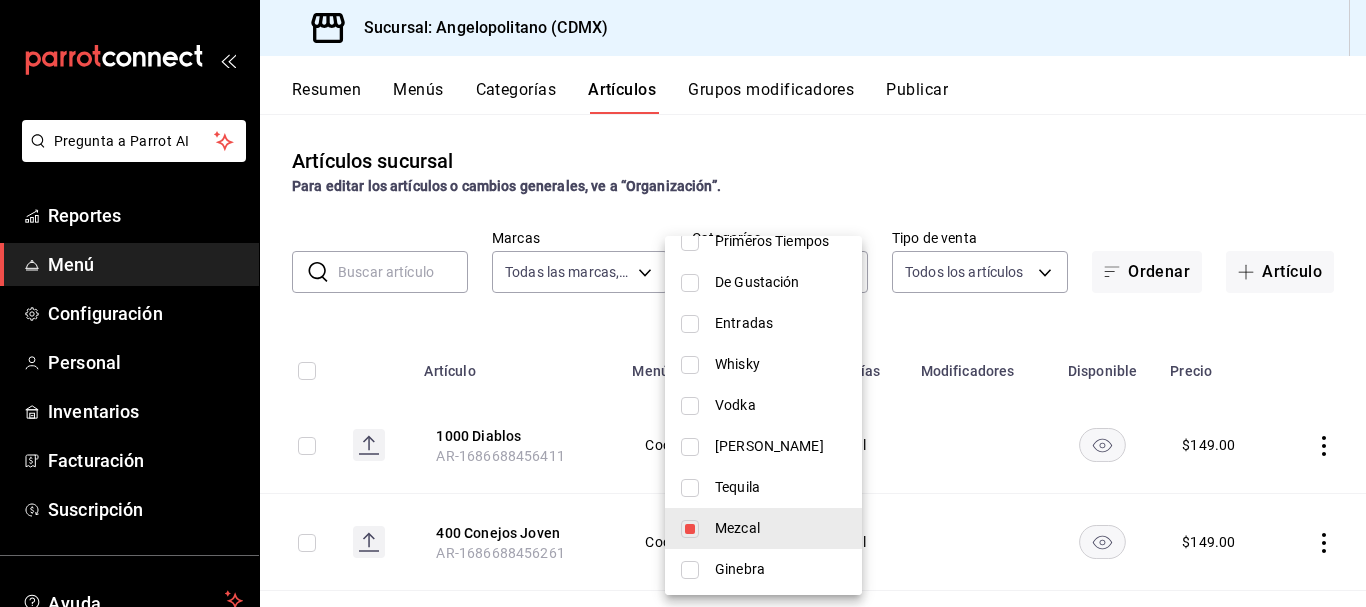 click at bounding box center (683, 303) 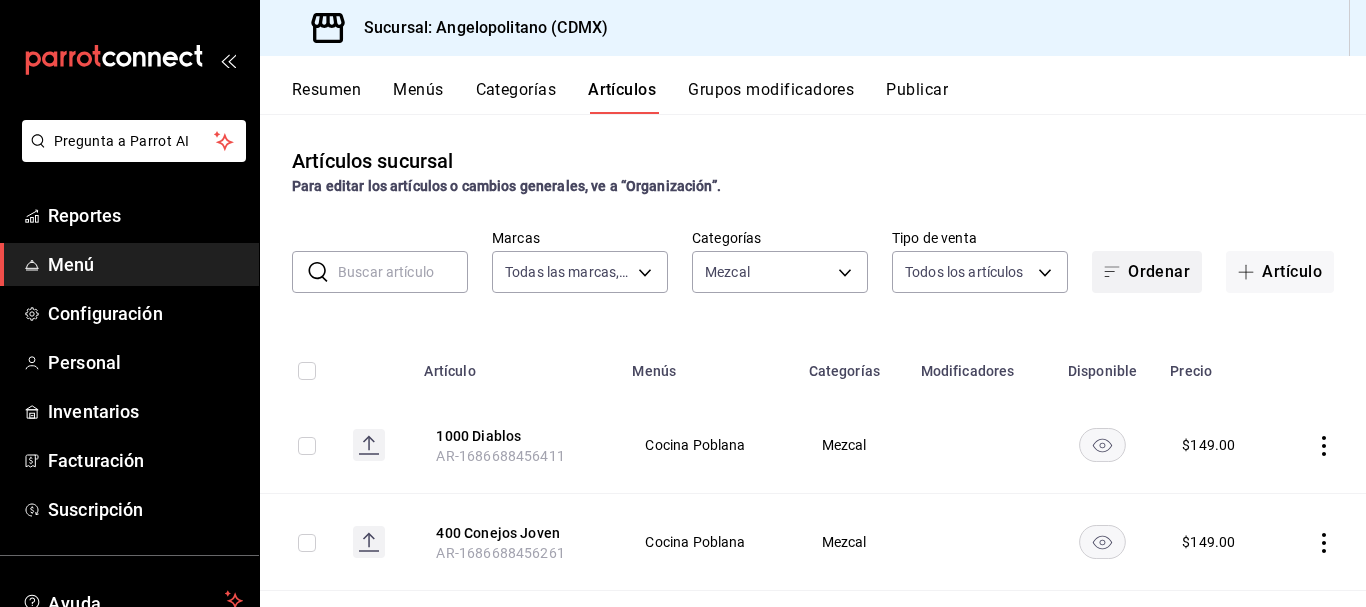click on "Ordenar" at bounding box center [1147, 272] 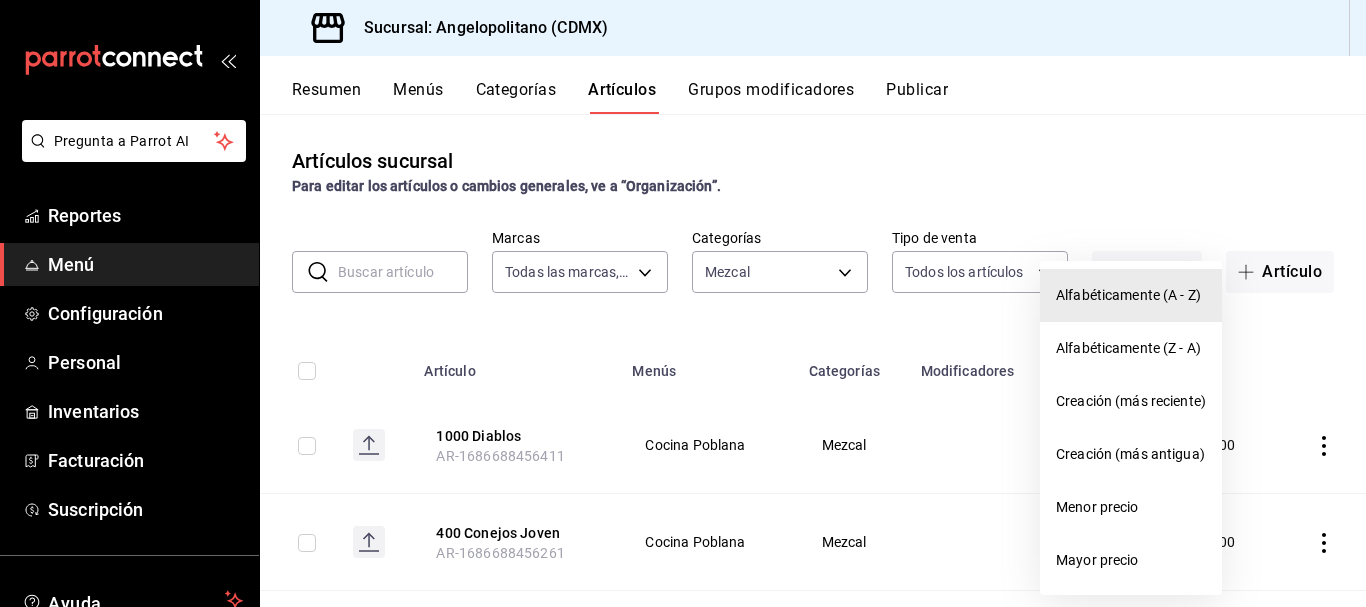 click on "Alfabéticamente (A - Z)" at bounding box center [1131, 295] 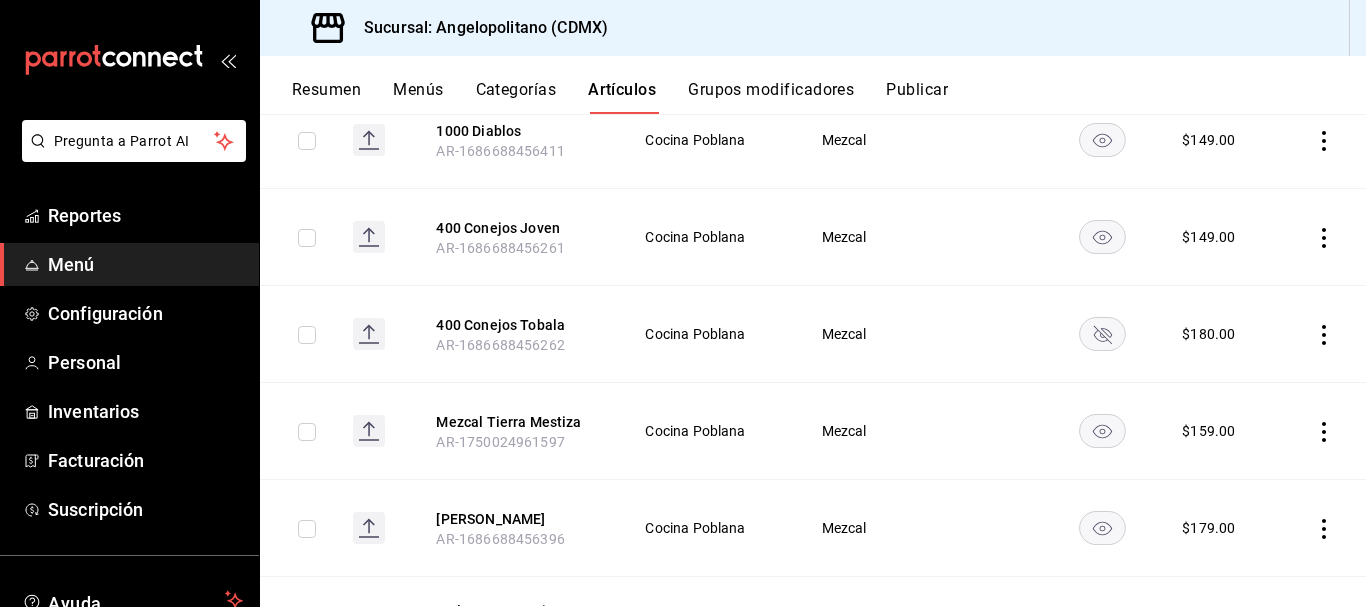 scroll, scrollTop: 0, scrollLeft: 0, axis: both 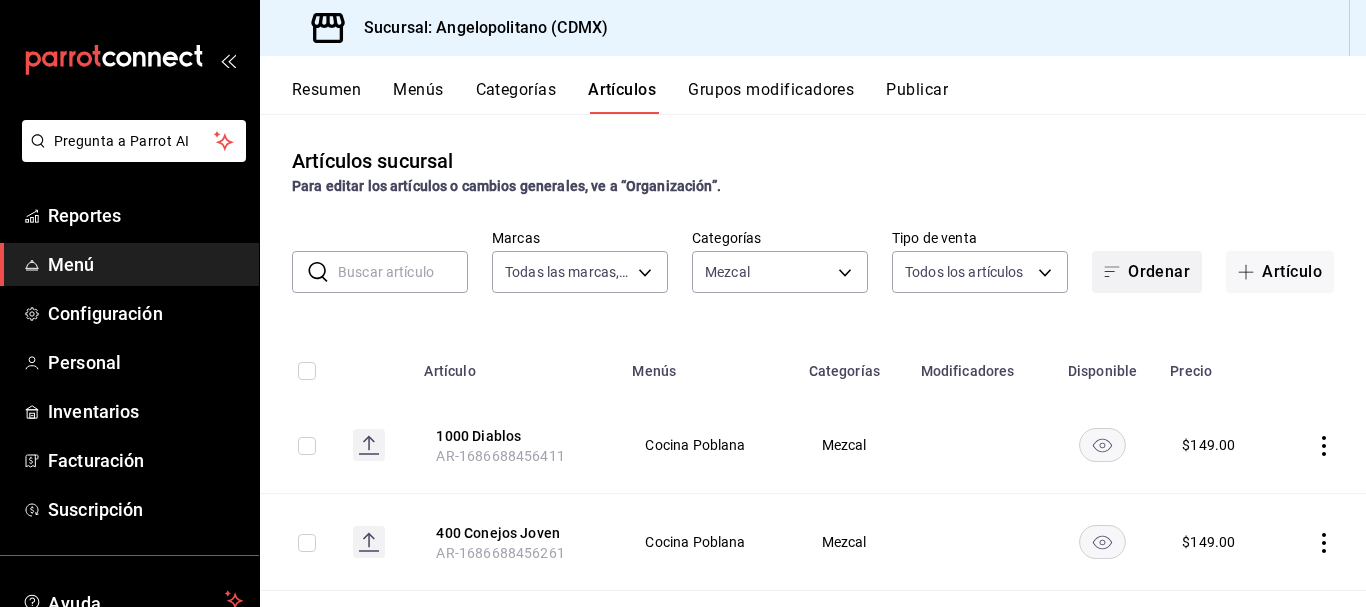 click on "Ordenar" at bounding box center (1147, 272) 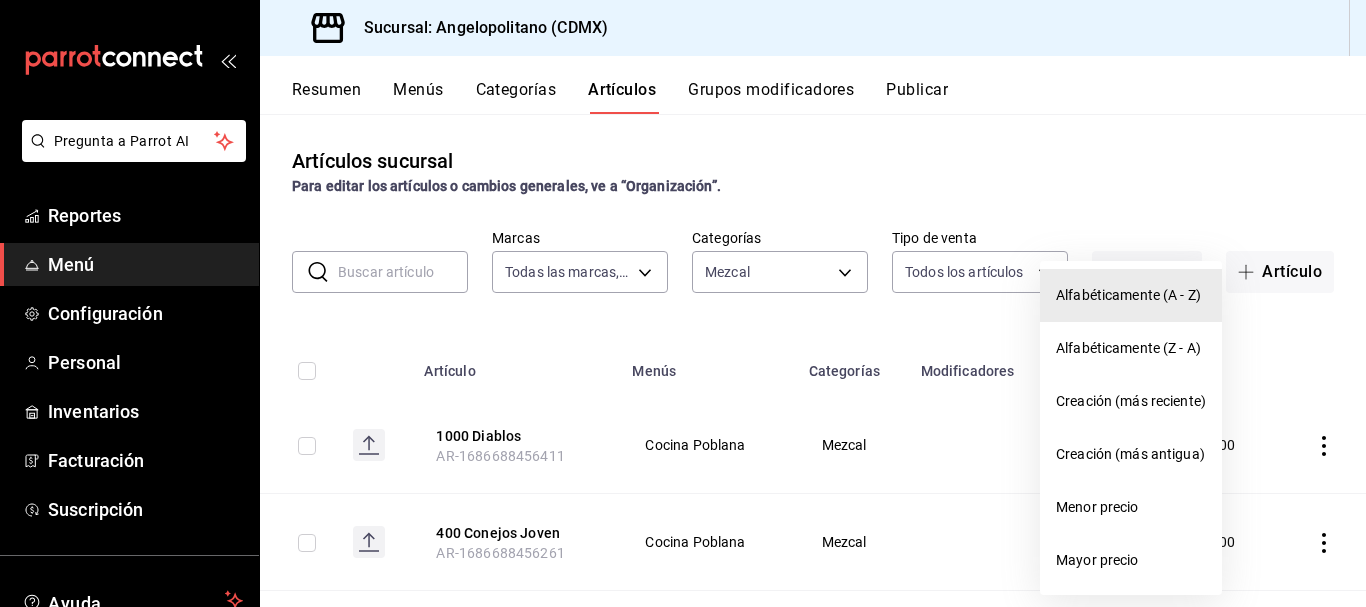 click on "Alfabéticamente (A - Z)" at bounding box center (1131, 295) 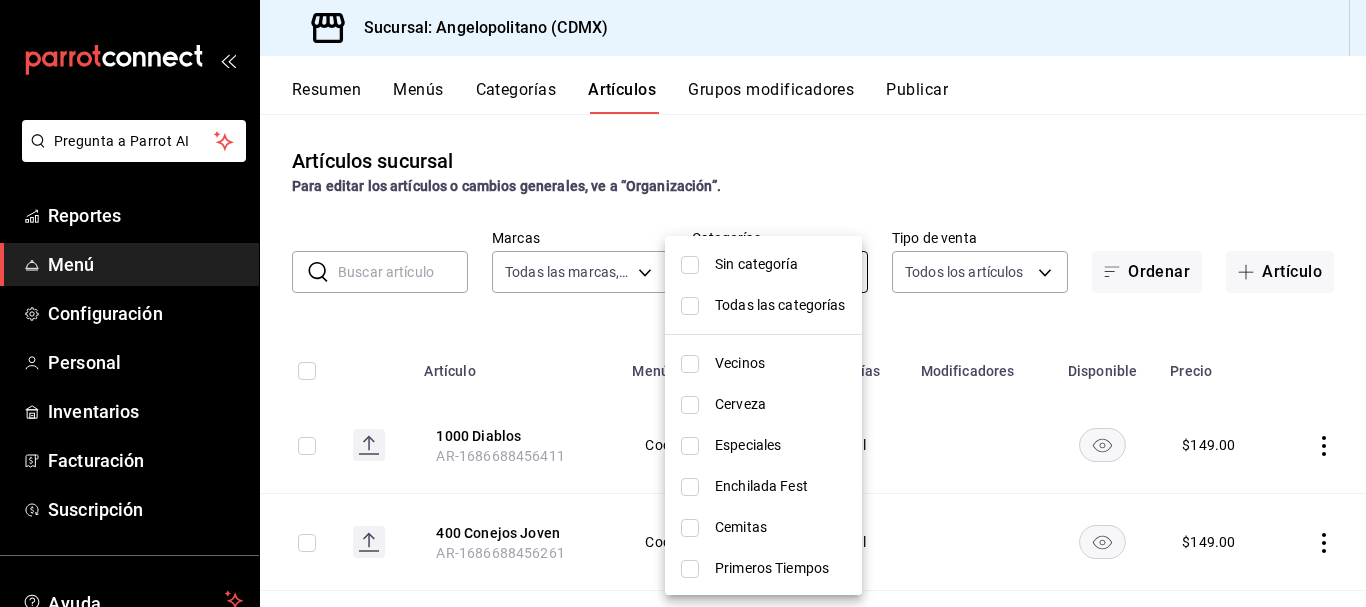 click on "Pregunta a Parrot AI Reportes   Menú   Configuración   Personal   Inventarios   Facturación   Suscripción   Ayuda Recomienda Parrot   [PERSON_NAME]   Sugerir nueva función   Sucursal: Angelopolitano (CDMX) Resumen Menús Categorías Artículos Grupos modificadores Publicar Artículos sucursal Para editar los artículos o cambios generales, ve a “Organización”. ​ ​ Marcas Todas las marcas, Sin marca e7b7265c-889c-41a5-bb0c-0e62bdb51750 Categorías Mezcal 3d05ed5d-0eca-4e6f-a901-4e84d1118dcb Tipo de venta Todos los artículos ALL Ordenar Artículo Artículo Menús Categorías Modificadores Disponible Precio 1000 Diablos AR-1686688456411 Cocina Poblana Mezcal $ 149.00 400 Conejos Joven AR-1686688456261 [GEOGRAPHIC_DATA] Poblana Mezcal $ 149.00 400 Conejos Tobala [GEOGRAPHIC_DATA]-1686688456262 [GEOGRAPHIC_DATA] $ 180.00 Mezcal [GEOGRAPHIC_DATA] AR-1750024961597 Cocina Poblana Mezcal $ 159.00 Montelobos AR-1686688456396 Cocina Poblana Mezcal $ 179.00 Pa los cuates cuixe espadin AR-1690505030828 Cocina Poblana Mezcal $ 160.00" at bounding box center [683, 303] 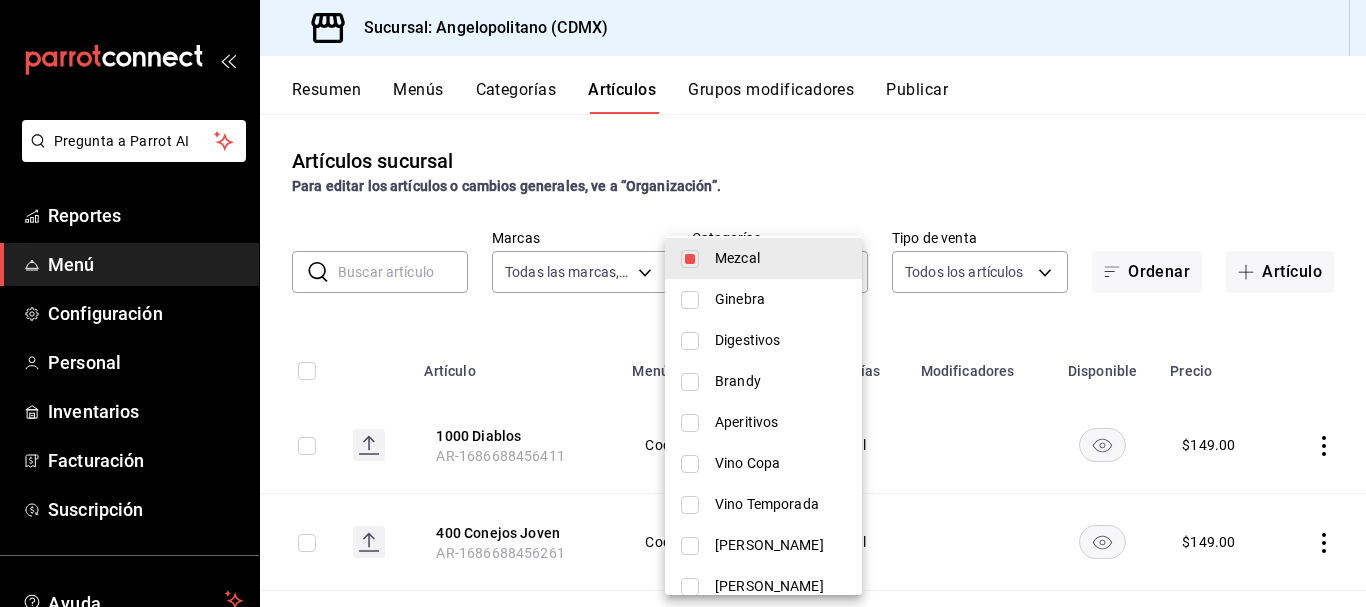 scroll, scrollTop: 533, scrollLeft: 0, axis: vertical 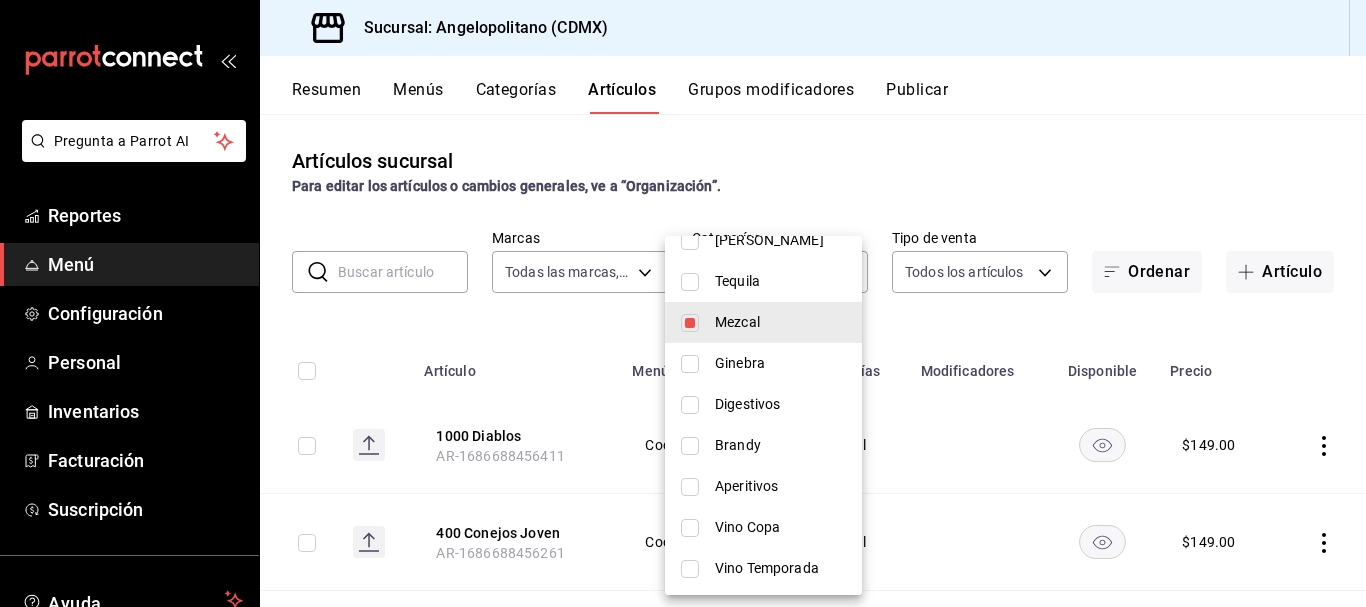 click at bounding box center (690, 364) 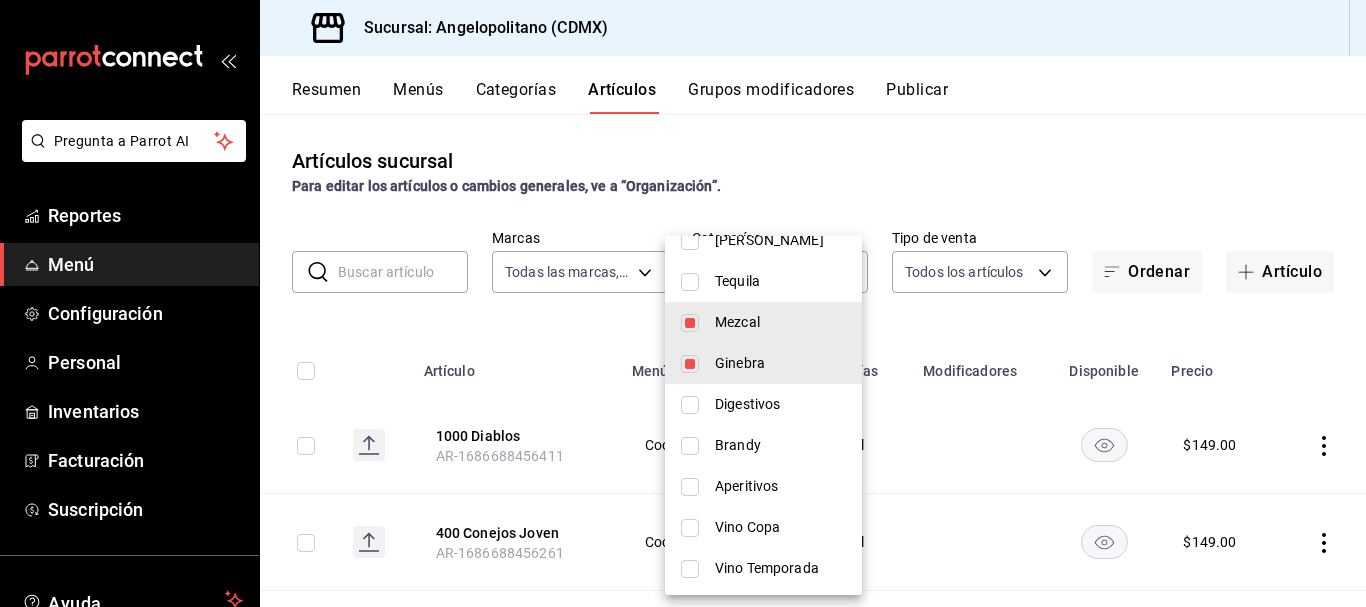 click at bounding box center [690, 323] 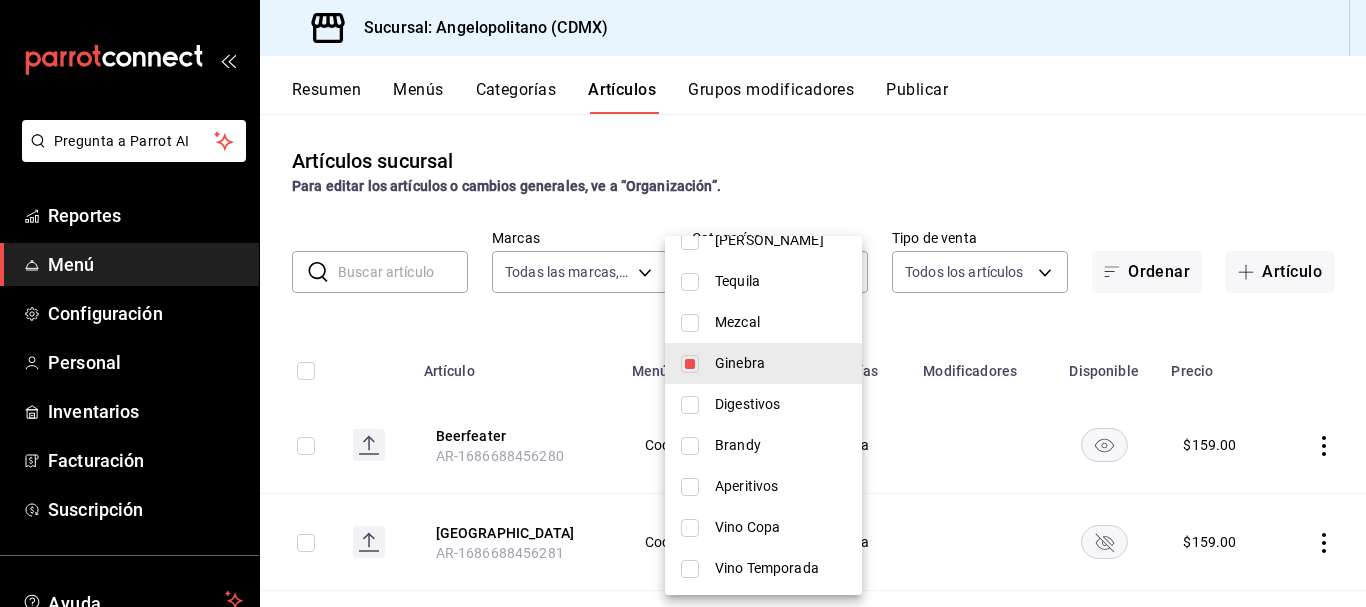 click at bounding box center (683, 303) 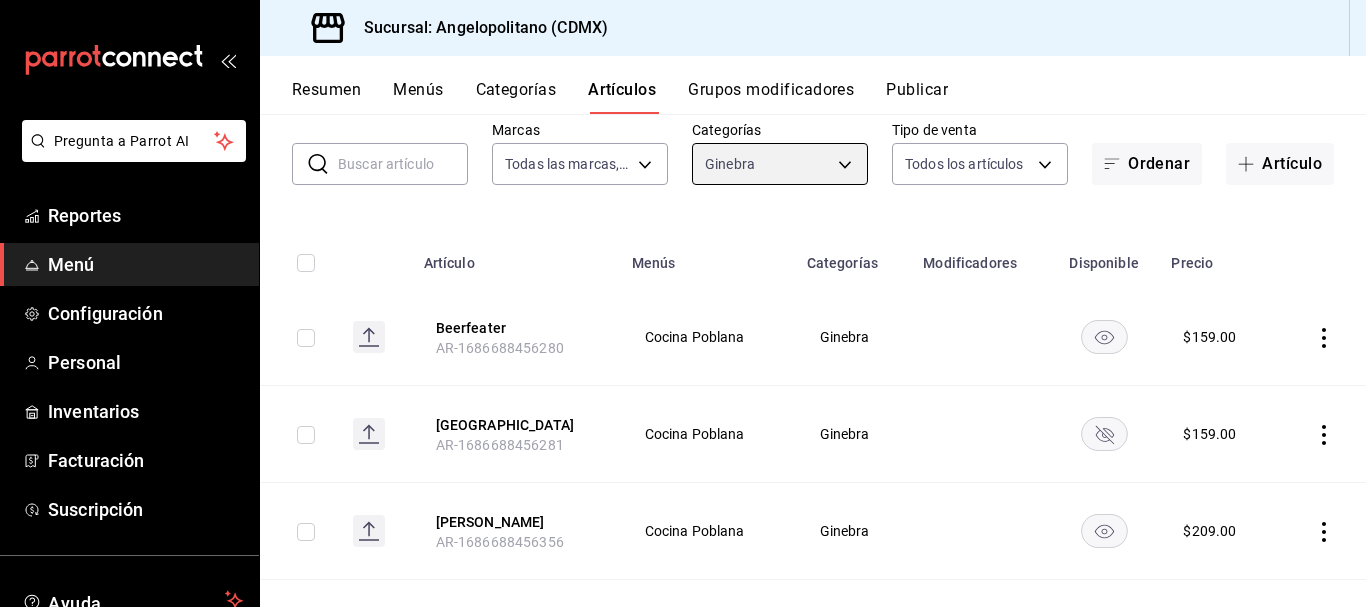 scroll, scrollTop: 55, scrollLeft: 0, axis: vertical 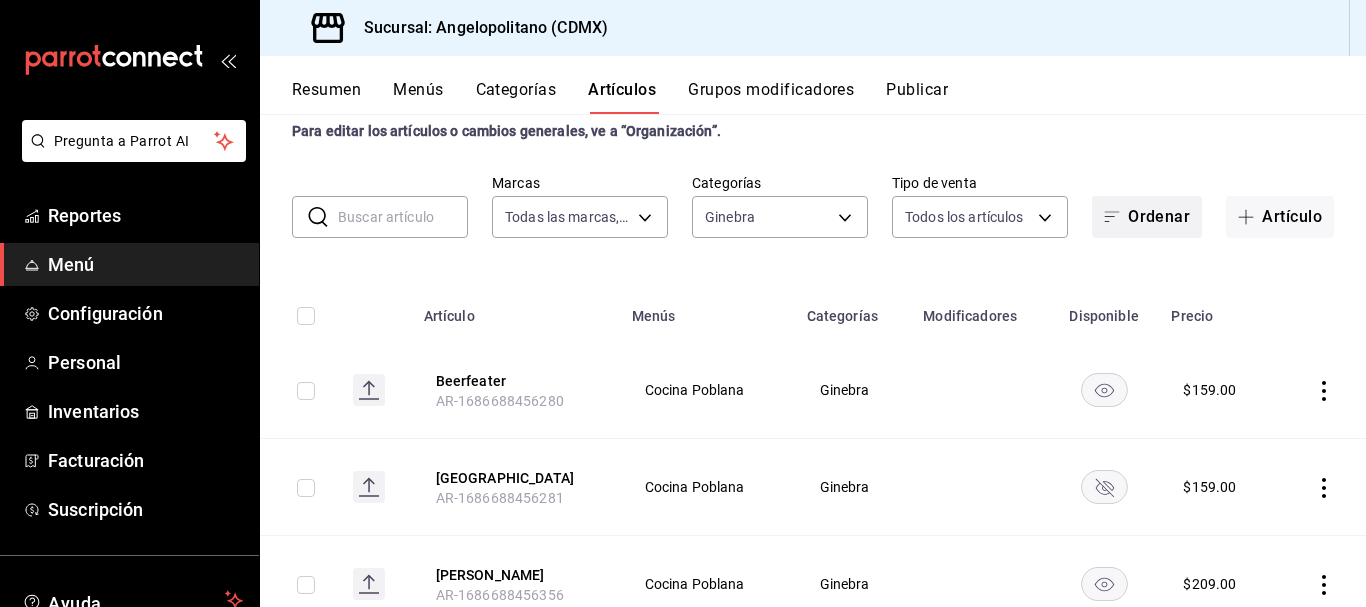 click on "Ordenar" at bounding box center (1147, 217) 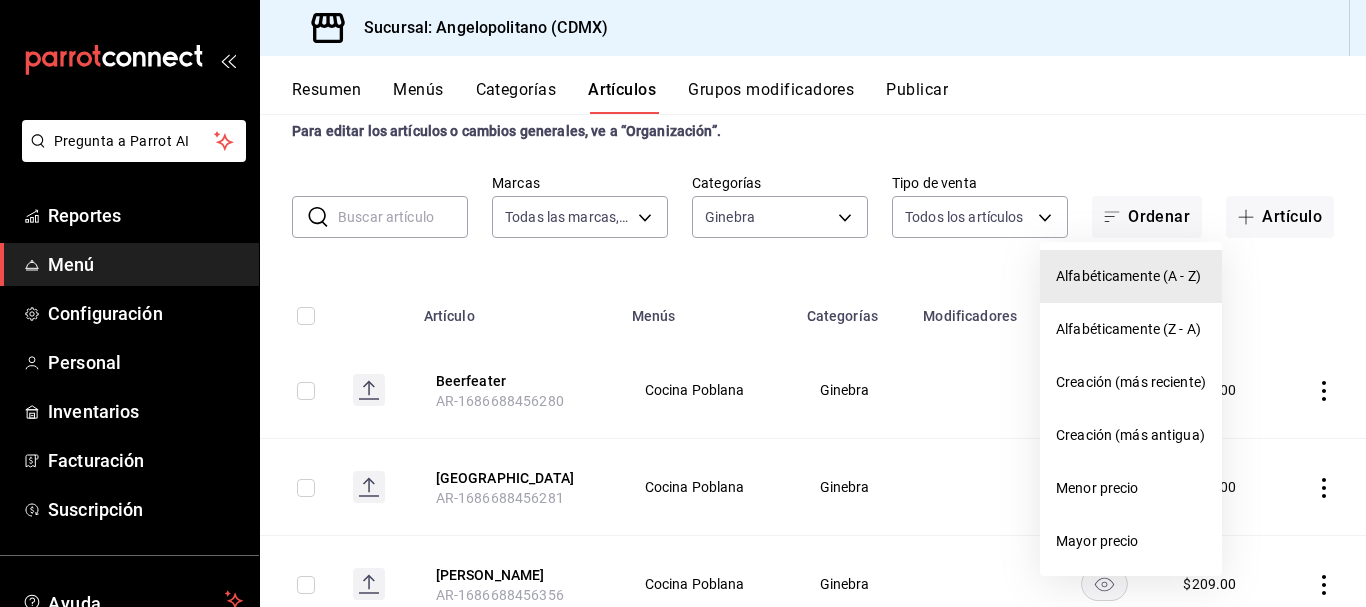 click on "Alfabéticamente (A - Z)" at bounding box center [1131, 276] 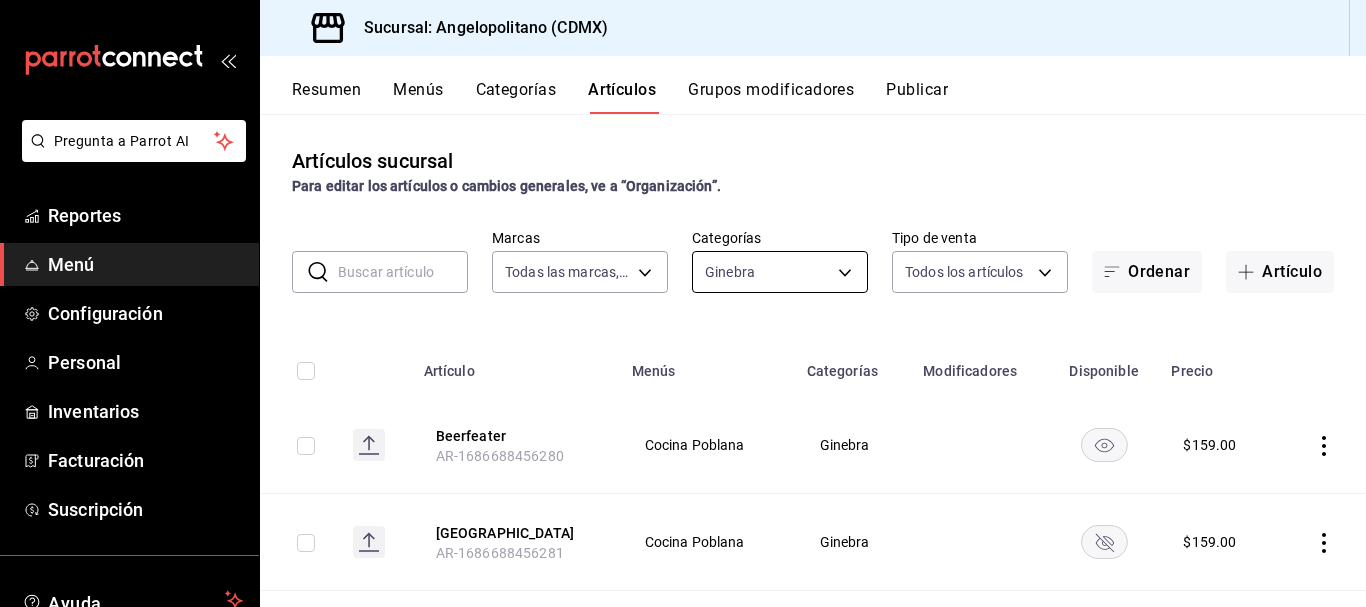 click on "Pregunta a Parrot AI Reportes   Menú   Configuración   Personal   Inventarios   Facturación   Suscripción   Ayuda Recomienda Parrot   [PERSON_NAME]   Sugerir nueva función   Sucursal: Angelopolitano (CDMX) Resumen Menús Categorías Artículos Grupos modificadores Publicar Artículos sucursal Para editar los artículos o cambios generales, ve a “Organización”. ​ ​ Marcas Todas las marcas, Sin marca e7b7265c-889c-41a5-bb0c-0e62bdb51750 Categorías Ginebra 2e3acf80-fa12-428d-be4f-0a1379f6ad47 Tipo de venta Todos los artículos ALL Ordenar Artículo Artículo Menús Categorías Modificadores Disponible Precio Beerfeater AR-1686688456280 Cocina Poblana Ginebra $ 159.00 [GEOGRAPHIC_DATA] AR-1686688456281 Cocina Poblana Ginebra $ 159.00 [PERSON_NAME] AR-1686688456356 Cocina Poblana Ginebra $ 209.00 Tanqueray AR-1686688456430 Cocina Poblana Ginebra $ 179.00 Guardar GANA 1 MES GRATIS EN TU SUSCRIPCIÓN AQUÍ Ver video tutorial Ir a video Pregunta a Parrot AI Reportes   Menú   Configuración   Personal   Inventarios" at bounding box center (683, 303) 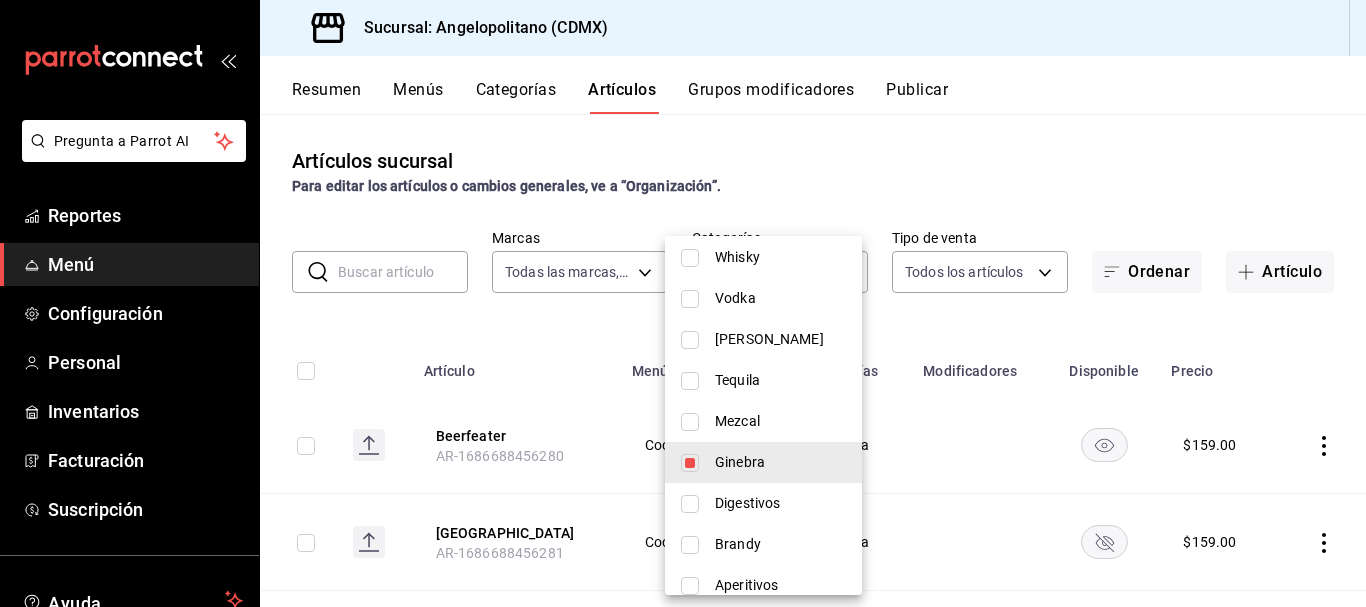 scroll, scrollTop: 511, scrollLeft: 0, axis: vertical 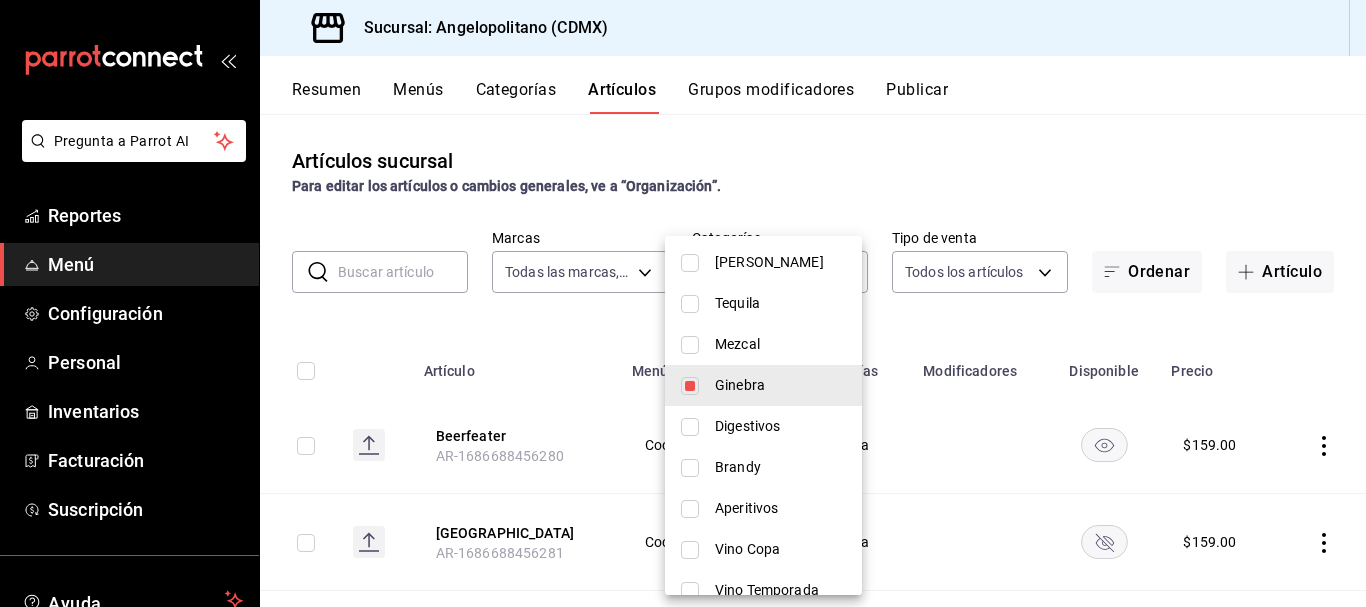 click at bounding box center [690, 427] 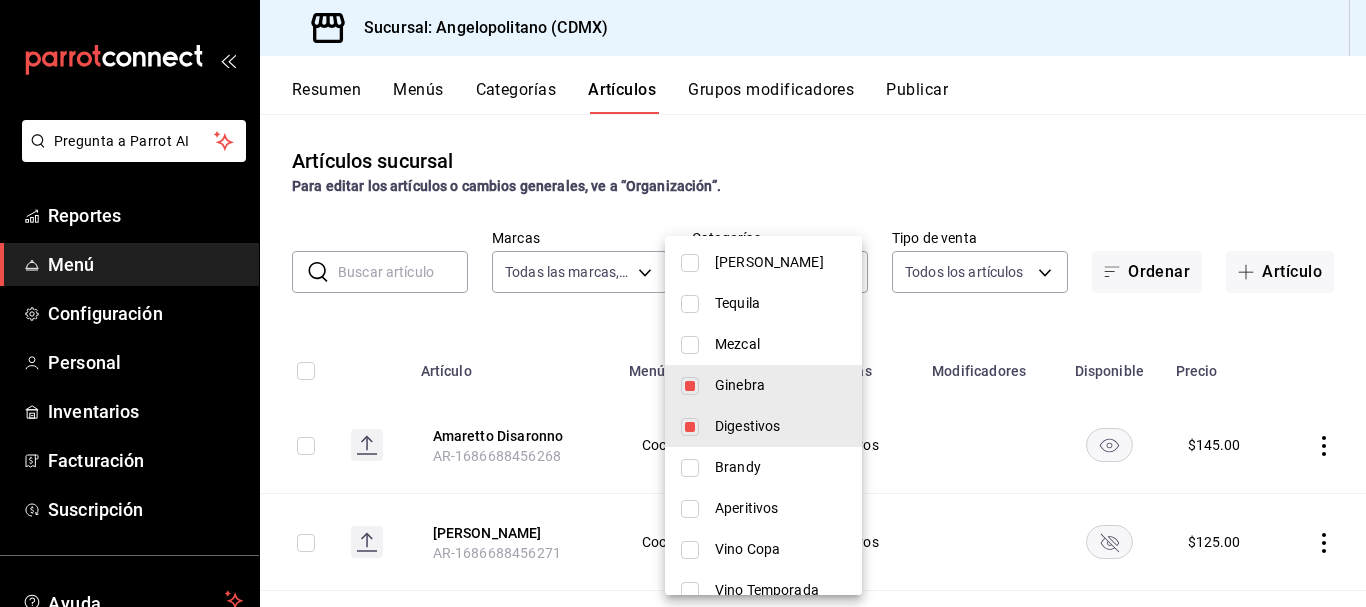 click at bounding box center (690, 386) 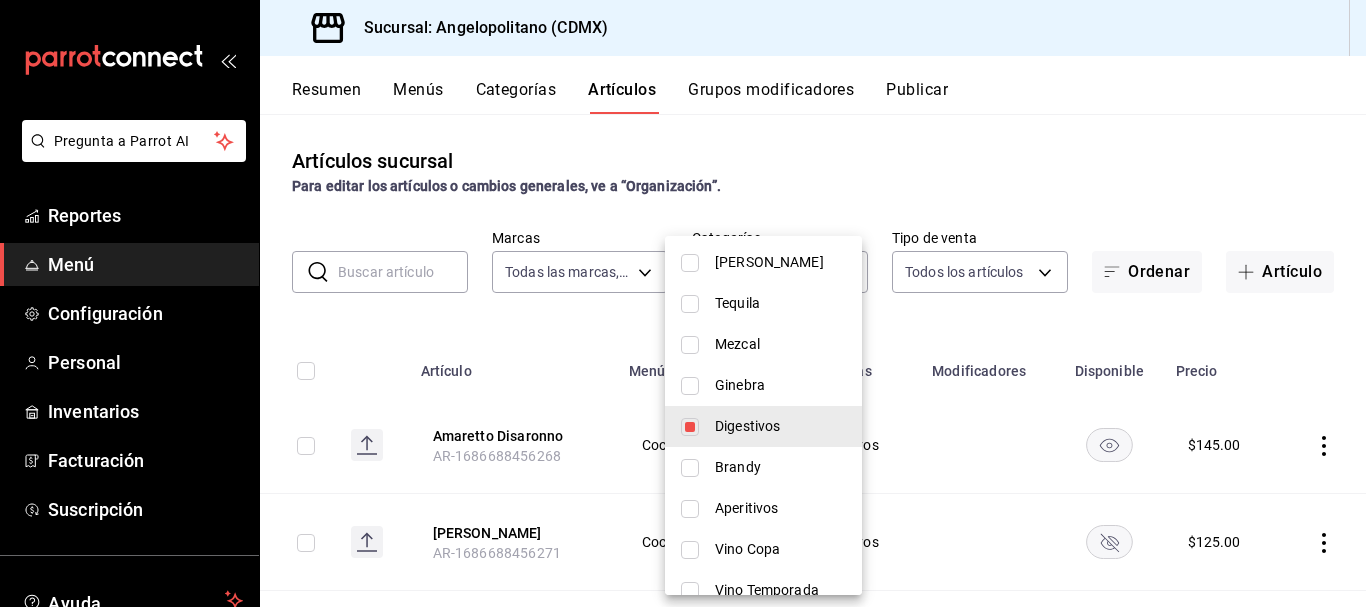 click at bounding box center [683, 303] 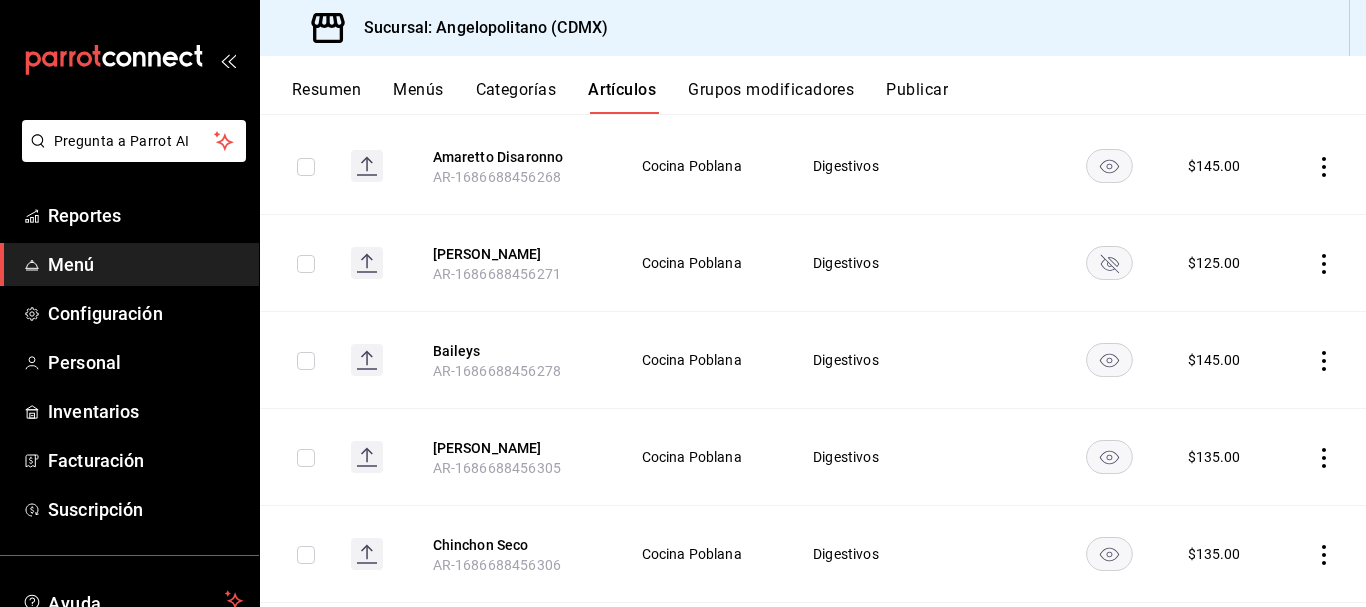 scroll, scrollTop: 0, scrollLeft: 0, axis: both 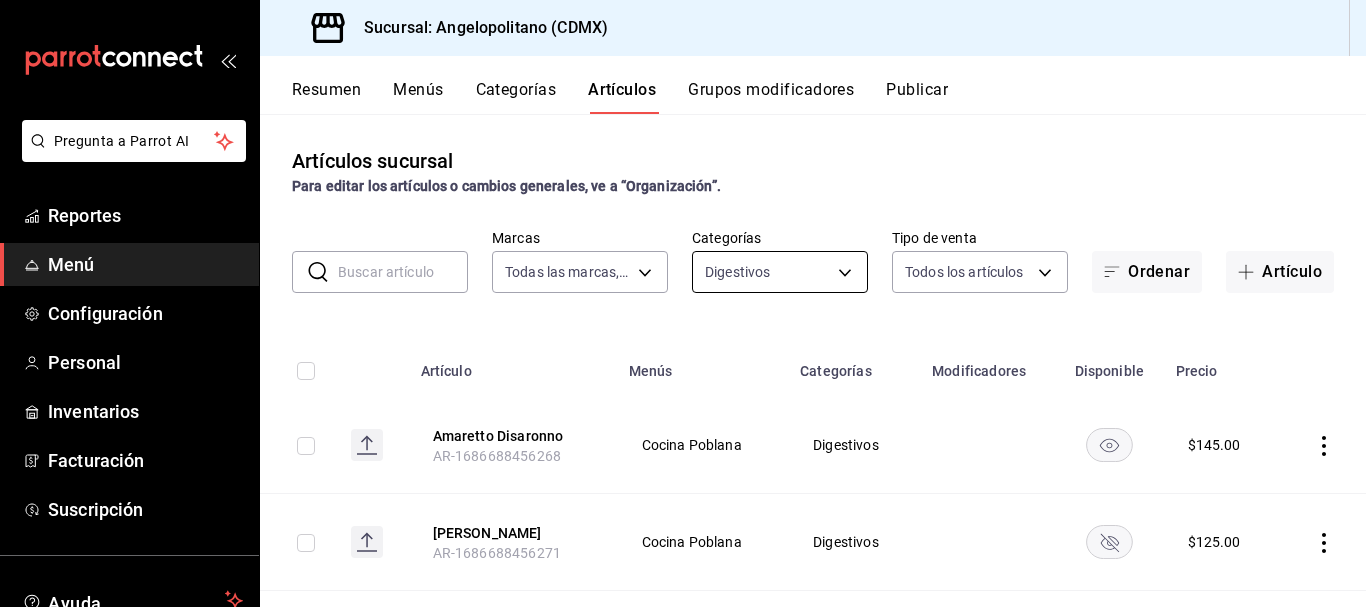 click on "Pregunta a Parrot AI Reportes   Menú   Configuración   Personal   Inventarios   Facturación   Suscripción   Ayuda Recomienda Parrot   [PERSON_NAME]   Sugerir nueva función   Sucursal: Angelopolitano (CDMX) Resumen Menús Categorías Artículos Grupos modificadores Publicar Artículos sucursal Para editar los artículos o cambios generales, ve a “Organización”. ​ ​ Marcas Todas las marcas, Sin marca e7b7265c-889c-41a5-bb0c-0e62bdb51750 Categorías Digestivos a33c1402-69b4-46e4-8889-6774a03a54e1 Tipo de venta Todos los artículos ALL Ordenar Artículo Artículo Menús Categorías Modificadores Disponible Precio Amaretto Disaronno AR-1686688456268 Cocina Poblana Digestivos $ 145.00 [PERSON_NAME] AR-1686688456271 Cocina Poblana Digestivos $ 125.00 Baileys AR-1686688456278 Cocina Poblana Digestivos $ 145.00 Chinchon Dulce AR-1686688456305 Cocina Poblana Digestivos $ 135.00 Chinchon Seco AR-1686688456306 Cocina Poblana Digestivos $ 135.00 Frangelico AR-1686688456346 Cocina Poblana Digestivos $ 135.00 $" at bounding box center [683, 303] 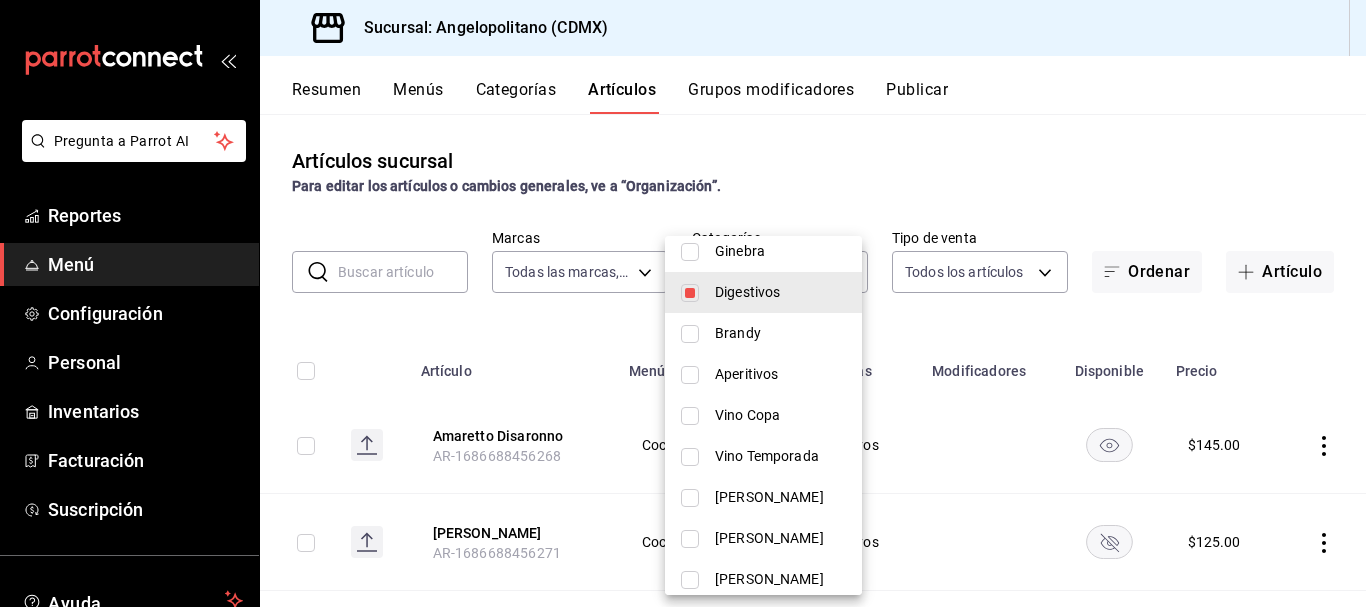 scroll, scrollTop: 653, scrollLeft: 0, axis: vertical 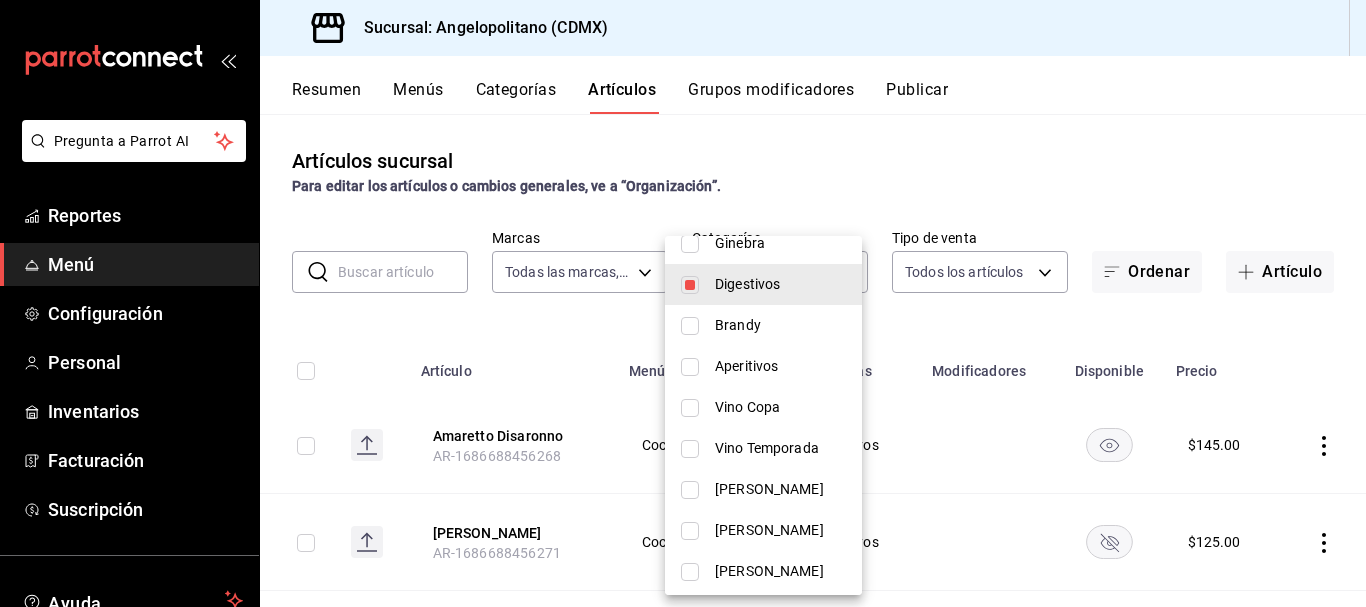 click at bounding box center [690, 326] 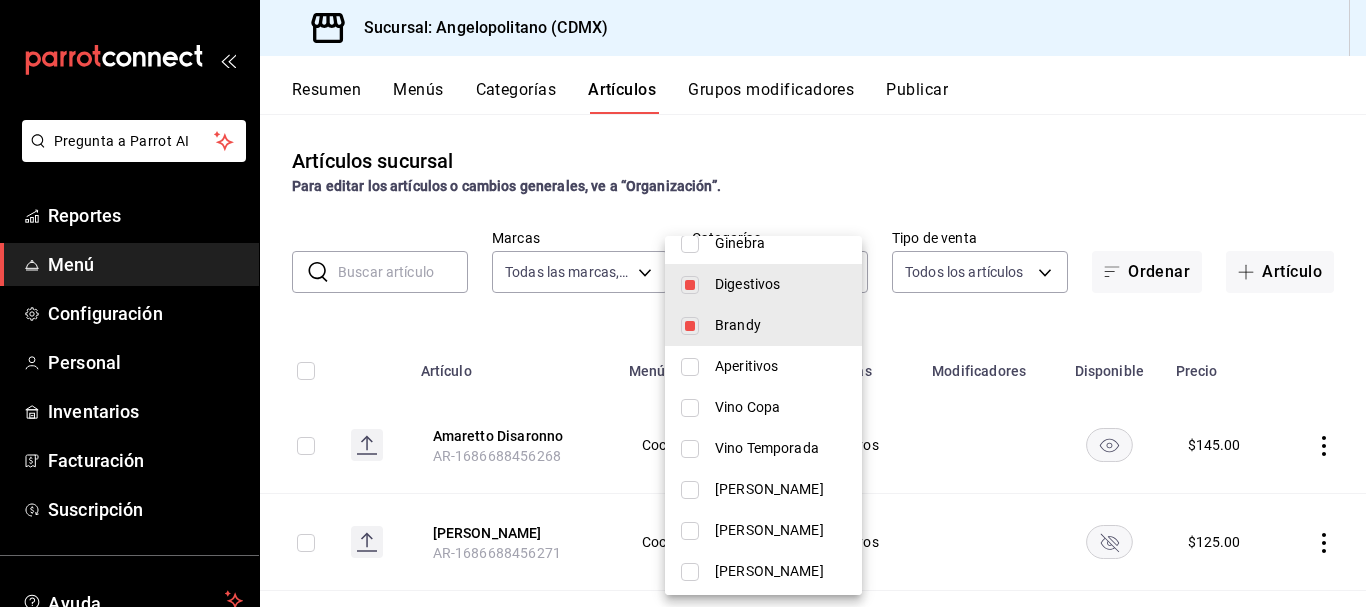 click at bounding box center [690, 285] 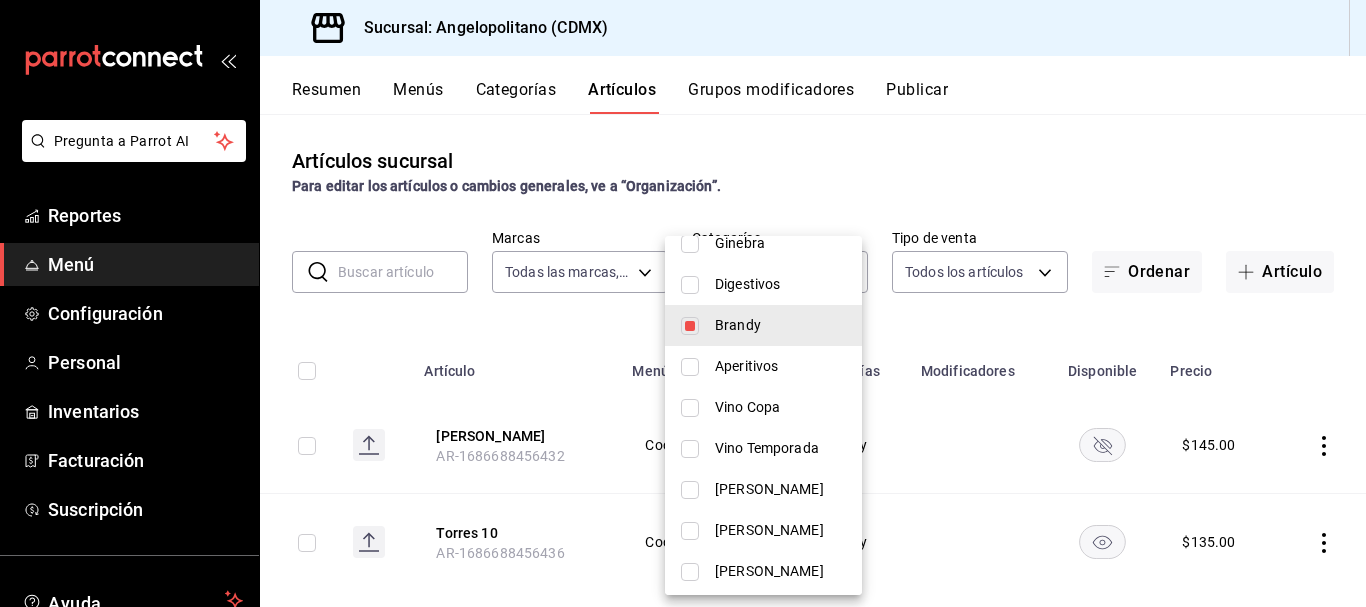 click at bounding box center [683, 303] 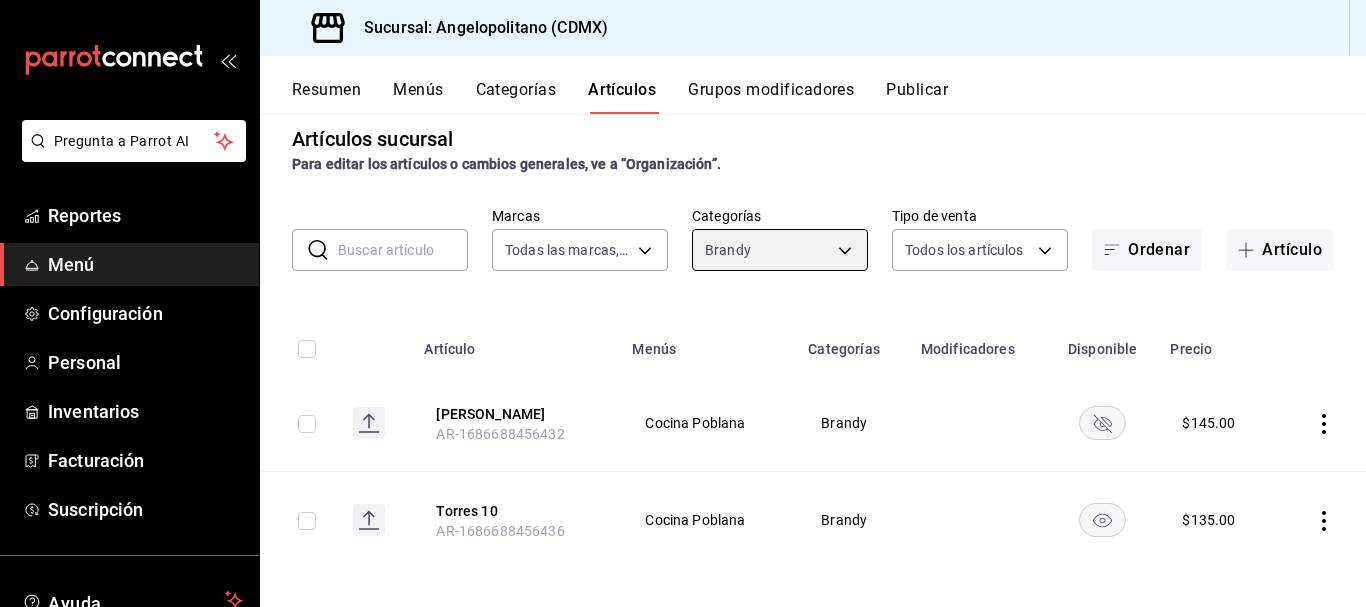 scroll, scrollTop: 32, scrollLeft: 0, axis: vertical 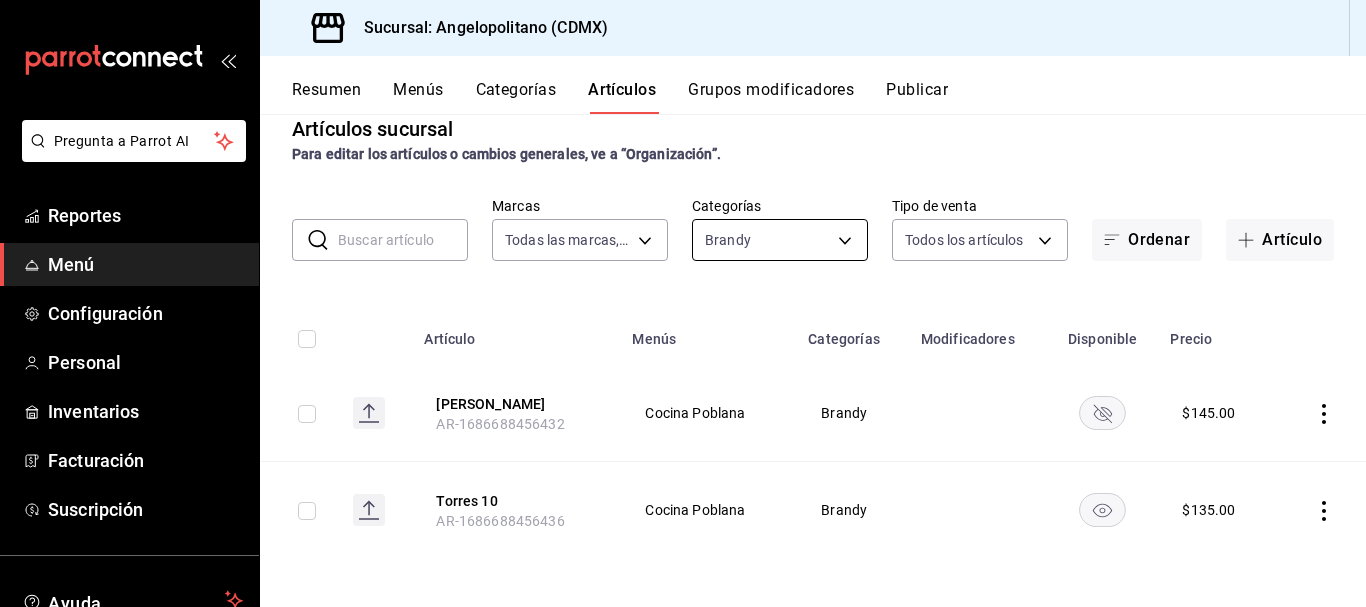 click on "Pregunta a Parrot AI Reportes   Menú   Configuración   Personal   Inventarios   Facturación   Suscripción   Ayuda Recomienda Parrot   [PERSON_NAME]   Sugerir nueva función   Sucursal: Angelopolitano (CDMX) Resumen Menús Categorías Artículos Grupos modificadores Publicar Artículos sucursal Para editar los artículos o cambios generales, ve a “Organización”. ​ ​ Marcas Todas las marcas, Sin marca e7b7265c-889c-41a5-bb0c-0e62bdb51750 Categorías Brandy b69e76d6-8fdd-4e76-b02d-787f29d0e2e0 Tipo de venta Todos los artículos ALL Ordenar Artículo Artículo Menús Categorías Modificadores Disponible Precio [PERSON_NAME] Centenario AR-1686688456432 Cocina Poblana Brandy $ 145.00 [PERSON_NAME] 10 AR-1686688456436 Cocina Poblana Brandy $ 135.00 Guardar GANA 1 MES GRATIS EN TU SUSCRIPCIÓN AQUÍ Ver video tutorial Ir a video Pregunta a Parrot AI Reportes   Menú   Configuración   Personal   Inventarios   Facturación   Suscripción   Ayuda Recomienda Parrot   [PERSON_NAME]   Sugerir nueva función   Editar Duplicar" at bounding box center (683, 303) 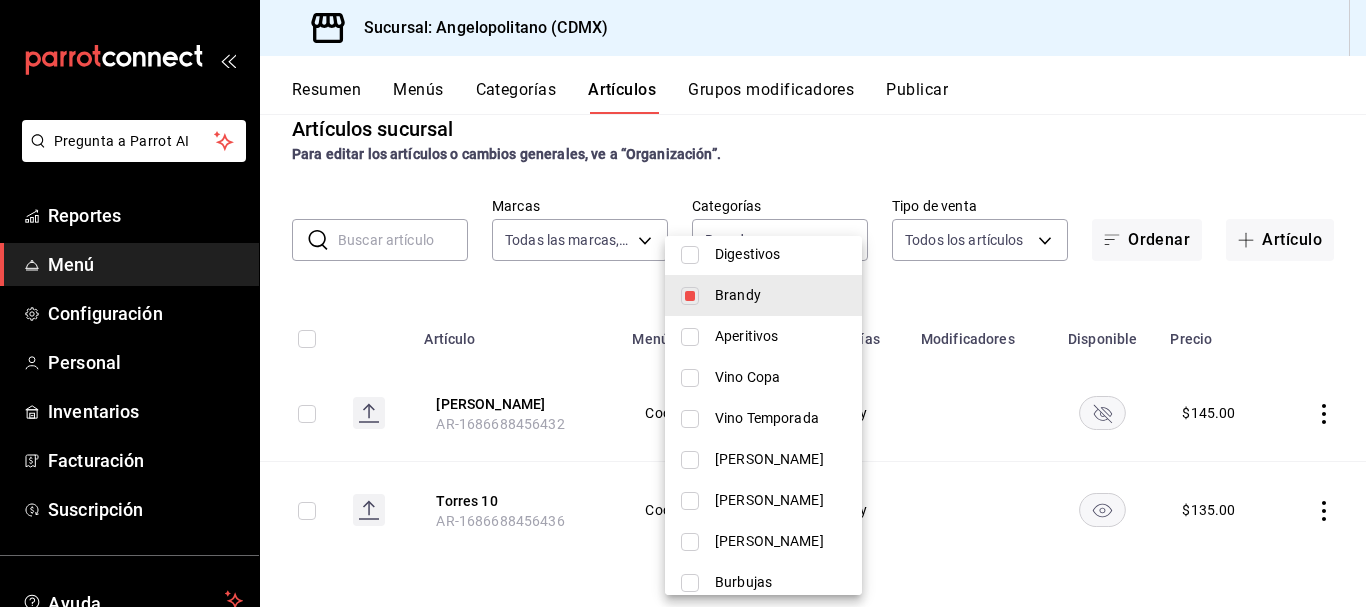 scroll, scrollTop: 662, scrollLeft: 0, axis: vertical 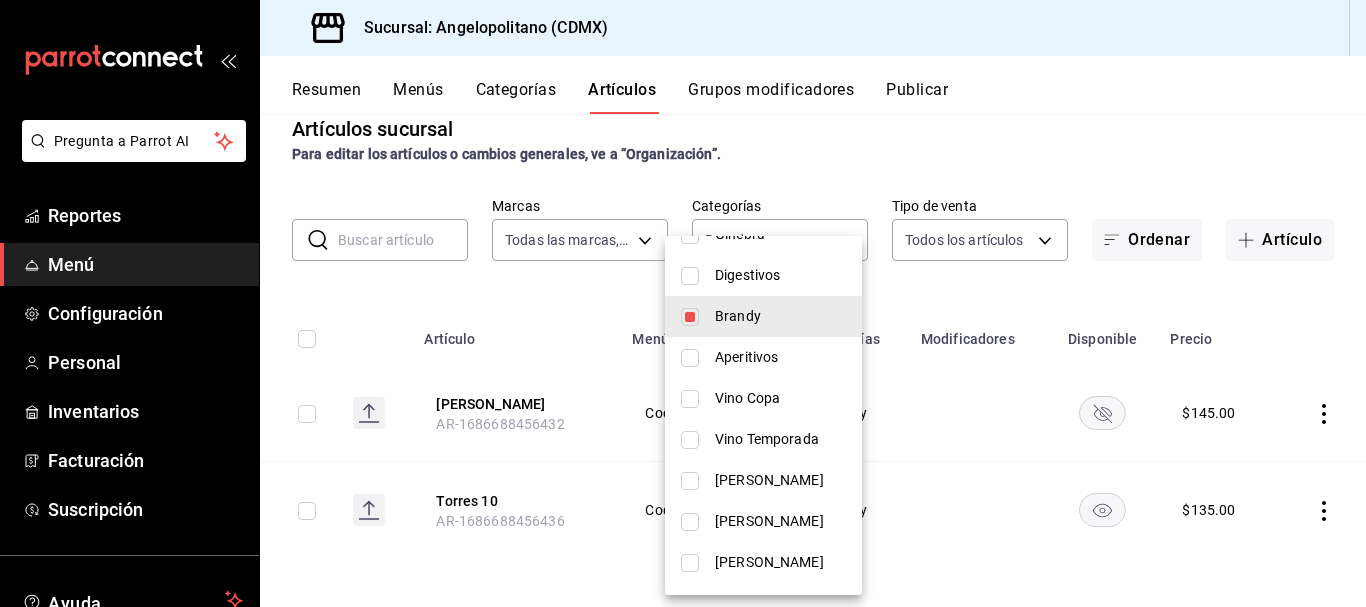 click at bounding box center (690, 317) 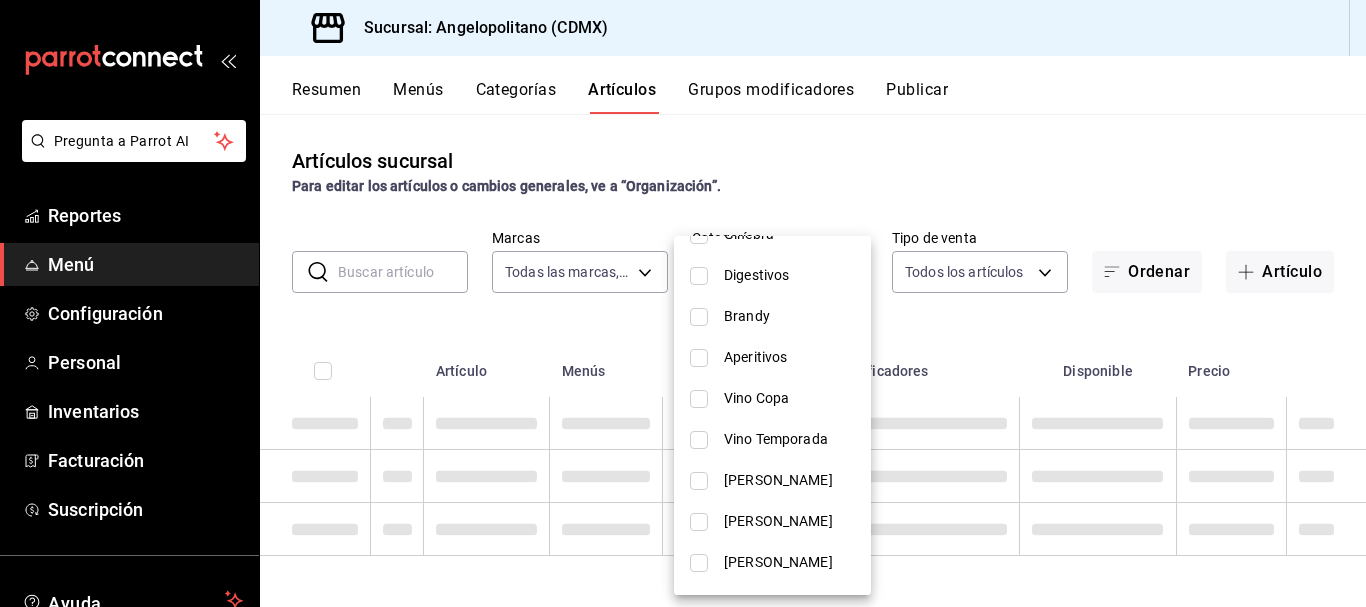 scroll, scrollTop: 0, scrollLeft: 0, axis: both 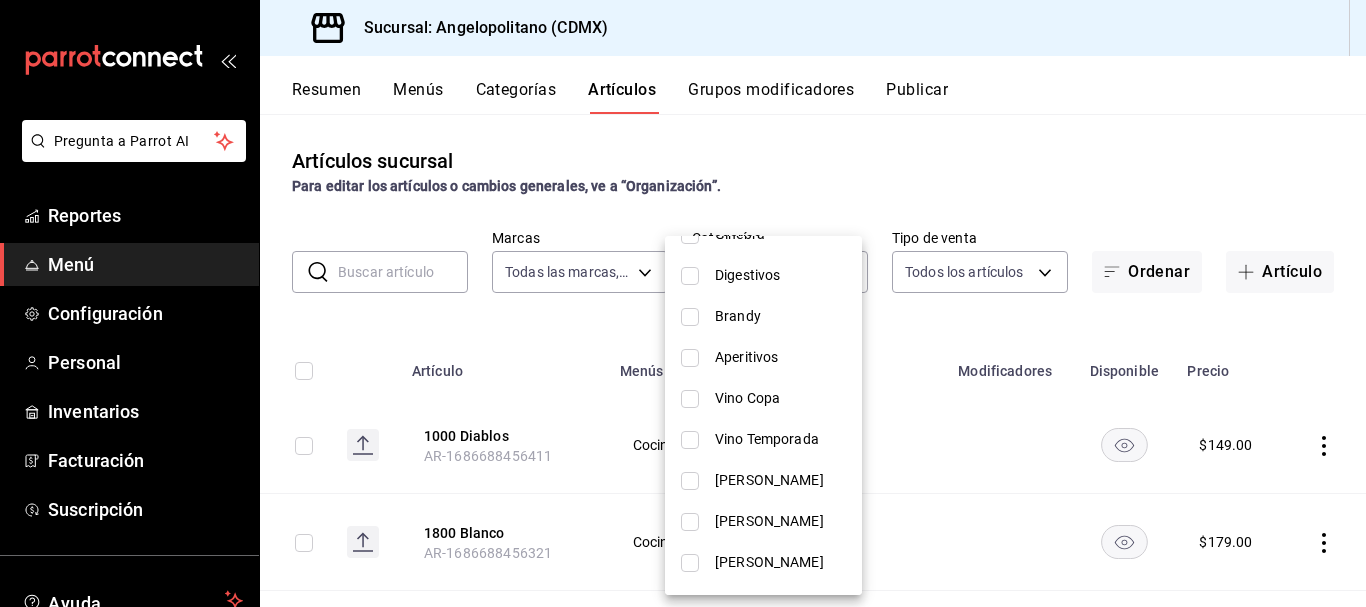 click at bounding box center (690, 358) 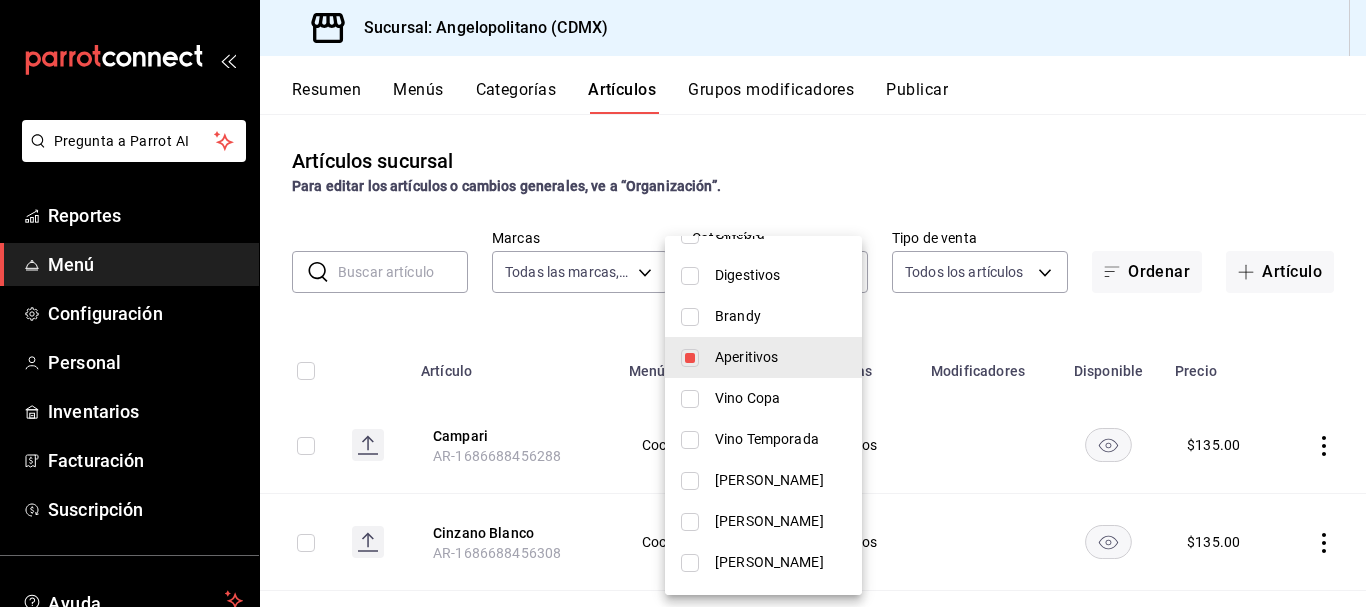 click at bounding box center [683, 303] 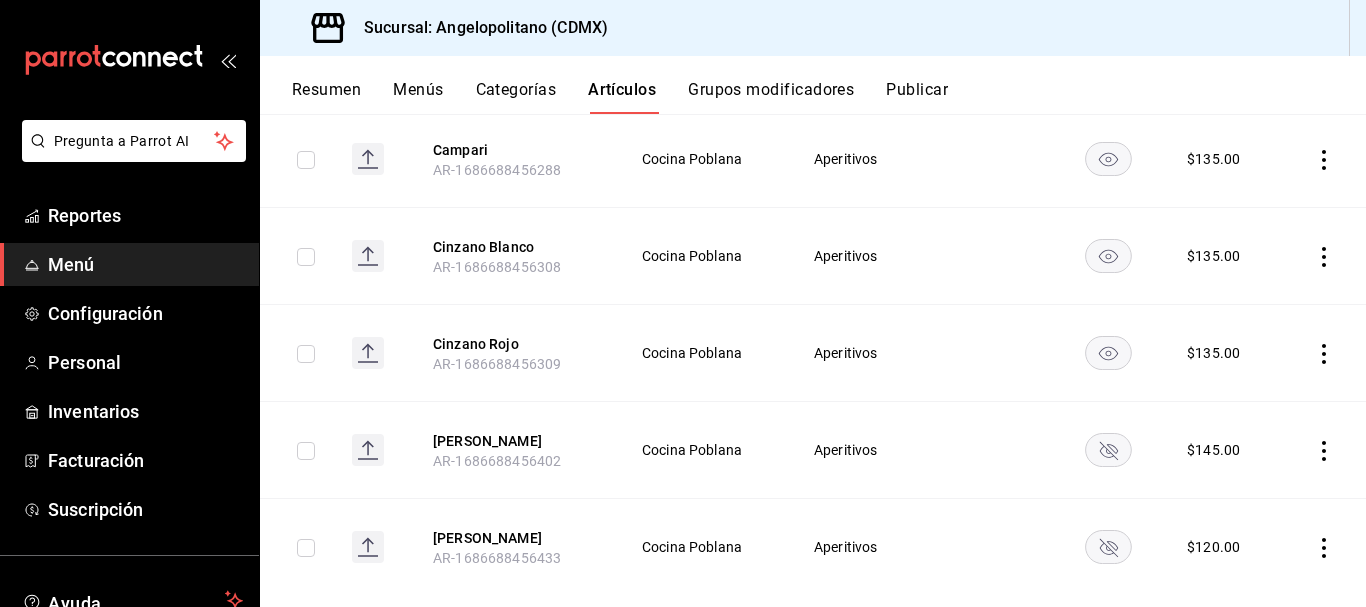 scroll, scrollTop: 323, scrollLeft: 0, axis: vertical 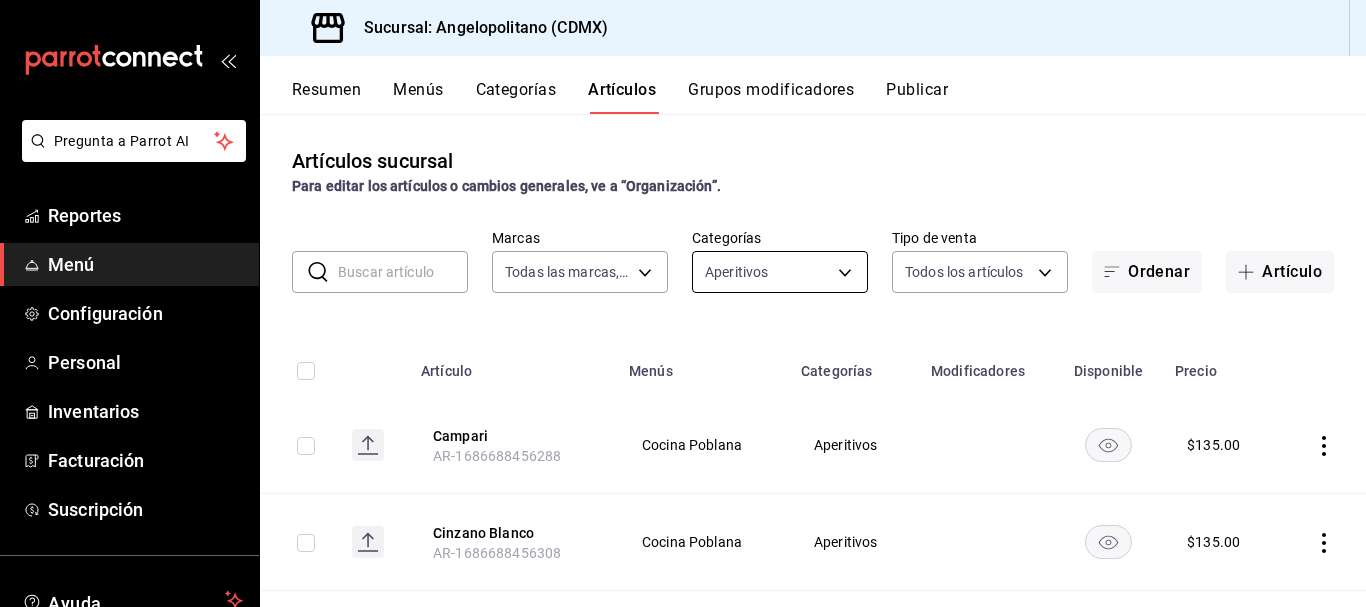 click on "Pregunta a Parrot AI Reportes   Menú   Configuración   Personal   Inventarios   Facturación   Suscripción   Ayuda Recomienda Parrot   [PERSON_NAME]   Sugerir nueva función   Sucursal: Angelopolitano (CDMX) Resumen Menús Categorías Artículos Grupos modificadores Publicar Artículos sucursal Para editar los artículos o cambios generales, ve a “Organización”. ​ ​ Marcas Todas las marcas, Sin marca e7b7265c-889c-41a5-bb0c-0e62bdb51750 Categorías Aperitivos 5d9c7dfc-24ba-4968-95d8-70d387d993fa Tipo de venta Todos los artículos ALL Ordenar Artículo Artículo Menús Categorías Modificadores Disponible Precio Campari AR-1686688456288 Cocina Poblana Aperitivos $ 135.00 Cinzano Blanco AR-1686688456308 Cocina Poblana Aperitivos $ 135.00 Cinzano Rojo AR-1686688456309 [GEOGRAPHIC_DATA] Poblana Aperitivos $ 135.00 Pacharan Vaines AR-1686688456402 [GEOGRAPHIC_DATA] Poblana Aperitivos $ 145.00 Tio [PERSON_NAME] AR-1686688456433 Cocina Poblana Aperitivos $ 120.00 Guardar GANA 1 MES GRATIS EN TU SUSCRIPCIÓN AQUÍ Ver video tutorial" at bounding box center (683, 303) 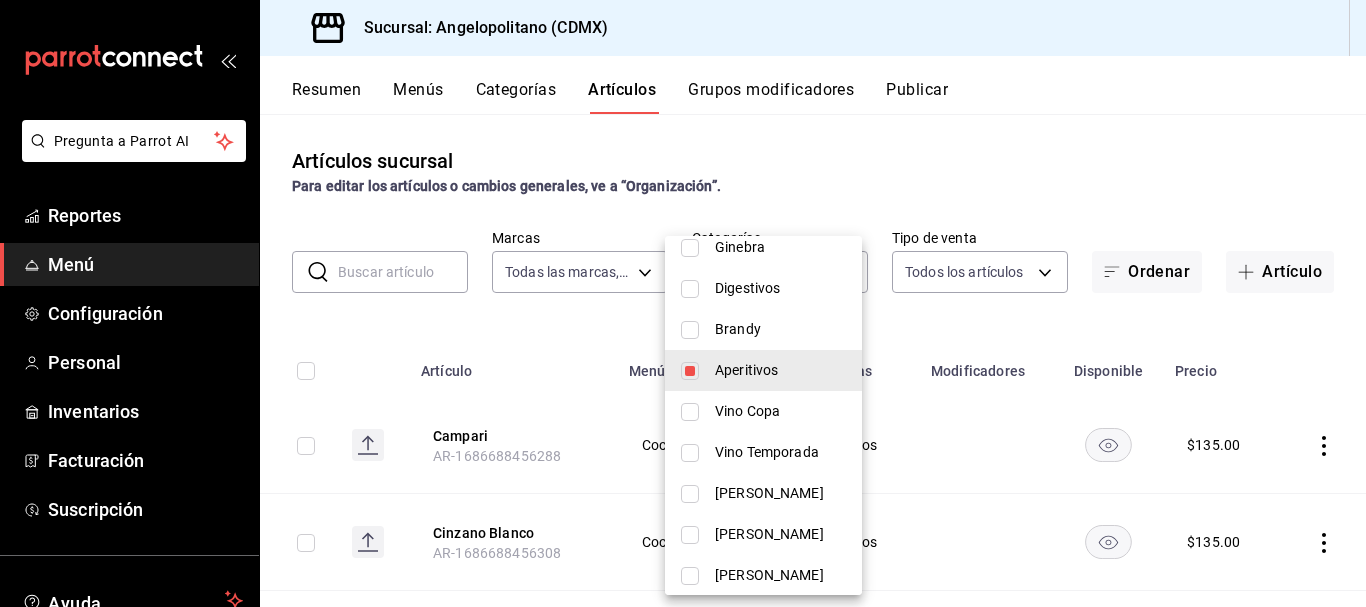 scroll, scrollTop: 709, scrollLeft: 0, axis: vertical 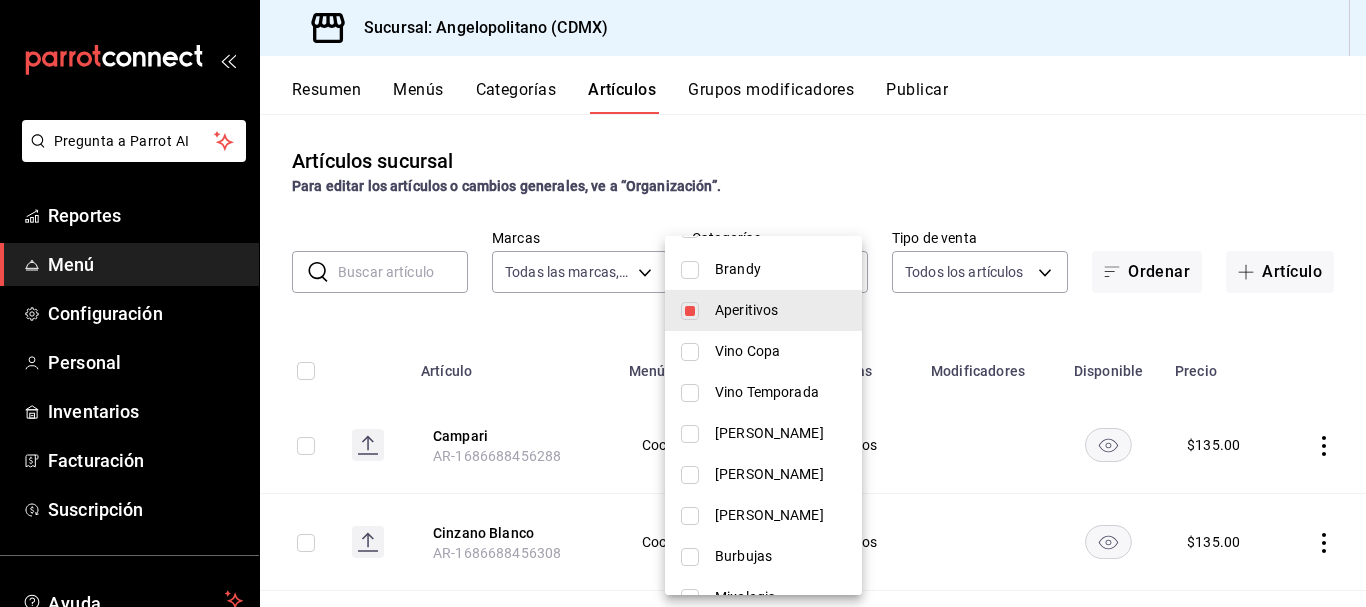 click on "Vino Copa" at bounding box center (763, 351) 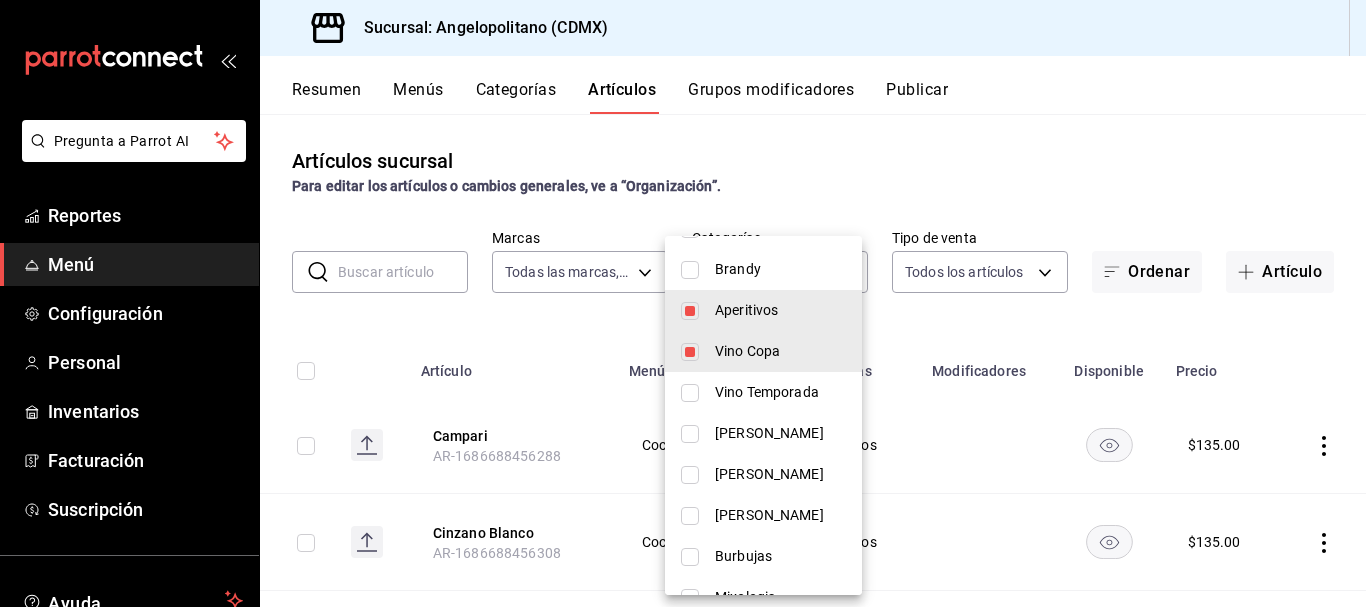 click at bounding box center (690, 311) 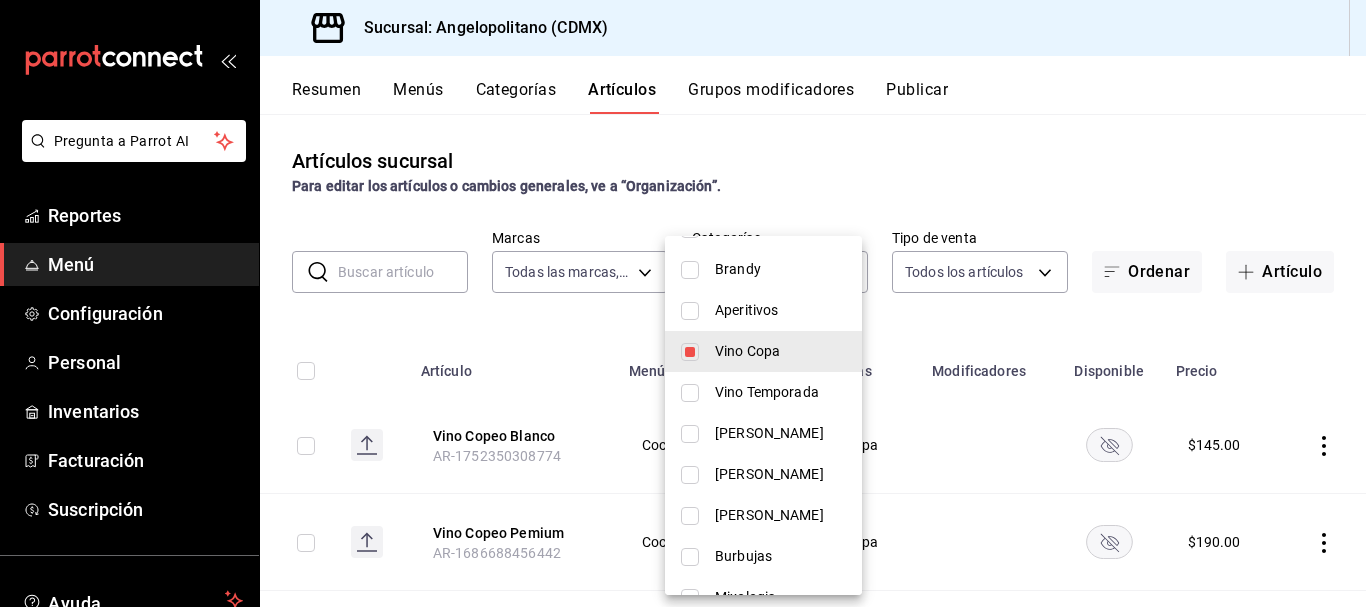 click at bounding box center (683, 303) 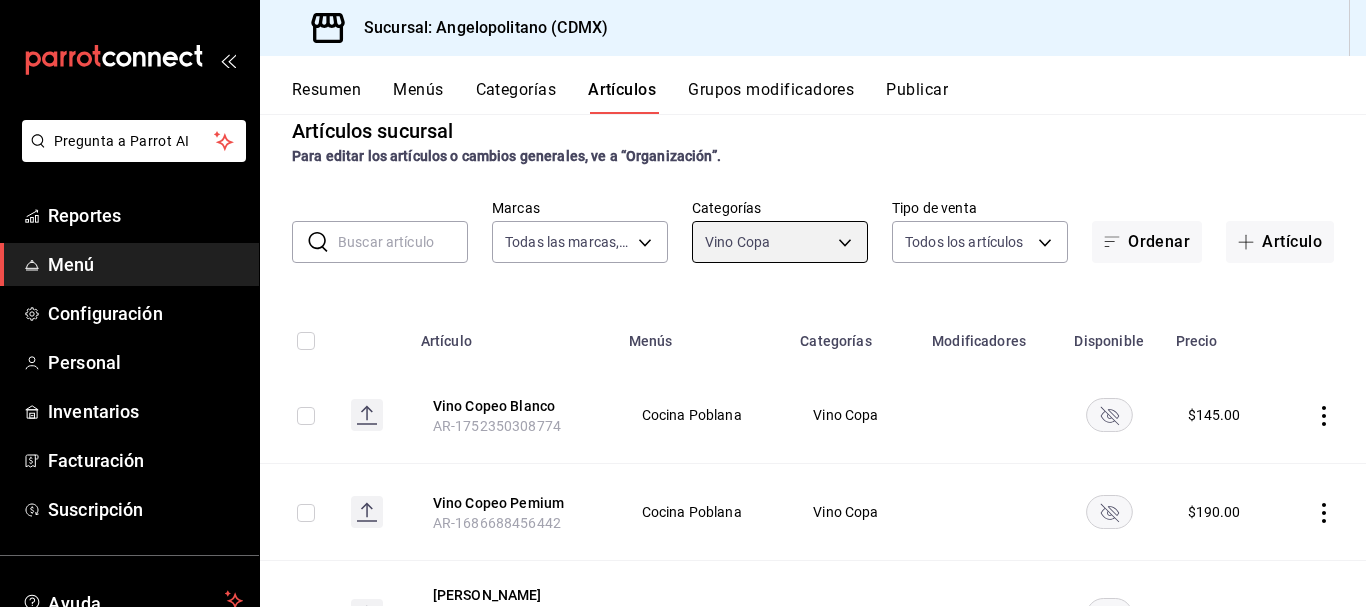 scroll, scrollTop: 0, scrollLeft: 0, axis: both 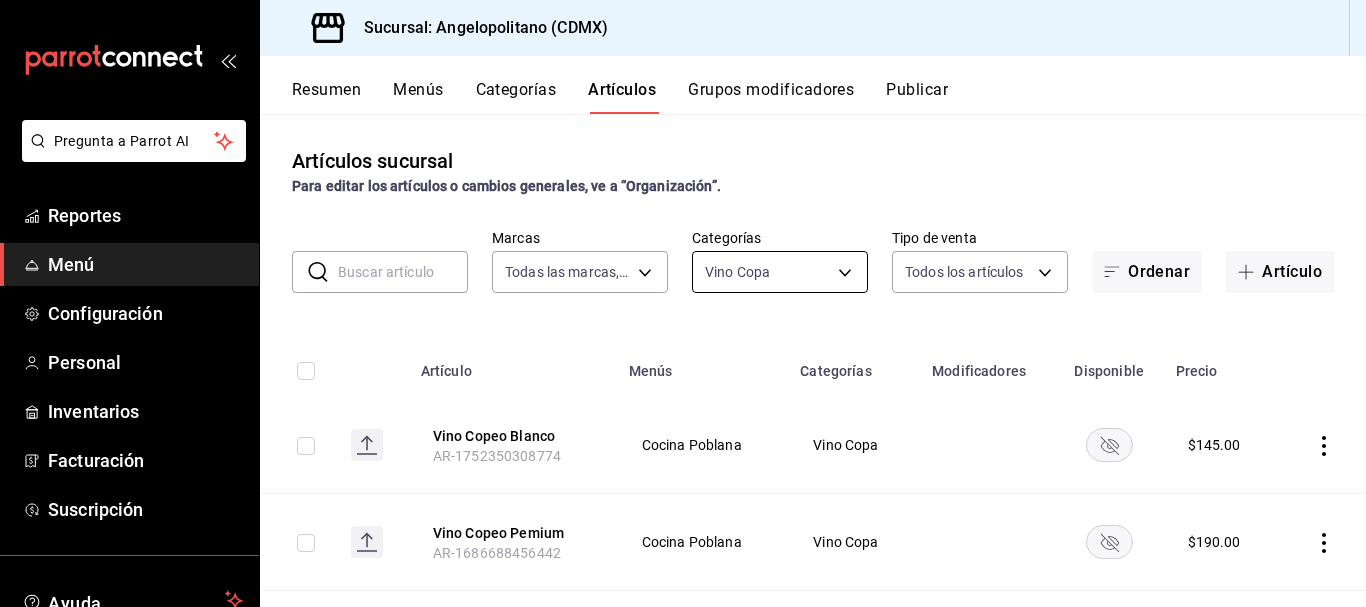click on "Pregunta a Parrot AI Reportes   Menú   Configuración   Personal   Inventarios   Facturación   Suscripción   Ayuda Recomienda Parrot   [PERSON_NAME]   Sugerir nueva función   Sucursal: Angelopolitano (CDMX) Resumen Menús Categorías Artículos Grupos modificadores Publicar Artículos sucursal Para editar los artículos o cambios generales, ve a “Organización”. ​ ​ Marcas Todas las marcas, Sin marca e7b7265c-889c-41a5-bb0c-0e62bdb51750 Categorías Vino Copa 65280425-eb56-4cc5-b62a-0baf941d79e8 Tipo de venta Todos los artículos ALL Ordenar Artículo Artículo Menús Categorías Modificadores Disponible Precio Vino Copeo Blanco AR-1752350308774 Cocina Poblana Vino Copa $ 145.00 Vino Copeo Pemium AR-1686688456442 Cocina Poblana Vino Copa $ 190.00 Vino Copeo Rosado AR-1752350386090 Cocina Poblana Vino Copa $ 145.00 Vino Copeo Tinto AR-1686688456441 Cocina Poblana Vino Copa $ 145.00 Guardar GANA 1 MES GRATIS EN TU SUSCRIPCIÓN AQUÍ Ver video tutorial Ir a video Pregunta a Parrot AI Reportes   Menú" at bounding box center [683, 303] 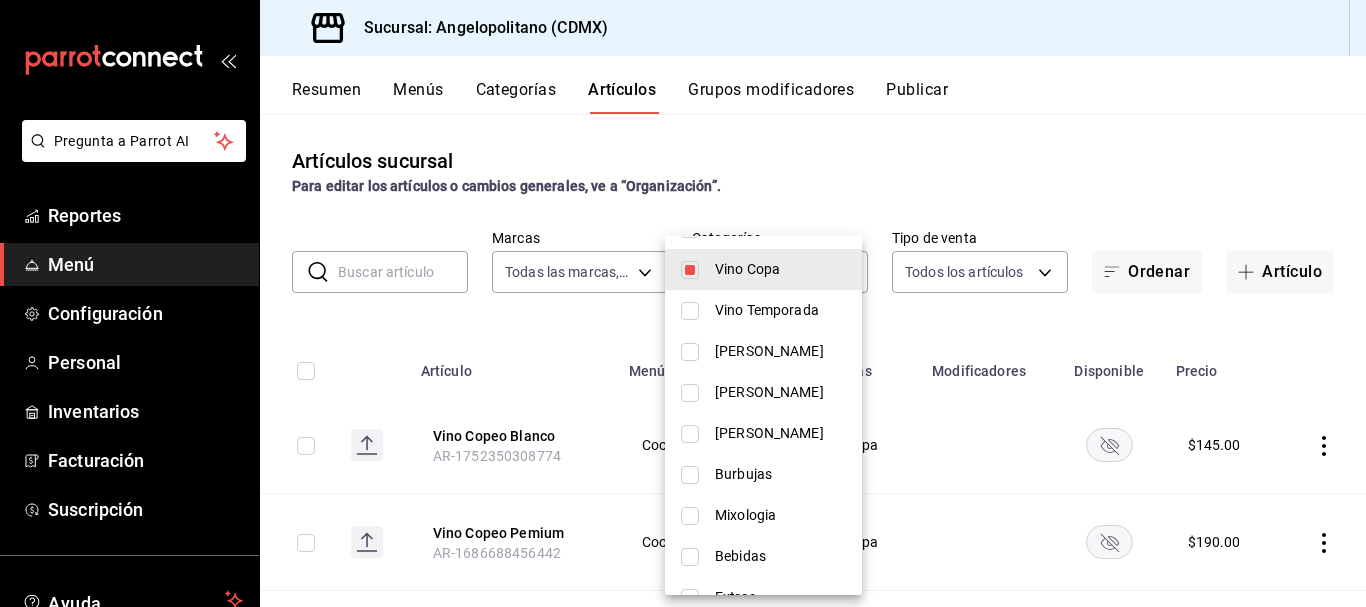 scroll, scrollTop: 761, scrollLeft: 0, axis: vertical 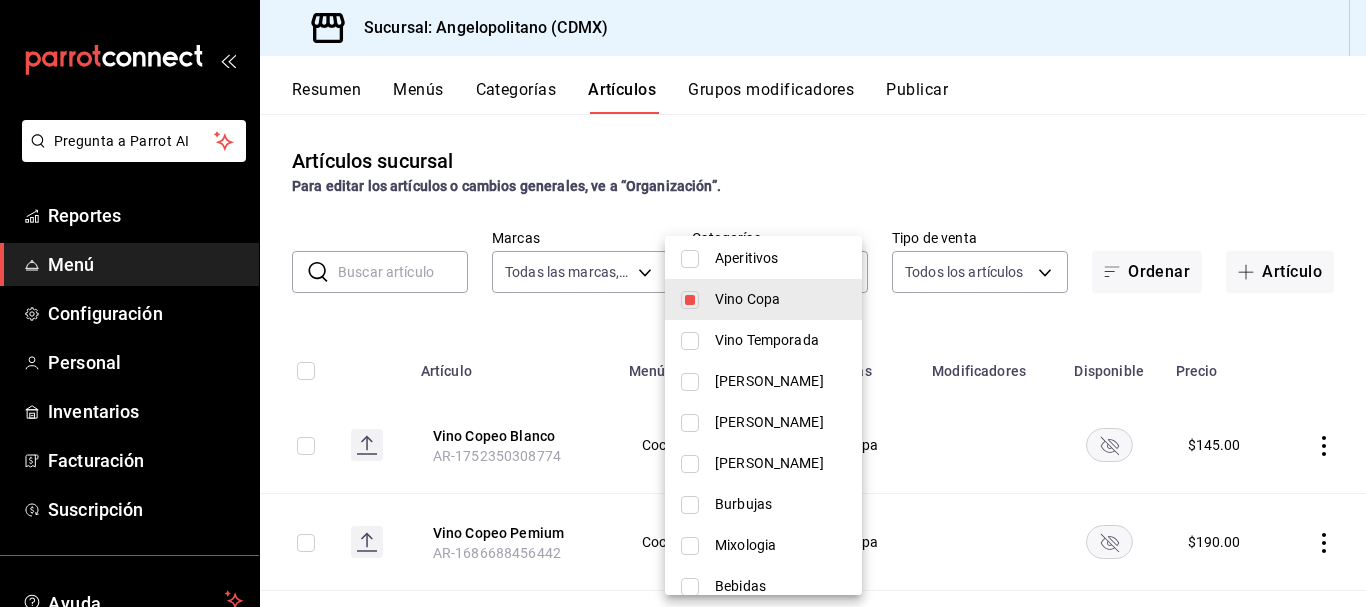 click at bounding box center [690, 341] 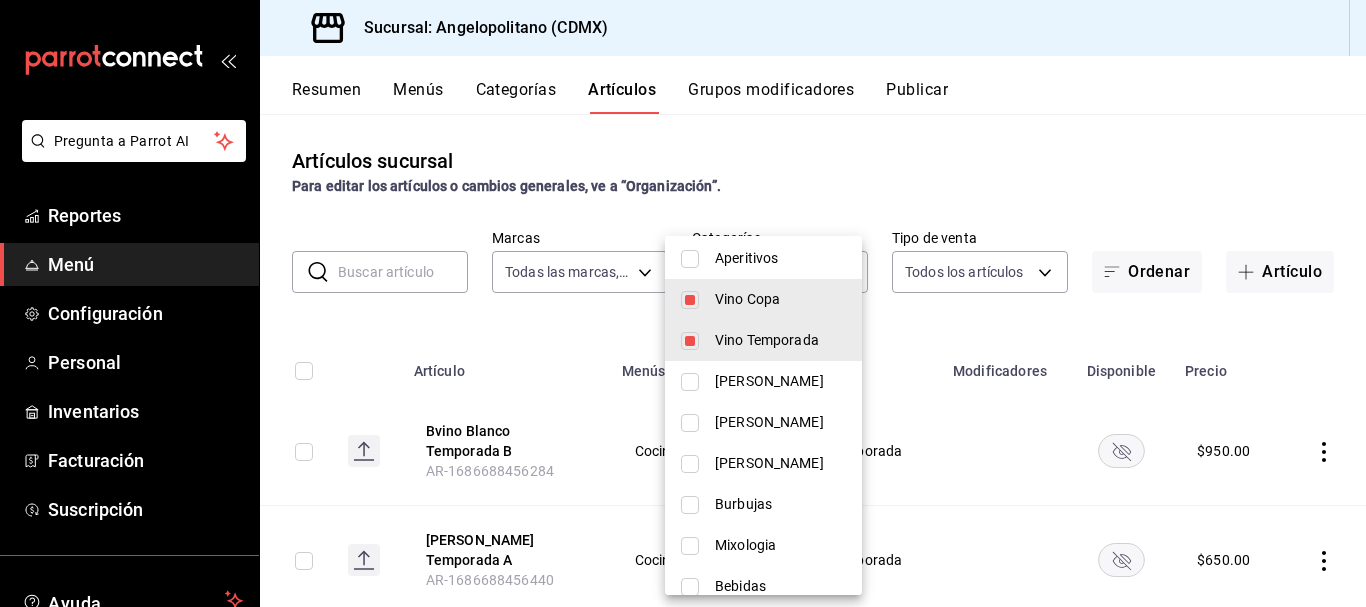 click at bounding box center (690, 300) 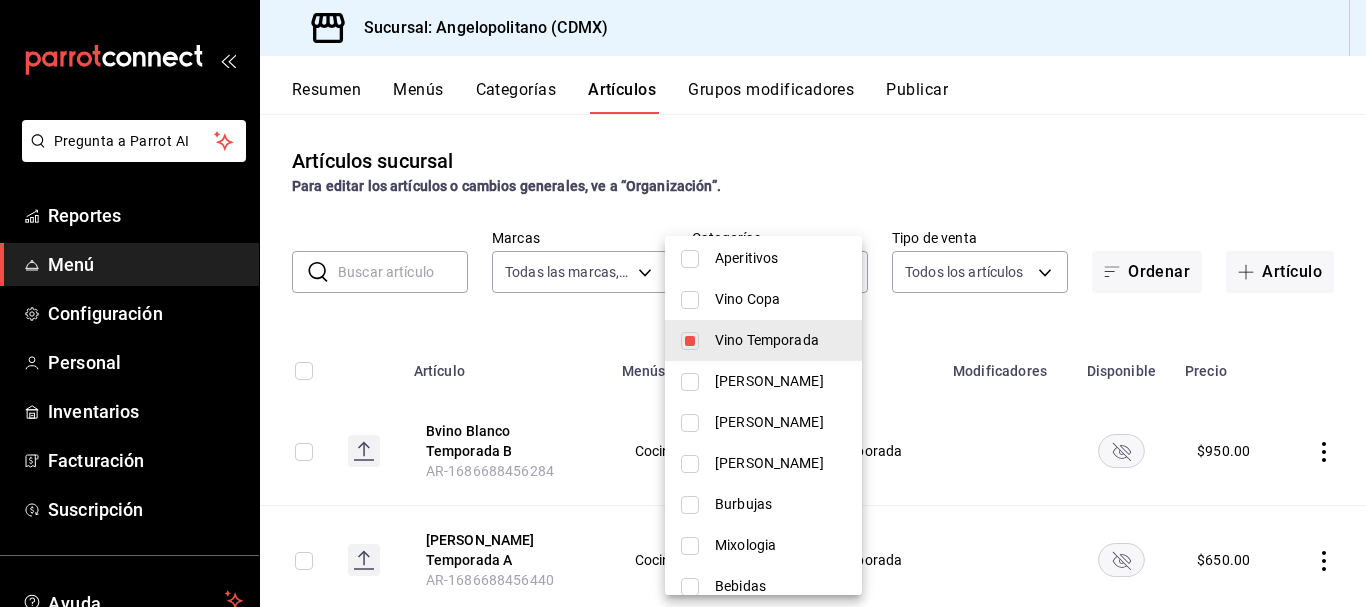 click at bounding box center (683, 303) 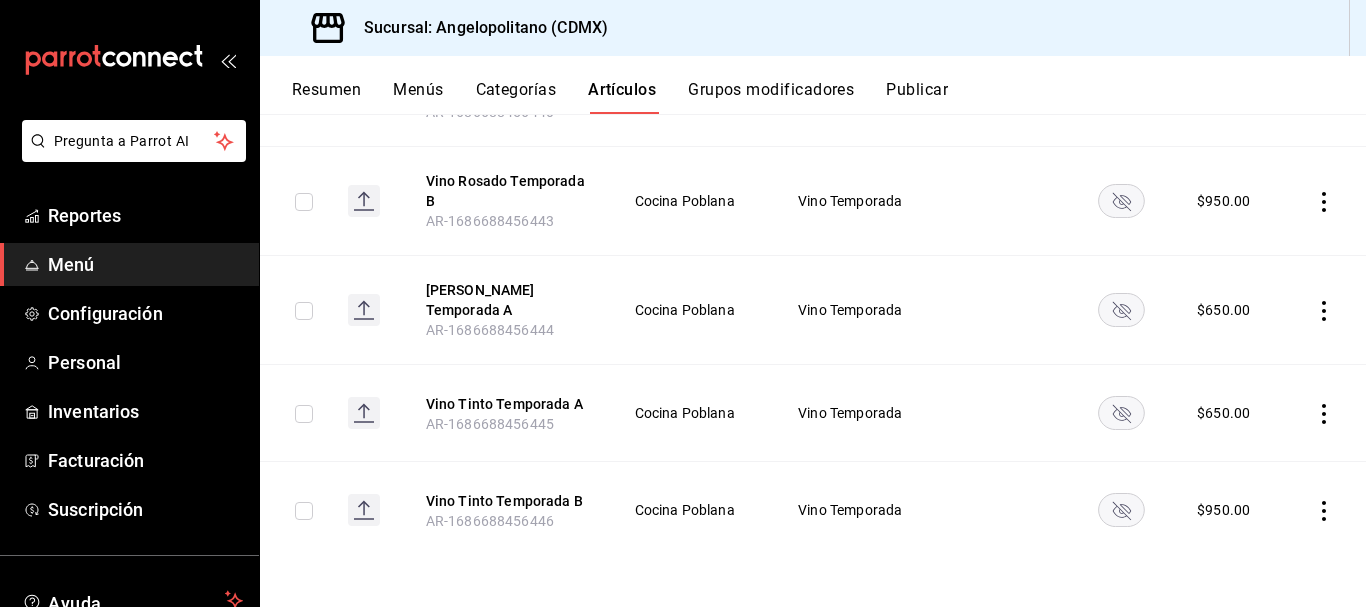 scroll, scrollTop: 0, scrollLeft: 0, axis: both 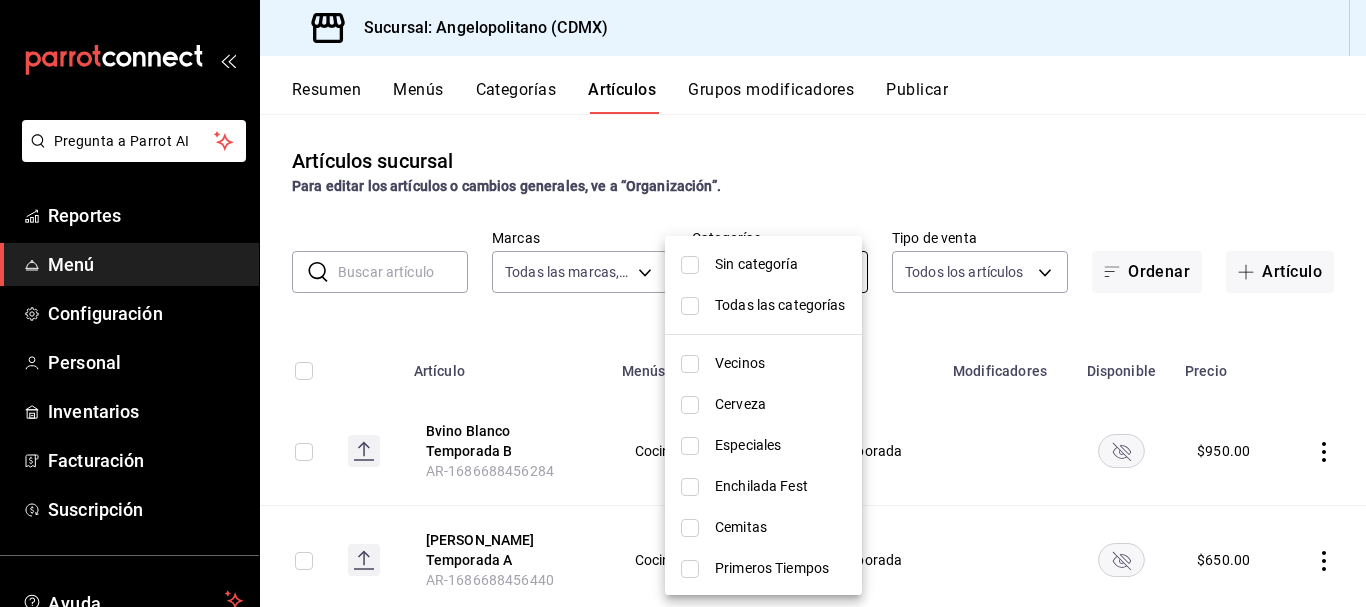 click on "Pregunta a Parrot AI Reportes   Menú   Configuración   Personal   Inventarios   Facturación   Suscripción   Ayuda Recomienda Parrot   [PERSON_NAME]   Sugerir nueva función   Sucursal: Angelopolitano (CDMX) Resumen Menús Categorías Artículos Grupos modificadores Publicar Artículos sucursal Para editar los artículos o cambios generales, ve a “Organización”. ​ ​ Marcas Todas las marcas, Sin marca e7b7265c-889c-41a5-bb0c-0e62bdb51750 Categorías Vino Temporada 20ae83f9-b9d9-4413-a109-d8ef97ecd89c Tipo de venta Todos los artículos ALL Ordenar Artículo Artículo Menús Categorías Modificadores Disponible Precio Bvino Blanco Temporada B AR-1686688456284 Cocina Poblana Vino Temporada $ 950.00 Vino Blanco Temporada A AR-1686688456440 Cocina Poblana Vino Temporada $ 650.00 Vino Rosado Temporada B AR-1686688456443 Cocina Poblana Vino Temporada $ 950.00 [PERSON_NAME] Temporada A AR-1686688456444 Cocina Poblana Vino Temporada $ 650.00 Vino Tinto Temporada A AR-1686688456445 Cocina Poblana $ 650.00 $" at bounding box center (683, 303) 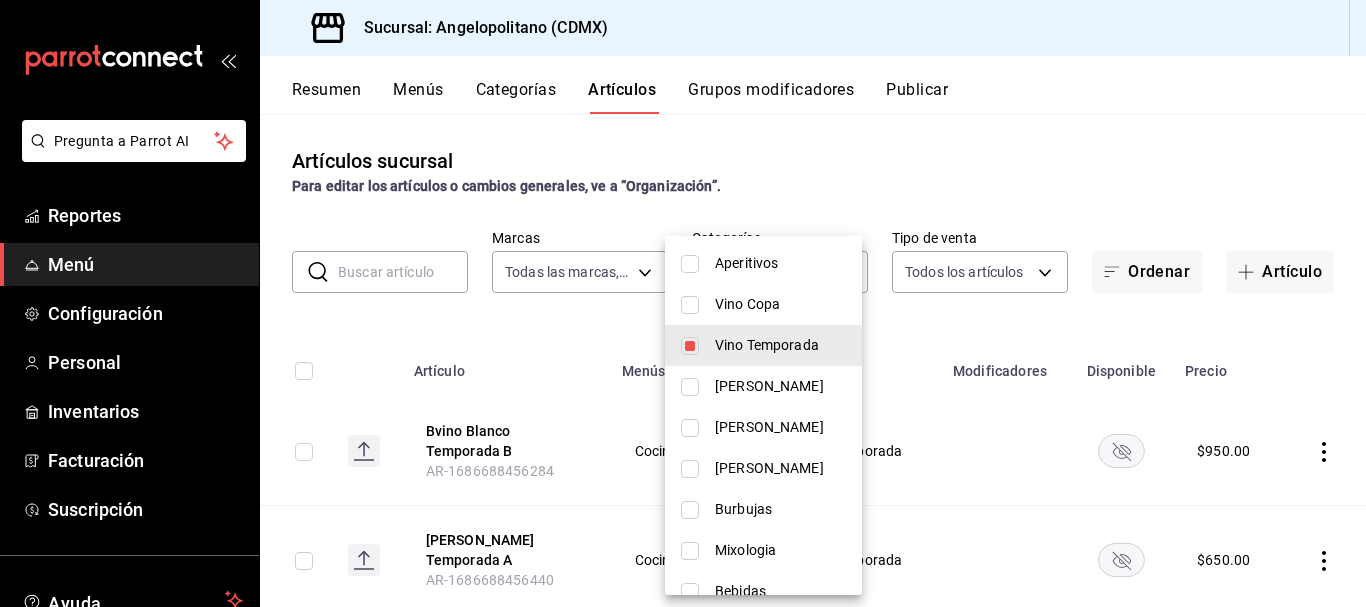 scroll, scrollTop: 765, scrollLeft: 0, axis: vertical 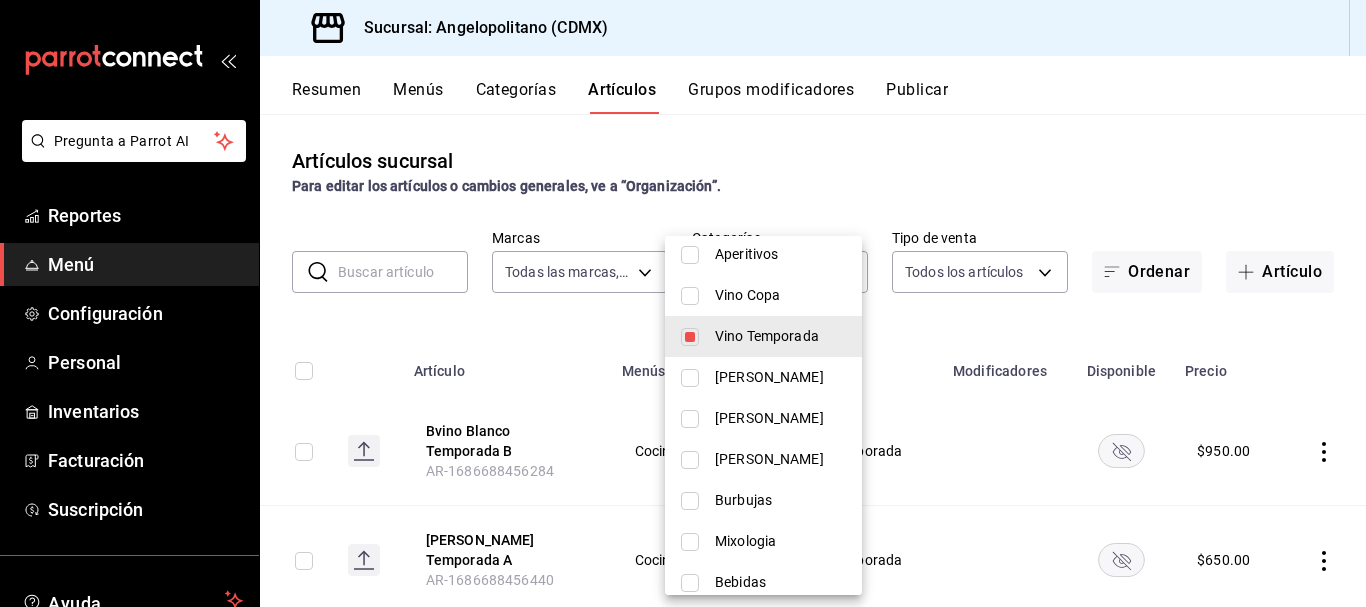 click at bounding box center (690, 378) 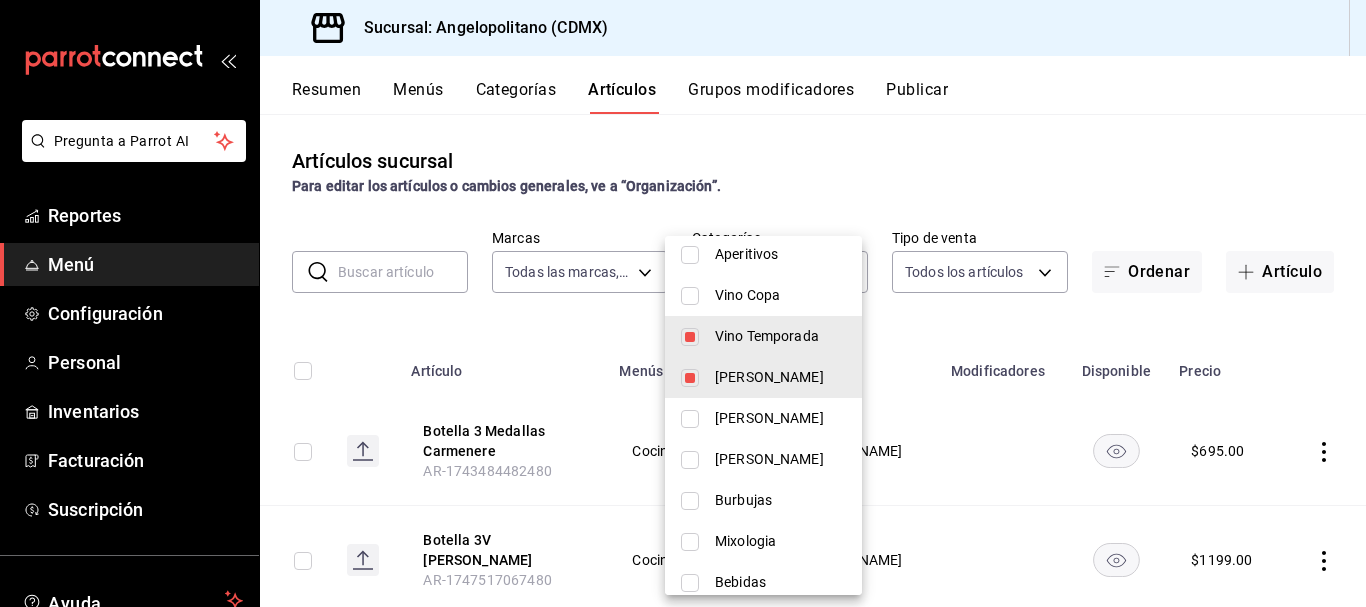 click at bounding box center (690, 337) 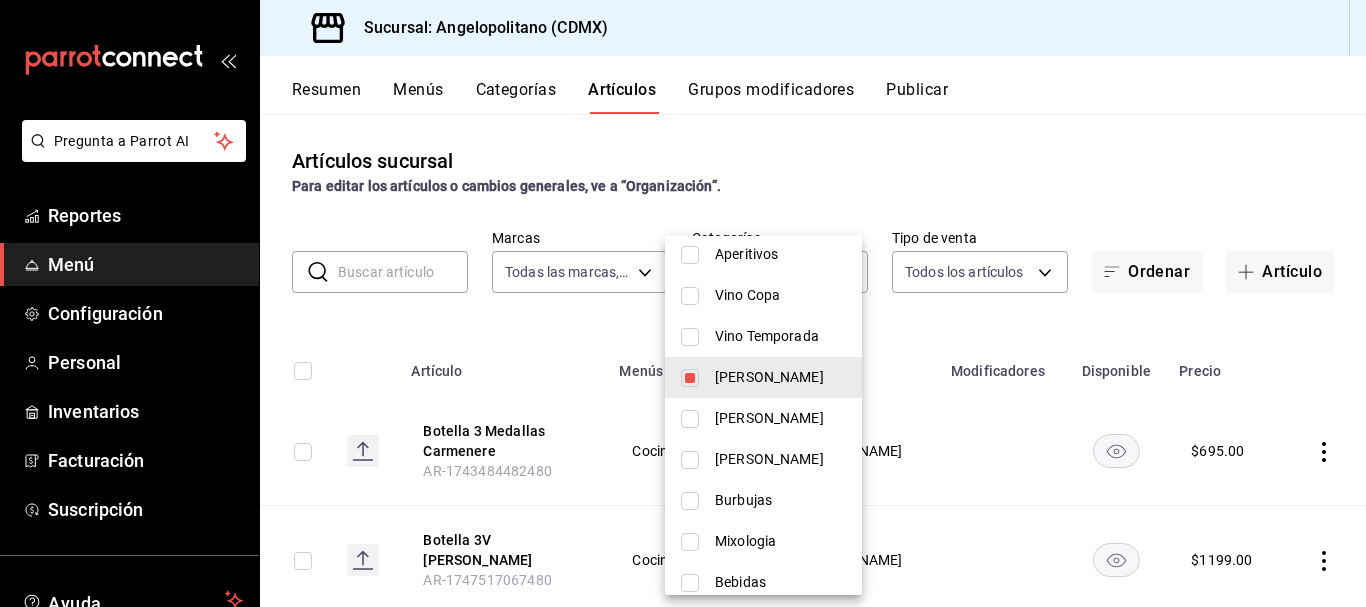 drag, startPoint x: 1362, startPoint y: 180, endPoint x: 1365, endPoint y: 231, distance: 51.088158 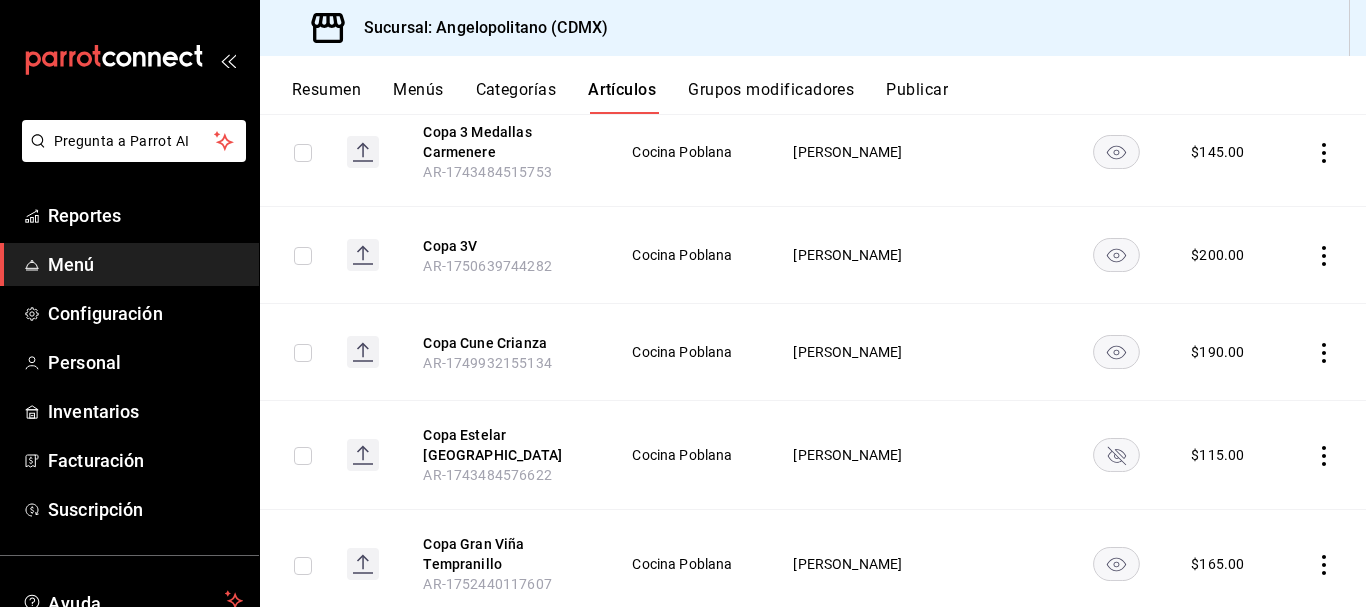 scroll, scrollTop: 0, scrollLeft: 0, axis: both 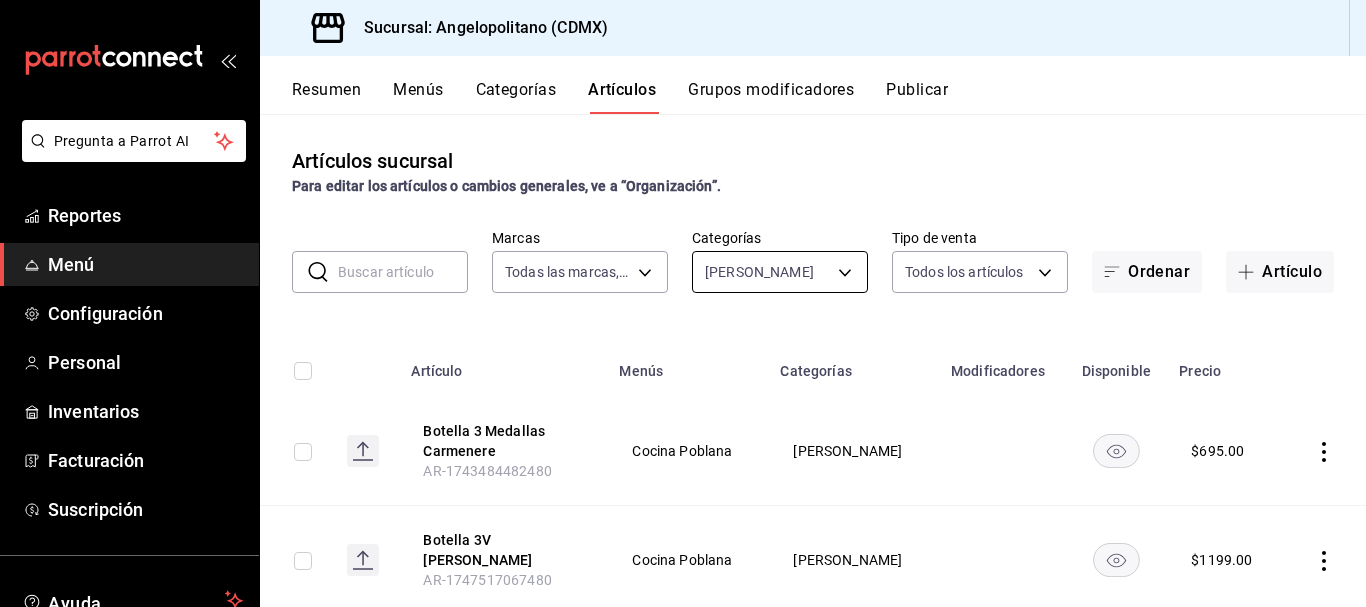 click on "Pregunta a Parrot AI Reportes   Menú   Configuración   Personal   Inventarios   Facturación   Suscripción   Ayuda Recomienda Parrot   [PERSON_NAME]   Sugerir nueva función   Sucursal: Angelopolitano (CDMX) Resumen Menús Categorías Artículos Grupos modificadores Publicar Artículos sucursal Para editar los artículos o cambios generales, ve a “Organización”. ​ ​ Marcas Todas las marcas, Sin marca e7b7265c-889c-41a5-bb0c-0e62bdb51750 Categorías Vino Tinto c1748d21-3478-4bcf-9886-b8ff9990e376 Tipo de venta Todos los artículos ALL Ordenar Artículo Artículo Menús Categorías Modificadores Disponible Precio Botella 3 Medallas Carmenere AR-1743484482480 Cocina Poblana Vino Tinto $ 695.00 Botella 3V [PERSON_NAME] AR-1747517067480 Cocina Poblana Vino Tinto $ 1199.00 [PERSON_NAME] Syrah AR-1749932070431 Cocina Poblana Vino Tinto $ 1199.00 Botella Cune Crianza Rioja [GEOGRAPHIC_DATA]-1749932110741 [GEOGRAPHIC_DATA] Poblana Vino Tinto $ 895.00 Botella [GEOGRAPHIC_DATA][PERSON_NAME] [GEOGRAPHIC_DATA]-1752440048001 Cocina Poblana Vino Tinto $ 795.00 $ $ $" at bounding box center (683, 303) 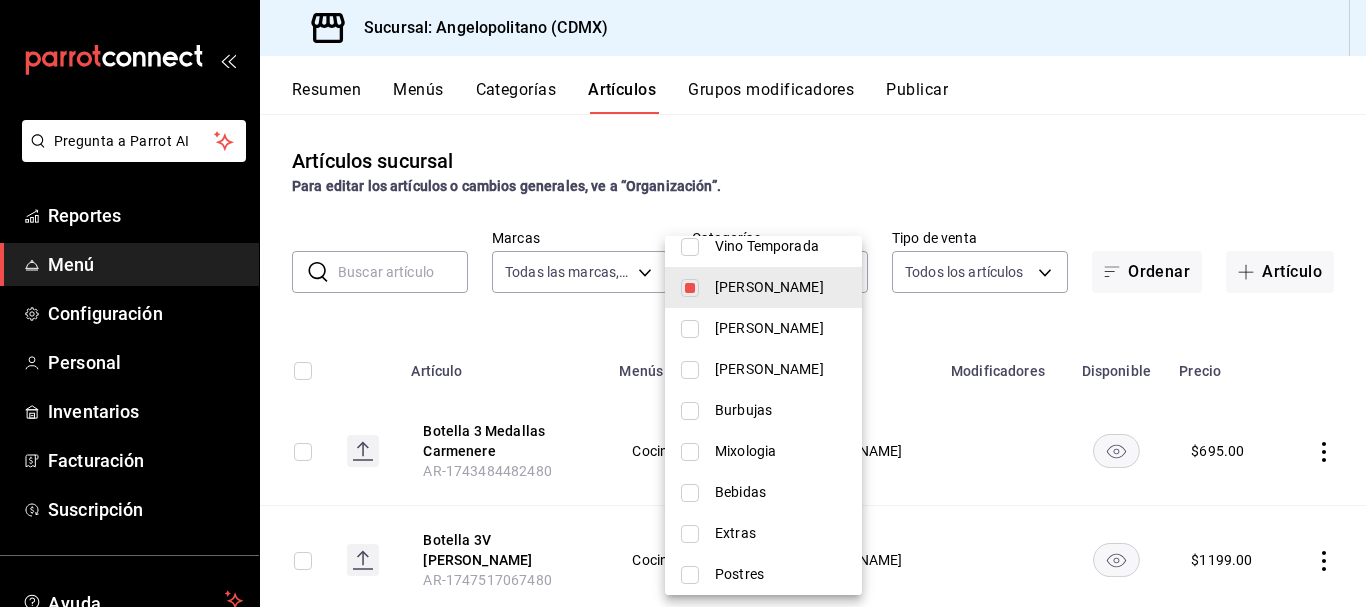 scroll, scrollTop: 859, scrollLeft: 0, axis: vertical 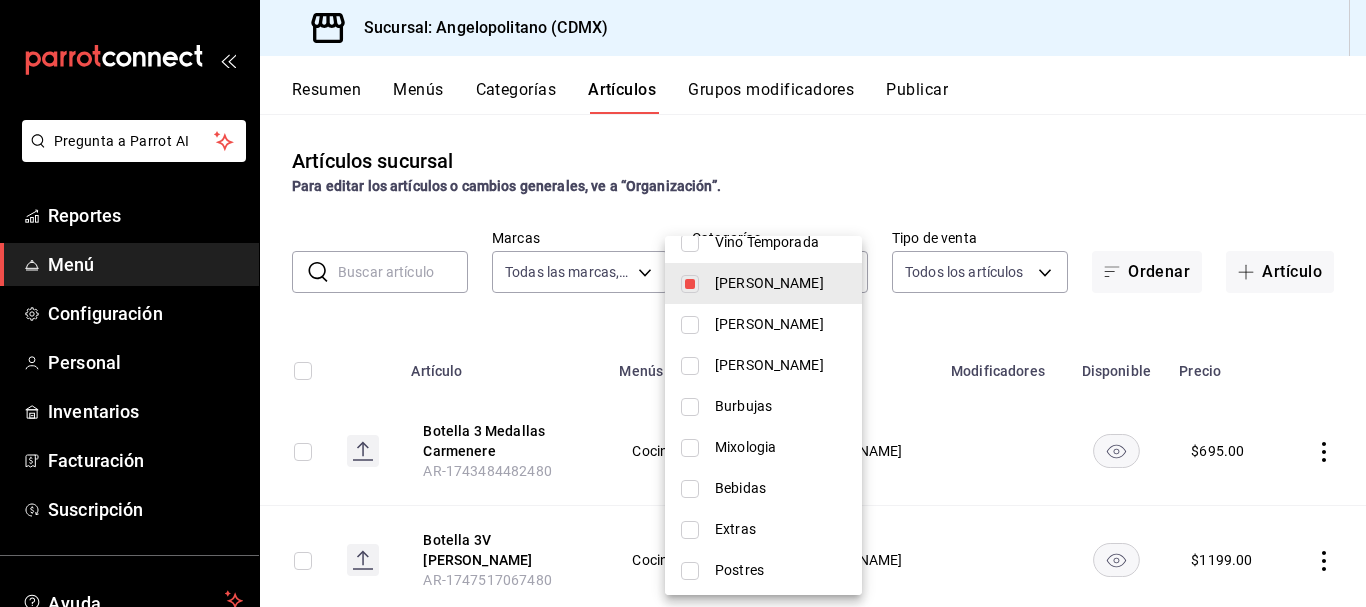 click at bounding box center [690, 325] 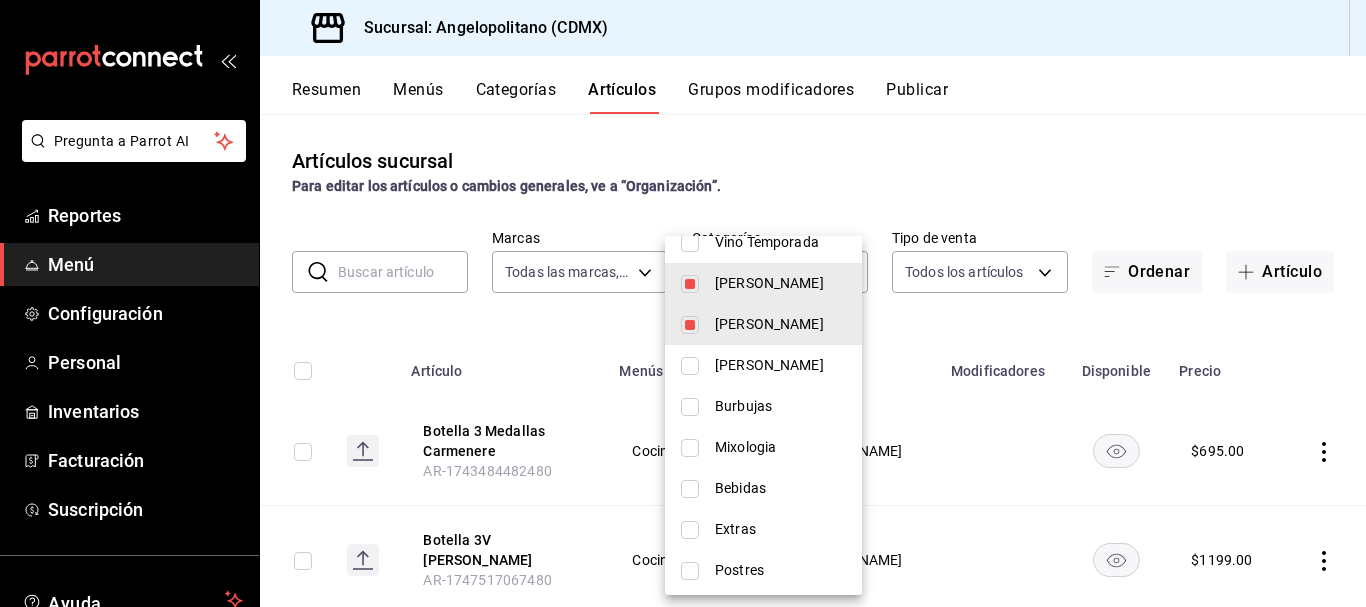 click at bounding box center [690, 284] 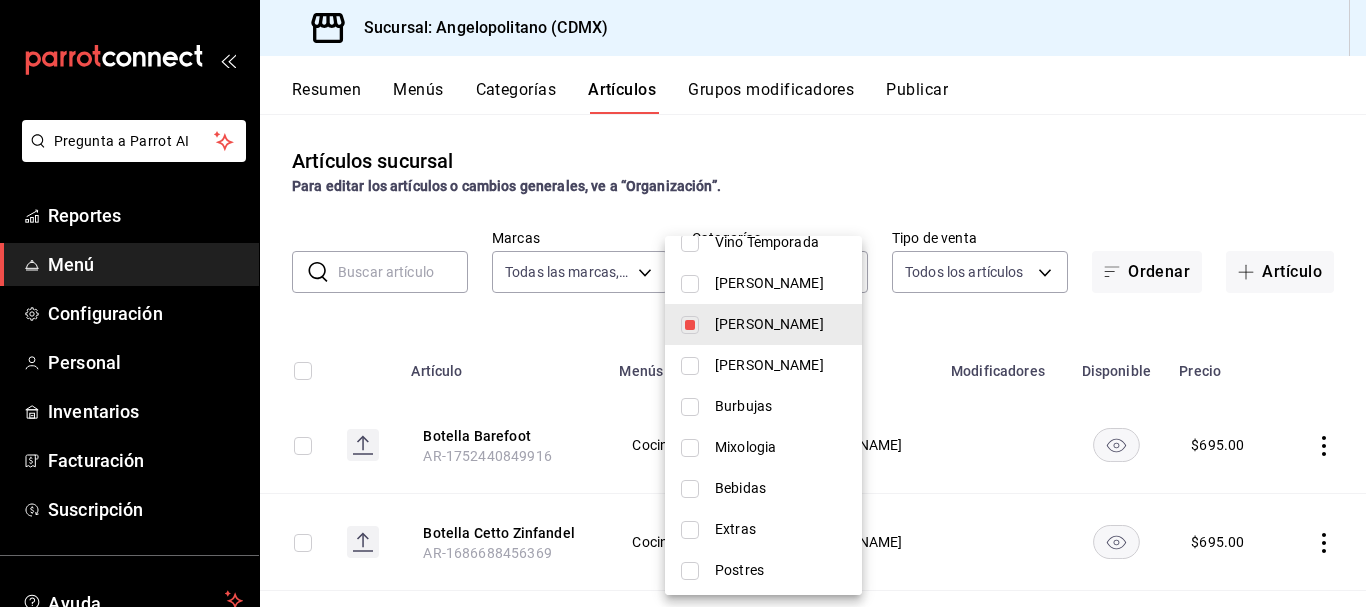 click at bounding box center (683, 303) 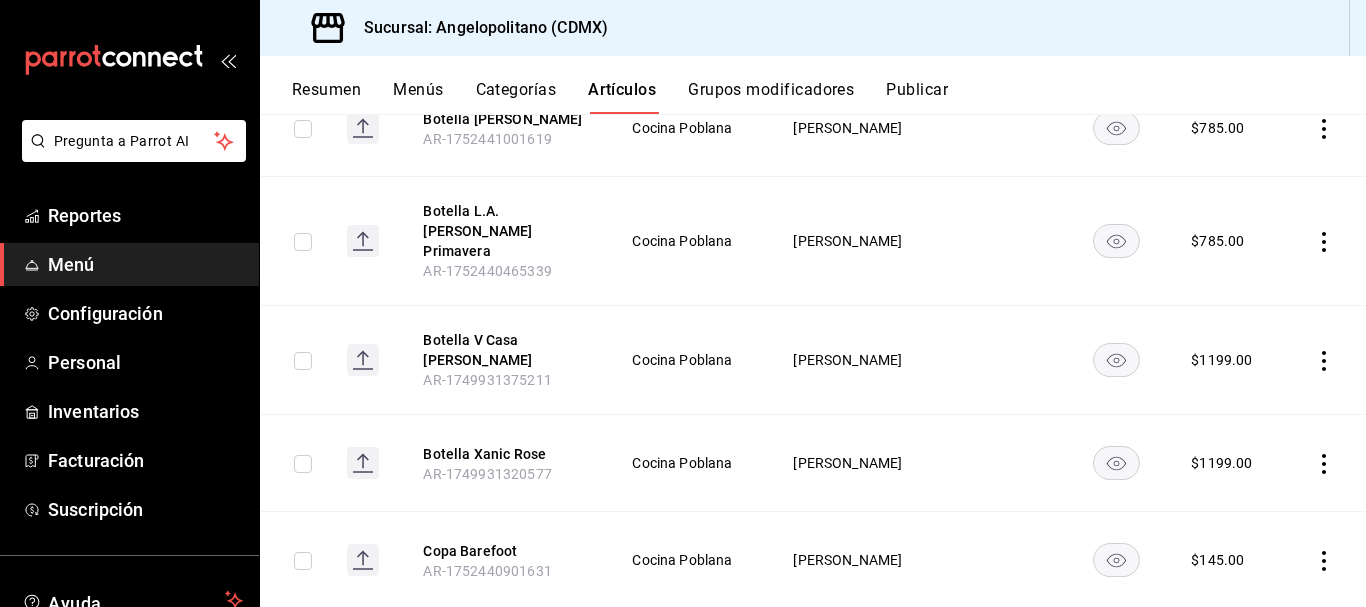 scroll, scrollTop: 0, scrollLeft: 0, axis: both 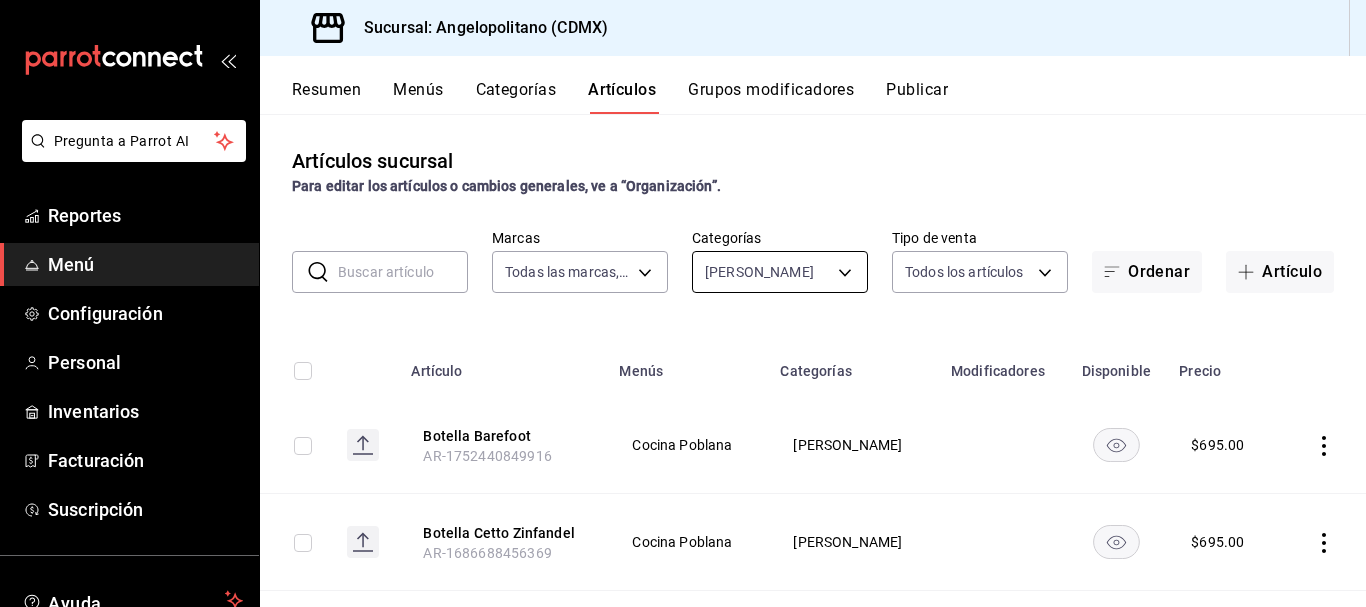 click on "Pregunta a Parrot AI Reportes   Menú   Configuración   Personal   Inventarios   Facturación   Suscripción   Ayuda Recomienda Parrot   [PERSON_NAME]   Sugerir nueva función   Sucursal: Angelopolitano (CDMX) Resumen Menús Categorías Artículos Grupos modificadores Publicar Artículos sucursal Para editar los artículos o cambios generales, ve a “Organización”. ​ ​ Marcas Todas las marcas, Sin marca e7b7265c-889c-41a5-bb0c-0e62bdb51750 Categorías Vino Rosado a52b90e9-b6dd-46e7-8017-951638b7b3ef Tipo de venta Todos los artículos ALL Ordenar Artículo Artículo Menús Categorías Modificadores Disponible Precio Botella Barefoot AR-1752440849916 Cocina Poblana Vino Rosado $ 695.00 Botella [PERSON_NAME] Zinfandel AR-1686688456369 Cocina Poblana Vino Rosado $ 695.00 Botella [PERSON_NAME] AR-1752441001619 Cocina Poblana Vino Rosado $ 785.00 Botella L.A. [PERSON_NAME] Primavera AR-1752440465339 Cocina Poblana Vino Rosado $ 785.00 Botella V [GEOGRAPHIC_DATA][PERSON_NAME]-1749931375211 Cocina Poblana Vino Rosado $ 1199.00 [PERSON_NAME]" at bounding box center (683, 303) 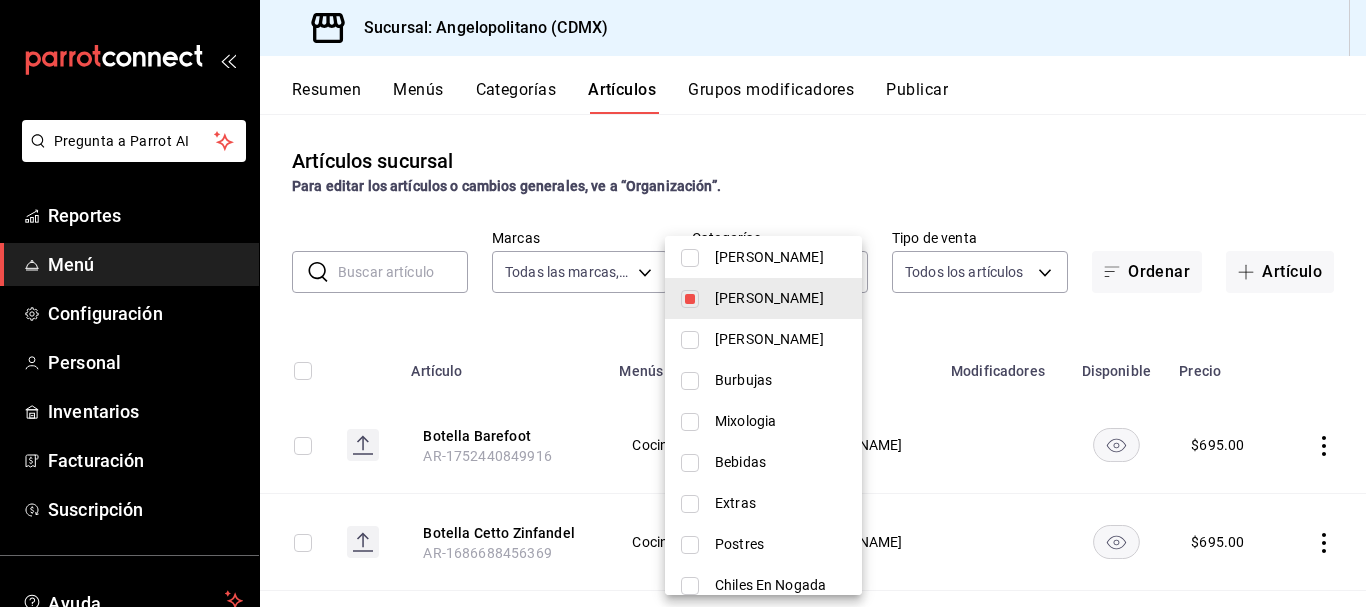 scroll, scrollTop: 889, scrollLeft: 0, axis: vertical 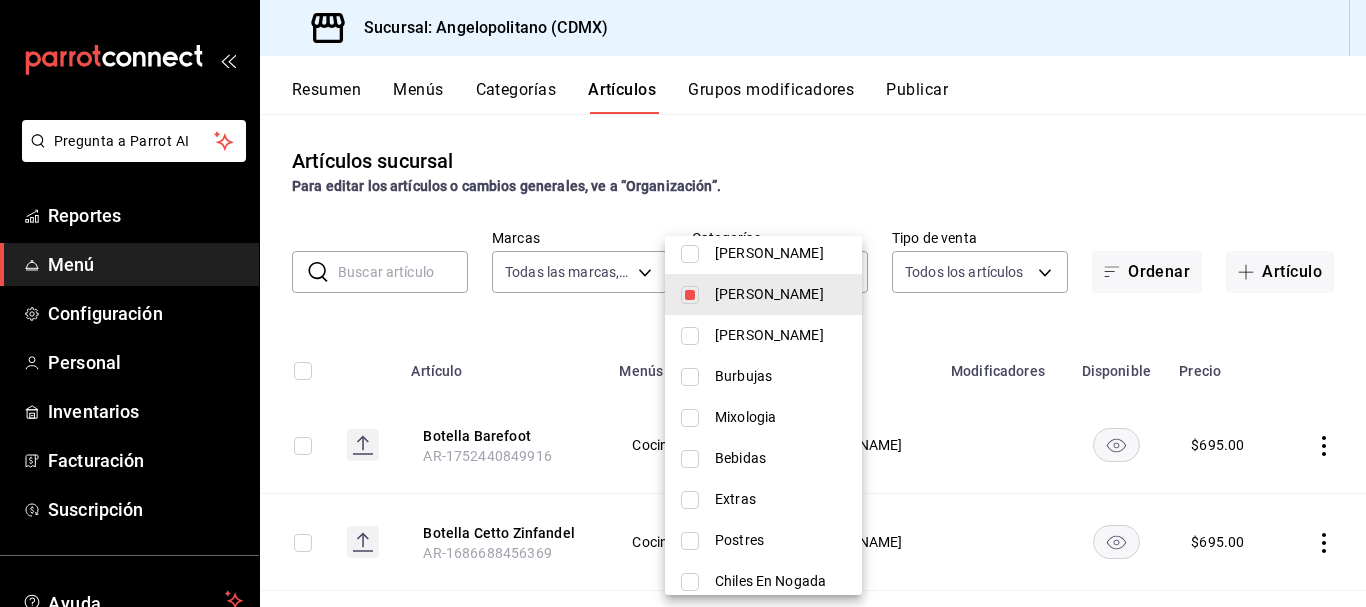 click at bounding box center (690, 336) 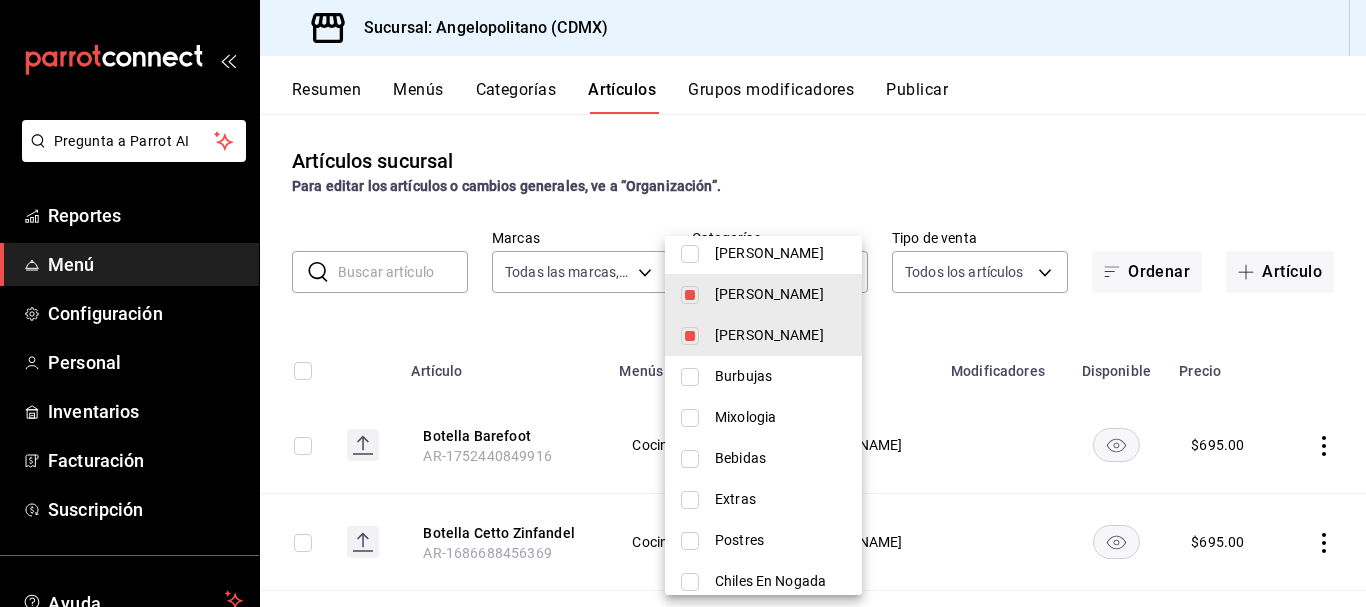 click at bounding box center [690, 295] 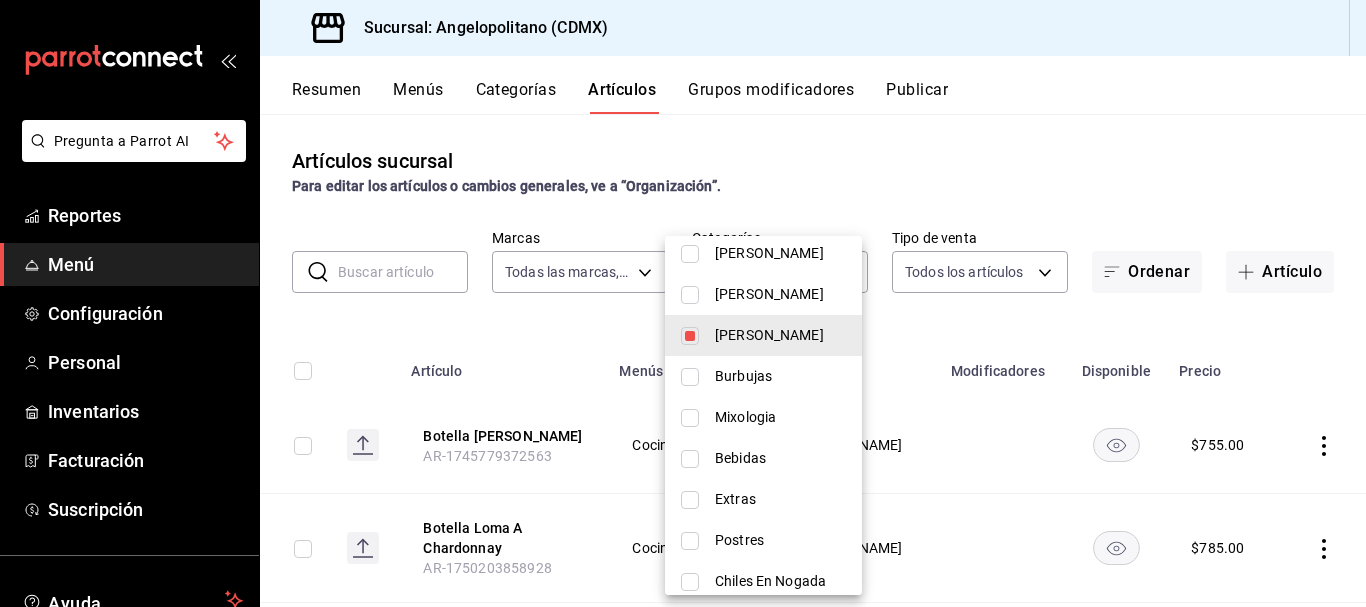 click at bounding box center [683, 303] 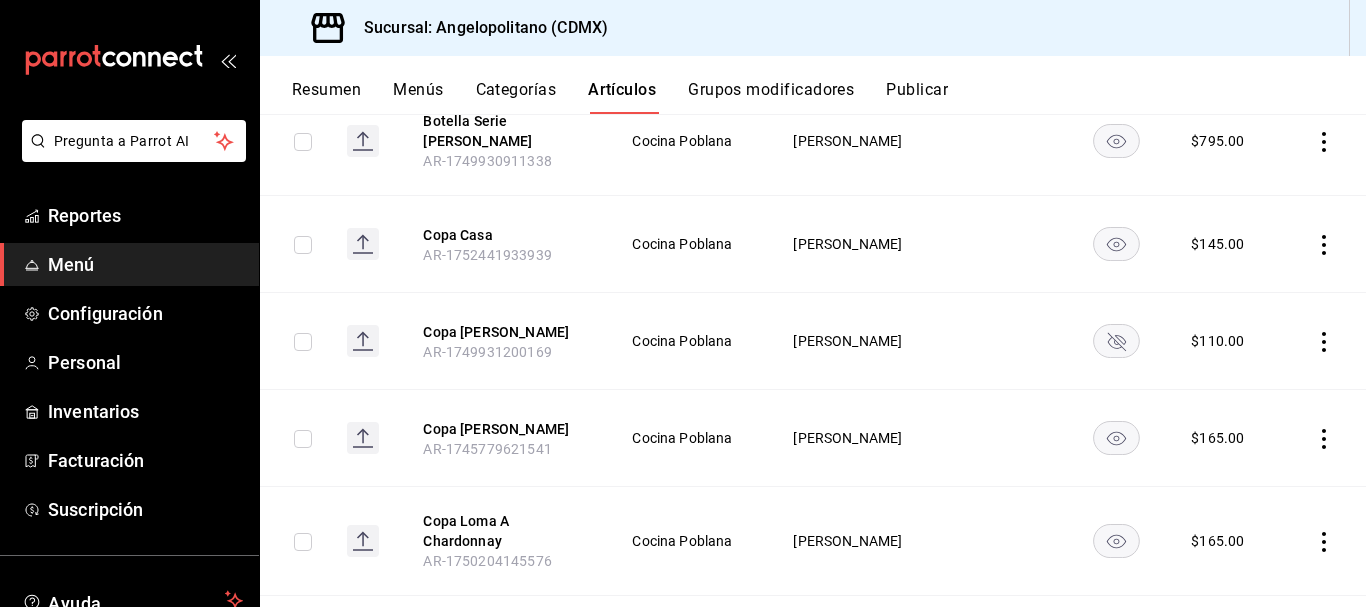 scroll, scrollTop: 645, scrollLeft: 0, axis: vertical 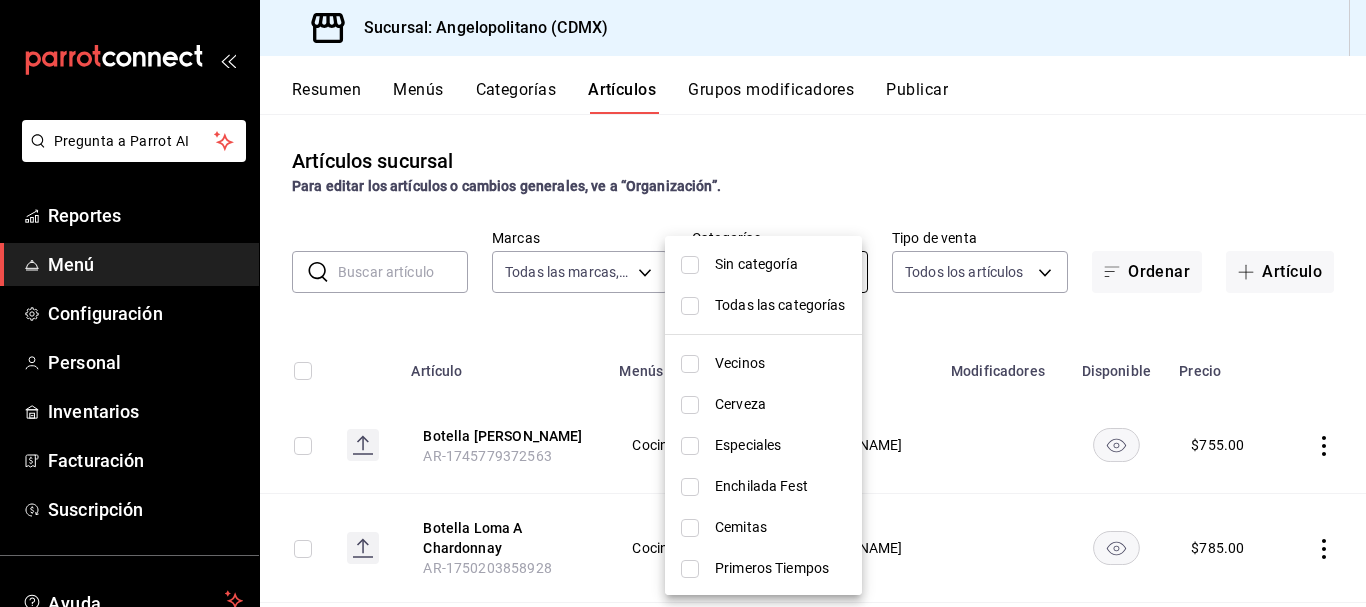click on "Pregunta a Parrot AI Reportes   Menú   Configuración   Personal   Inventarios   Facturación   Suscripción   Ayuda Recomienda Parrot   [PERSON_NAME]   Sugerir nueva función   Sucursal: Angelopolitano (CDMX) Resumen Menús Categorías Artículos Grupos modificadores Publicar Artículos sucursal Para editar los artículos o cambios generales, ve a “Organización”. ​ ​ Marcas Todas las marcas, Sin marca e7b7265c-889c-41a5-bb0c-0e62bdb51750 Categorías Vino Blanco aa31c4b2-9925-4614-b466-953a4ec34413 Tipo de venta Todos los artículos ALL Ordenar Artículo Artículo Menús Categorías Modificadores Disponible Precio Botella [PERSON_NAME] [GEOGRAPHIC_DATA]-1745779372563 Cocina Poblana Vino Blanco $ 755.00 Botella Loma A Chardonnay AR-1750203858928 [GEOGRAPHIC_DATA] $ 785.00 Botella Pata Negra [PERSON_NAME] [GEOGRAPHIC_DATA]-1749931016971 Cocina Poblana Vino Blanco $ 550.00 Botella Serie [PERSON_NAME] [GEOGRAPHIC_DATA]-1749930911338 Cocina Poblana Vino Blanco $ 795.00 Copa Casa AR-1752441933939 Cocina Poblana Vino Blanco $ 145.00 Copa [PERSON_NAME]" at bounding box center (683, 303) 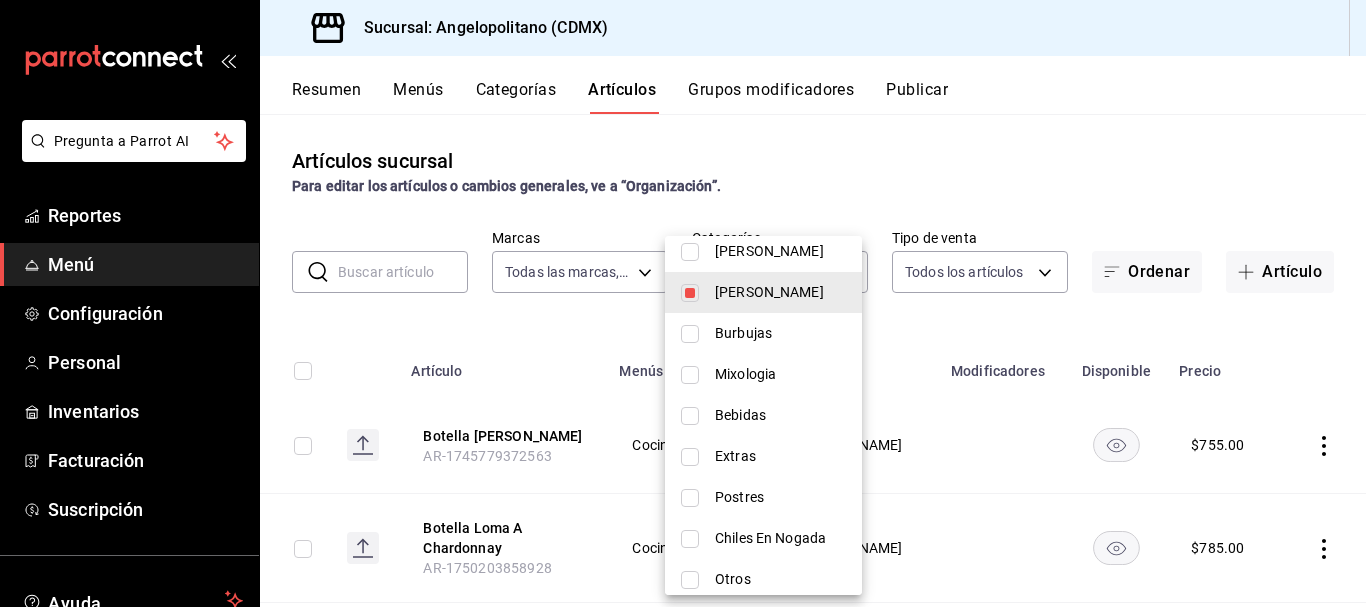 scroll, scrollTop: 941, scrollLeft: 0, axis: vertical 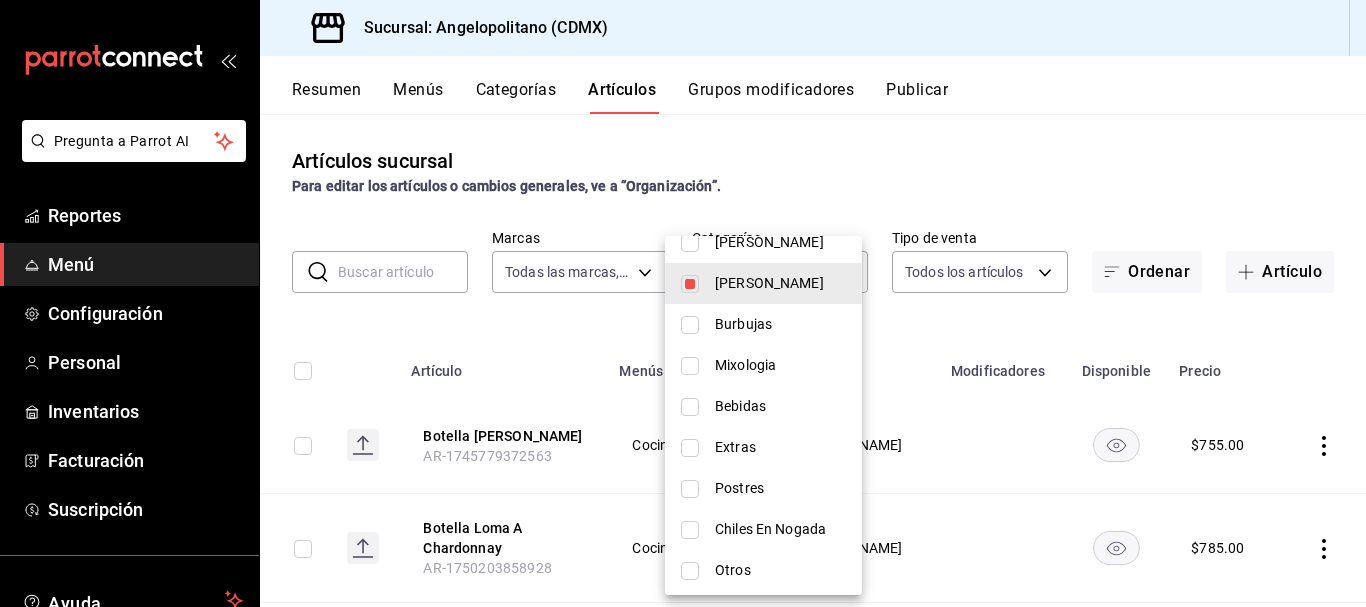 click at bounding box center [690, 366] 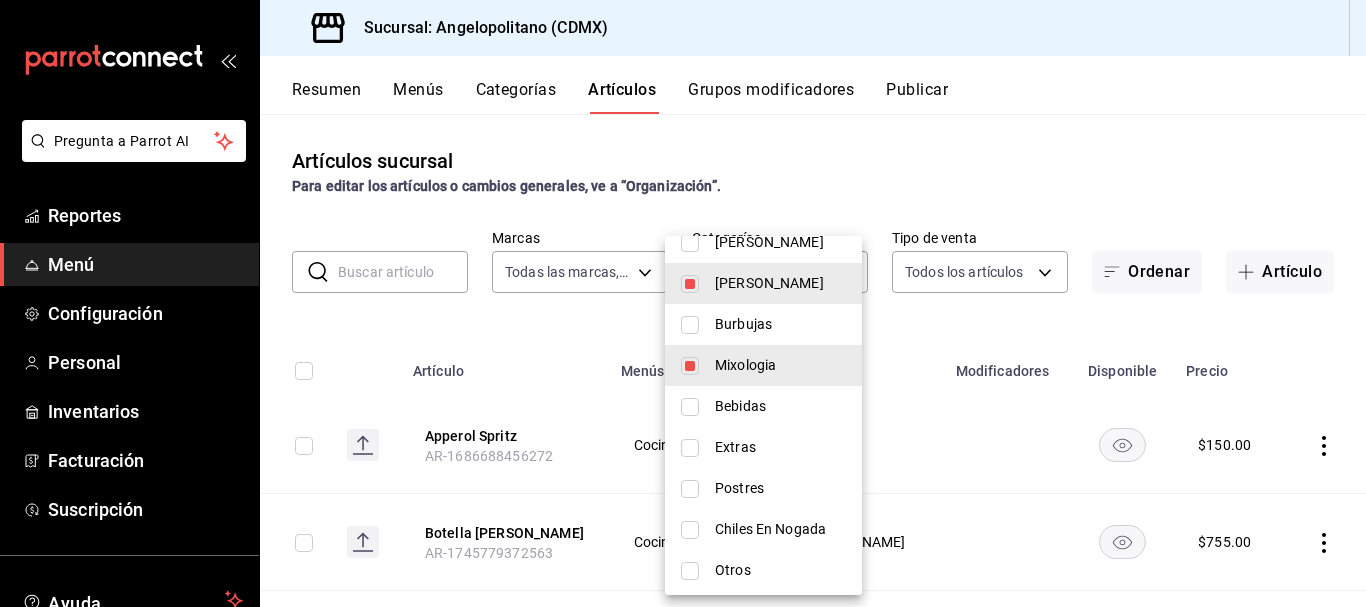 click at bounding box center (690, 284) 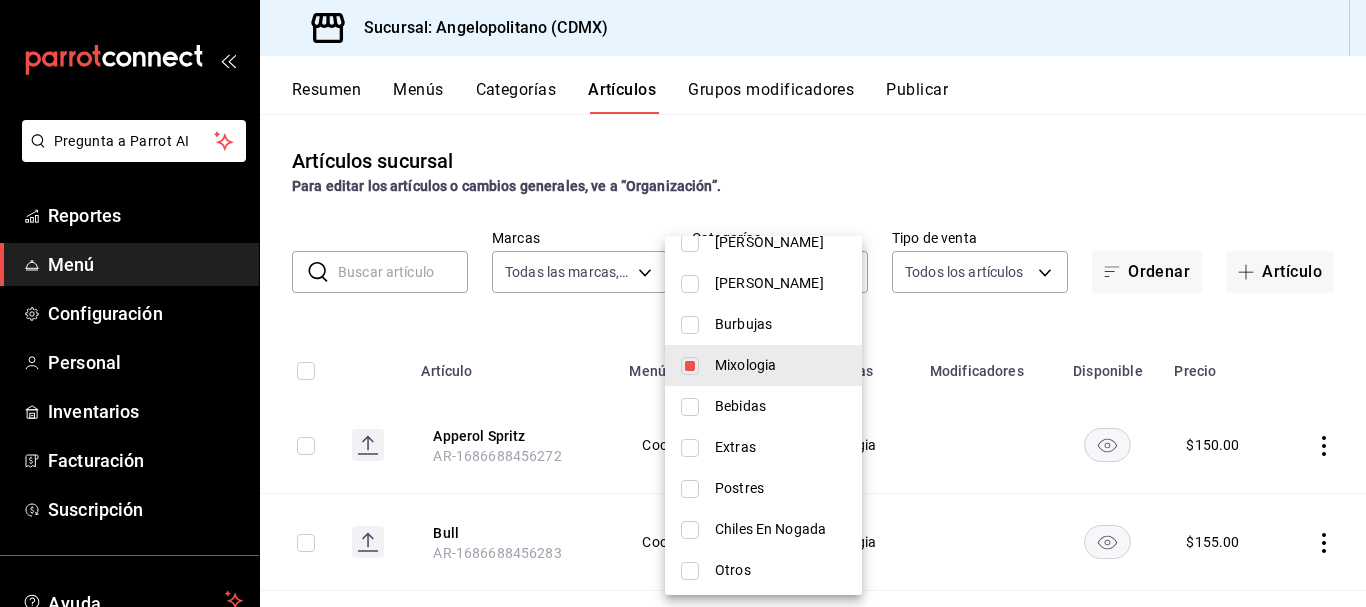 click at bounding box center (683, 303) 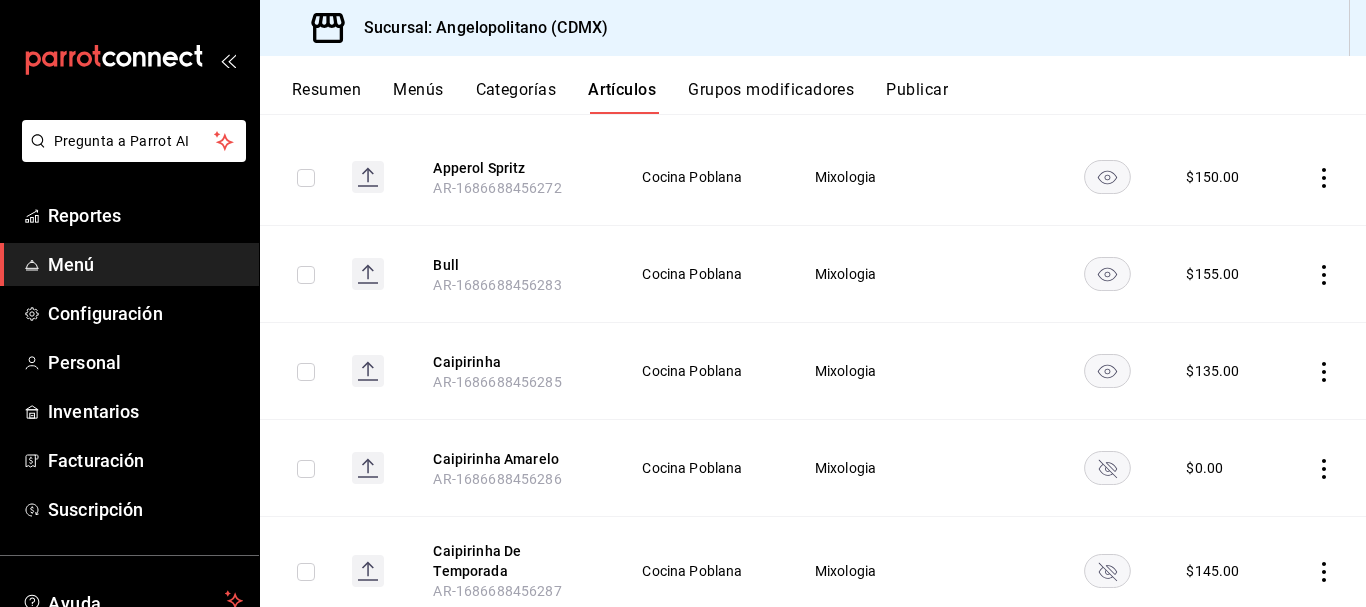 scroll, scrollTop: 0, scrollLeft: 0, axis: both 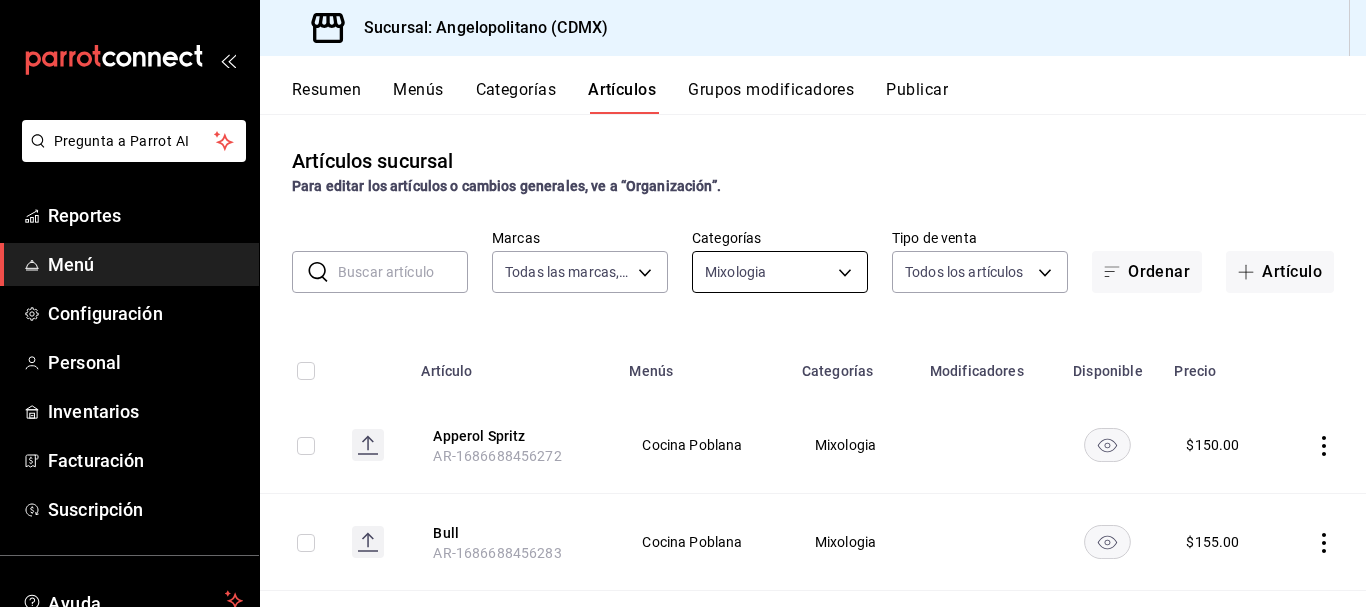 click on "Pregunta a Parrot AI Reportes   Menú   Configuración   Personal   Inventarios   Facturación   Suscripción   Ayuda Recomienda Parrot   [PERSON_NAME]   Sugerir nueva función   Sucursal: Angelopolitano (CDMX) Resumen Menús Categorías Artículos Grupos modificadores Publicar Artículos sucursal Para editar los artículos o cambios generales, ve a “Organización”. ​ ​ Marcas Todas las marcas, Sin marca e7b7265c-889c-41a5-bb0c-0e62bdb51750 Categorías Mixologia ccd54c68-b372-47c9-960c-f092c51b1774 Tipo de venta Todos los artículos ALL Ordenar Artículo Artículo Menús Categorías Modificadores Disponible Precio Apperol Spritz AR-1686688456272 Cocina Poblana Mixologia $ 150.00 Bull AR-1686688456283 Cocina Poblana Mixologia $ 155.00 Caipirinha AR-1686688456285 Cocina Poblana Mixologia $ 135.00 Caipirinha Amarelo AR-1686688456286 Cocina Poblana Mixologia $ 0.00 Caipirinha De Temporada AR-1686688456287 Cocina Poblana Mixologia $ 145.00 Carajillo AR-1686688456290 Cocina Poblana Mixologia $ 135.00 $ $ $ $" at bounding box center (683, 303) 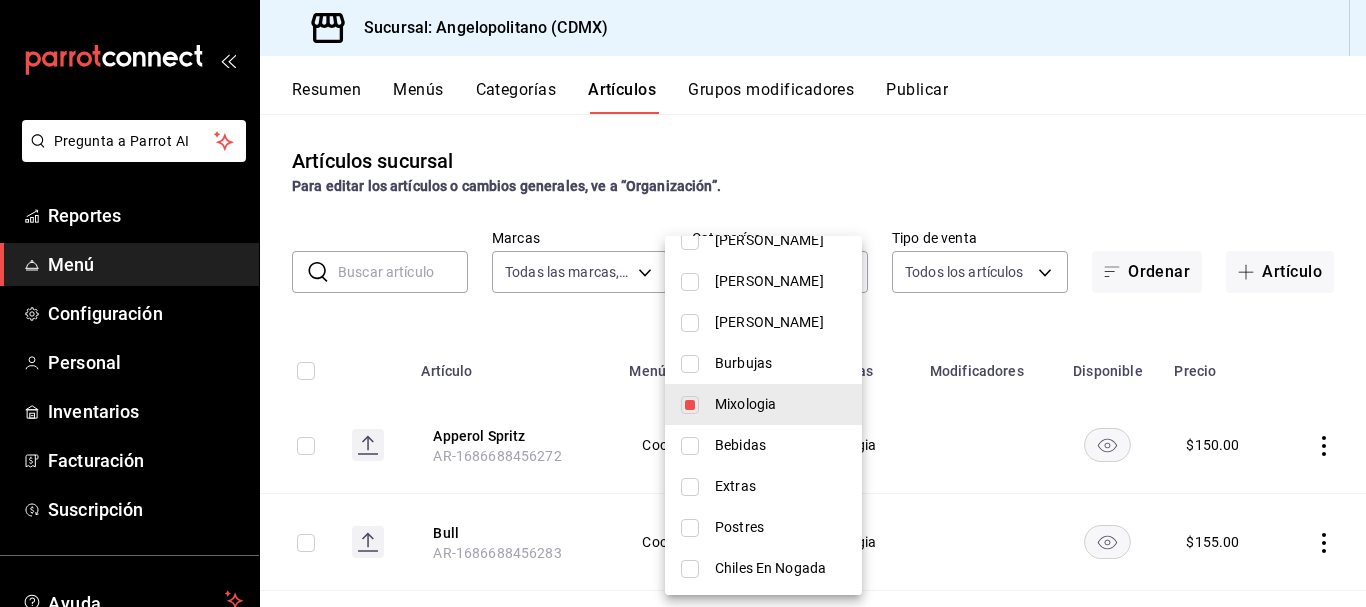 scroll, scrollTop: 907, scrollLeft: 0, axis: vertical 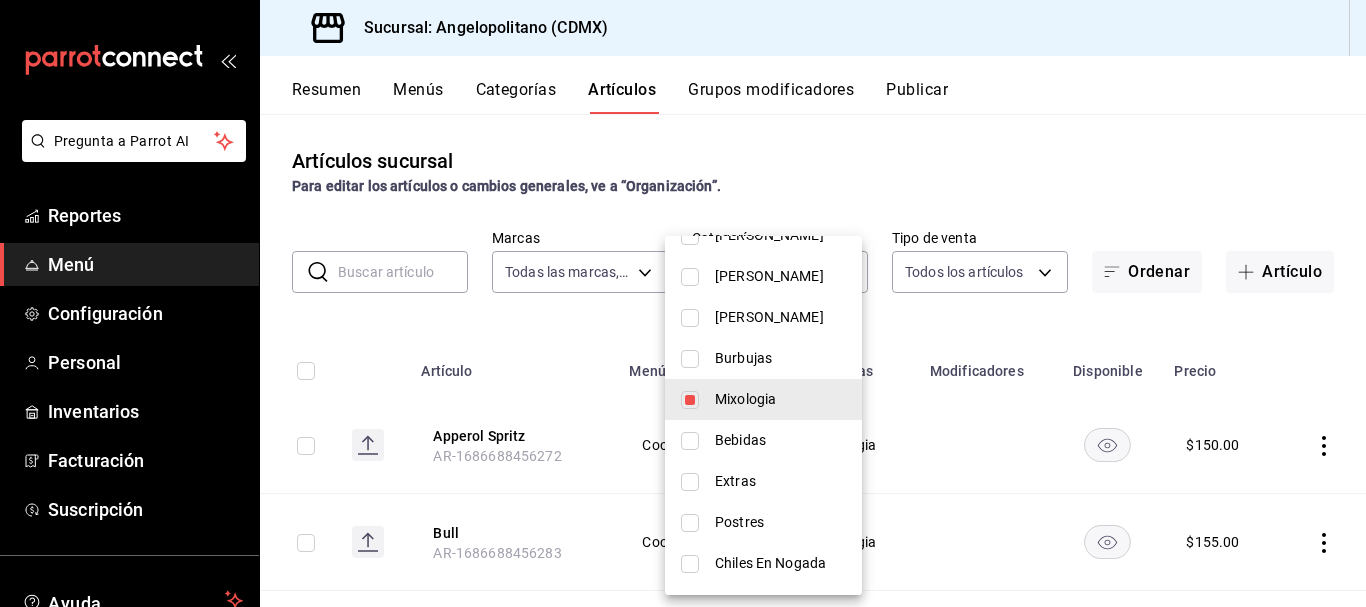 click at bounding box center [690, 400] 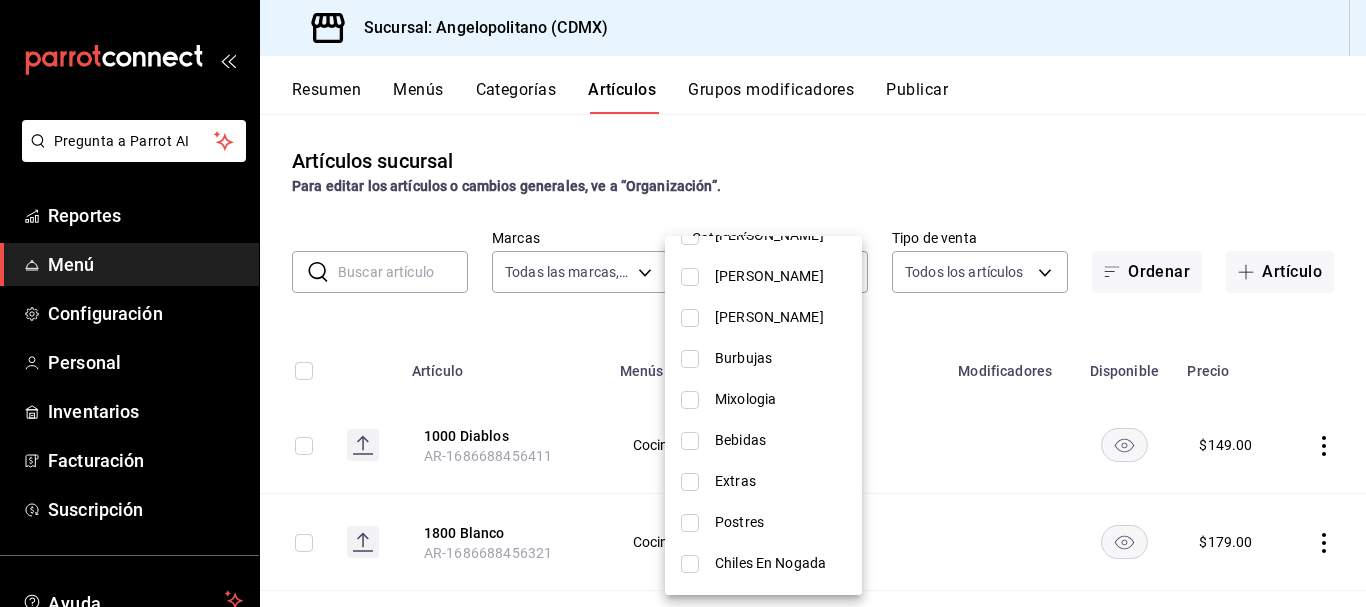 click at bounding box center (690, 441) 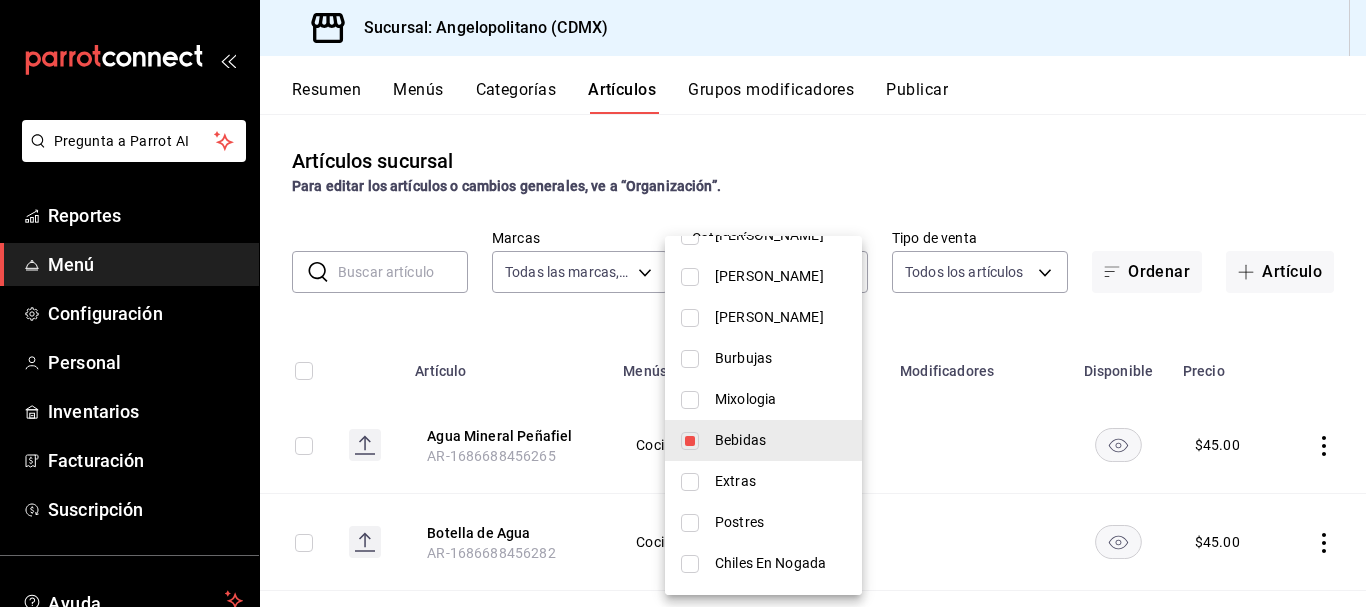 click at bounding box center (683, 303) 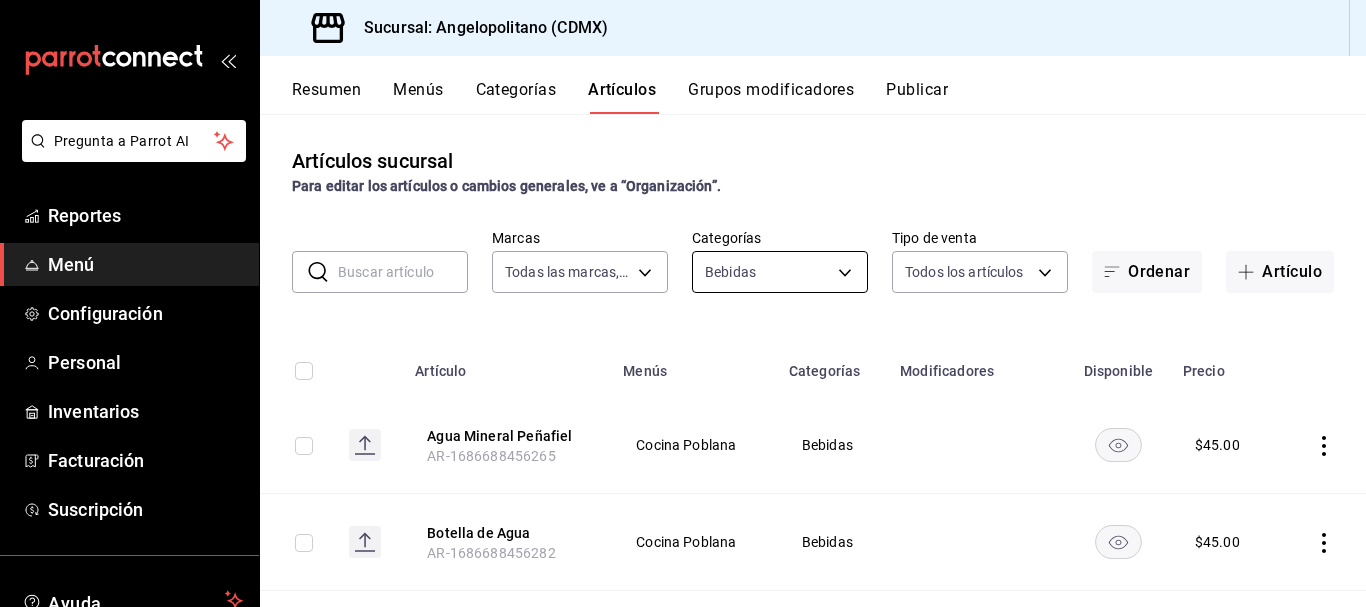 click on "Pregunta a Parrot AI Reportes   Menú   Configuración   Personal   Inventarios   Facturación   Suscripción   Ayuda Recomienda Parrot   [PERSON_NAME]   Sugerir nueva función   Sucursal: Angelopolitano (CDMX) Resumen Menús Categorías Artículos Grupos modificadores Publicar Artículos sucursal Para editar los artículos o cambios generales, ve a “Organización”. ​ ​ Marcas Todas las marcas, Sin marca e7b7265c-889c-41a5-bb0c-0e62bdb51750 Categorías Bebidas 0d94bce0-8f9b-40ec-863b-e93a605a775b Tipo de venta Todos los artículos ALL Ordenar Artículo Artículo Menús Categorías Modificadores Disponible Precio Agua Mineral [PERSON_NAME] AR-1686688456265 Cocina Poblana Bebidas $ 45.00 Botella de Agua AR-1686688456282 Cocina Poblana Bebidas $ 45.00 Clamato Natural AR-1749933463415 Cocina Poblana Bebidas $ 75.00 Coca Cola Clásica AR-1686688456311 Cocina Poblana Bebidas Opción Refrescos $ 45.00 Coca Cola Light AR-1686688456312 Cocina Poblana Bebidas Opción Refrescos $ 45.00 Coca Cola Sin Azúcar Bebidas $" at bounding box center (683, 303) 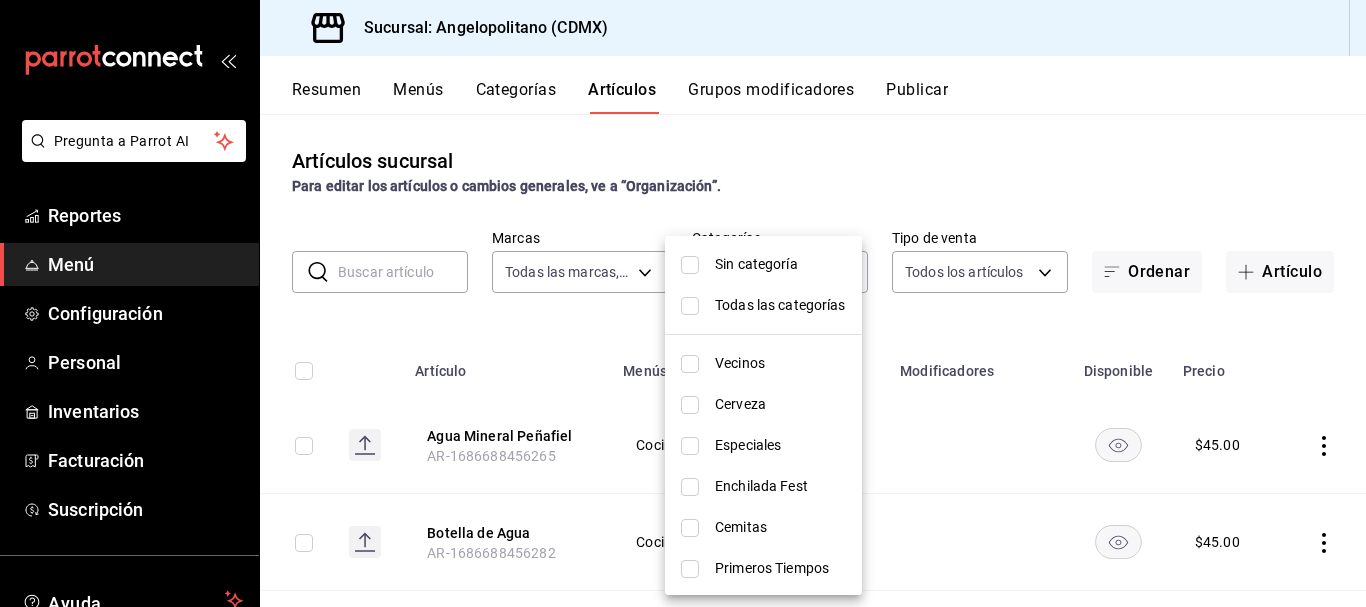 click at bounding box center (683, 303) 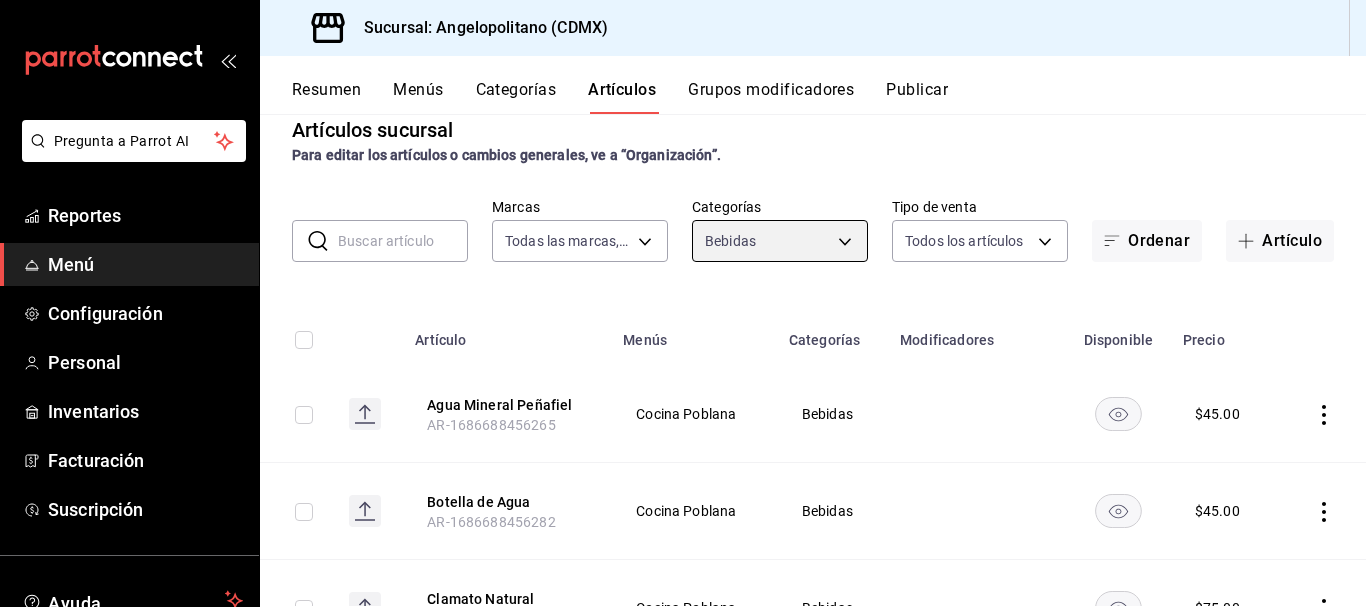 scroll, scrollTop: 0, scrollLeft: 0, axis: both 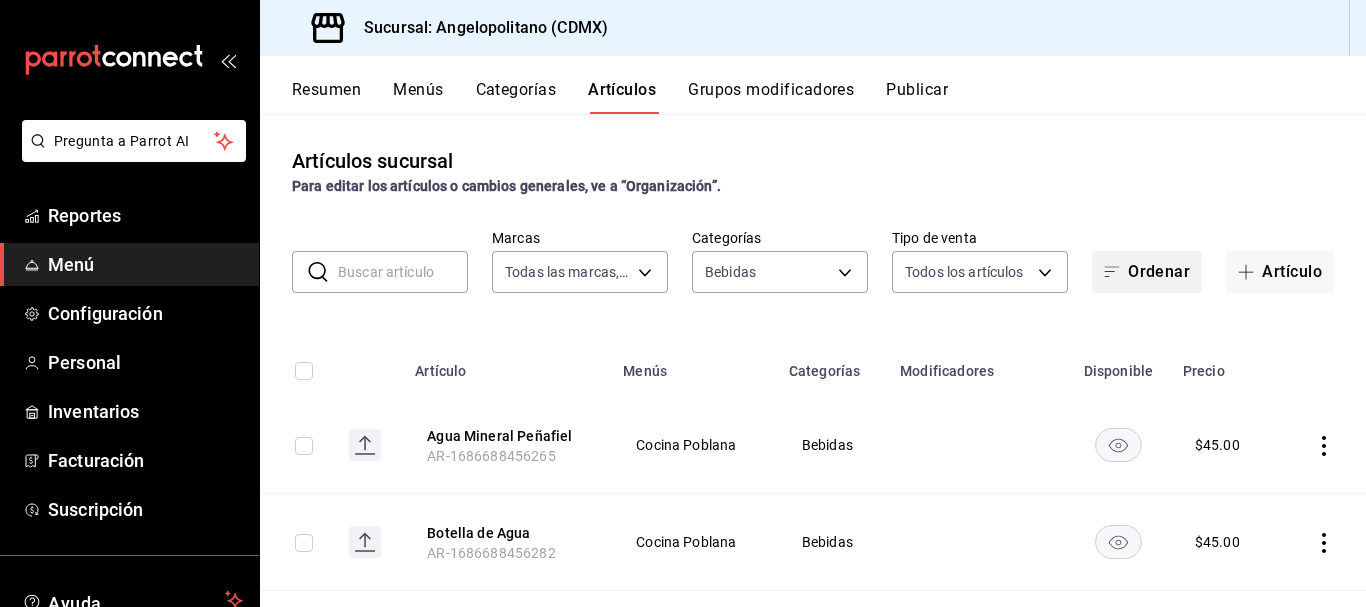 click on "Ordenar" at bounding box center (1147, 272) 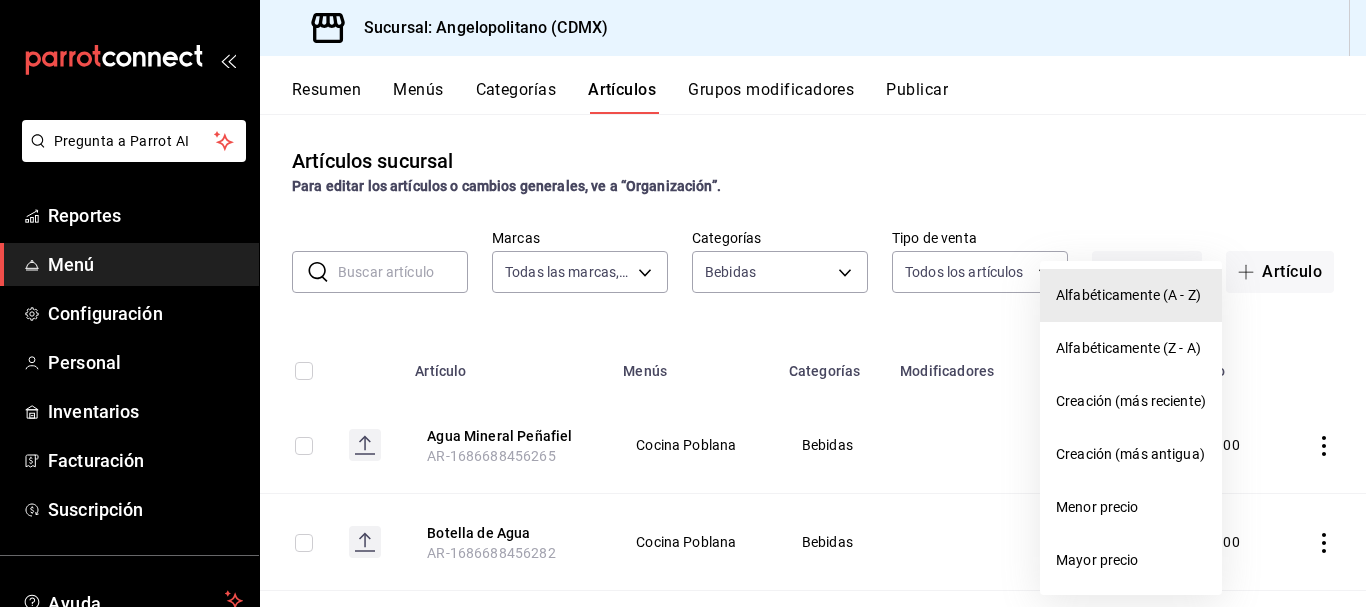 click on "Alfabéticamente (A - Z)" at bounding box center (1131, 295) 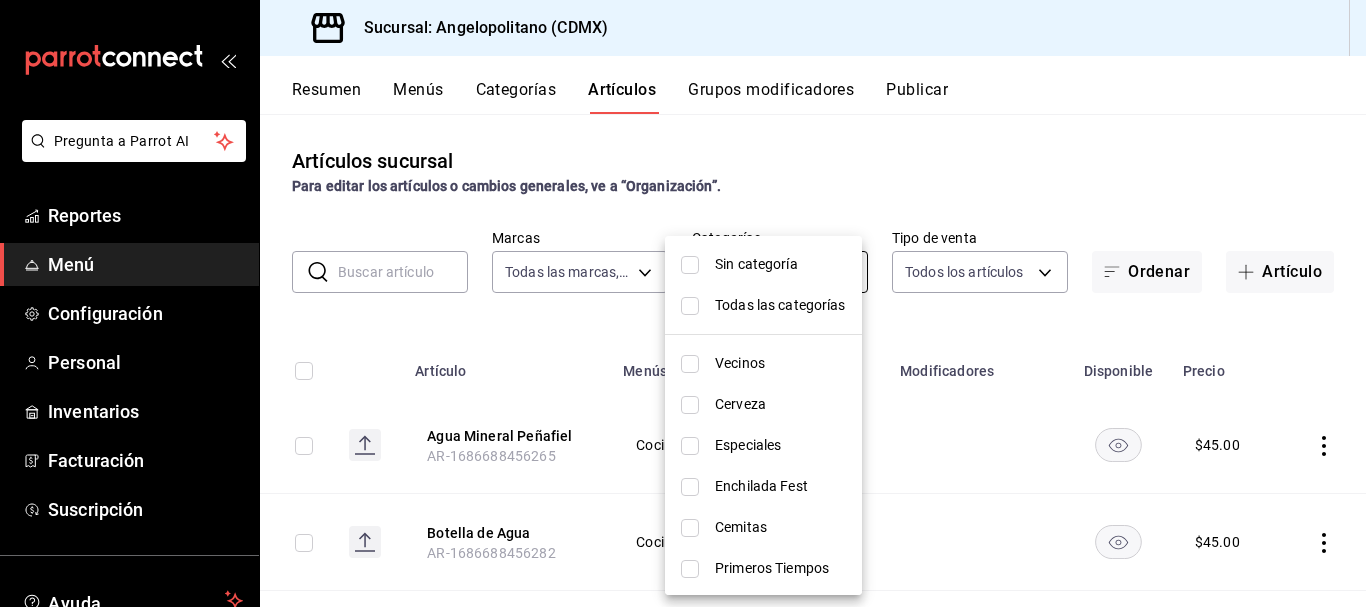 click on "Pregunta a Parrot AI Reportes   Menú   Configuración   Personal   Inventarios   Facturación   Suscripción   Ayuda Recomienda Parrot   [PERSON_NAME]   Sugerir nueva función   Sucursal: Angelopolitano (CDMX) Resumen Menús Categorías Artículos Grupos modificadores Publicar Artículos sucursal Para editar los artículos o cambios generales, ve a “Organización”. ​ ​ Marcas Todas las marcas, Sin marca e7b7265c-889c-41a5-bb0c-0e62bdb51750 Categorías Bebidas 0d94bce0-8f9b-40ec-863b-e93a605a775b Tipo de venta Todos los artículos ALL Ordenar Artículo Artículo Menús Categorías Modificadores Disponible Precio Agua Mineral [PERSON_NAME] AR-1686688456265 Cocina Poblana Bebidas $ 45.00 Botella de Agua AR-1686688456282 Cocina Poblana Bebidas $ 45.00 Clamato Natural AR-1749933463415 Cocina Poblana Bebidas $ 75.00 Coca Cola Clásica AR-1686688456311 Cocina Poblana Bebidas Opción Refrescos $ 45.00 Coca Cola Light AR-1686688456312 Cocina Poblana Bebidas Opción Refrescos $ 45.00 Coca Cola Sin Azúcar Bebidas $" at bounding box center [683, 303] 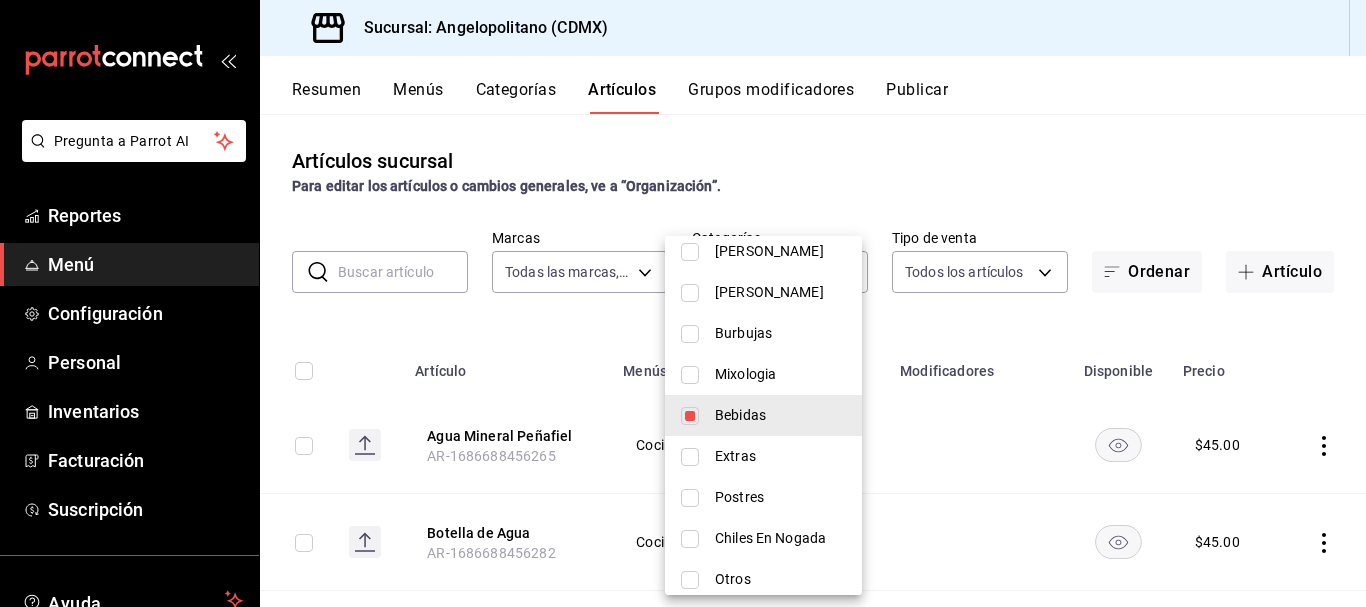 scroll, scrollTop: 980, scrollLeft: 0, axis: vertical 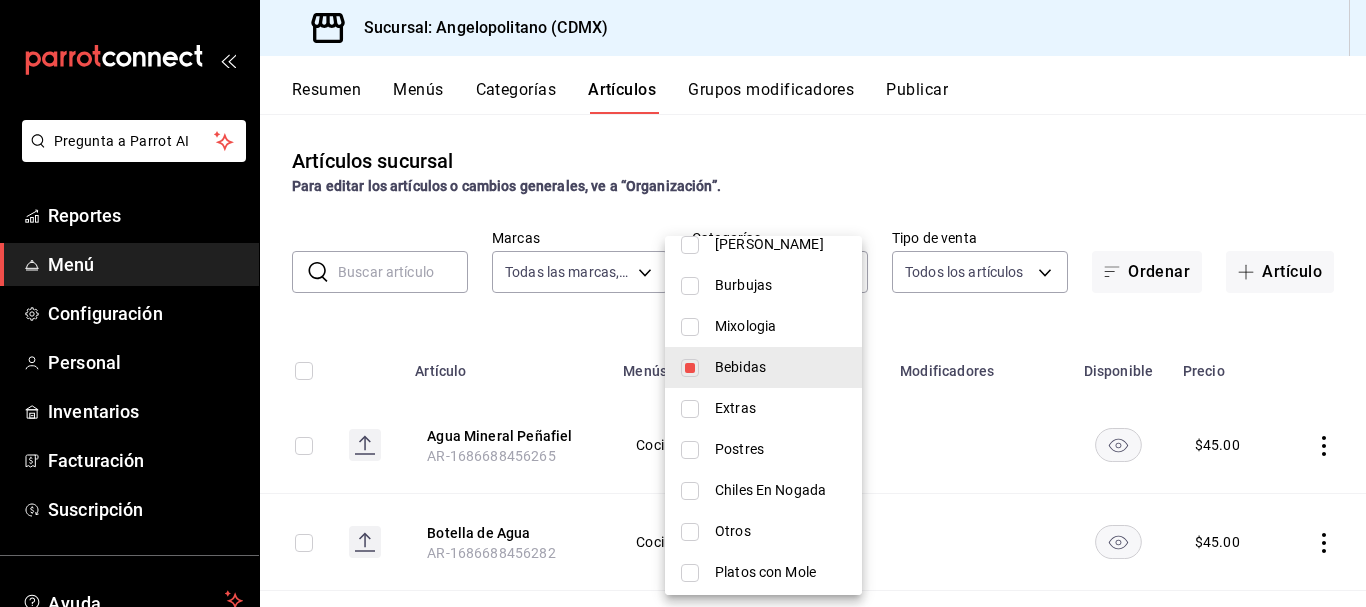 click at bounding box center [690, 409] 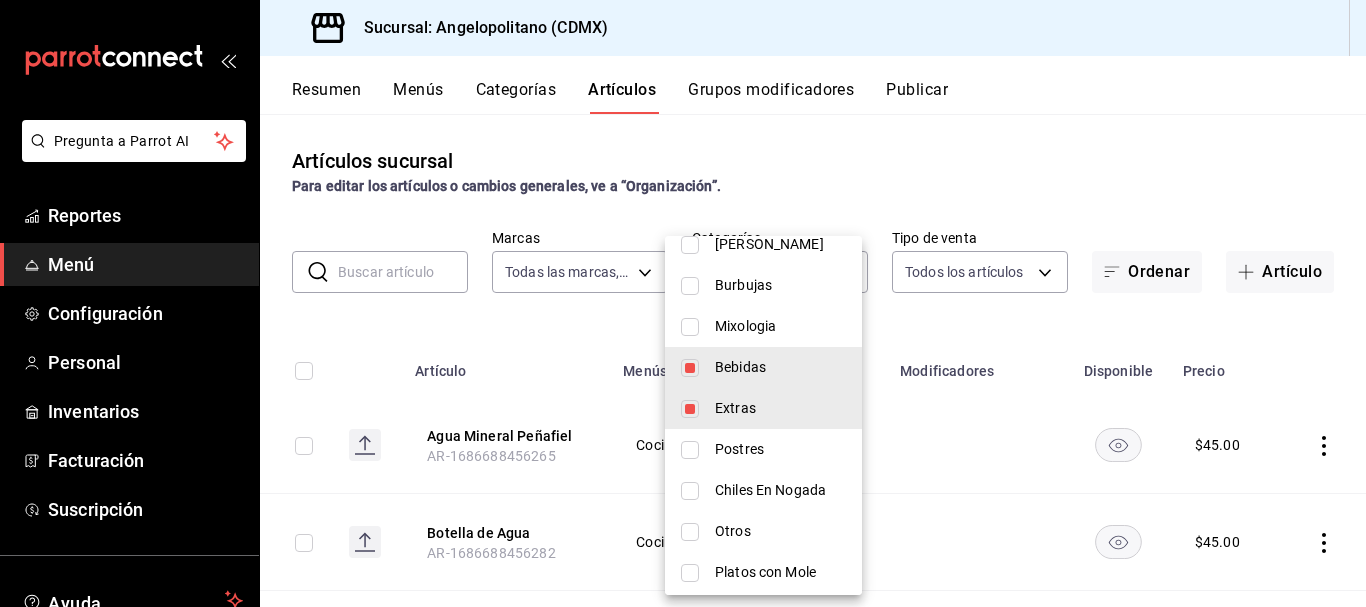 click at bounding box center [690, 368] 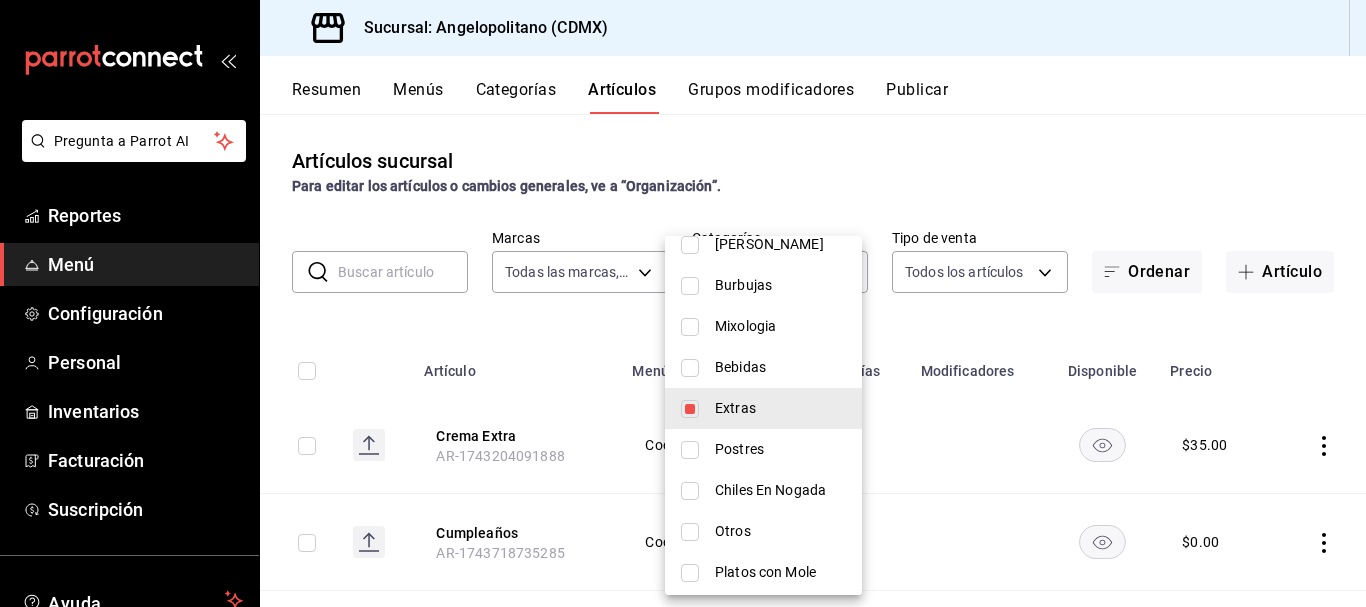 click at bounding box center (683, 303) 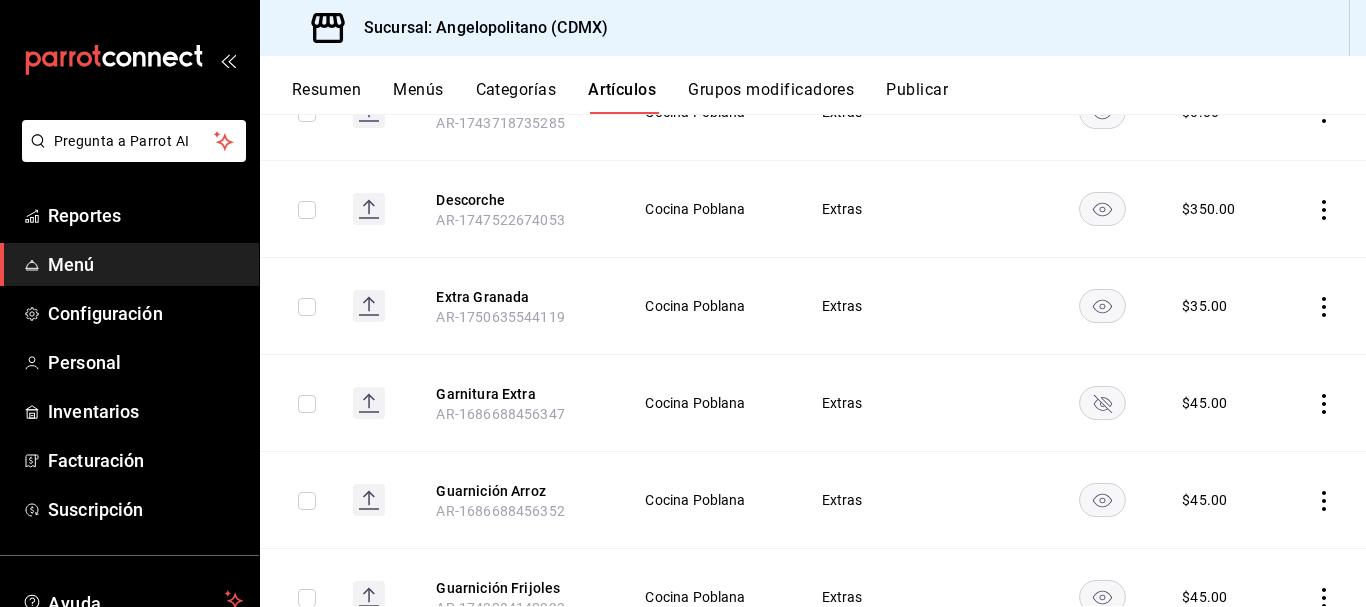 scroll, scrollTop: 0, scrollLeft: 0, axis: both 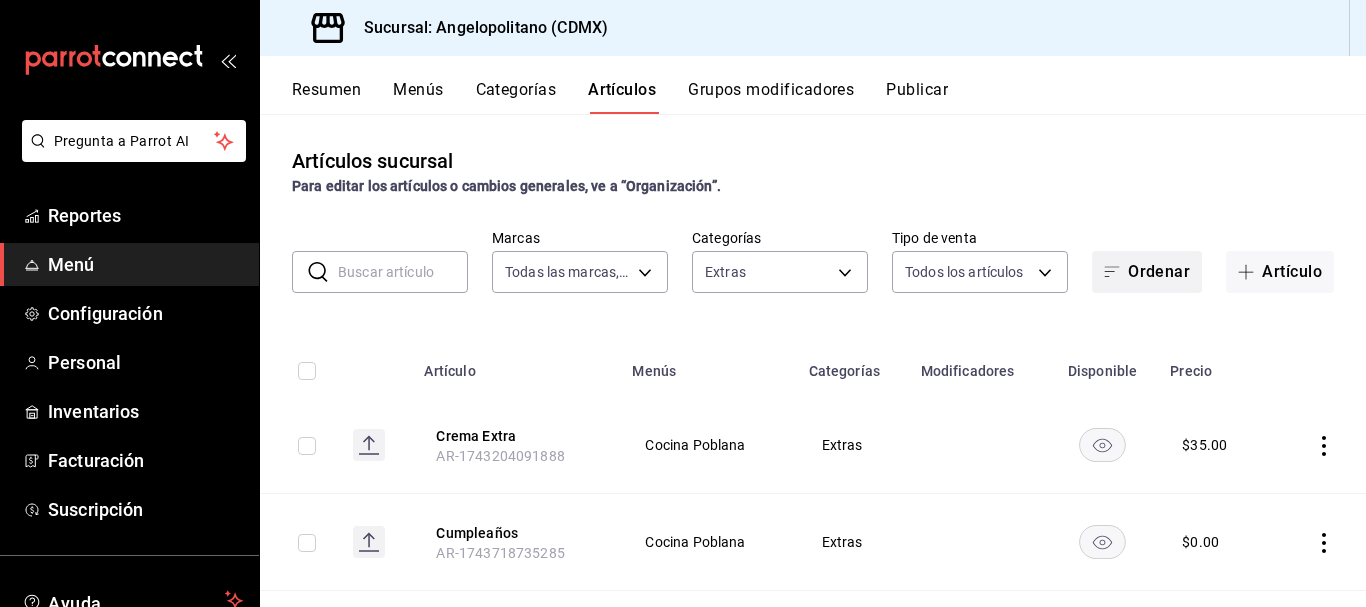 click on "Ordenar" at bounding box center [1147, 272] 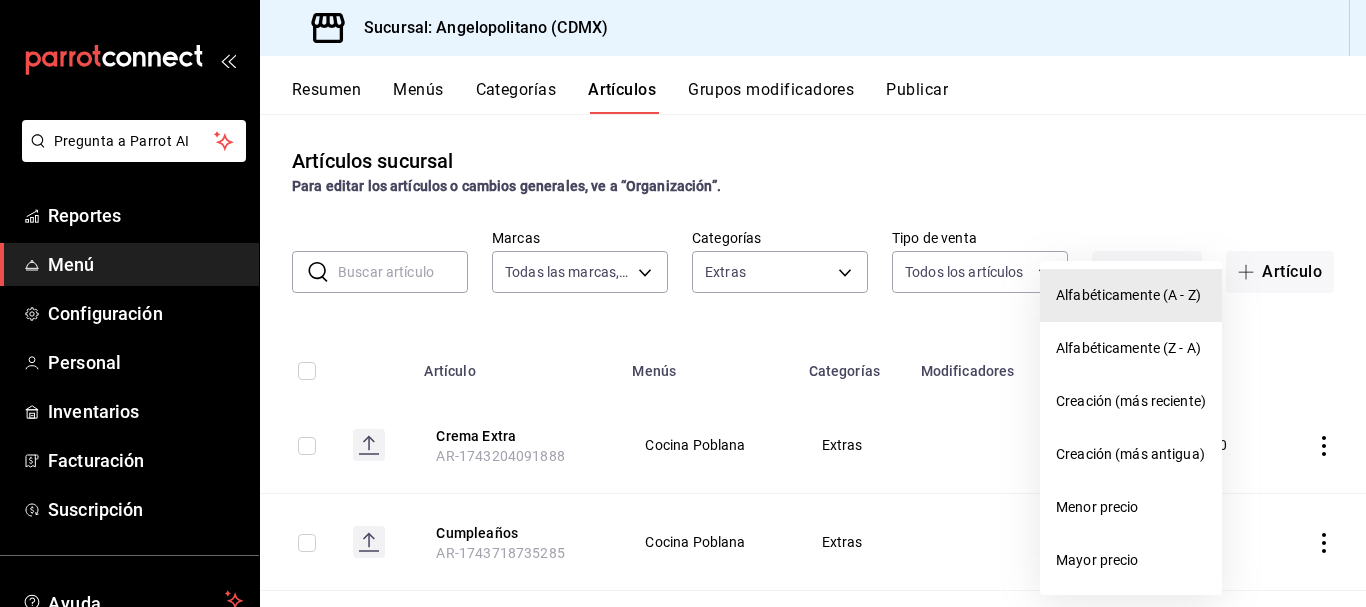 click on "Alfabéticamente (A - Z)" at bounding box center [1131, 295] 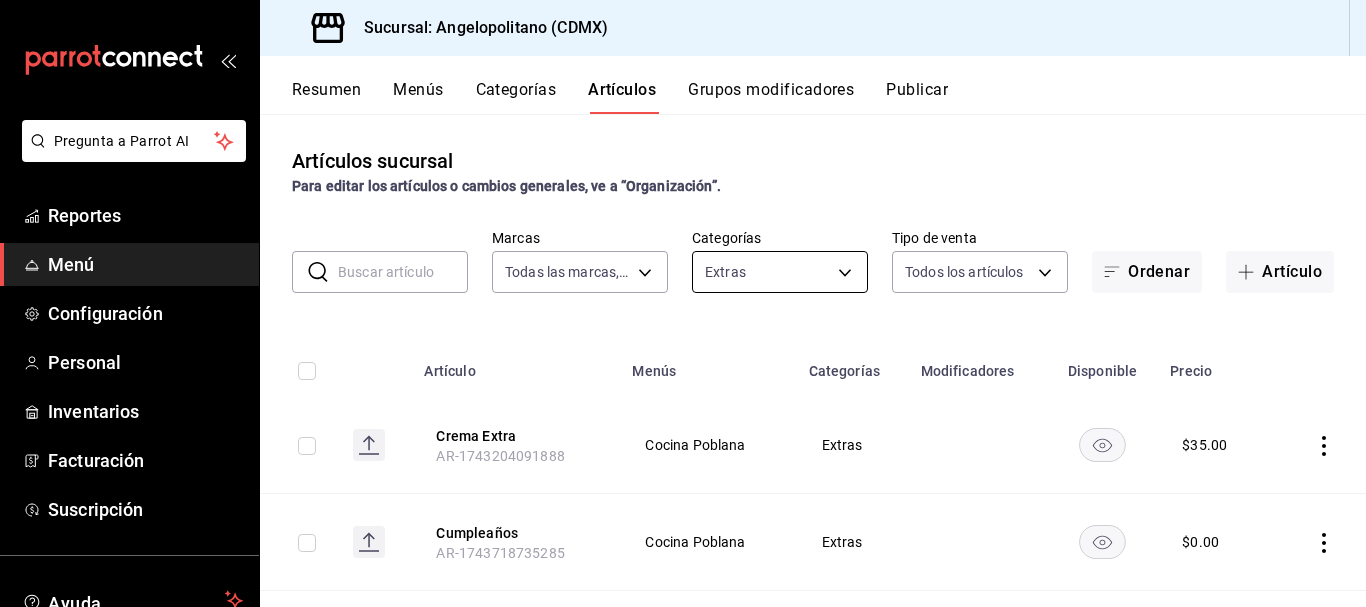 click on "Pregunta a Parrot AI Reportes   Menú   Configuración   Personal   Inventarios   Facturación   Suscripción   Ayuda Recomienda Parrot   [PERSON_NAME]   Sugerir nueva función   Sucursal: Angelopolitano (CDMX) Resumen Menús Categorías Artículos Grupos modificadores Publicar Artículos sucursal Para editar los artículos o cambios generales, ve a “Organización”. ​ ​ Marcas Todas las marcas, Sin marca e7b7265c-889c-41a5-bb0c-0e62bdb51750 Categorías Extras 09ced96e-6eb6-4124-a82c-0b20ae443869 Tipo de venta Todos los artículos ALL Ordenar Artículo Artículo Menús Categorías Modificadores Disponible Precio Crema Extra AR-1743204091888 Cocina Poblana Extras $ 35.00 Cumpleaños AR-1743718735285 Cocina Poblana Extras $ 0.00 Descorche AR-1747522674053 Cocina Poblana Extras $ 350.00 Extra [GEOGRAPHIC_DATA] [GEOGRAPHIC_DATA]-1750635544119 Cocina Poblana Extras $ 35.00 Garnitura Extra AR-1686688456347 Cocina Poblana Extras $ 45.00 Guarnición Arroz AR-1686688456352 Cocina Poblana Extras $ 45.00 Guarnición Frijoles Extras $ $ $" at bounding box center [683, 303] 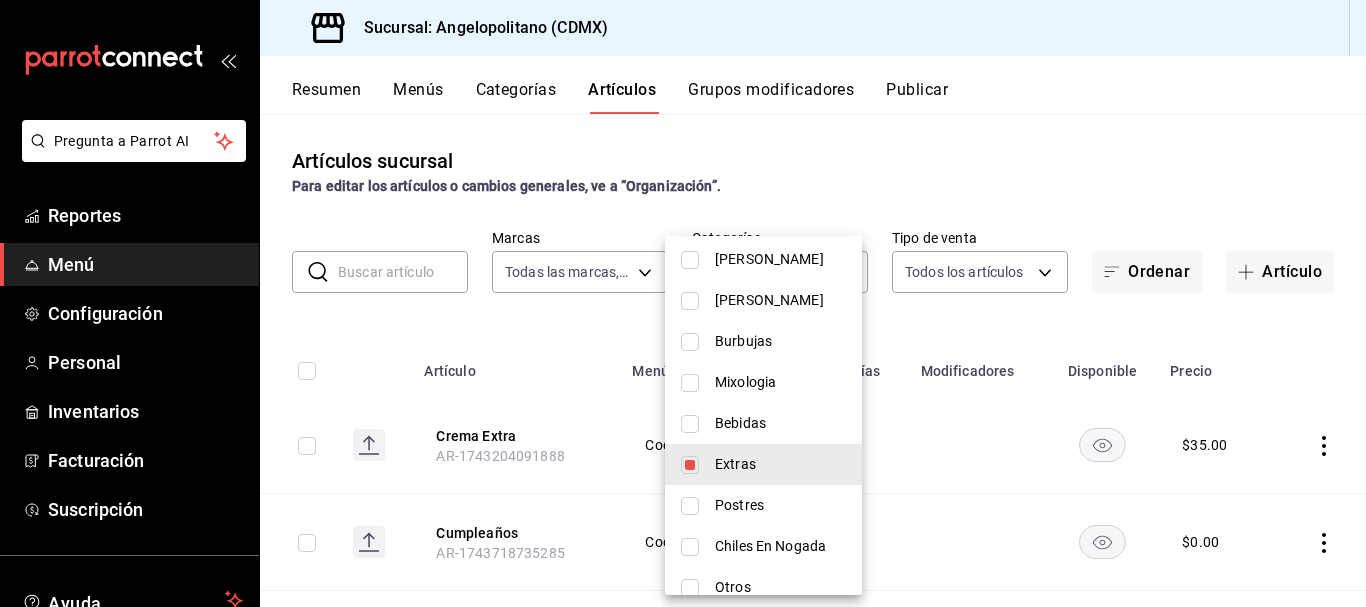 scroll, scrollTop: 950, scrollLeft: 0, axis: vertical 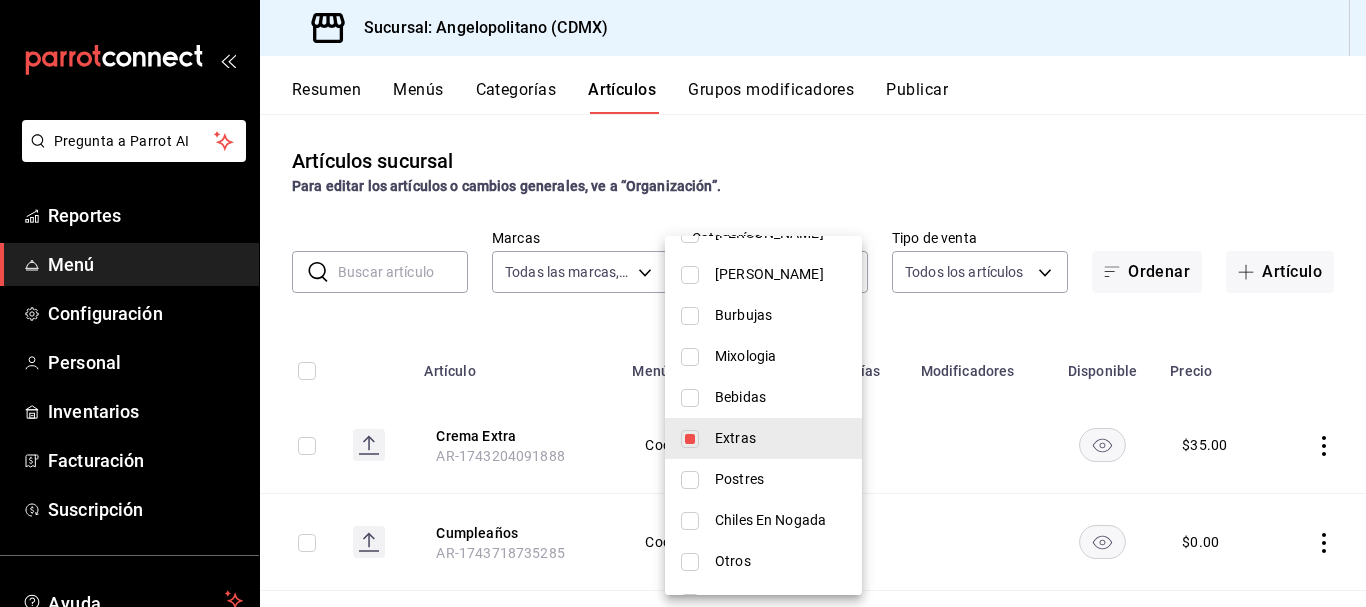 click at bounding box center [690, 480] 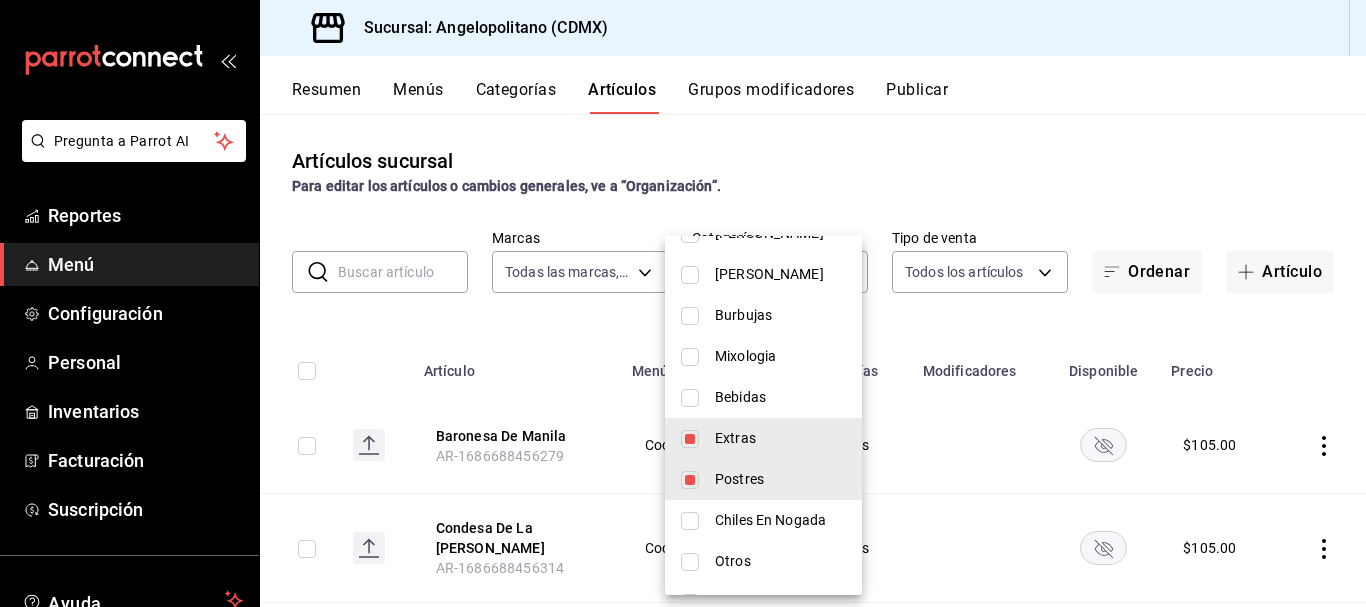click at bounding box center (690, 439) 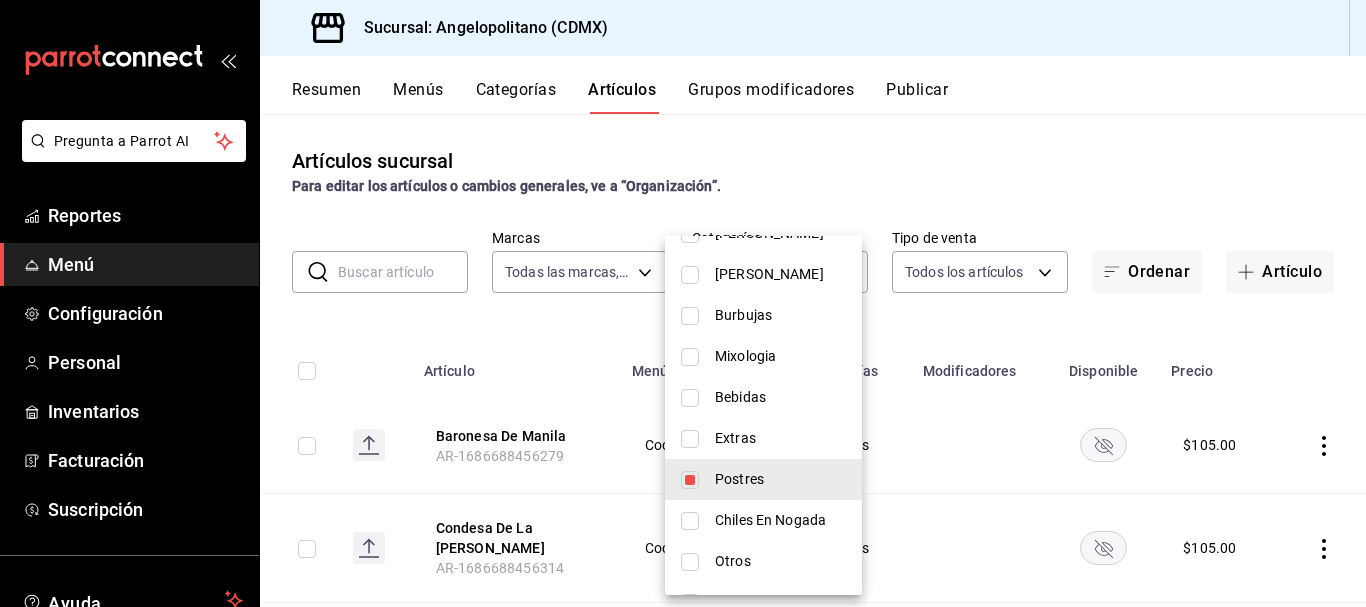 click at bounding box center [683, 303] 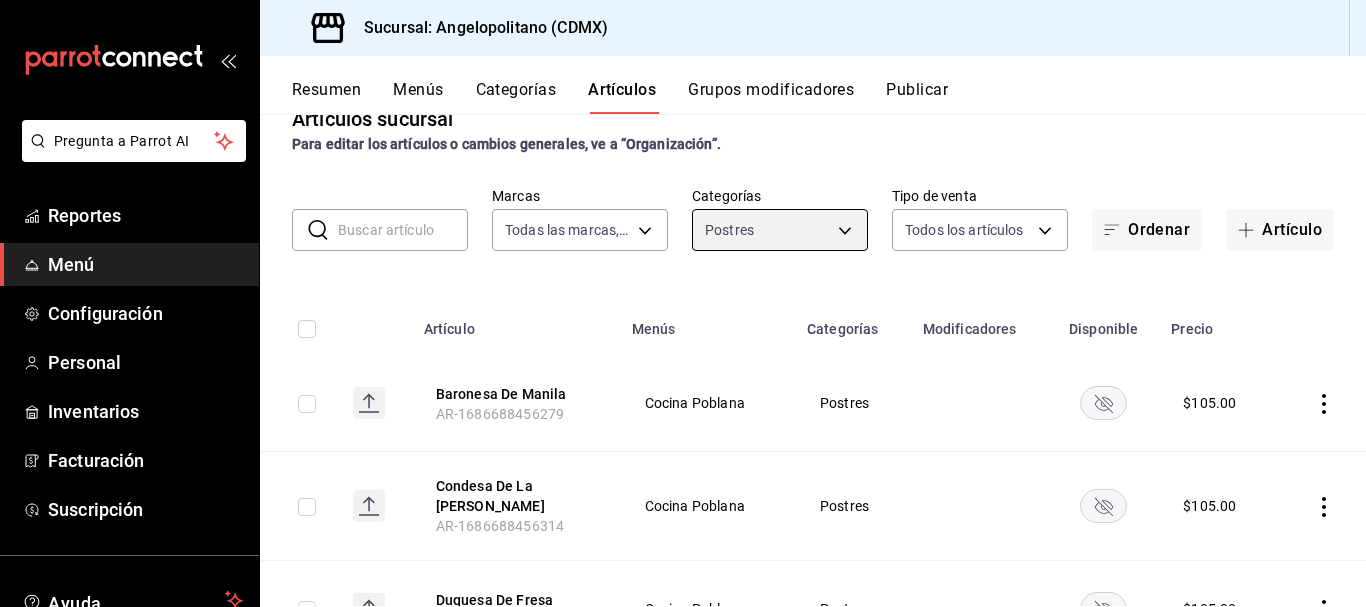 scroll, scrollTop: 0, scrollLeft: 0, axis: both 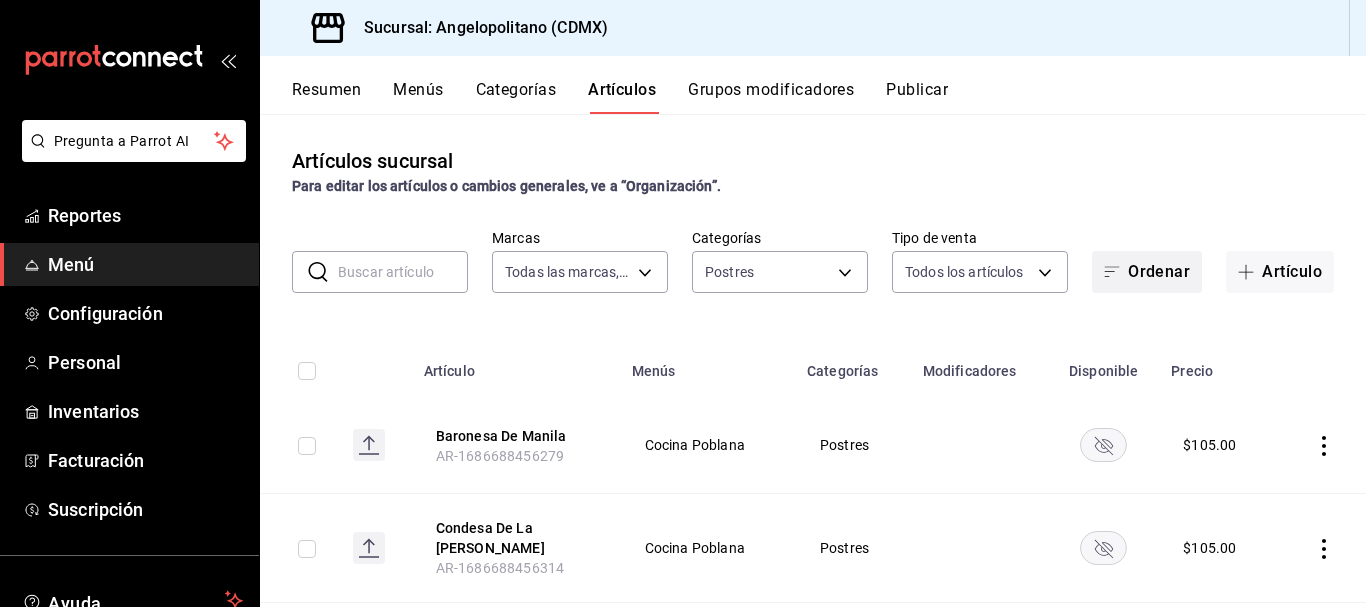 click on "Ordenar" at bounding box center (1147, 272) 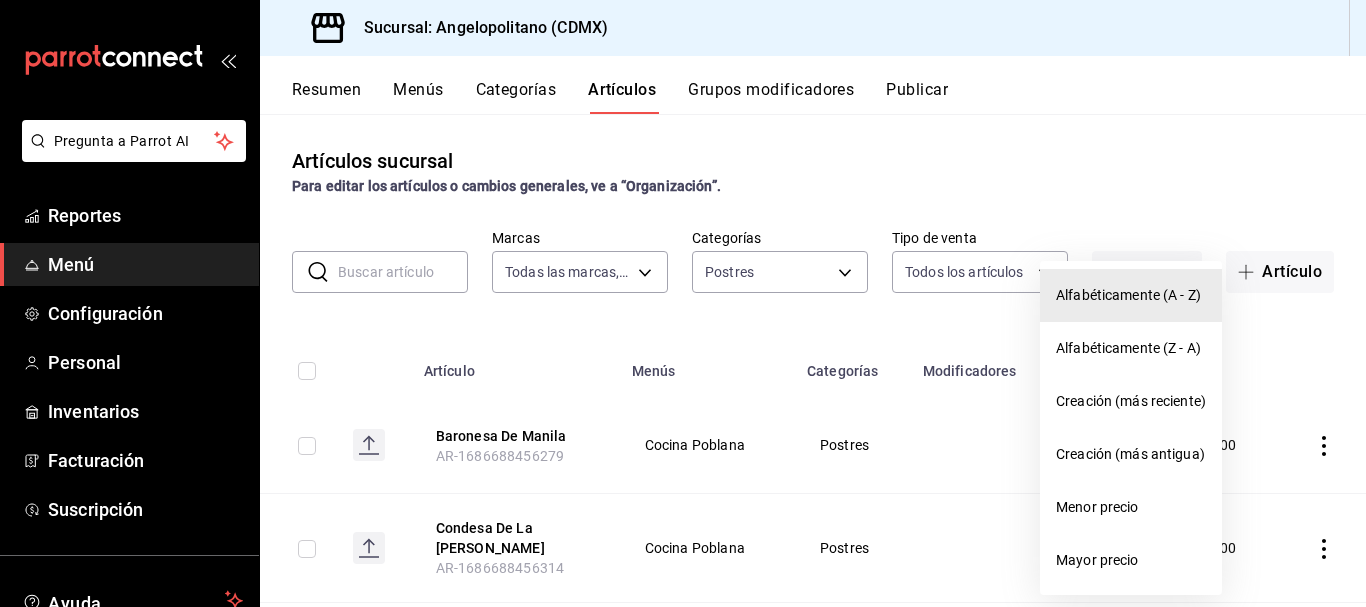 click on "Alfabéticamente (A - Z)" at bounding box center (1131, 295) 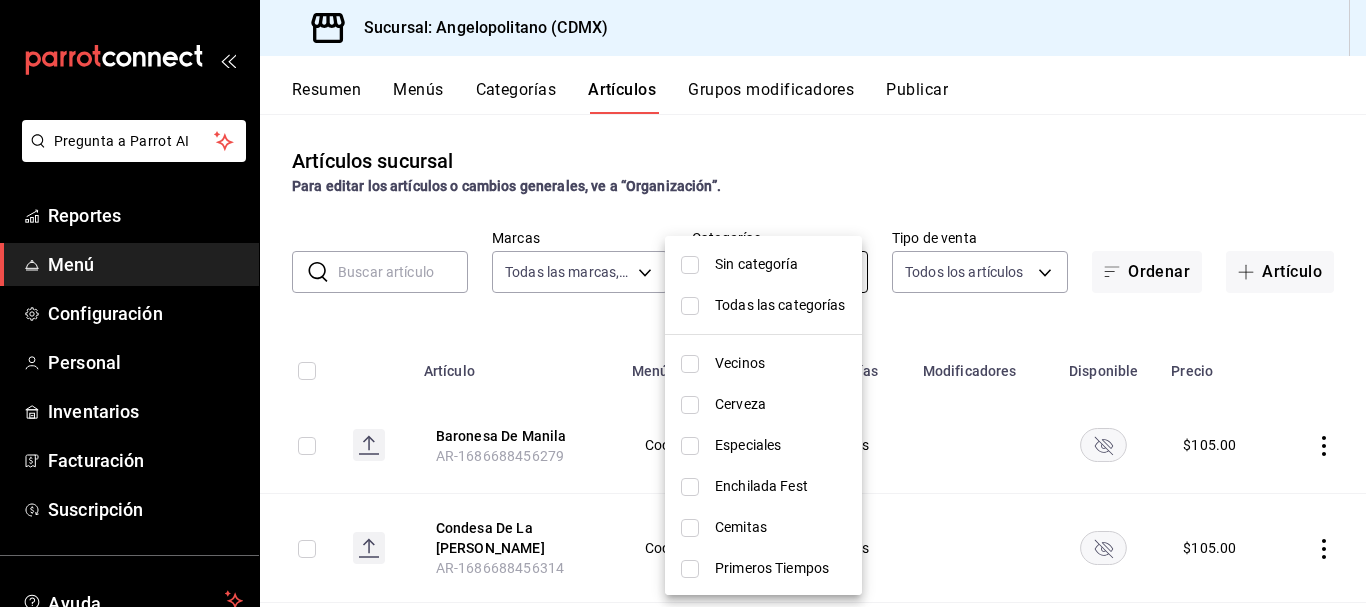 click on "Pregunta a Parrot AI Reportes   Menú   Configuración   Personal   Inventarios   Facturación   Suscripción   Ayuda Recomienda Parrot   [PERSON_NAME]   Sugerir nueva función   Sucursal: Angelopolitano (CDMX) Resumen Menús Categorías Artículos Grupos modificadores Publicar Artículos sucursal Para editar los artículos o cambios generales, ve a “Organización”. ​ ​ Marcas Todas las marcas, Sin marca e7b7265c-889c-41a5-bb0c-0e62bdb51750 Categorías Postres 2ef038d4-8868-4a19-bf97-bed22dd3f858 Tipo de venta Todos los artículos ALL Ordenar Artículo Artículo Menús Categorías Modificadores Disponible Precio Baronesa De Manila AR-1686688456279 Cocina Poblana Postres $ 105.00 Condesa De La [PERSON_NAME] AR-1686688456314 [GEOGRAPHIC_DATA] Poblana Postres $ 105.00 Duquesa De Fresa AR-1686688456329 [GEOGRAPHIC_DATA] Poblana Postres $ 105.00 Flan Coco AR-1686688456344 Cocina Poblana Postres $ 85.00 Flan de Mezcal [GEOGRAPHIC_DATA]-1741905979461 Cocina Poblana Postres $ 85.00 Flan Tequila AR-1686688456345 Cocina Poblana Postres $ 85.00 Postres $ $ $" at bounding box center (683, 303) 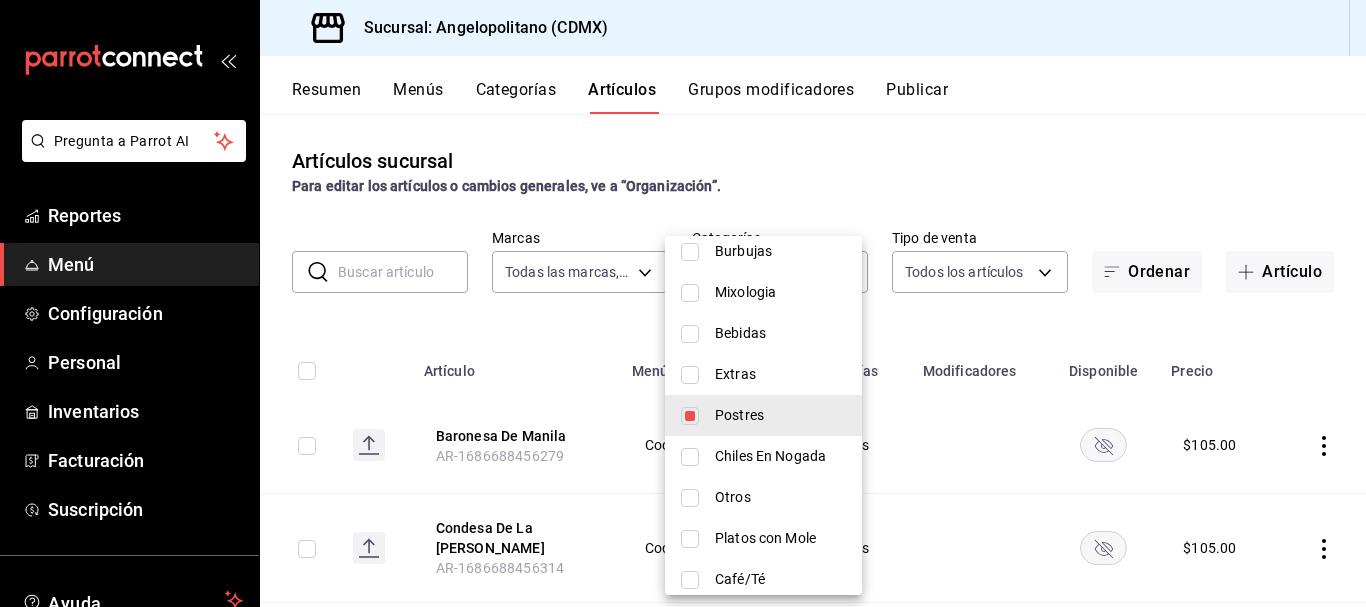 scroll, scrollTop: 1027, scrollLeft: 0, axis: vertical 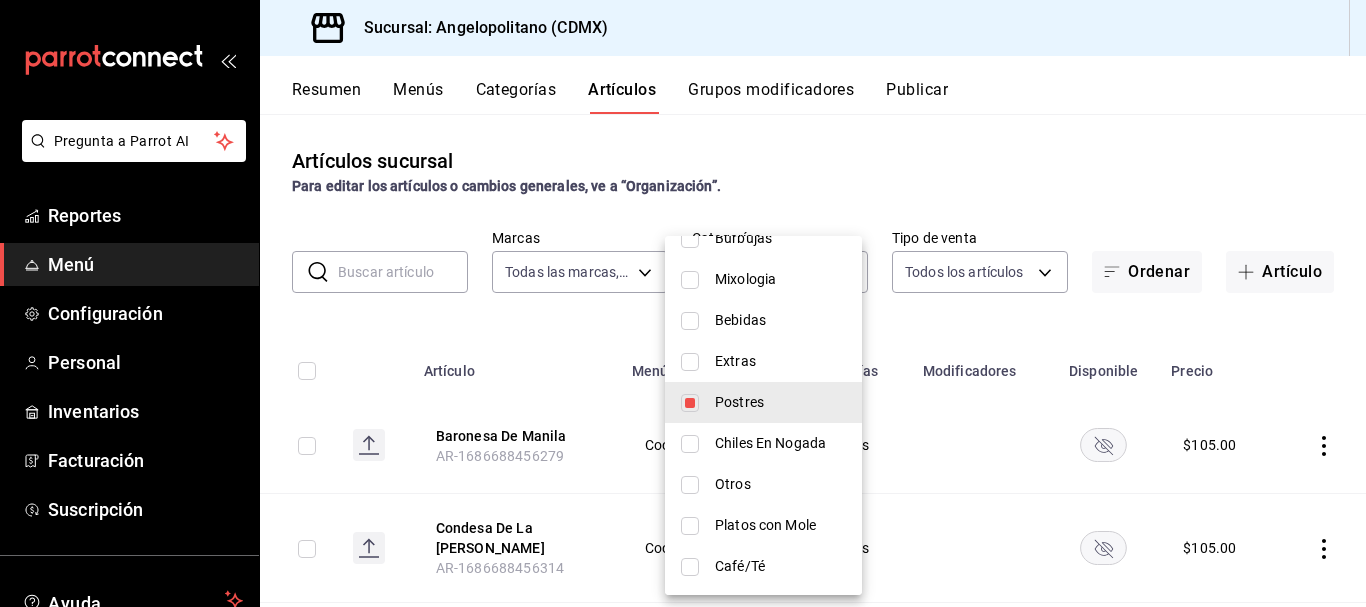 click at bounding box center (690, 444) 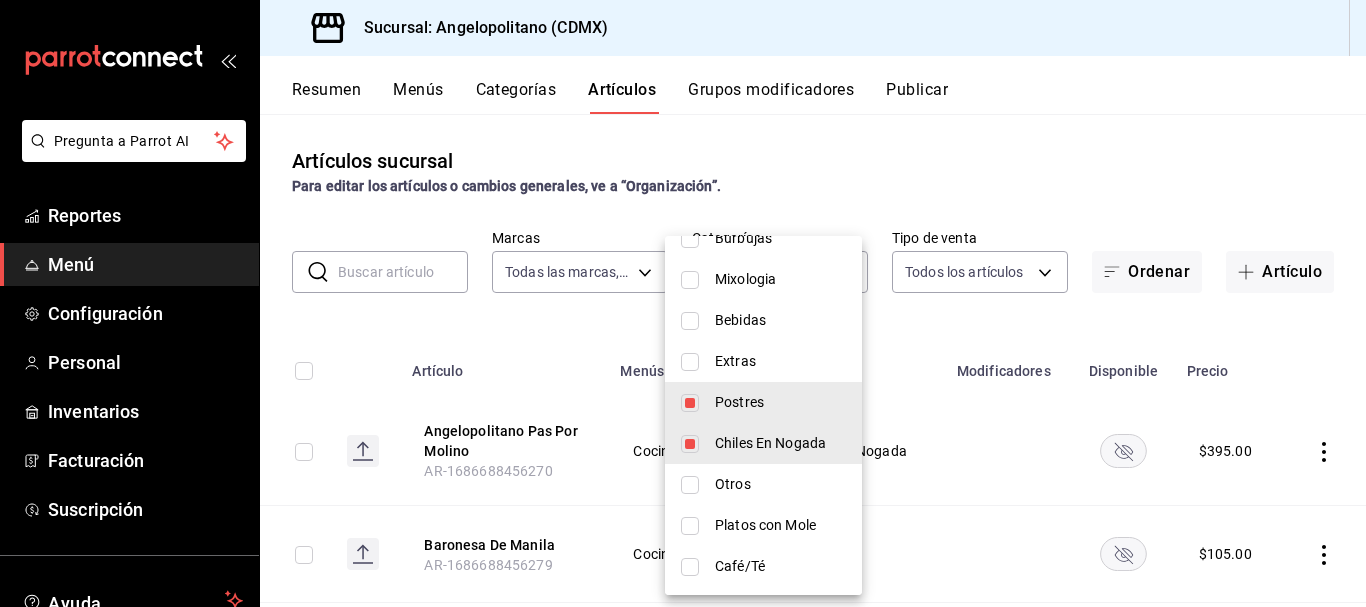 click on "Postres" at bounding box center [763, 402] 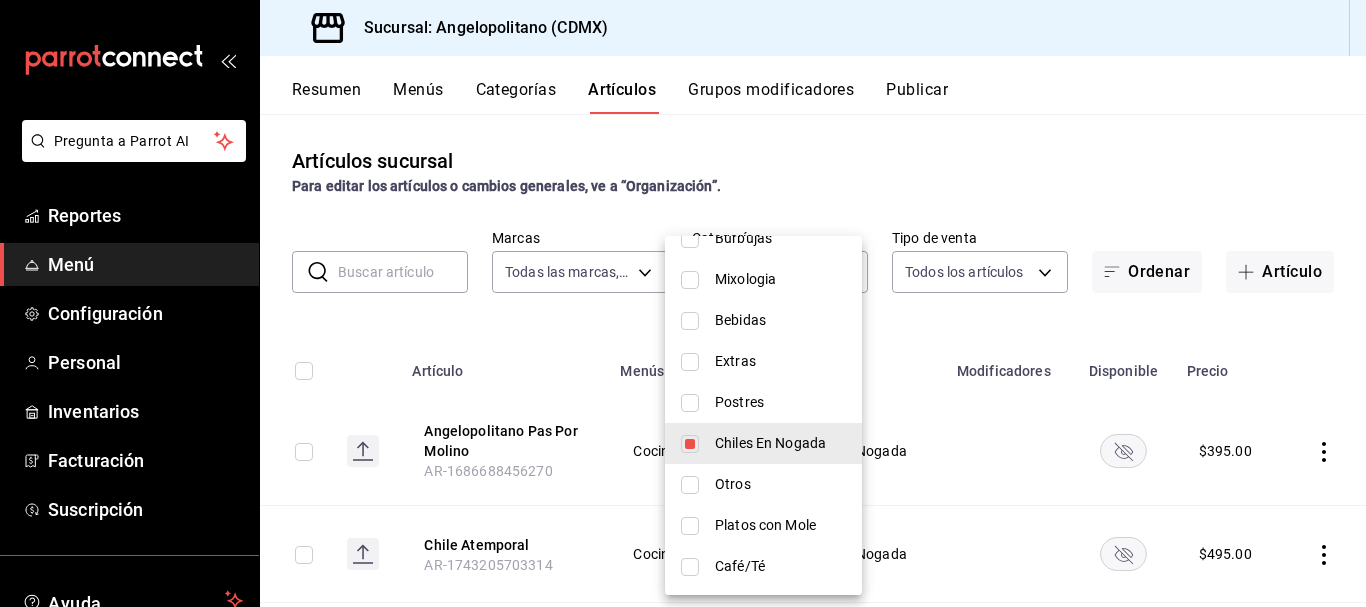 click at bounding box center [683, 303] 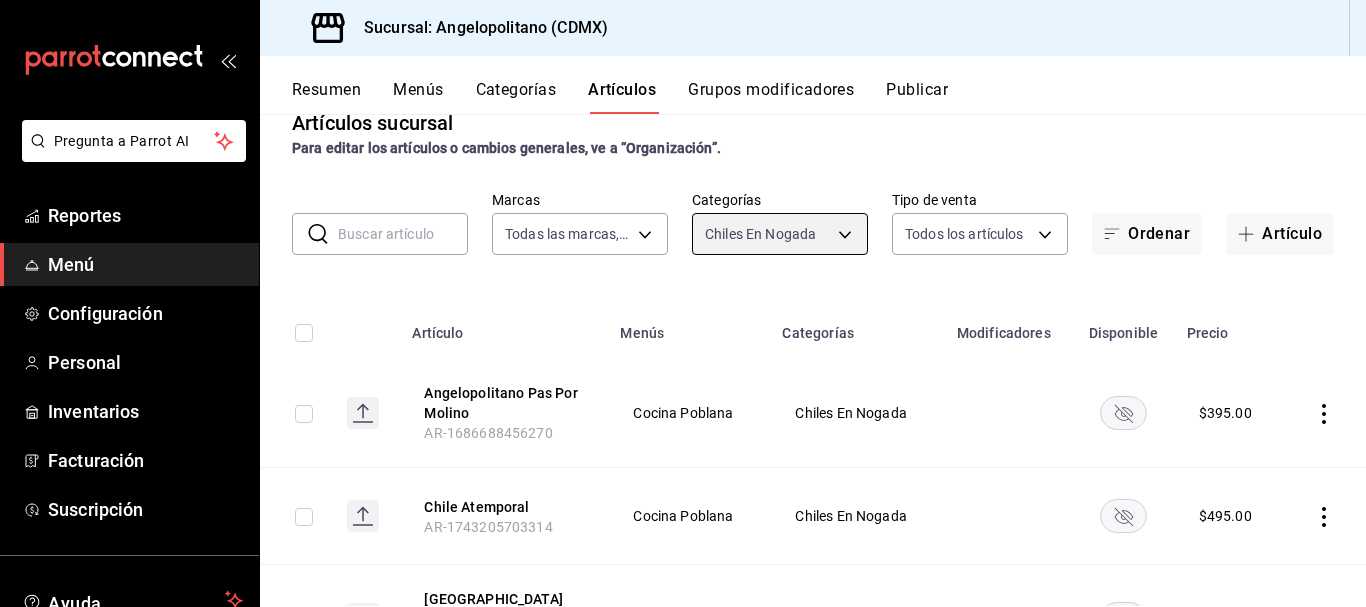 scroll, scrollTop: 53, scrollLeft: 0, axis: vertical 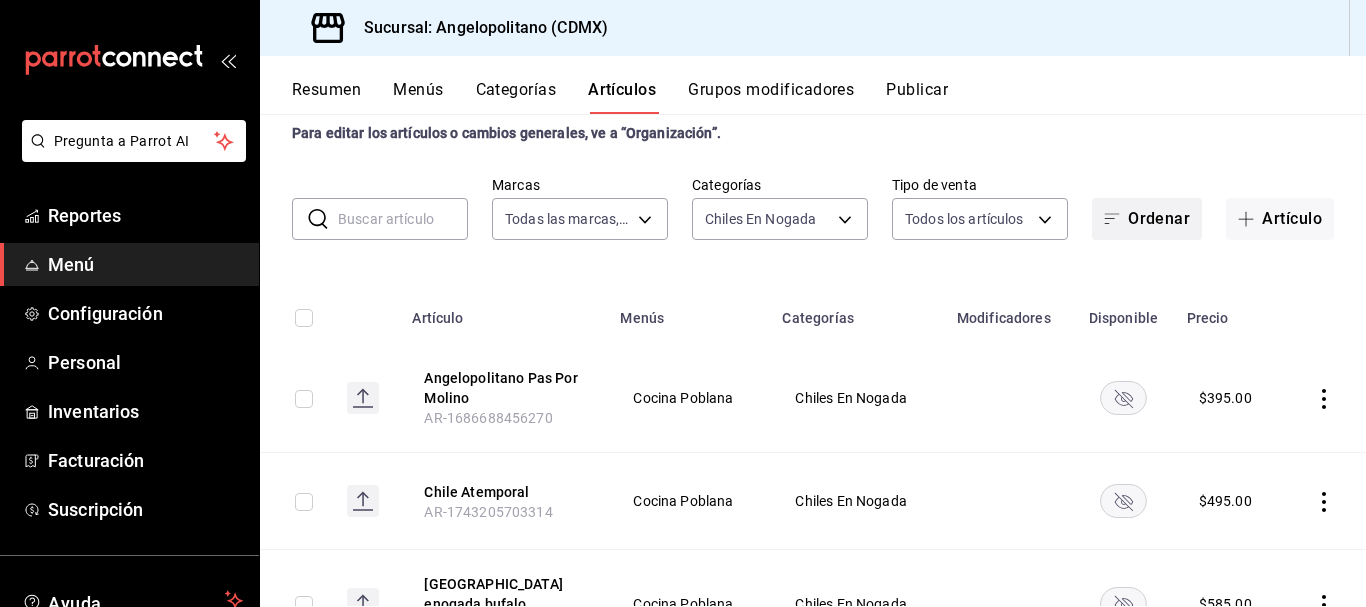 click on "Ordenar" at bounding box center [1147, 219] 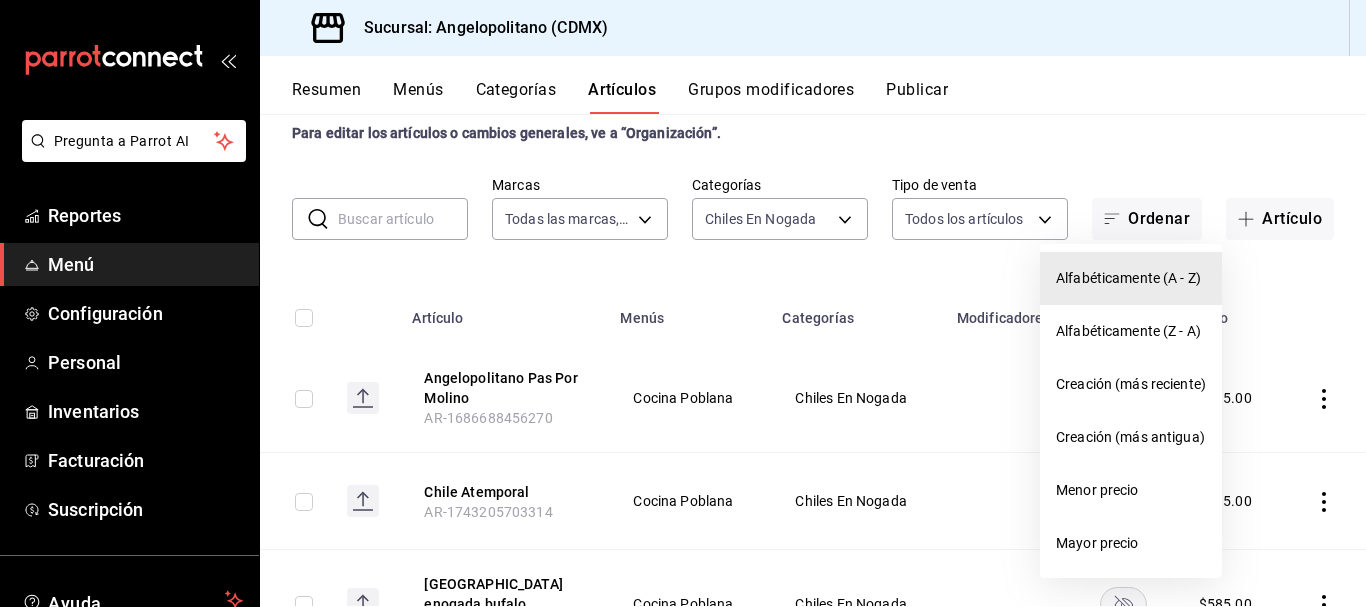 click on "Alfabéticamente (A - Z)" at bounding box center (1131, 278) 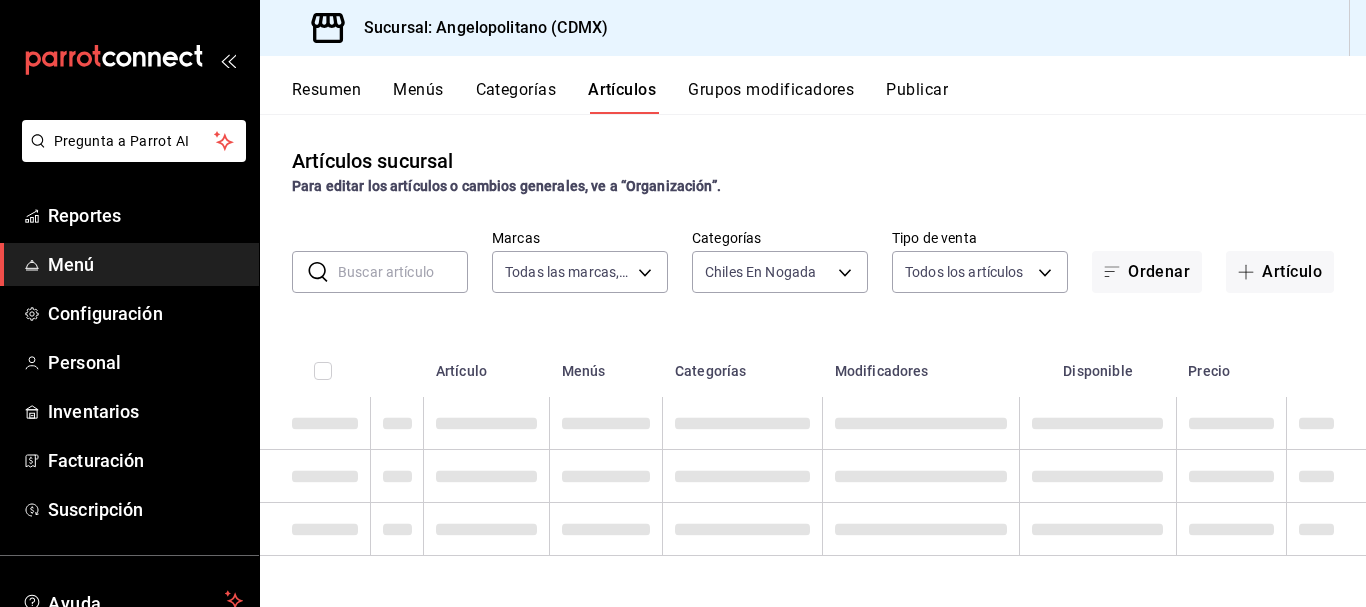 scroll, scrollTop: 0, scrollLeft: 0, axis: both 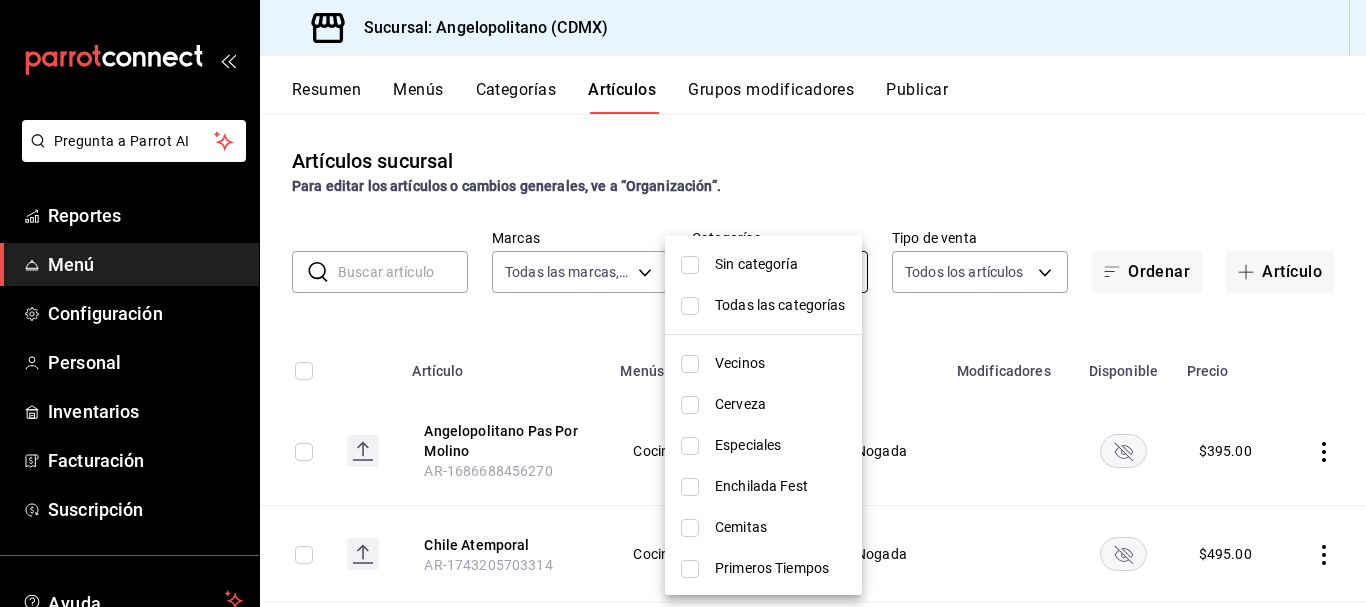 click on "Pregunta a Parrot AI Reportes   Menú   Configuración   Personal   Inventarios   Facturación   Suscripción   Ayuda Recomienda Parrot   [PERSON_NAME]   Sugerir nueva función   Sucursal: Angelopolitano (CDMX) Resumen Menús Categorías Artículos Grupos modificadores Publicar Artículos sucursal Para editar los artículos o cambios generales, ve a “Organización”. ​ ​ Marcas Todas las marcas, Sin marca e7b7265c-889c-41a5-bb0c-0e62bdb51750 Categorías Chiles En Nogada 0e4be613-5fbc-4439-a3aa-30c50a4324dc Tipo de venta Todos los artículos ALL Ordenar Artículo Artículo Menús Categorías Modificadores Disponible Precio Angelopolitano Pas Por Molino AR-1686688456270 Cocina Poblana Chiles En Nogada $ 395.00 [GEOGRAPHIC_DATA] Atemporal [GEOGRAPHIC_DATA]-1743205703314 [GEOGRAPHIC_DATA] [GEOGRAPHIC_DATA] $ 495.00 [GEOGRAPHIC_DATA] enogada bufalo AR-1697764077641 [GEOGRAPHIC_DATA] [GEOGRAPHIC_DATA] En Nogada $ 585.00 [GEOGRAPHIC_DATA] Xs AR-1686688456304 [GEOGRAPHIC_DATA] Poblana [GEOGRAPHIC_DATA] En Nogada $ 285.00 Clásico De [GEOGRAPHIC_DATA][PERSON_NAME]-1686688456310 Cocina Poblana $ 495.00 $ $" at bounding box center (683, 303) 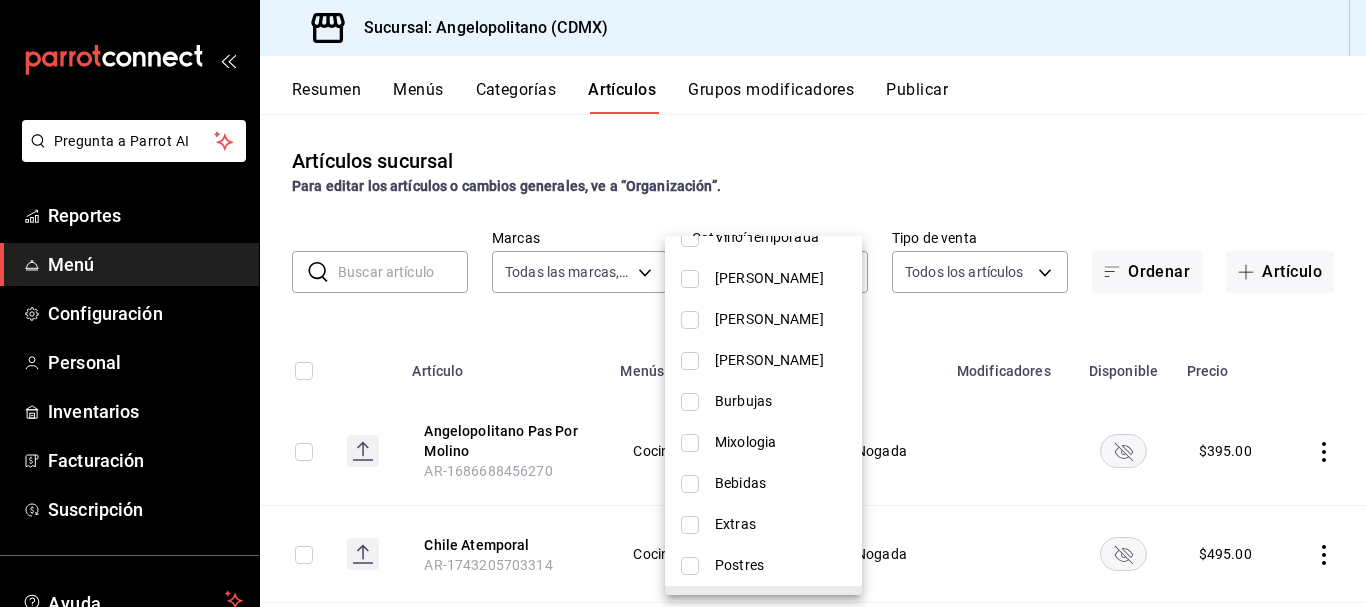 scroll, scrollTop: 1027, scrollLeft: 0, axis: vertical 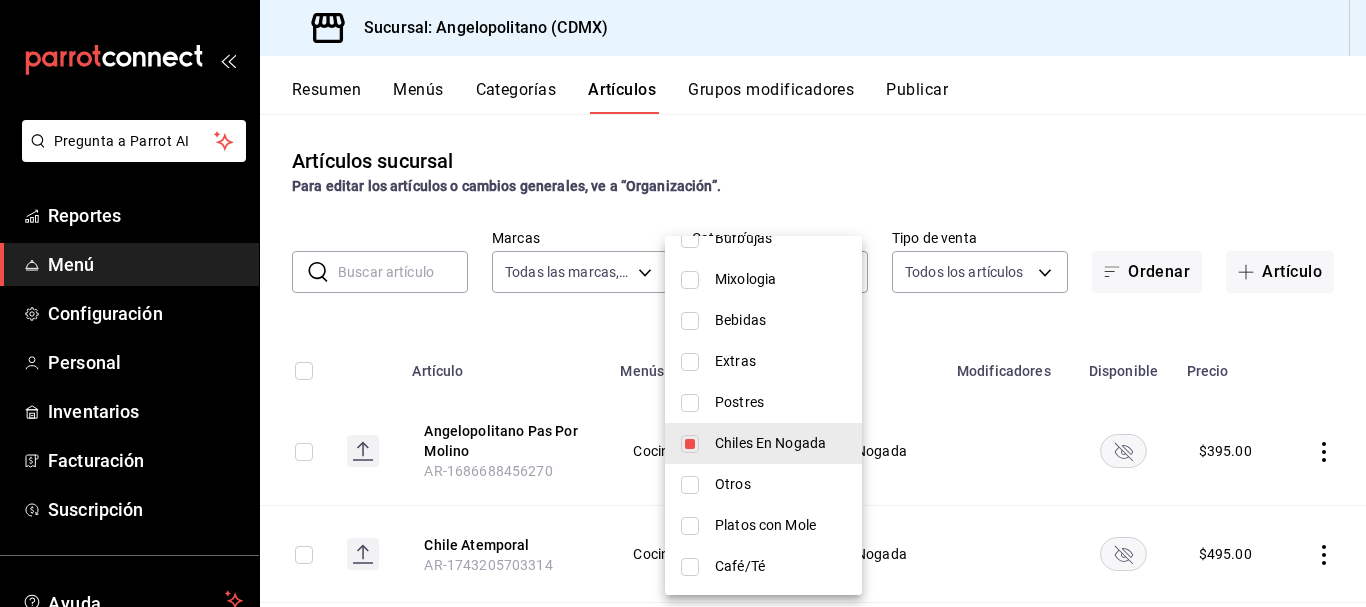 click at bounding box center [690, 444] 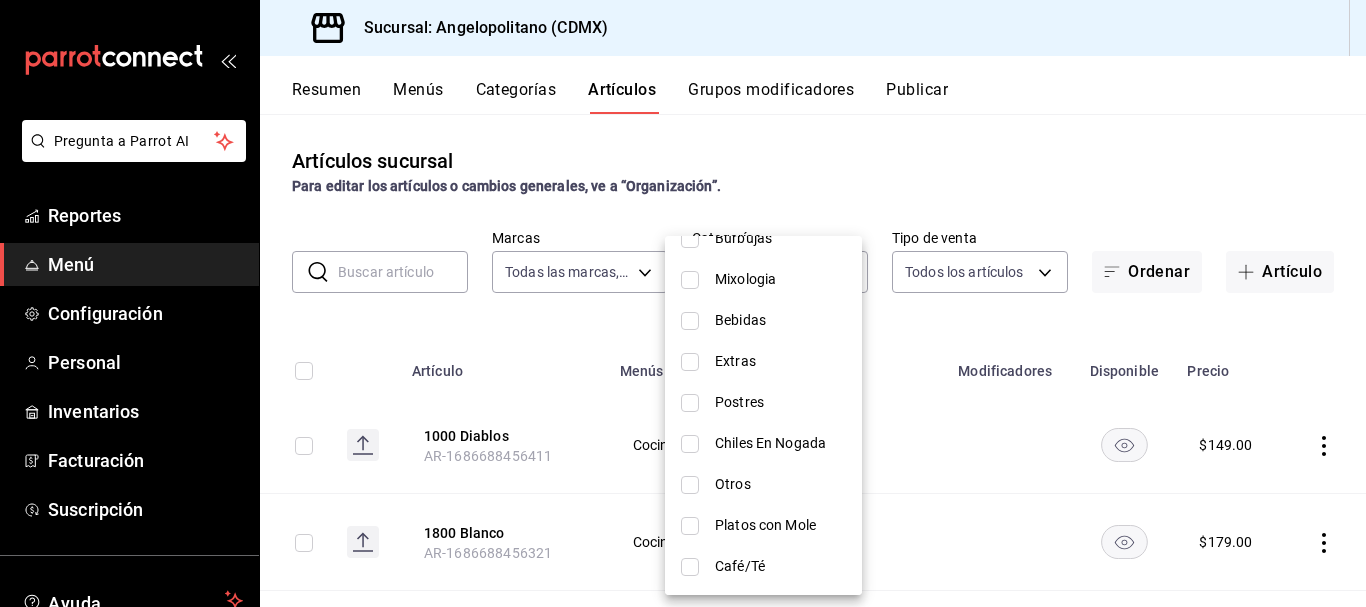 click at bounding box center [690, 485] 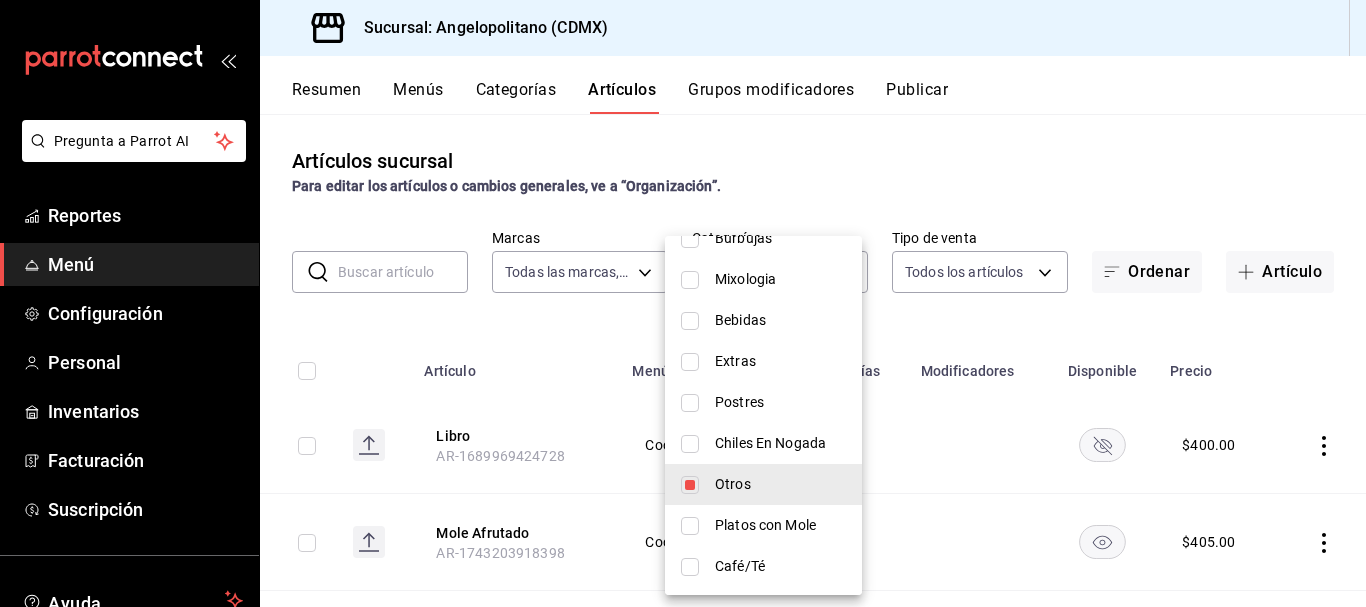 click at bounding box center (683, 303) 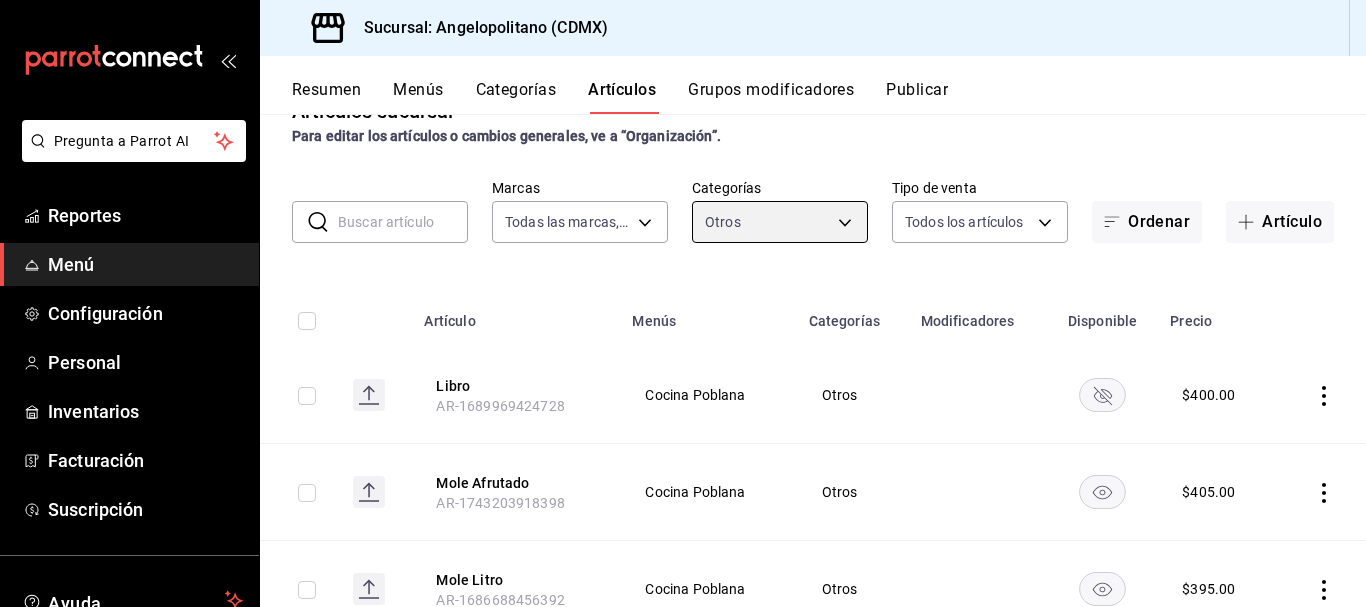 scroll, scrollTop: 61, scrollLeft: 0, axis: vertical 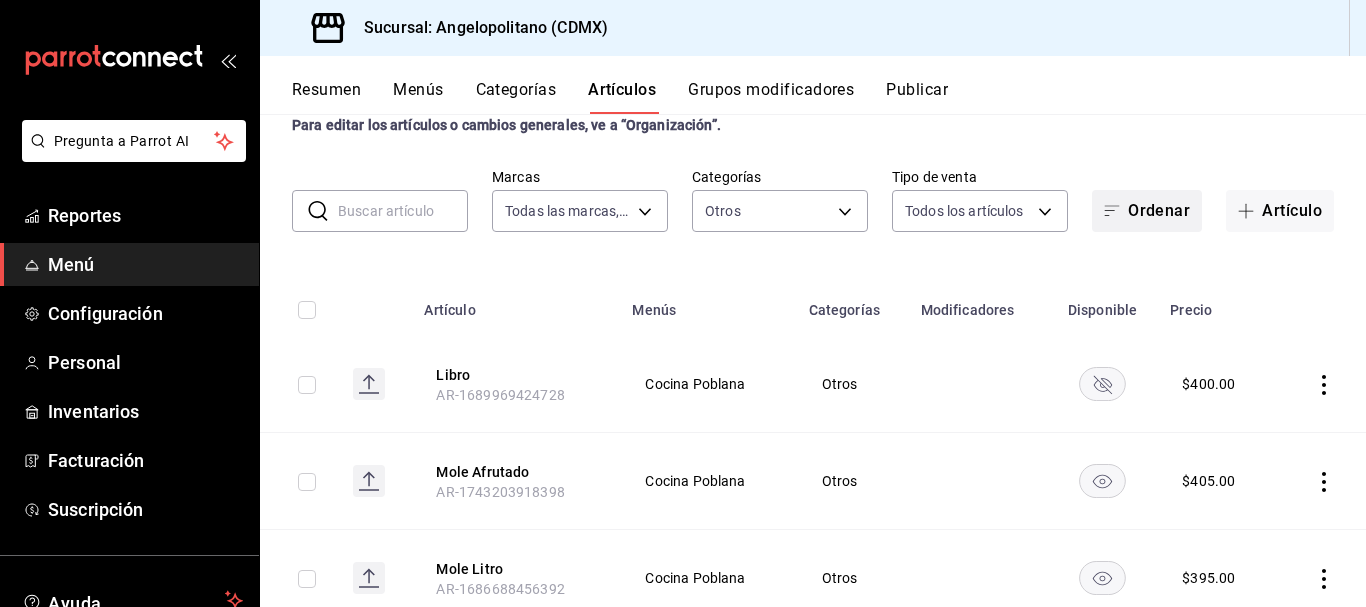 click on "Ordenar" at bounding box center (1147, 211) 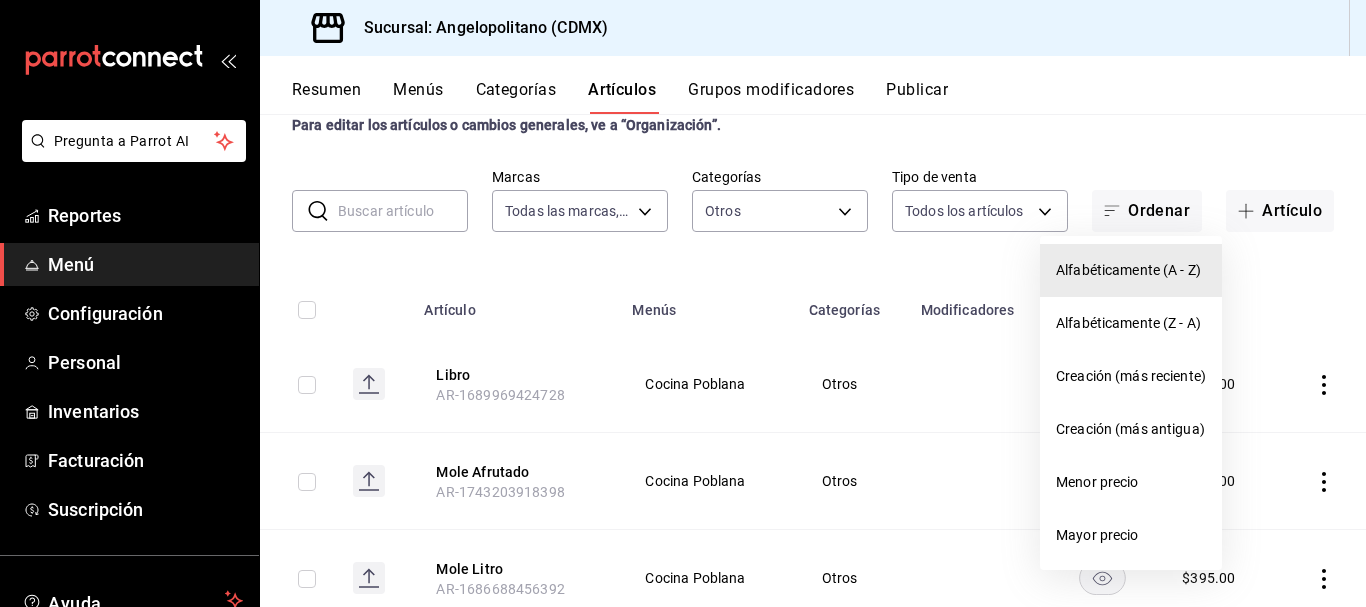 click on "Alfabéticamente (A - Z)" at bounding box center [1131, 270] 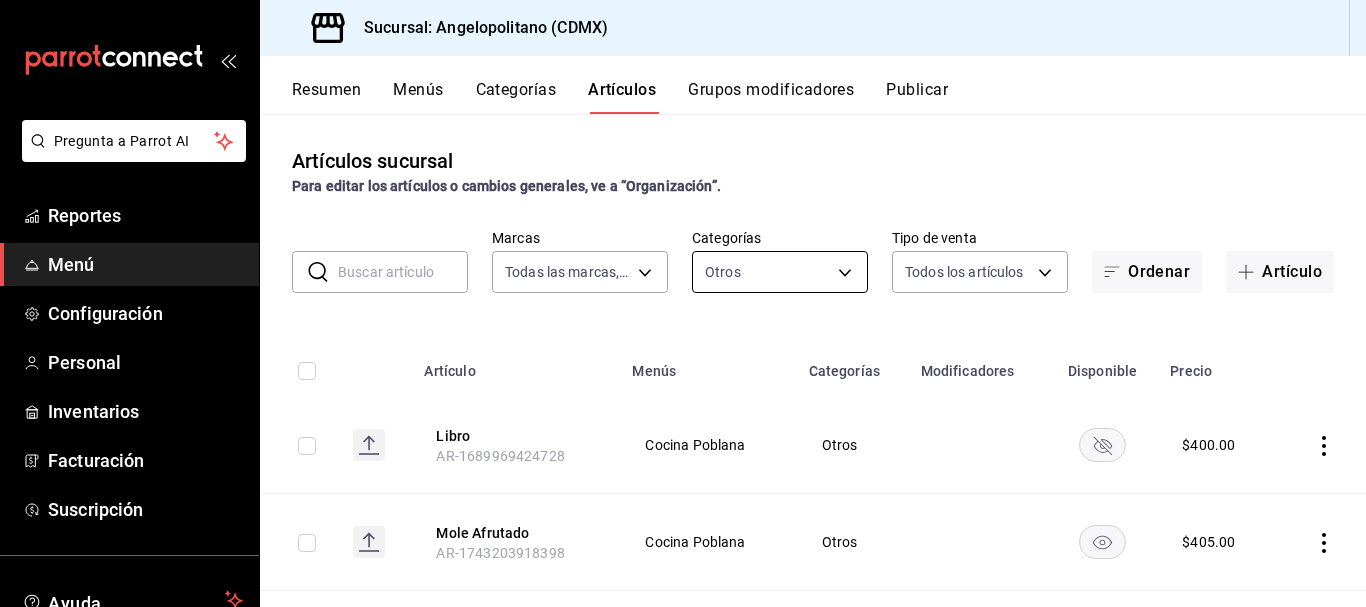 click on "Pregunta a Parrot AI Reportes   Menú   Configuración   Personal   Inventarios   Facturación   Suscripción   Ayuda Recomienda Parrot   [PERSON_NAME]   Sugerir nueva función   Sucursal: Angelopolitano (CDMX) Resumen Menús Categorías Artículos Grupos modificadores Publicar Artículos sucursal Para editar los artículos o cambios generales, ve a “Organización”. ​ ​ Marcas Todas las marcas, Sin marca e7b7265c-889c-41a5-bb0c-0e62bdb51750 Categorías Otros 645e1be1-a69e-44bd-af30-12e5111c976f Tipo de venta Todos los artículos ALL Ordenar Artículo Artículo Menús Categorías Modificadores Disponible Precio Libro AR-1689969424728 Cocina Poblana Otros $ 400.00 Mole Afrutado AR-1743203918398 Cocina Poblana Otros $ 405.00 Mole Litro AR-1686688456392 Cocina Poblana Otros $ 395.00 Mole Medio Litro AR-1686688456393 Cocina Poblana Otros $ 255.00 Guardar GANA 1 MES GRATIS EN TU SUSCRIPCIÓN AQUÍ Ver video tutorial Ir a video Pregunta a Parrot AI Reportes   Menú   Configuración   Personal   Inventarios" at bounding box center [683, 303] 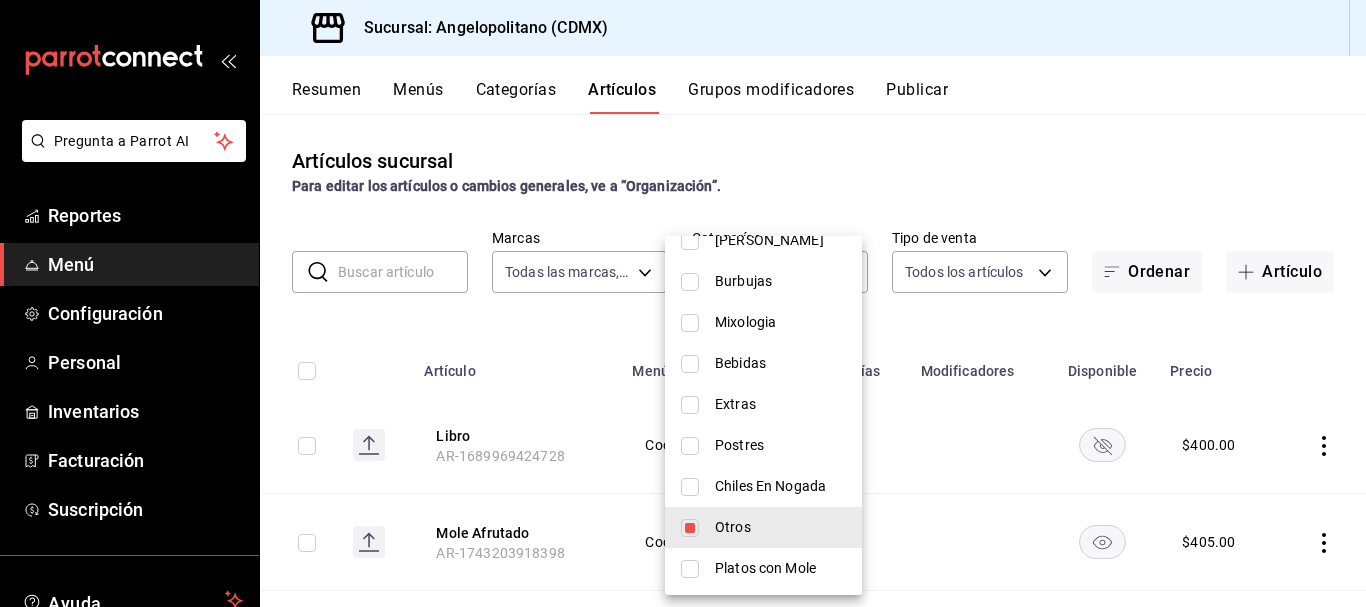 scroll, scrollTop: 1027, scrollLeft: 0, axis: vertical 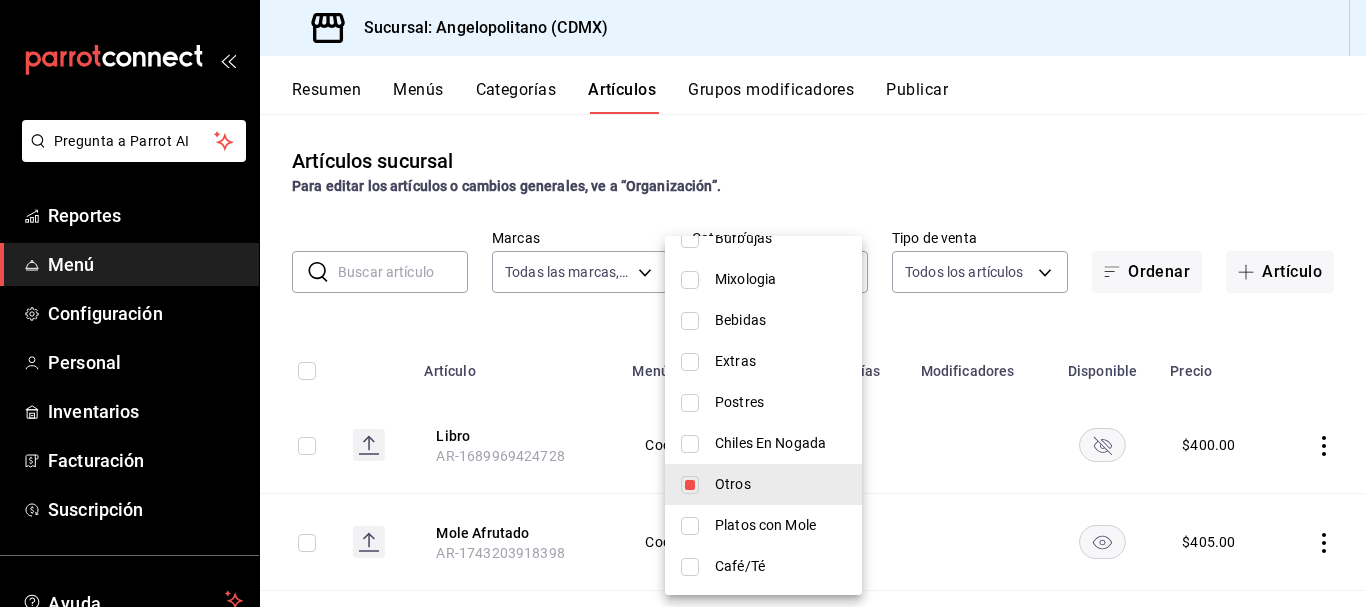 click at bounding box center (690, 526) 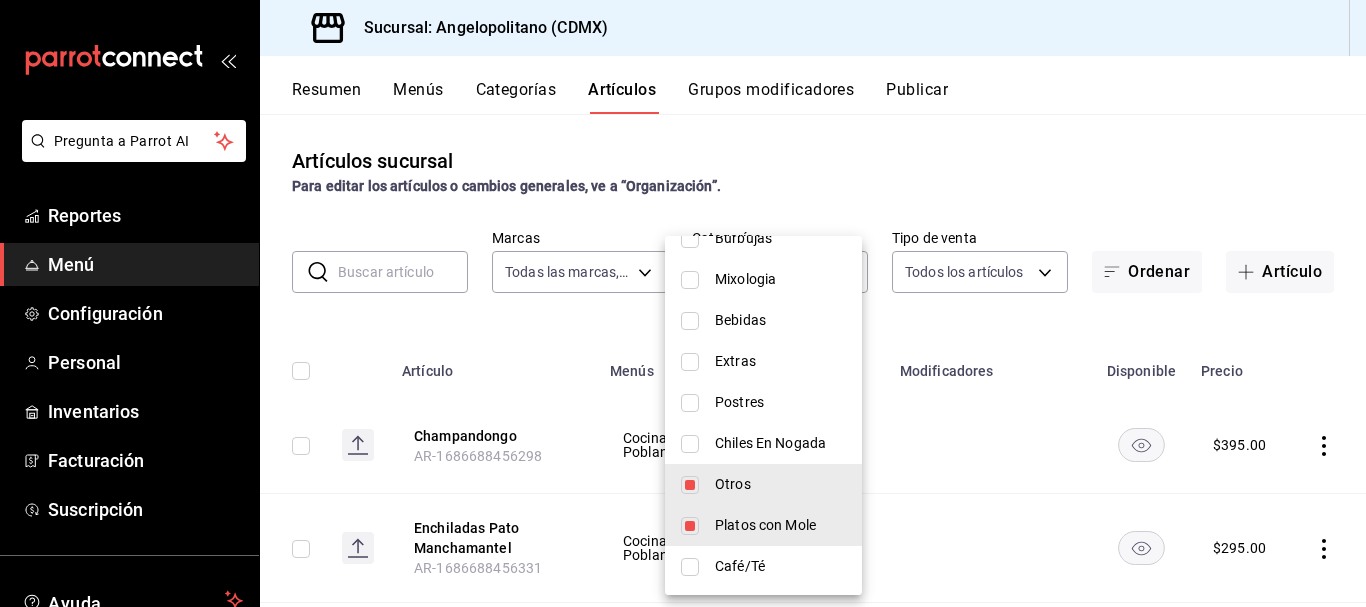 click at bounding box center (690, 485) 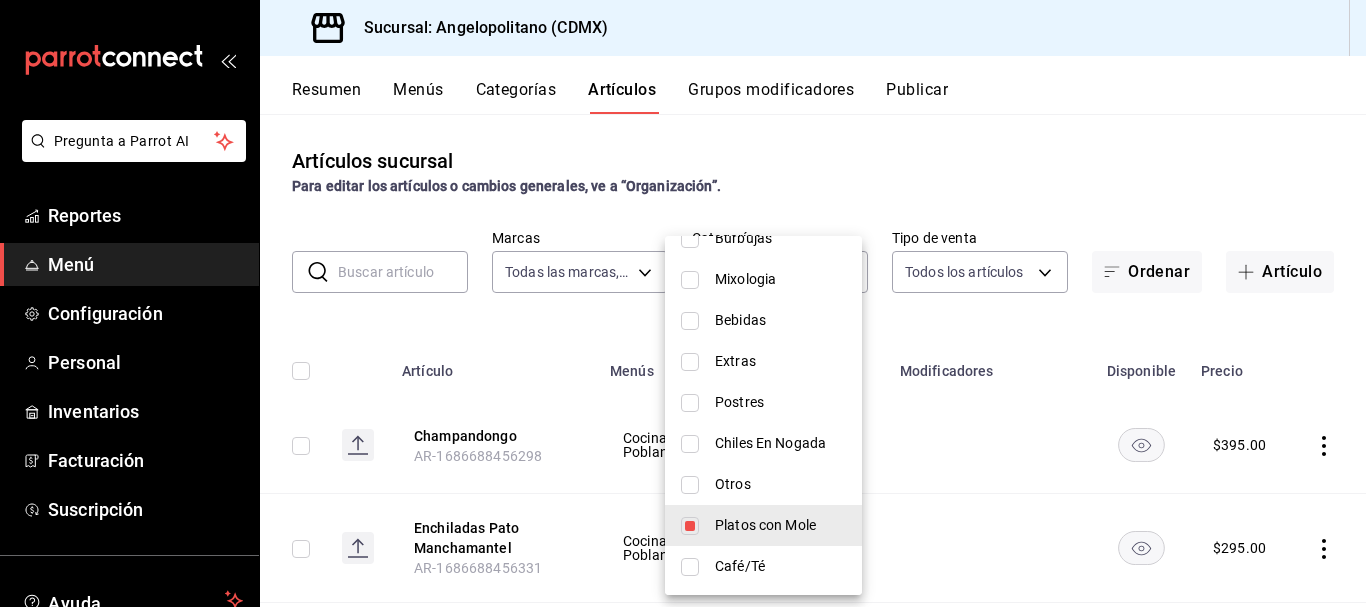 click at bounding box center [683, 303] 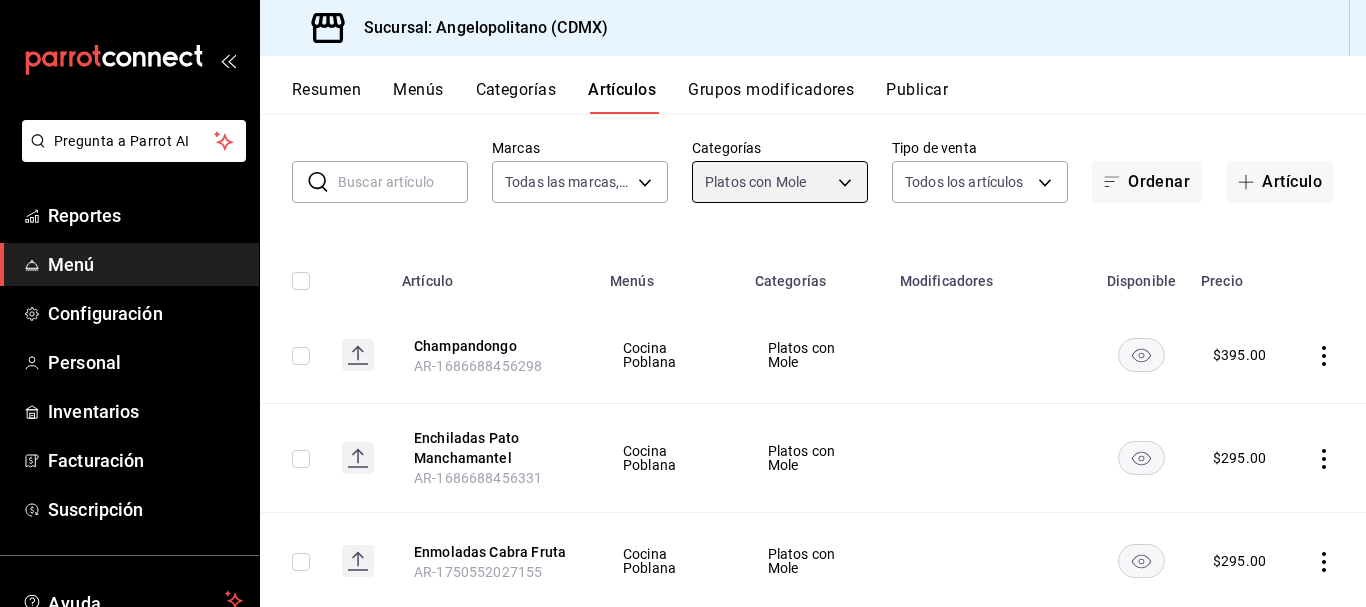 scroll, scrollTop: 72, scrollLeft: 0, axis: vertical 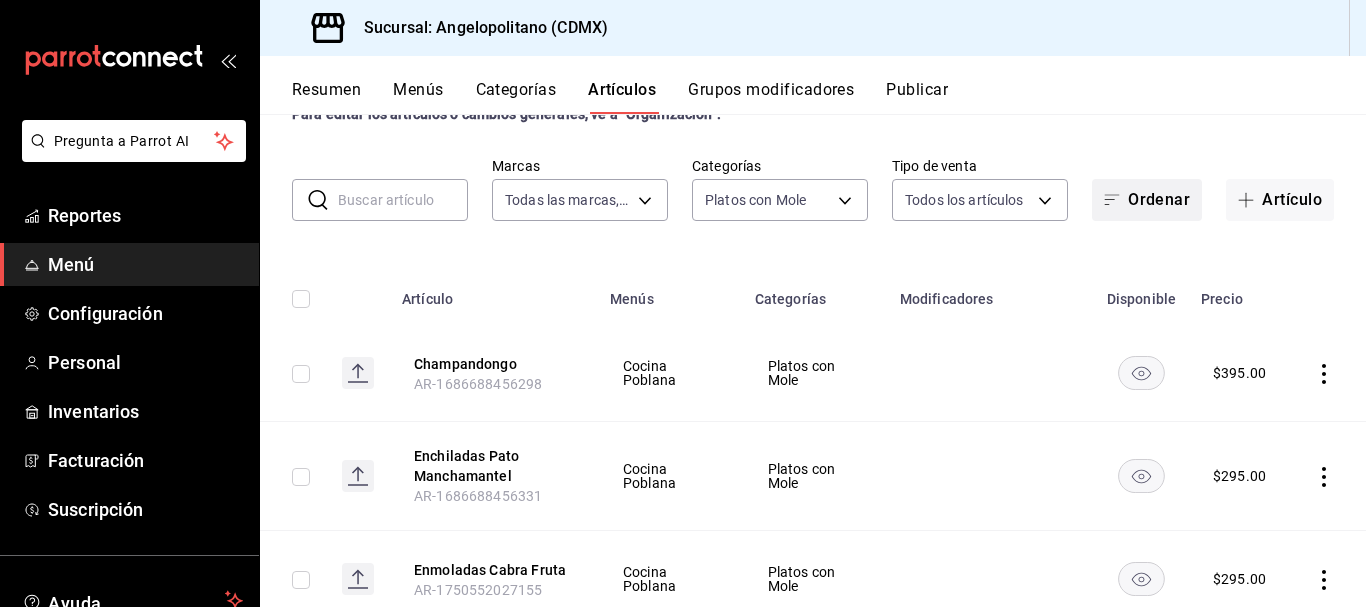 click on "Ordenar" at bounding box center [1147, 200] 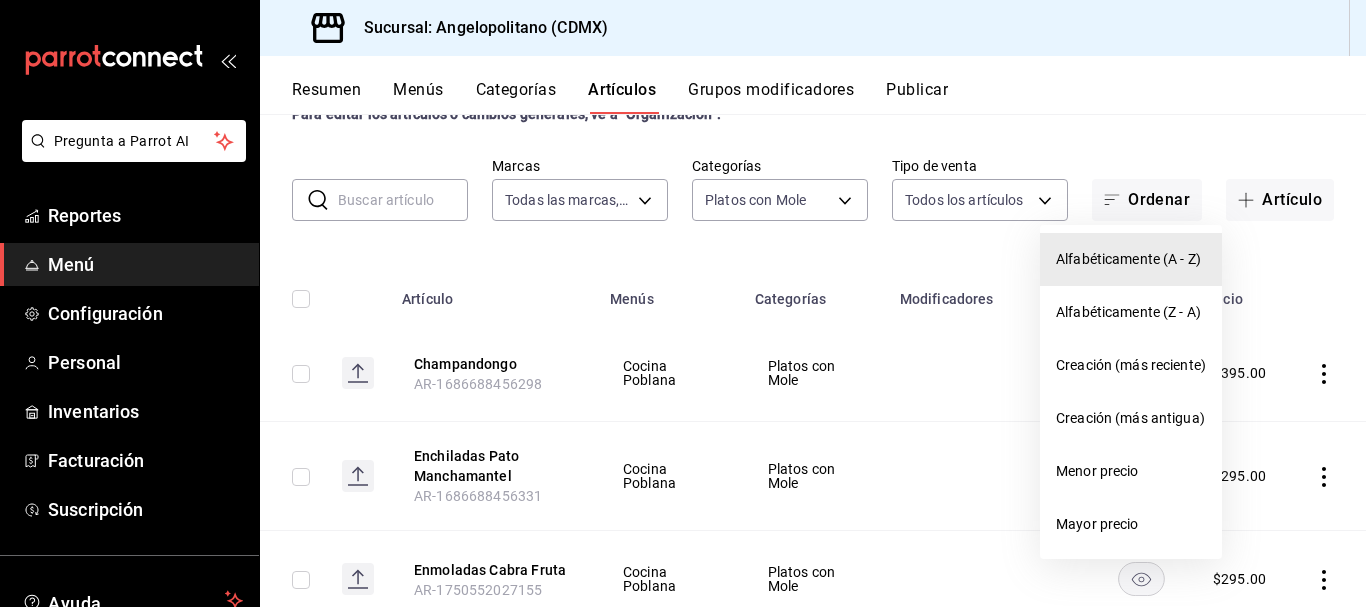 click on "Alfabéticamente (A - Z)" at bounding box center [1131, 259] 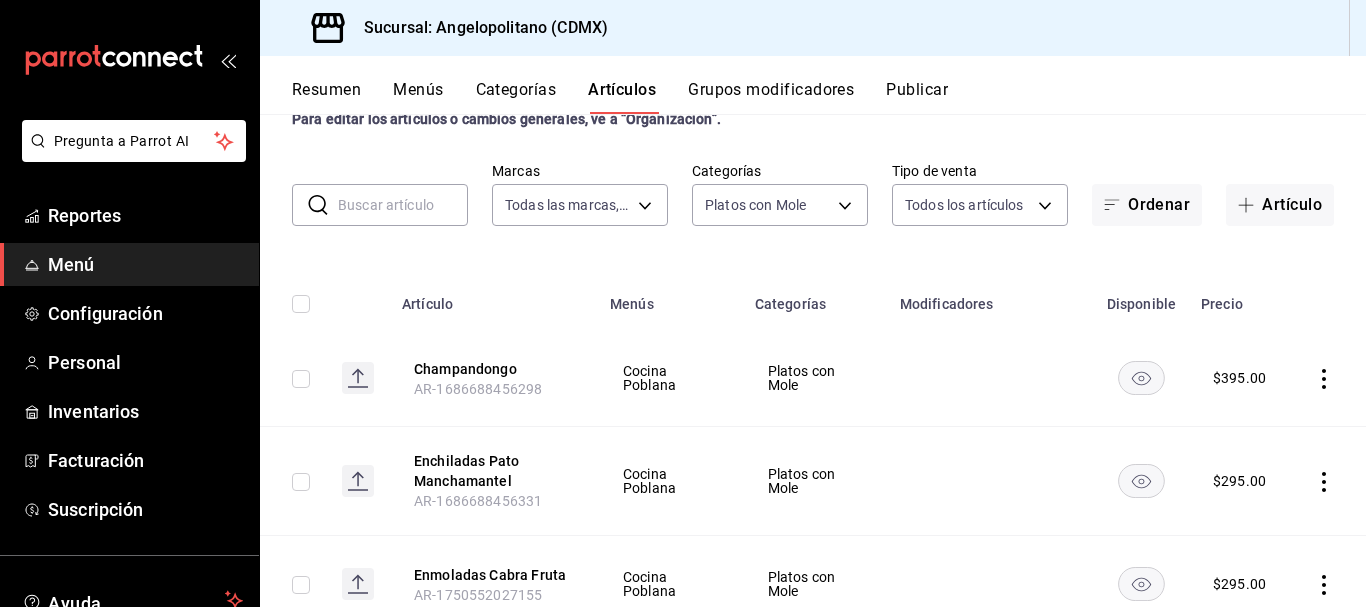 scroll, scrollTop: 14, scrollLeft: 0, axis: vertical 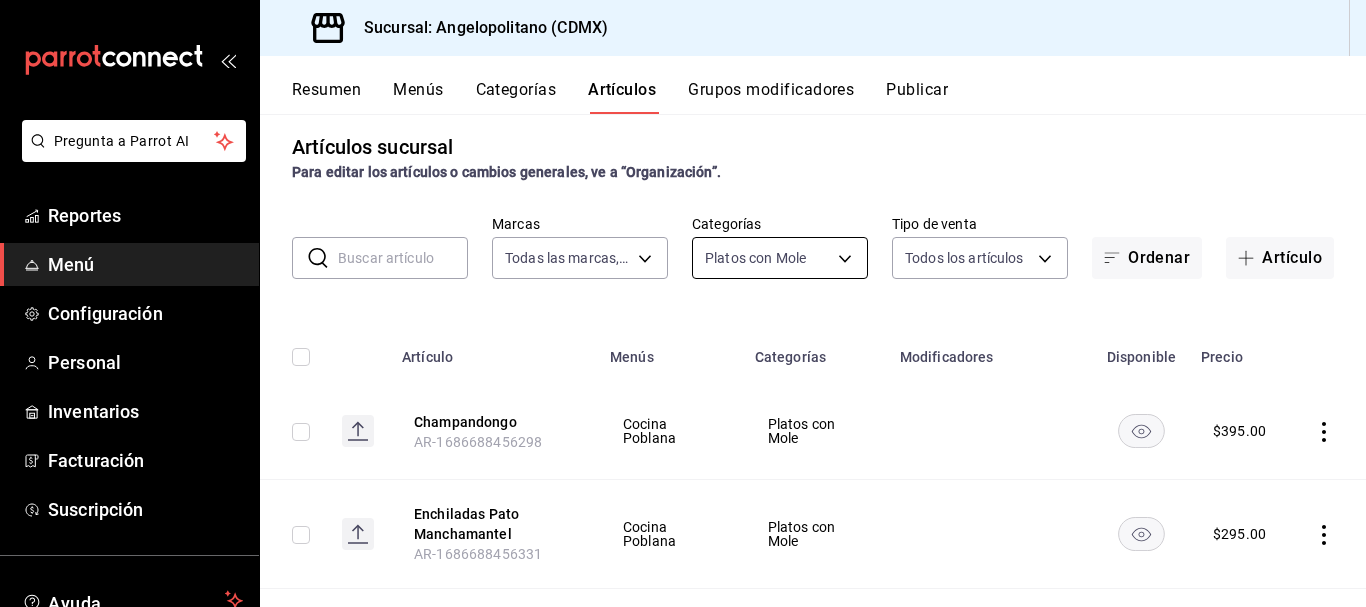 click on "Pregunta a Parrot AI Reportes   Menú   Configuración   Personal   Inventarios   Facturación   Suscripción   Ayuda Recomienda Parrot   [PERSON_NAME]   Sugerir nueva función   Sucursal: Angelopolitano (CDMX) Resumen Menús Categorías Artículos Grupos modificadores Publicar Artículos sucursal Para editar los artículos o cambios generales, ve a “Organización”. ​ ​ Marcas Todas las marcas, Sin marca e7b7265c-889c-41a5-bb0c-0e62bdb51750 Categorías Platos con Mole 4d231be4-a065-4e36-a908-ab4e5602a444 Tipo de venta Todos los artículos ALL Ordenar Artículo Artículo Menús Categorías Modificadores Disponible Precio Champandongo AR-1686688456298 Cocina Poblana Platos con Mole $ 395.00 Enchiladas Pato Manchamantel AR-1686688456331 Cocina Poblana Platos con Mole $ 295.00 Enmoladas Cabra Fruta [GEOGRAPHIC_DATA]-1750552027155 Cocina Poblana Platos con Mole $ 295.00 Enmoladas Pollo AR-1686688456332 Cocina Poblana Platos con Mole $ 185.00 Enmoladas Pollo Fruta AR-1750551943145 Cocina Poblana Platos con Mole $ 245.00 $" at bounding box center (683, 303) 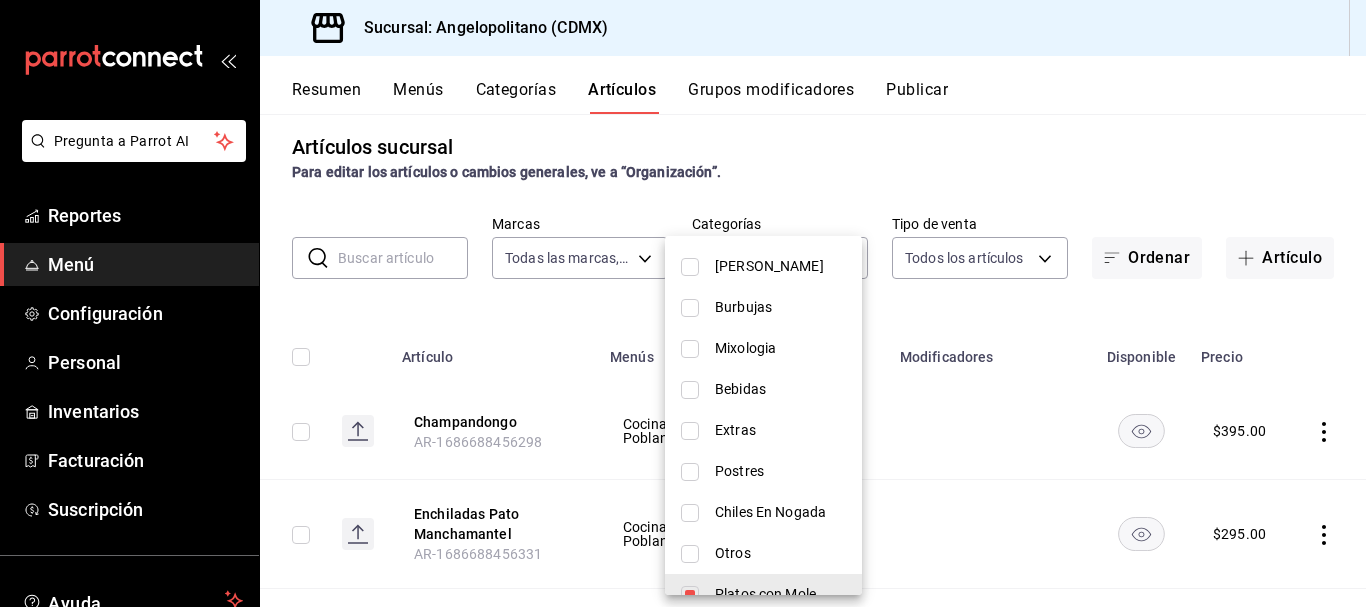 scroll, scrollTop: 1027, scrollLeft: 0, axis: vertical 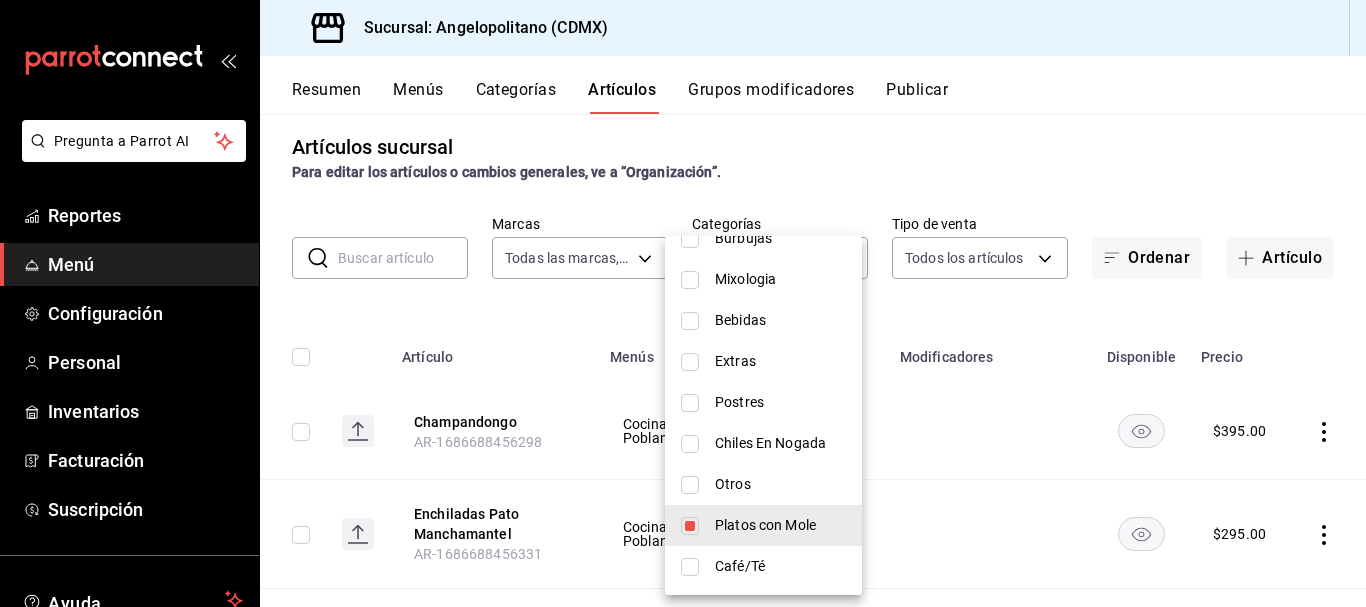 click at bounding box center [690, 567] 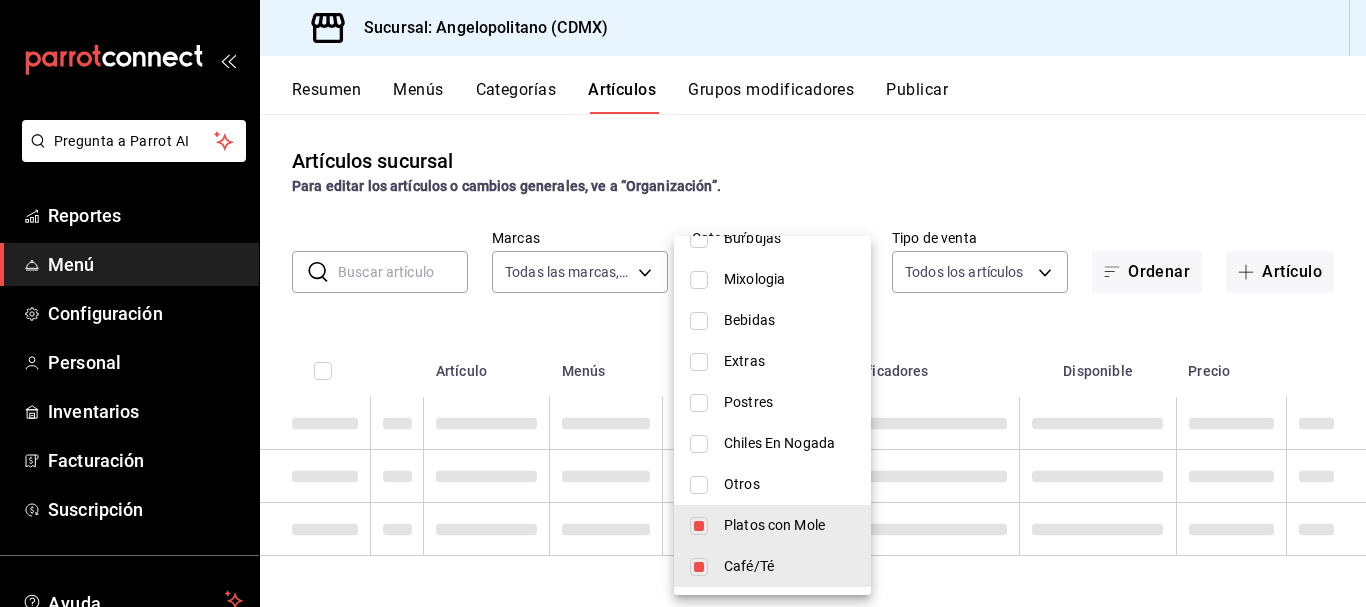 scroll, scrollTop: 0, scrollLeft: 0, axis: both 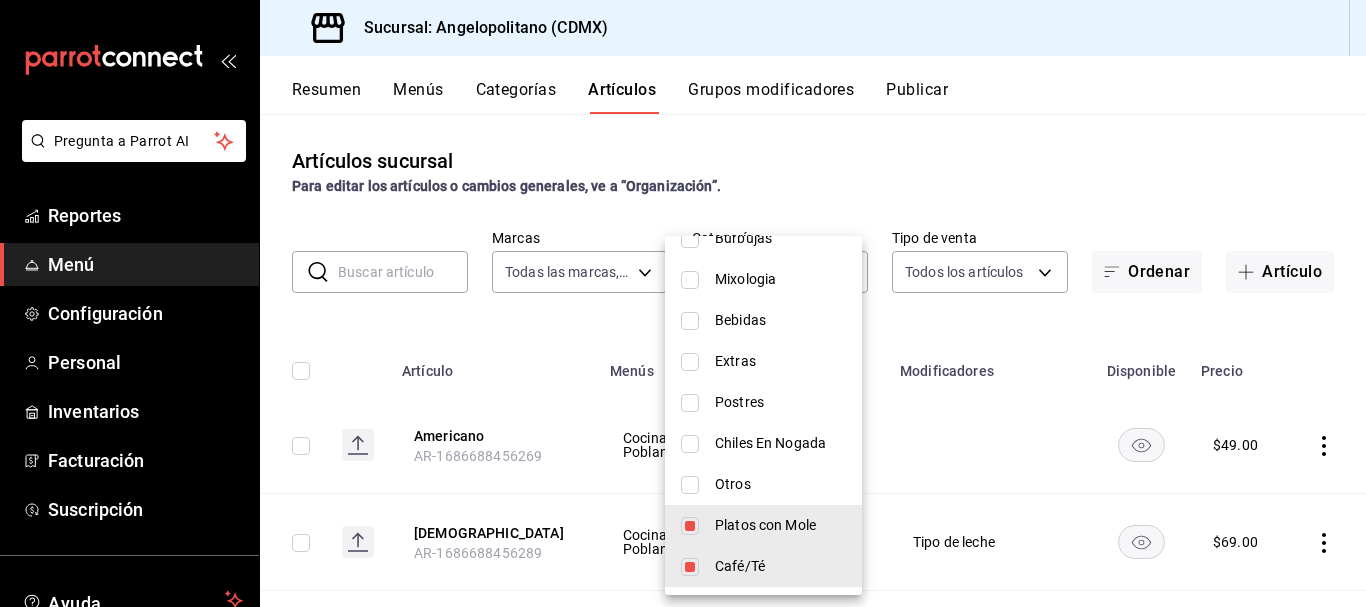 click at bounding box center [690, 526] 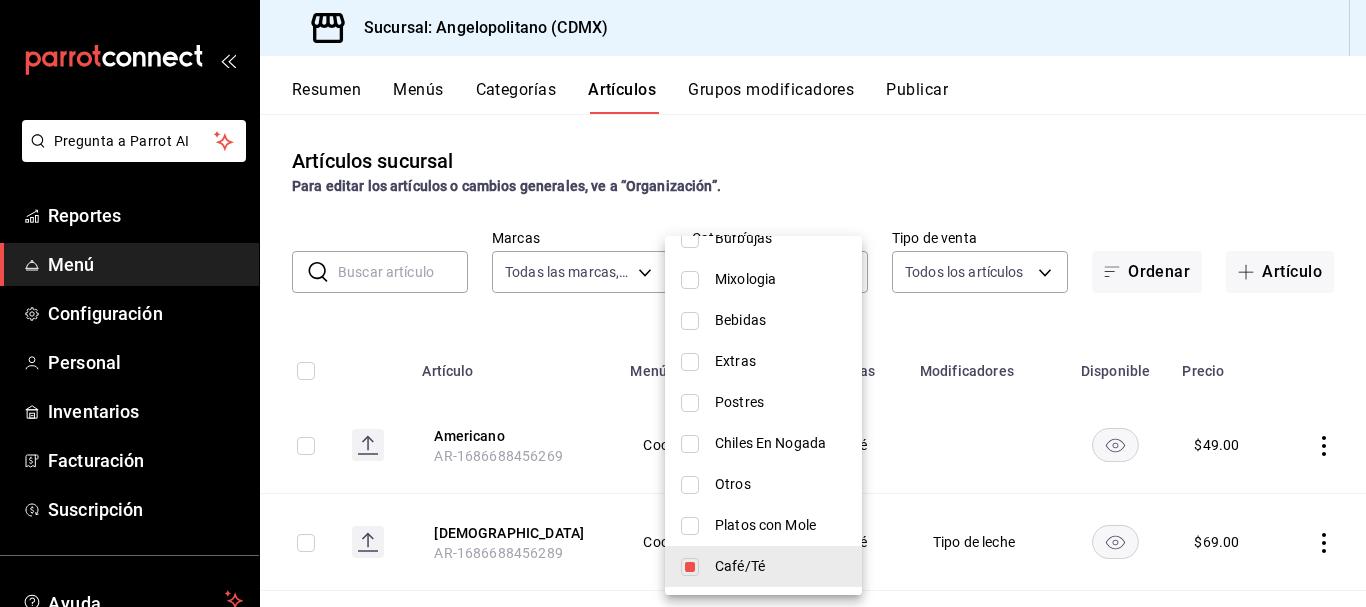 click at bounding box center (683, 303) 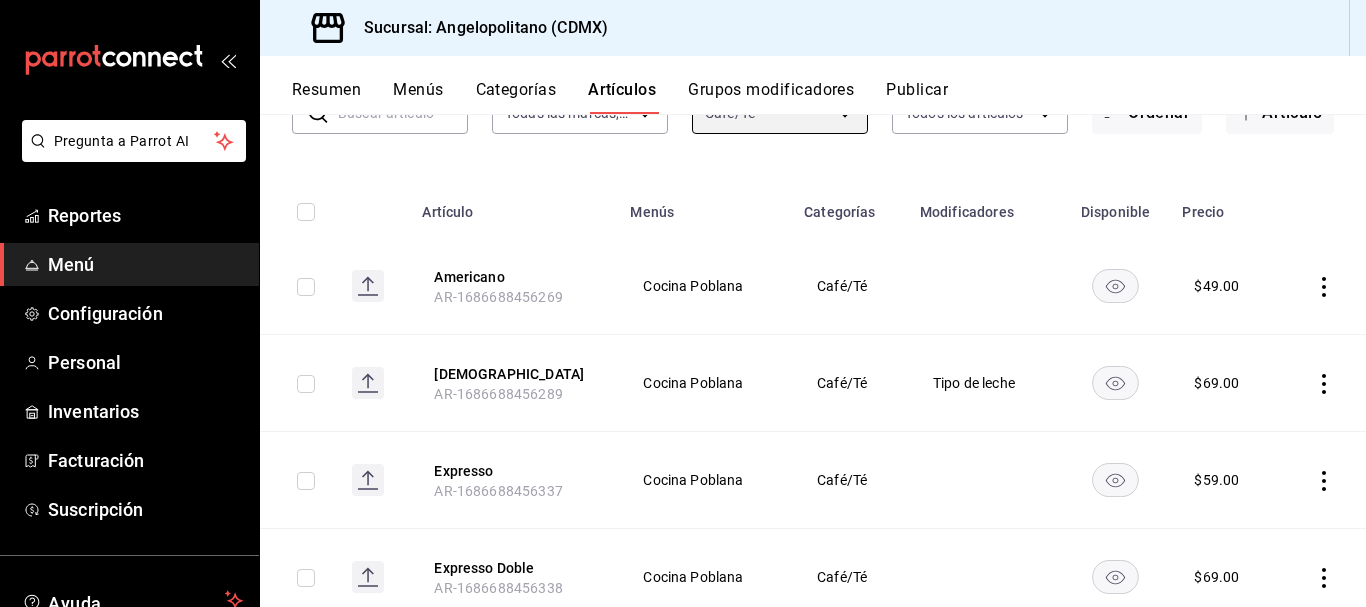 scroll, scrollTop: 109, scrollLeft: 0, axis: vertical 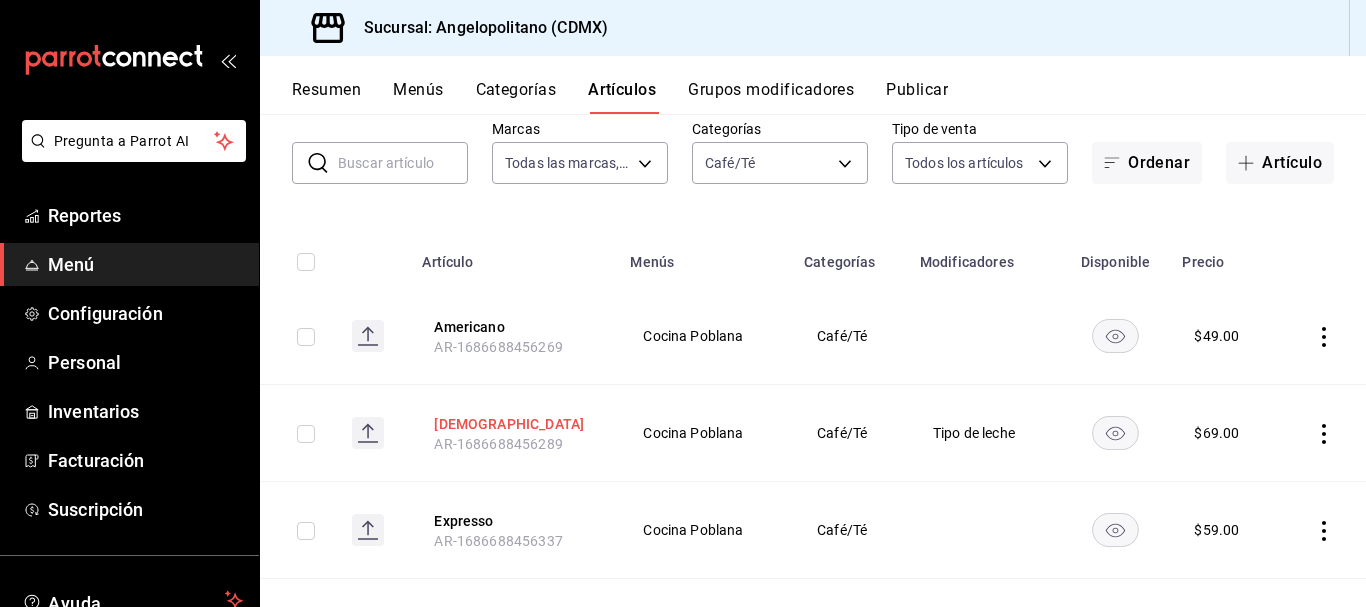 click on "[DEMOGRAPHIC_DATA]" at bounding box center (514, 424) 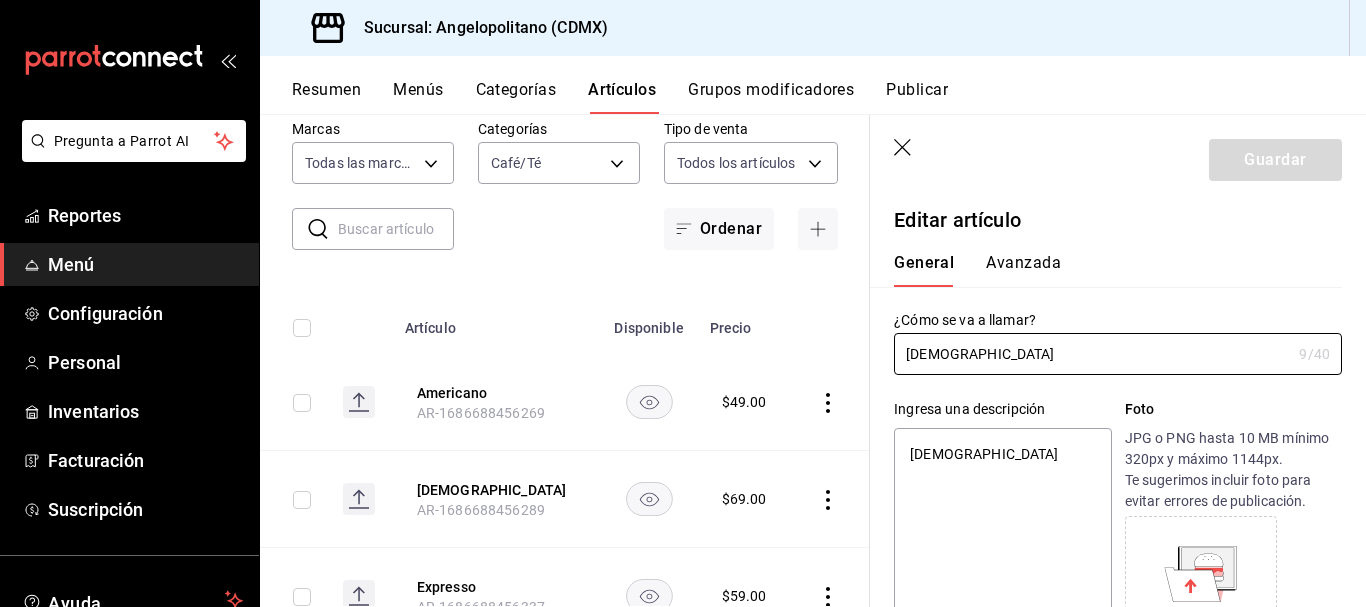 type on "x" 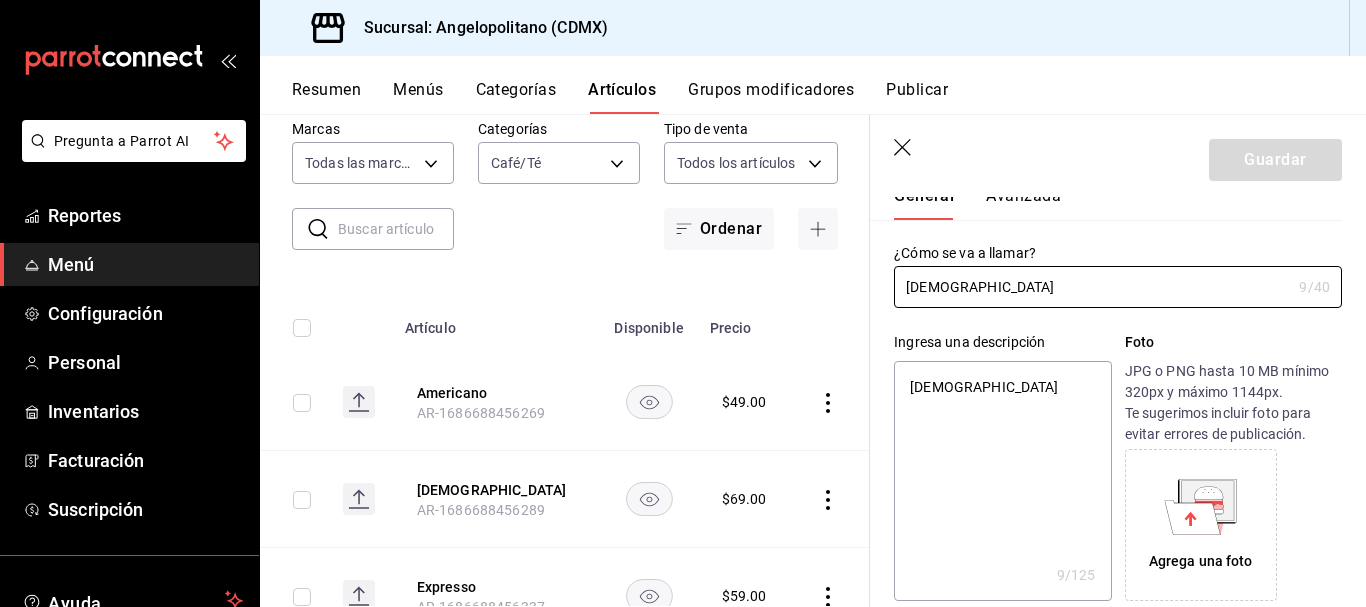 scroll, scrollTop: 18, scrollLeft: 0, axis: vertical 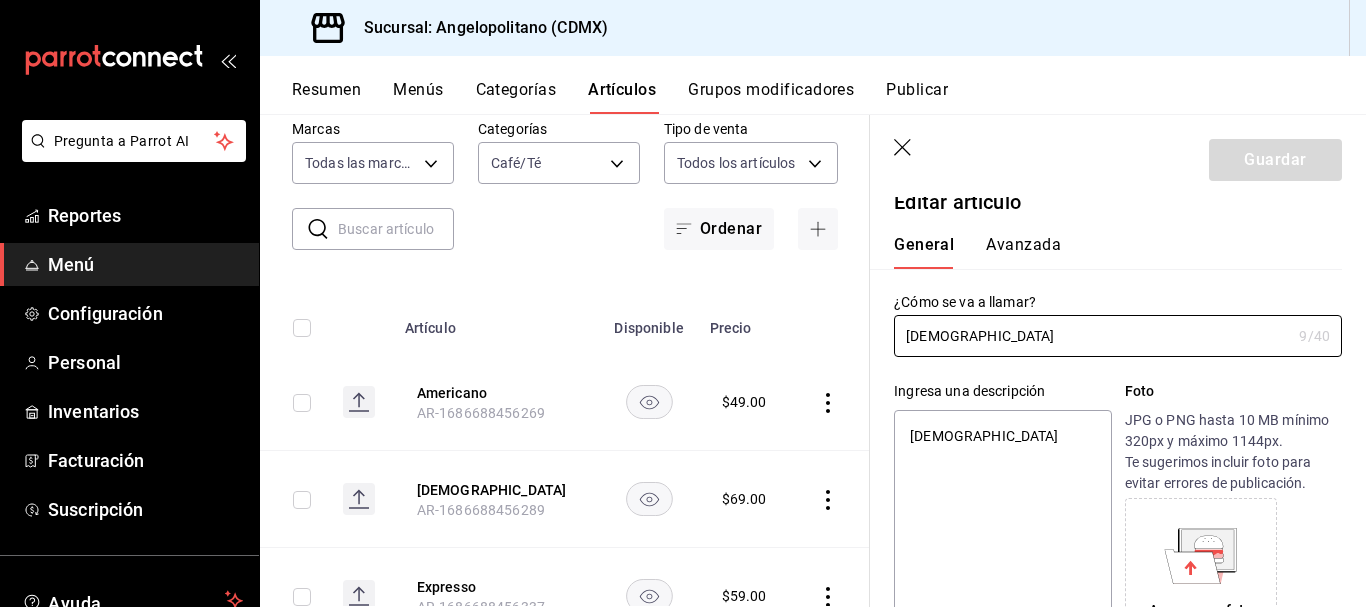 click 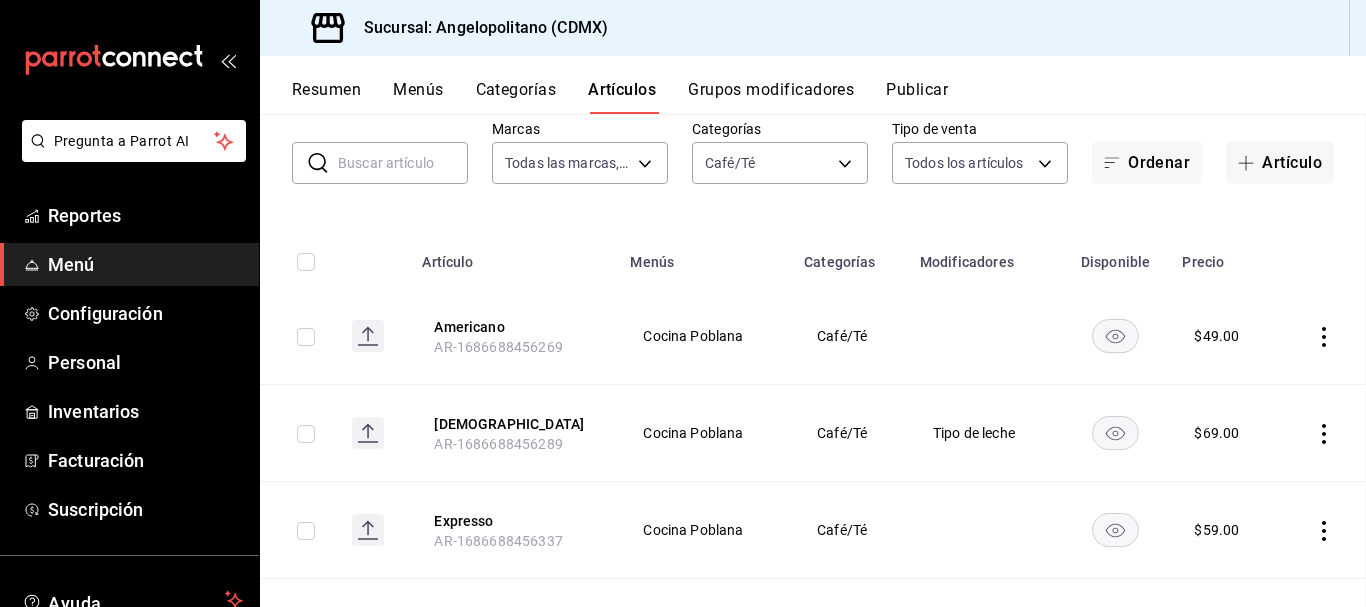scroll, scrollTop: 0, scrollLeft: 0, axis: both 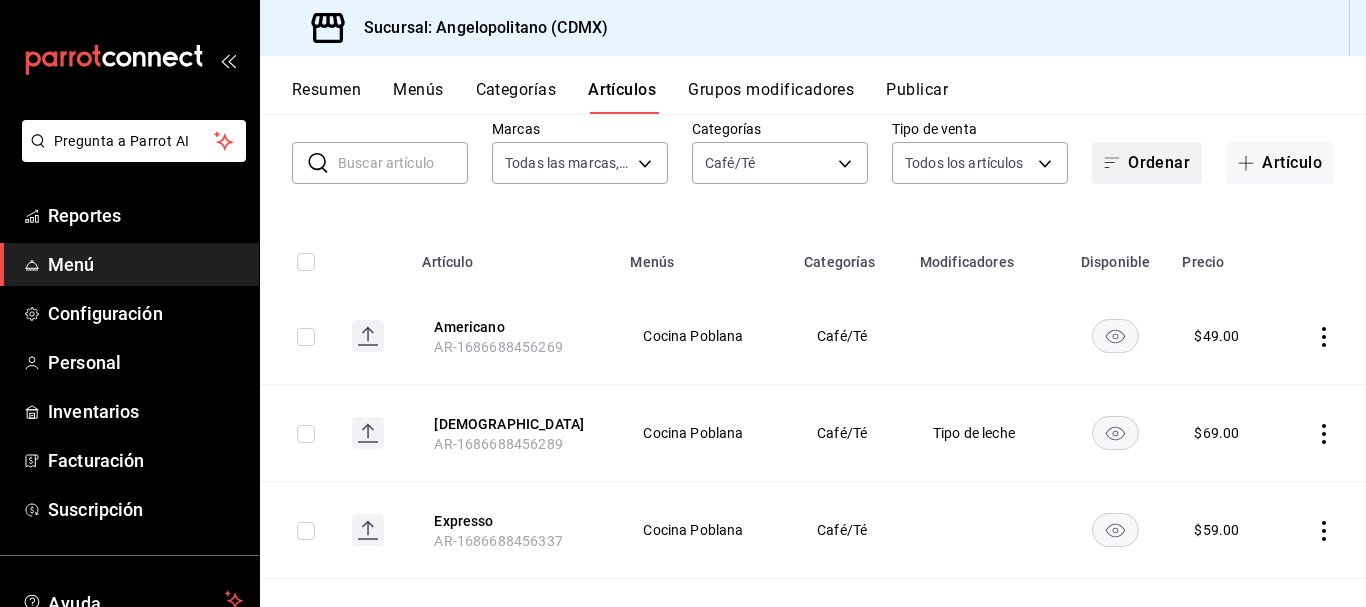 click on "Ordenar" at bounding box center [1147, 163] 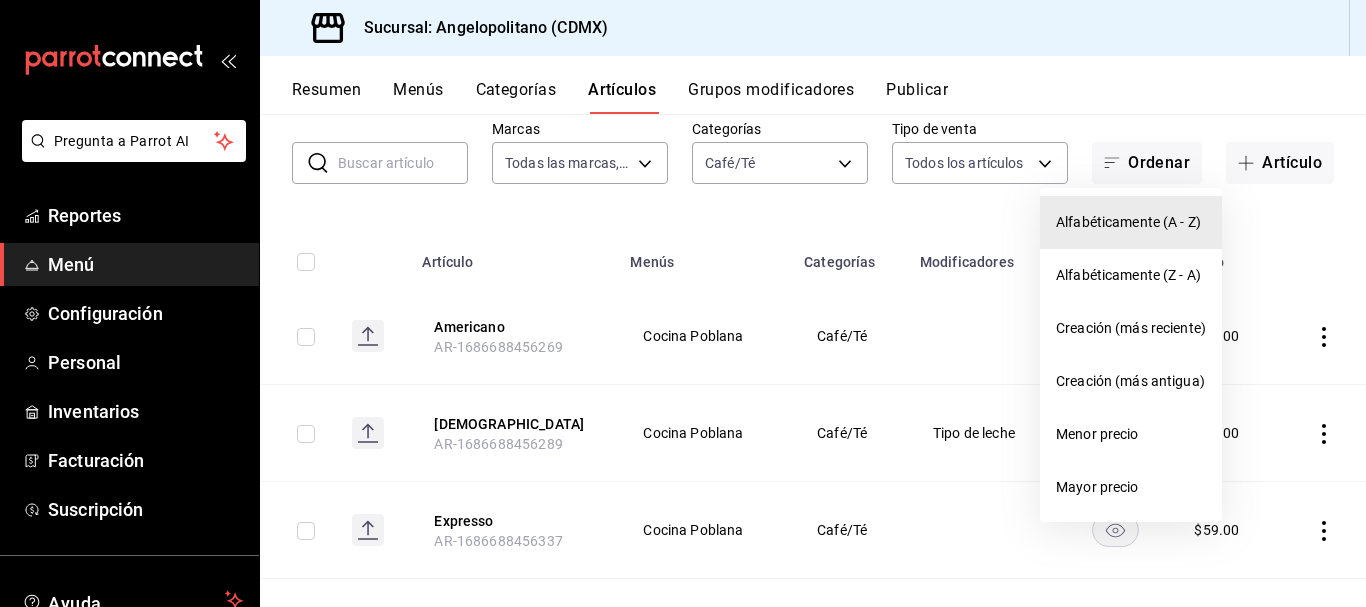 click on "Alfabéticamente (A - Z)" at bounding box center [1131, 222] 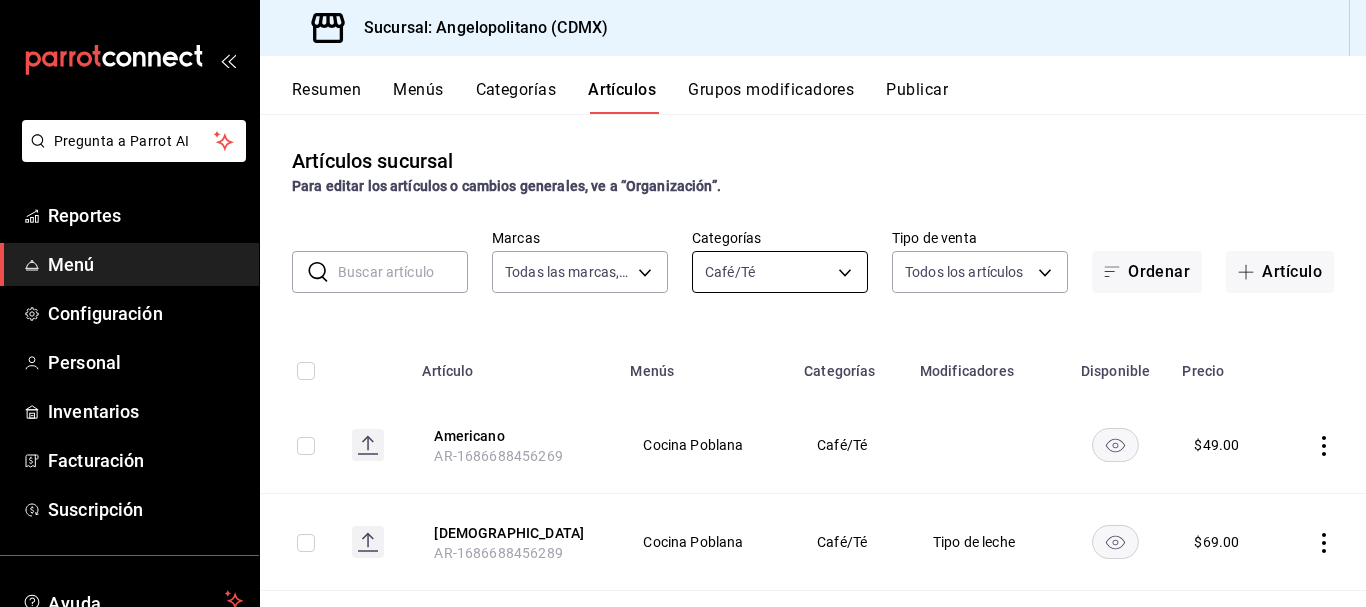 click on "Pregunta a Parrot AI Reportes   Menú   Configuración   Personal   Inventarios   Facturación   Suscripción   Ayuda Recomienda Parrot   [PERSON_NAME]   Sugerir nueva función   Sucursal: Angelopolitano (CDMX) Resumen Menús Categorías Artículos Grupos modificadores Publicar Artículos sucursal Para editar los artículos o cambios generales, ve a “Organización”. ​ ​ Marcas Todas las marcas, Sin marca e7b7265c-889c-41a5-bb0c-0e62bdb51750 Categorías Café/Té 9086624e-876e-4fa7-858c-0ab3ceb0fd59 Tipo de venta Todos los artículos ALL Ordenar Artículo Artículo Menús Categorías Modificadores Disponible Precio Americano AR-1686688456269 Cocina Poblana Café/Té $ 49.00 Capuchino AR-1686688456289 Cocina Poblana Café/Té Tipo de leche $ 69.00 Expresso AR-1686688456337 Cocina Poblana Café/Té $ 59.00 Expresso Doble AR-1686688456338 Cocina Poblana Café/Té $ 69.00 Infusiones AR-1686688456431 Cocina Poblana Café/Té $ 55.00 Guardar GANA 1 MES GRATIS EN TU SUSCRIPCIÓN AQUÍ Ver video tutorial" at bounding box center (683, 303) 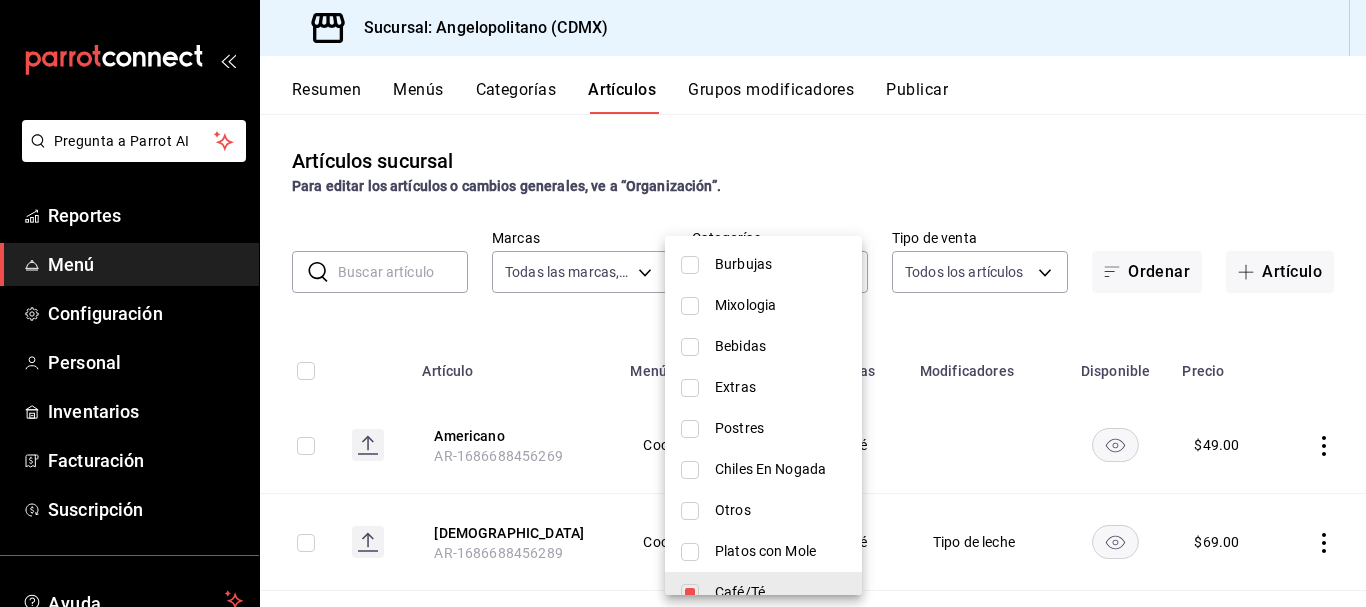 scroll, scrollTop: 1027, scrollLeft: 0, axis: vertical 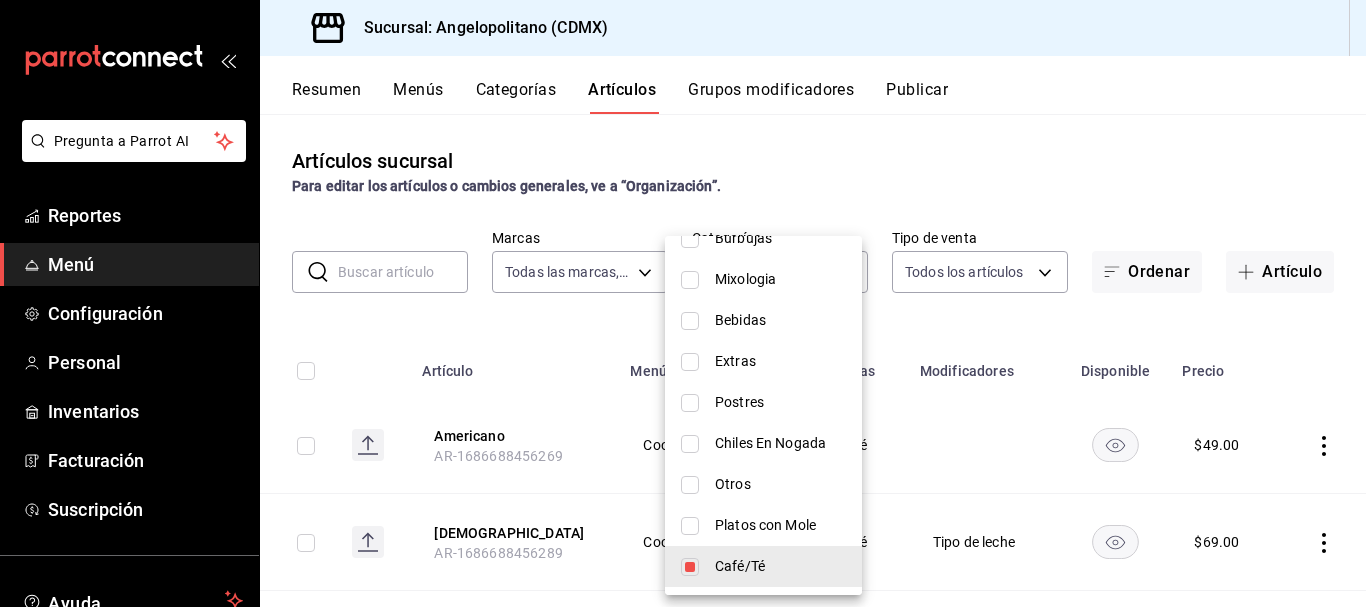 click at bounding box center [690, 567] 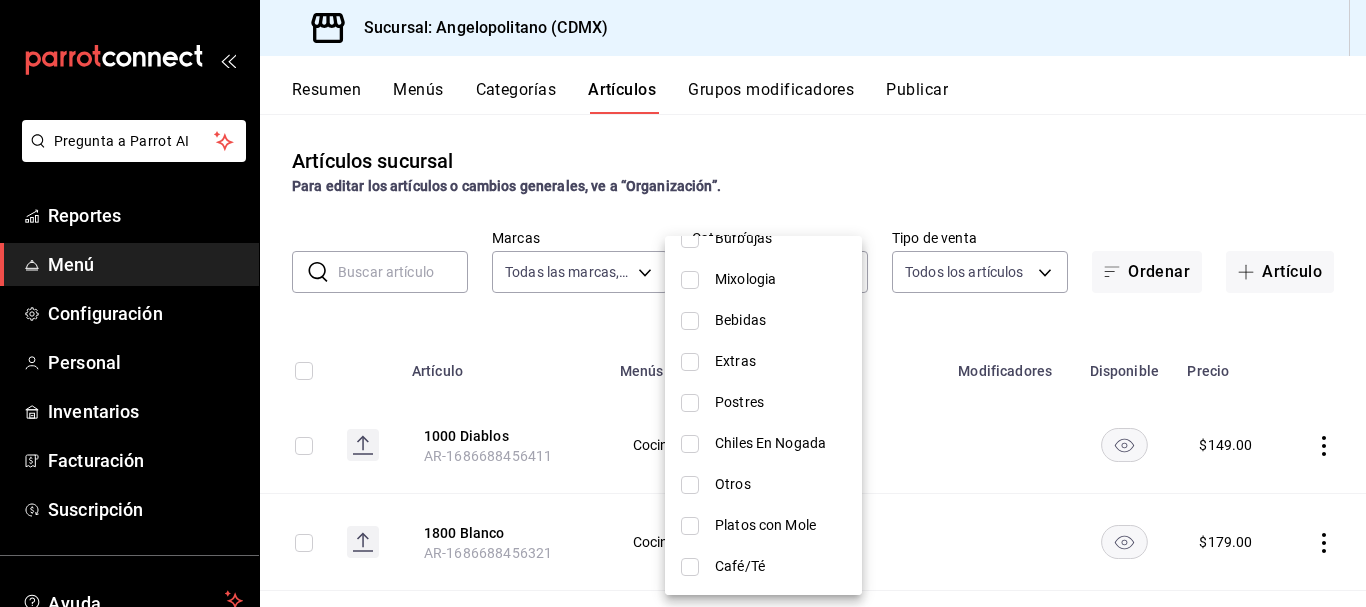click on "Bebidas" at bounding box center (763, 320) 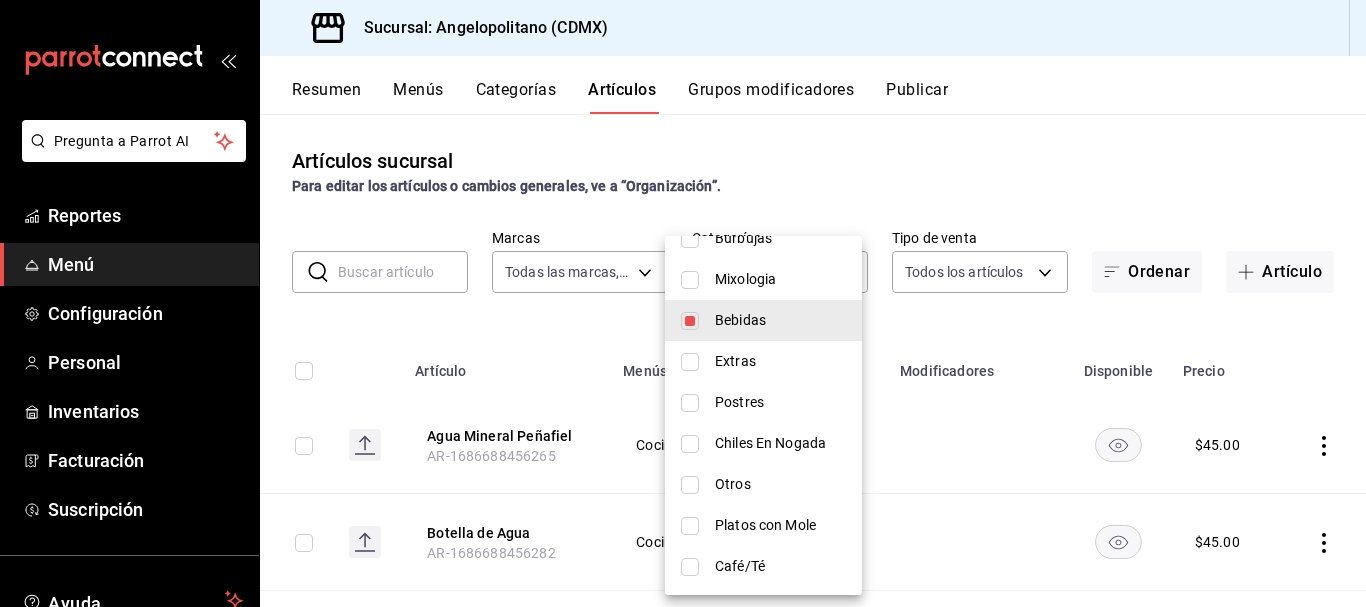 click at bounding box center (683, 303) 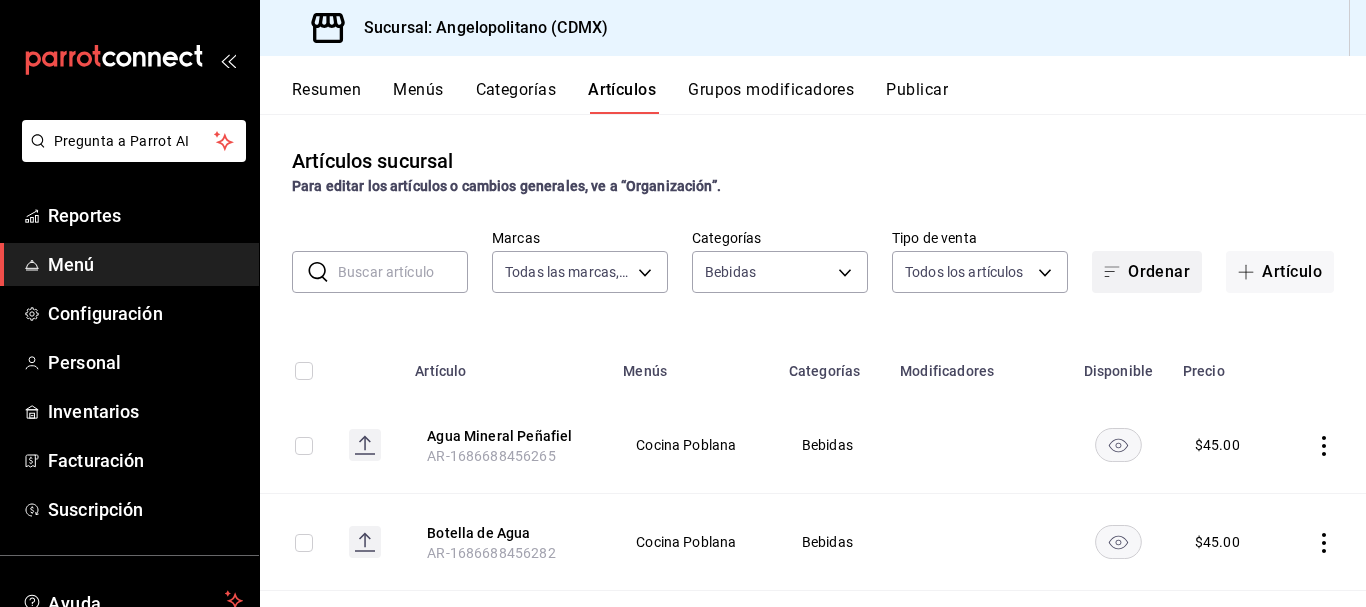 click on "Ordenar" at bounding box center [1147, 272] 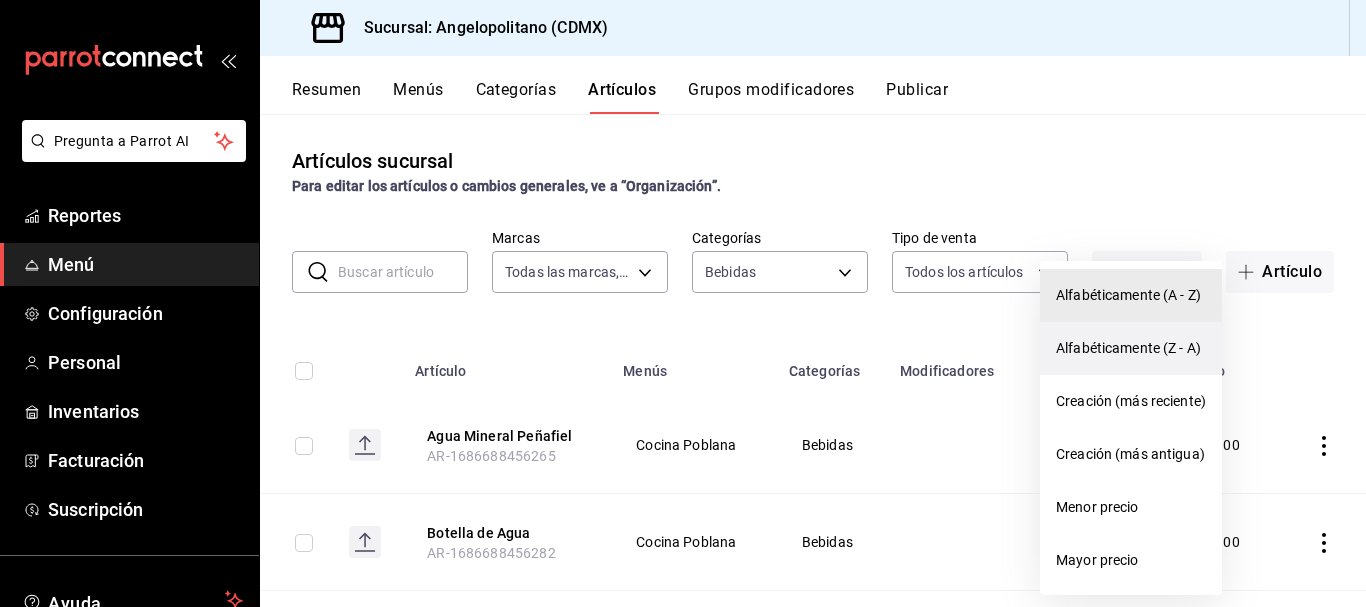 click on "Alfabéticamente (Z - A)" at bounding box center [1131, 348] 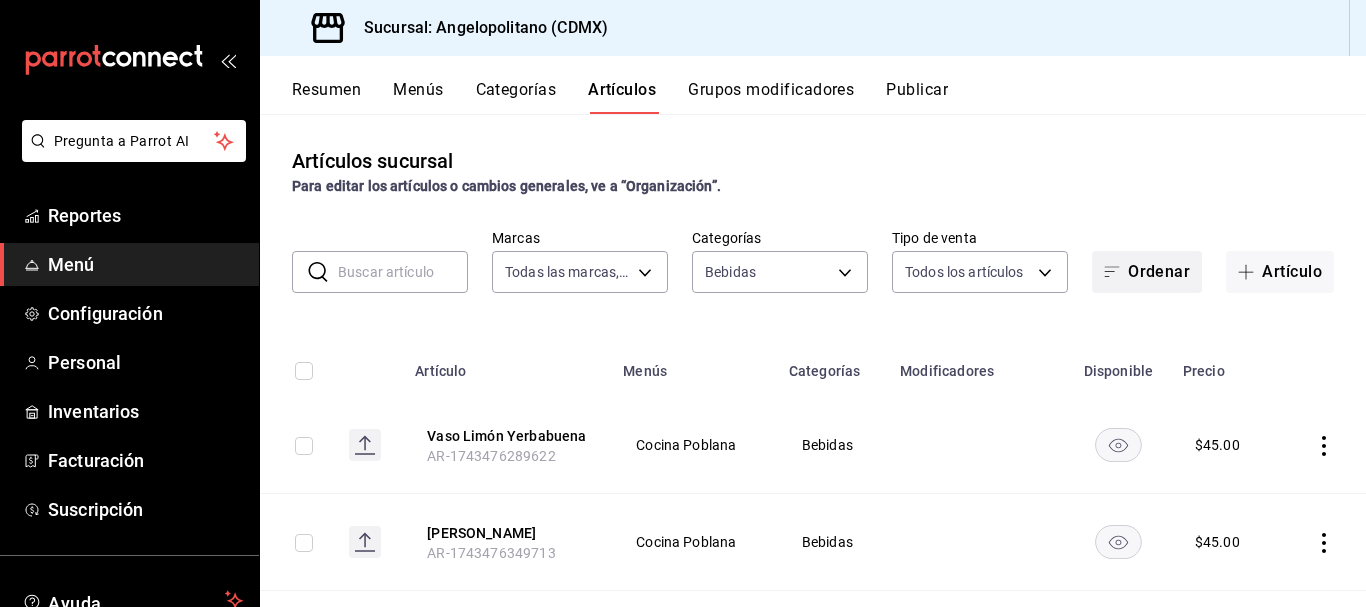 click on "Ordenar" at bounding box center [1147, 272] 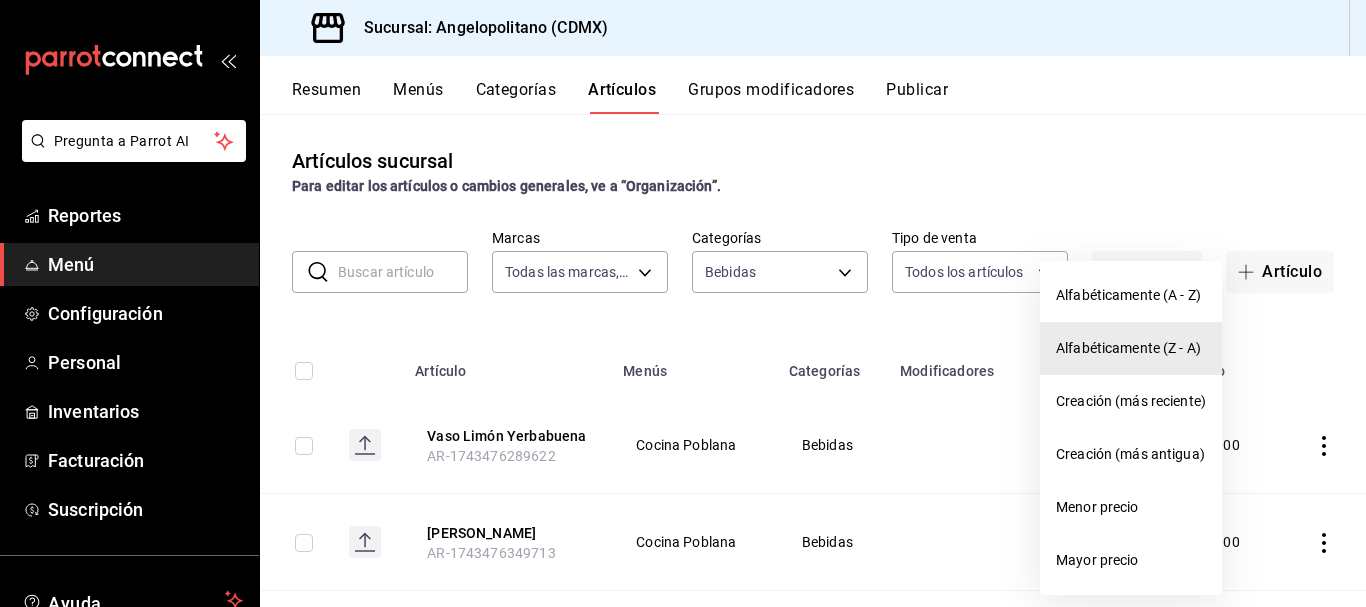 click on "Alfabéticamente (Z - A)" at bounding box center [1131, 348] 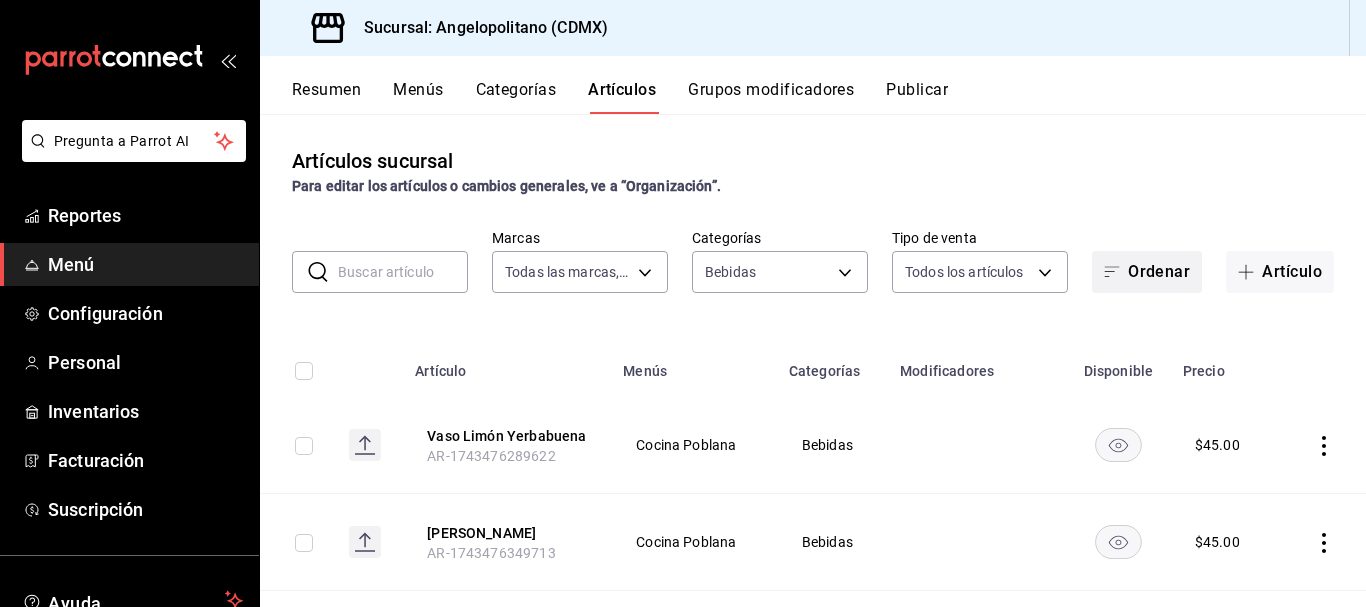 click on "Ordenar" at bounding box center (1147, 272) 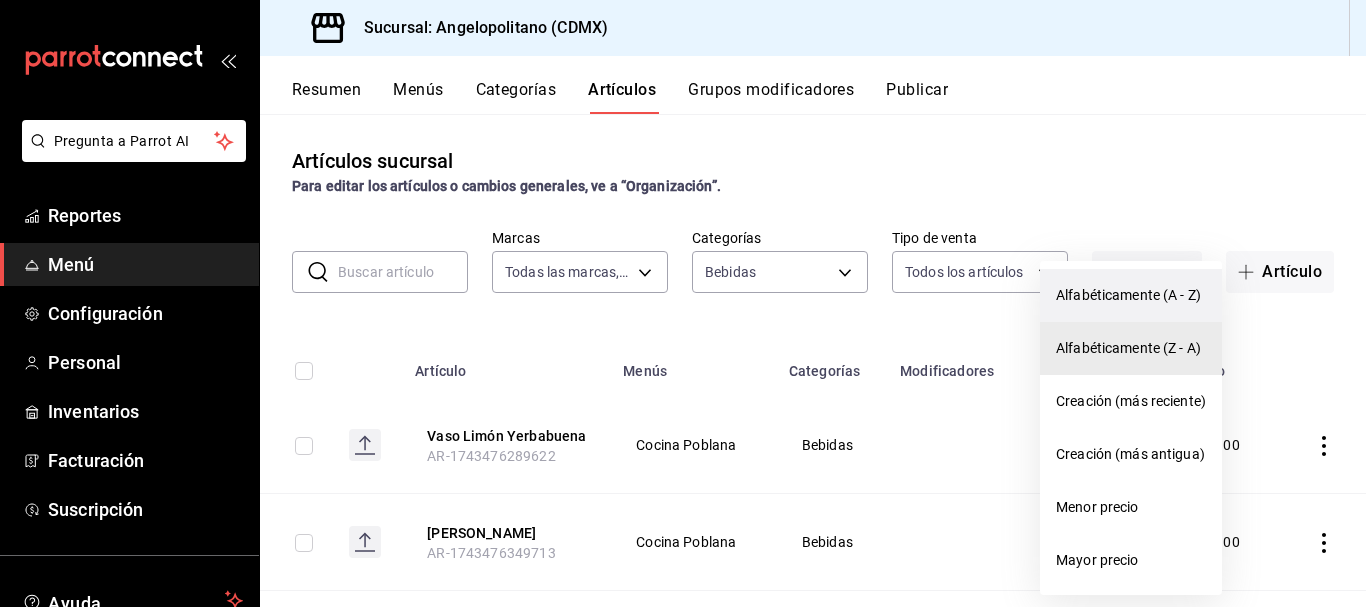 click on "Alfabéticamente (A - Z)" at bounding box center [1131, 295] 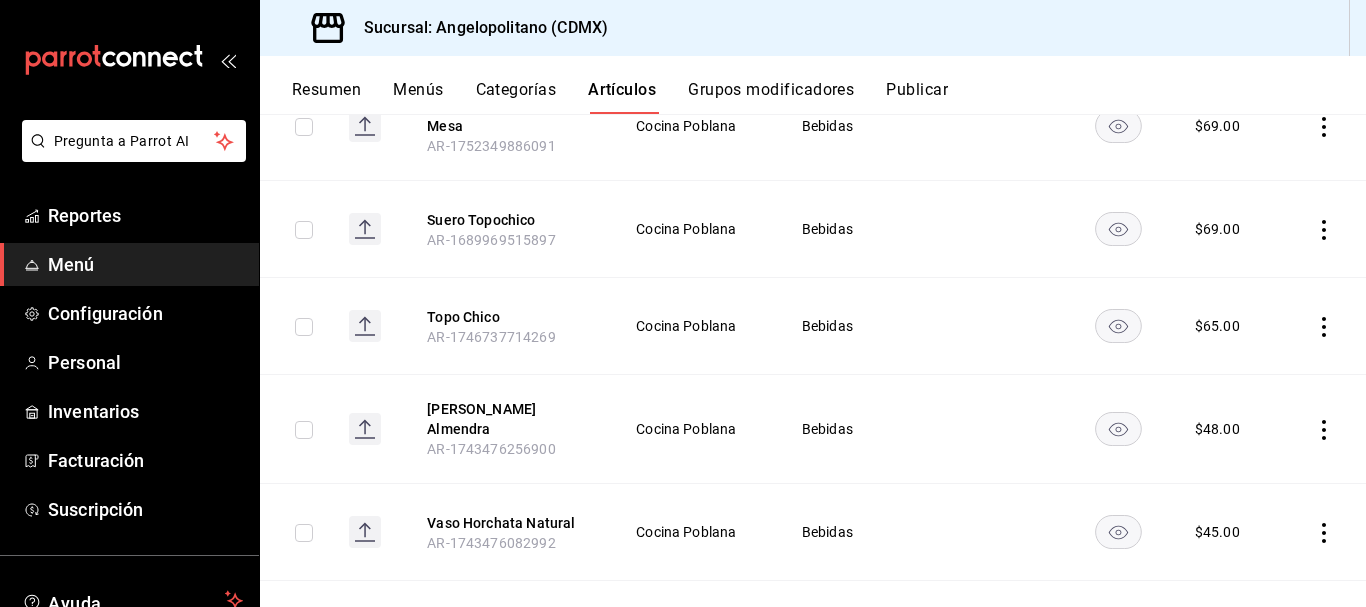 scroll, scrollTop: 2473, scrollLeft: 0, axis: vertical 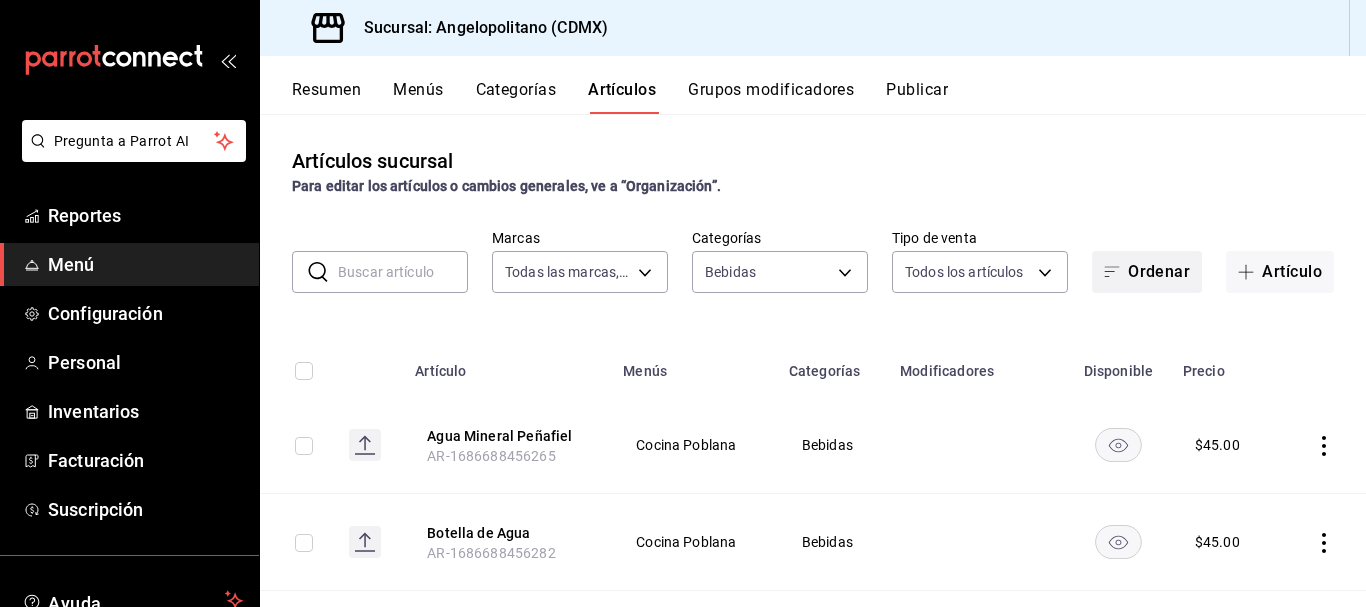 click on "Ordenar" at bounding box center (1147, 272) 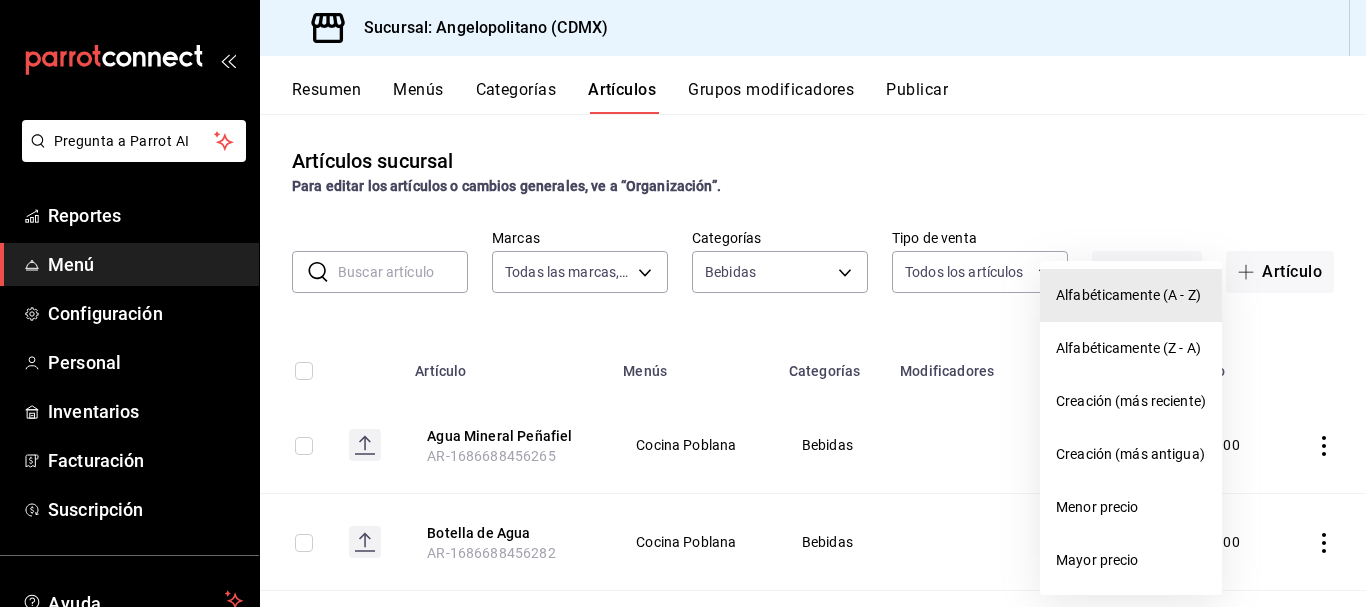 click on "Alfabéticamente (A - Z)" at bounding box center [1131, 295] 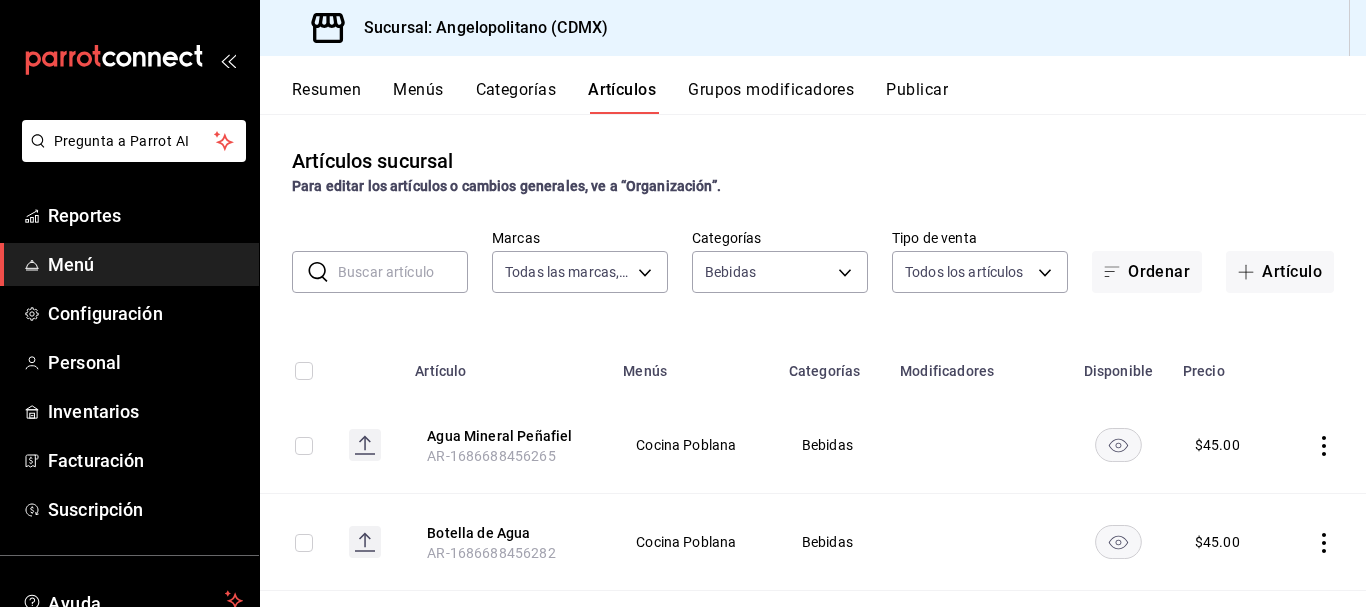 click on "Categorías" at bounding box center [516, 97] 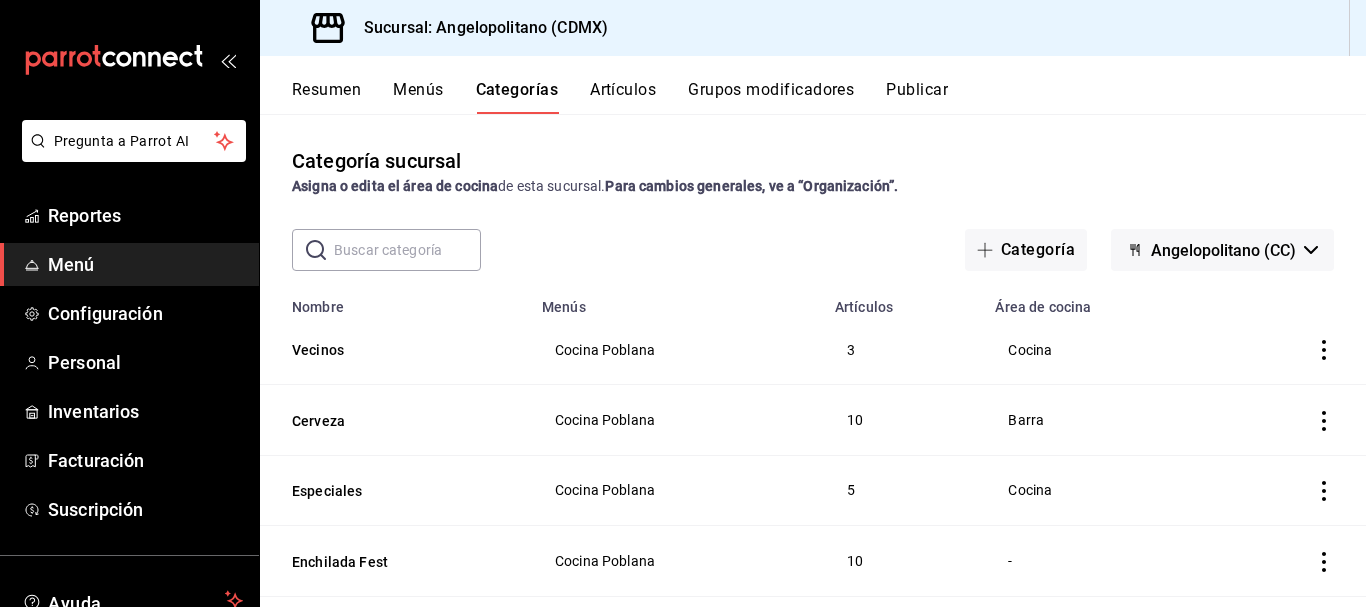 click on "Grupos modificadores" at bounding box center (771, 97) 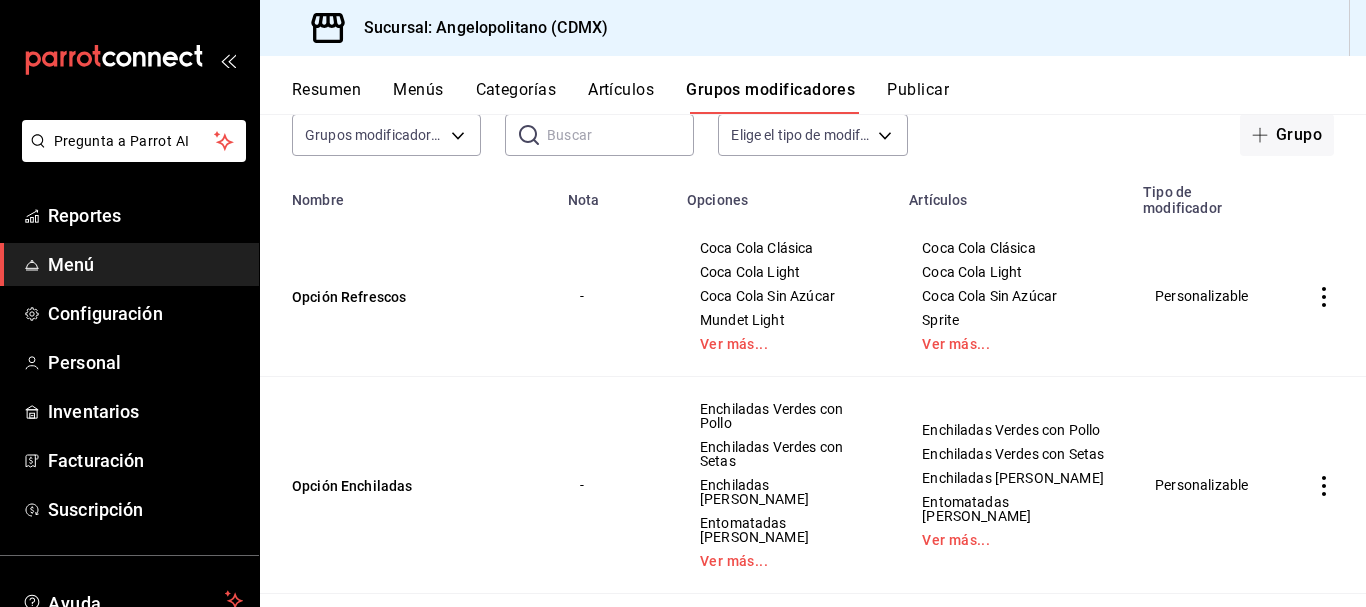 scroll, scrollTop: 0, scrollLeft: 0, axis: both 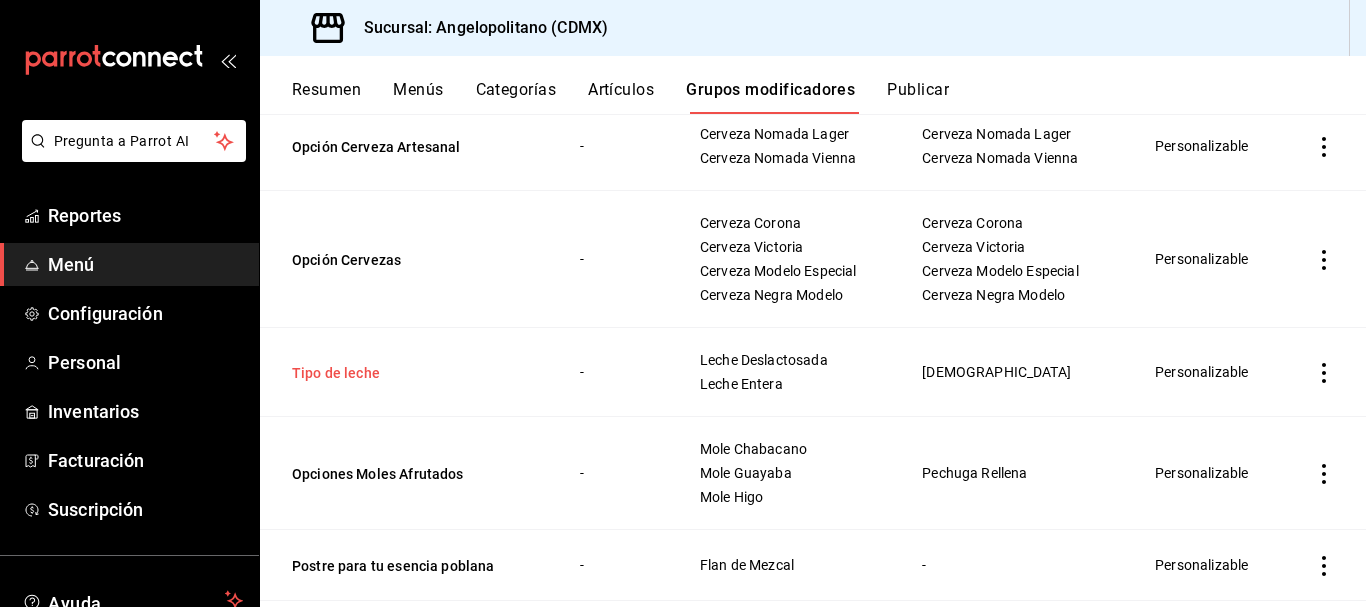 click on "Tipo de leche" at bounding box center (412, 373) 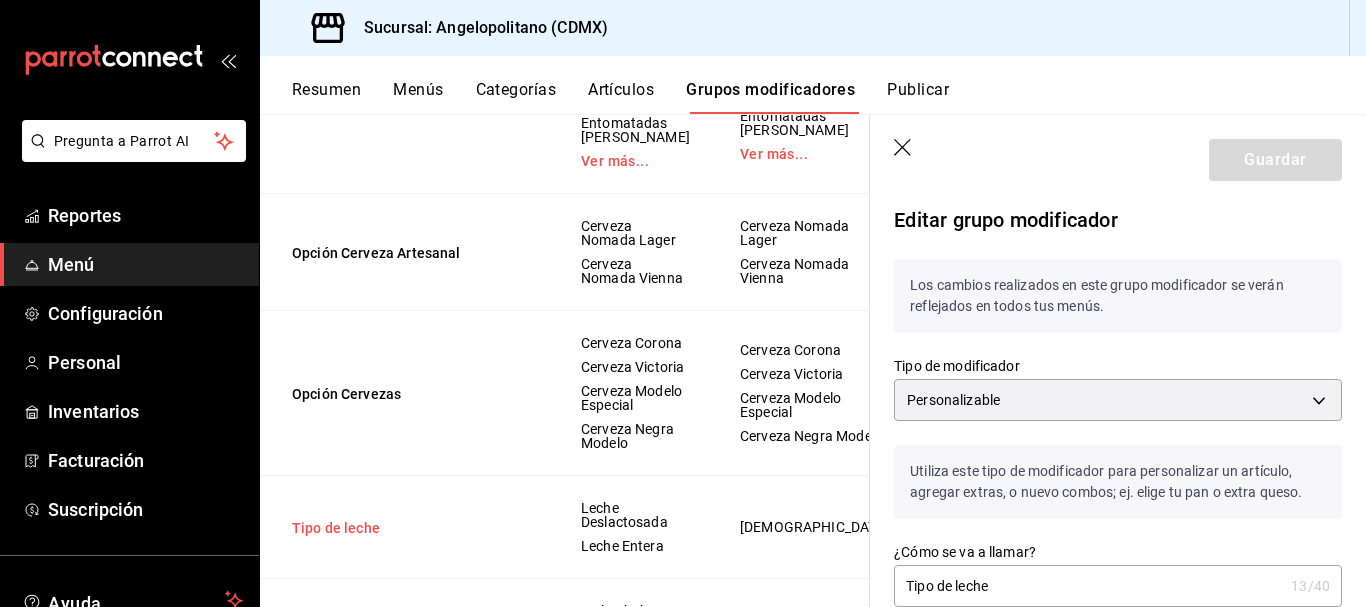 scroll, scrollTop: 556, scrollLeft: 0, axis: vertical 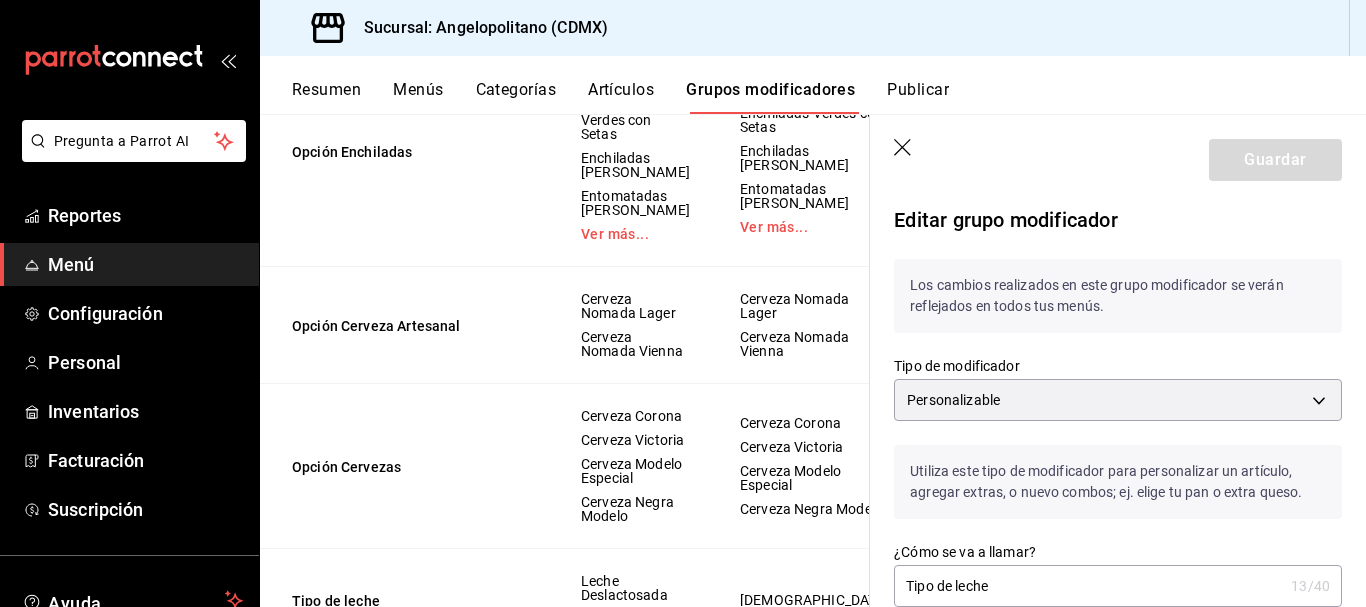 click 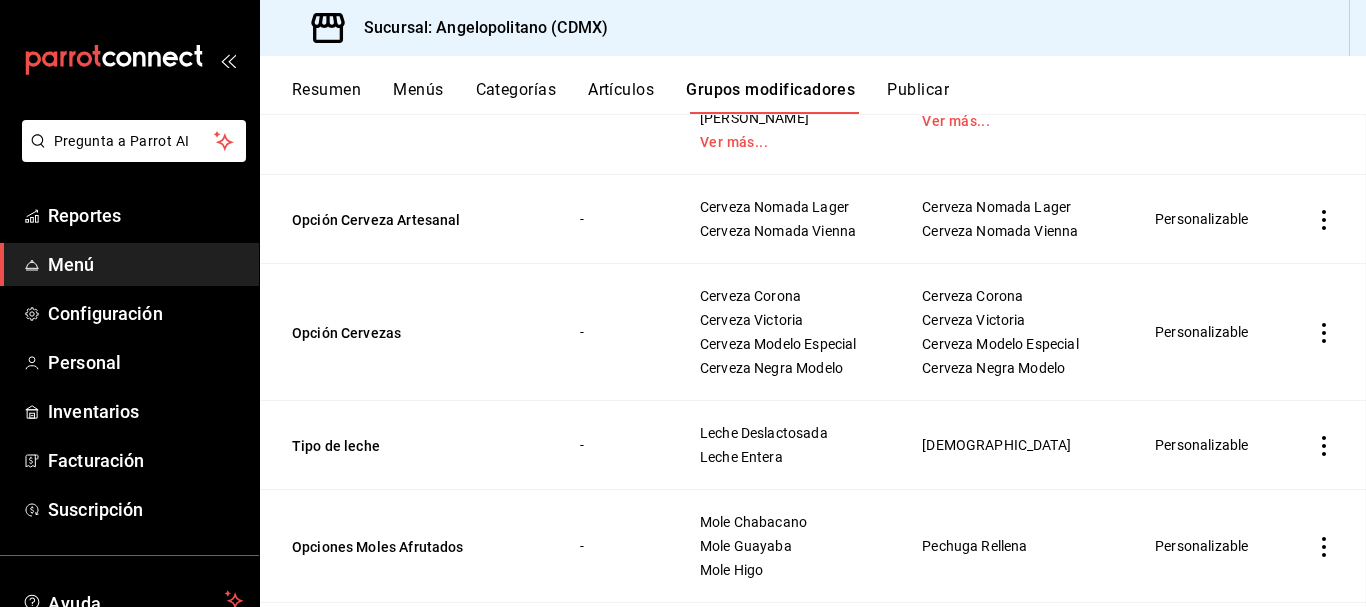 scroll, scrollTop: 0, scrollLeft: 0, axis: both 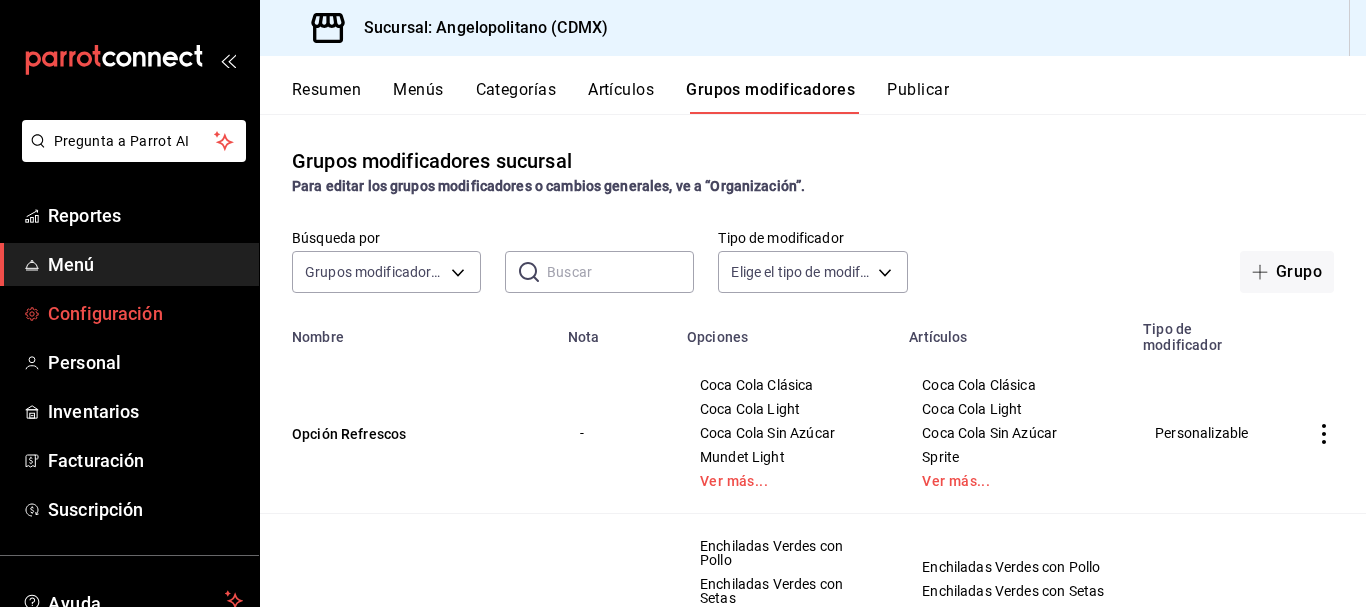 click on "Configuración" at bounding box center (145, 313) 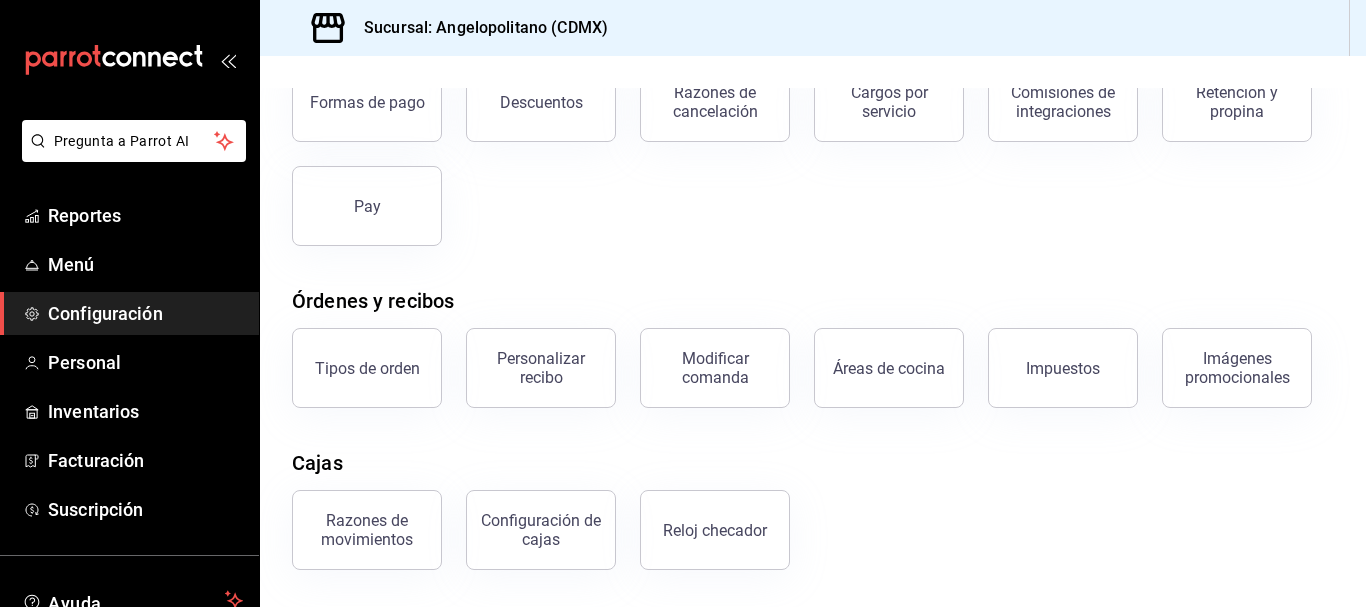 scroll, scrollTop: 0, scrollLeft: 0, axis: both 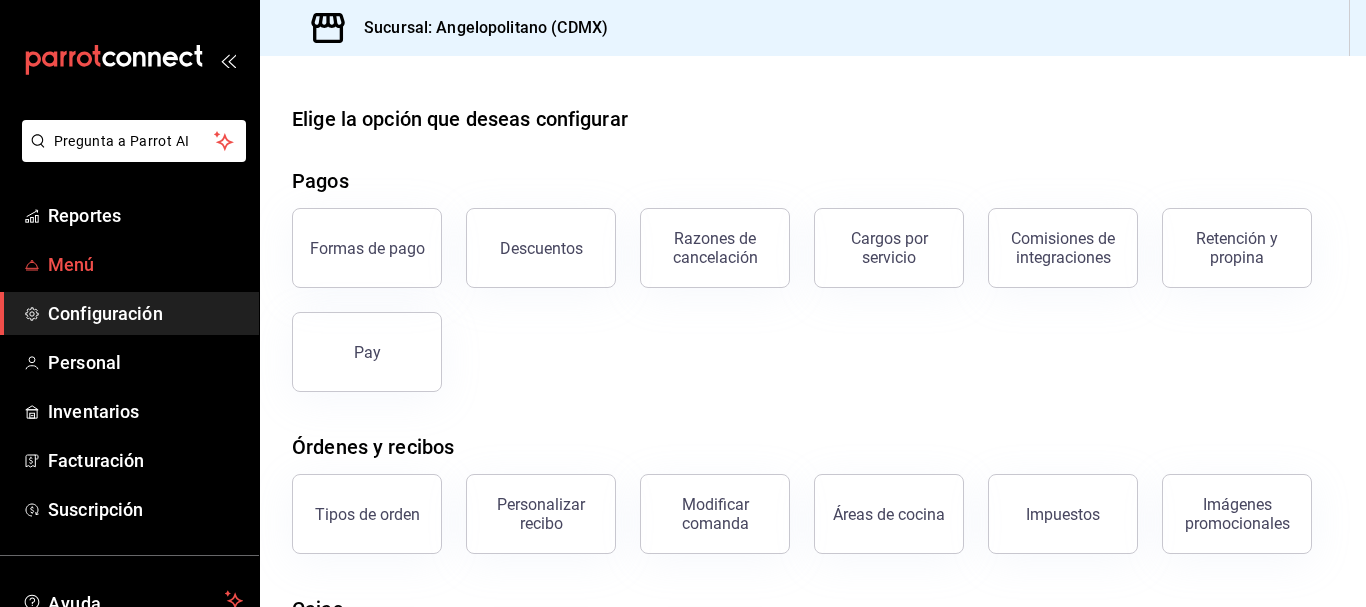 click on "Menú" at bounding box center [145, 264] 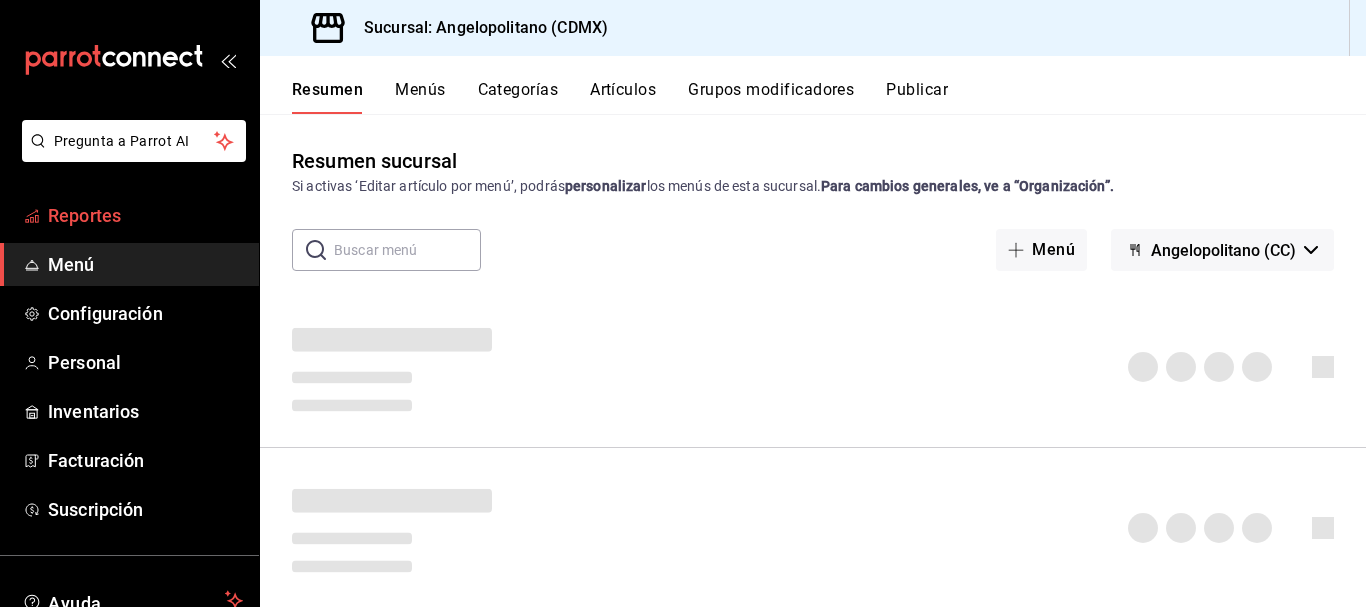 click on "Reportes" at bounding box center [145, 215] 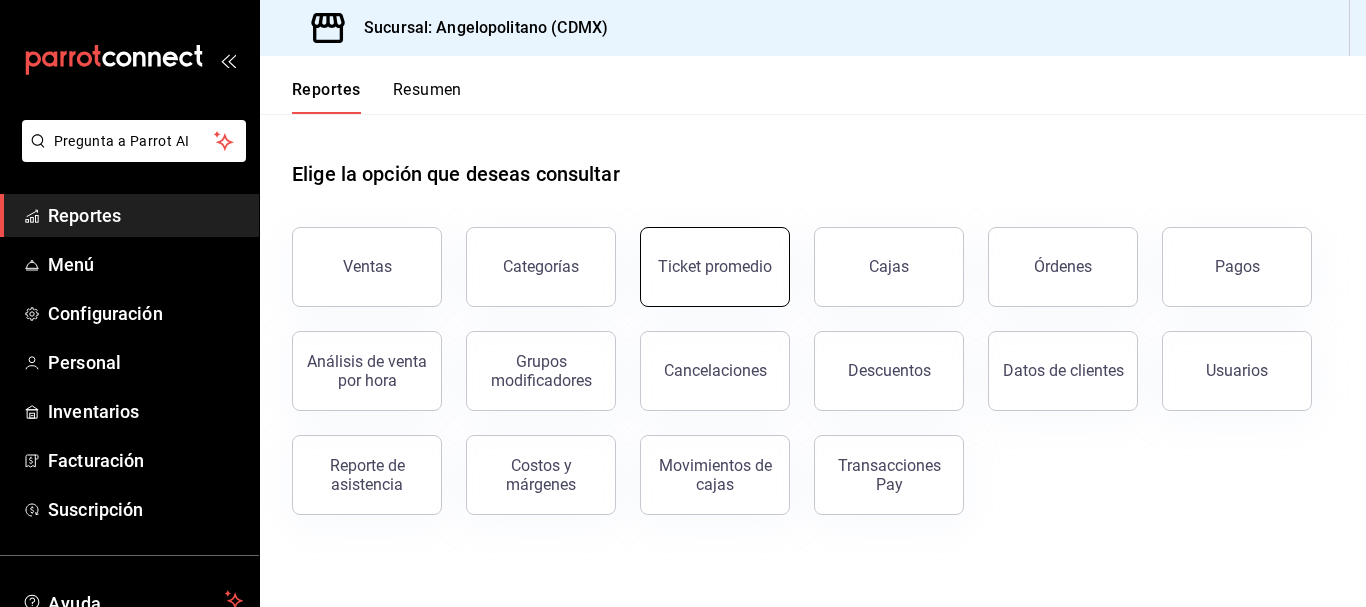 click on "Ticket promedio" at bounding box center (715, 267) 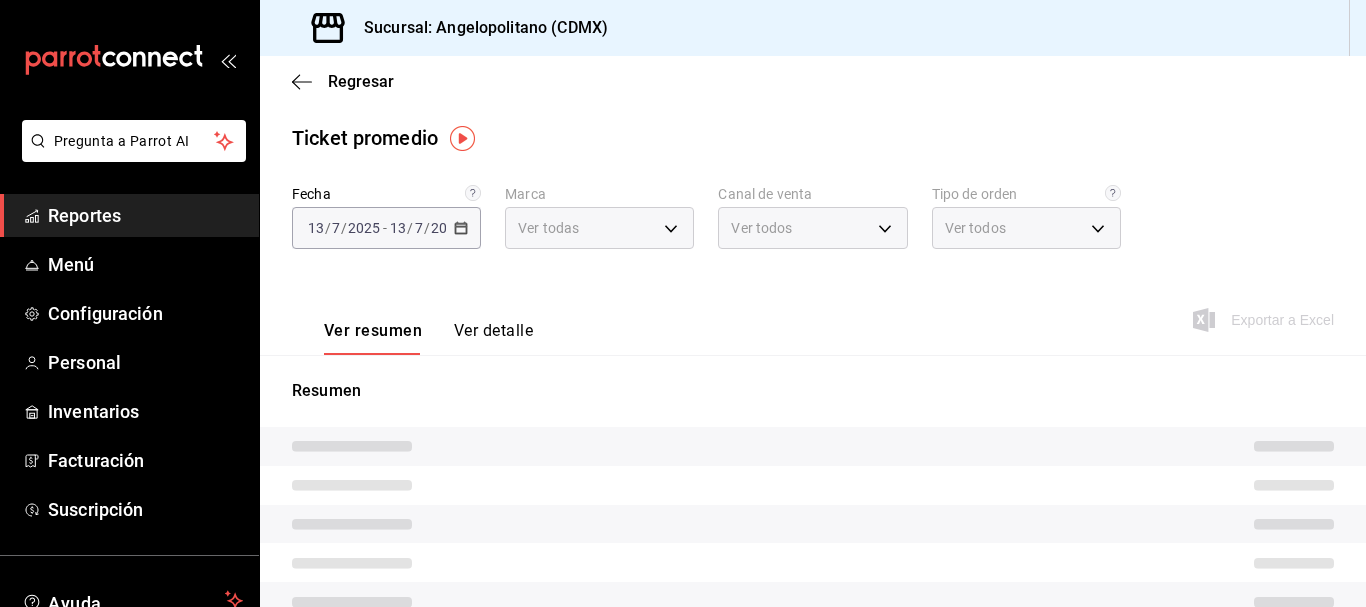 type on "e7b7265c-889c-41a5-bb0c-0e62bdb51750" 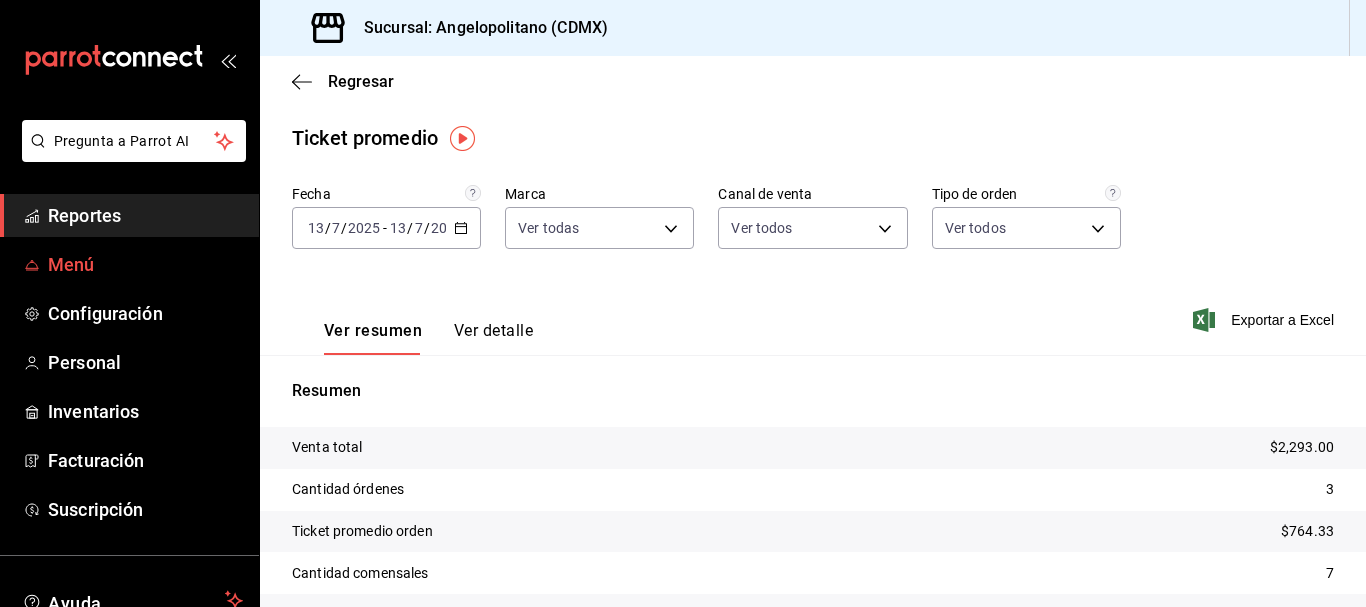 click on "Menú" at bounding box center (145, 264) 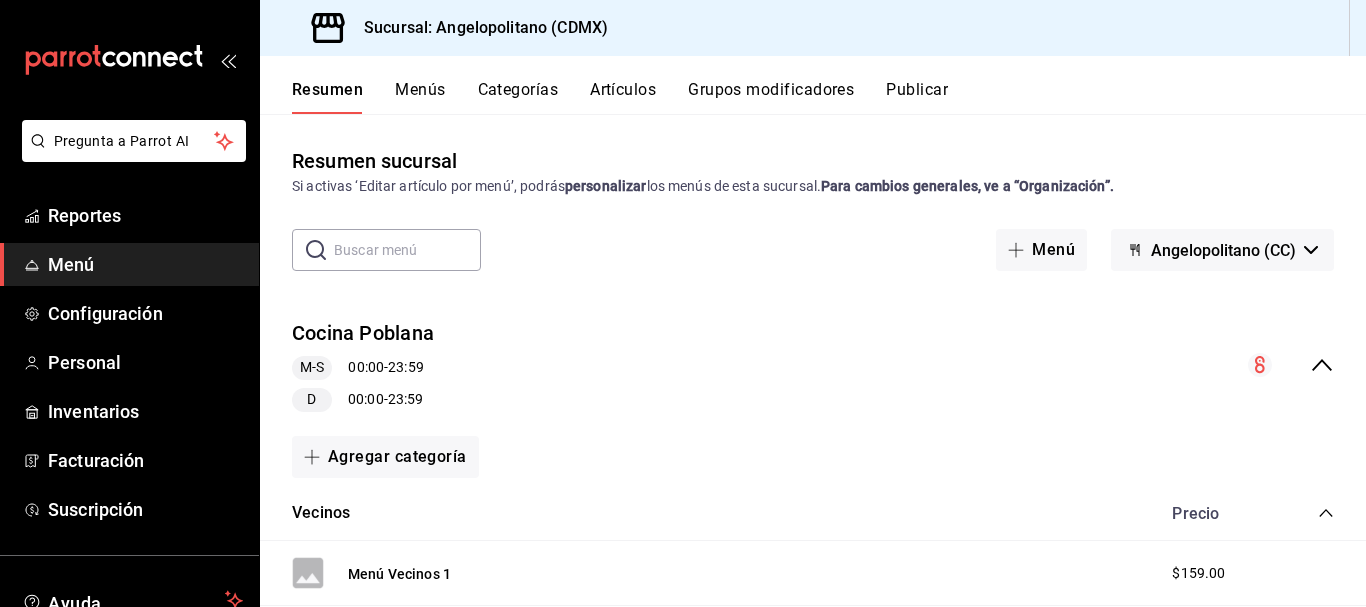 click on "Artículos" at bounding box center [623, 97] 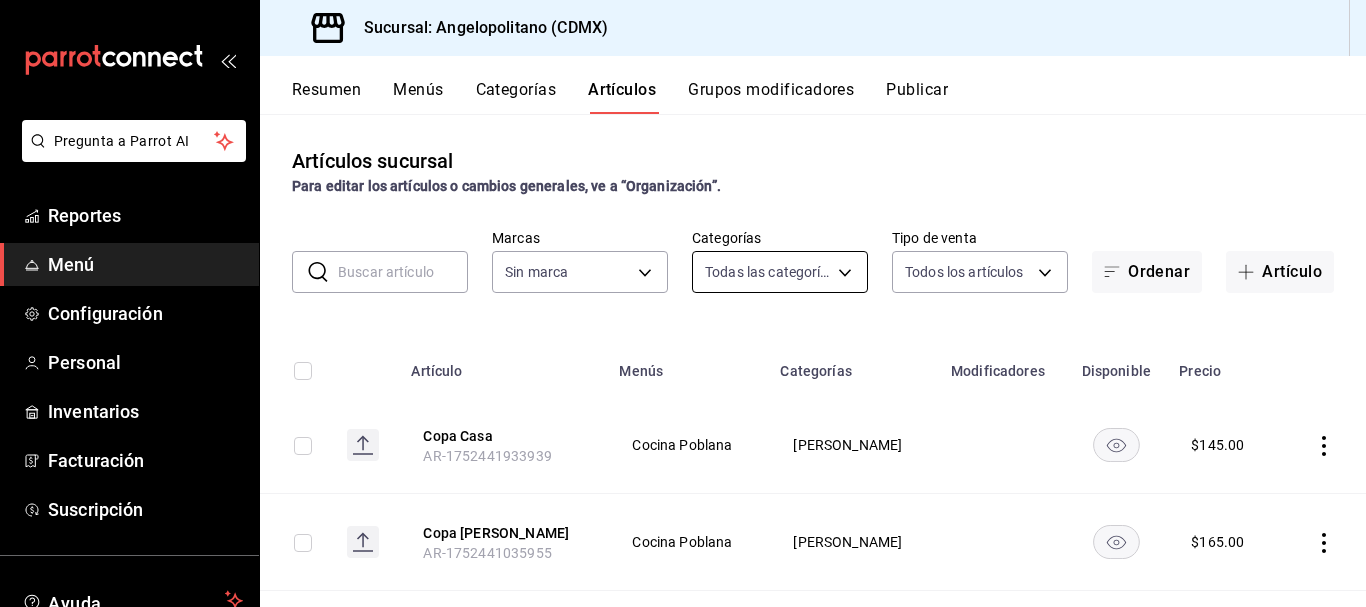 type on "9b3e670b-d35b-48cd-b152-01b4f6a647ae,c6b0c6e5-02ee-4925-a388-ae9d1ad7c6e4,170c0689-ab07-43ac-b447-84b91c29f5d0,db81b63c-26c8-414c-b3b5-a3209f6318e4,bafeea9d-4608-4d7f-bf0d-59544b3279ec,7c40186e-b696-4376-adc4-55df029a6d15,79cff205-7ed8-417a-af50-3d3cc67797da,11ce36d2-a3d7-4773-bb3b-7ba9a9f004bf,9ccb7a88-7cda-48e2-b8db-3ceb78dcff70,9faf47ac-b3a0-46ae-9248-9aaa399accec,b53ecb73-d176-47e1-ae44-fb6731d672dd,dc863b6a-48b8-4dd5-ac75-42e45d038df9,3d05ed5d-0eca-4e6f-a901-4e84d1118dcb,2e3acf80-fa12-428d-be4f-0a1379f6ad47,a33c1402-69b4-46e4-8889-6774a03a54e1,b69e76d6-8fdd-4e76-b02d-787f29d0e2e0,5d9c7dfc-24ba-4968-95d8-70d387d993fa,65280425-eb56-4cc5-b62a-0baf941d79e8,20ae83f9-b9d9-4413-a109-d8ef97ecd89c,c1748d21-3478-4bcf-9886-b8ff9990e376,a52b90e9-b6dd-46e7-8017-951638b7b3ef,aa31c4b2-9925-4614-b466-953a4ec34413,fdb683af-2958-4127-88ca-f1c38902bc37,ccd54c68-b372-47c9-960c-f092c51b1774,0d94bce0-8f9b-40ec-863b-e93a605a775b,09ced96e-6eb6-4124-a82c-0b20ae443869,2ef038d4-8868-4a19-bf97-bed22dd3f858,0e4be613-5fbc-4439-a3a..." 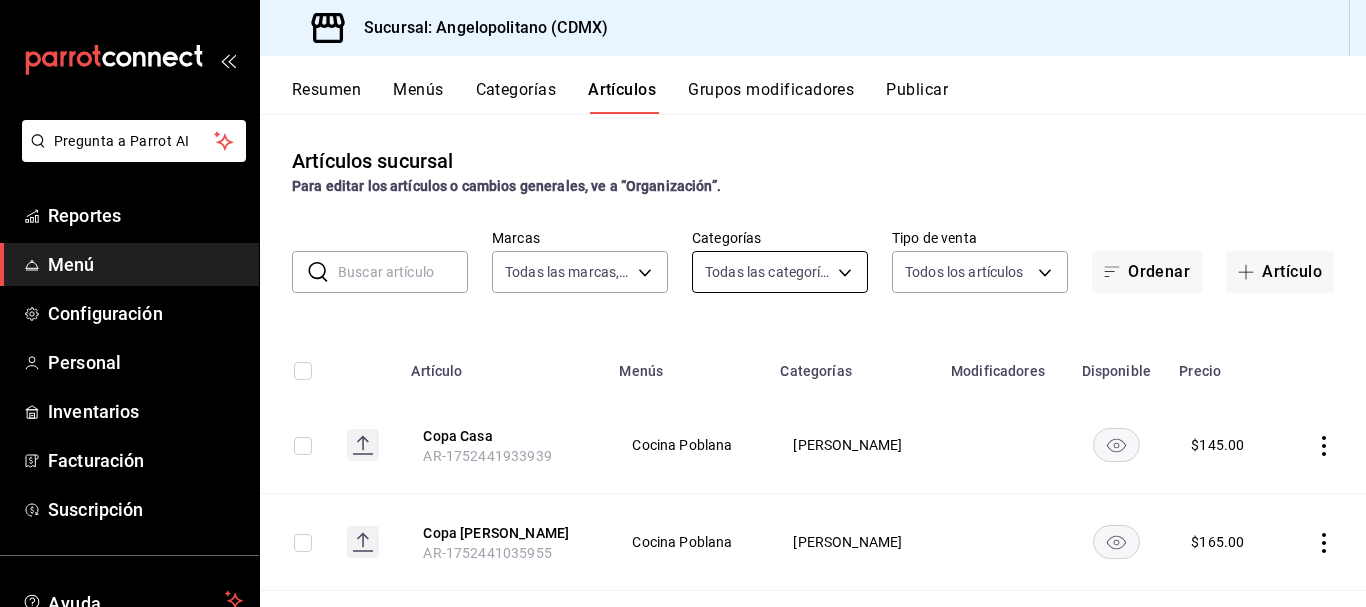 click on "Pregunta a Parrot AI Reportes   Menú   Configuración   Personal   Inventarios   Facturación   Suscripción   Ayuda Recomienda Parrot   [PERSON_NAME]   Sugerir nueva función   Sucursal: Angelopolitano (CDMX) Resumen Menús Categorías Artículos Grupos modificadores Publicar Artículos sucursal Para editar los artículos o cambios generales, ve a “Organización”. ​ ​ Marcas Todas las marcas, Sin marca e7b7265c-889c-41a5-bb0c-0e62bdb51750 Categorías Todas las categorías, Sin categoría Tipo de venta Todos los artículos ALL Ordenar Artículo Artículo Menús Categorías Modificadores Disponible Precio Copa Casa AR-1752441933939 Cocina Poblana Vino Blanco $ 145.00 Copa [PERSON_NAME] AR-1752441035955 Cocina Poblana Vino Rosado $ 165.00 Botella [PERSON_NAME] AR-1752441001619 Cocina Poblana Vino Rosado $ 785.00 Copa Barefoot AR-1752440901631 Cocina Poblana Vino Rosado $ 145.00 Botella Barefoot AR-1752440849916 Cocina Poblana Vino Rosado $ 695.00 Copa L.A. Primavera AR-1752440599450 Cocina Poblana $ $" at bounding box center [683, 303] 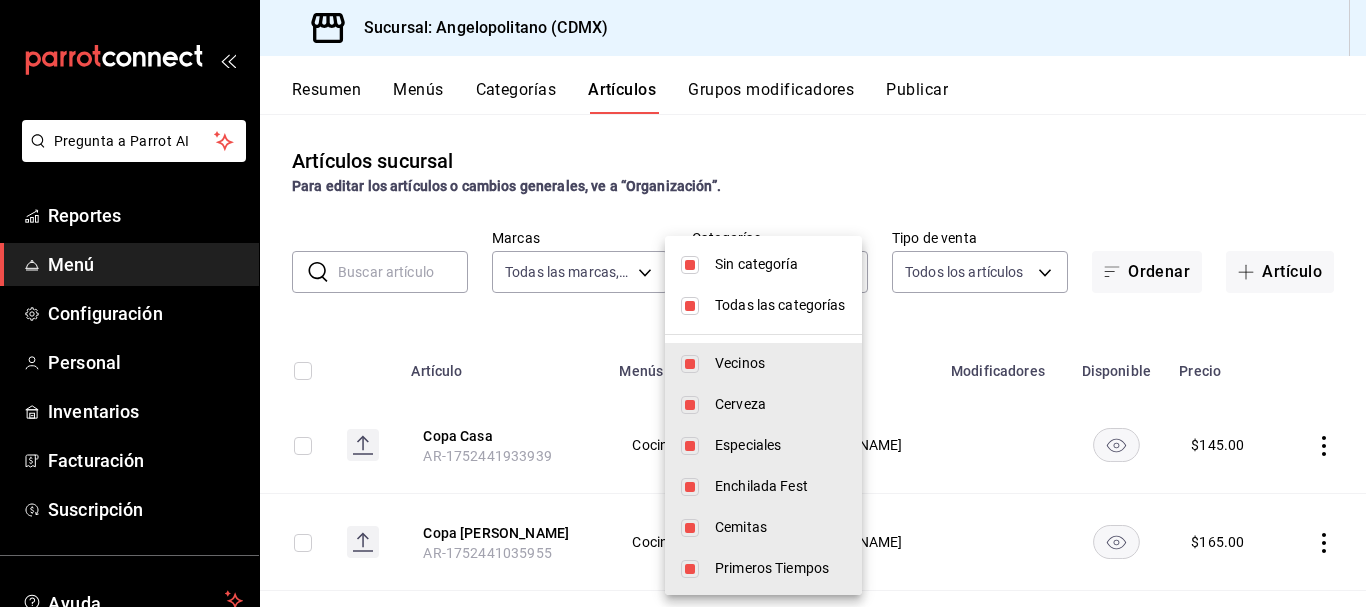 click on "Todas las categorías" at bounding box center [763, 305] 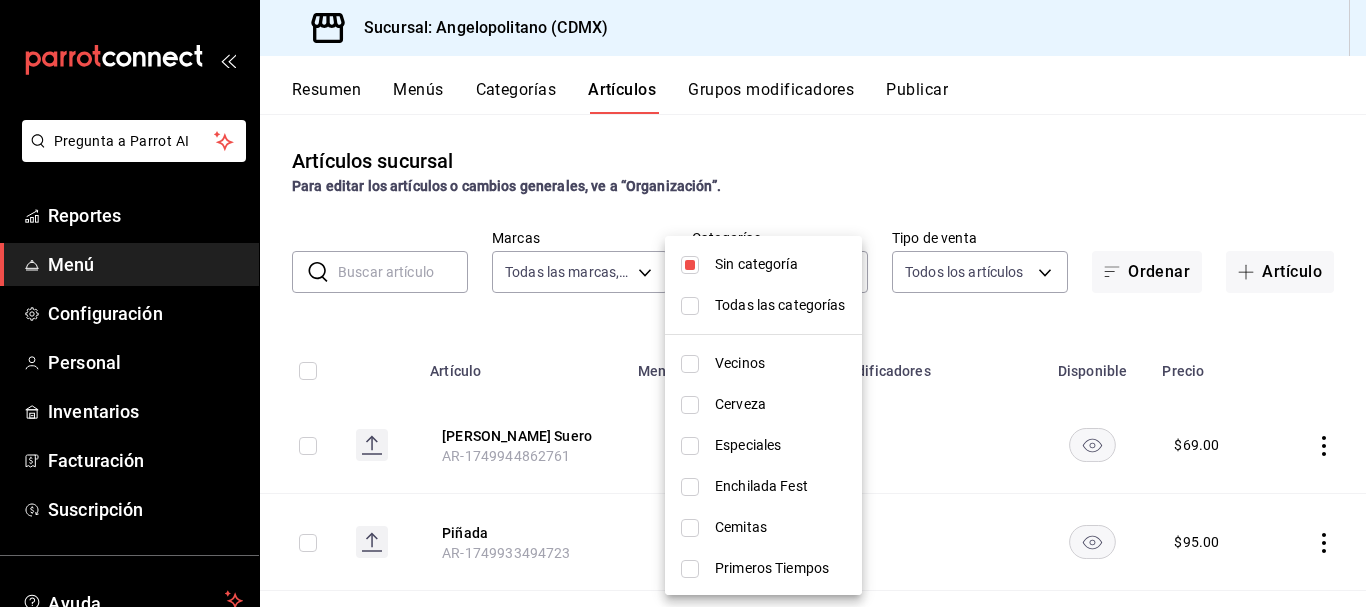 click on "Sin categoría" at bounding box center (763, 264) 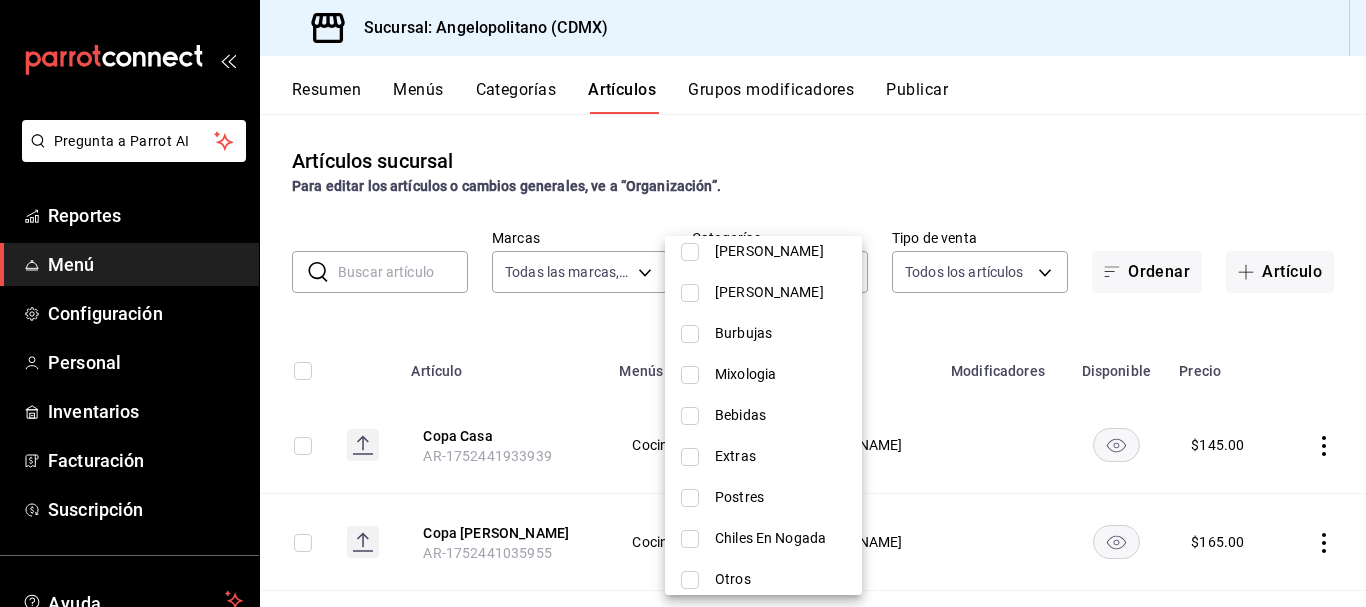 scroll, scrollTop: 911, scrollLeft: 0, axis: vertical 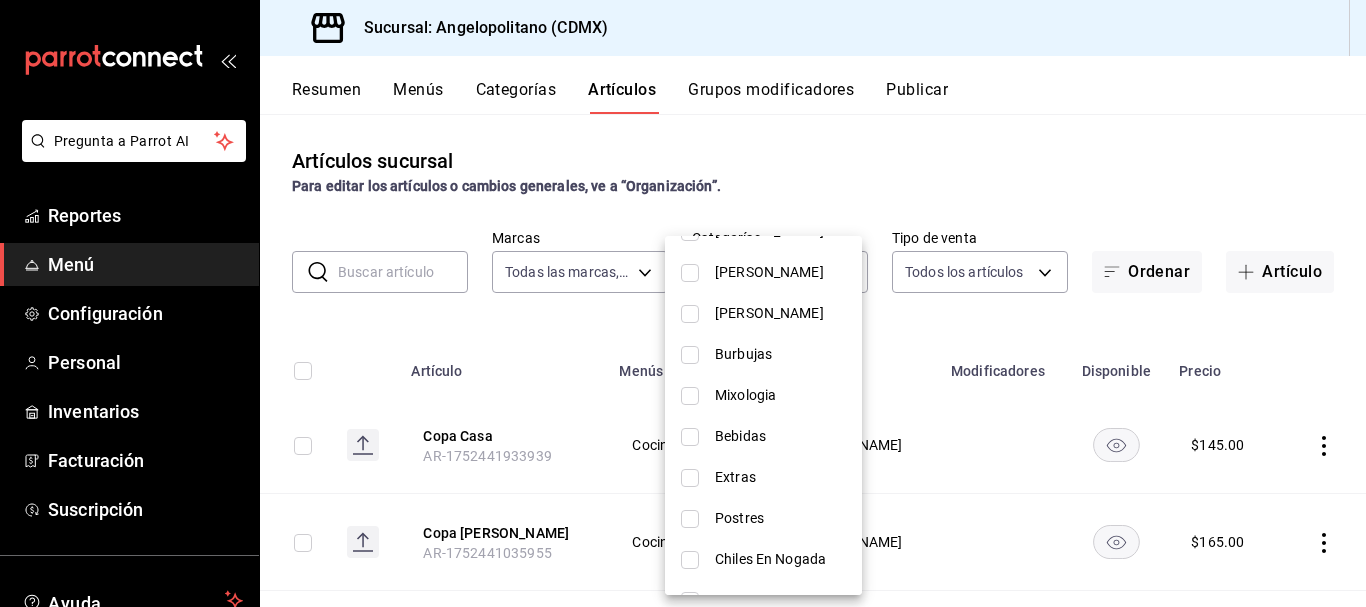 click at bounding box center (690, 437) 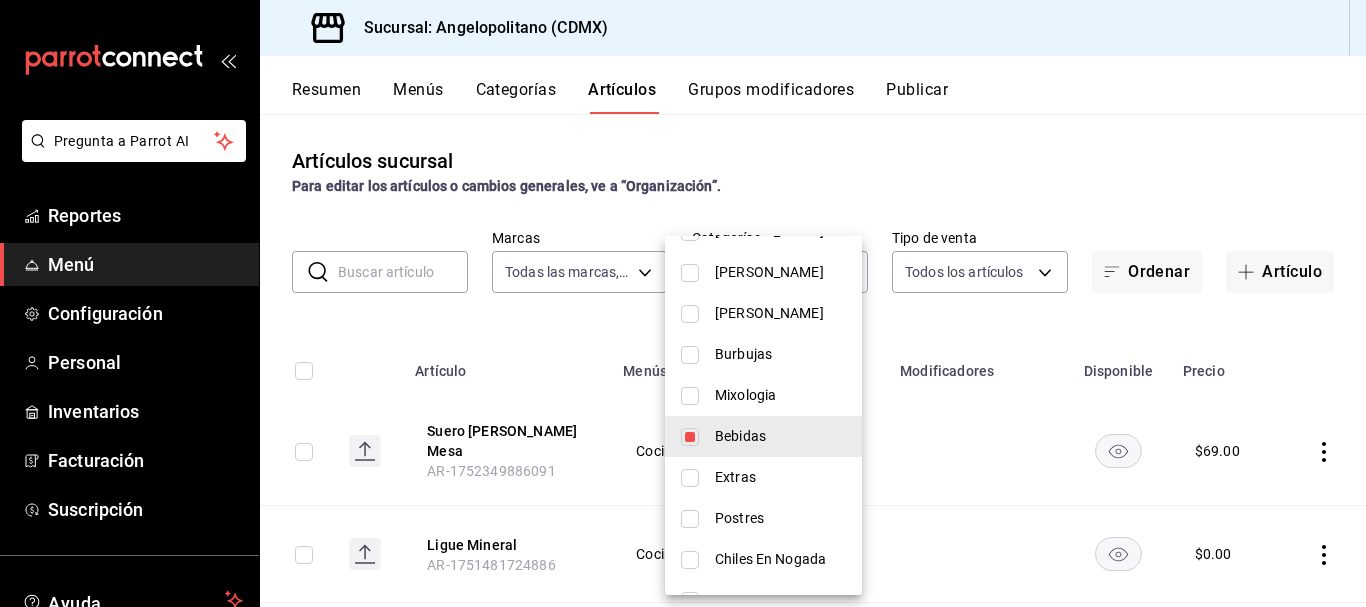 click at bounding box center [683, 303] 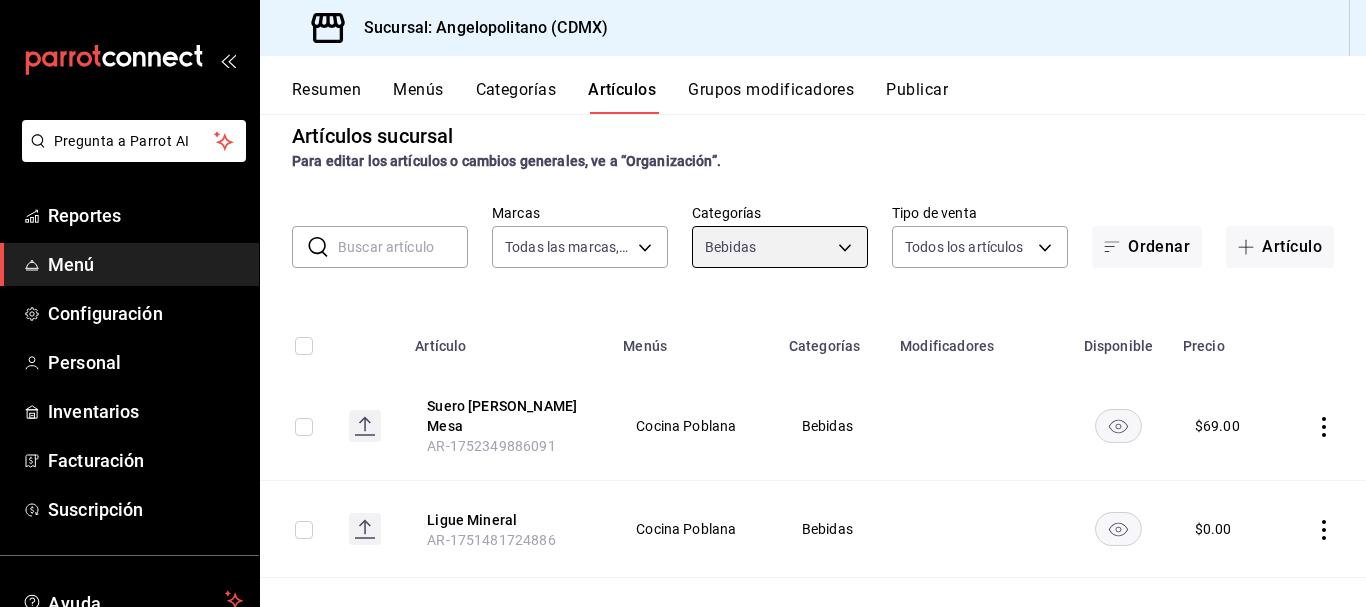 scroll, scrollTop: 20, scrollLeft: 0, axis: vertical 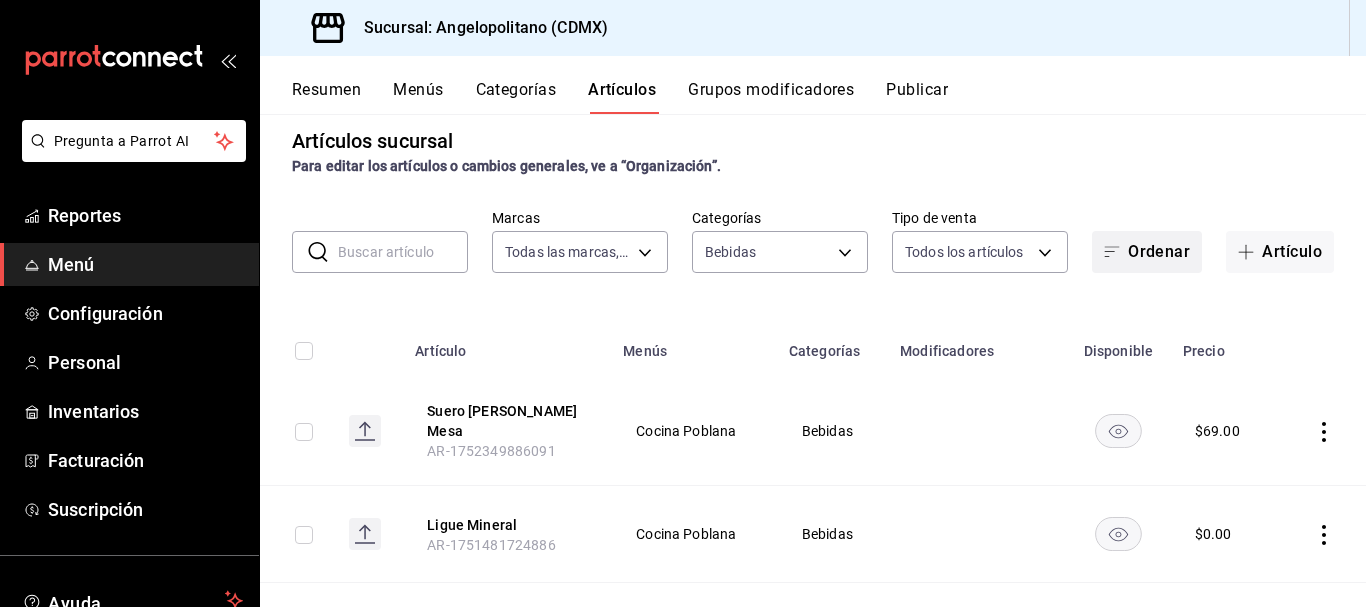 click on "Ordenar" at bounding box center [1147, 252] 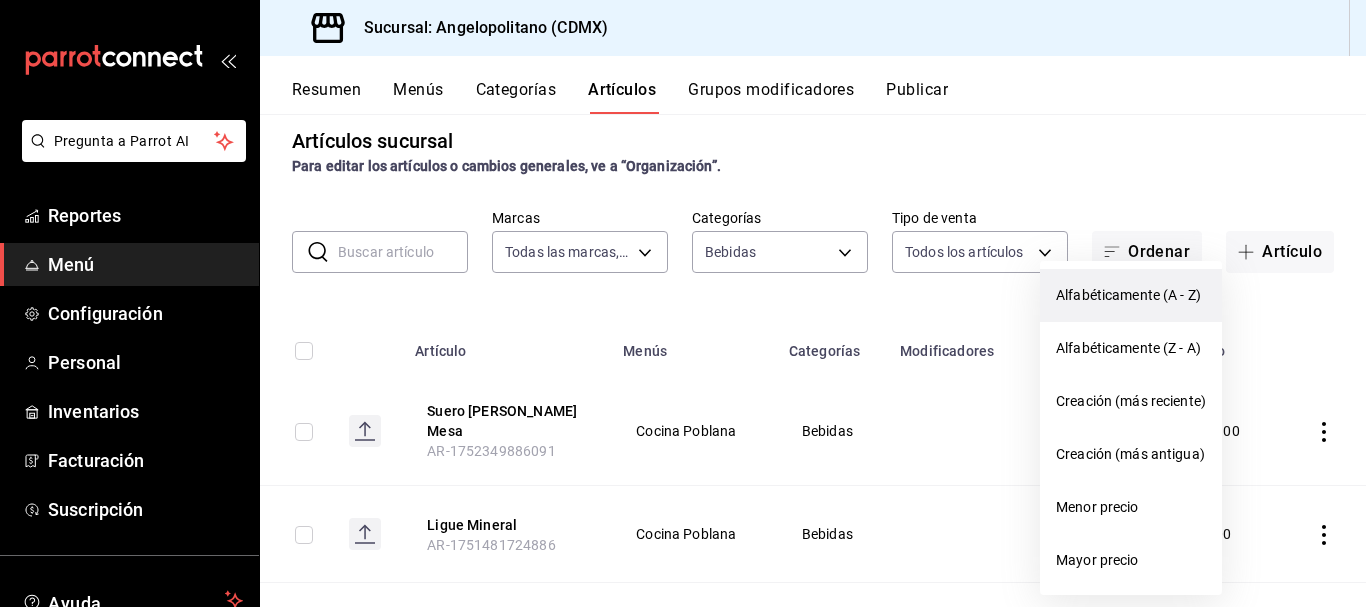 click on "Alfabéticamente (A - Z)" at bounding box center (1131, 295) 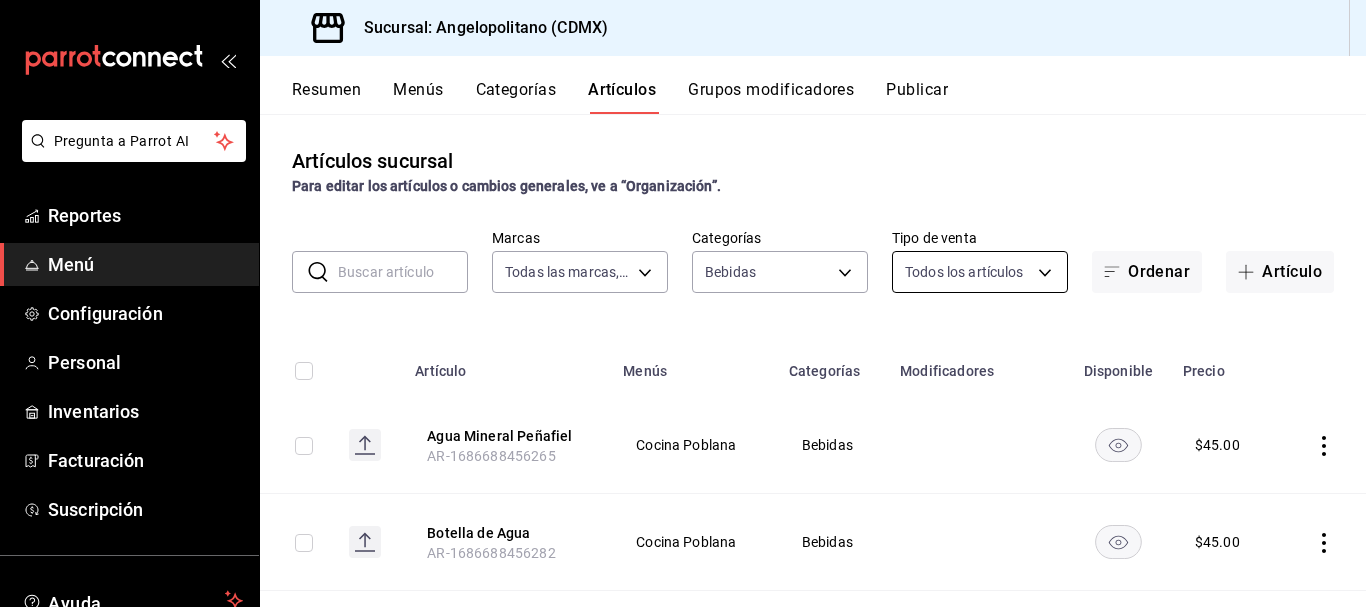click on "Pregunta a Parrot AI Reportes   Menú   Configuración   Personal   Inventarios   Facturación   Suscripción   Ayuda Recomienda Parrot   [PERSON_NAME]   Sugerir nueva función   Sucursal: Angelopolitano (CDMX) Resumen Menús Categorías Artículos Grupos modificadores Publicar Artículos sucursal Para editar los artículos o cambios generales, ve a “Organización”. ​ ​ Marcas Todas las marcas, Sin marca e7b7265c-889c-41a5-bb0c-0e62bdb51750 Categorías Bebidas 0d94bce0-8f9b-40ec-863b-e93a605a775b Tipo de venta Todos los artículos ALL Ordenar Artículo Artículo Menús Categorías Modificadores Disponible Precio Agua Mineral [PERSON_NAME] AR-1686688456265 Cocina Poblana Bebidas $ 45.00 Botella de Agua AR-1686688456282 Cocina Poblana Bebidas $ 45.00 Clamato Natural AR-1749933463415 Cocina Poblana Bebidas $ 75.00 Coca Cola Clásica AR-1686688456311 Cocina Poblana Bebidas Opción Refrescos $ 45.00 Coca Cola Light AR-1686688456312 Cocina Poblana Bebidas Opción Refrescos $ 45.00 Coca Cola Sin Azúcar Bebidas $" at bounding box center (683, 303) 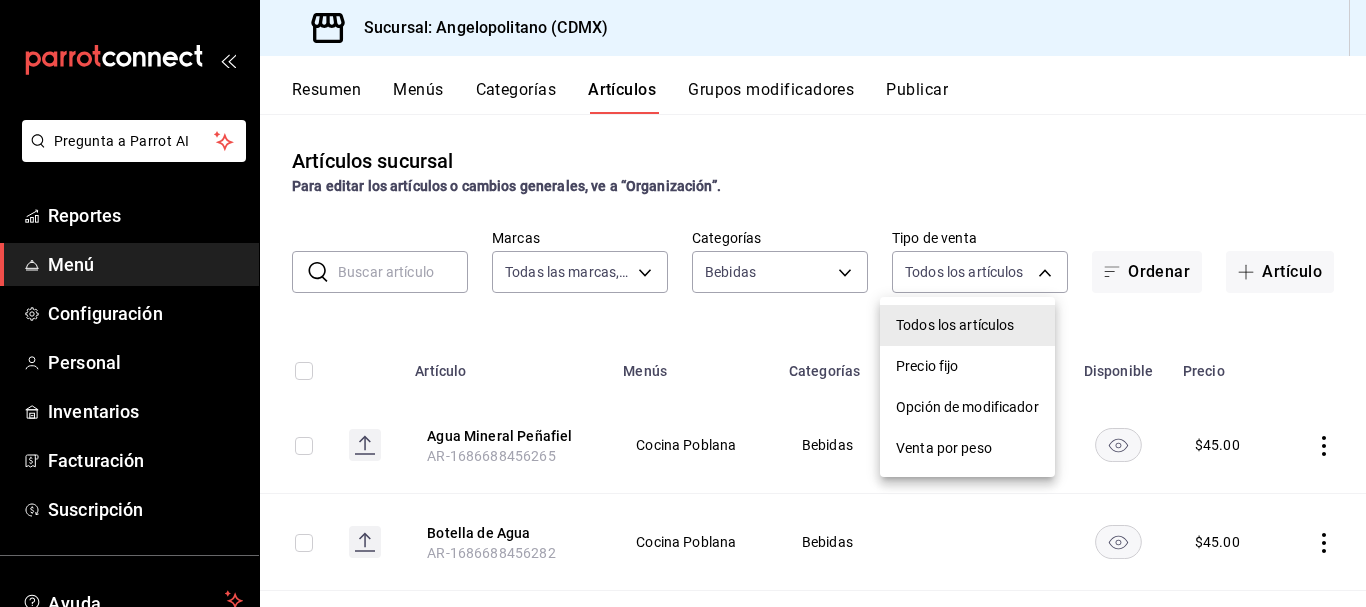 click on "Todos los artículos" at bounding box center (967, 325) 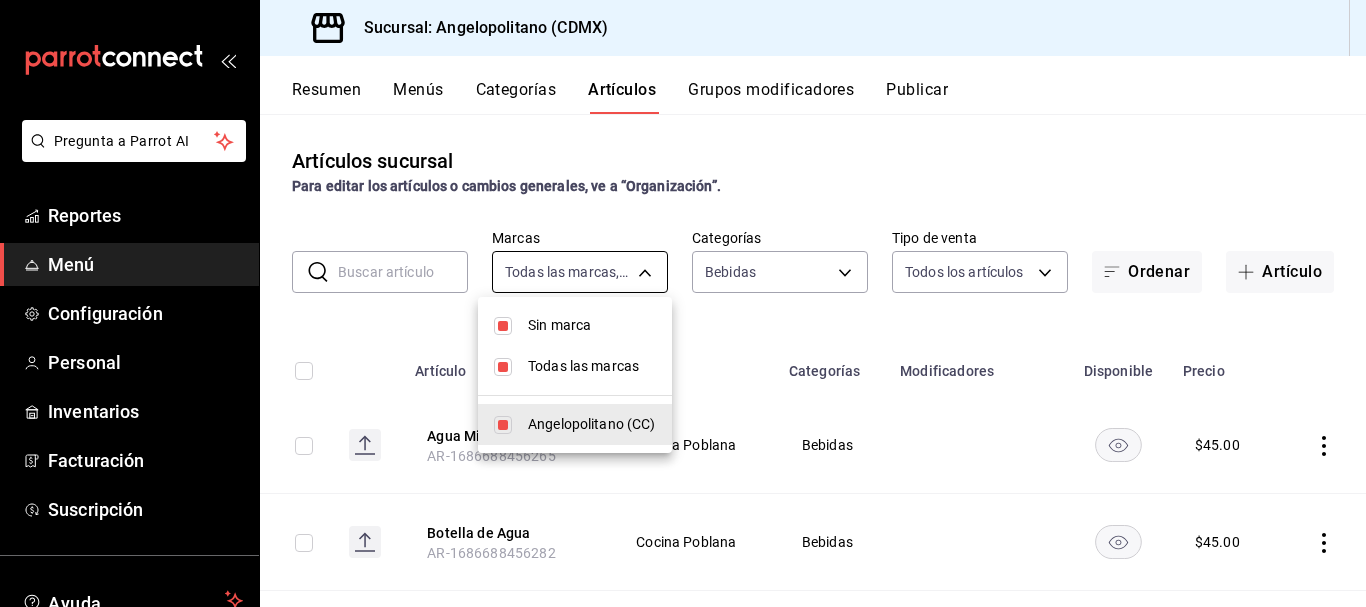 click on "Pregunta a Parrot AI Reportes   Menú   Configuración   Personal   Inventarios   Facturación   Suscripción   Ayuda Recomienda Parrot   [PERSON_NAME]   Sugerir nueva función   Sucursal: Angelopolitano (CDMX) Resumen Menús Categorías Artículos Grupos modificadores Publicar Artículos sucursal Para editar los artículos o cambios generales, ve a “Organización”. ​ ​ Marcas Todas las marcas, Sin marca e7b7265c-889c-41a5-bb0c-0e62bdb51750 Categorías Bebidas 0d94bce0-8f9b-40ec-863b-e93a605a775b Tipo de venta Todos los artículos ALL Ordenar Artículo Artículo Menús Categorías Modificadores Disponible Precio Agua Mineral [PERSON_NAME] AR-1686688456265 Cocina Poblana Bebidas $ 45.00 Botella de Agua AR-1686688456282 Cocina Poblana Bebidas $ 45.00 Clamato Natural AR-1749933463415 Cocina Poblana Bebidas $ 75.00 Coca Cola Clásica AR-1686688456311 Cocina Poblana Bebidas Opción Refrescos $ 45.00 Coca Cola Light AR-1686688456312 Cocina Poblana Bebidas Opción Refrescos $ 45.00 Coca Cola Sin Azúcar Bebidas $" at bounding box center [683, 303] 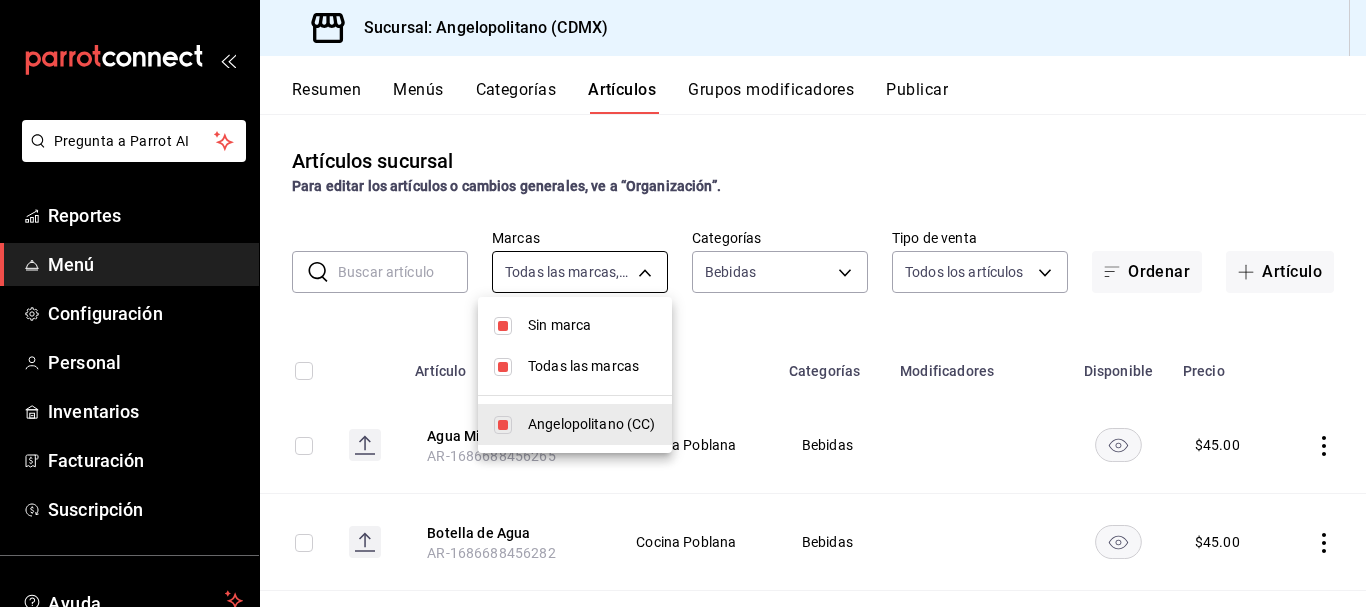 click at bounding box center (683, 303) 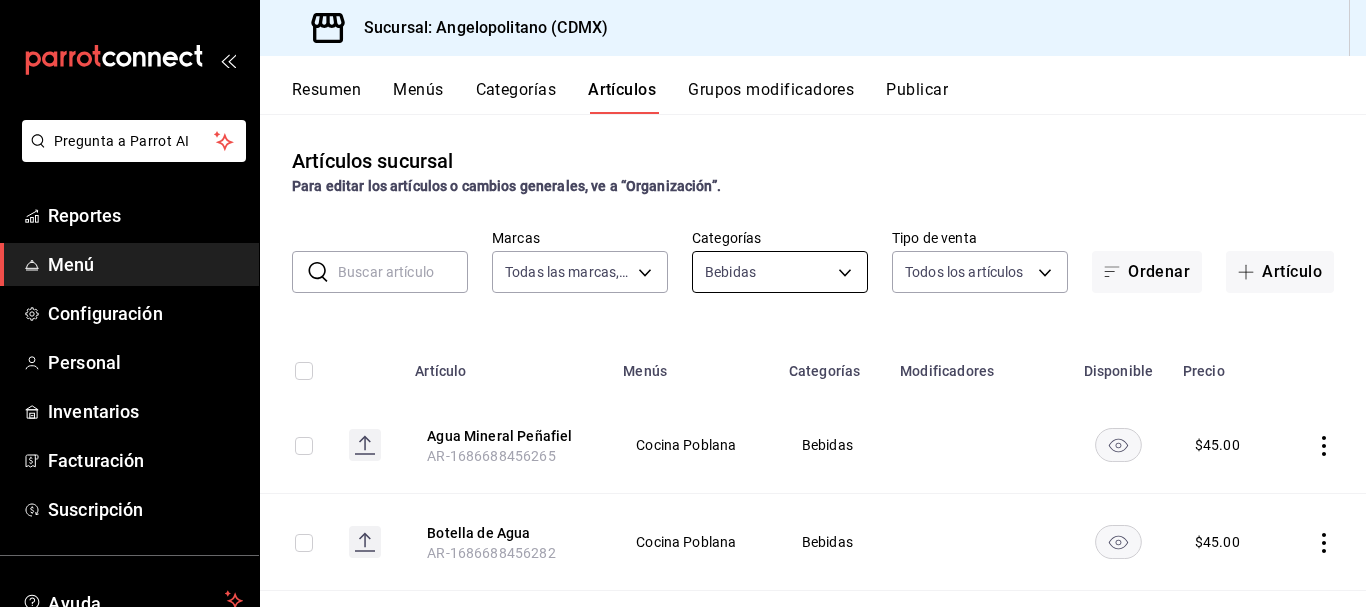 click on "Pregunta a Parrot AI Reportes   Menú   Configuración   Personal   Inventarios   Facturación   Suscripción   Ayuda Recomienda Parrot   [PERSON_NAME]   Sugerir nueva función   Sucursal: Angelopolitano (CDMX) Resumen Menús Categorías Artículos Grupos modificadores Publicar Artículos sucursal Para editar los artículos o cambios generales, ve a “Organización”. ​ ​ Marcas Todas las marcas, Sin marca e7b7265c-889c-41a5-bb0c-0e62bdb51750 Categorías Bebidas 0d94bce0-8f9b-40ec-863b-e93a605a775b Tipo de venta Todos los artículos ALL Ordenar Artículo Artículo Menús Categorías Modificadores Disponible Precio Agua Mineral [PERSON_NAME] AR-1686688456265 Cocina Poblana Bebidas $ 45.00 Botella de Agua AR-1686688456282 Cocina Poblana Bebidas $ 45.00 Clamato Natural AR-1749933463415 Cocina Poblana Bebidas $ 75.00 Coca Cola Clásica AR-1686688456311 Cocina Poblana Bebidas Opción Refrescos $ 45.00 Coca Cola Light AR-1686688456312 Cocina Poblana Bebidas Opción Refrescos $ 45.00 Coca Cola Sin Azúcar Bebidas $" at bounding box center (683, 303) 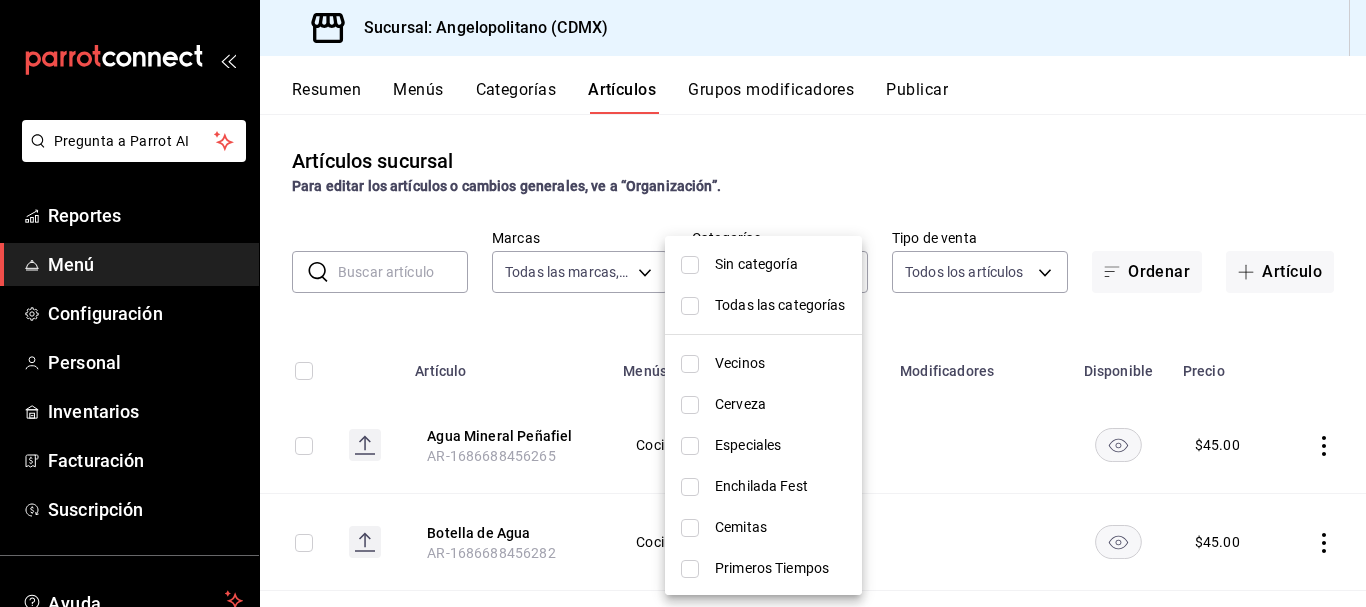 click at bounding box center [683, 303] 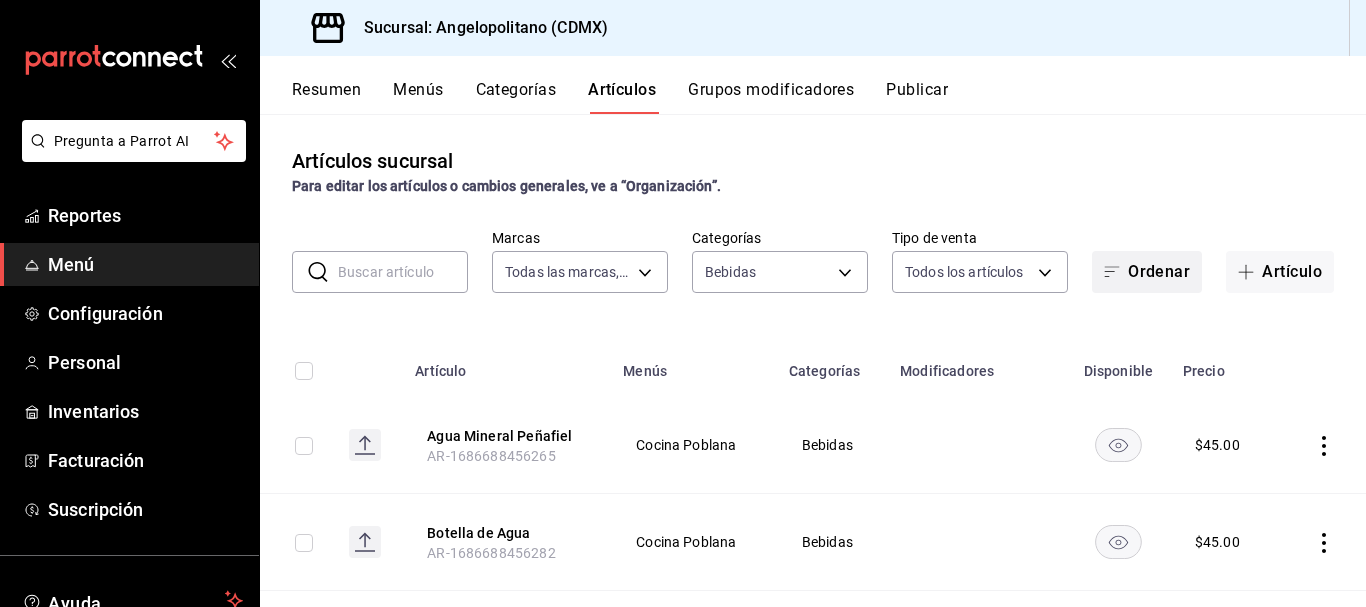 click on "Ordenar" at bounding box center [1147, 272] 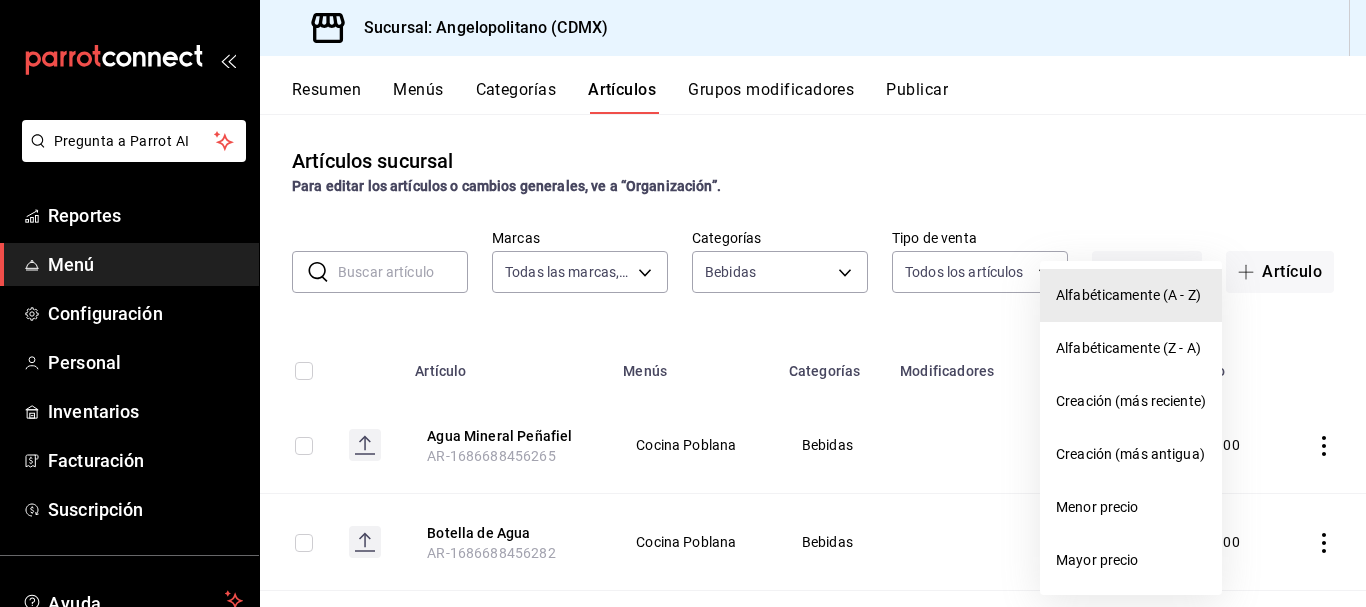 click on "Alfabéticamente (A - Z)" at bounding box center [1131, 295] 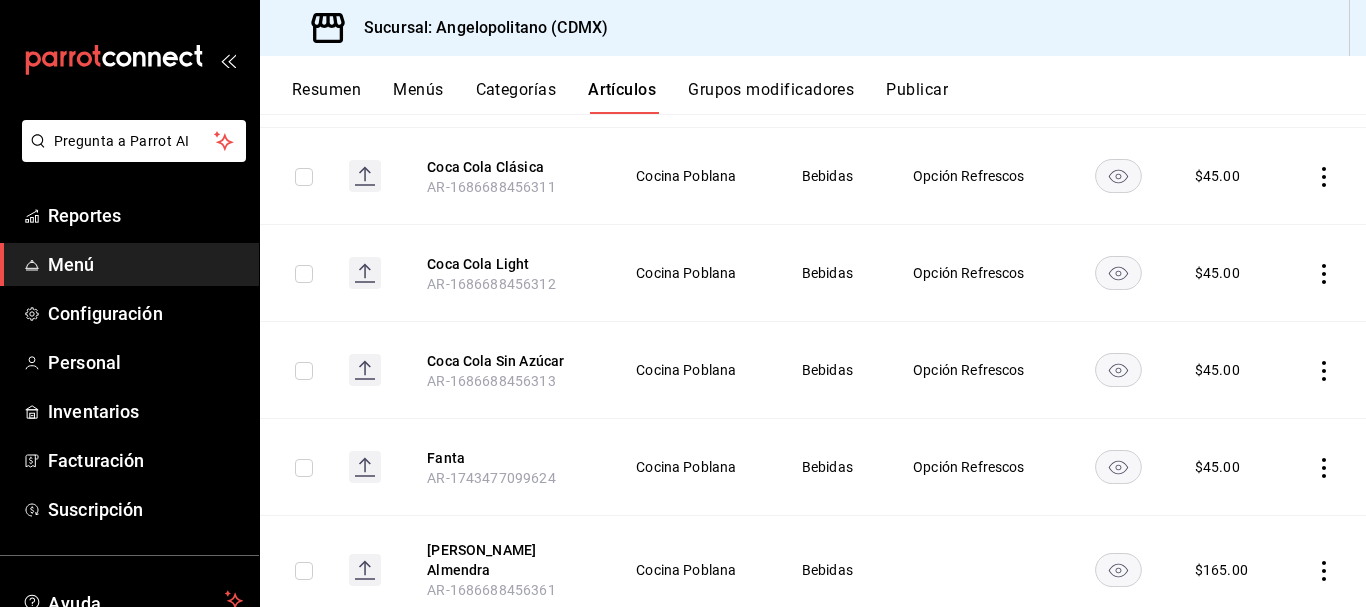 scroll, scrollTop: 0, scrollLeft: 0, axis: both 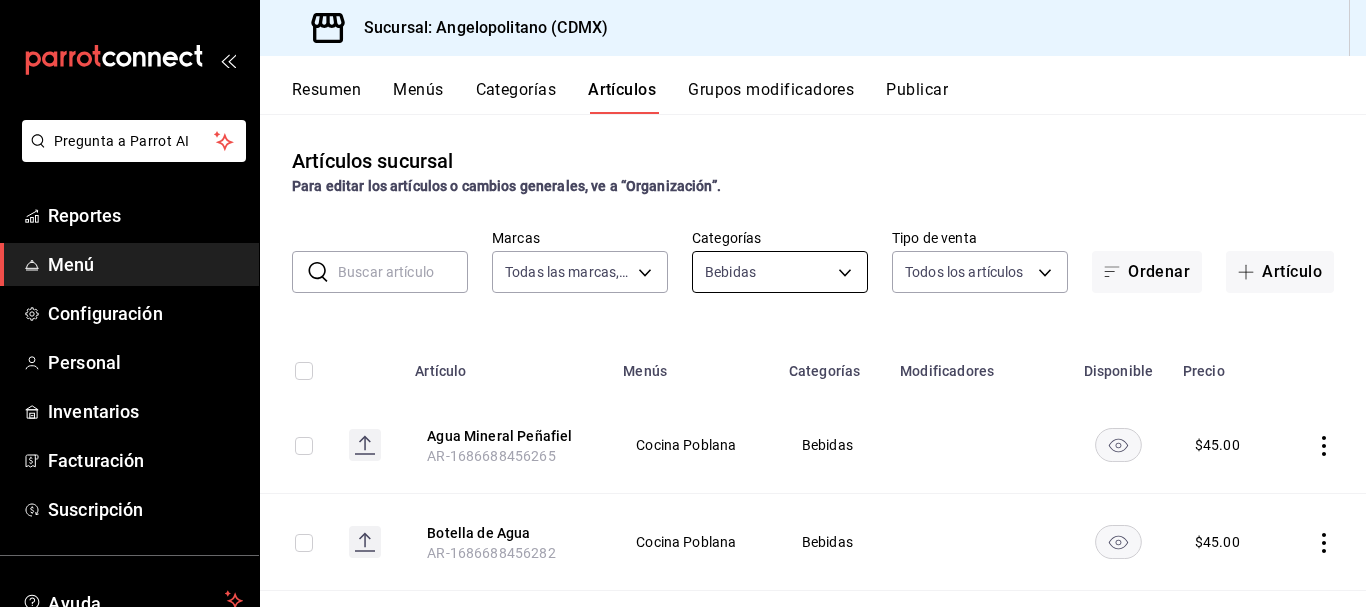 click on "Pregunta a Parrot AI Reportes   Menú   Configuración   Personal   Inventarios   Facturación   Suscripción   Ayuda Recomienda Parrot   [PERSON_NAME]   Sugerir nueva función   Sucursal: Angelopolitano (CDMX) Resumen Menús Categorías Artículos Grupos modificadores Publicar Artículos sucursal Para editar los artículos o cambios generales, ve a “Organización”. ​ ​ Marcas Todas las marcas, Sin marca e7b7265c-889c-41a5-bb0c-0e62bdb51750 Categorías Bebidas 0d94bce0-8f9b-40ec-863b-e93a605a775b Tipo de venta Todos los artículos ALL Ordenar Artículo Artículo Menús Categorías Modificadores Disponible Precio Agua Mineral [PERSON_NAME] AR-1686688456265 Cocina Poblana Bebidas $ 45.00 Botella de Agua AR-1686688456282 Cocina Poblana Bebidas $ 45.00 Clamato Natural AR-1749933463415 Cocina Poblana Bebidas $ 75.00 Coca Cola Clásica AR-1686688456311 Cocina Poblana Bebidas Opción Refrescos $ 45.00 Coca Cola Light AR-1686688456312 Cocina Poblana Bebidas Opción Refrescos $ 45.00 Coca Cola Sin Azúcar Bebidas $" at bounding box center (683, 303) 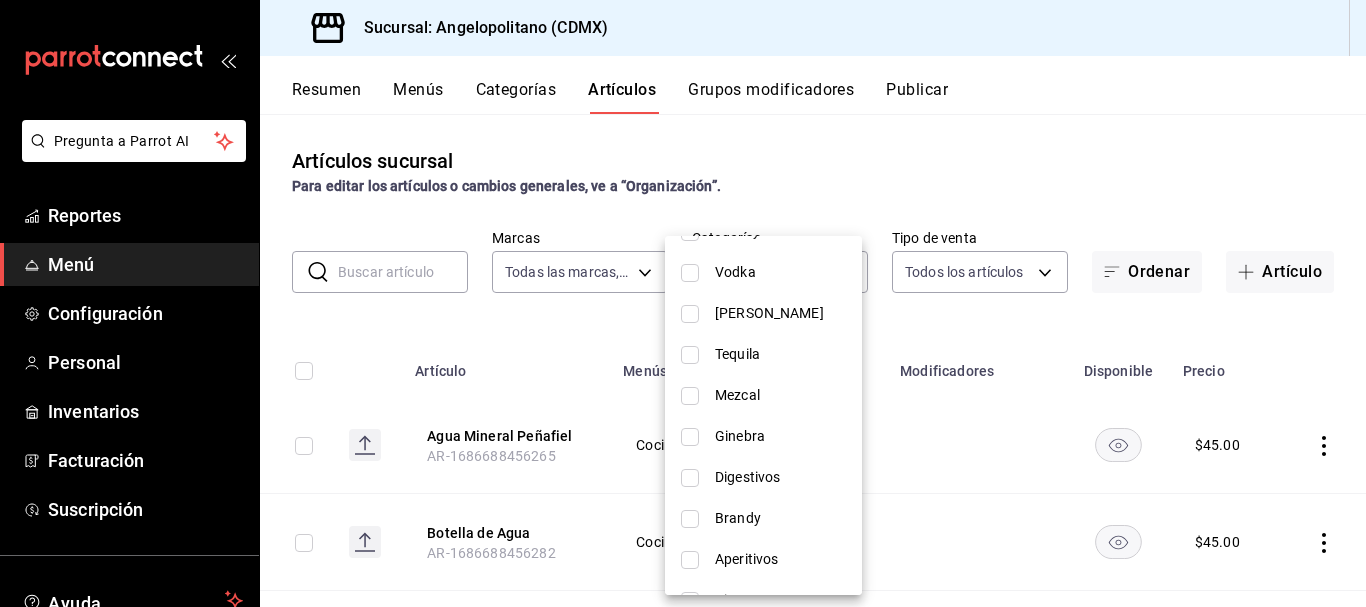 scroll, scrollTop: 808, scrollLeft: 0, axis: vertical 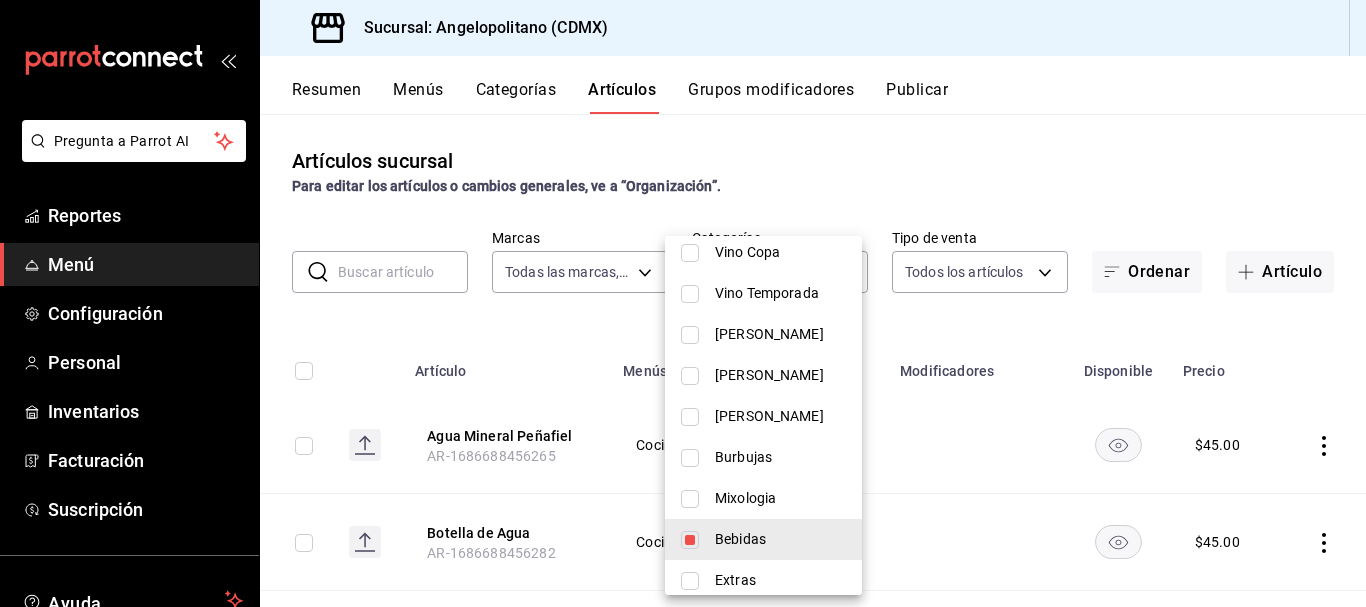 click at bounding box center (690, 540) 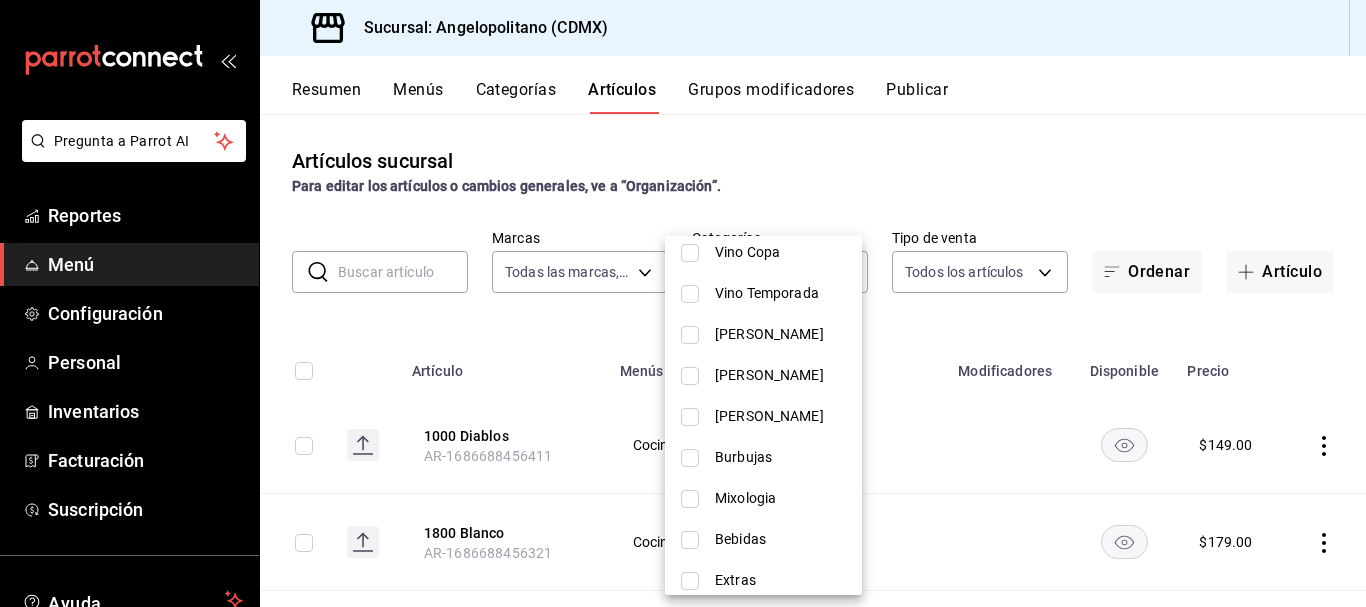 click at bounding box center [690, 417] 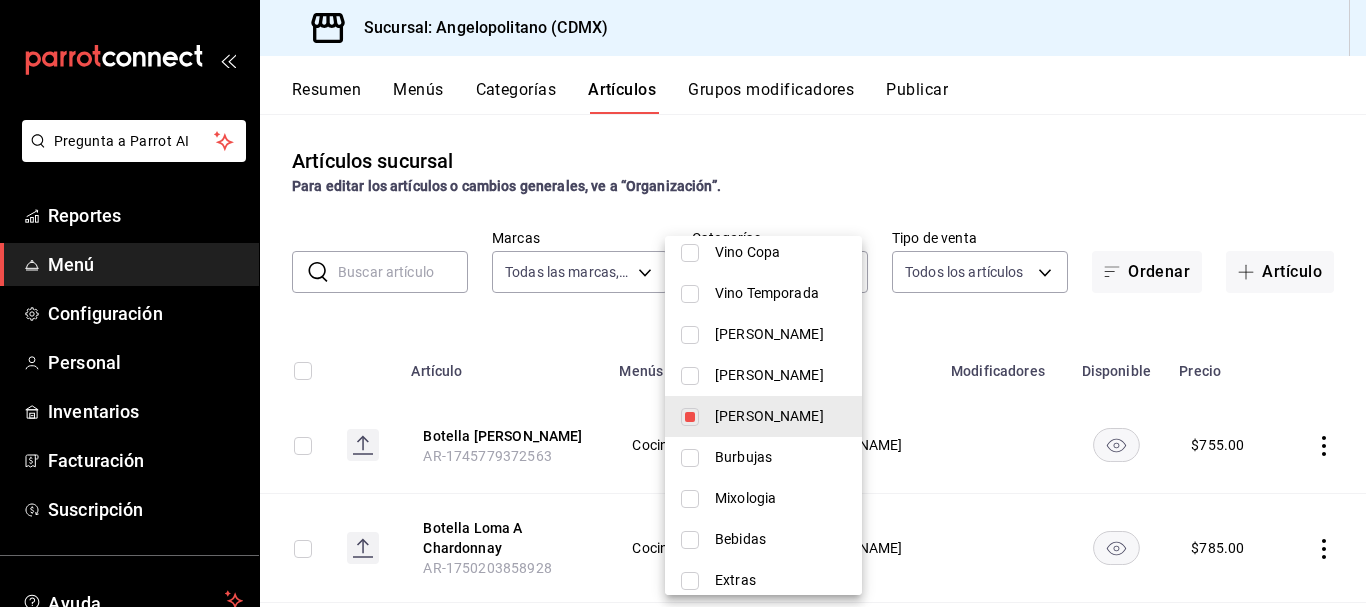 click at bounding box center (683, 303) 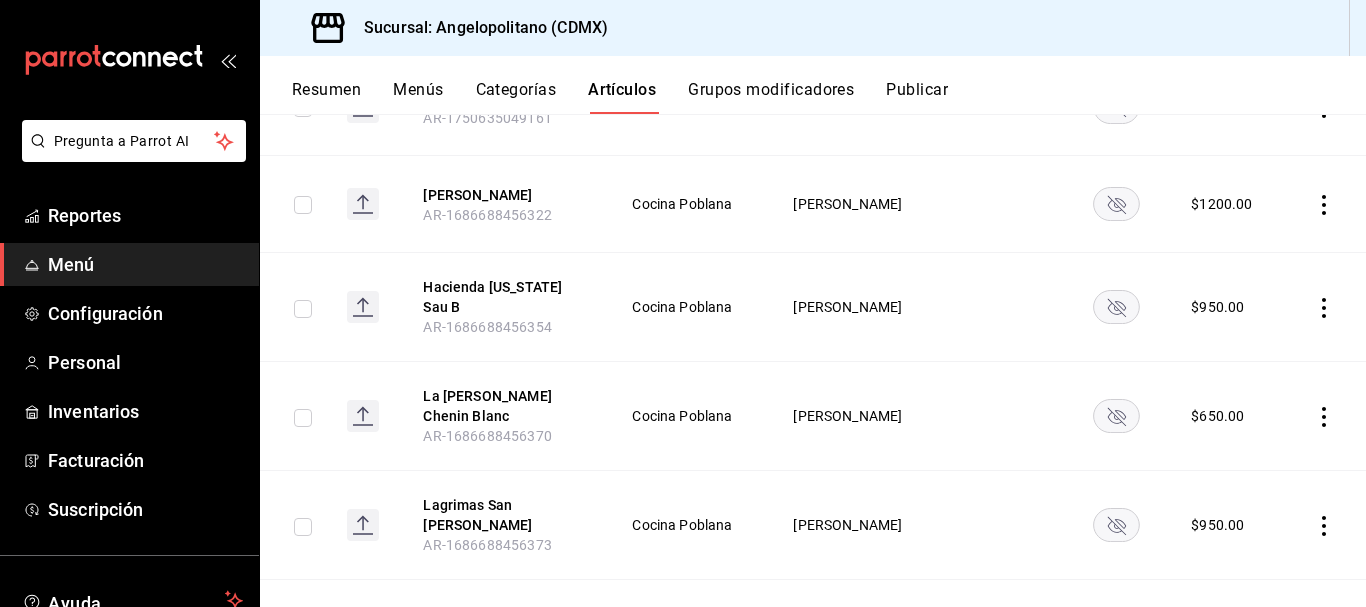 scroll, scrollTop: 1494, scrollLeft: 0, axis: vertical 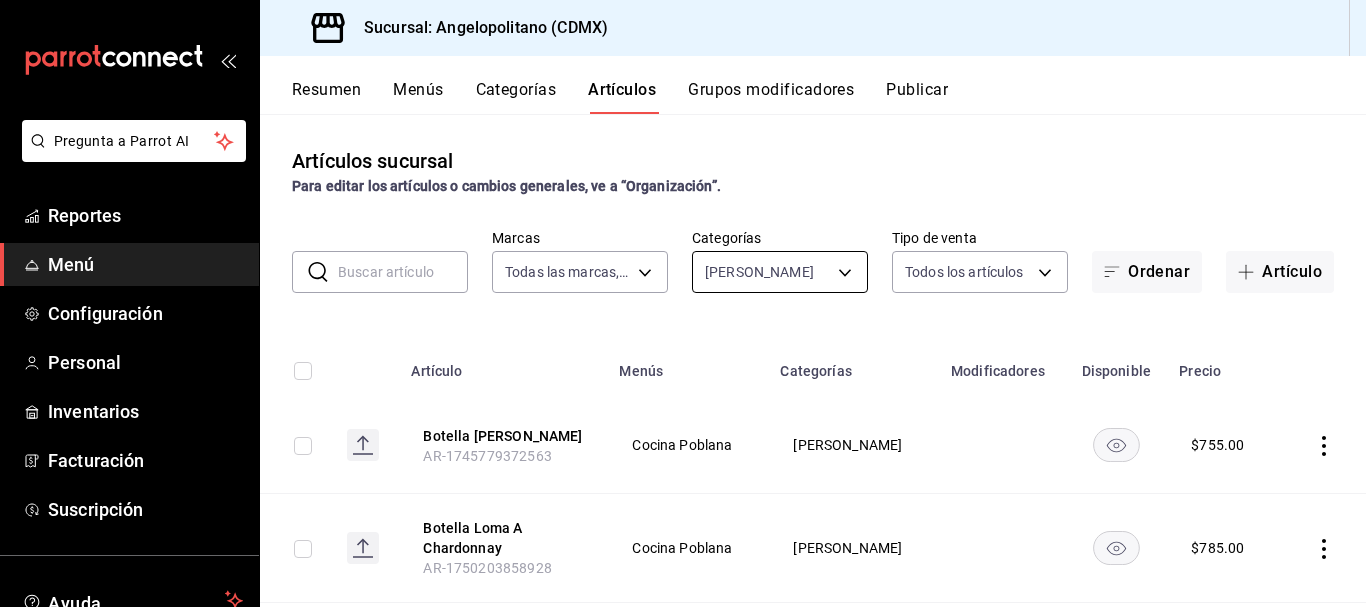 click on "Pregunta a Parrot AI Reportes   Menú   Configuración   Personal   Inventarios   Facturación   Suscripción   Ayuda Recomienda Parrot   [PERSON_NAME]   Sugerir nueva función   Sucursal: Angelopolitano (CDMX) Resumen Menús Categorías Artículos Grupos modificadores Publicar Artículos sucursal Para editar los artículos o cambios generales, ve a “Organización”. ​ ​ Marcas Todas las marcas, Sin marca e7b7265c-889c-41a5-bb0c-0e62bdb51750 Categorías Vino Blanco aa31c4b2-9925-4614-b466-953a4ec34413 Tipo de venta Todos los artículos ALL Ordenar Artículo Artículo Menús Categorías Modificadores Disponible Precio Botella [PERSON_NAME] [GEOGRAPHIC_DATA]-1745779372563 Cocina Poblana Vino Blanco $ 755.00 Botella Loma A Chardonnay AR-1750203858928 [GEOGRAPHIC_DATA] $ 785.00 Botella Pata Negra [PERSON_NAME] [GEOGRAPHIC_DATA]-1749931016971 Cocina Poblana Vino Blanco $ 550.00 Botella Serie [PERSON_NAME] [GEOGRAPHIC_DATA]-1749930911338 Cocina Poblana Vino Blanco $ 795.00 Copa Casa AR-1752441933939 Cocina Poblana Vino Blanco $ 145.00 Copa [PERSON_NAME]" at bounding box center [683, 303] 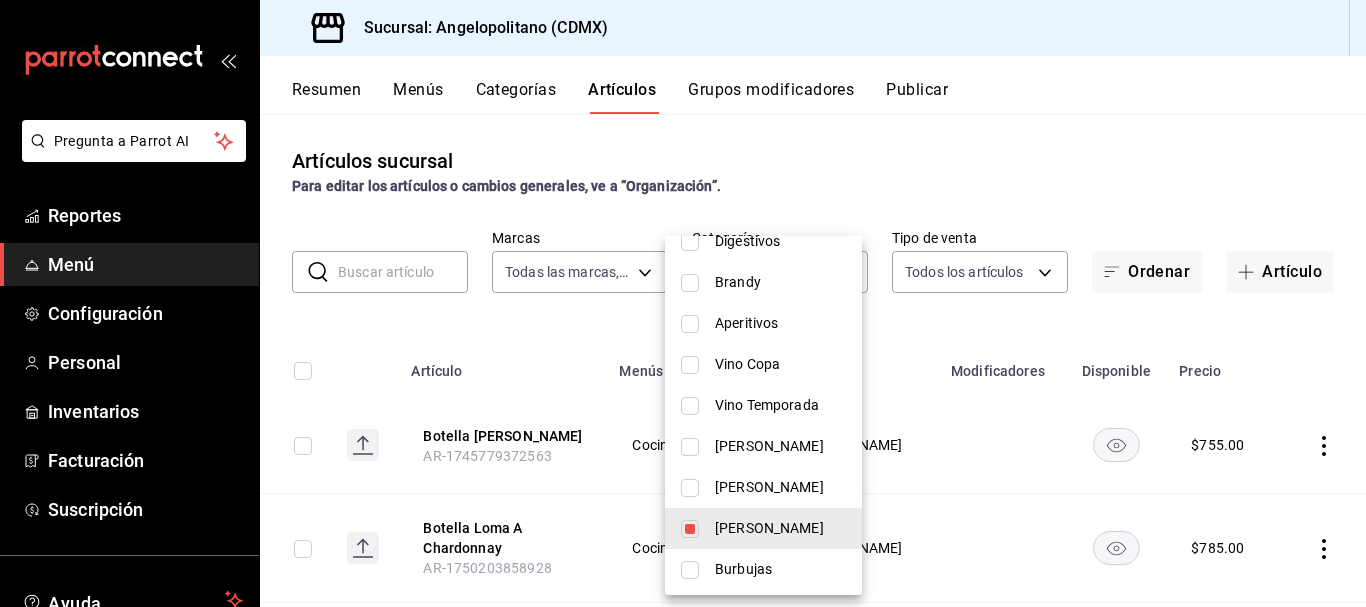 scroll, scrollTop: 709, scrollLeft: 0, axis: vertical 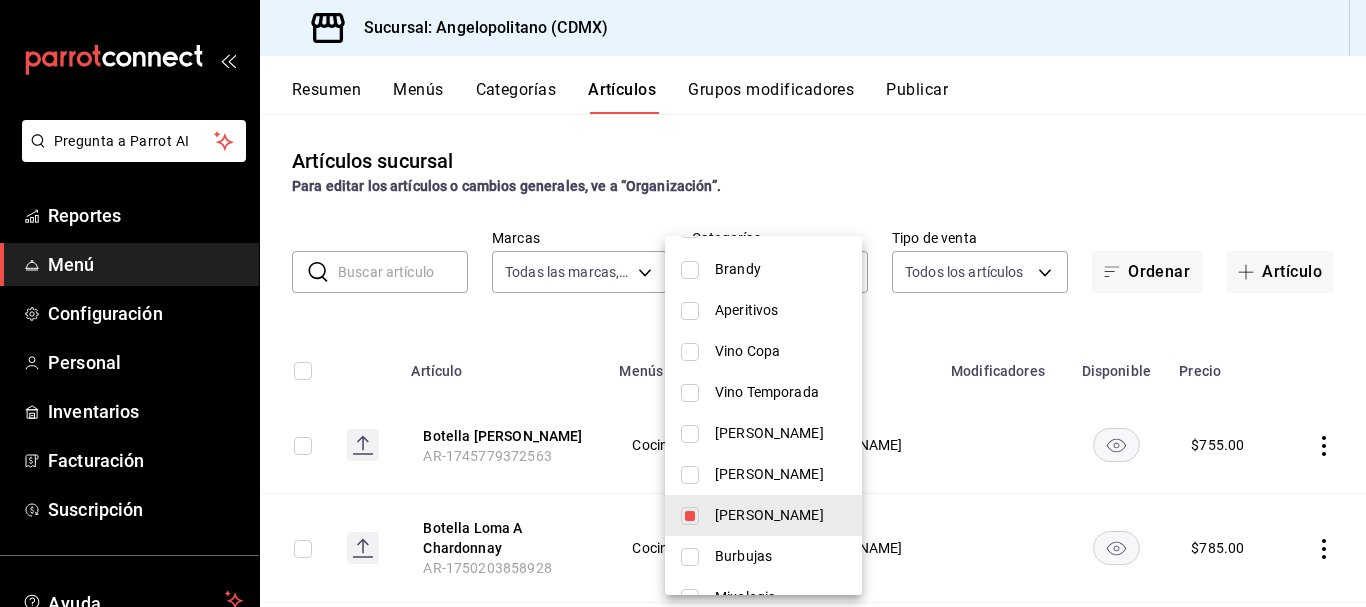 click on "Vino Copa" at bounding box center (763, 351) 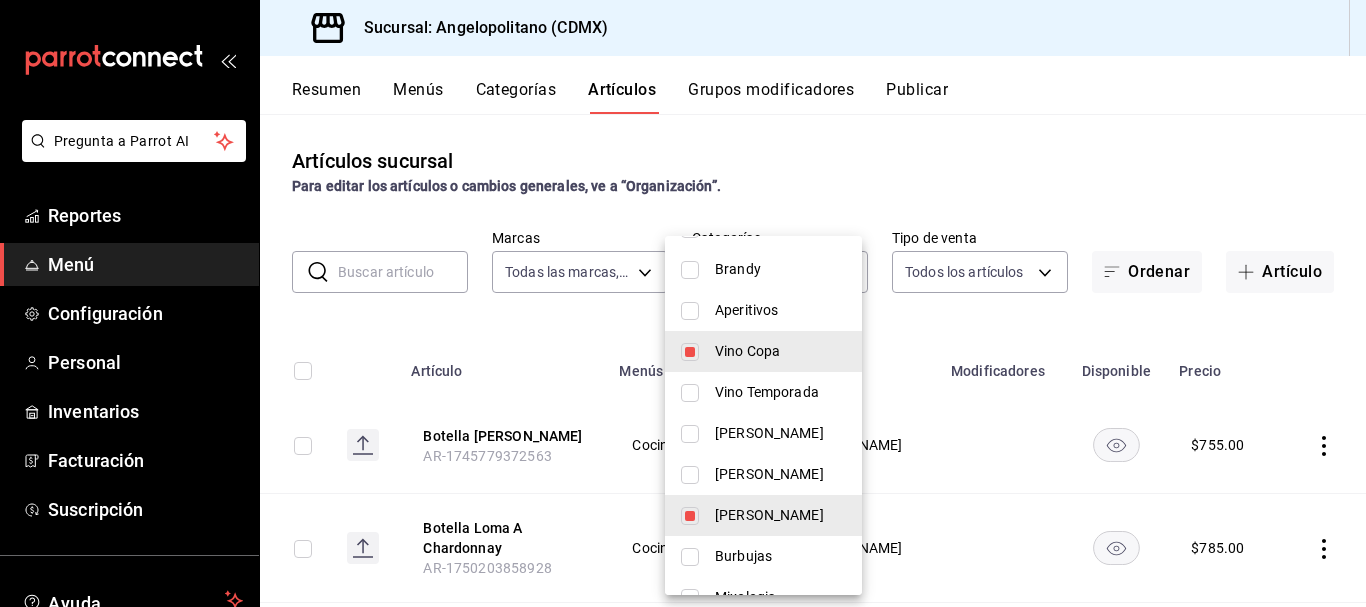 click at bounding box center (690, 516) 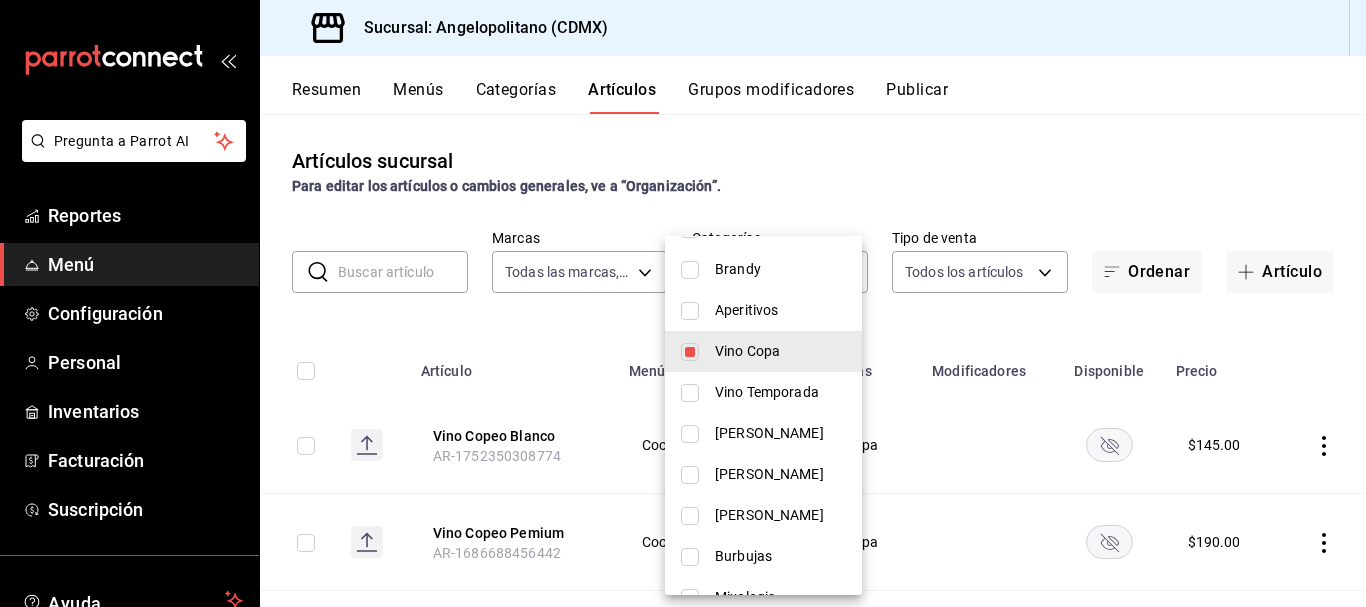 click at bounding box center (683, 303) 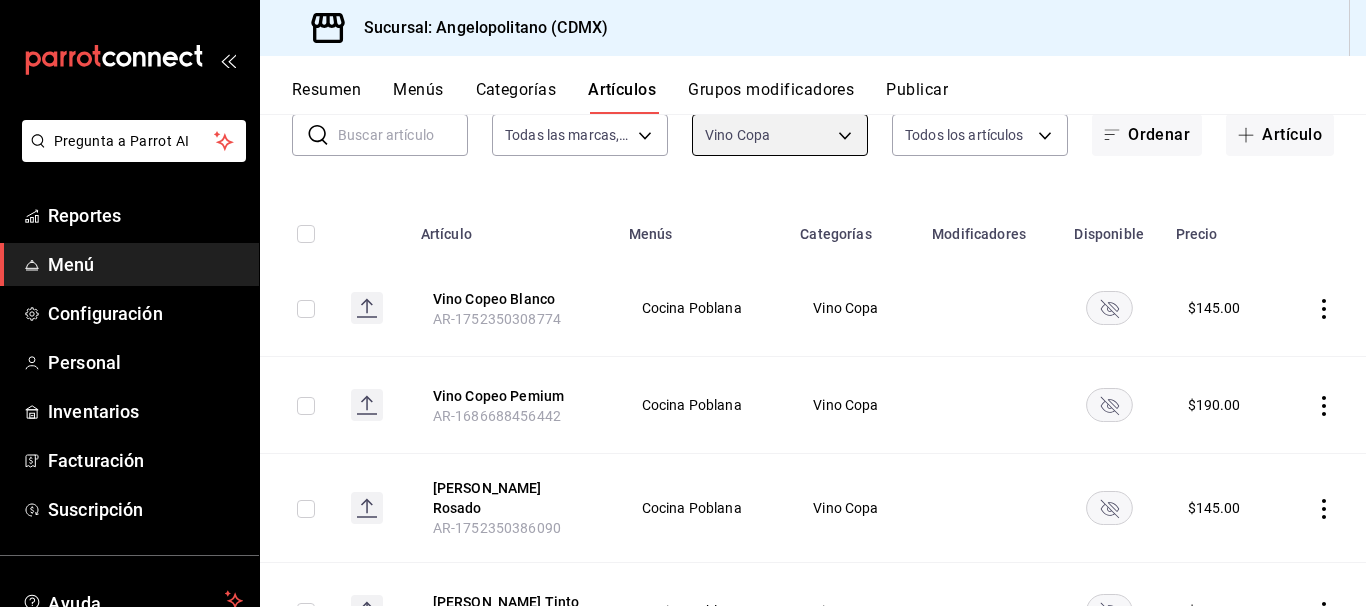 scroll, scrollTop: 127, scrollLeft: 0, axis: vertical 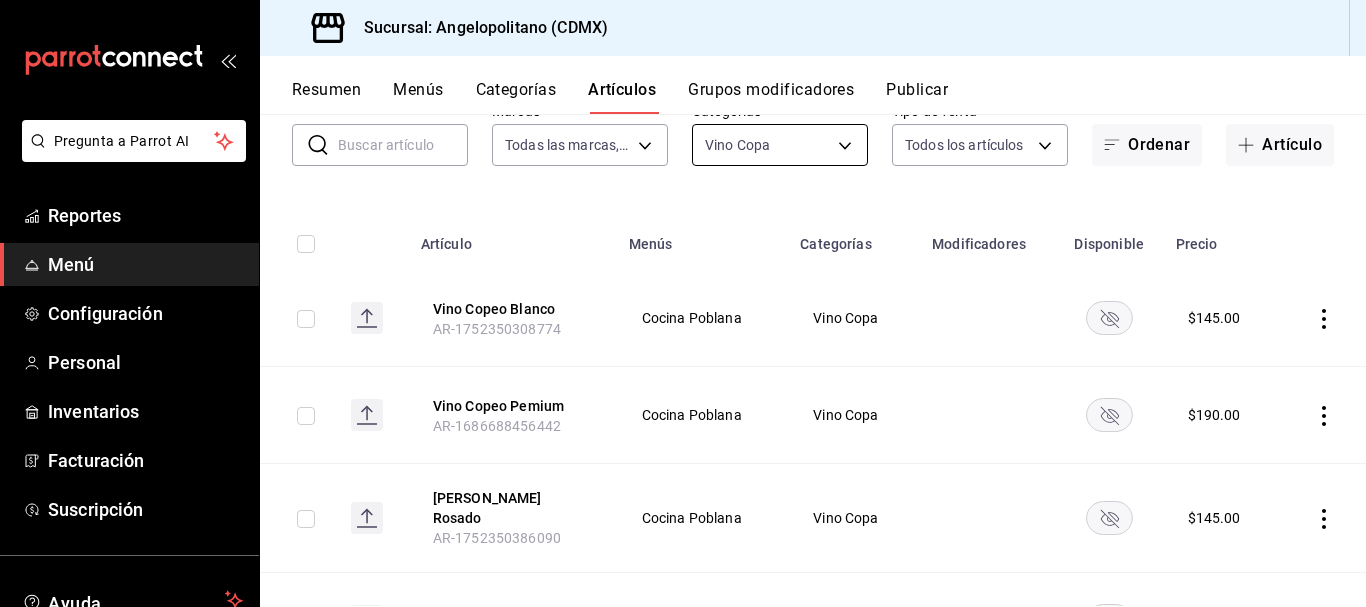 click on "Pregunta a Parrot AI Reportes   Menú   Configuración   Personal   Inventarios   Facturación   Suscripción   Ayuda Recomienda Parrot   [PERSON_NAME]   Sugerir nueva función   Sucursal: Angelopolitano (CDMX) Resumen Menús Categorías Artículos Grupos modificadores Publicar Artículos sucursal Para editar los artículos o cambios generales, ve a “Organización”. ​ ​ Marcas Todas las marcas, Sin marca e7b7265c-889c-41a5-bb0c-0e62bdb51750 Categorías Vino Copa 65280425-eb56-4cc5-b62a-0baf941d79e8 Tipo de venta Todos los artículos ALL Ordenar Artículo Artículo Menús Categorías Modificadores Disponible Precio Vino Copeo Blanco AR-1752350308774 Cocina Poblana Vino Copa $ 145.00 Vino Copeo Pemium AR-1686688456442 Cocina Poblana Vino Copa $ 190.00 Vino Copeo Rosado AR-1752350386090 Cocina Poblana Vino Copa $ 145.00 Vino Copeo Tinto AR-1686688456441 Cocina Poblana Vino Copa $ 145.00 Guardar GANA 1 MES GRATIS EN TU SUSCRIPCIÓN AQUÍ Ver video tutorial Ir a video Pregunta a Parrot AI Reportes   Menú" at bounding box center [683, 303] 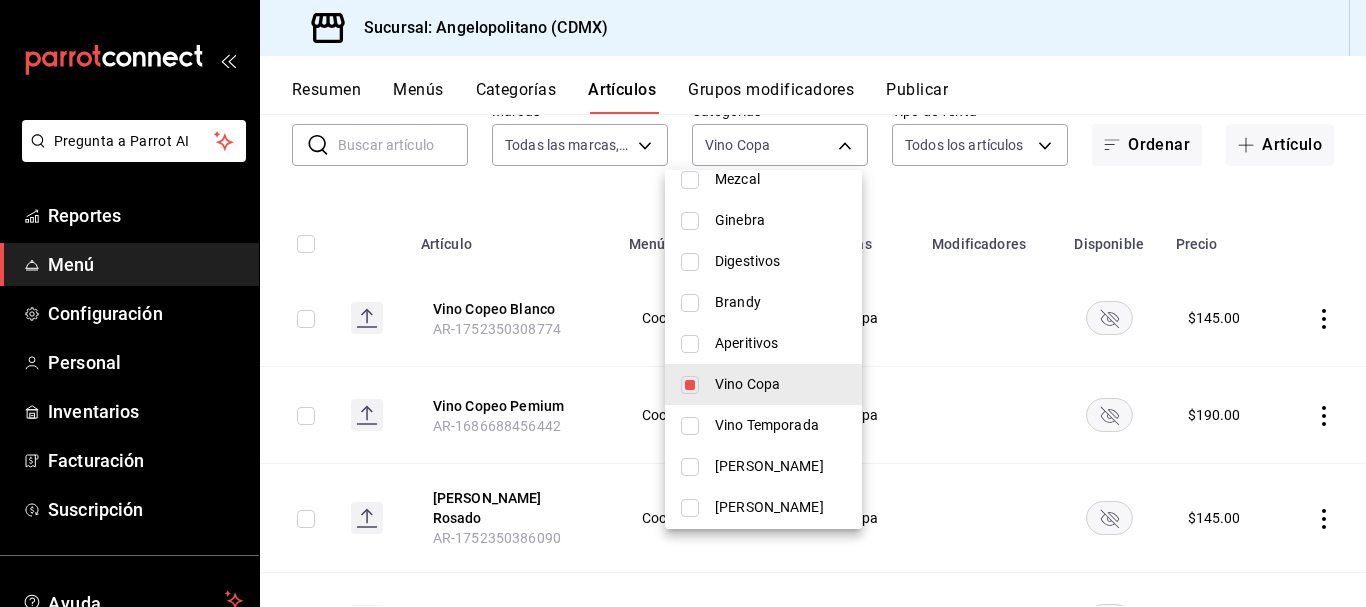 scroll, scrollTop: 645, scrollLeft: 0, axis: vertical 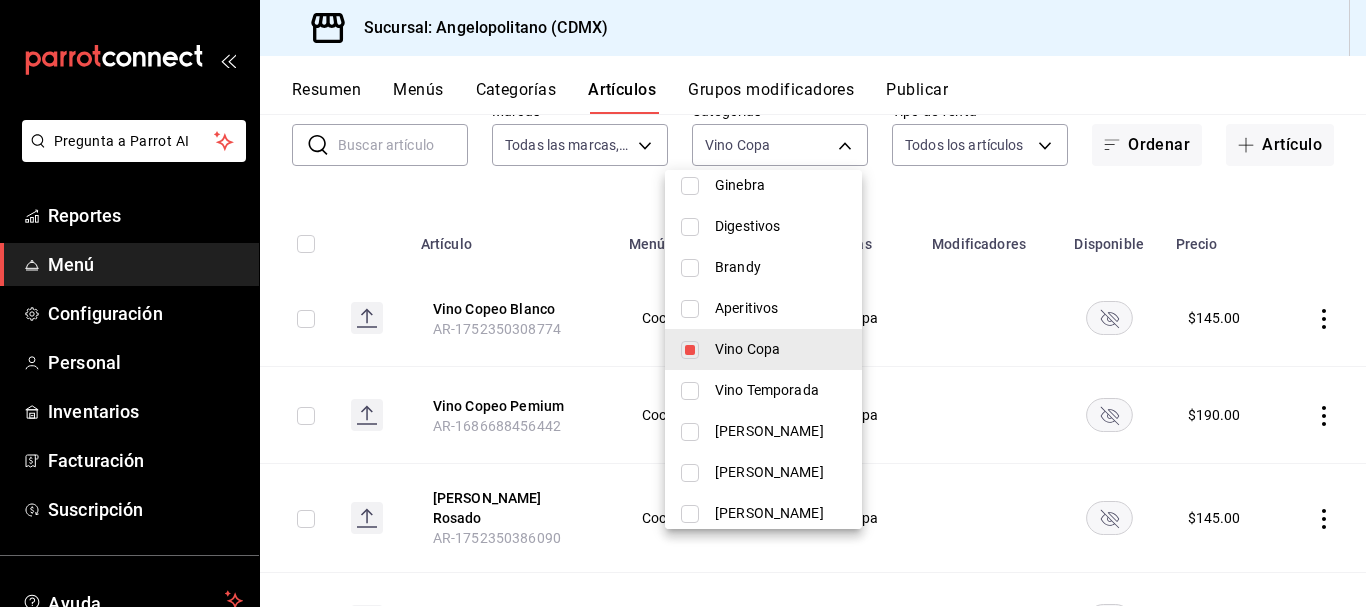 click at bounding box center (690, 514) 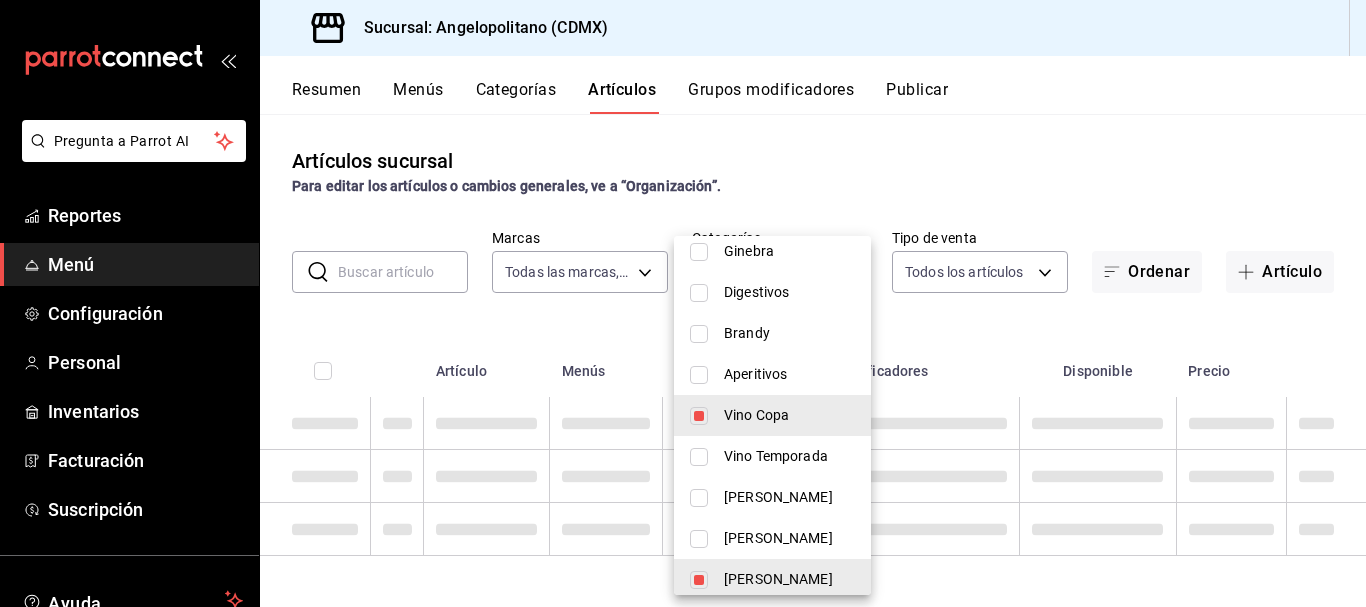 scroll, scrollTop: 0, scrollLeft: 0, axis: both 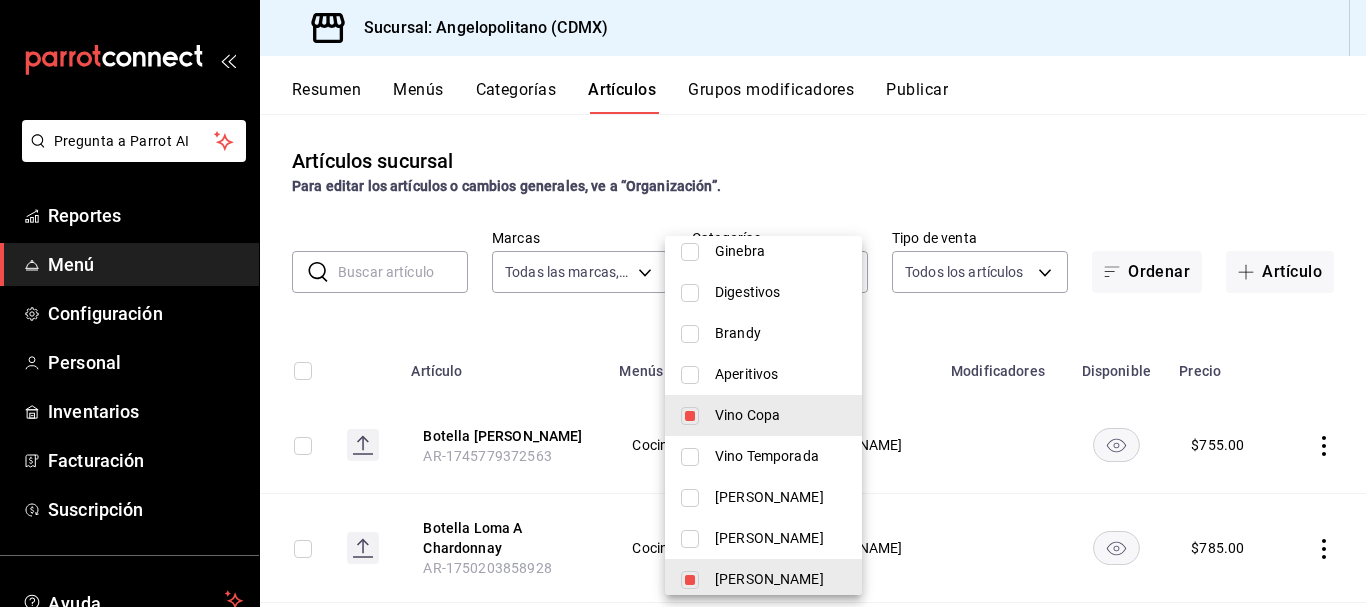 click at bounding box center (690, 416) 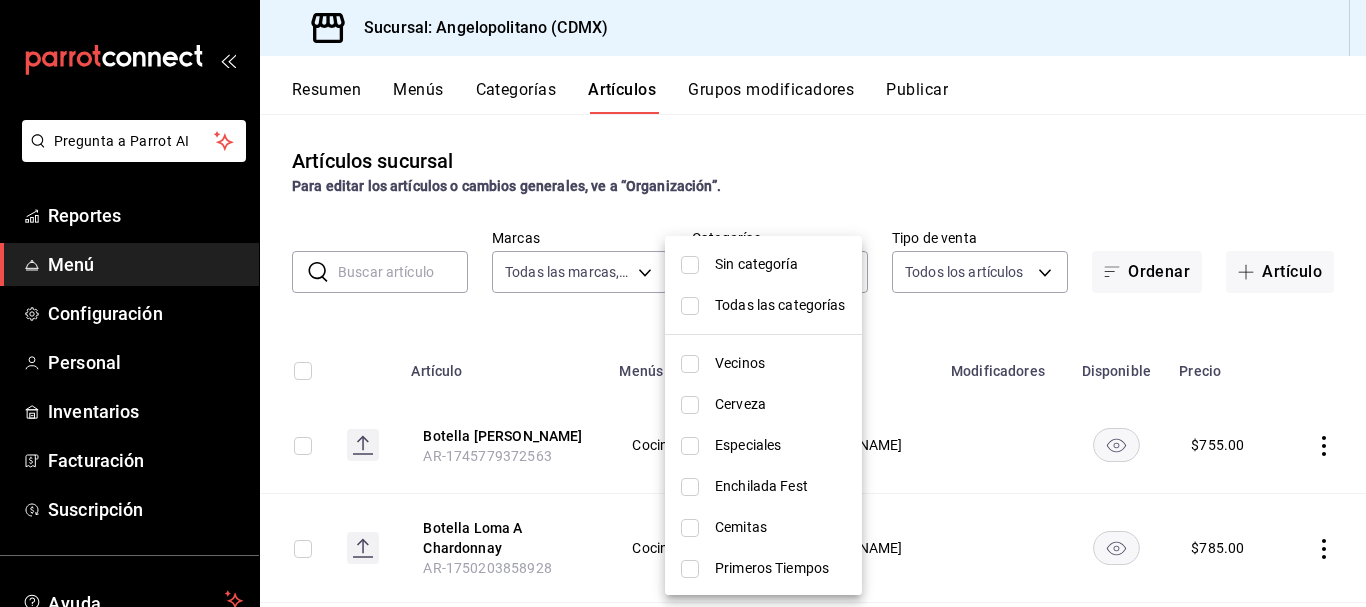 scroll, scrollTop: 0, scrollLeft: 0, axis: both 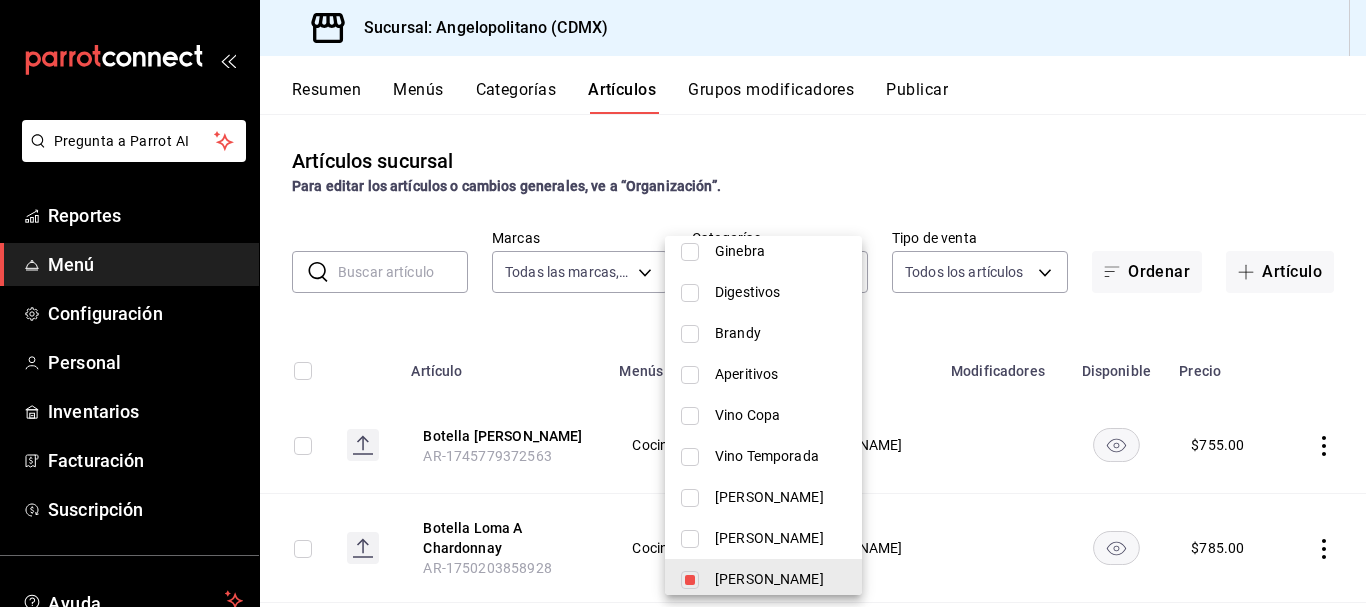 click at bounding box center [683, 303] 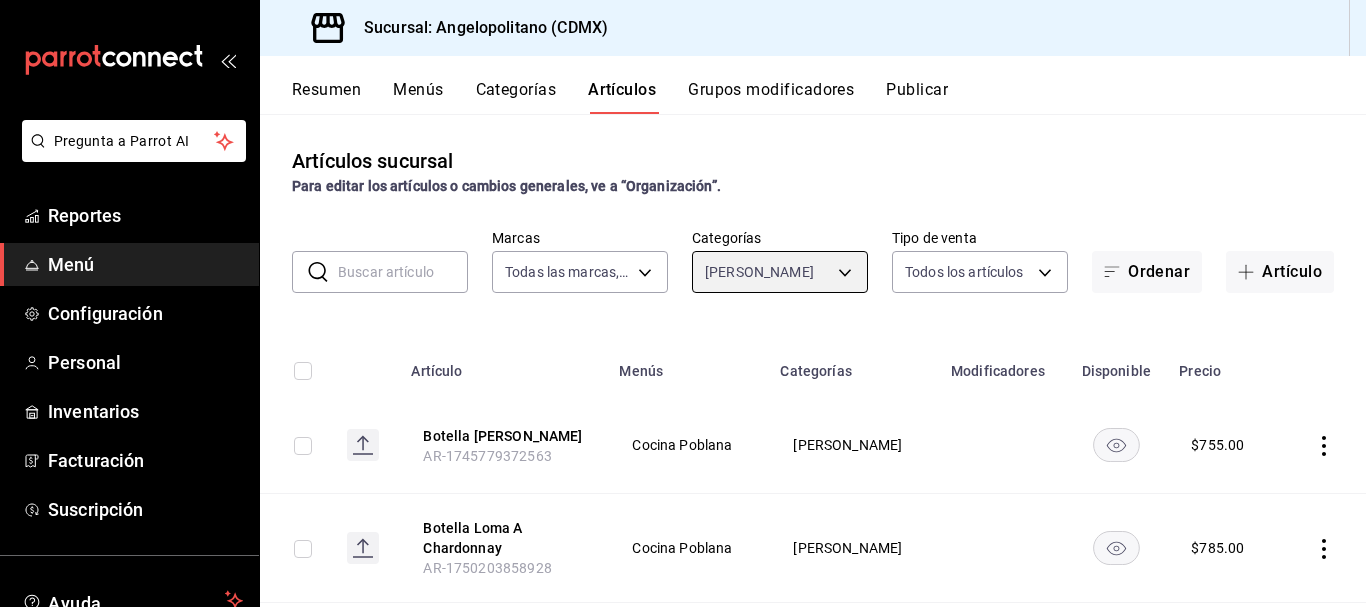 scroll, scrollTop: 1519, scrollLeft: 0, axis: vertical 